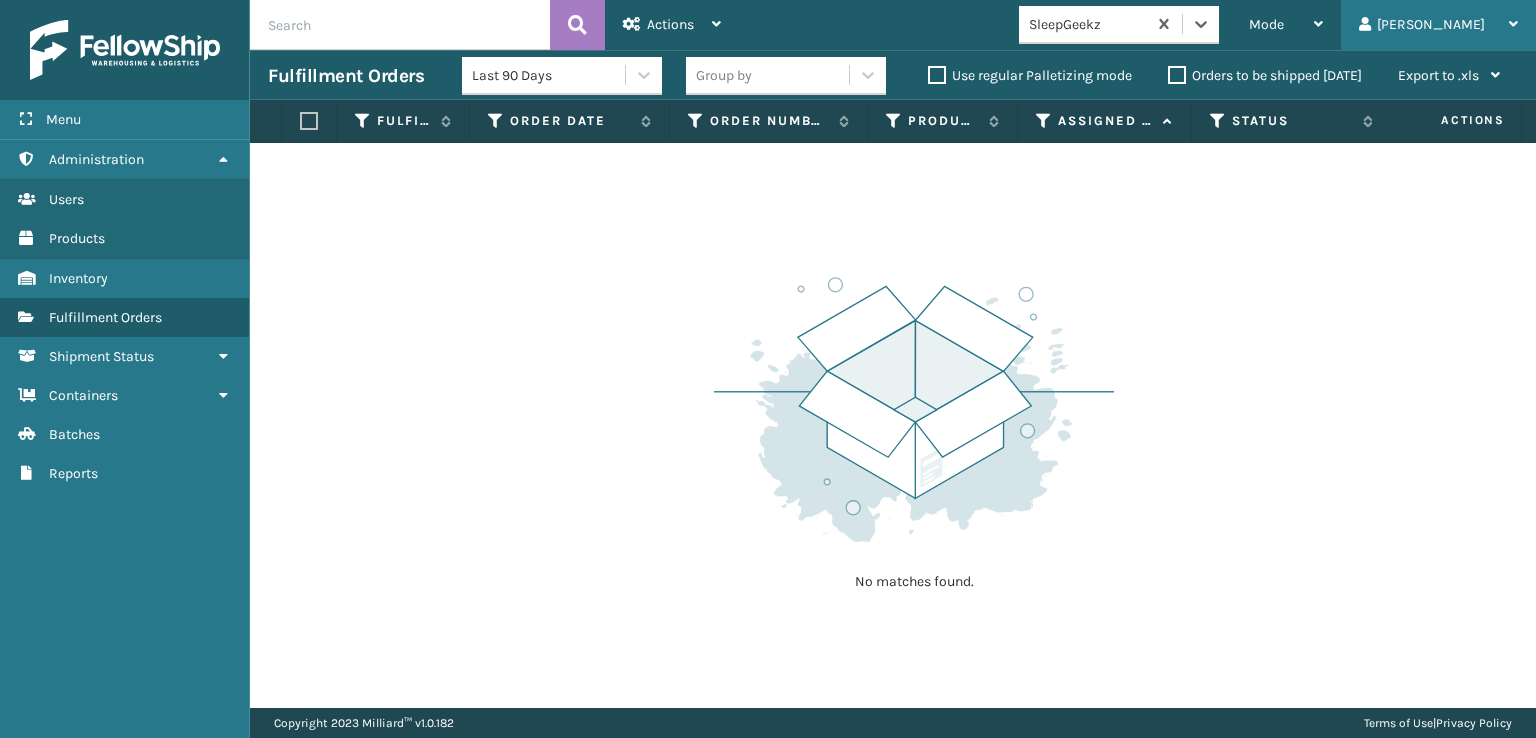scroll, scrollTop: 0, scrollLeft: 0, axis: both 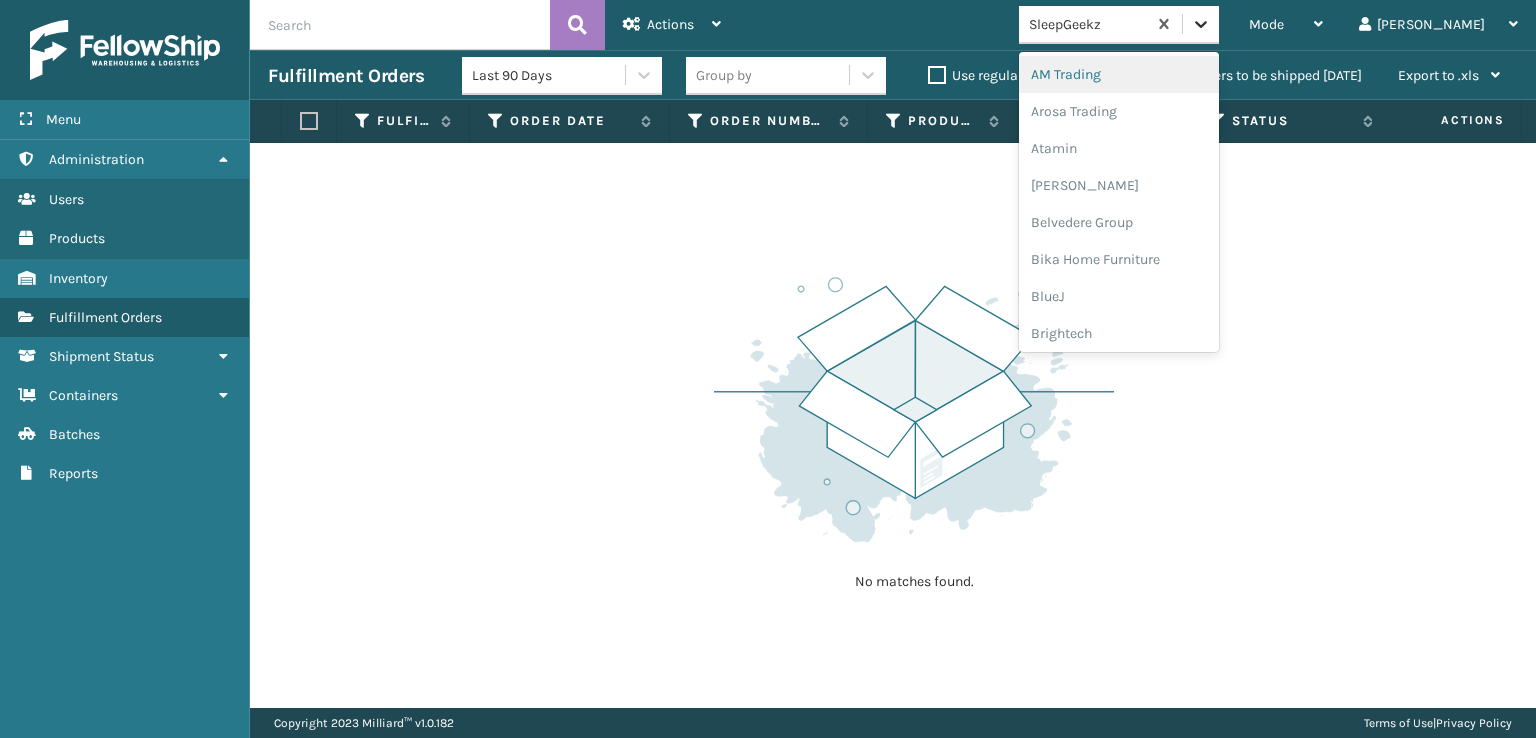 click 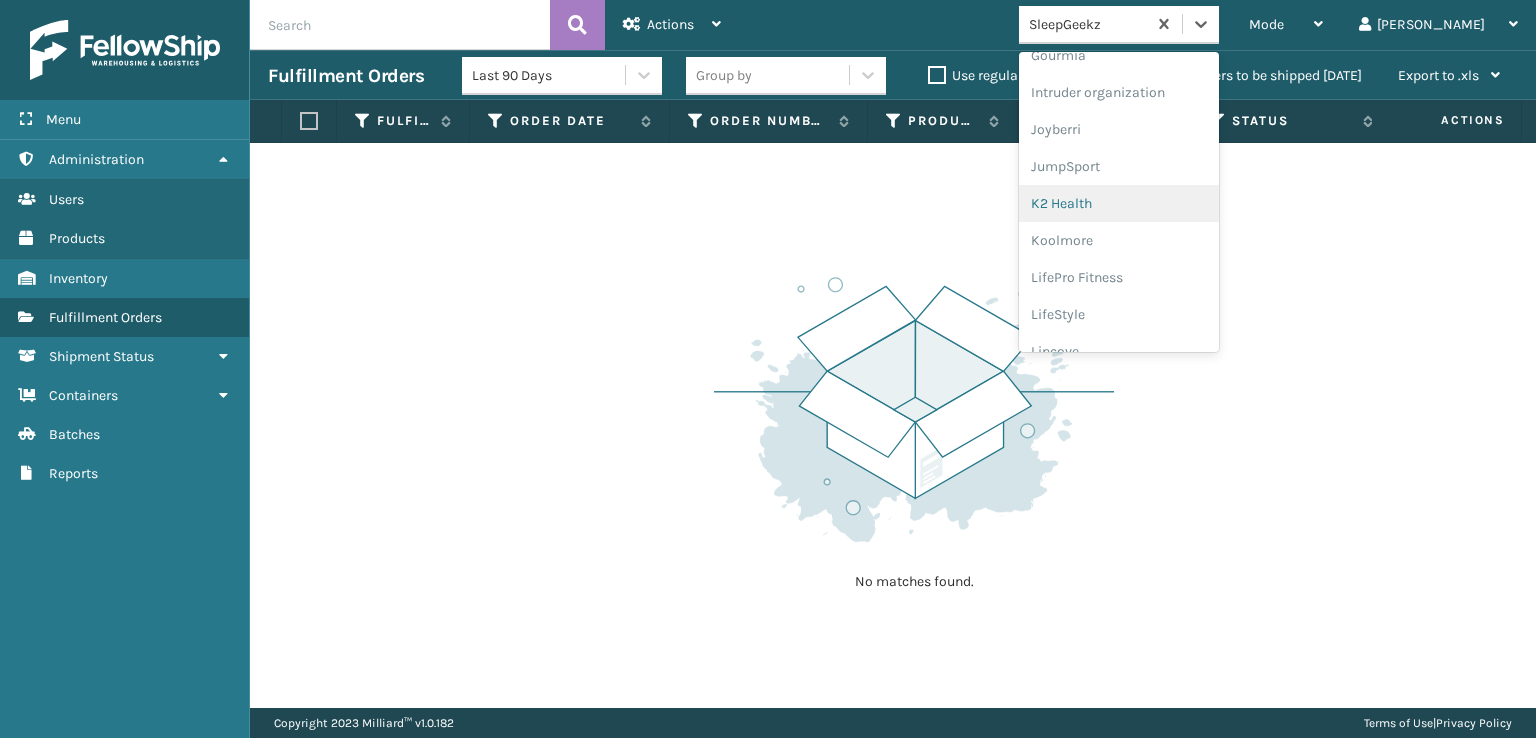 scroll, scrollTop: 632, scrollLeft: 0, axis: vertical 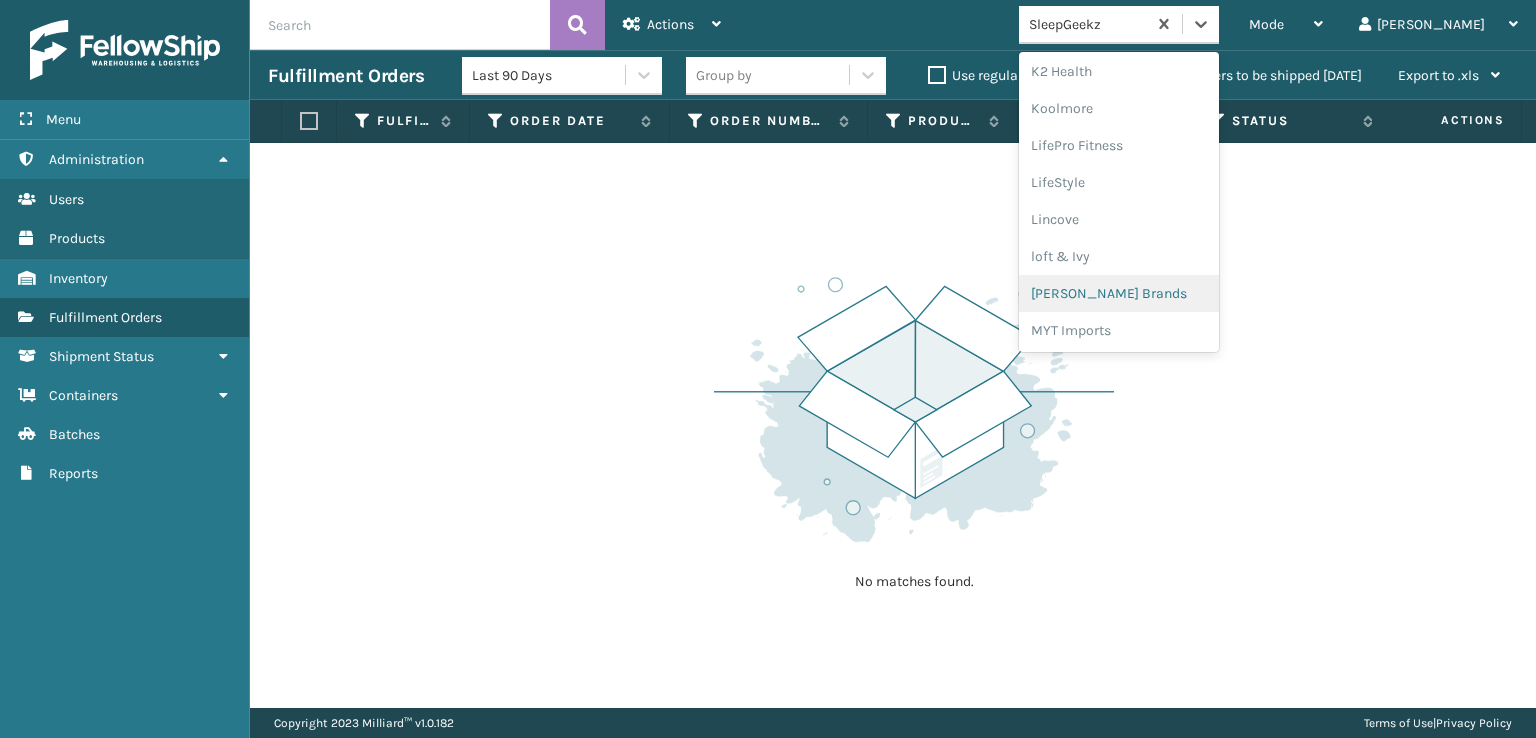 click on "[PERSON_NAME] Brands" at bounding box center [1119, 293] 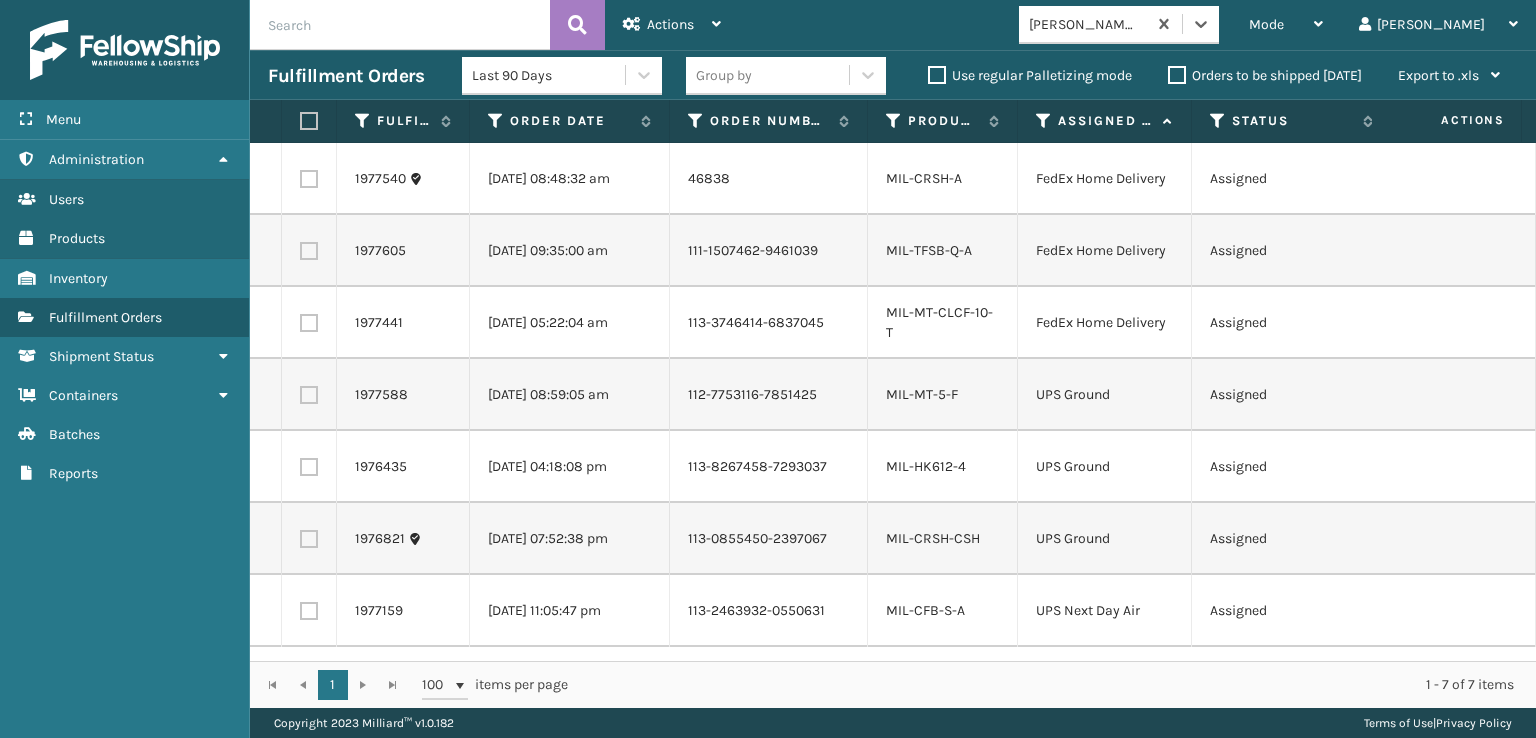 scroll, scrollTop: 0, scrollLeft: 0, axis: both 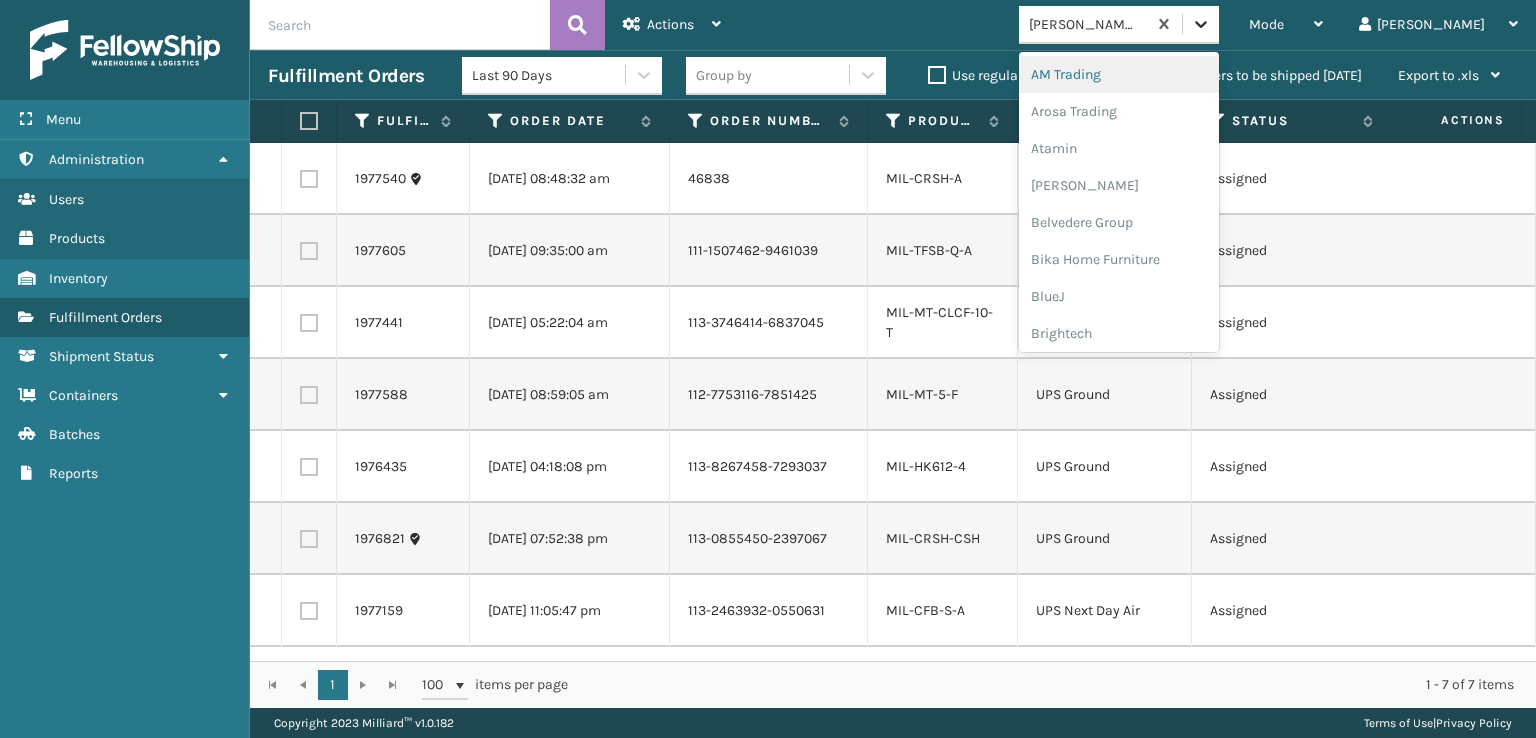 click at bounding box center [1201, 24] 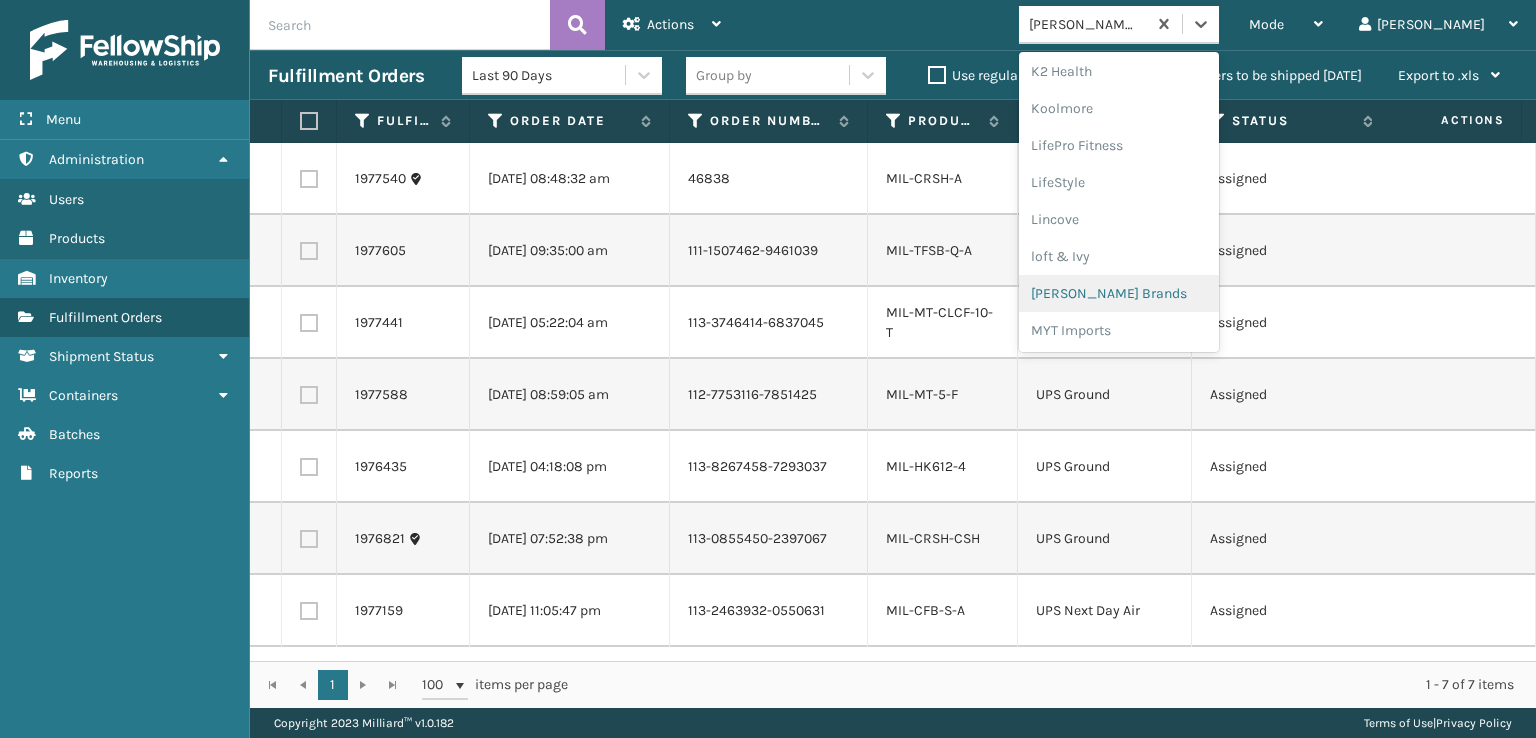scroll, scrollTop: 928, scrollLeft: 0, axis: vertical 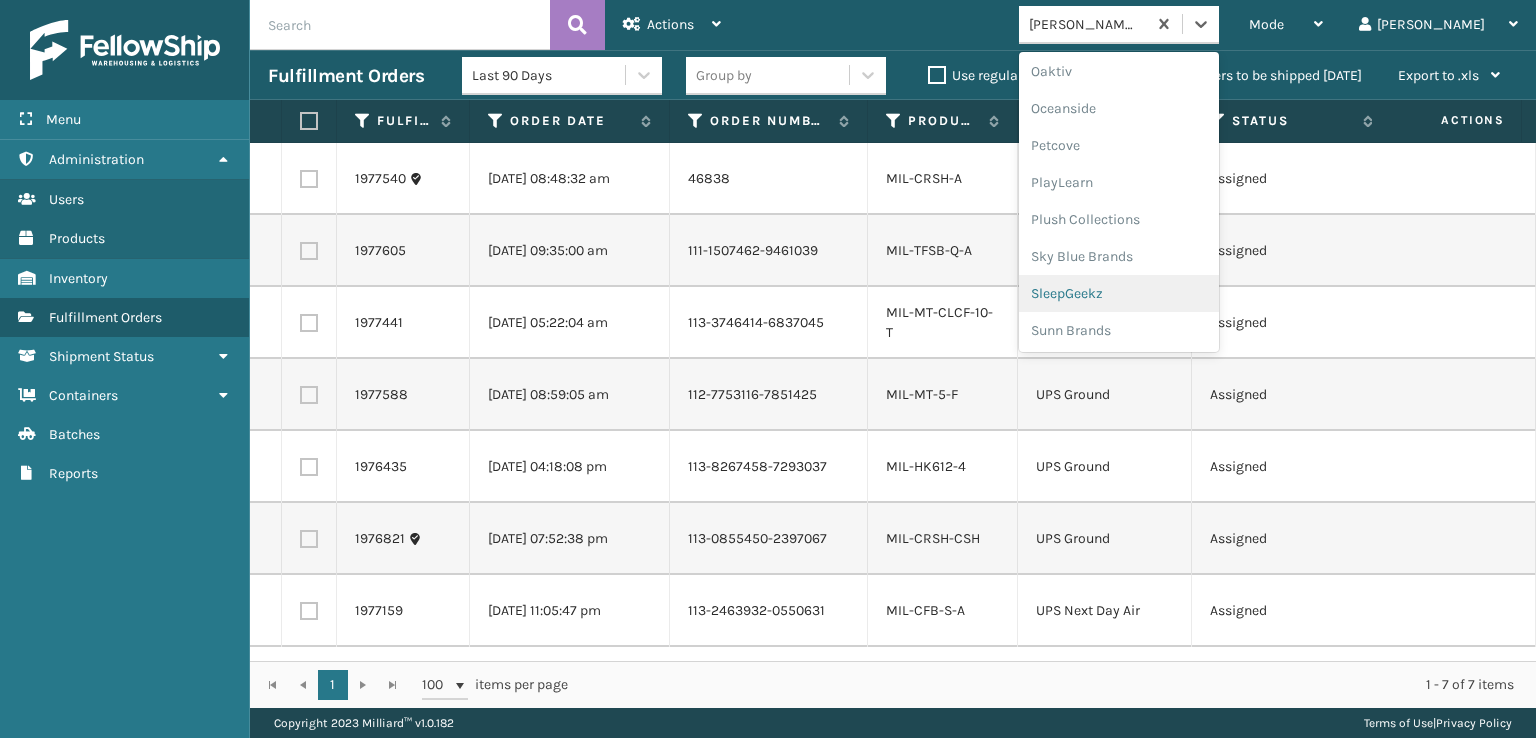 click on "SleepGeekz" at bounding box center (1119, 293) 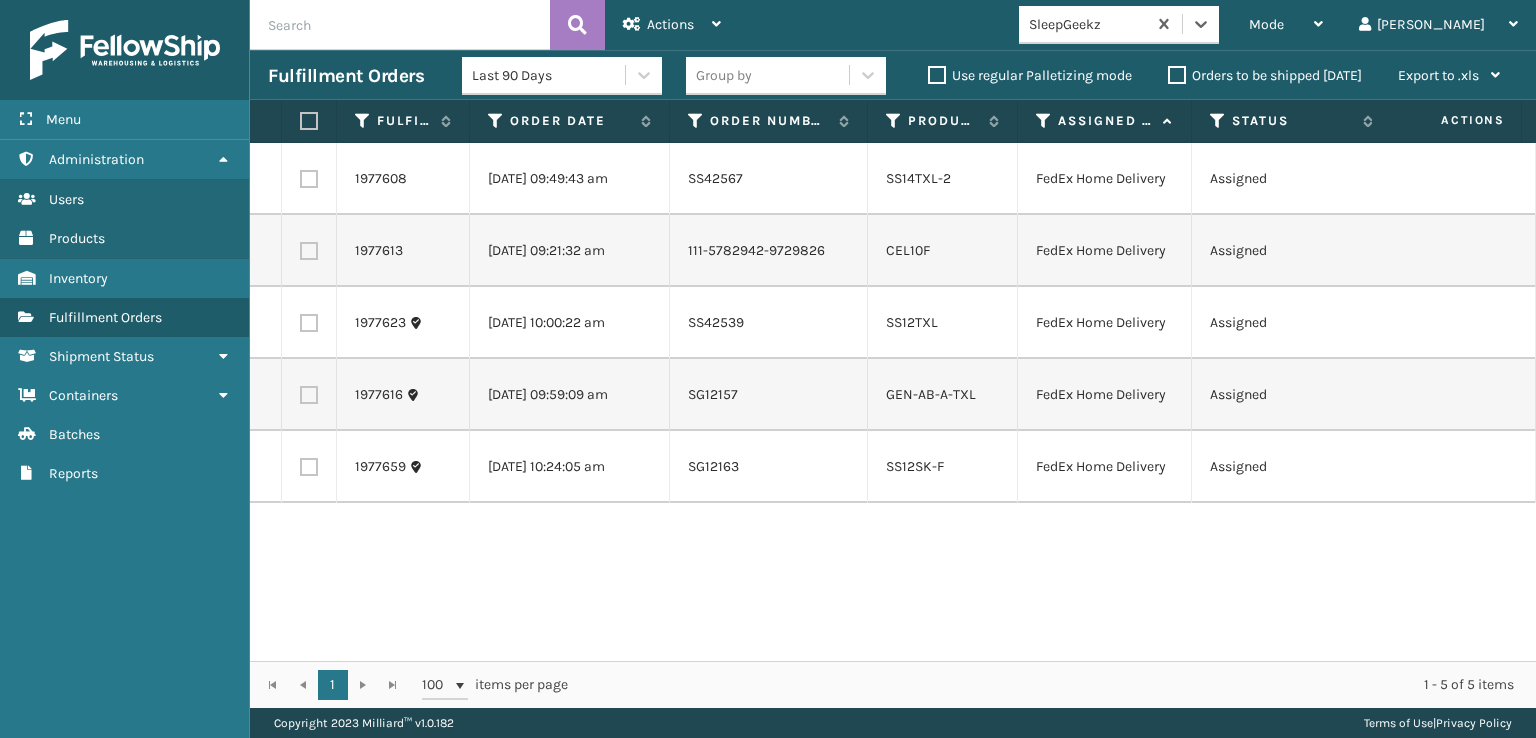 click at bounding box center (309, 121) 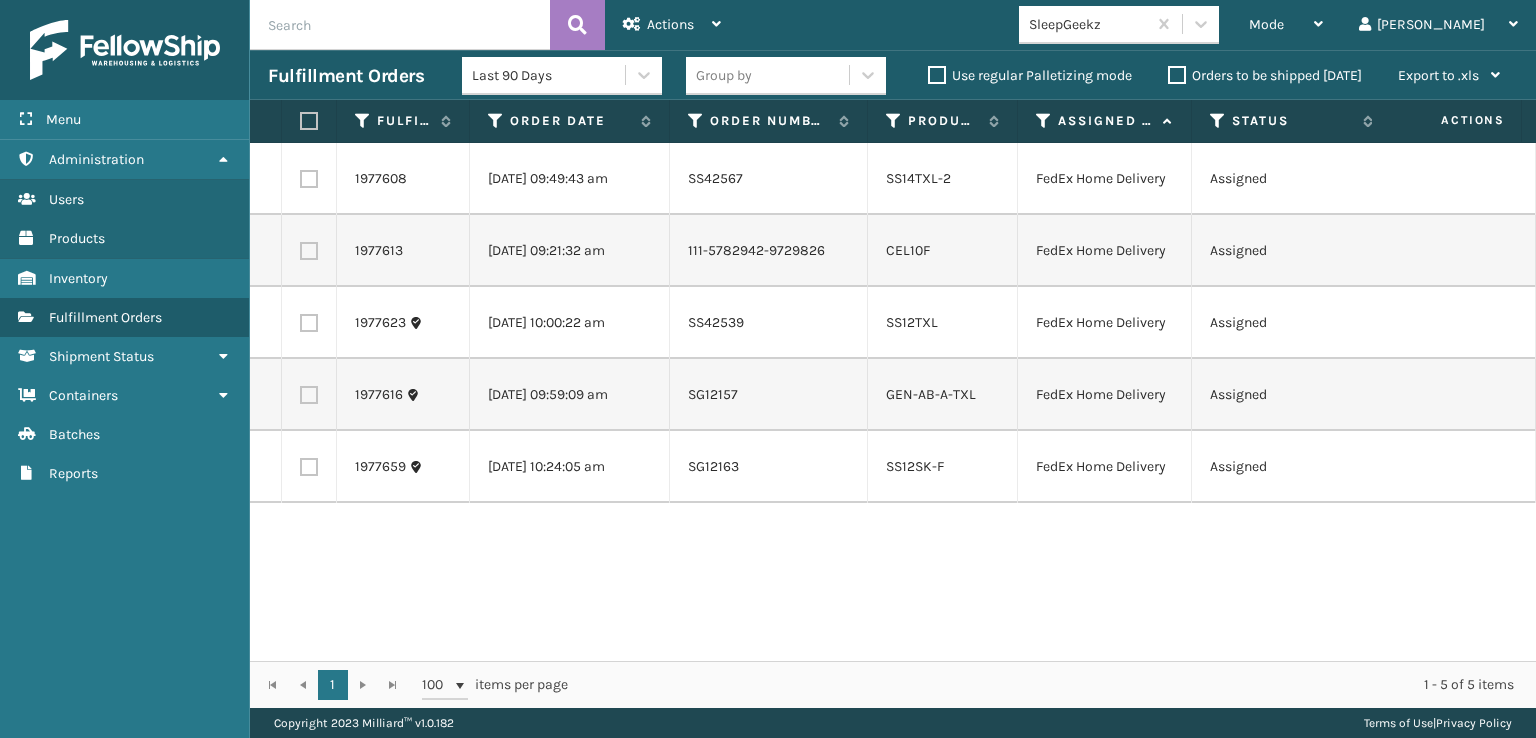 click at bounding box center [309, 121] 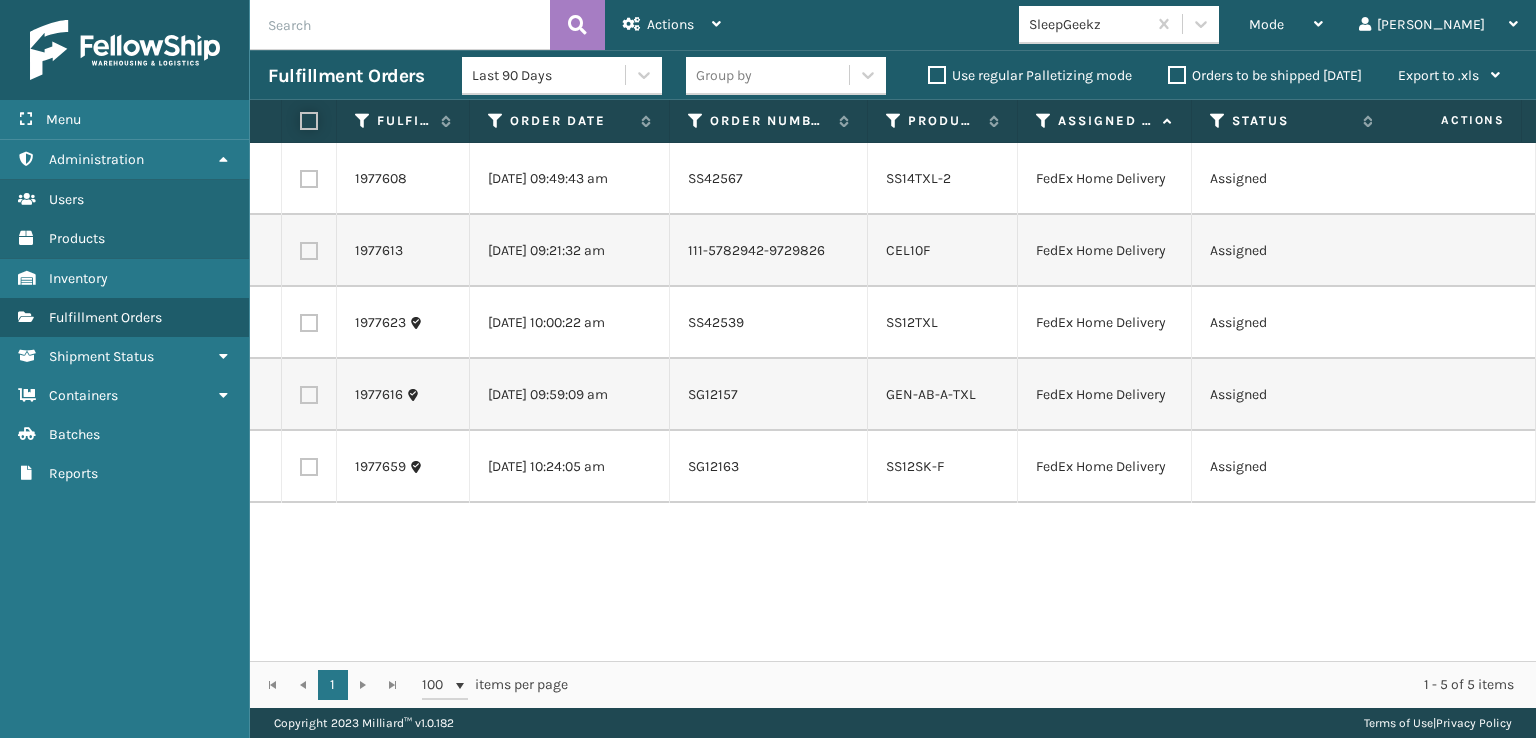 click at bounding box center (300, 121) 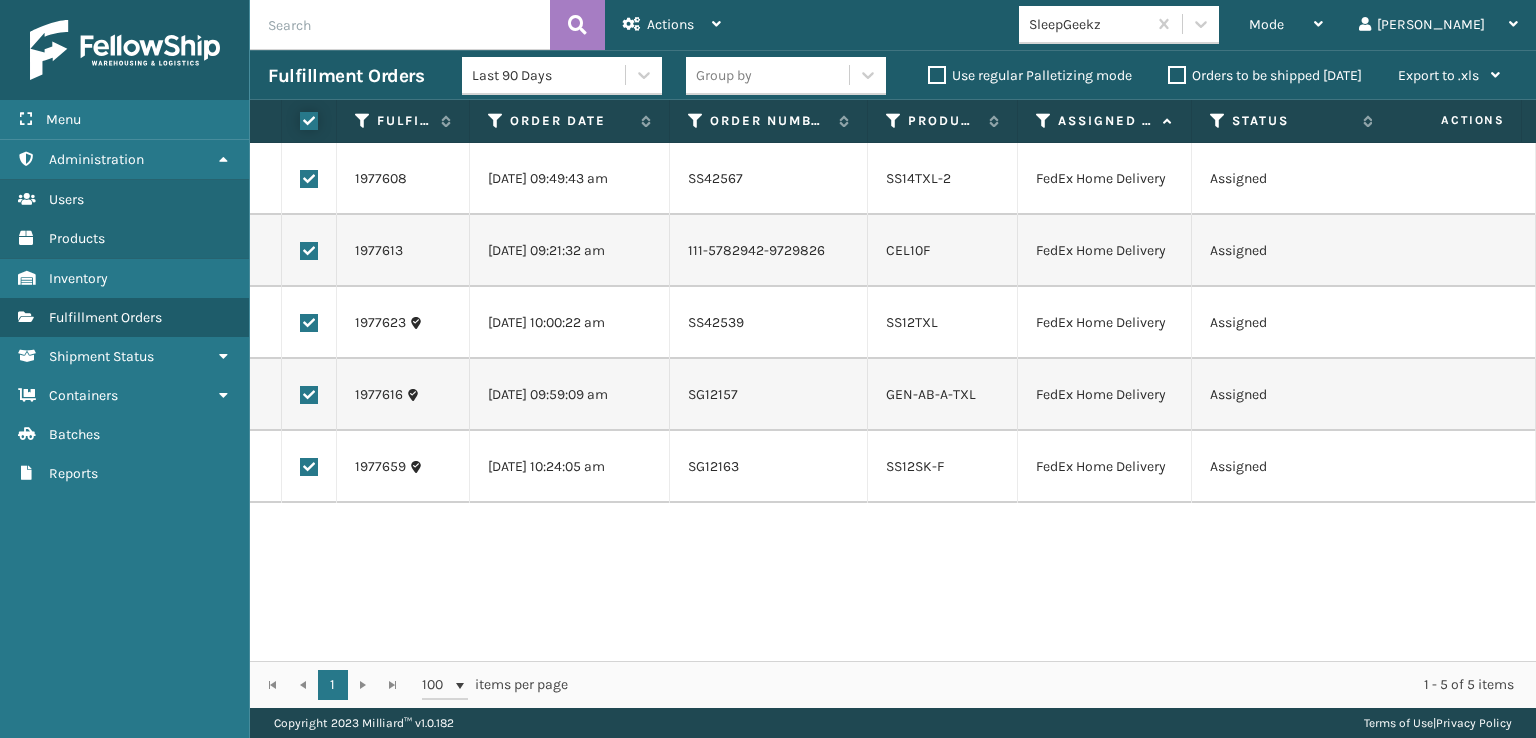 checkbox on "true" 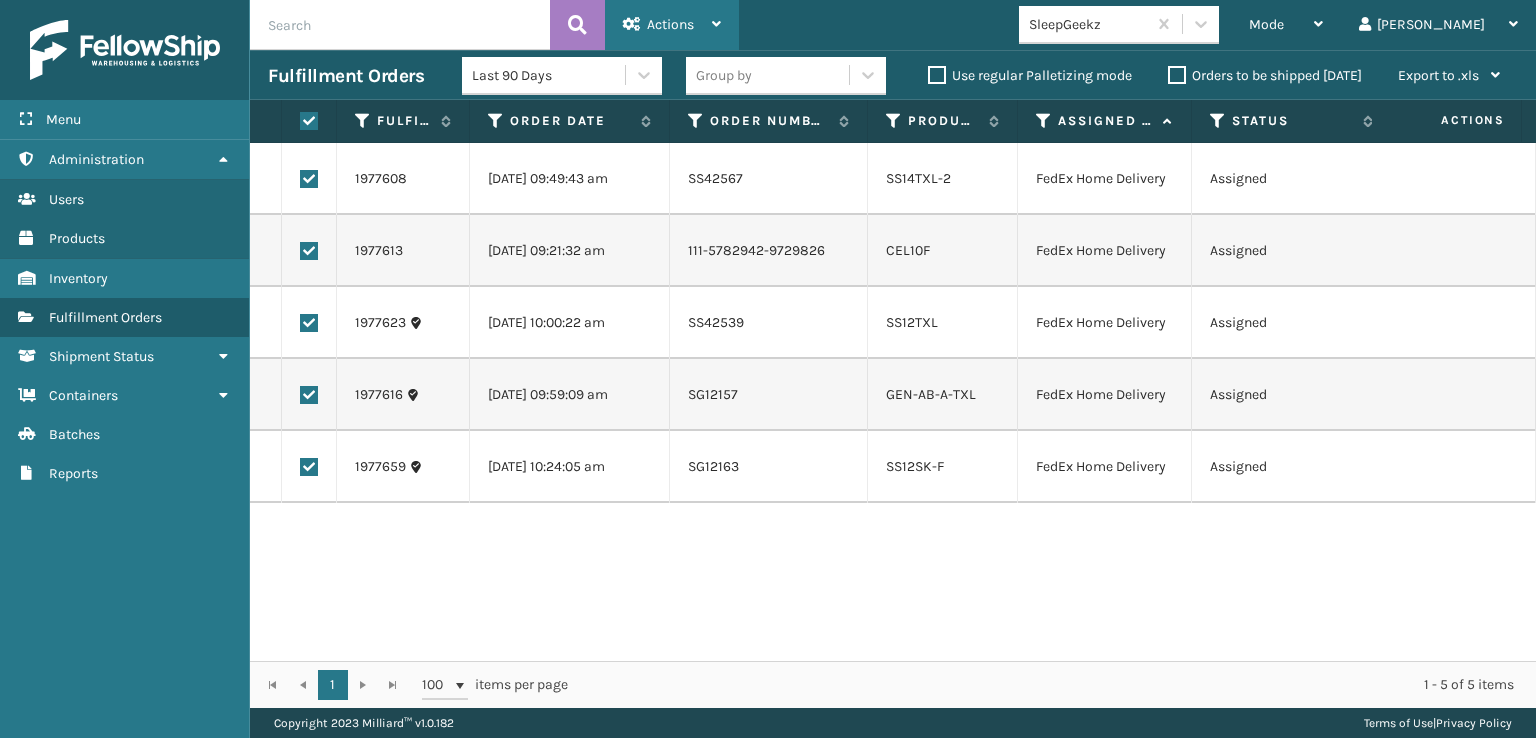 click on "Actions" at bounding box center [670, 24] 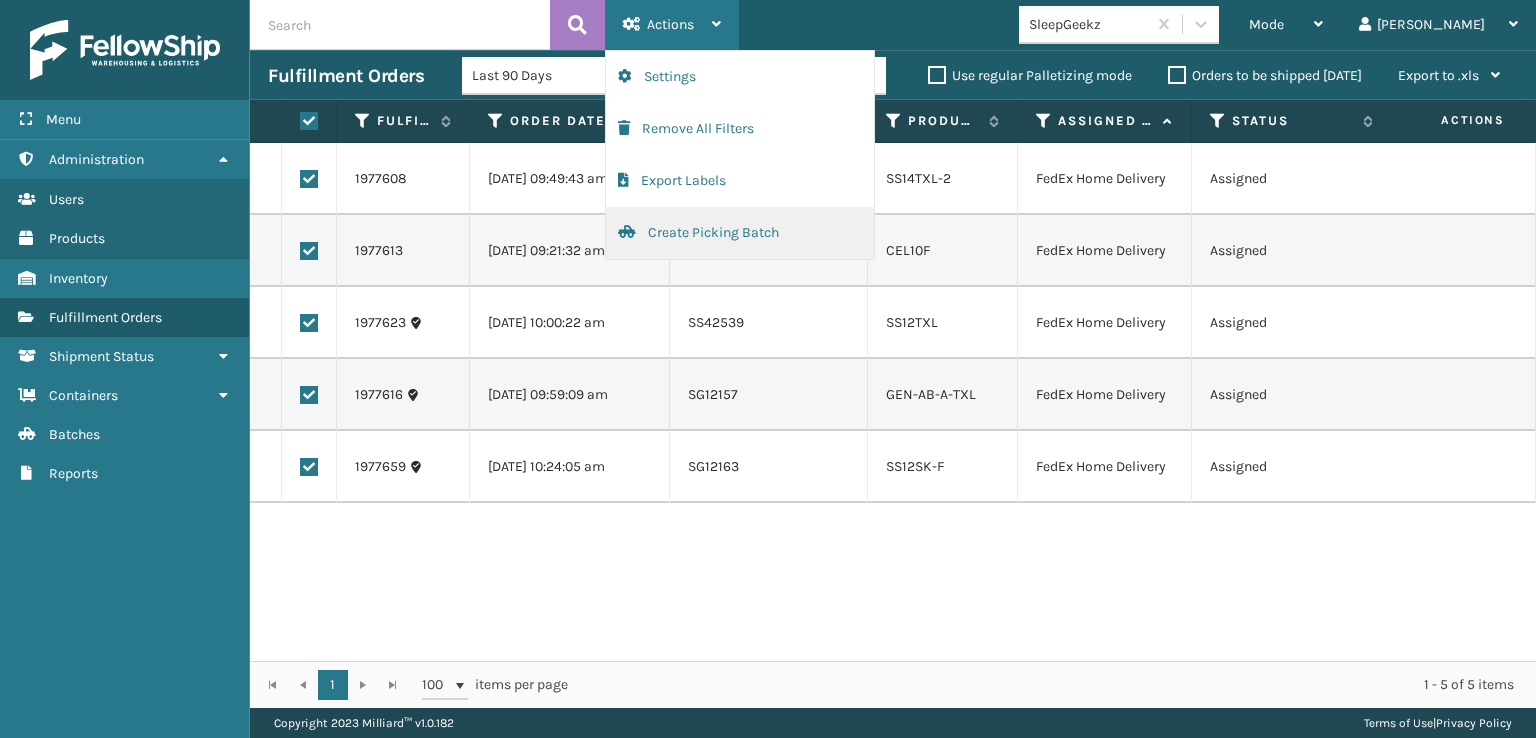 click on "Create Picking Batch" at bounding box center [740, 233] 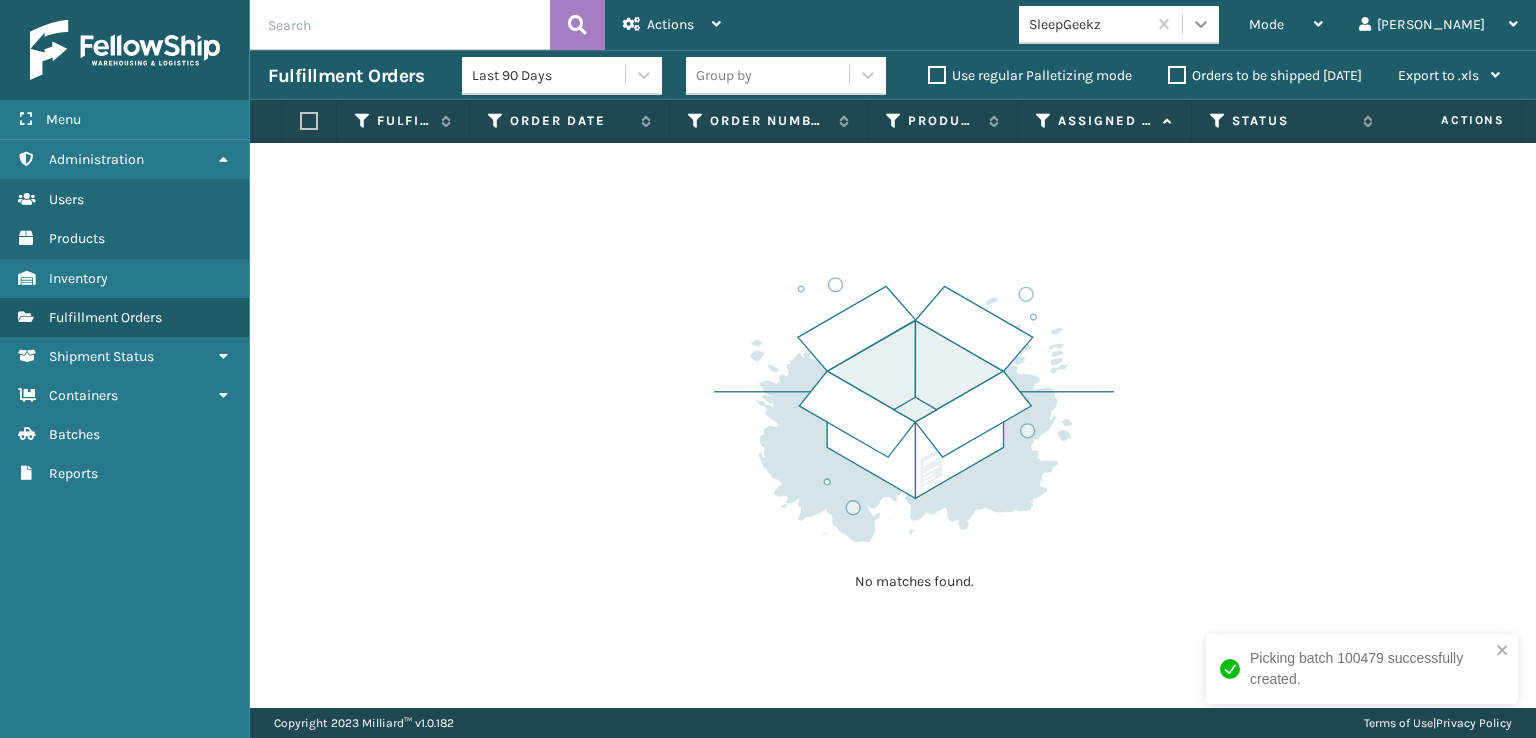 click 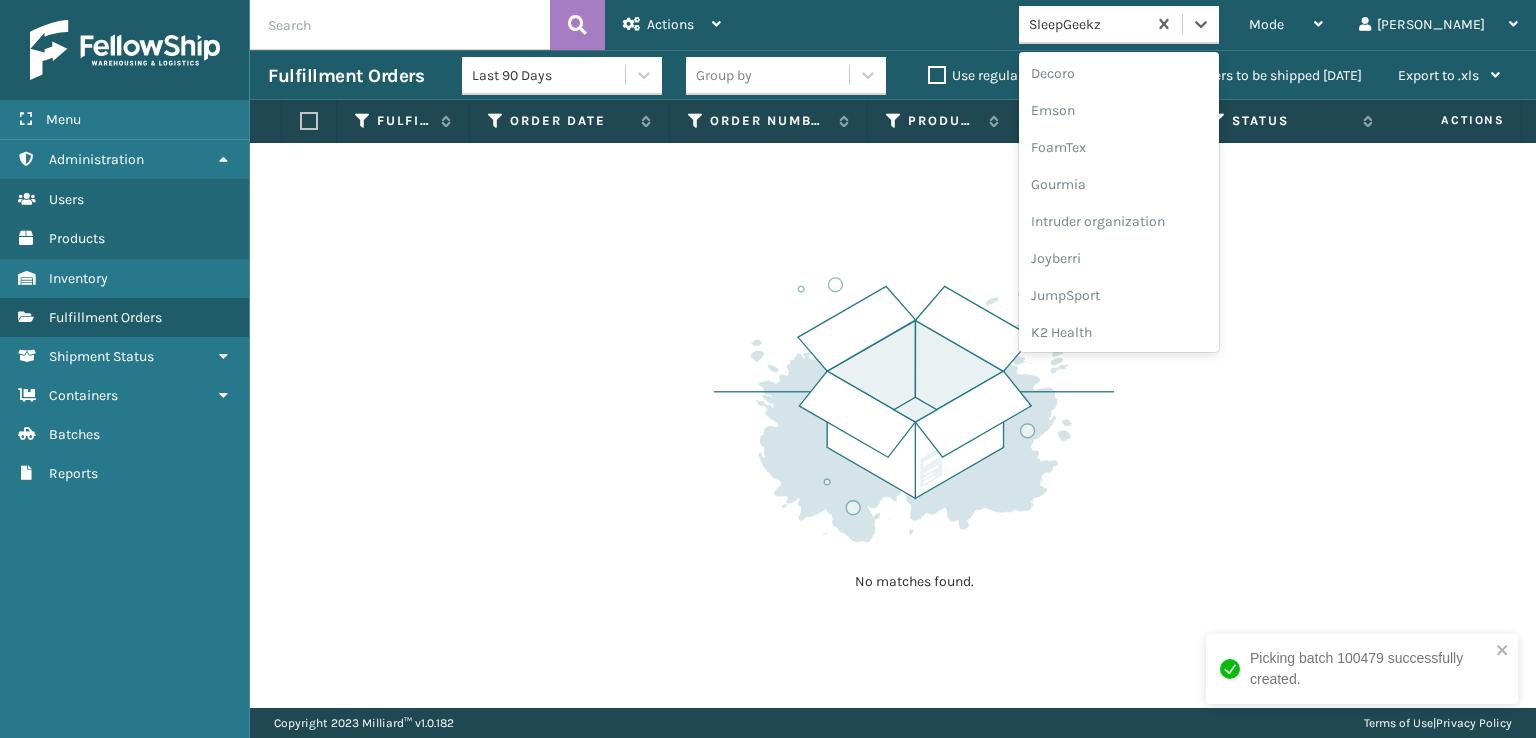 scroll, scrollTop: 400, scrollLeft: 0, axis: vertical 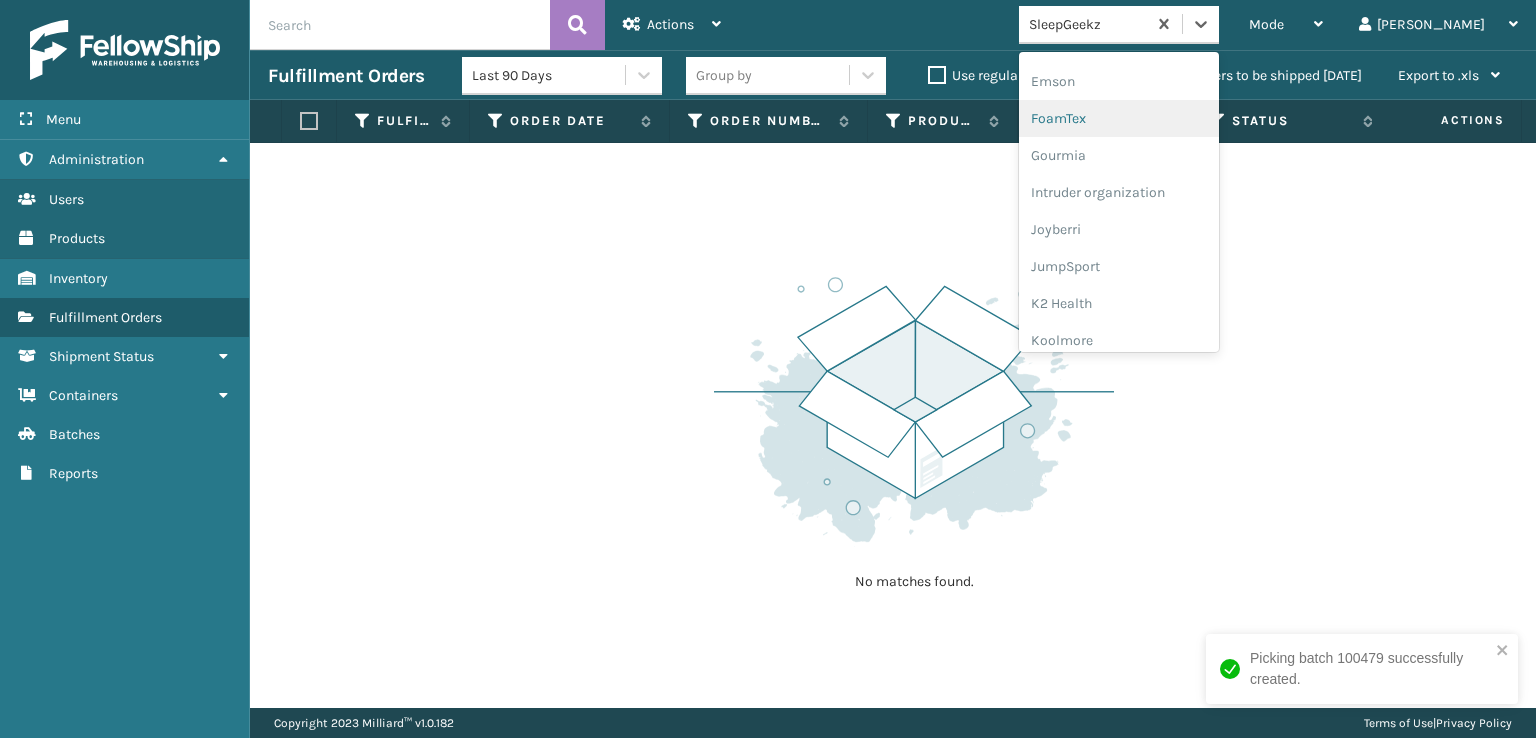 click on "FoamTex" at bounding box center [1119, 118] 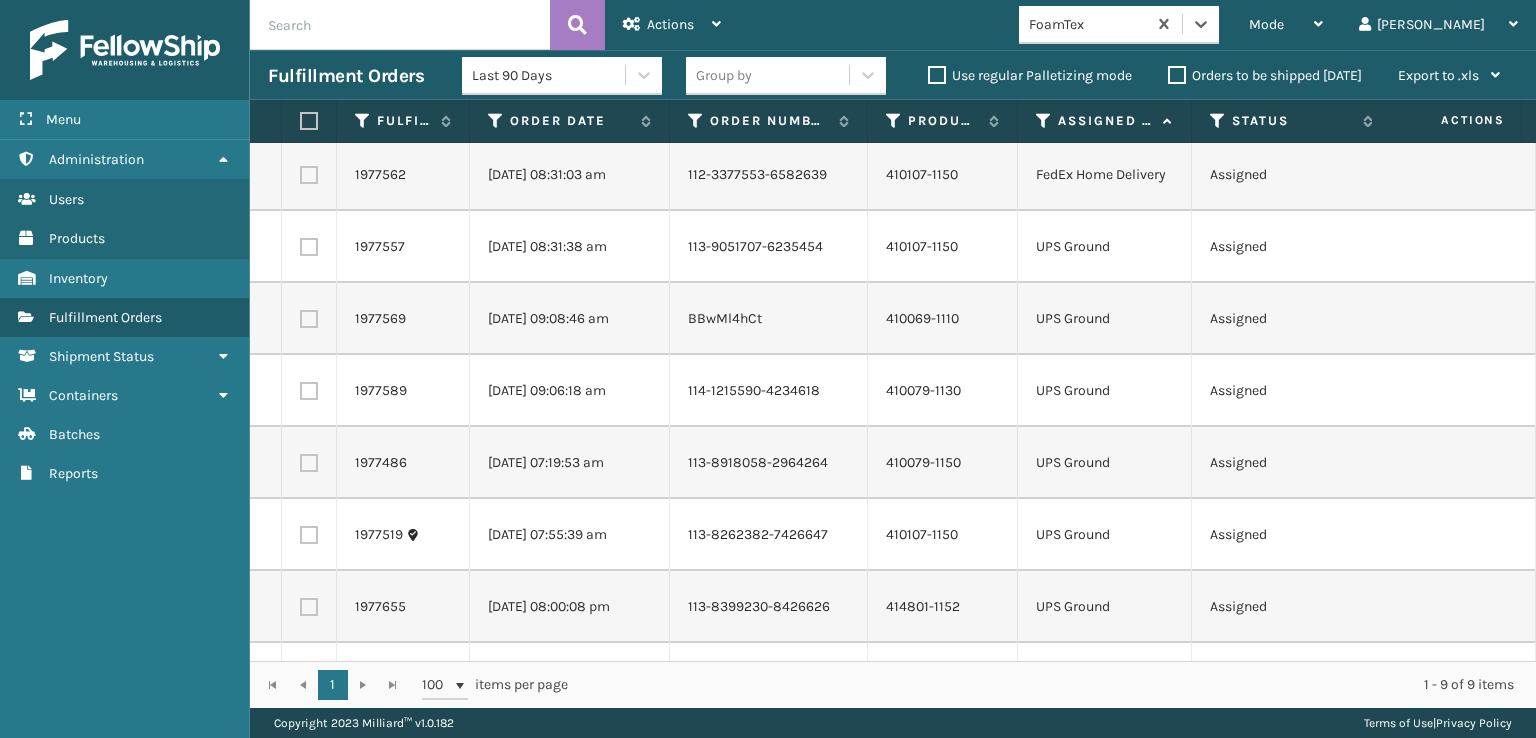 scroll, scrollTop: 144, scrollLeft: 0, axis: vertical 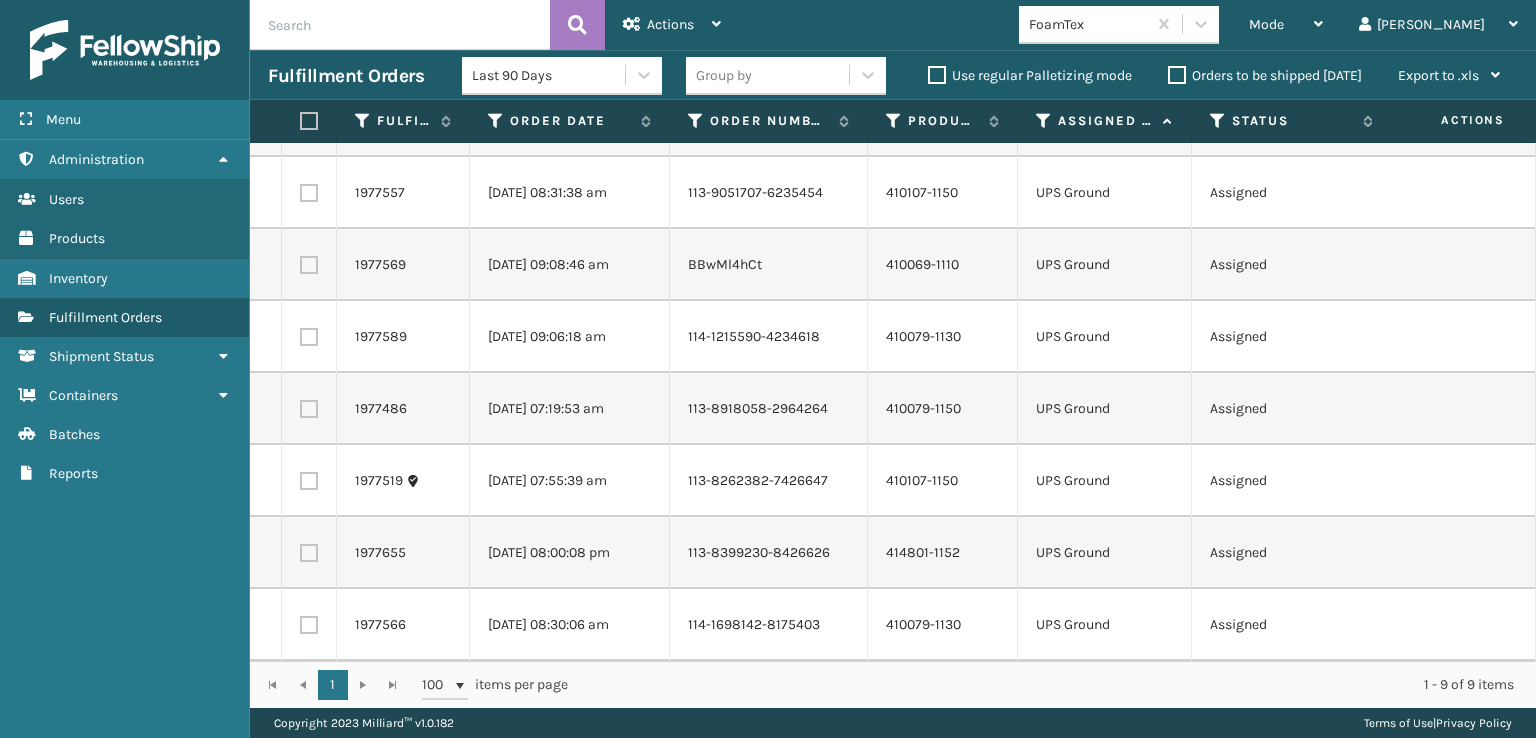 drag, startPoint x: 308, startPoint y: 125, endPoint x: 312, endPoint y: 143, distance: 18.439089 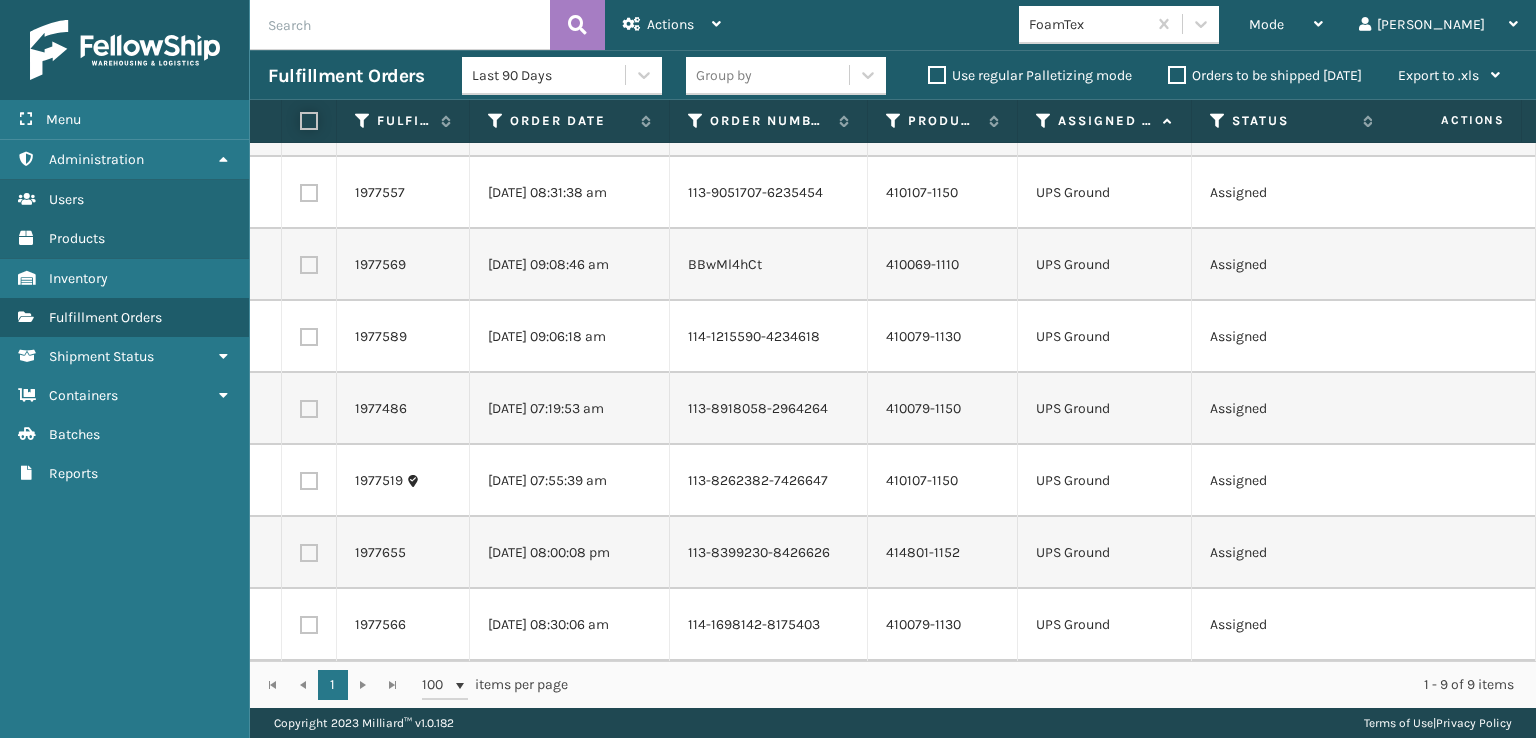 click at bounding box center [300, 121] 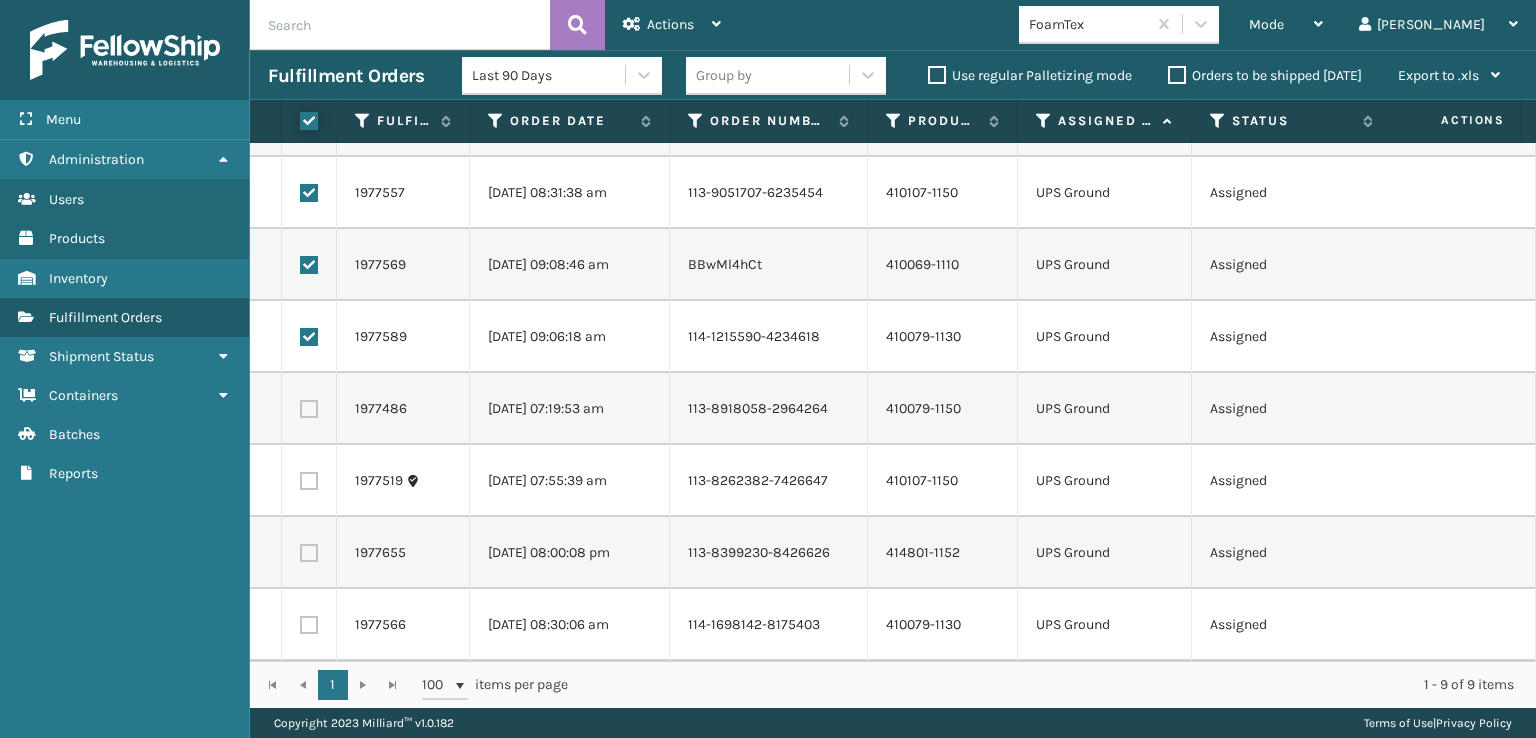 checkbox on "true" 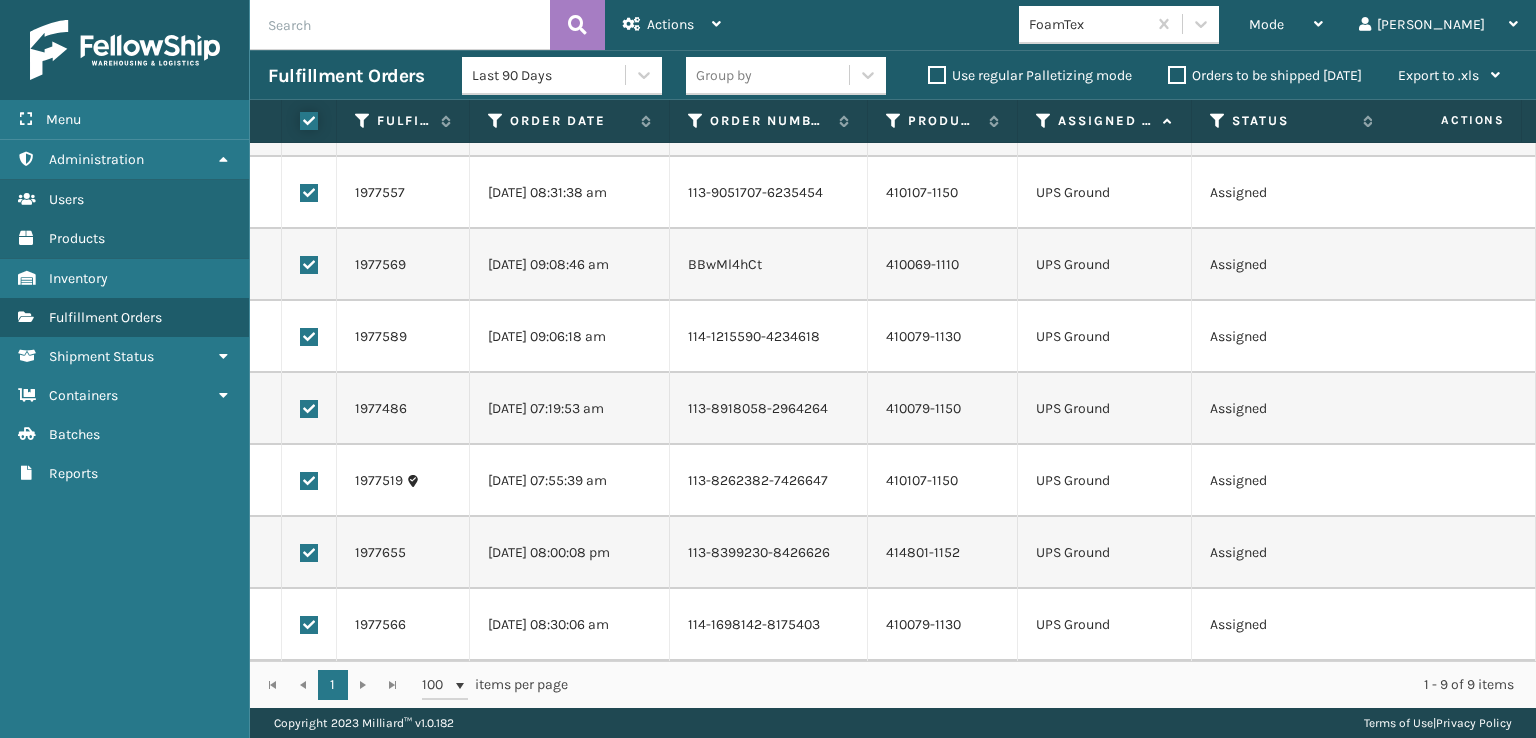 checkbox on "true" 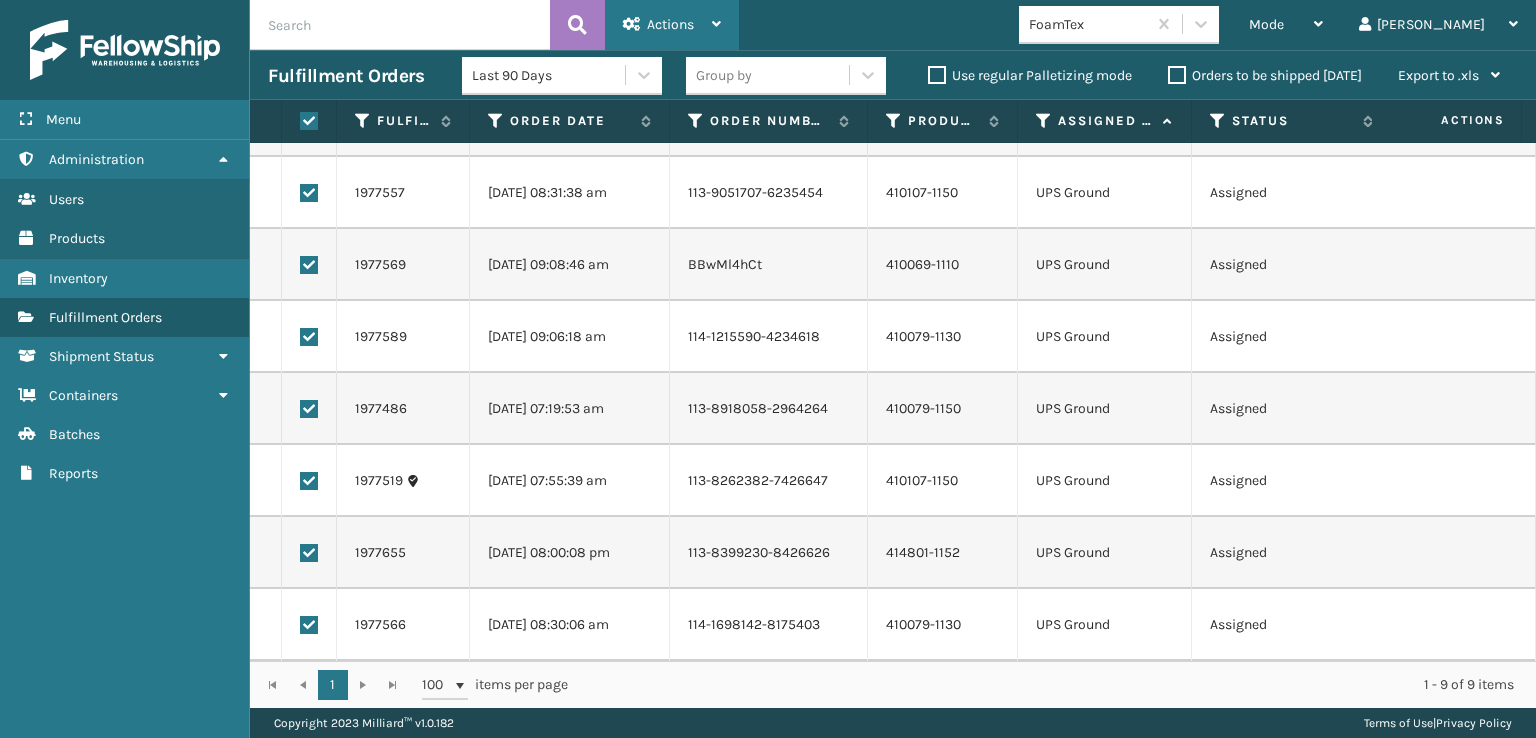 click on "Actions" at bounding box center (672, 25) 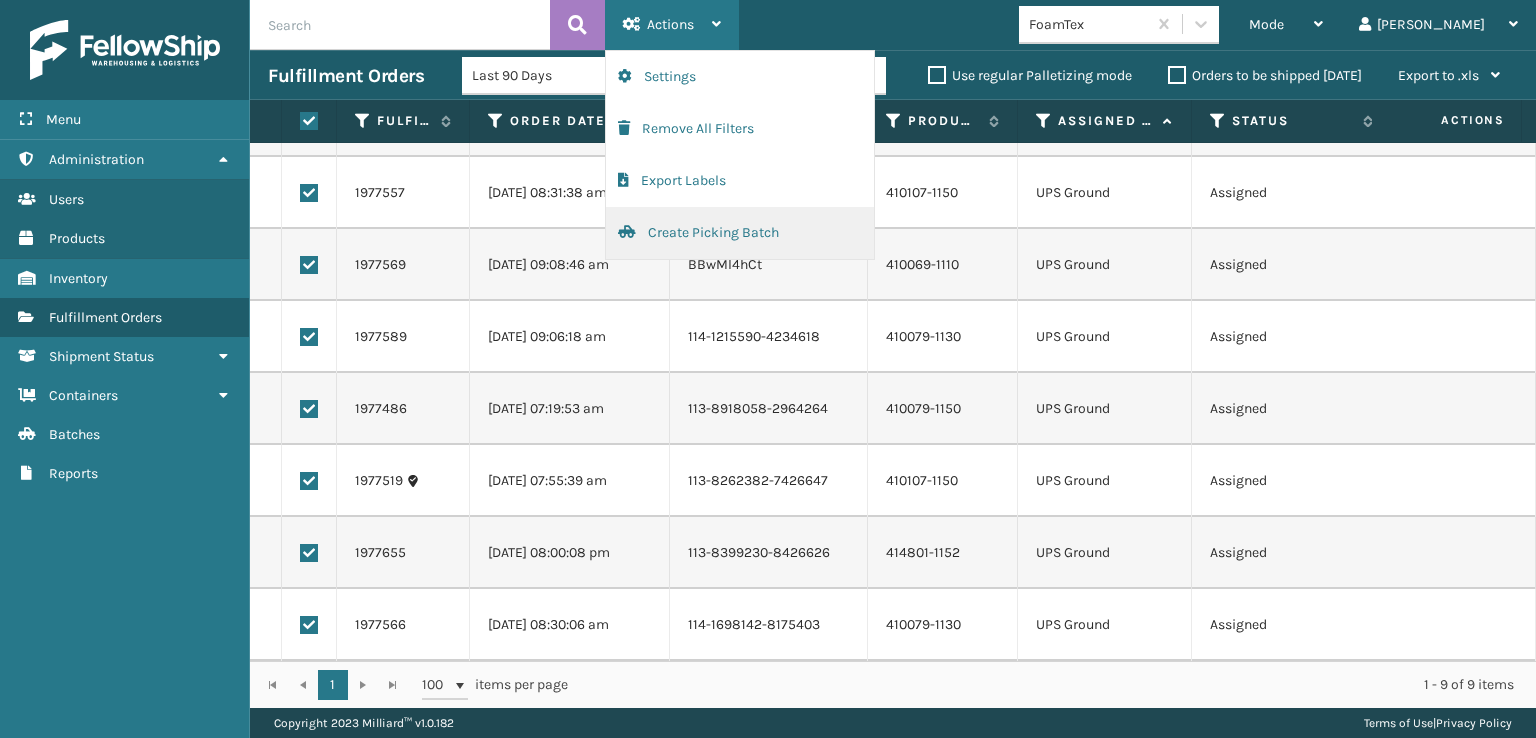 click on "Create Picking Batch" at bounding box center (740, 233) 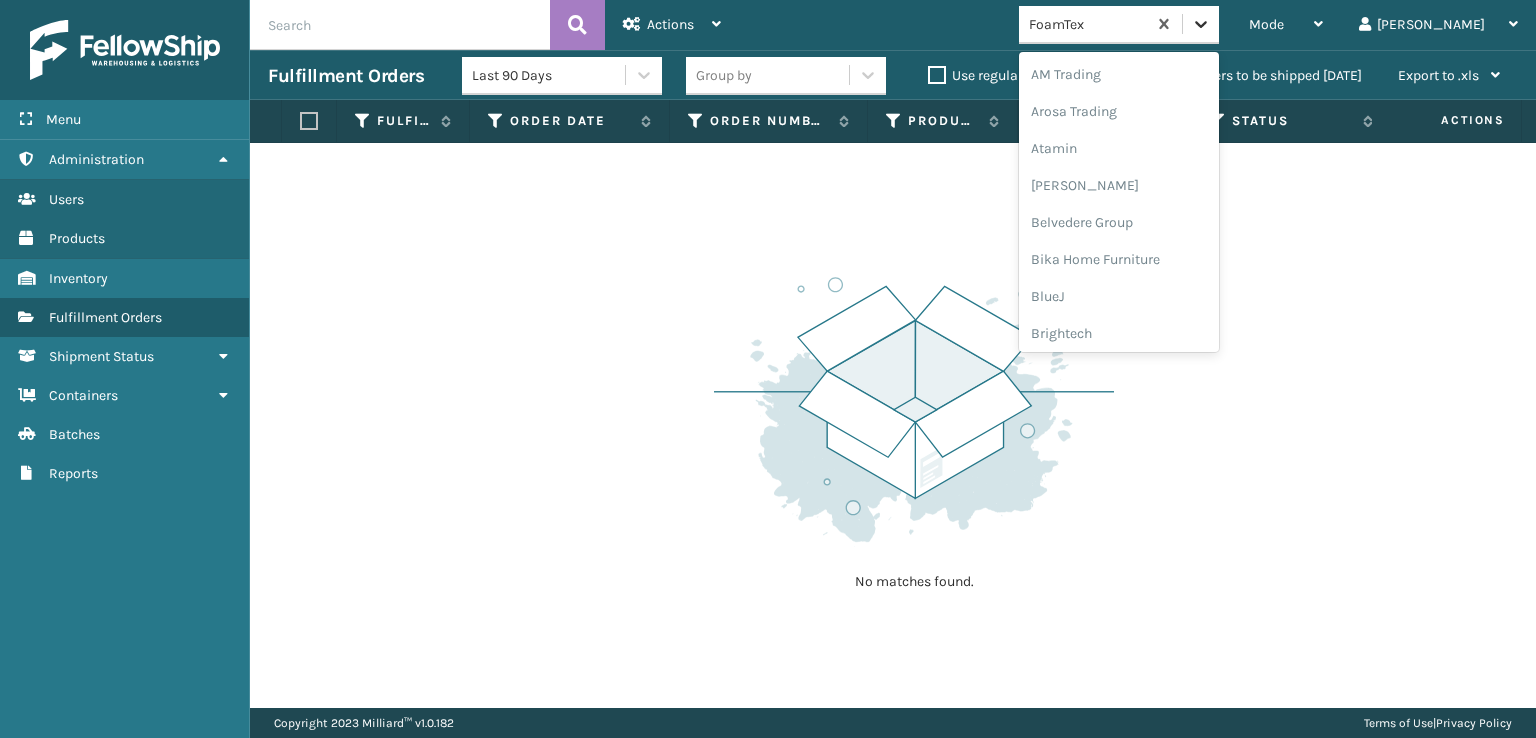 click 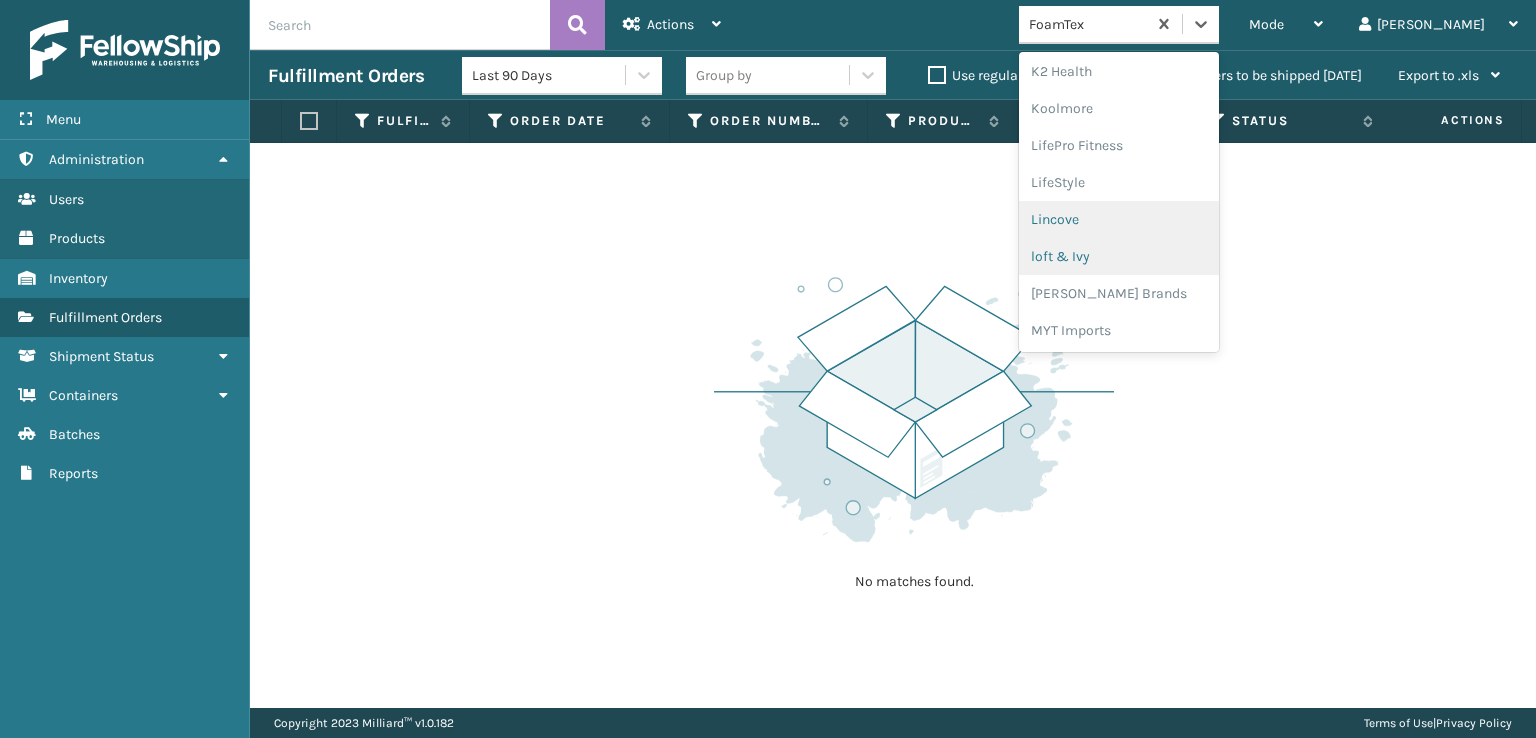 scroll, scrollTop: 732, scrollLeft: 0, axis: vertical 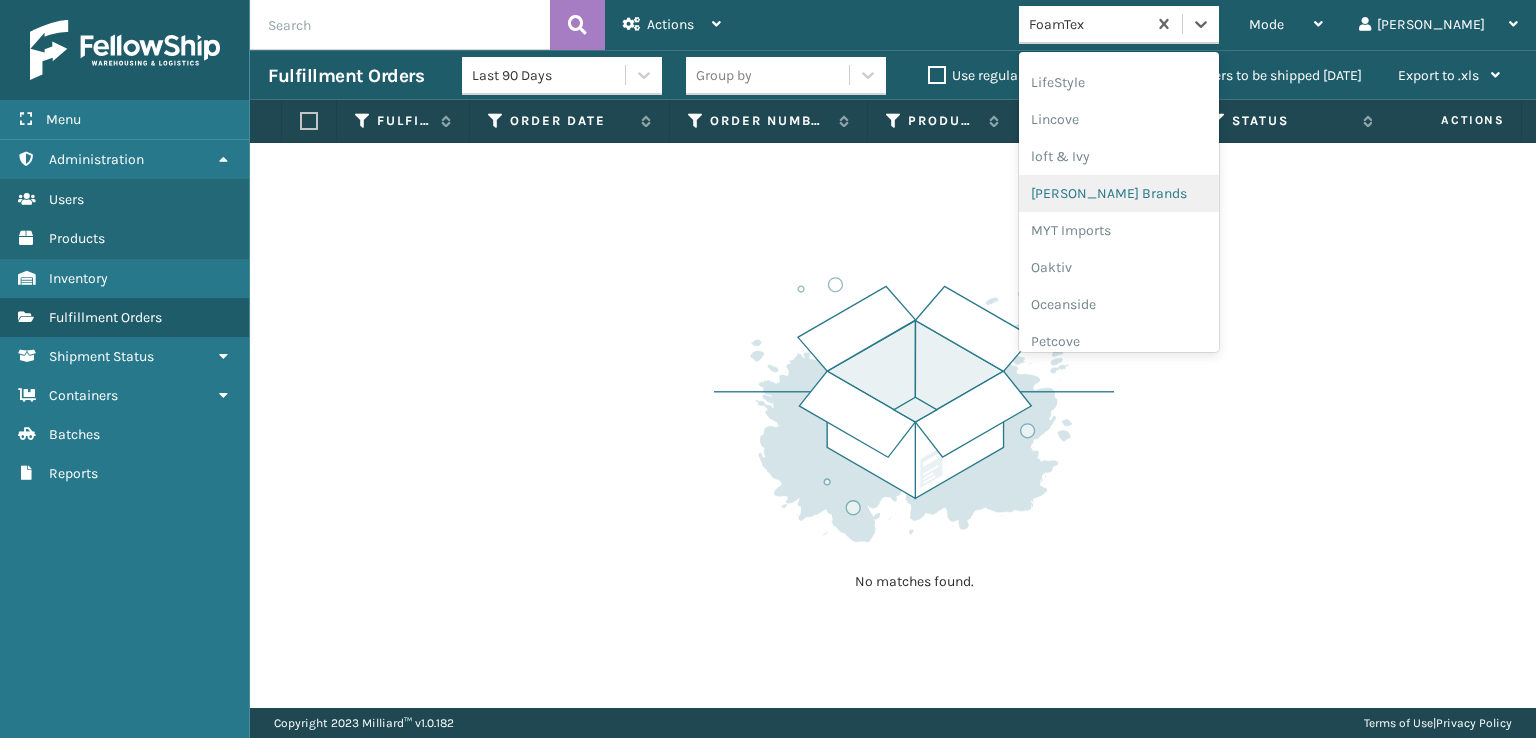 click on "[PERSON_NAME] Brands" at bounding box center [1119, 193] 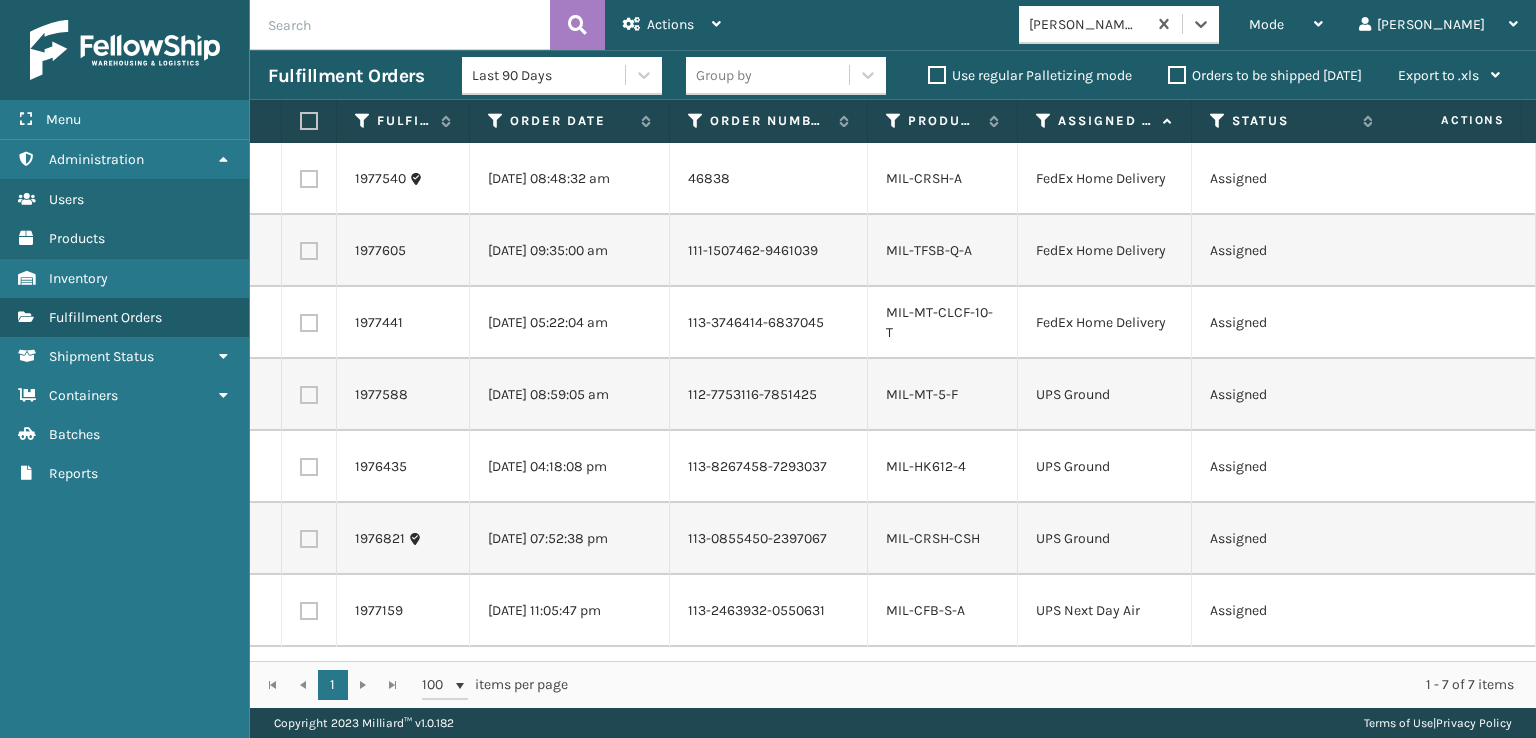 scroll, scrollTop: 0, scrollLeft: 0, axis: both 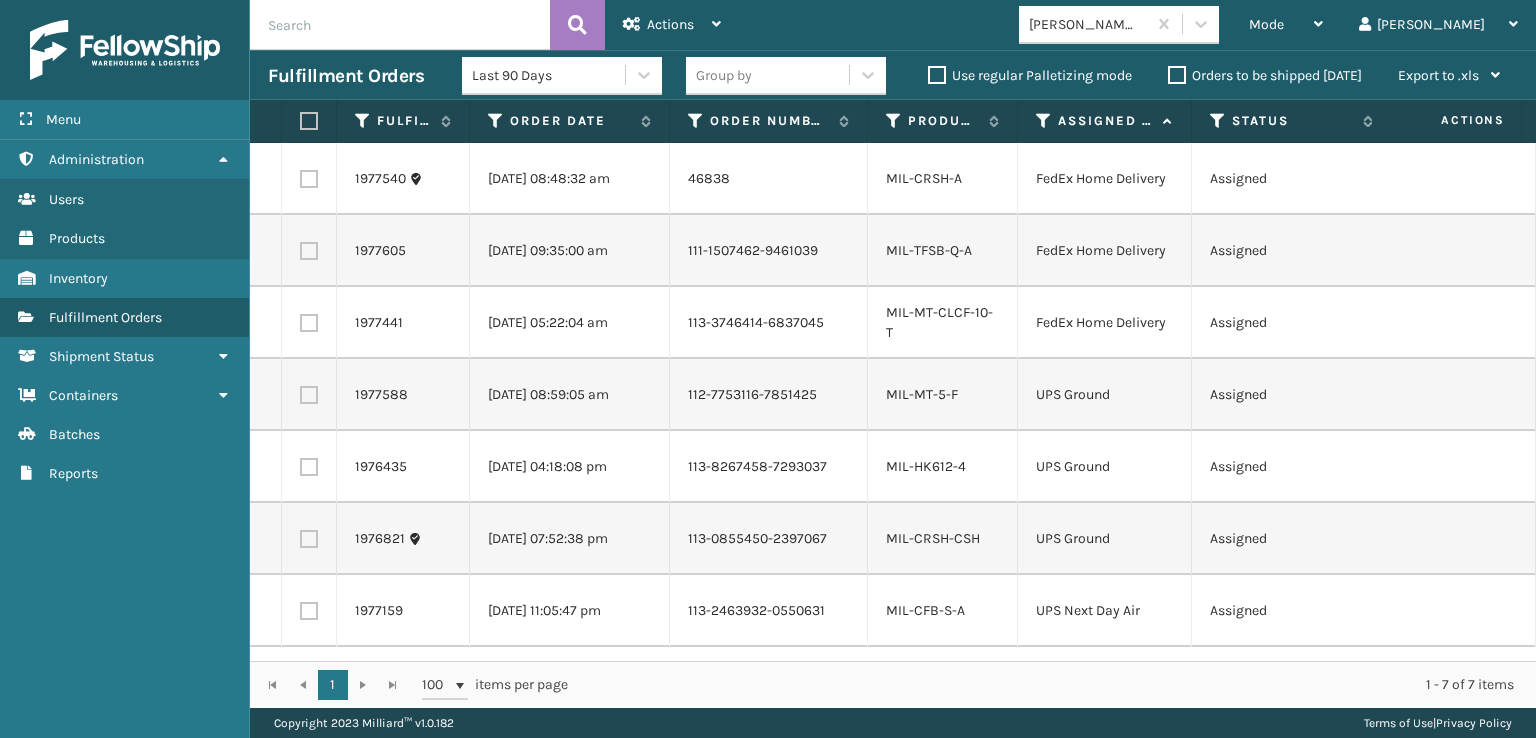 click at bounding box center [309, 121] 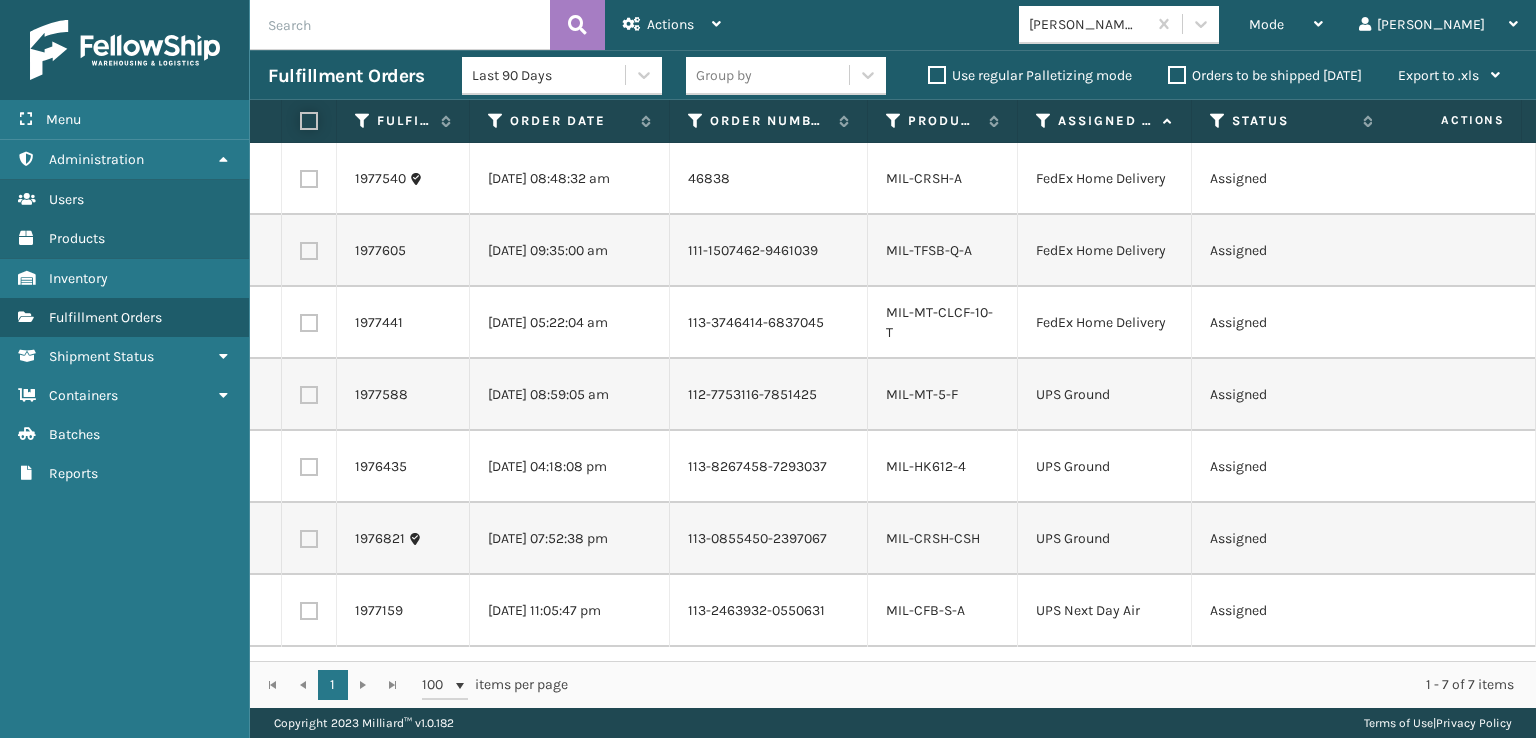 click at bounding box center (300, 121) 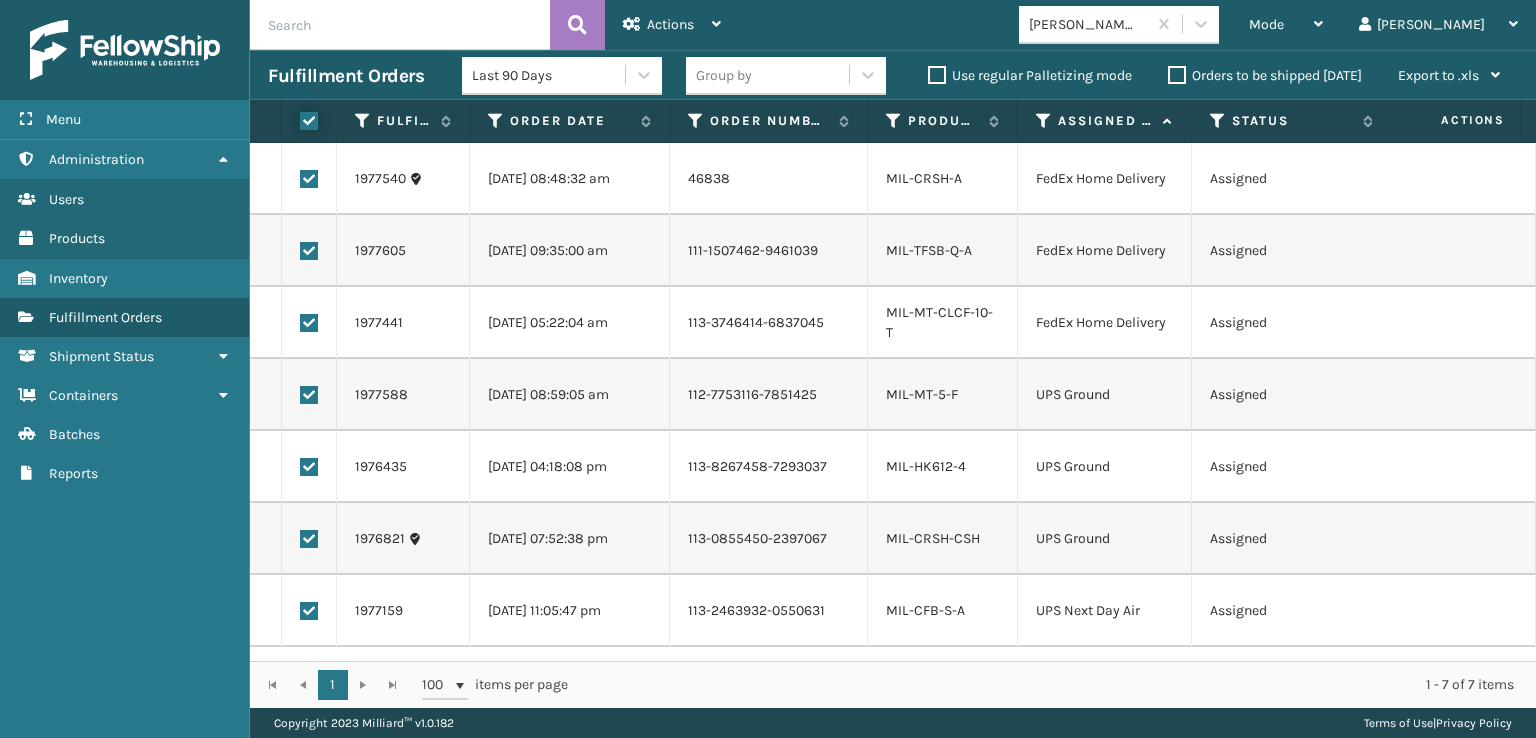 checkbox on "true" 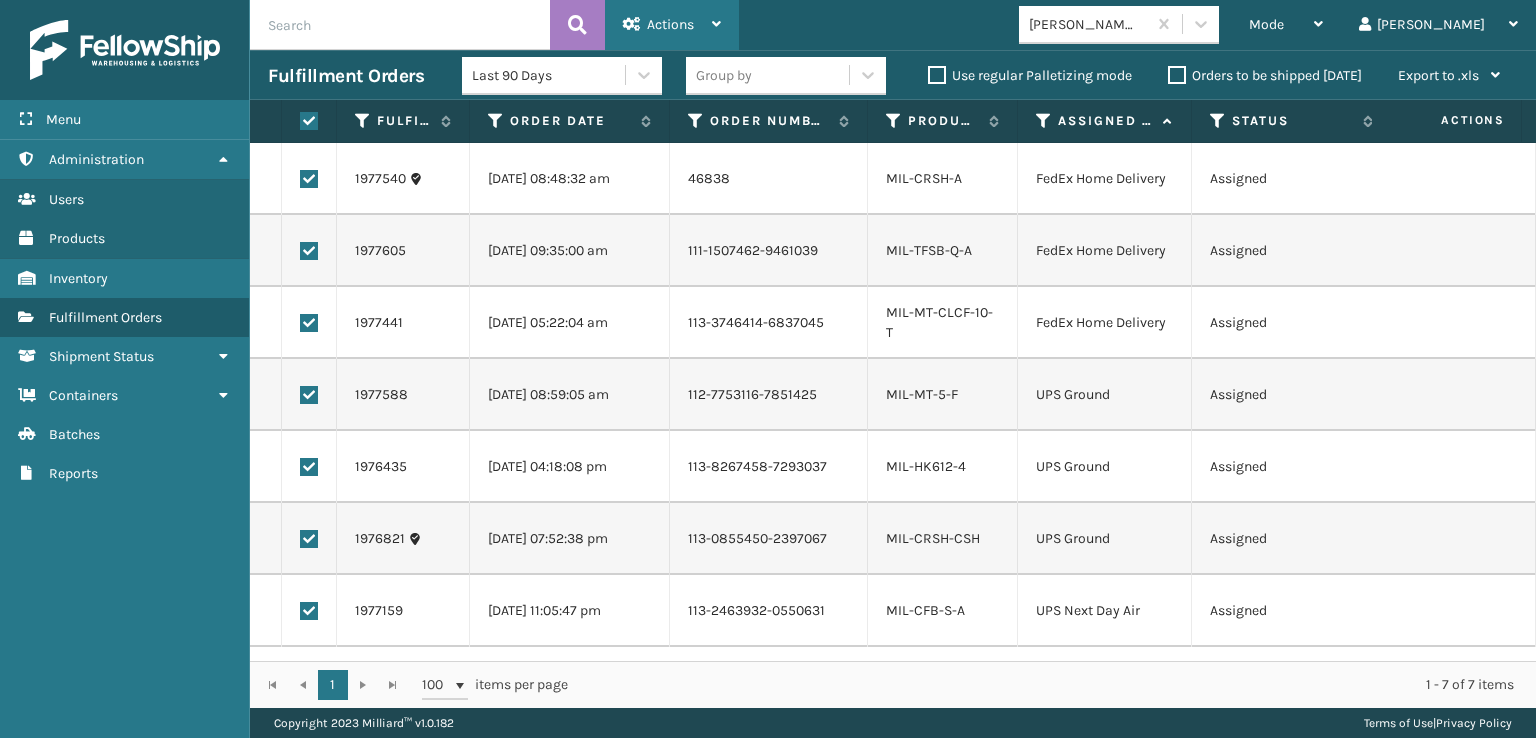 click on "Actions" at bounding box center [670, 24] 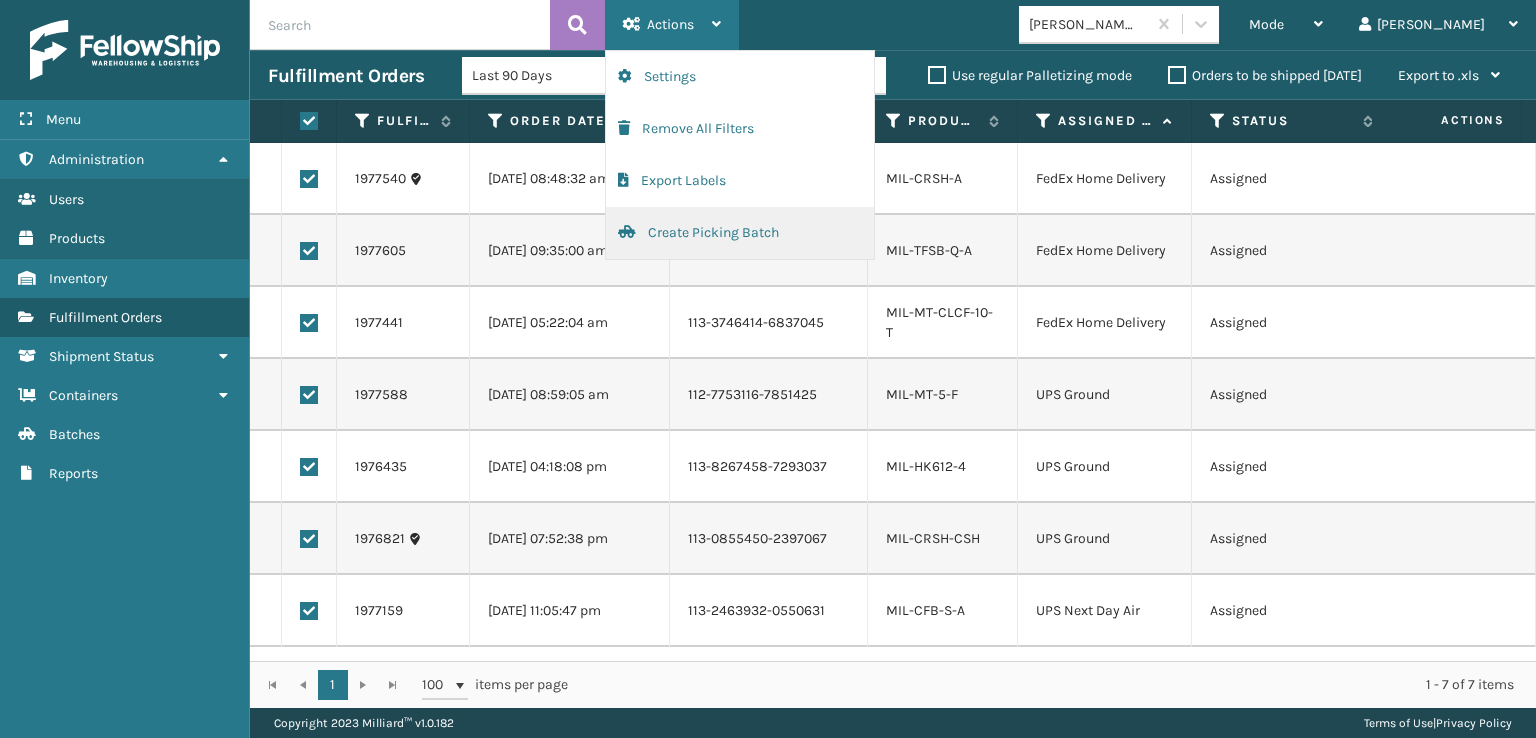 click on "Create Picking Batch" at bounding box center [740, 233] 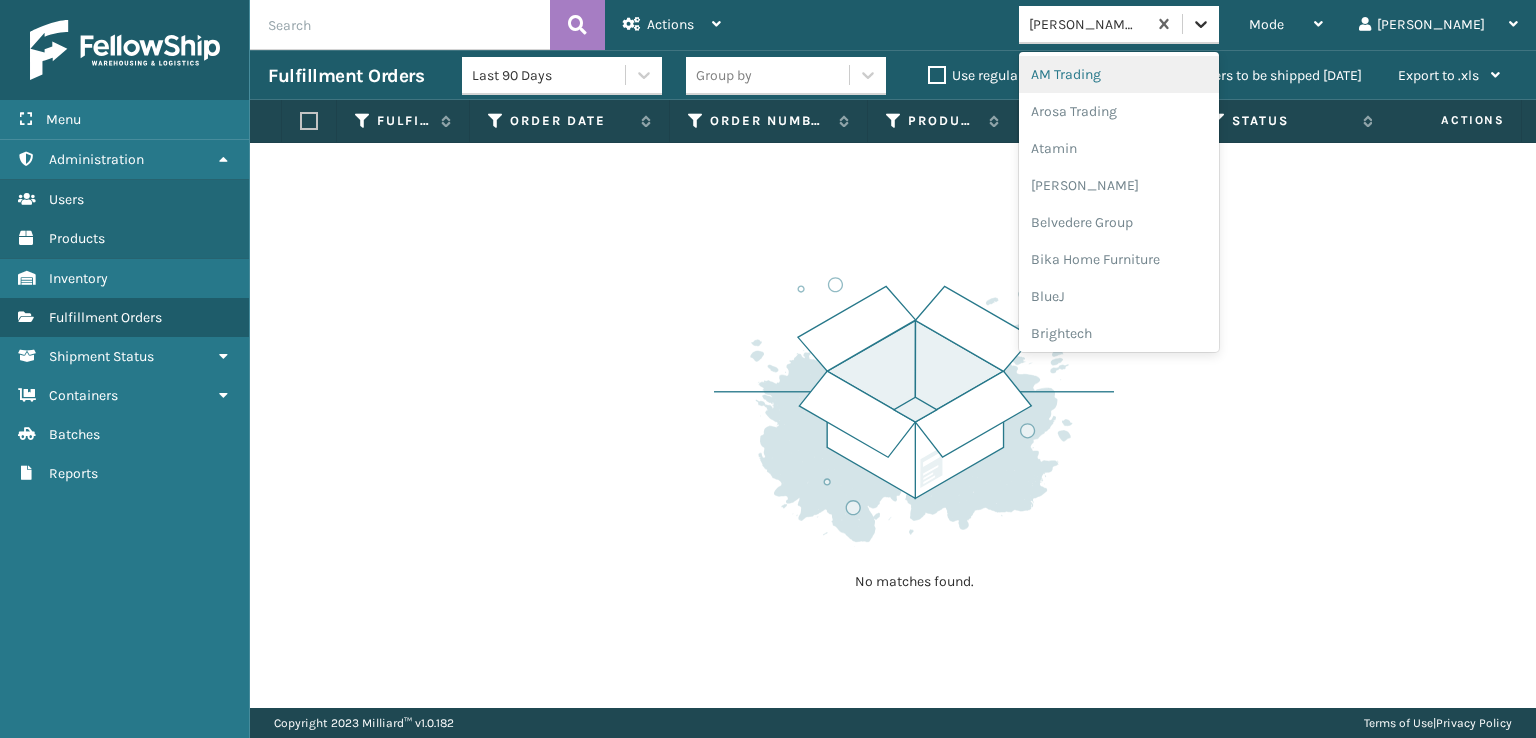 click at bounding box center (1201, 24) 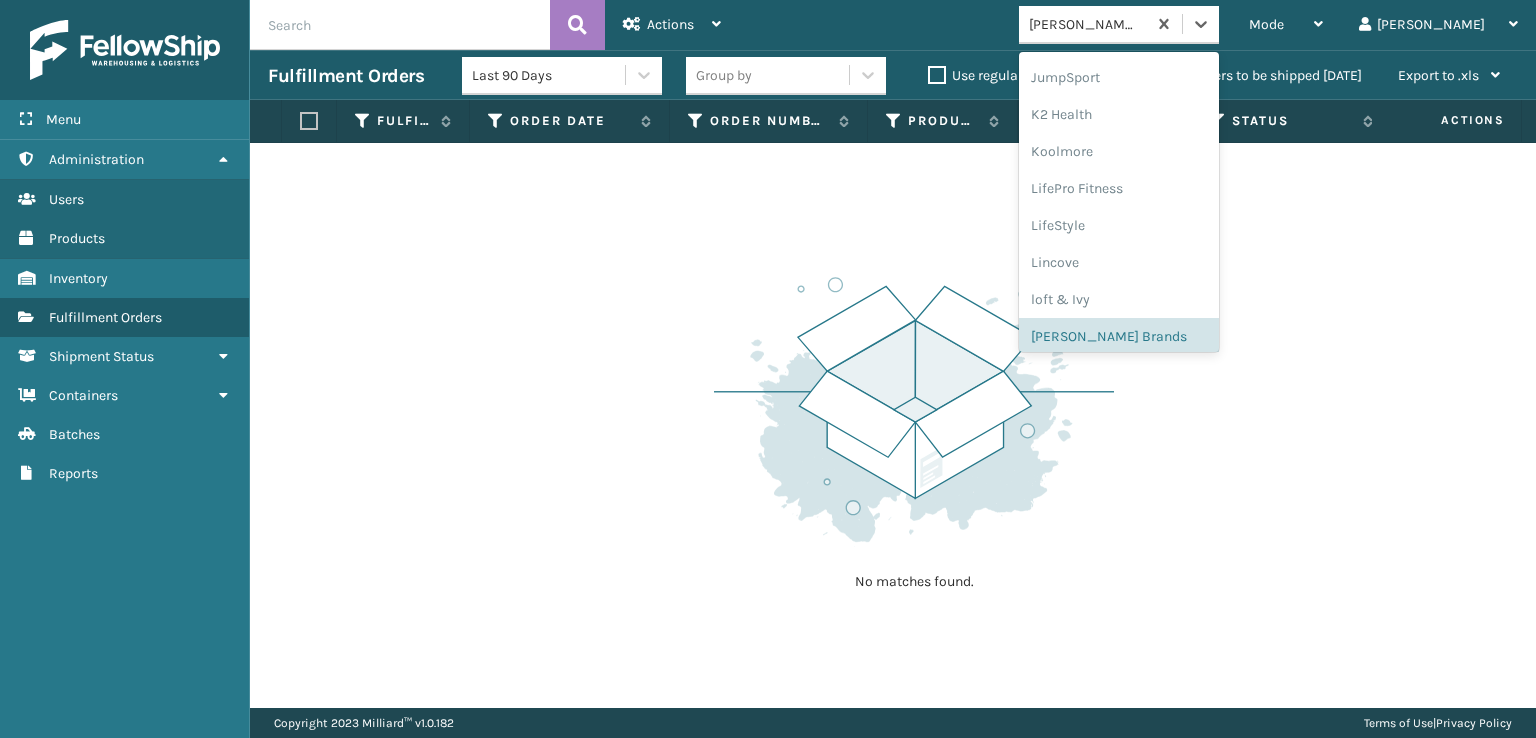 scroll, scrollTop: 600, scrollLeft: 0, axis: vertical 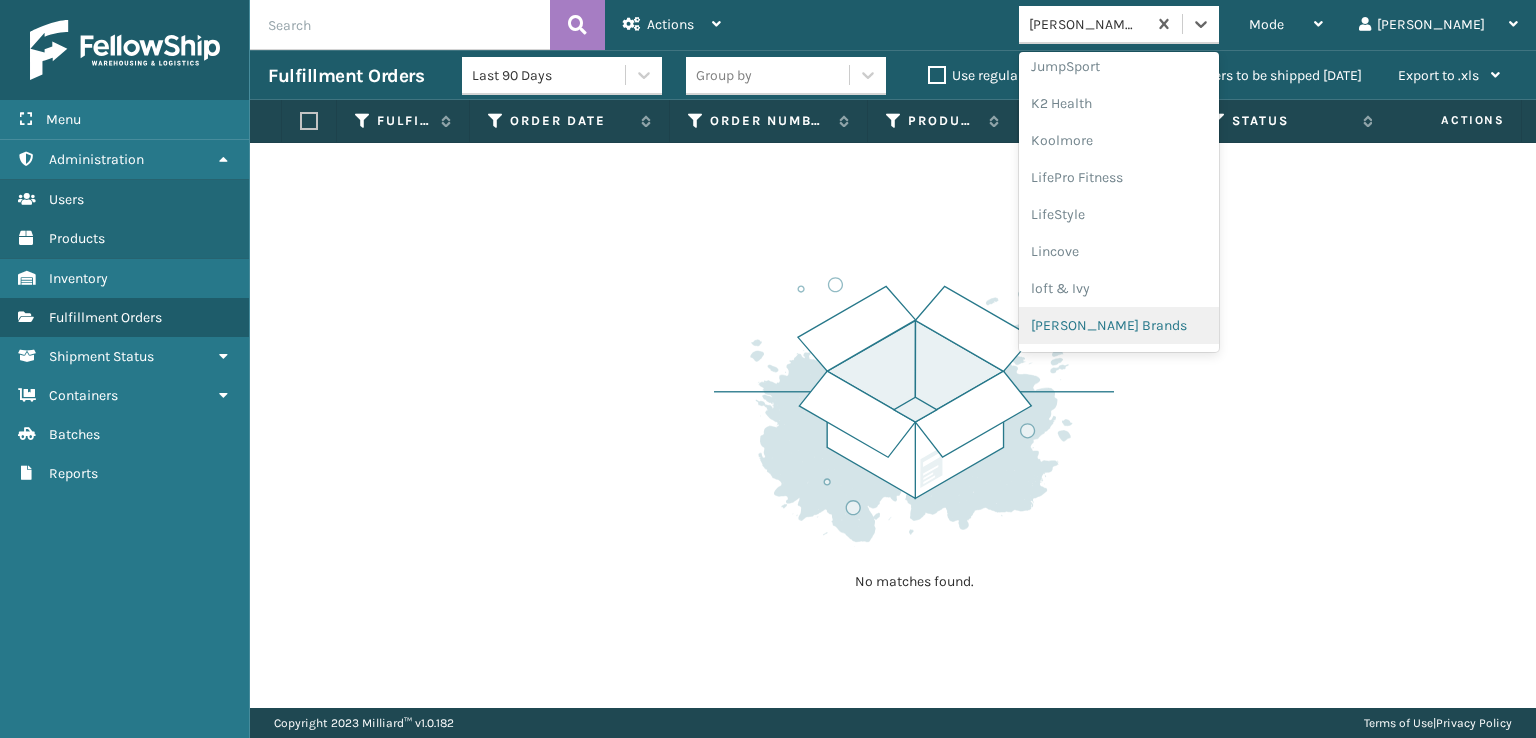 click on "[PERSON_NAME] Brands" at bounding box center [1119, 325] 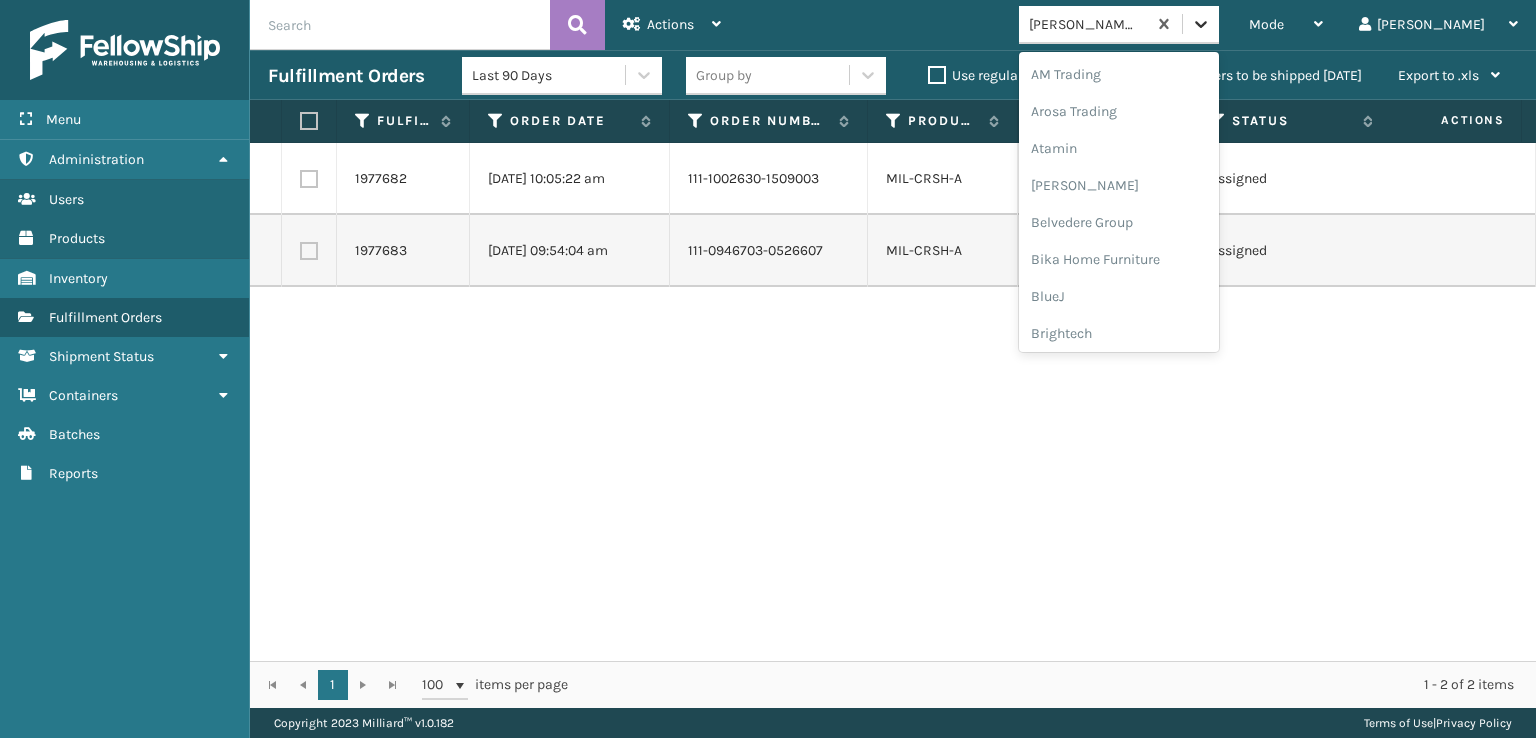 click 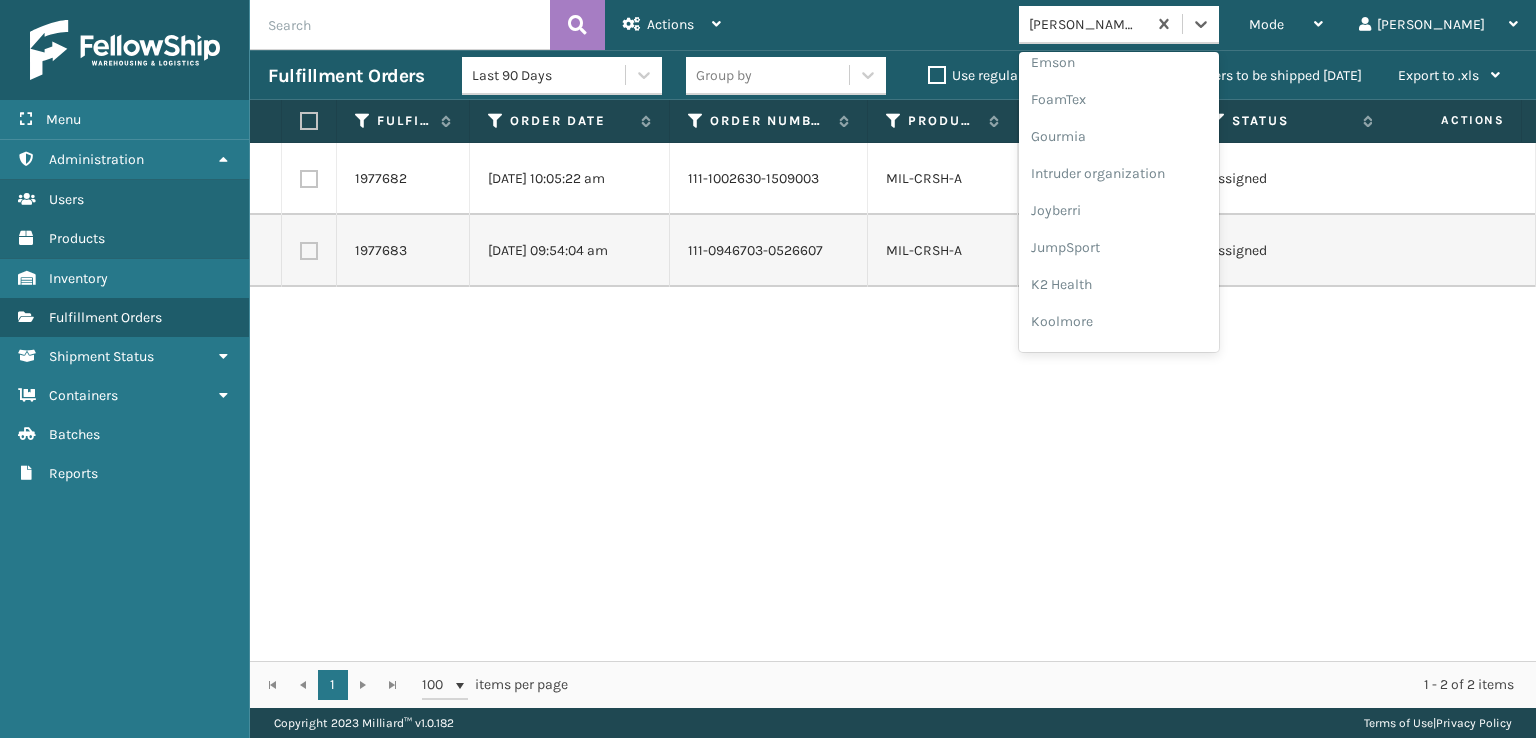 scroll, scrollTop: 332, scrollLeft: 0, axis: vertical 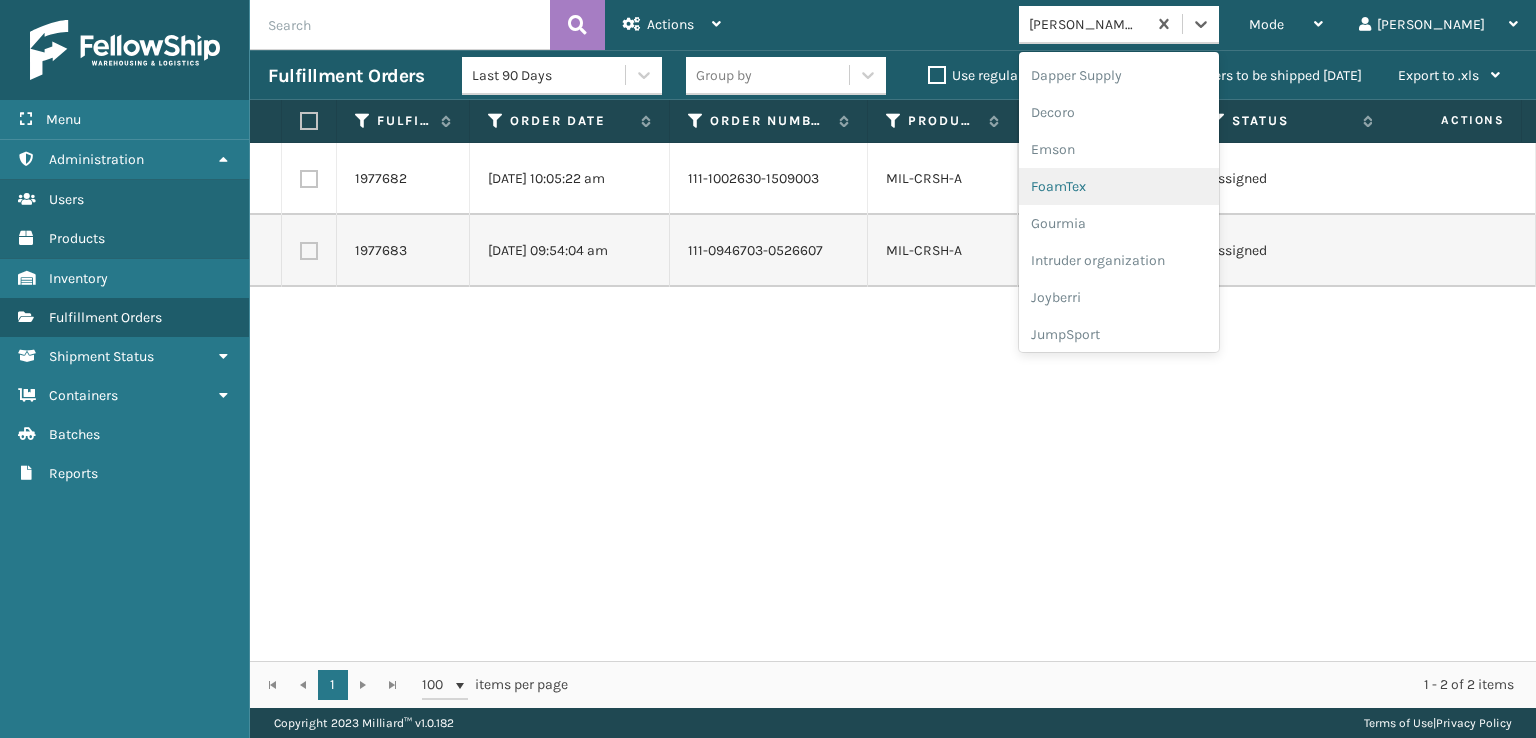 click on "FoamTex" at bounding box center [1119, 186] 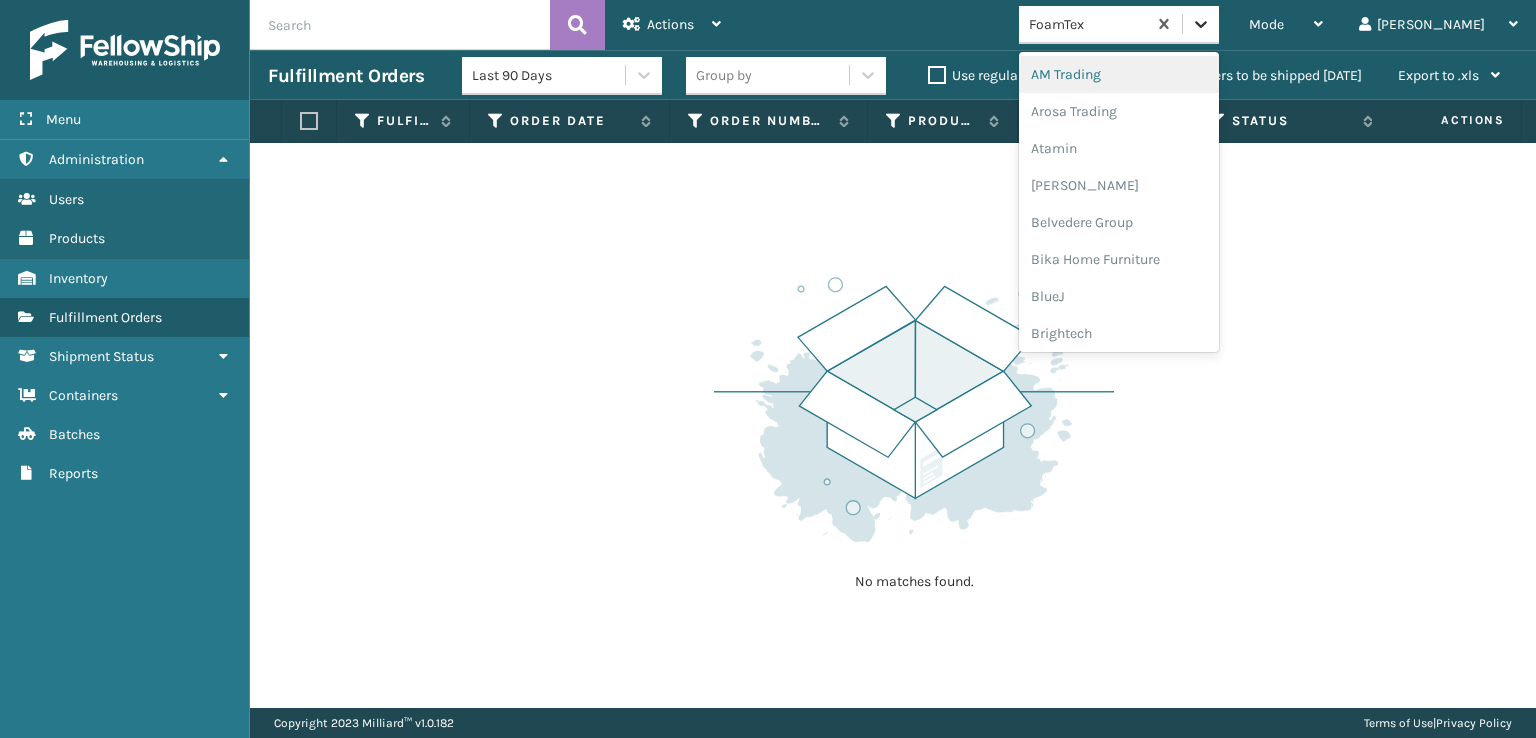 click at bounding box center (1201, 24) 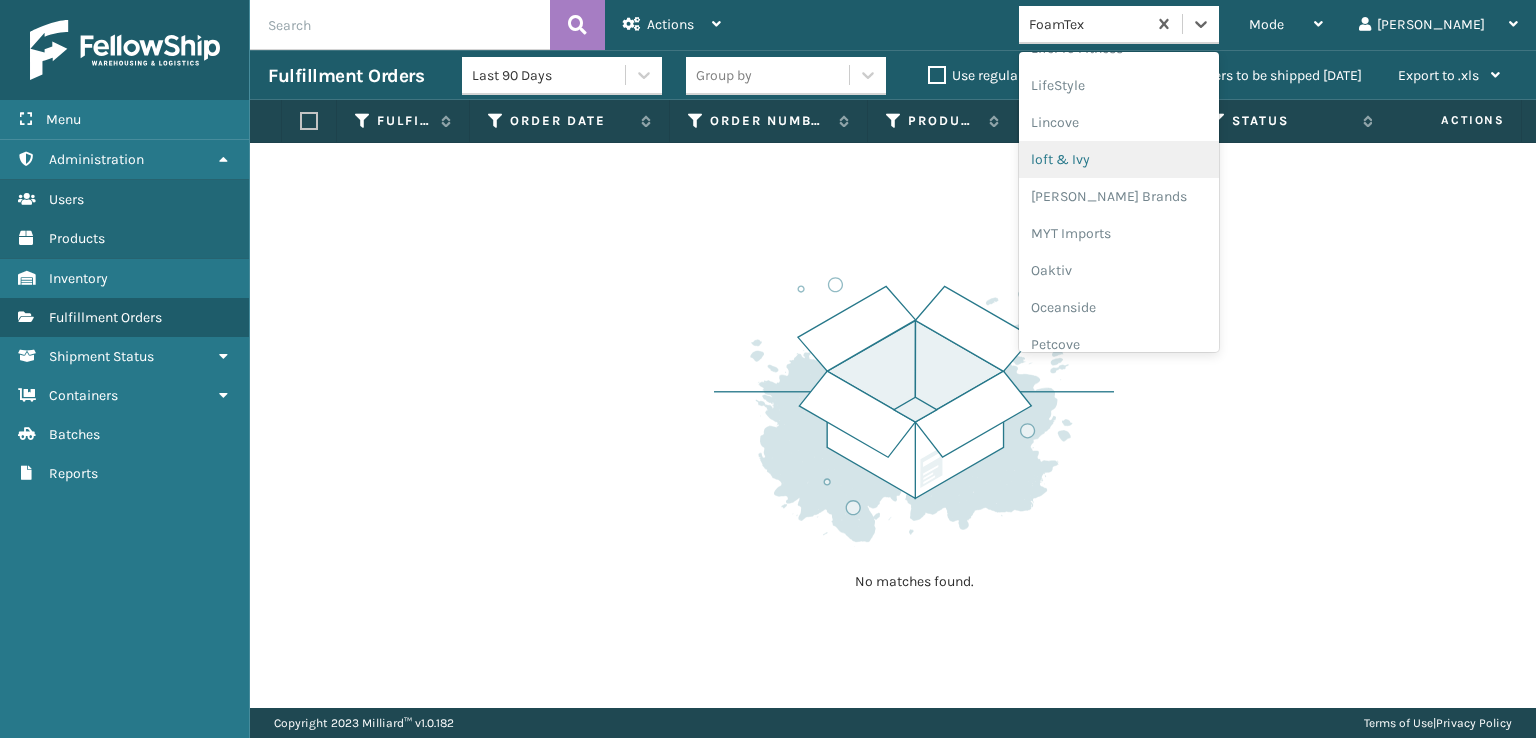 scroll, scrollTop: 928, scrollLeft: 0, axis: vertical 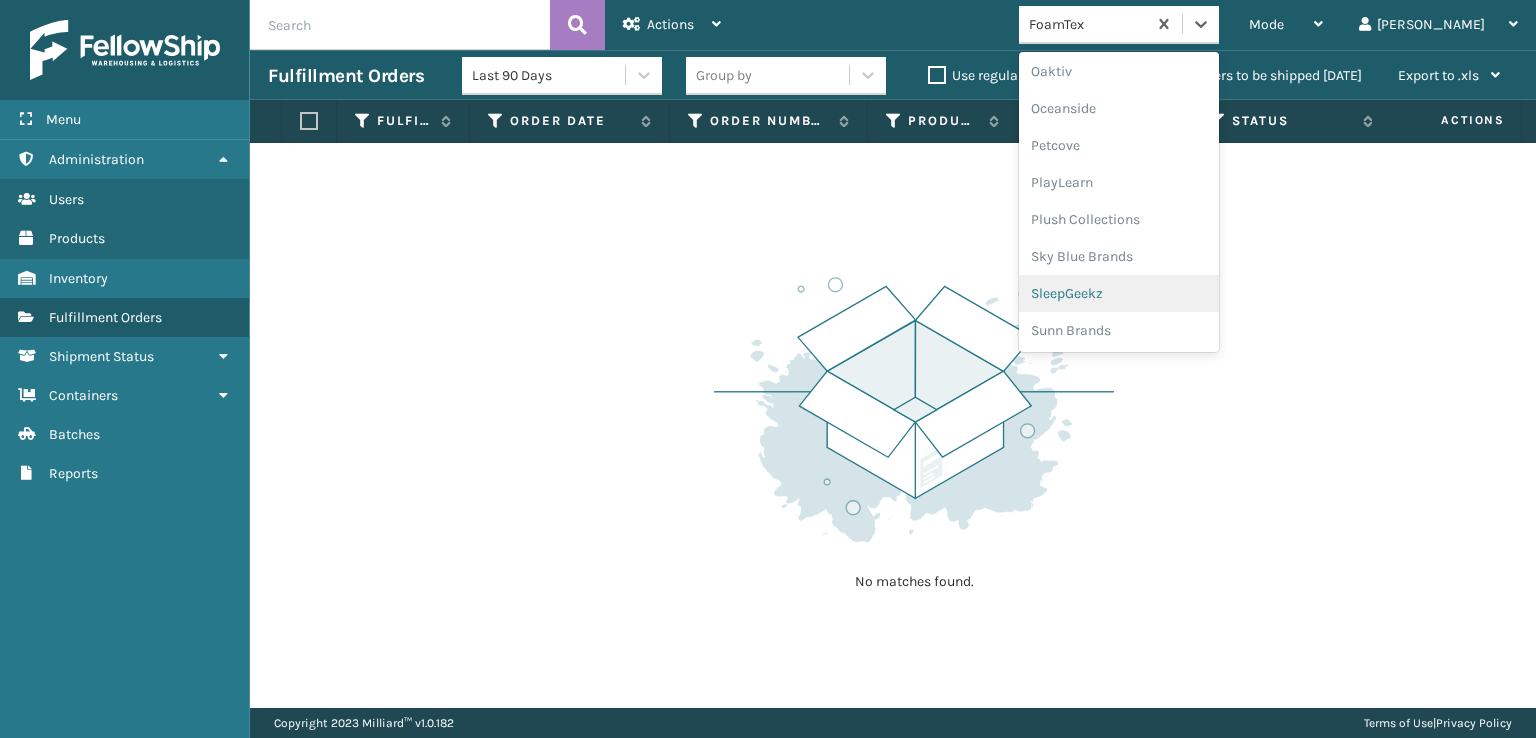 click on "SleepGeekz" at bounding box center [1119, 293] 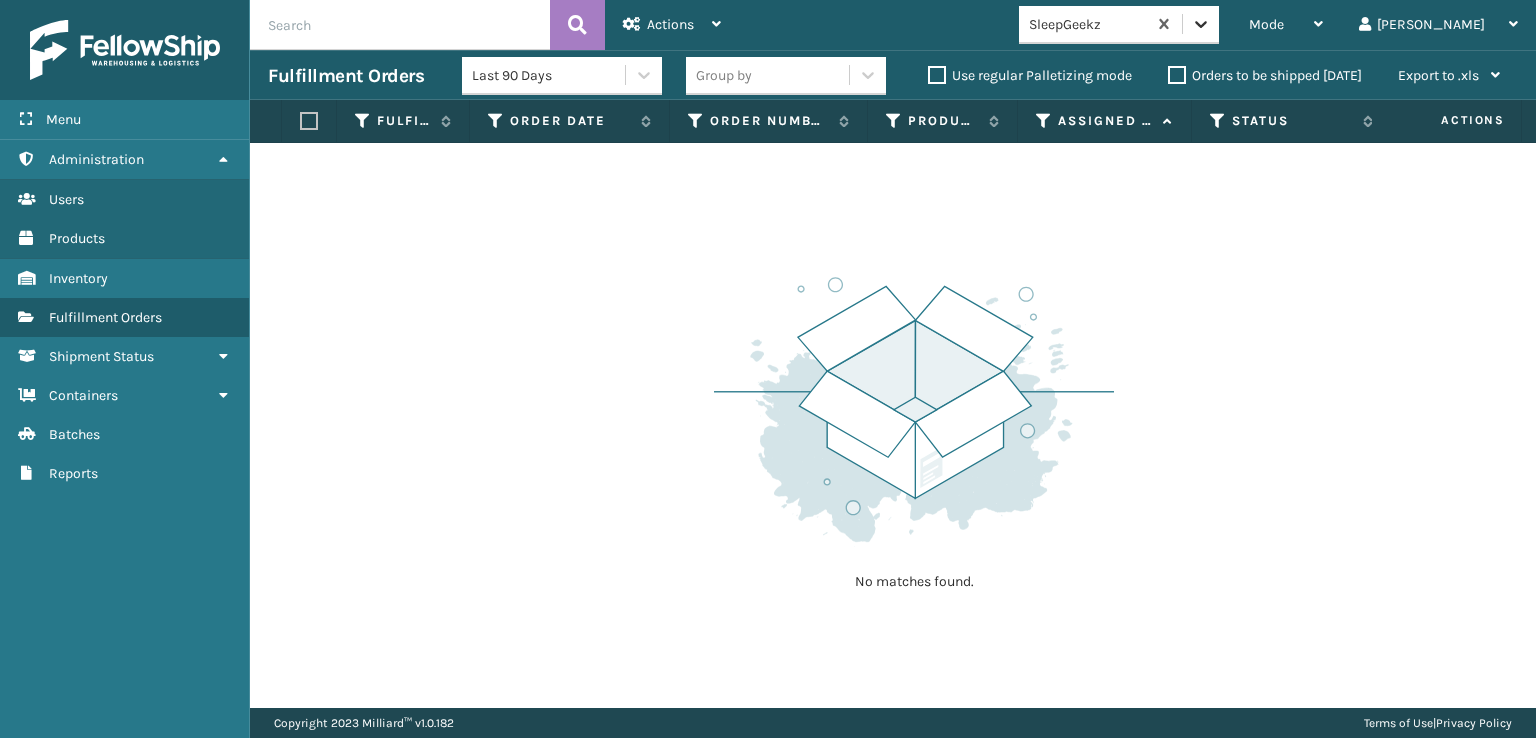 click 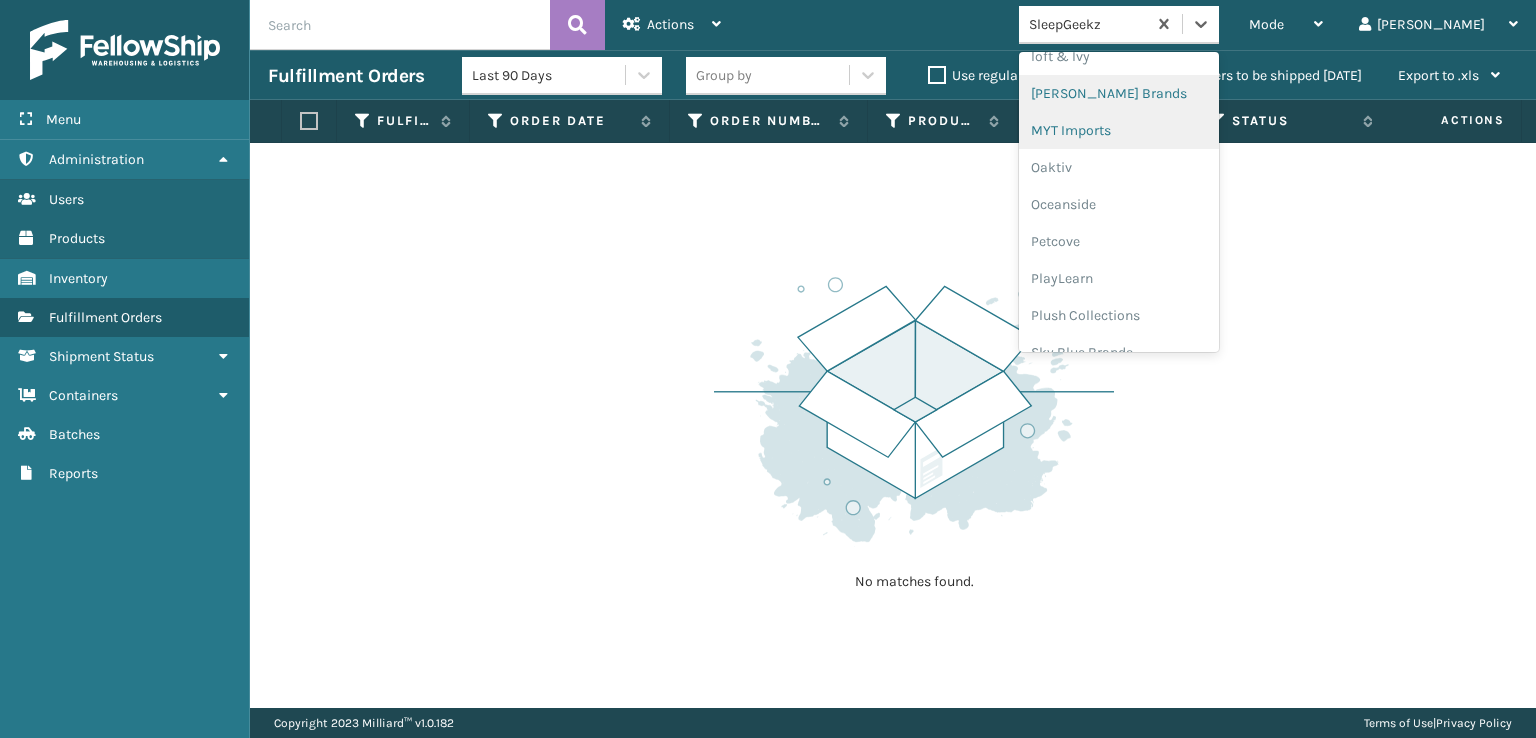 scroll, scrollTop: 728, scrollLeft: 0, axis: vertical 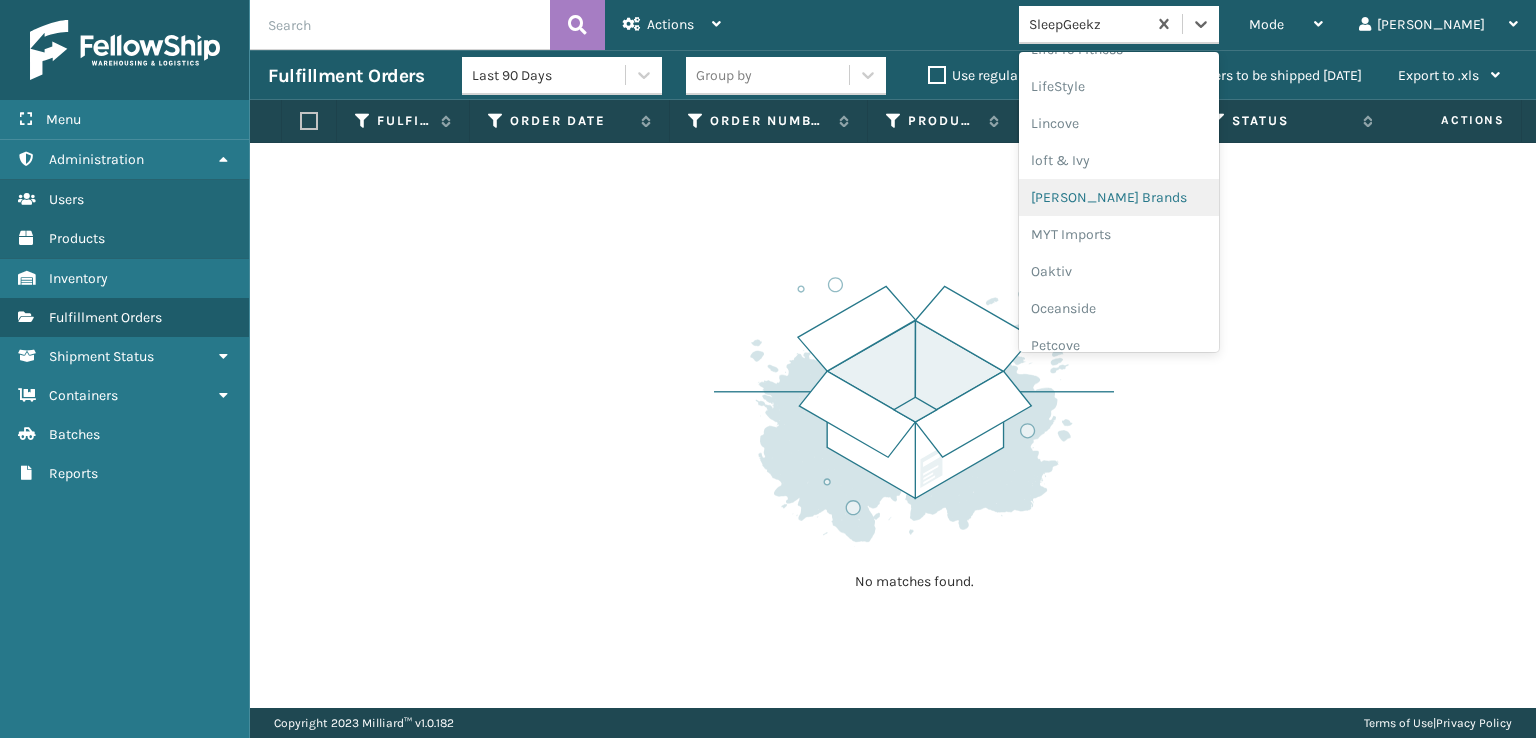 click on "[PERSON_NAME] Brands" at bounding box center (1119, 197) 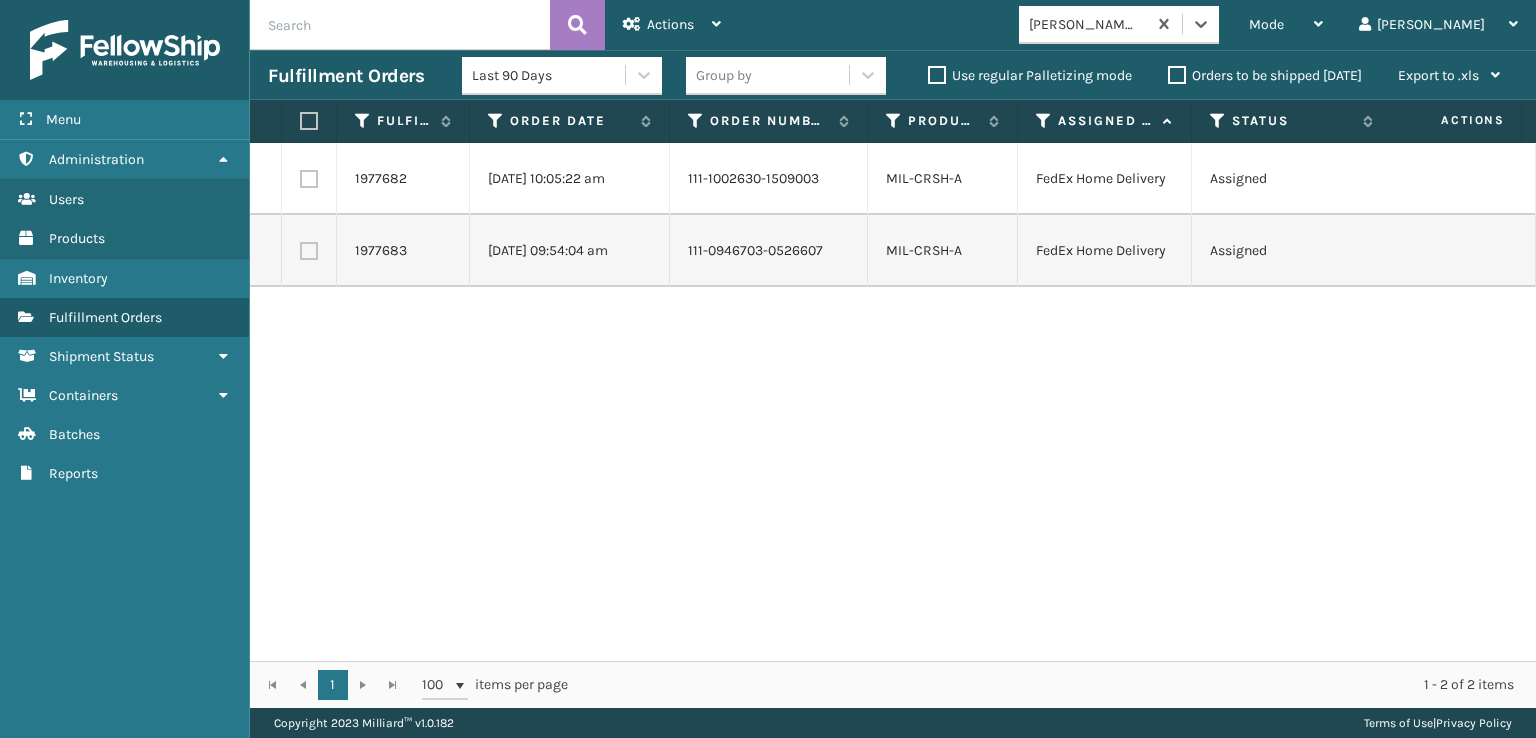 click at bounding box center (309, 121) 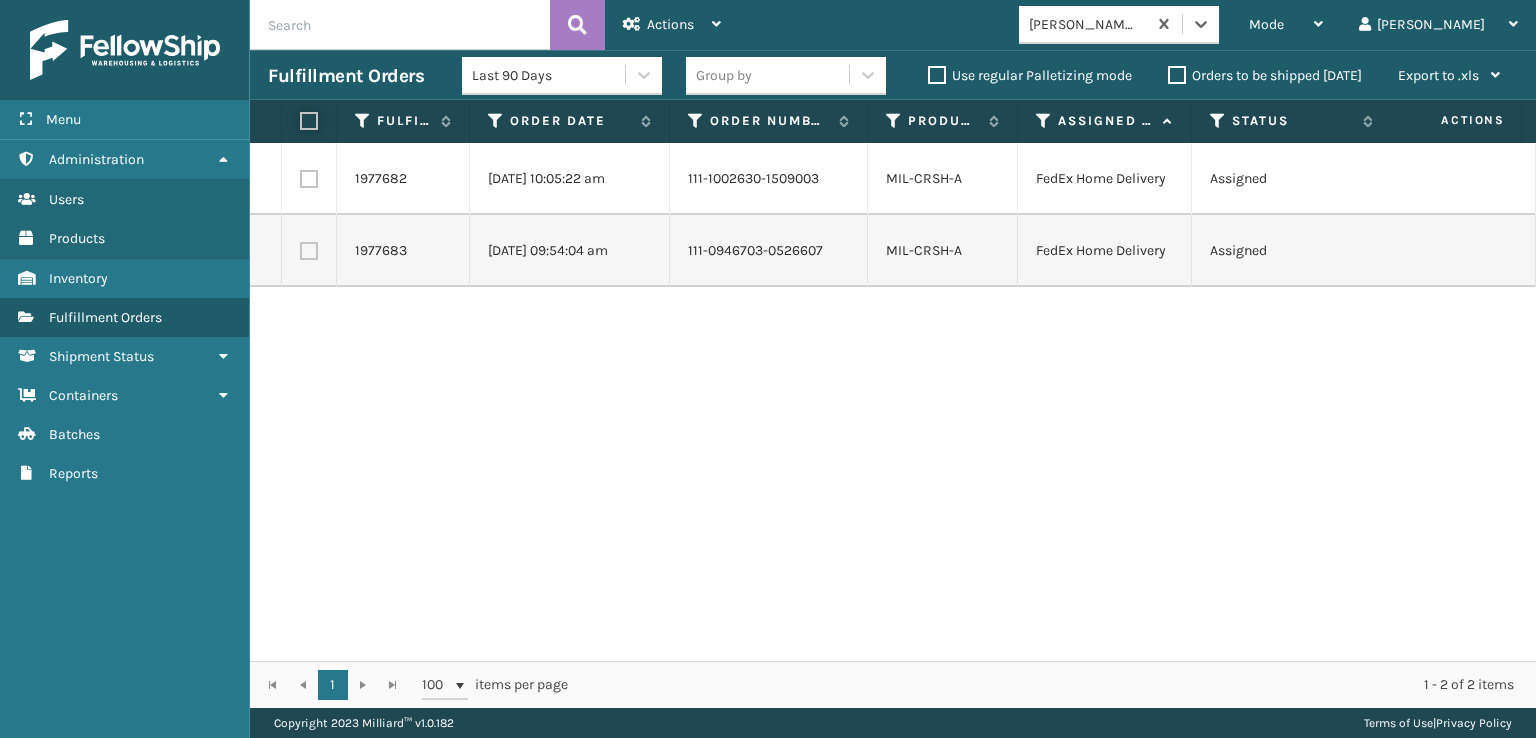 click at bounding box center [300, 121] 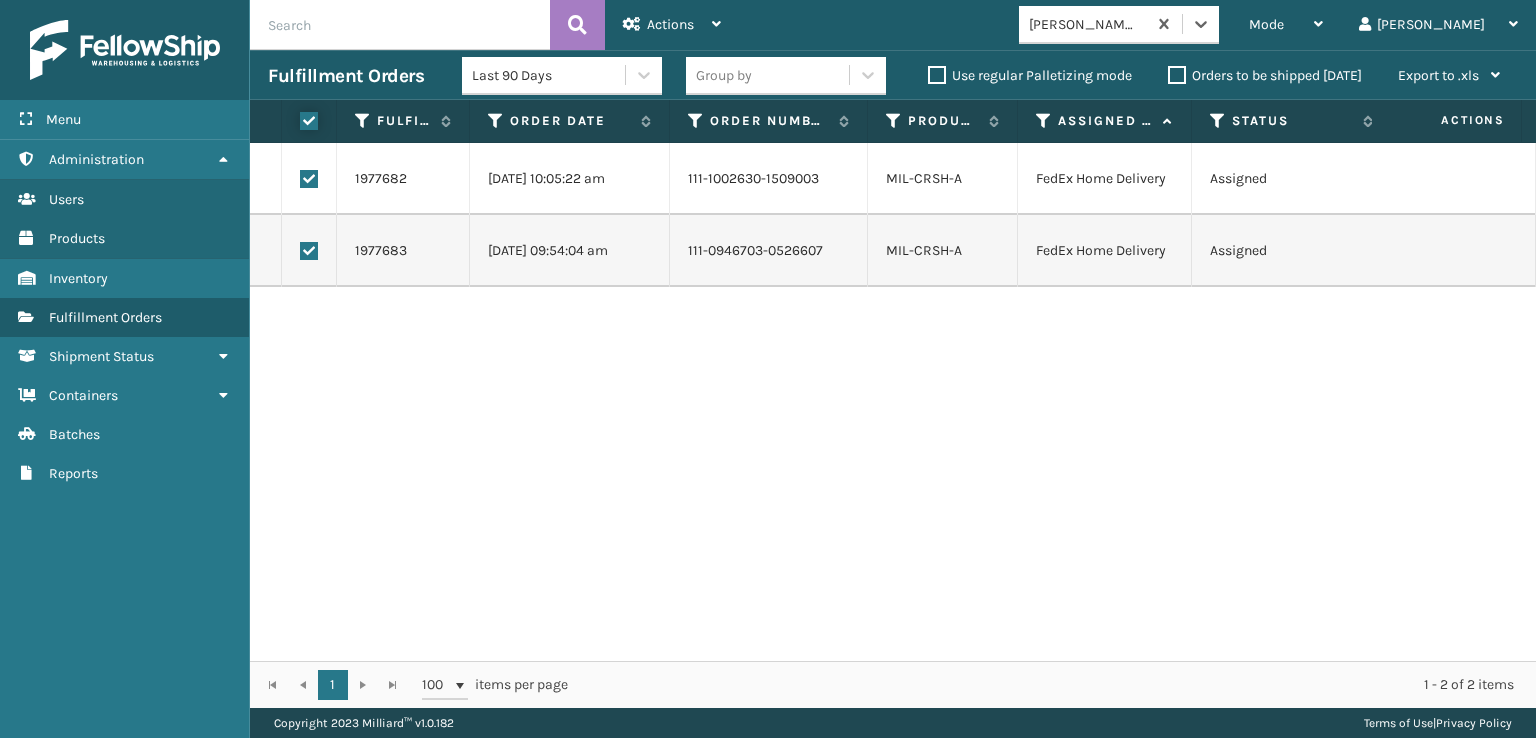 checkbox on "true" 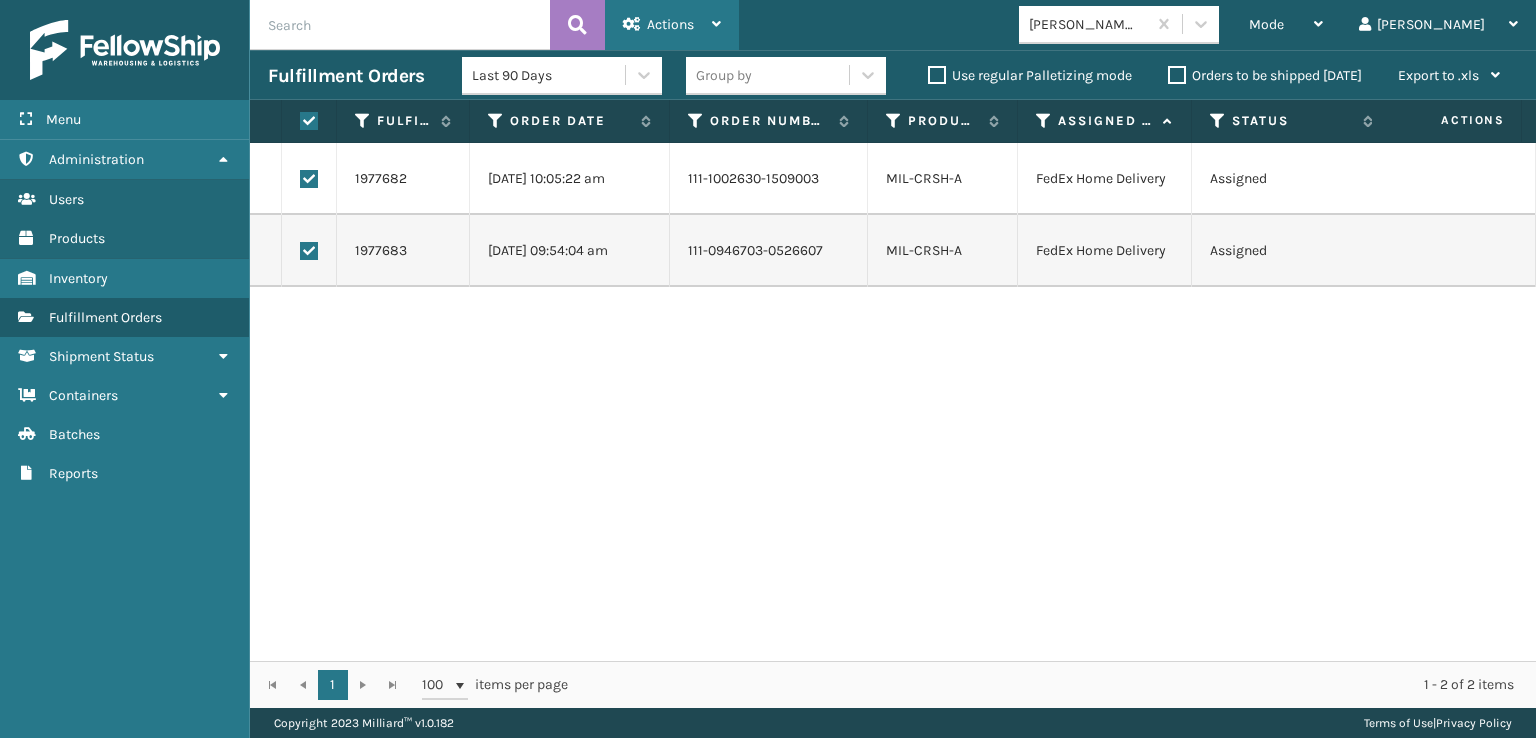 click on "Actions" at bounding box center (670, 24) 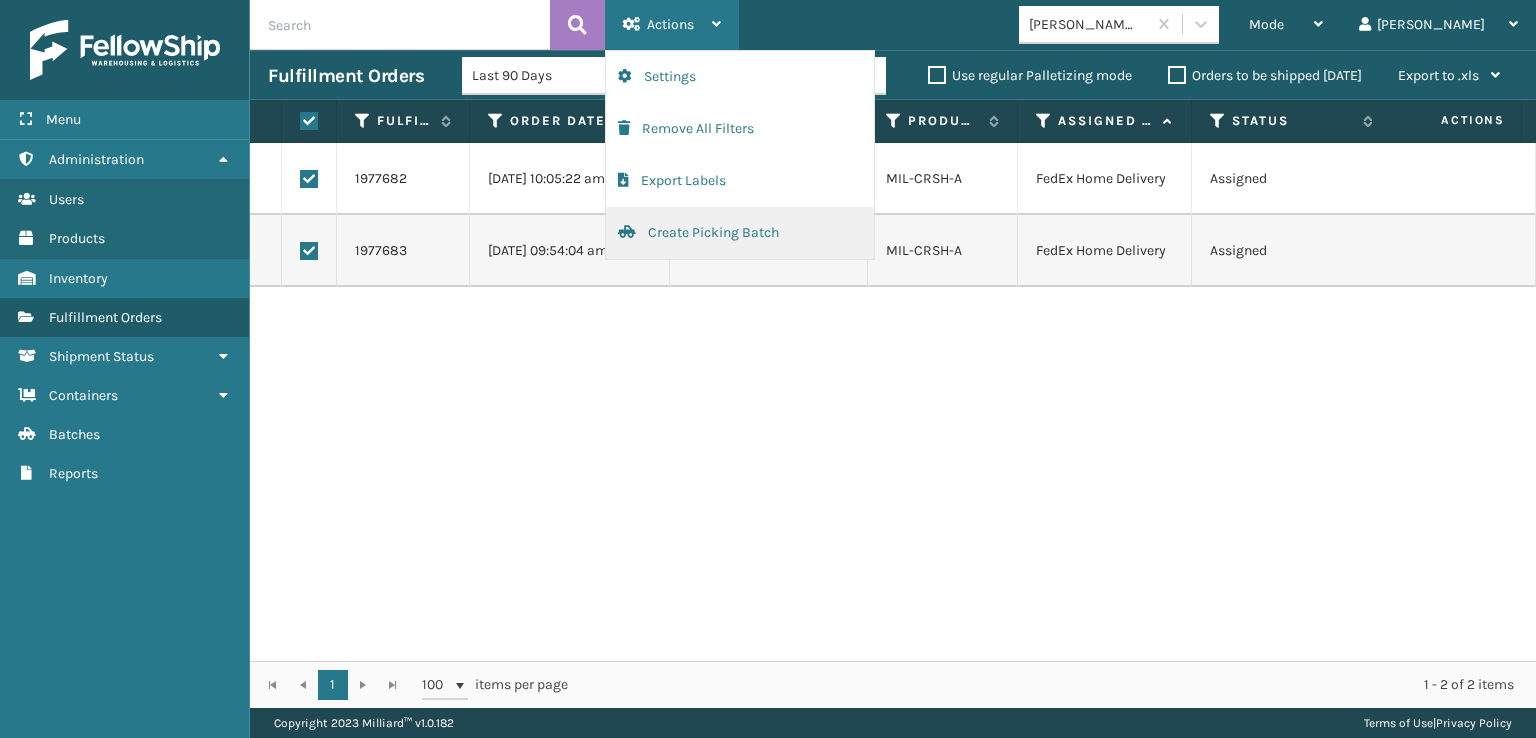 click on "Create Picking Batch" at bounding box center (740, 233) 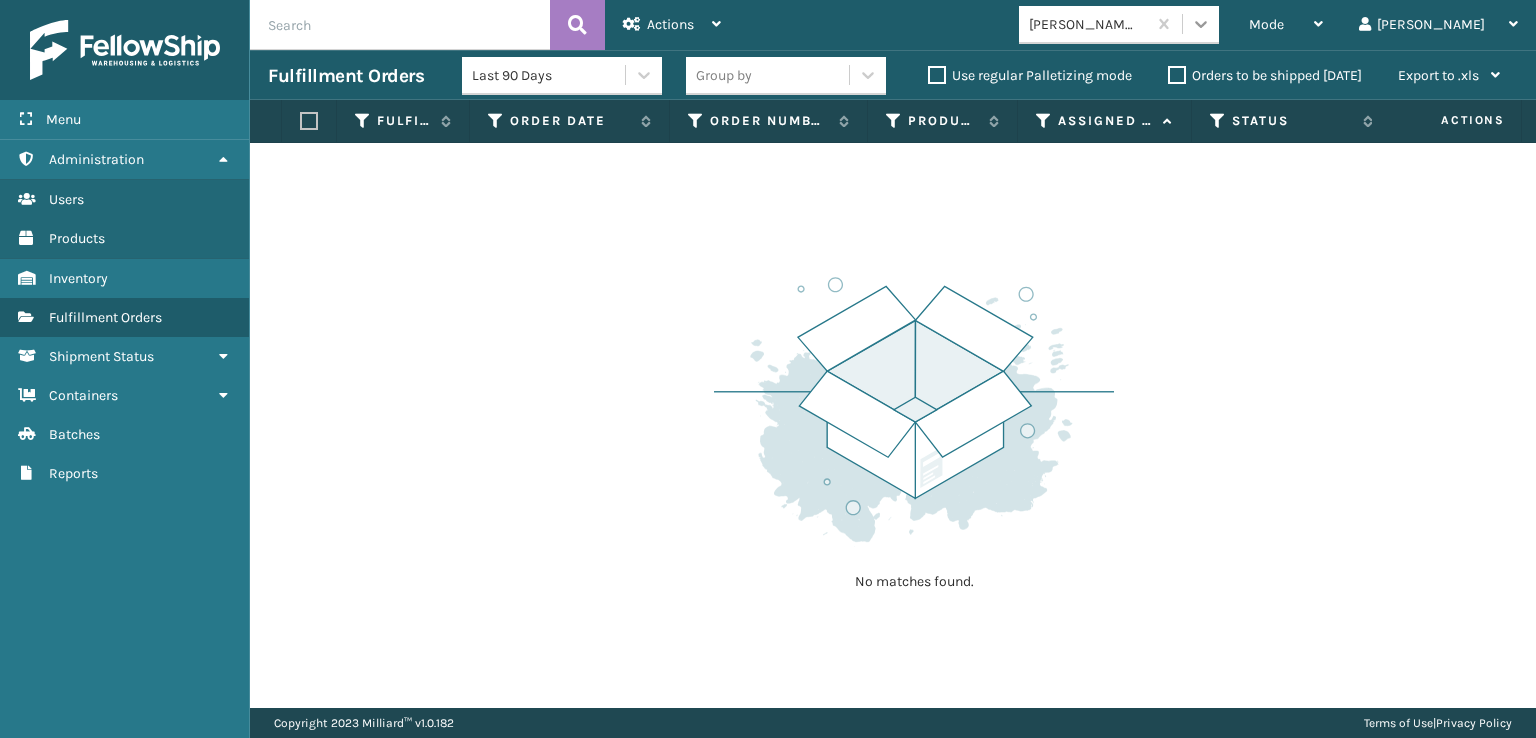 click 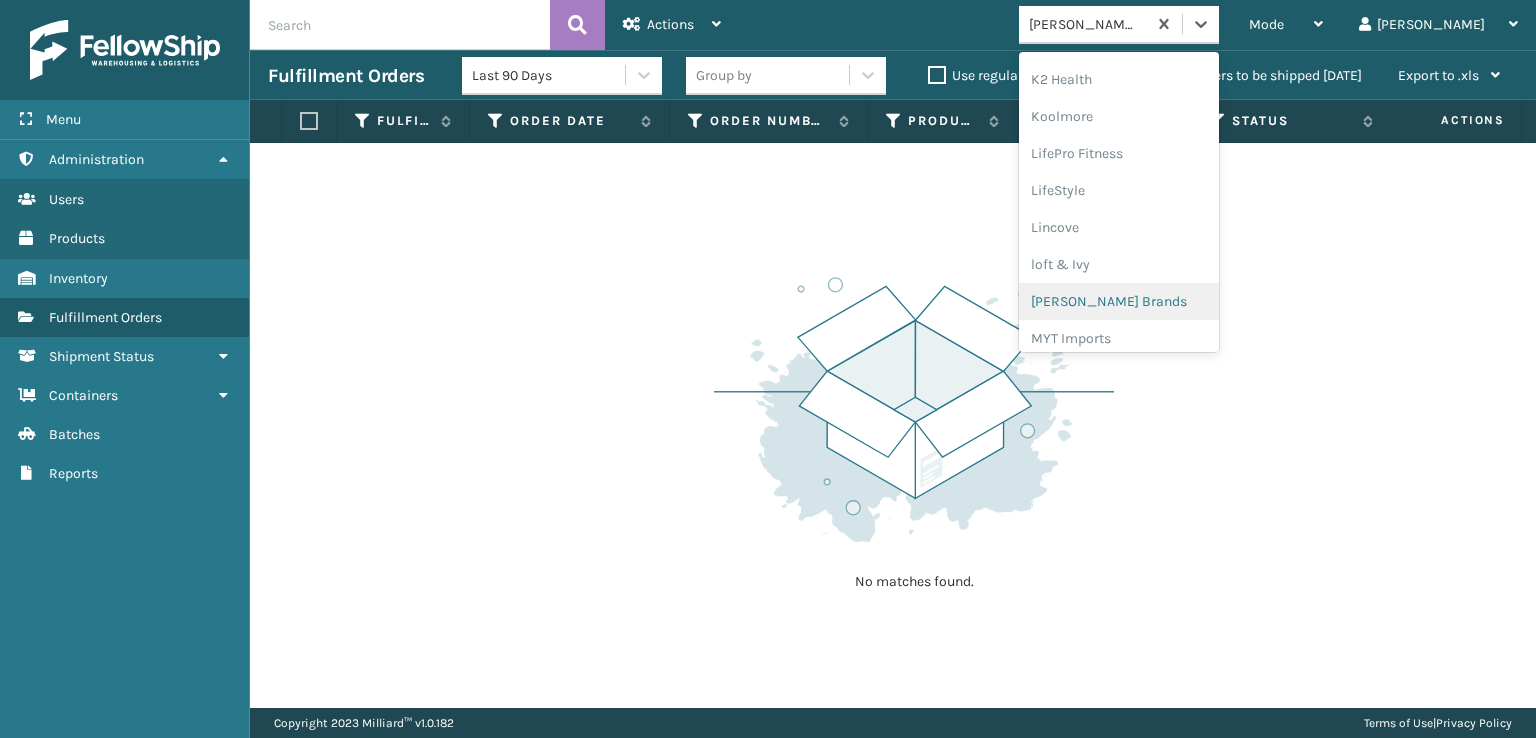 scroll, scrollTop: 632, scrollLeft: 0, axis: vertical 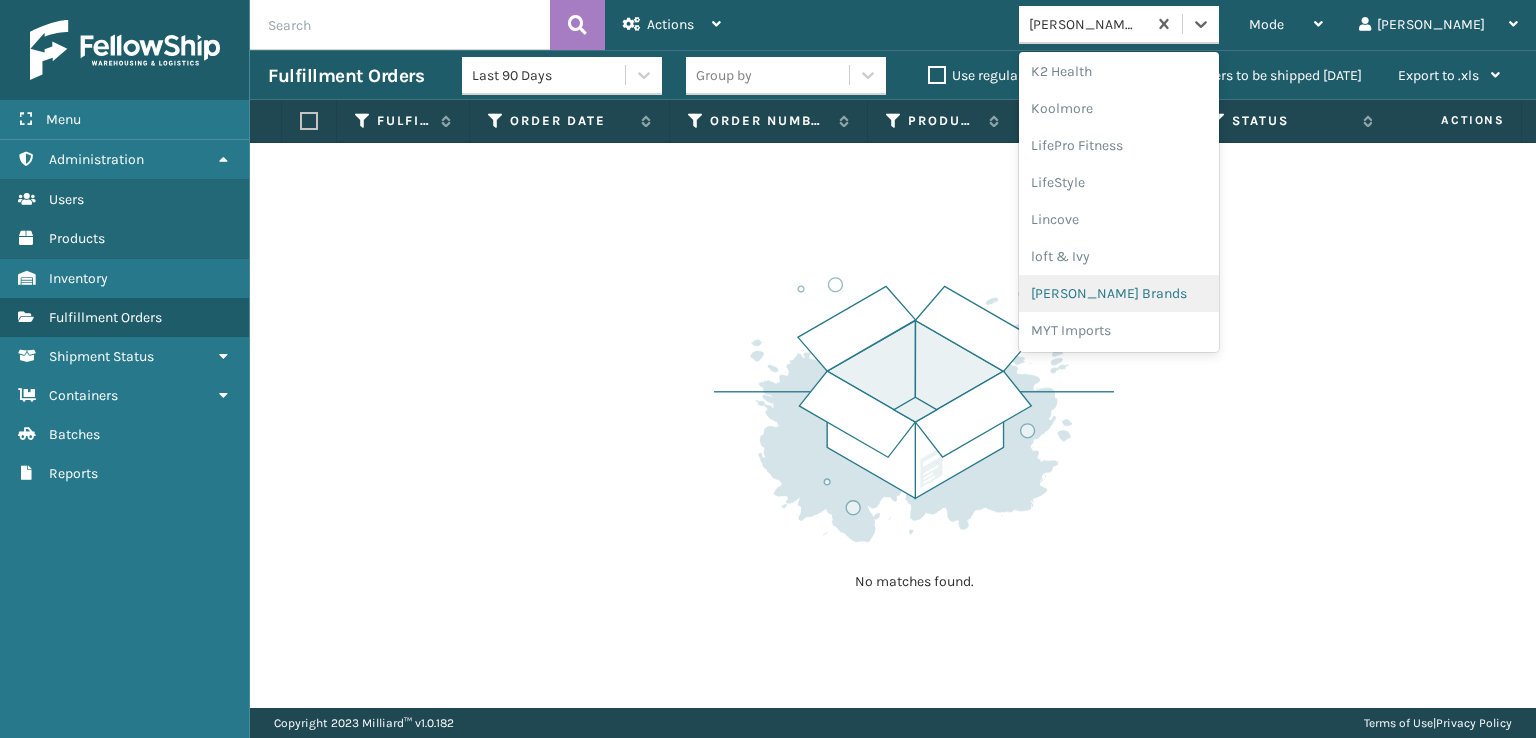 click on "[PERSON_NAME] Brands" at bounding box center (1119, 293) 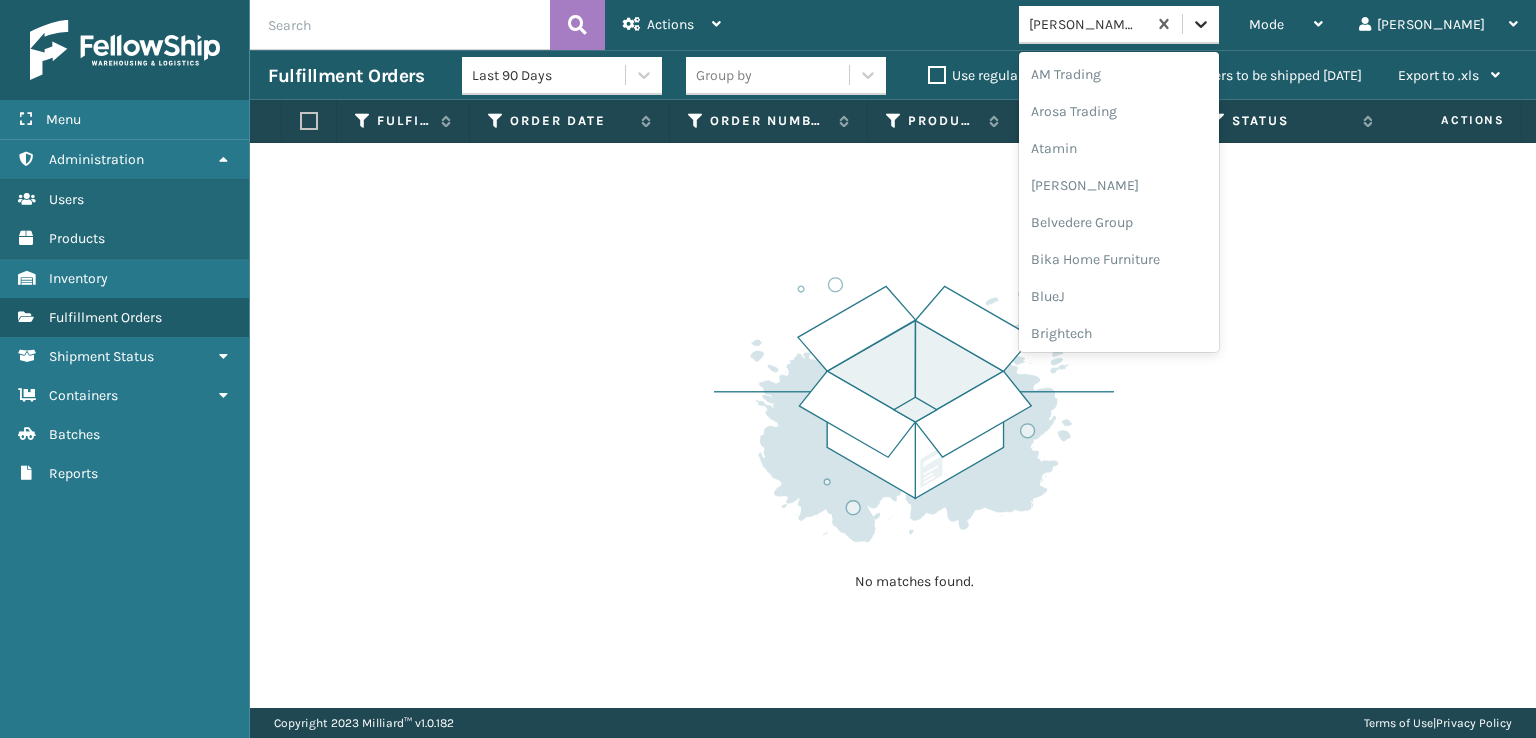 click 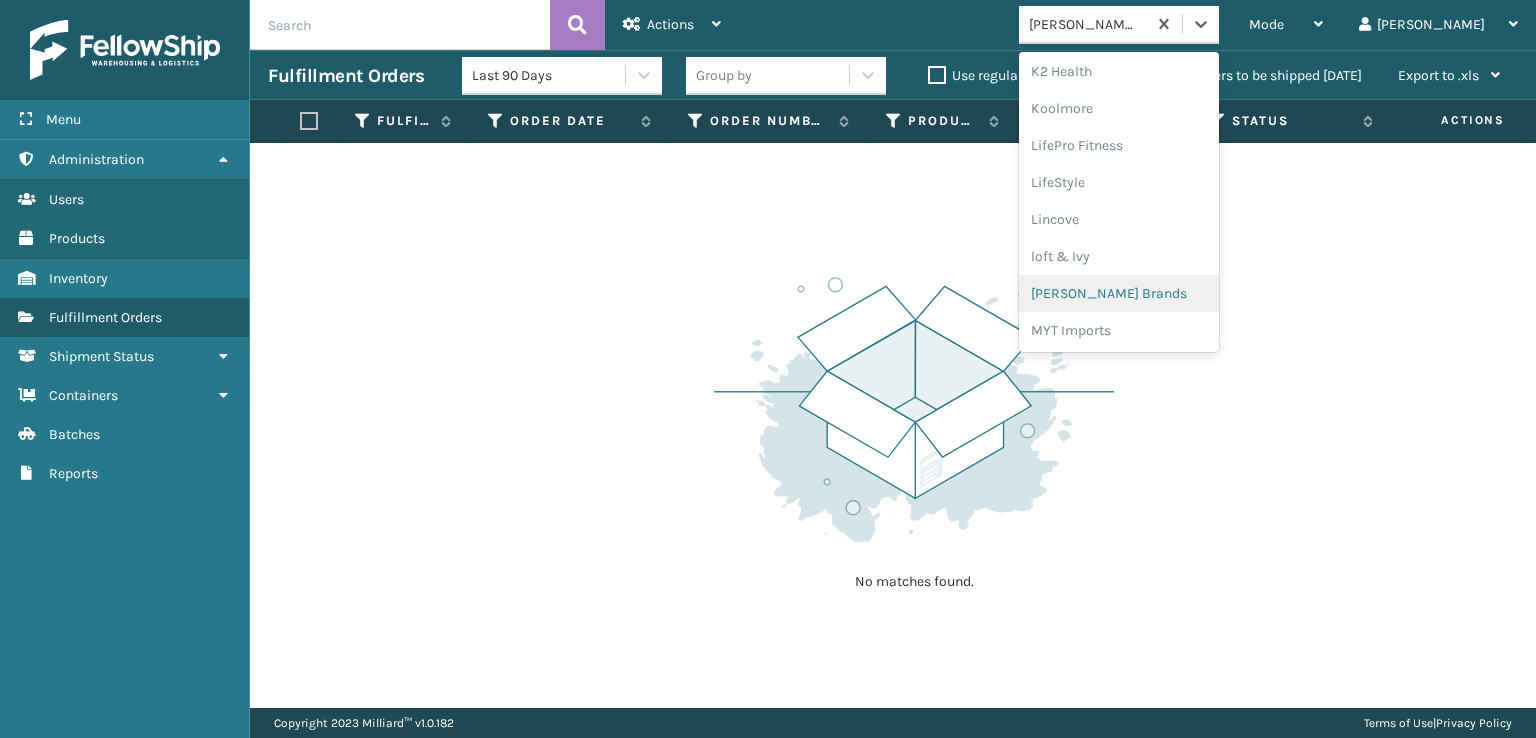 scroll, scrollTop: 928, scrollLeft: 0, axis: vertical 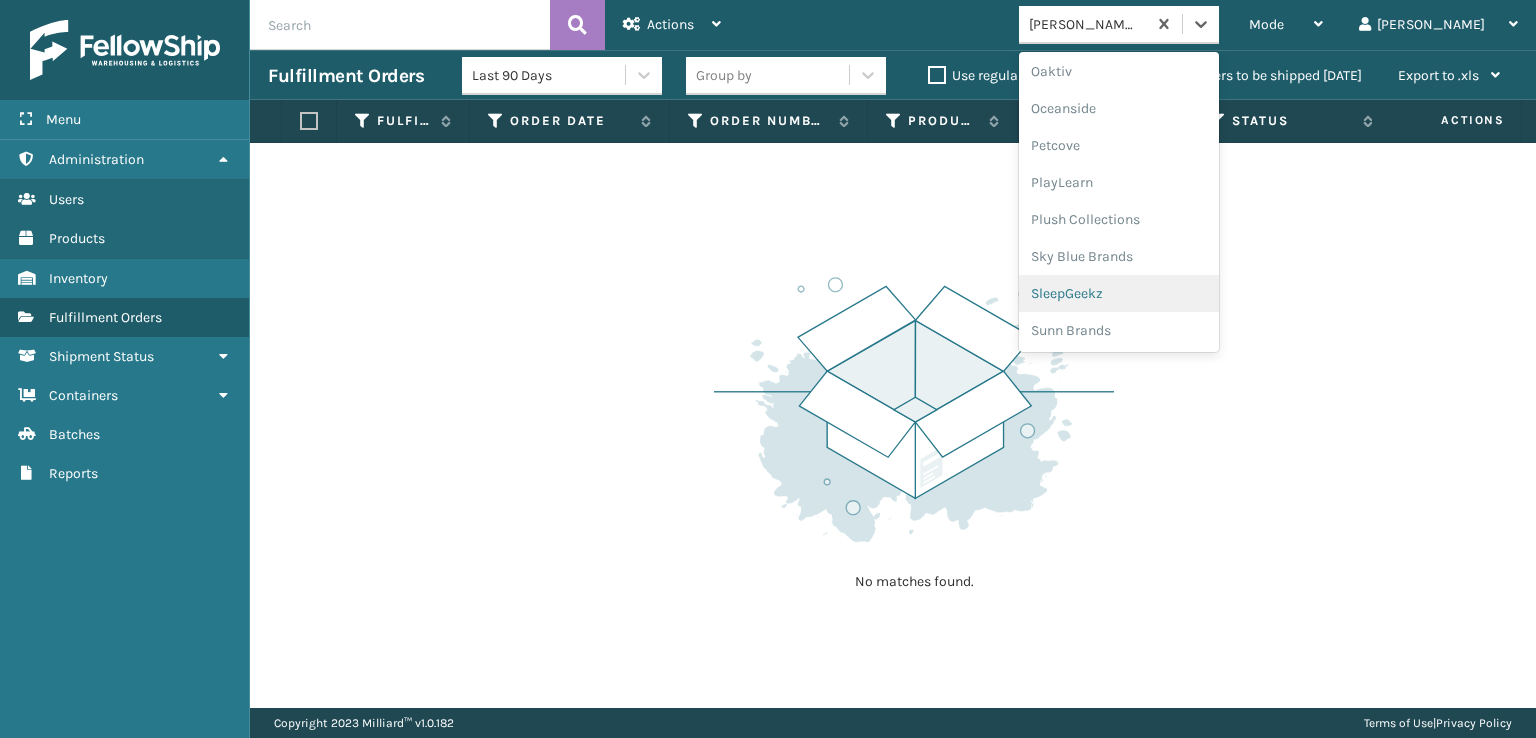 click on "SleepGeekz" at bounding box center [1119, 293] 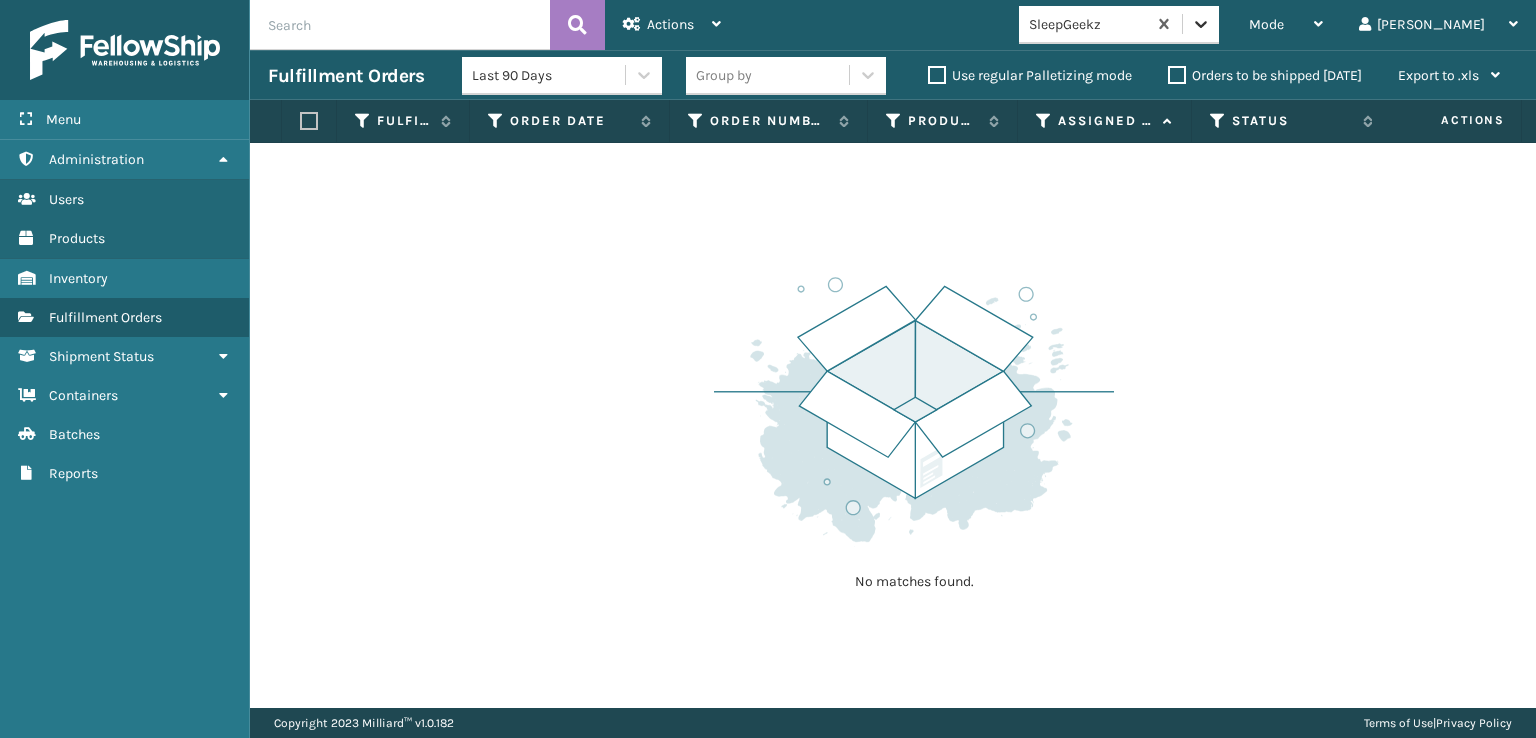 click at bounding box center (1201, 24) 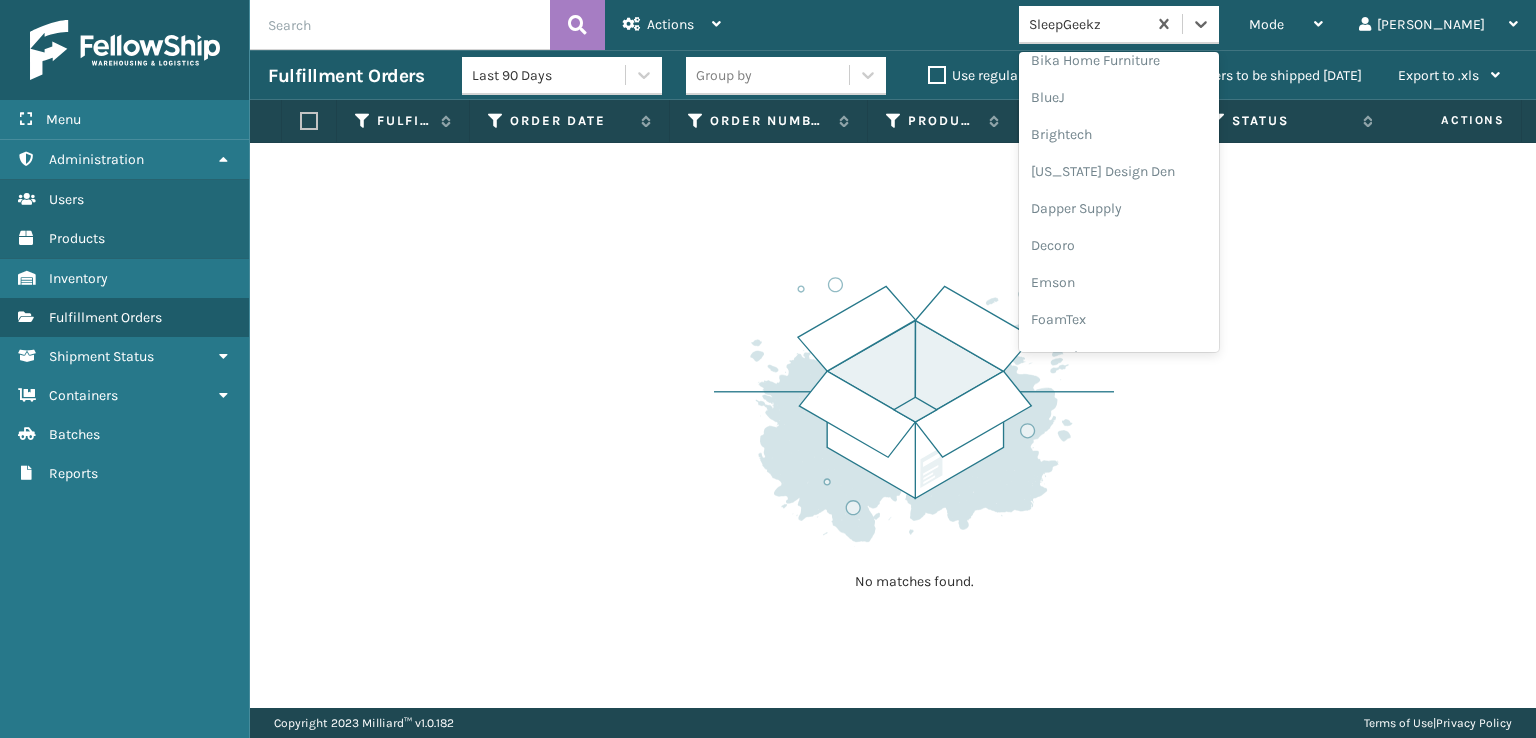 scroll, scrollTop: 0, scrollLeft: 0, axis: both 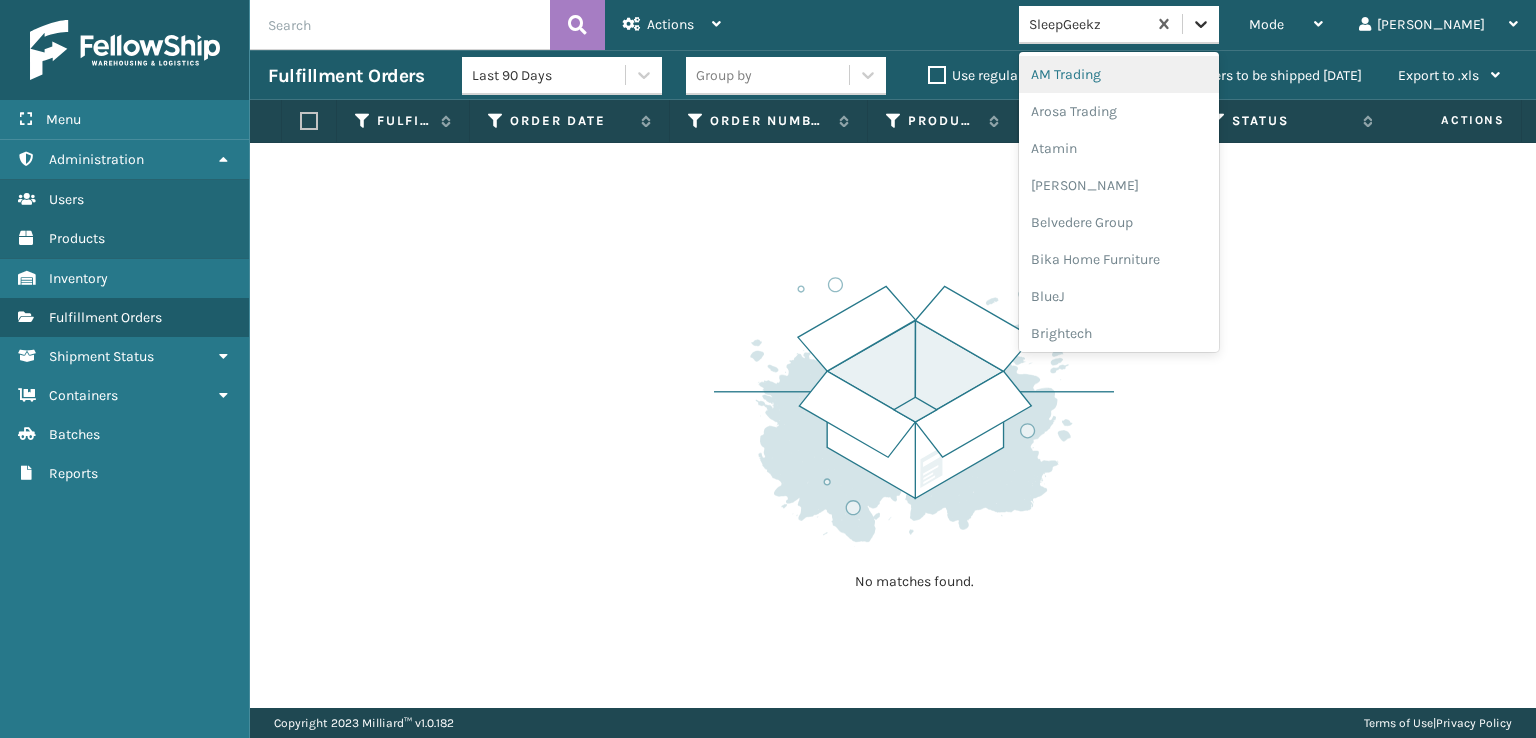 click 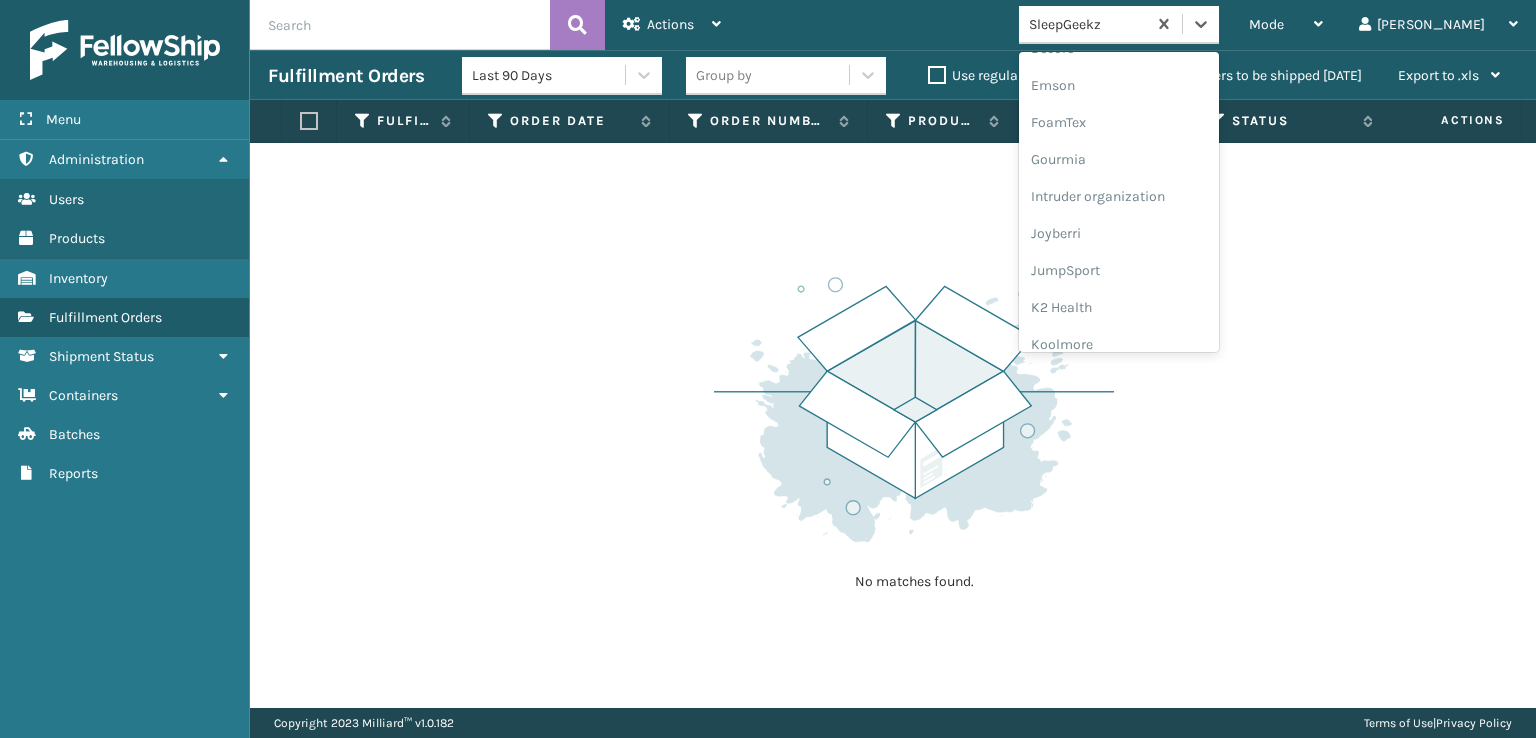 scroll, scrollTop: 400, scrollLeft: 0, axis: vertical 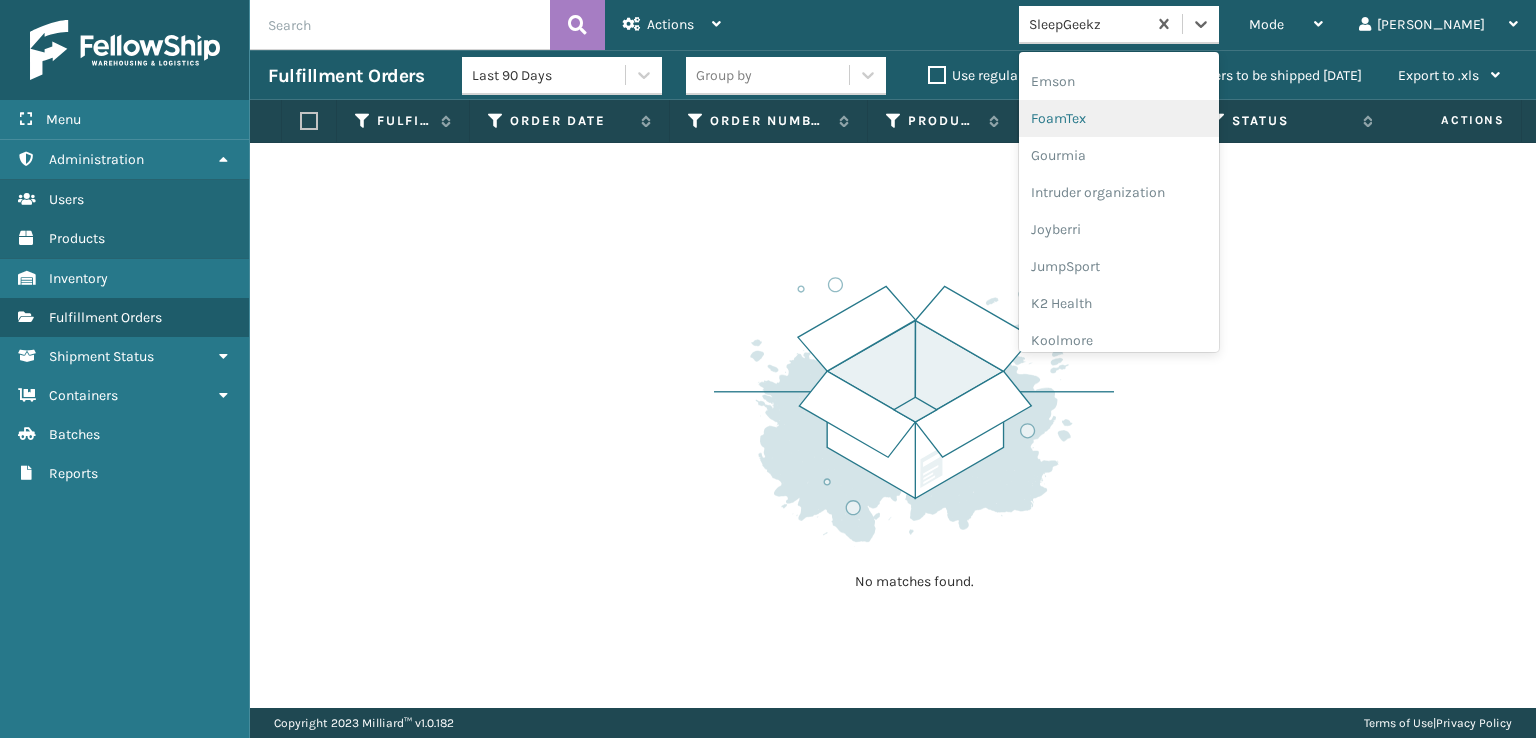 click on "FoamTex" at bounding box center (1119, 118) 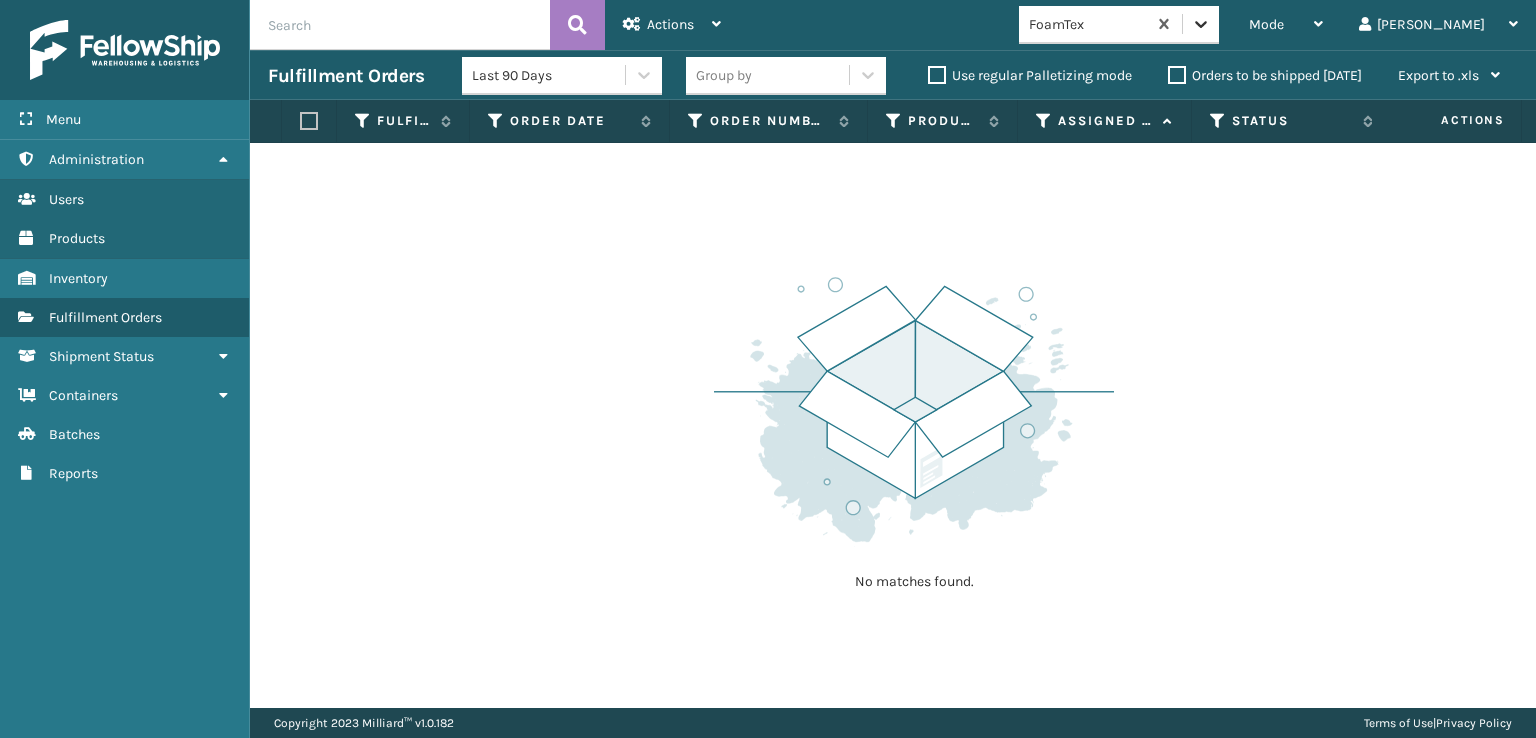 click 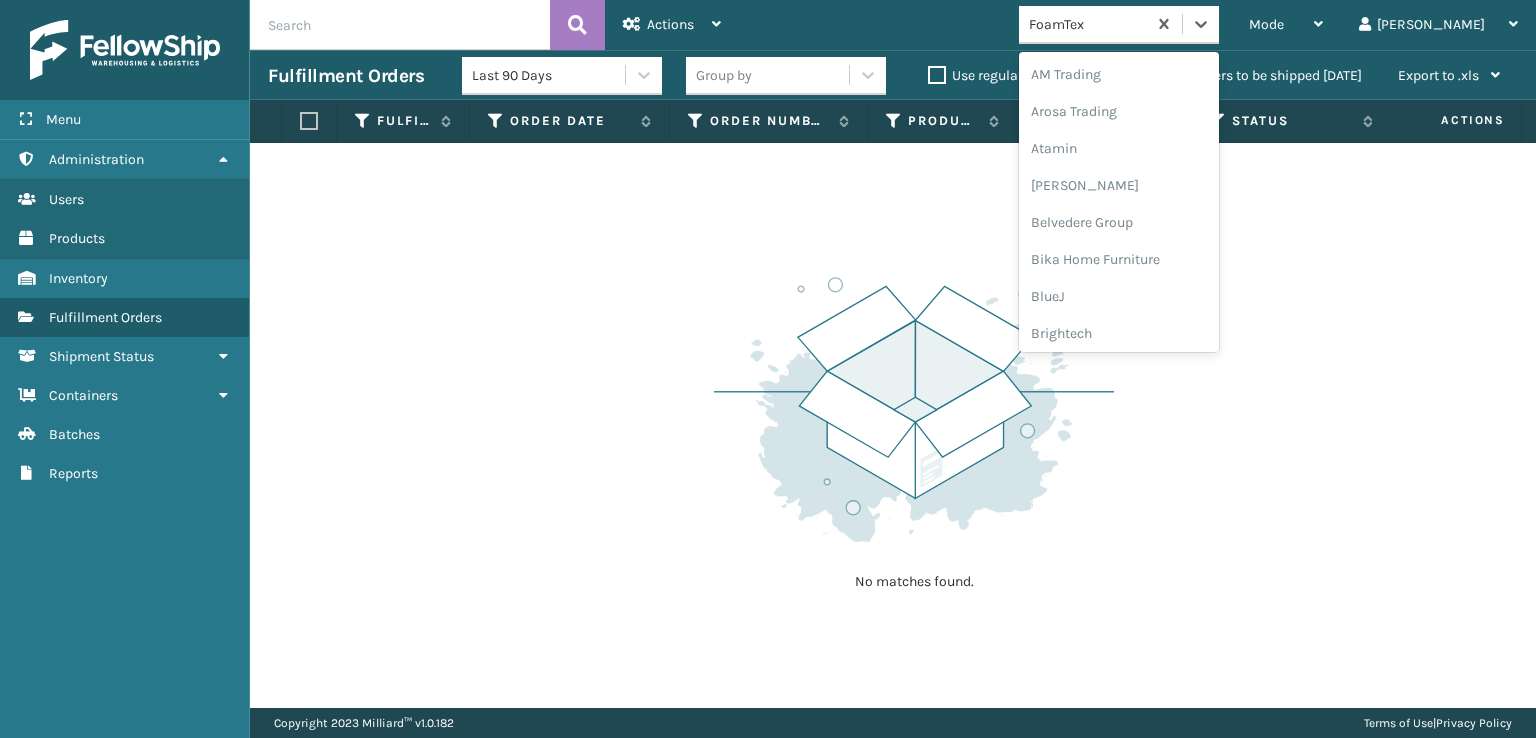scroll, scrollTop: 197, scrollLeft: 0, axis: vertical 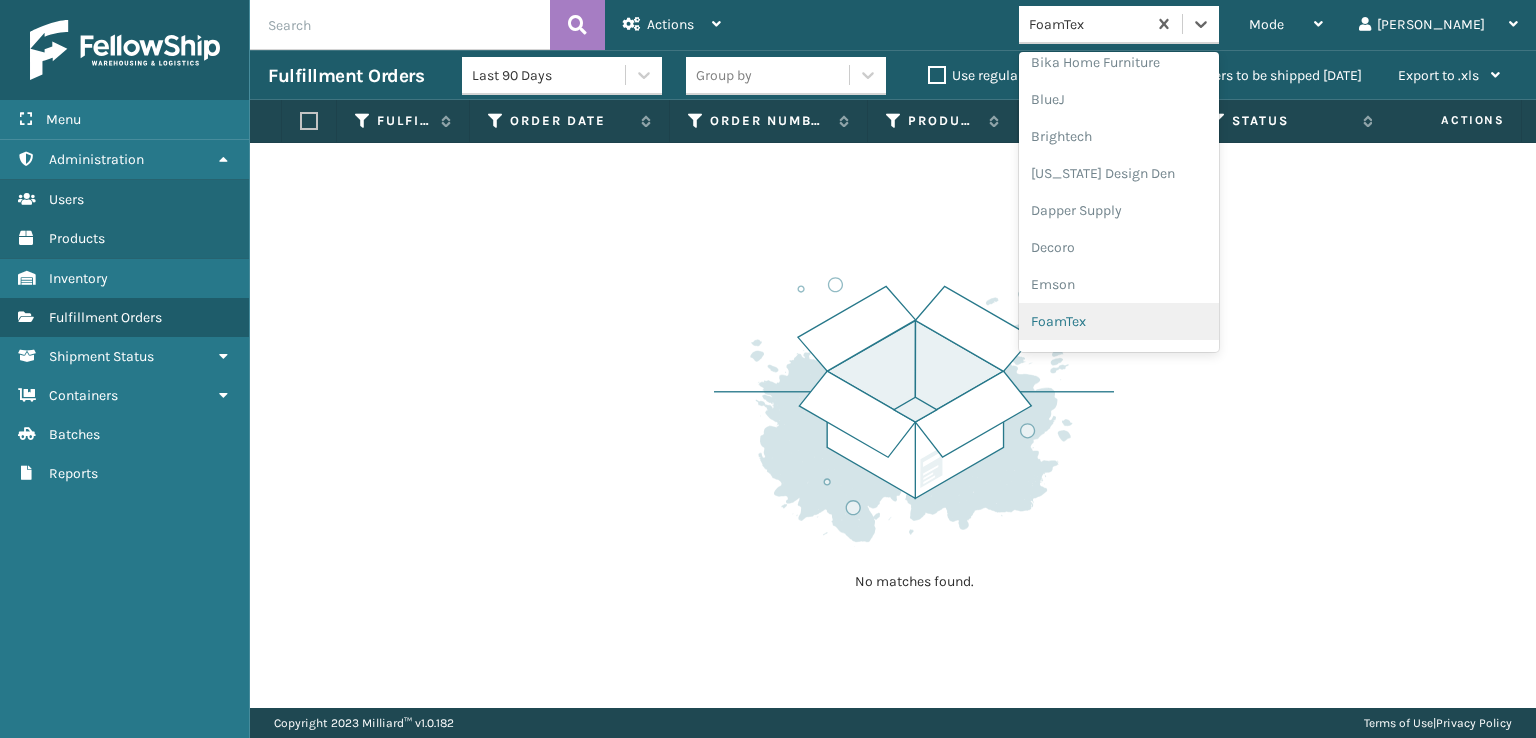 click on "FoamTex" at bounding box center (1119, 321) 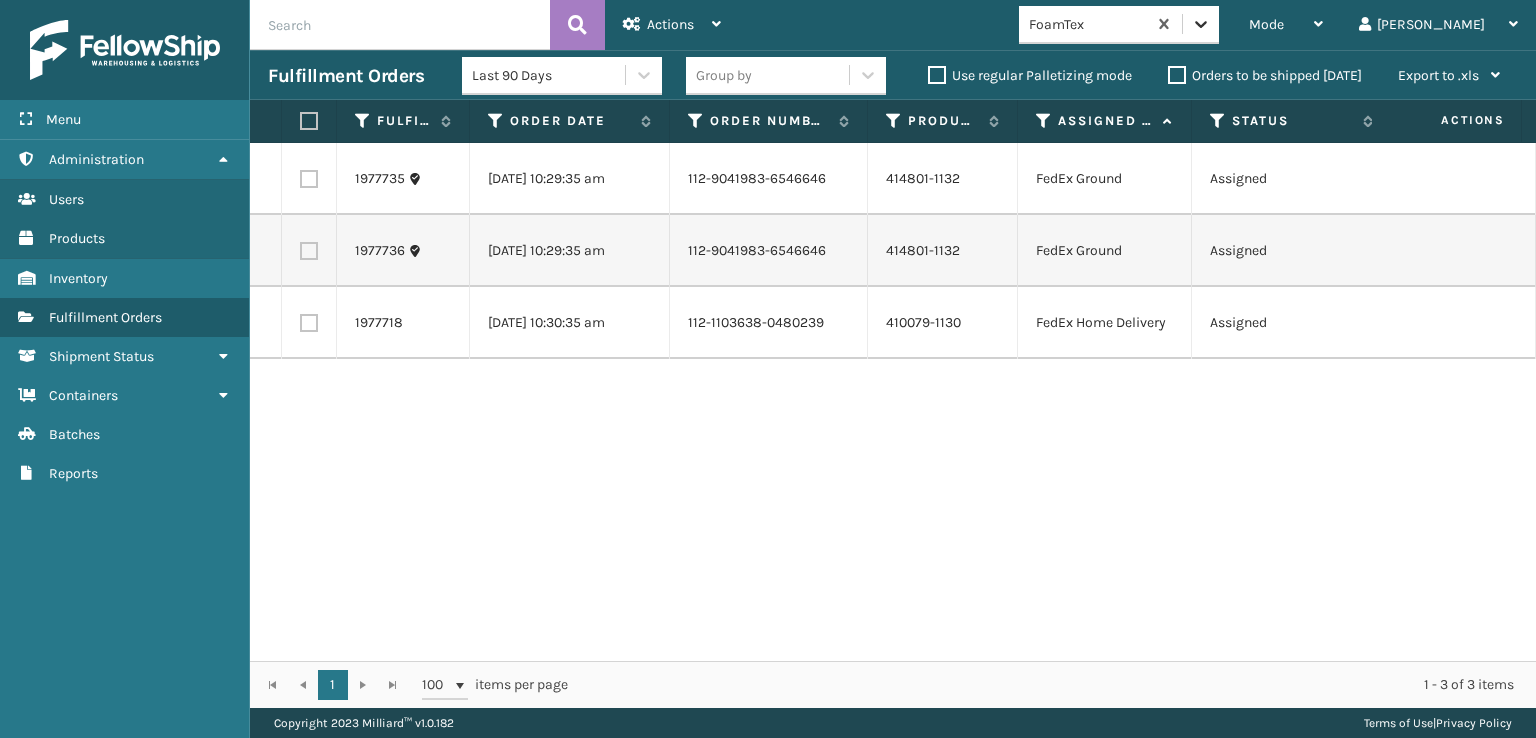 click 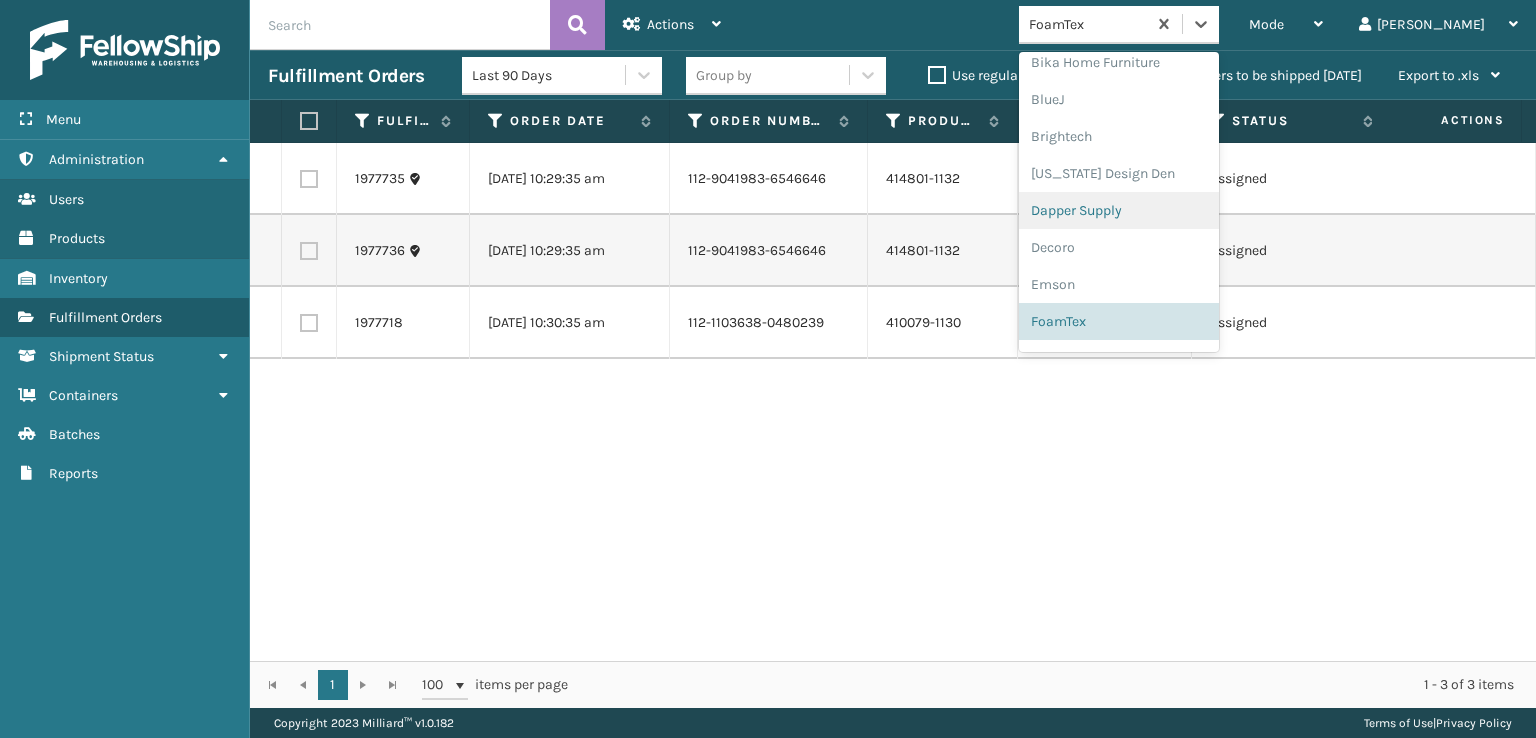 scroll, scrollTop: 632, scrollLeft: 0, axis: vertical 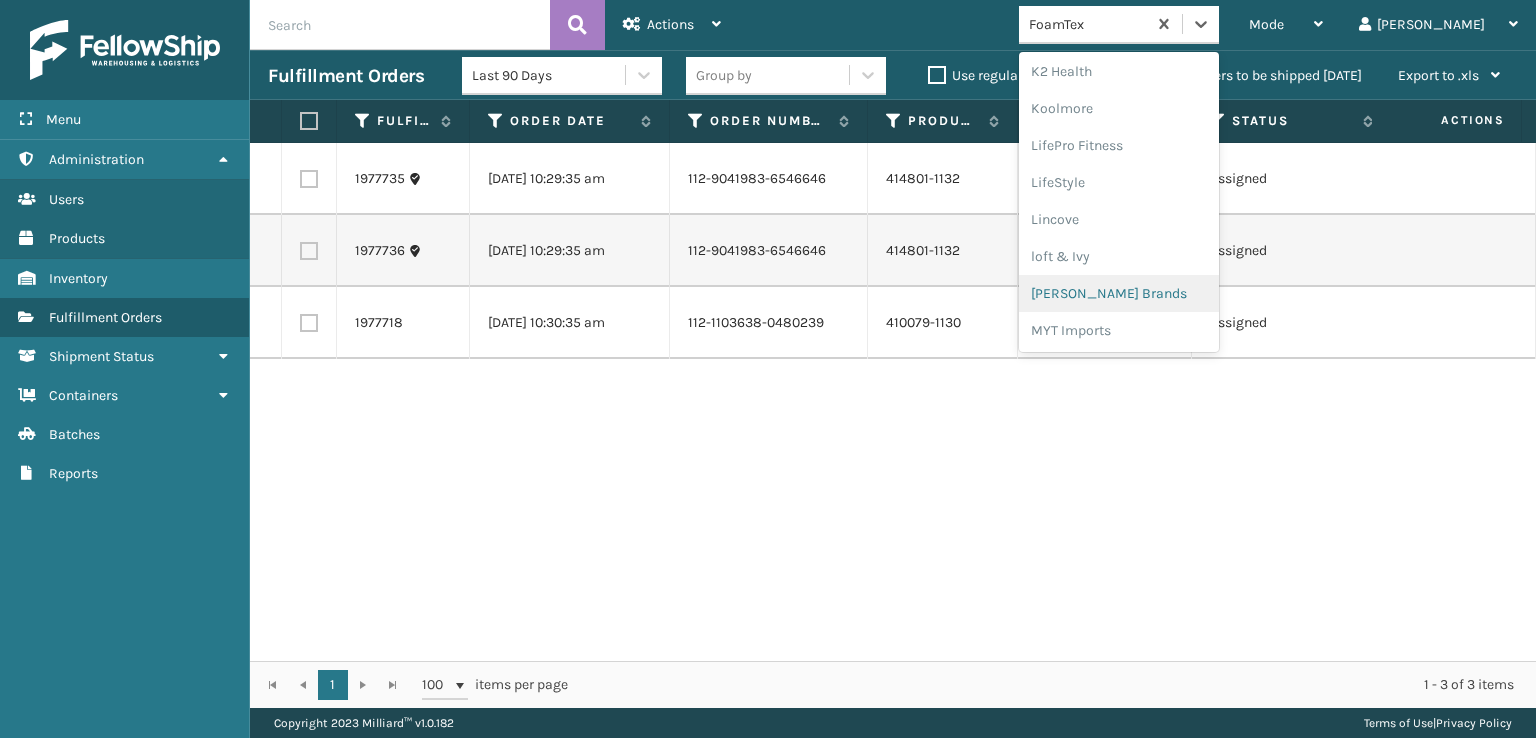click on "[PERSON_NAME] Brands" at bounding box center (1119, 293) 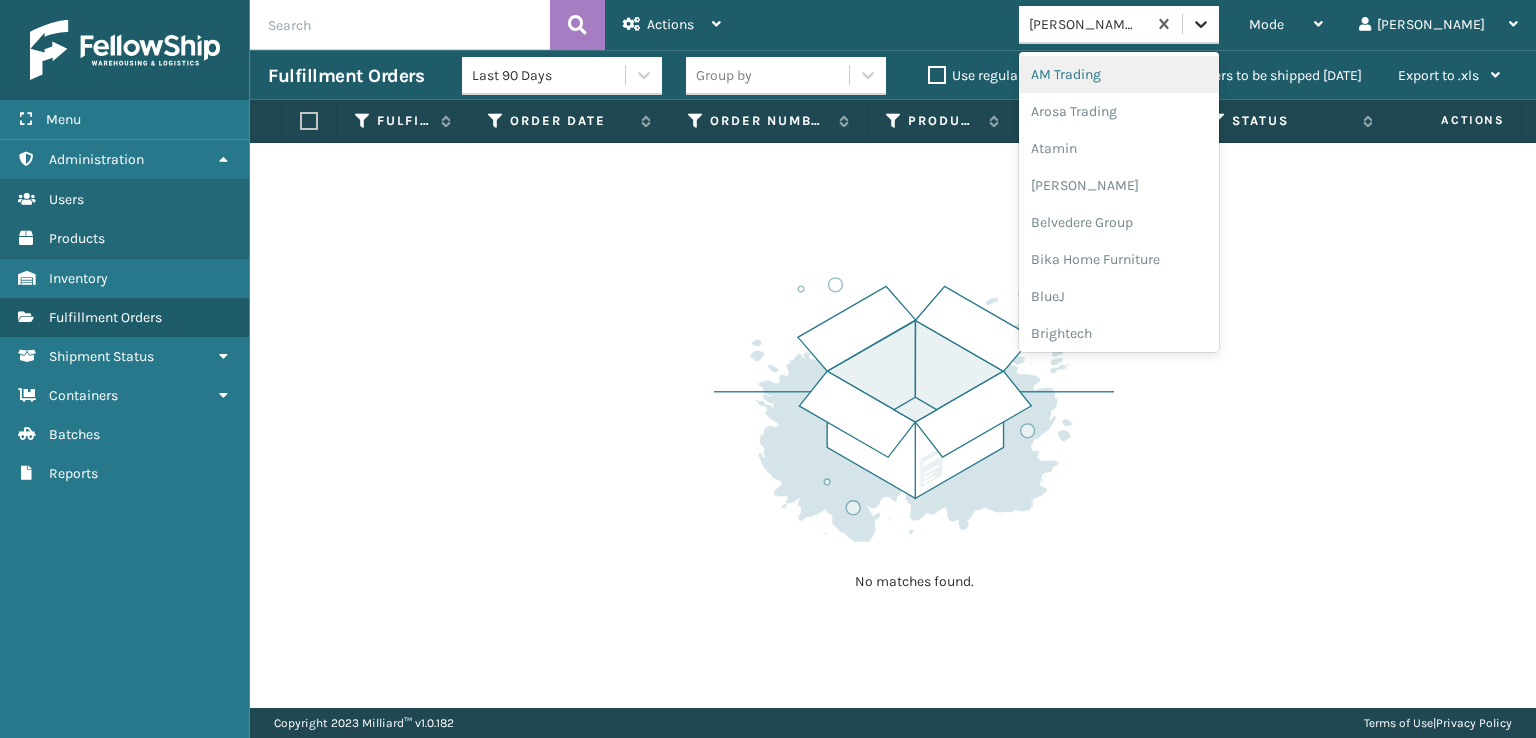 click 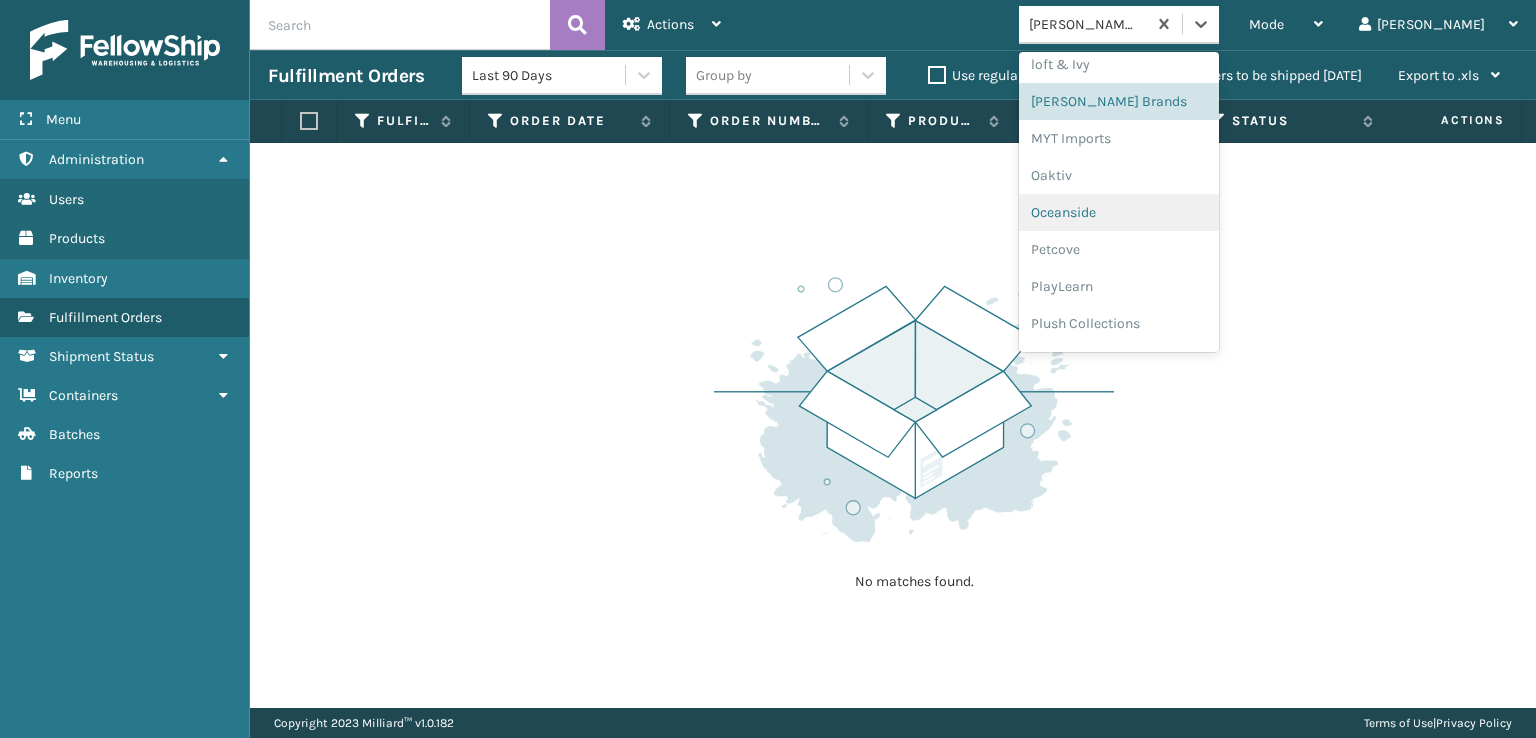 scroll, scrollTop: 928, scrollLeft: 0, axis: vertical 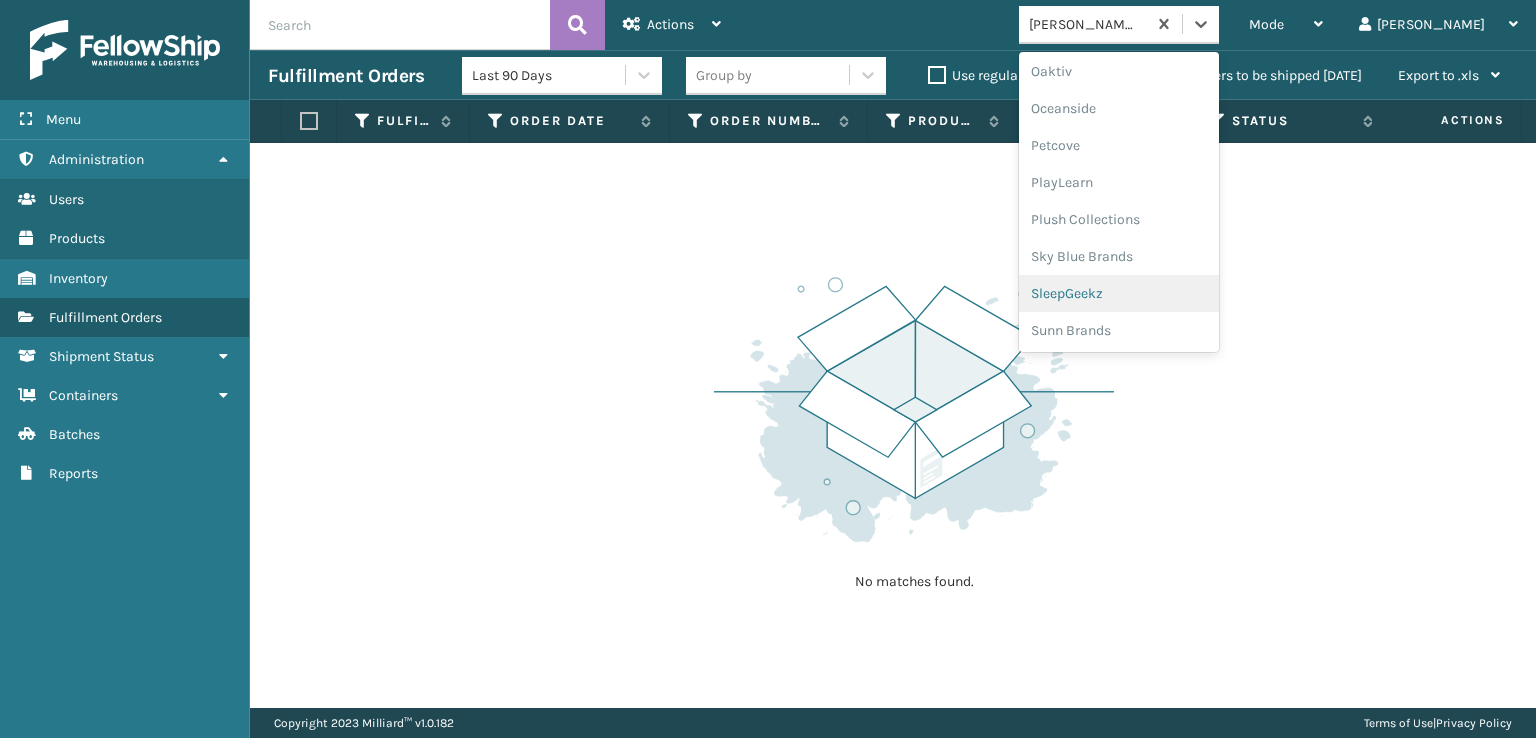 click on "SleepGeekz" at bounding box center [1119, 293] 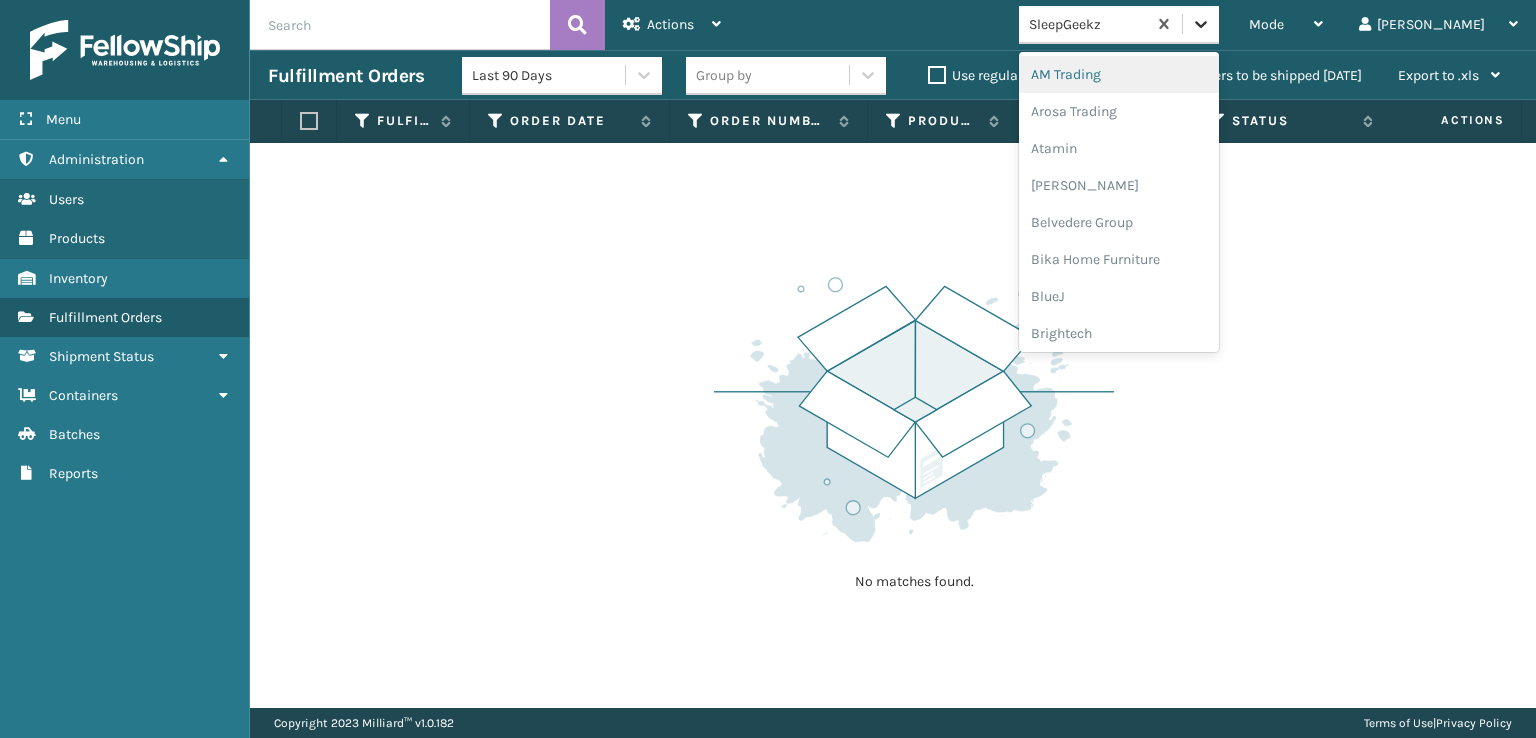 click 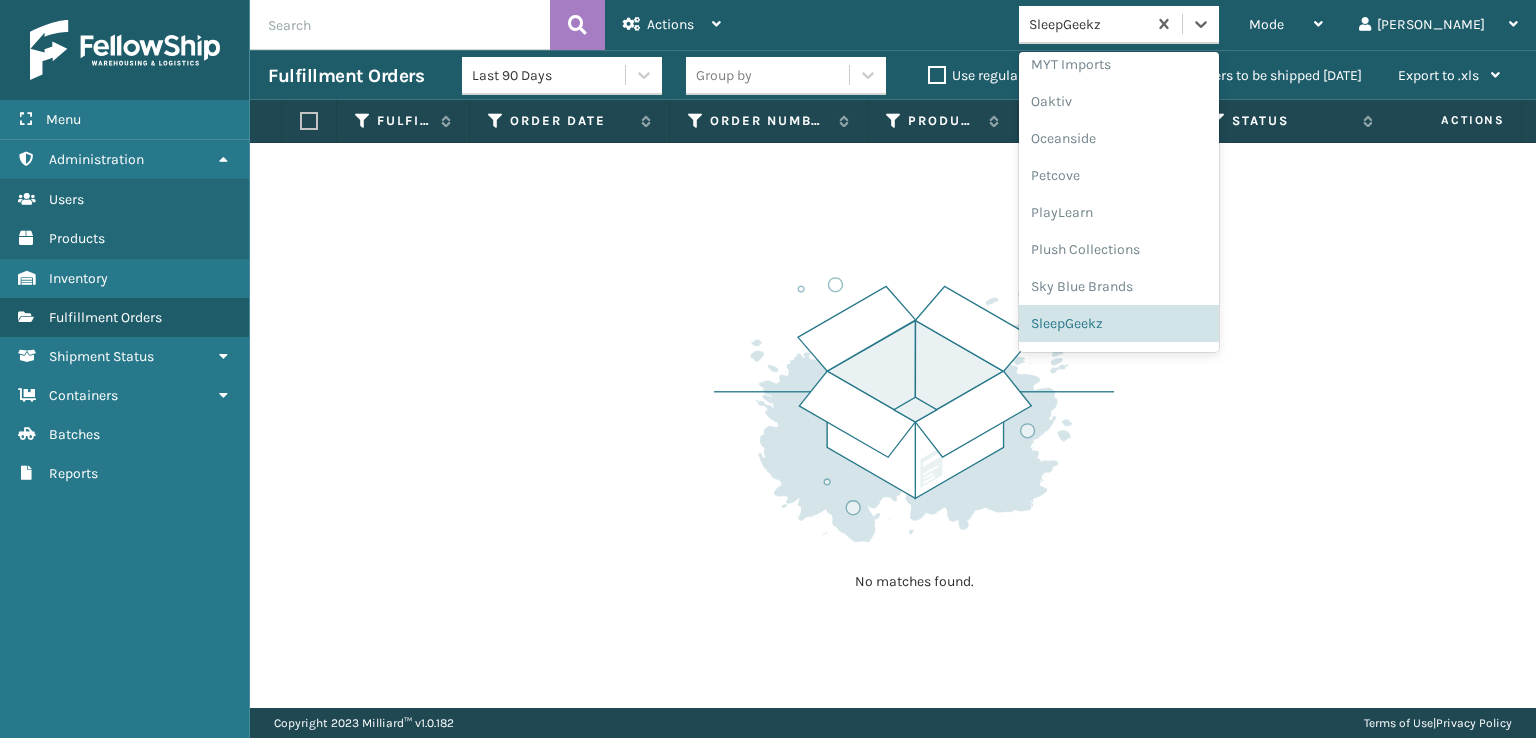 scroll, scrollTop: 928, scrollLeft: 0, axis: vertical 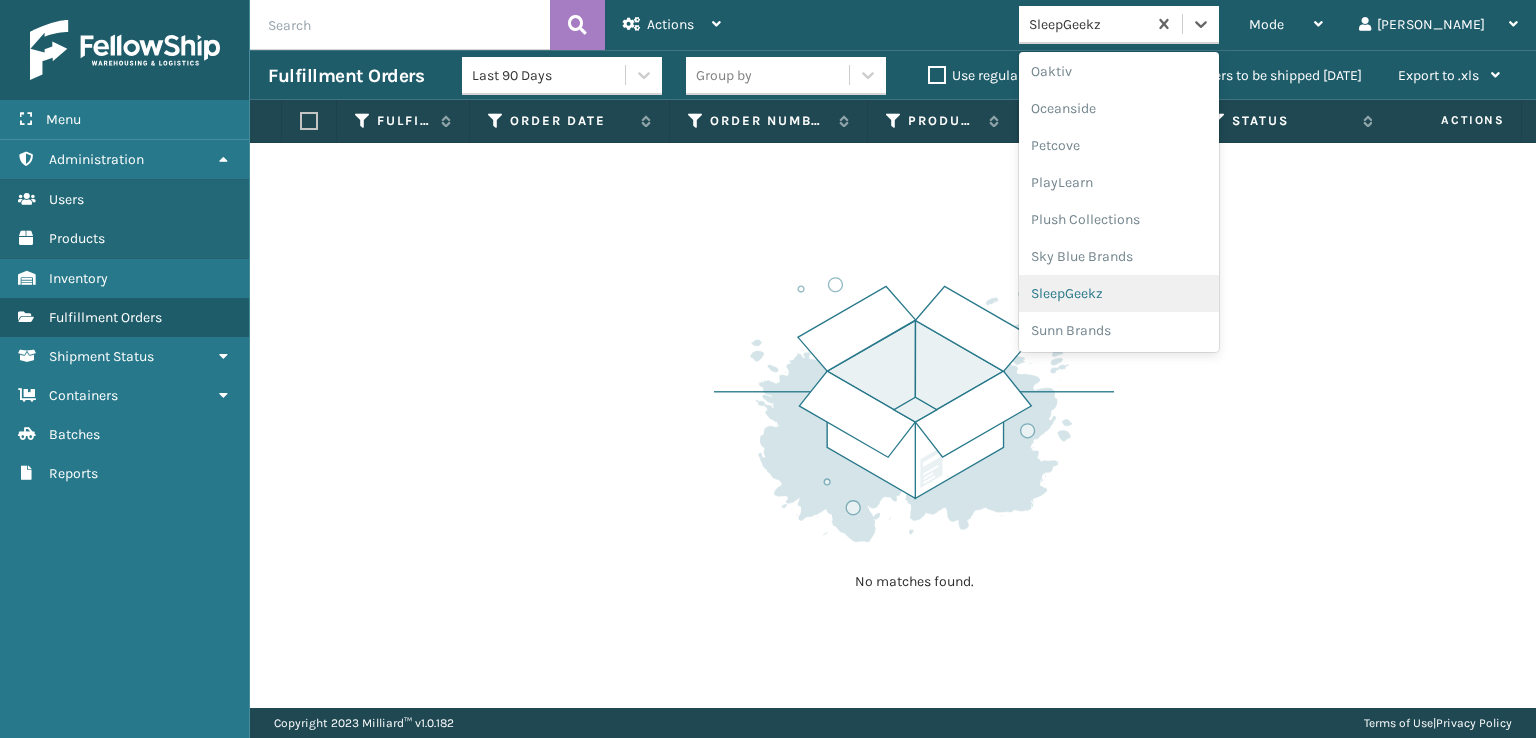 click on "SleepGeekz" at bounding box center [1119, 293] 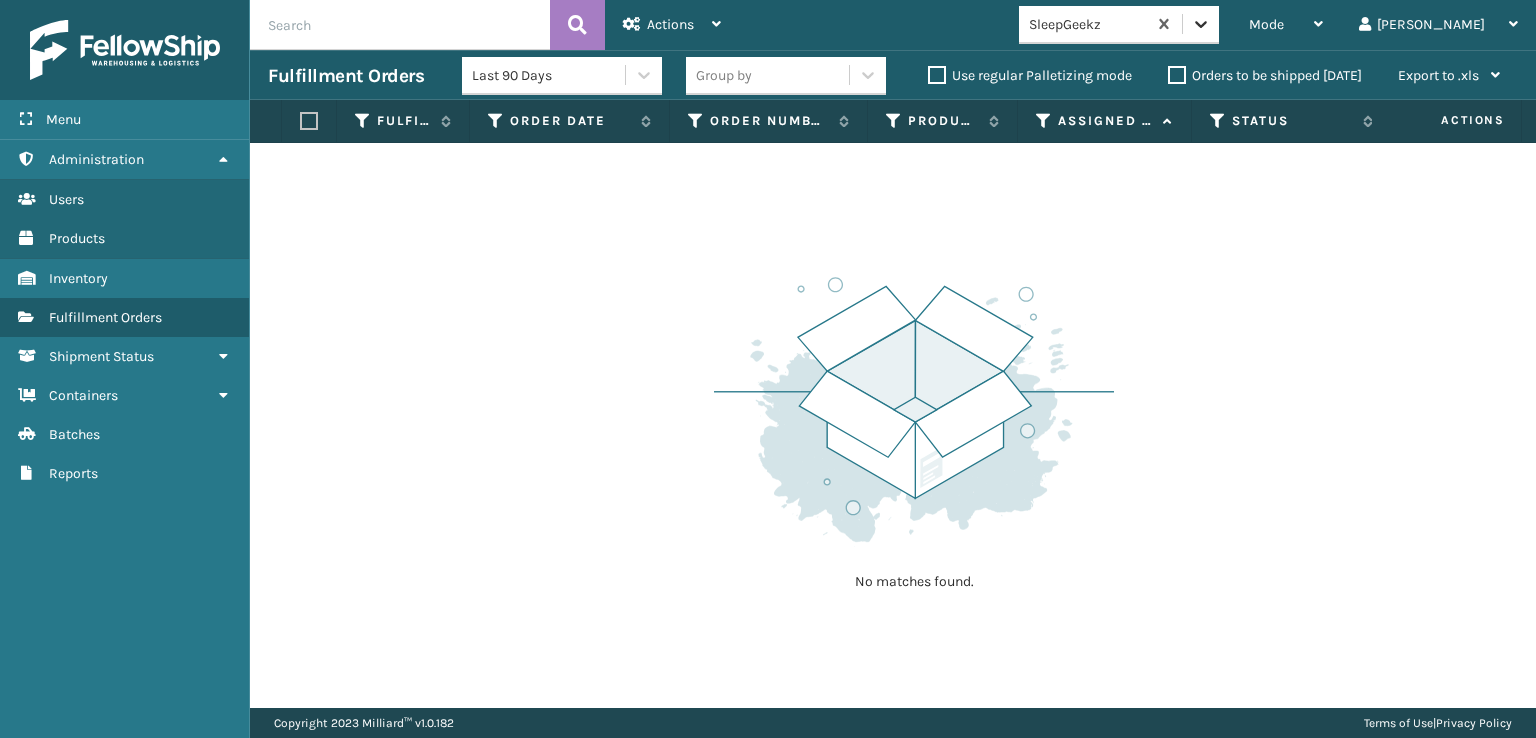 click 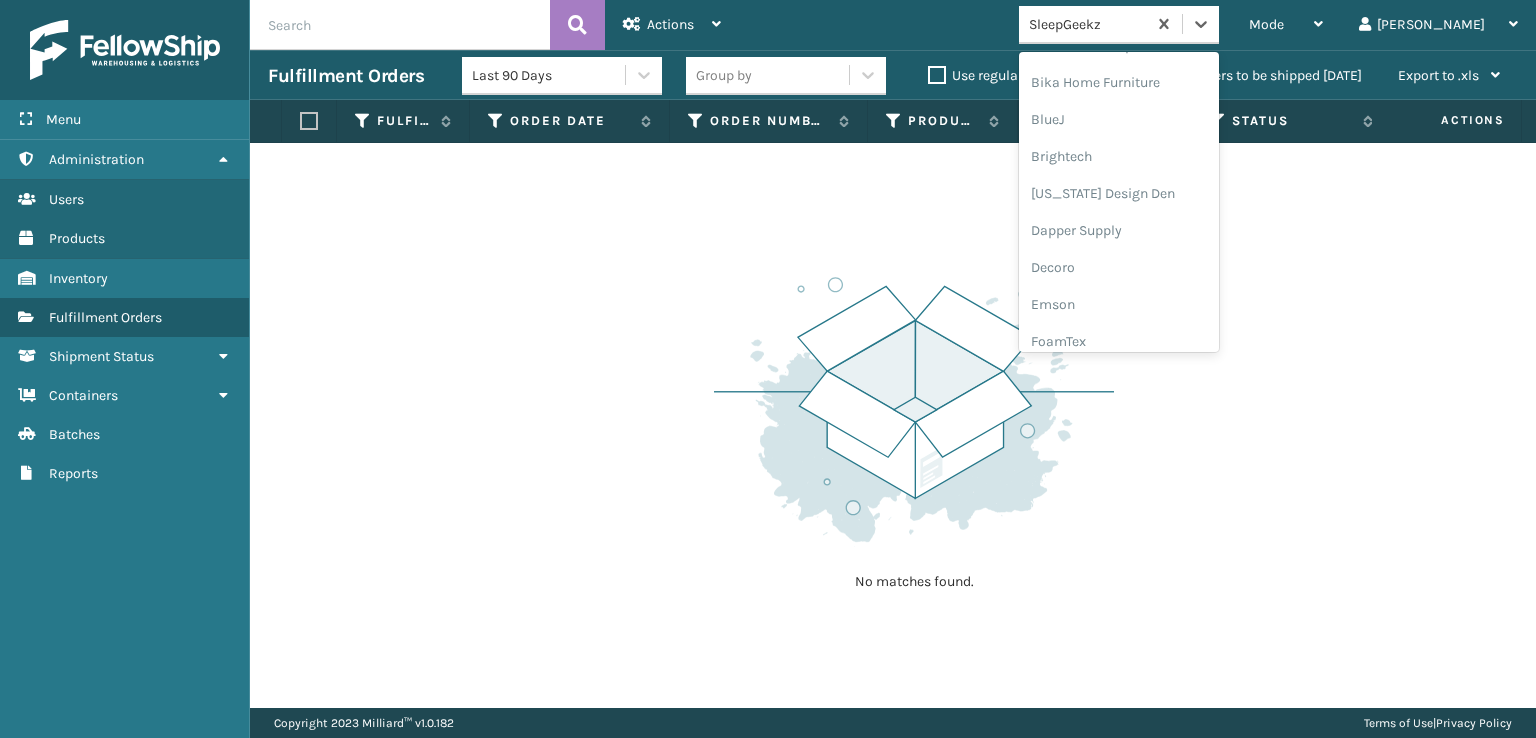 scroll, scrollTop: 200, scrollLeft: 0, axis: vertical 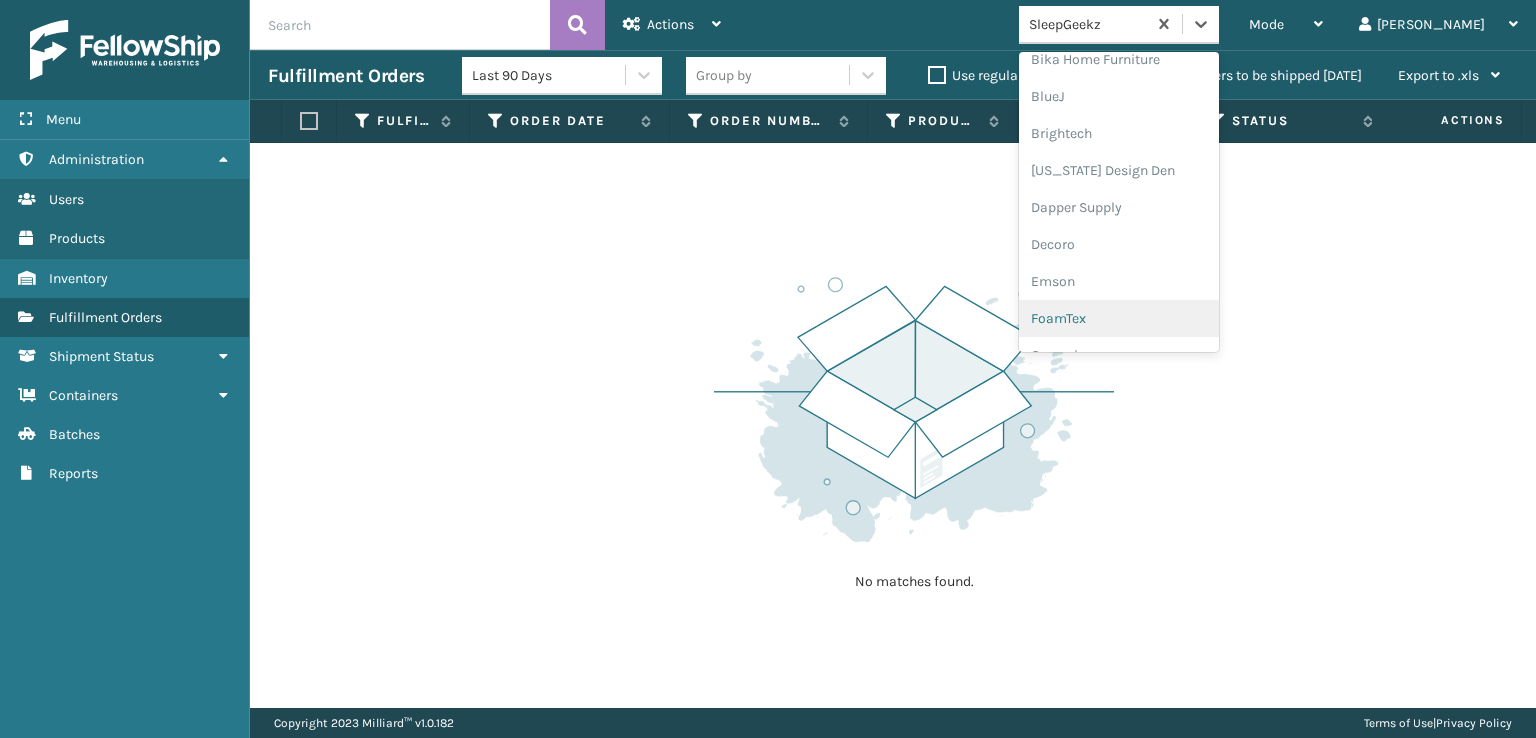 click on "FoamTex" at bounding box center [1119, 318] 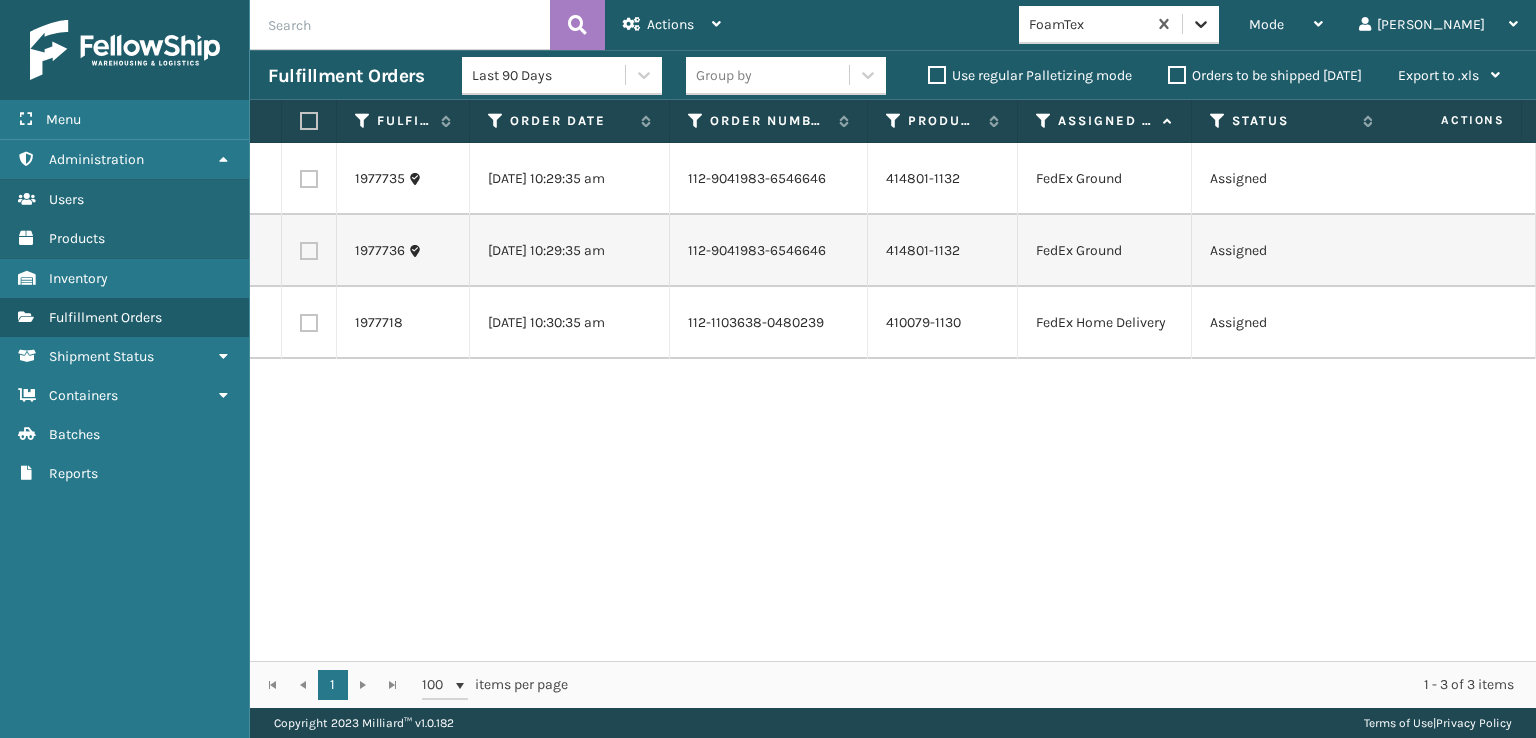 click 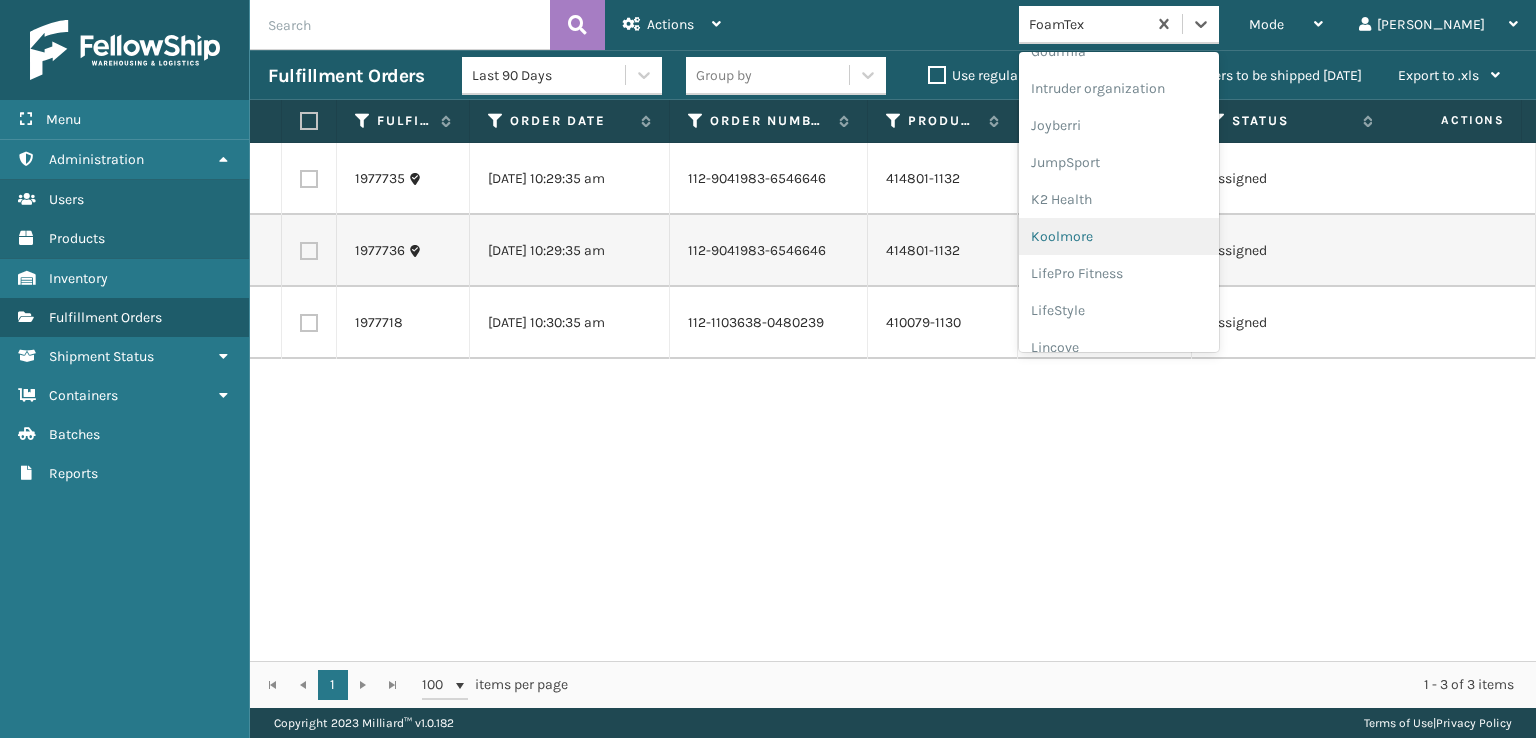 scroll, scrollTop: 632, scrollLeft: 0, axis: vertical 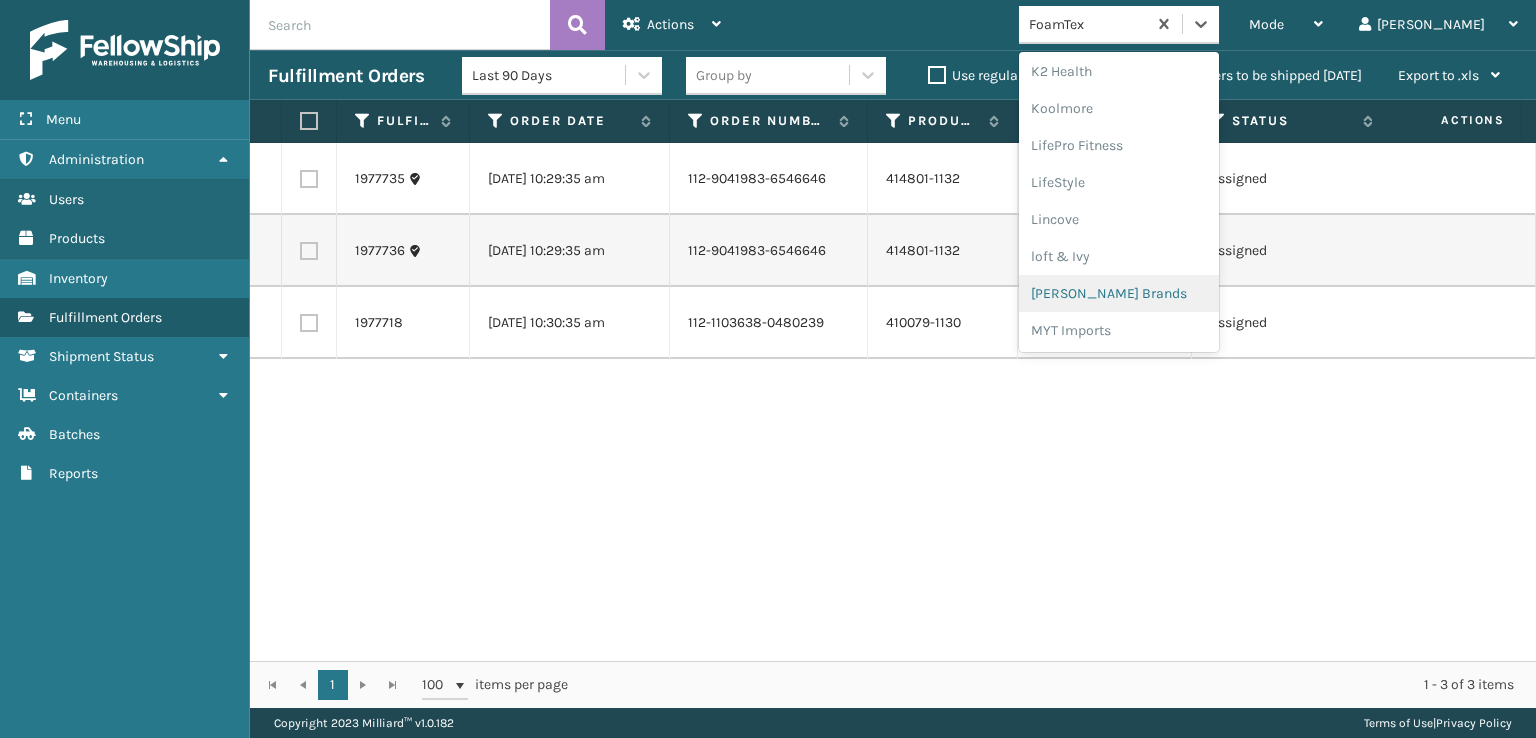 click on "[PERSON_NAME] Brands" at bounding box center [1119, 293] 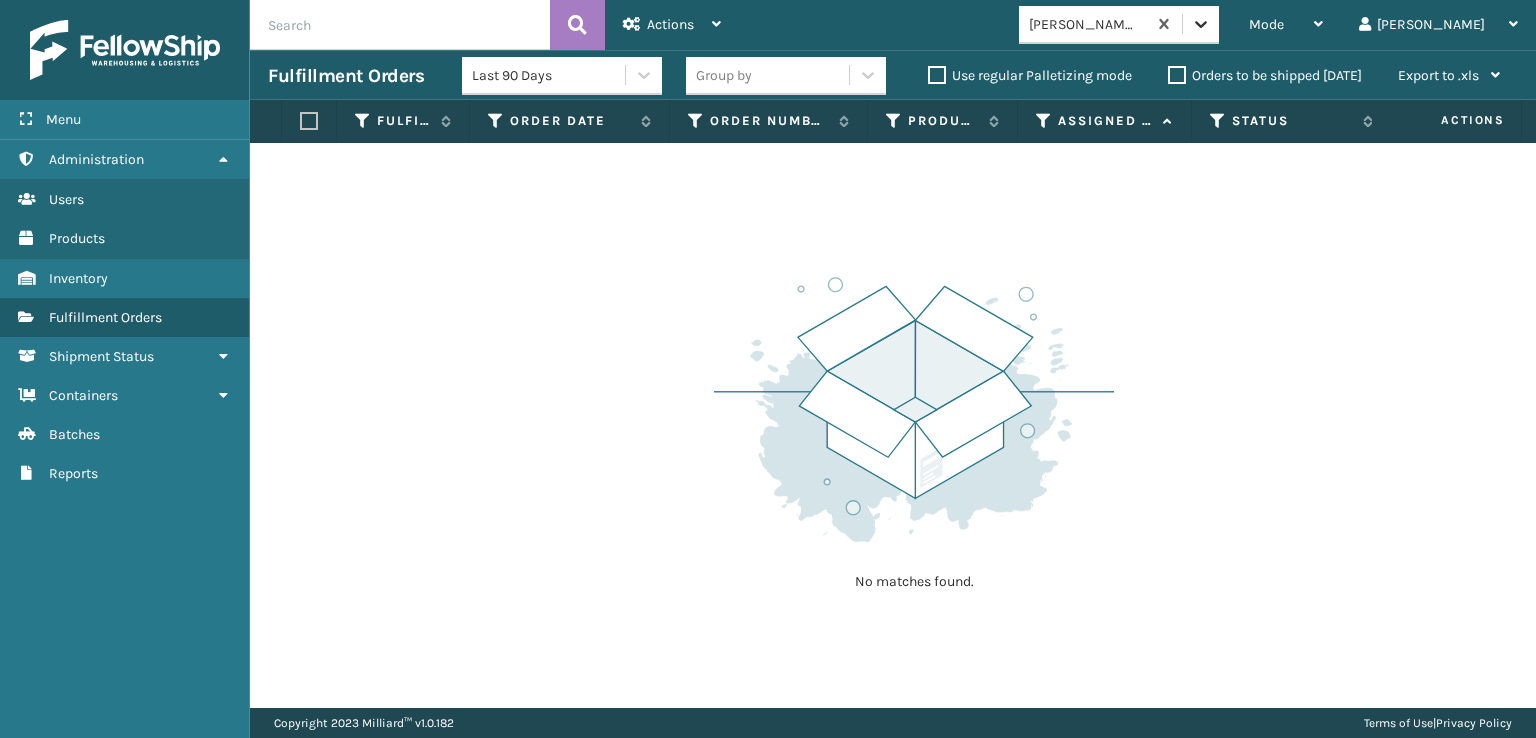 click 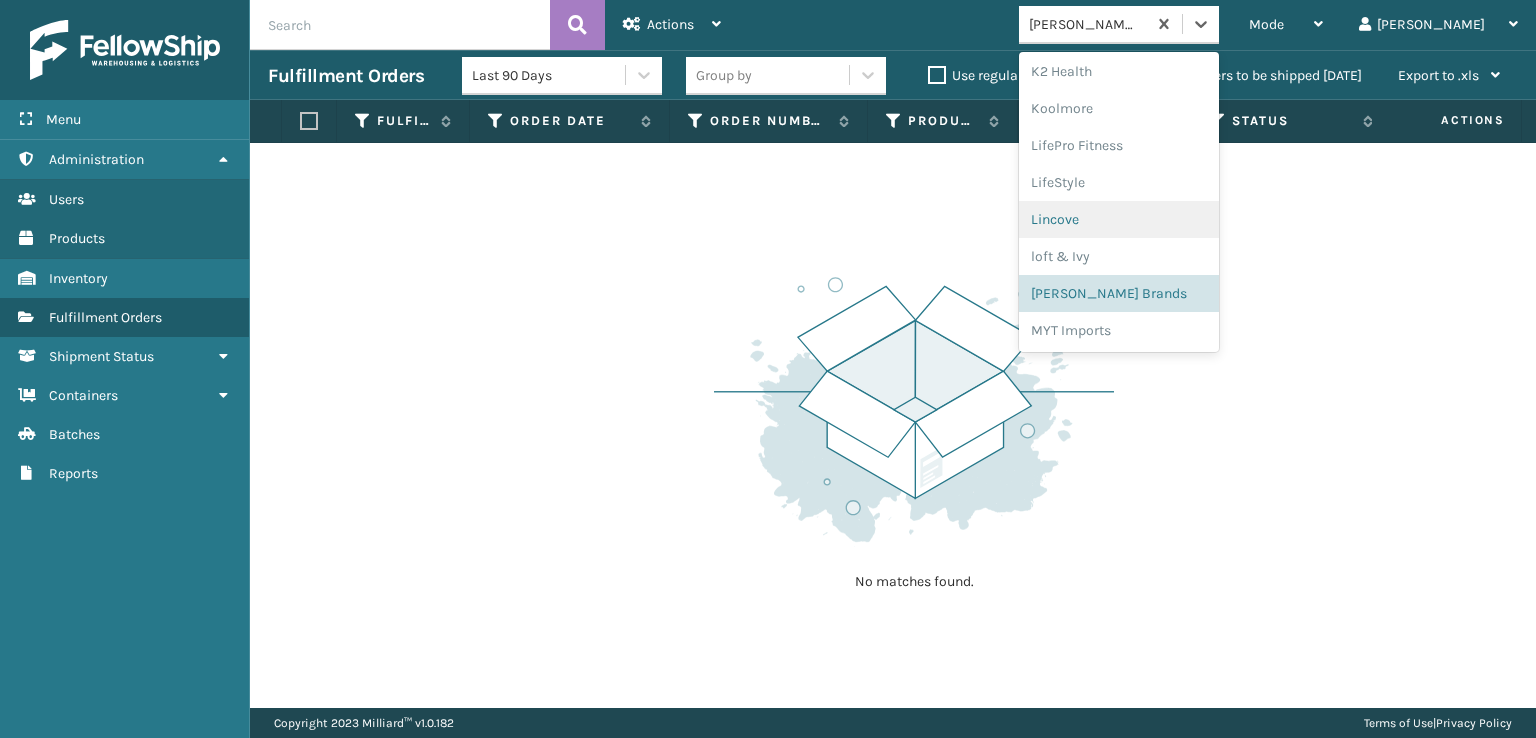 scroll, scrollTop: 928, scrollLeft: 0, axis: vertical 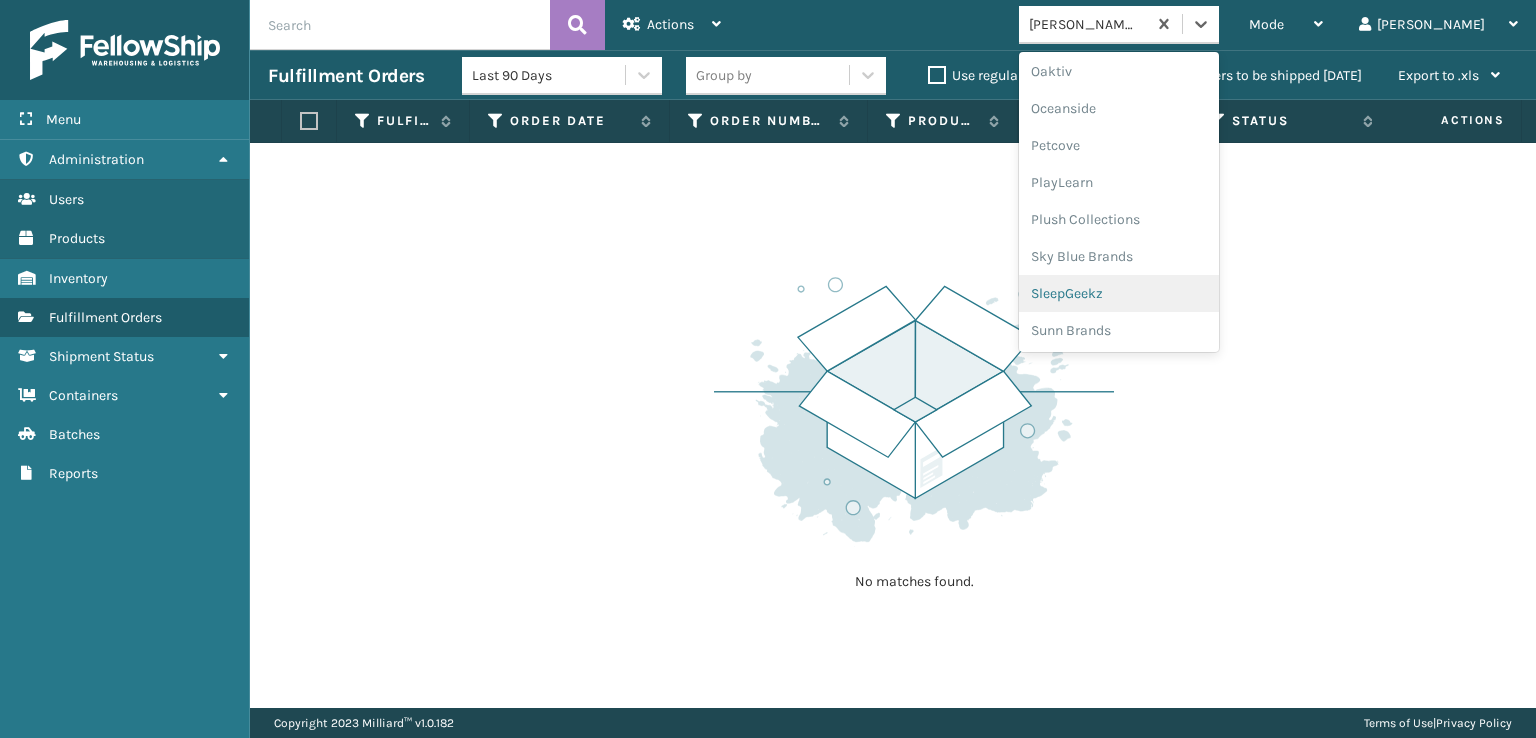 click on "SleepGeekz" at bounding box center (1119, 293) 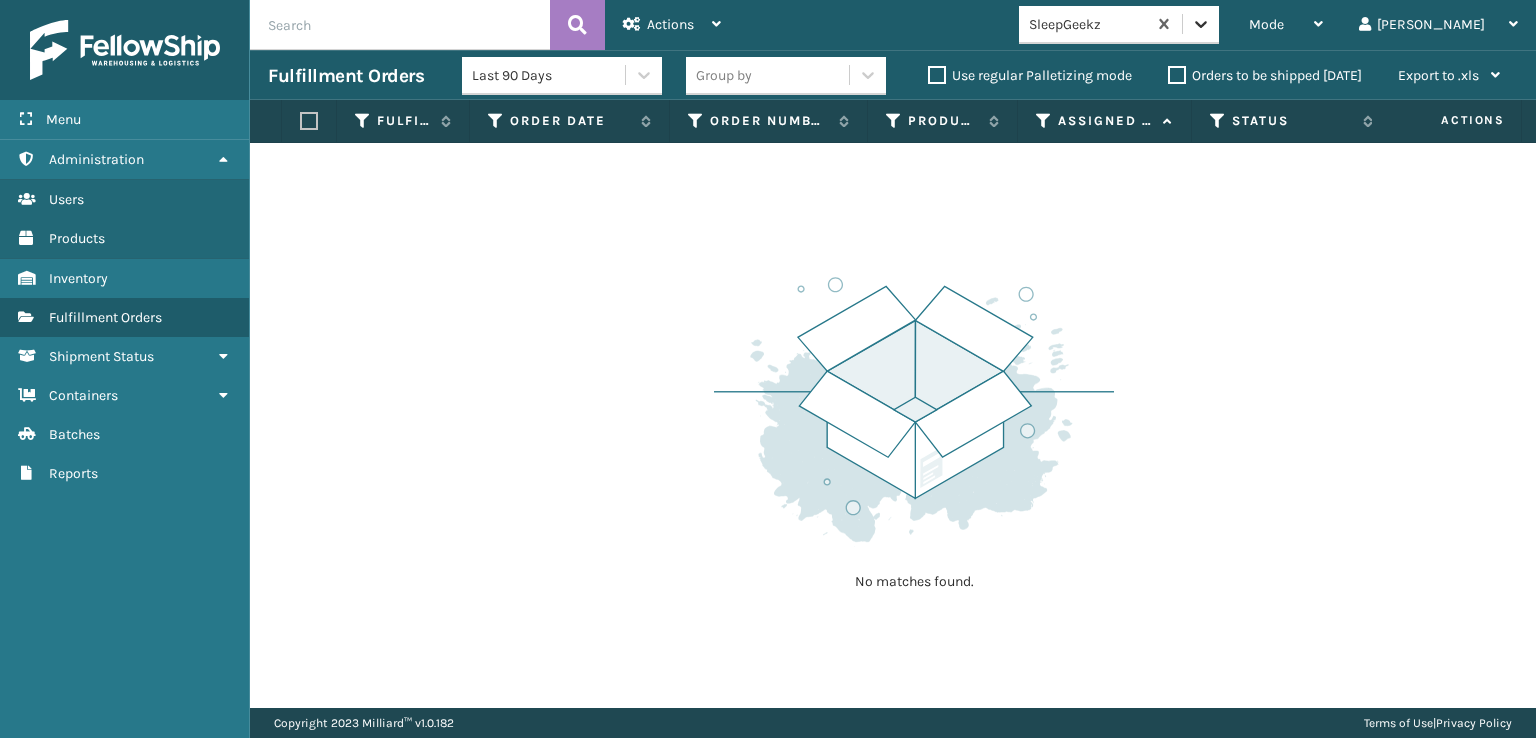 click 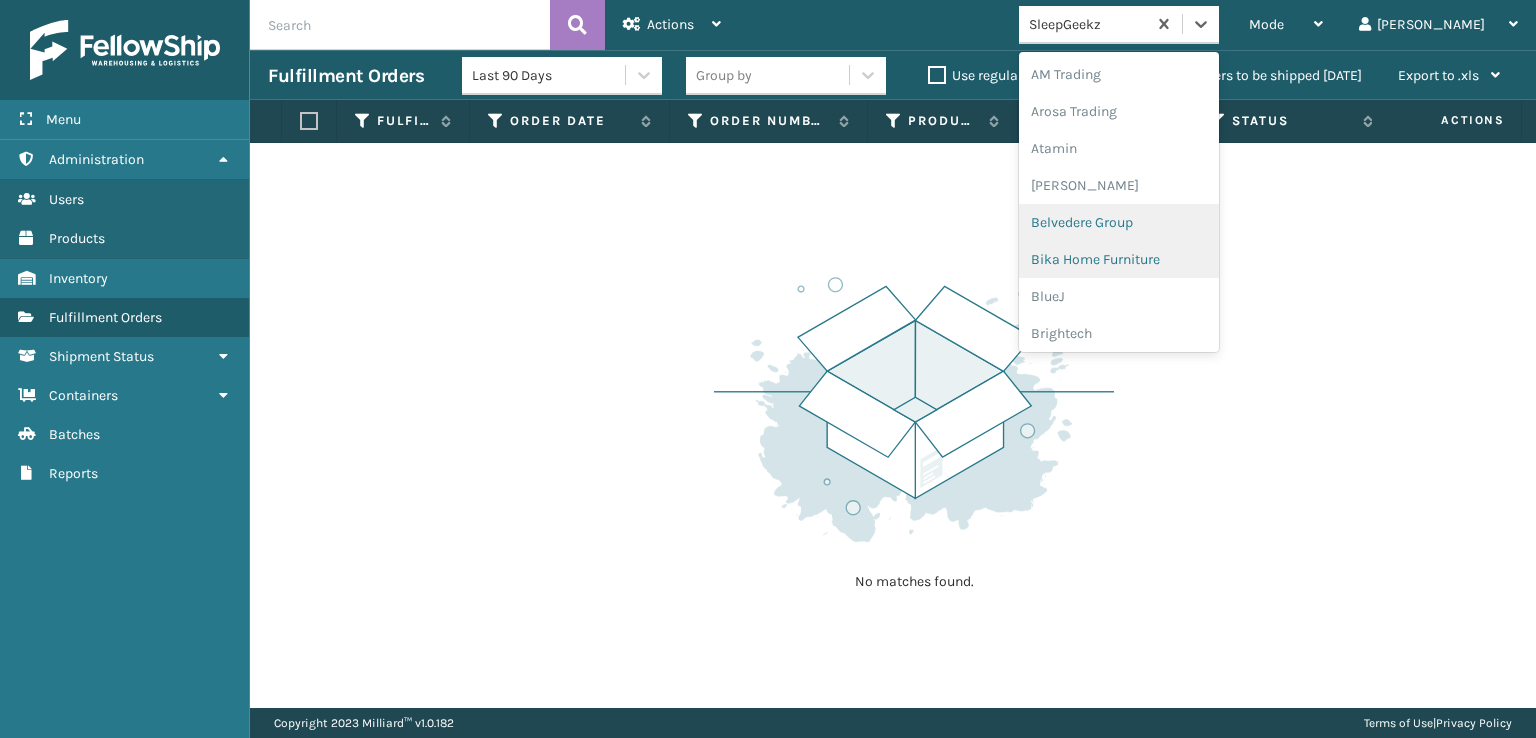 scroll, scrollTop: 200, scrollLeft: 0, axis: vertical 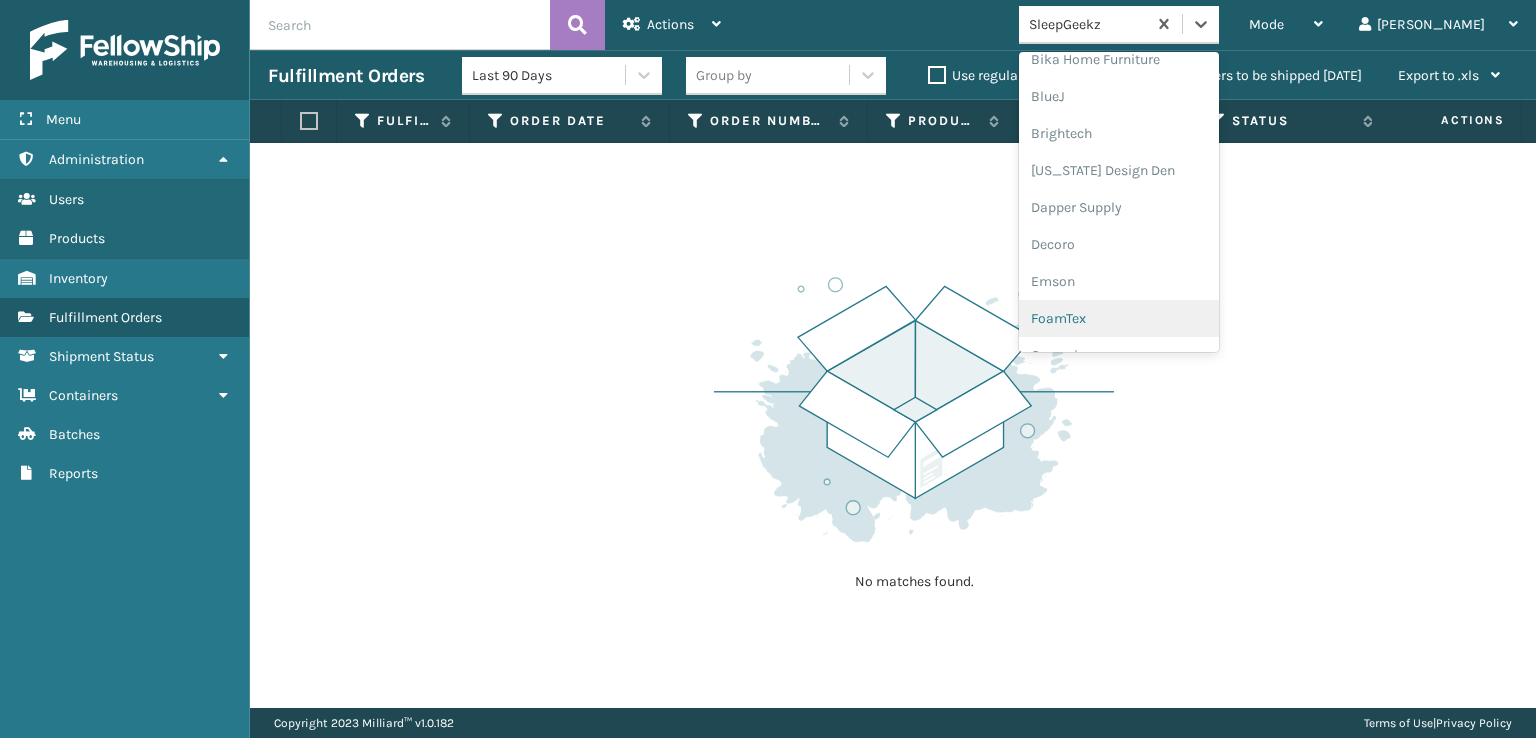 click on "FoamTex" at bounding box center (1119, 318) 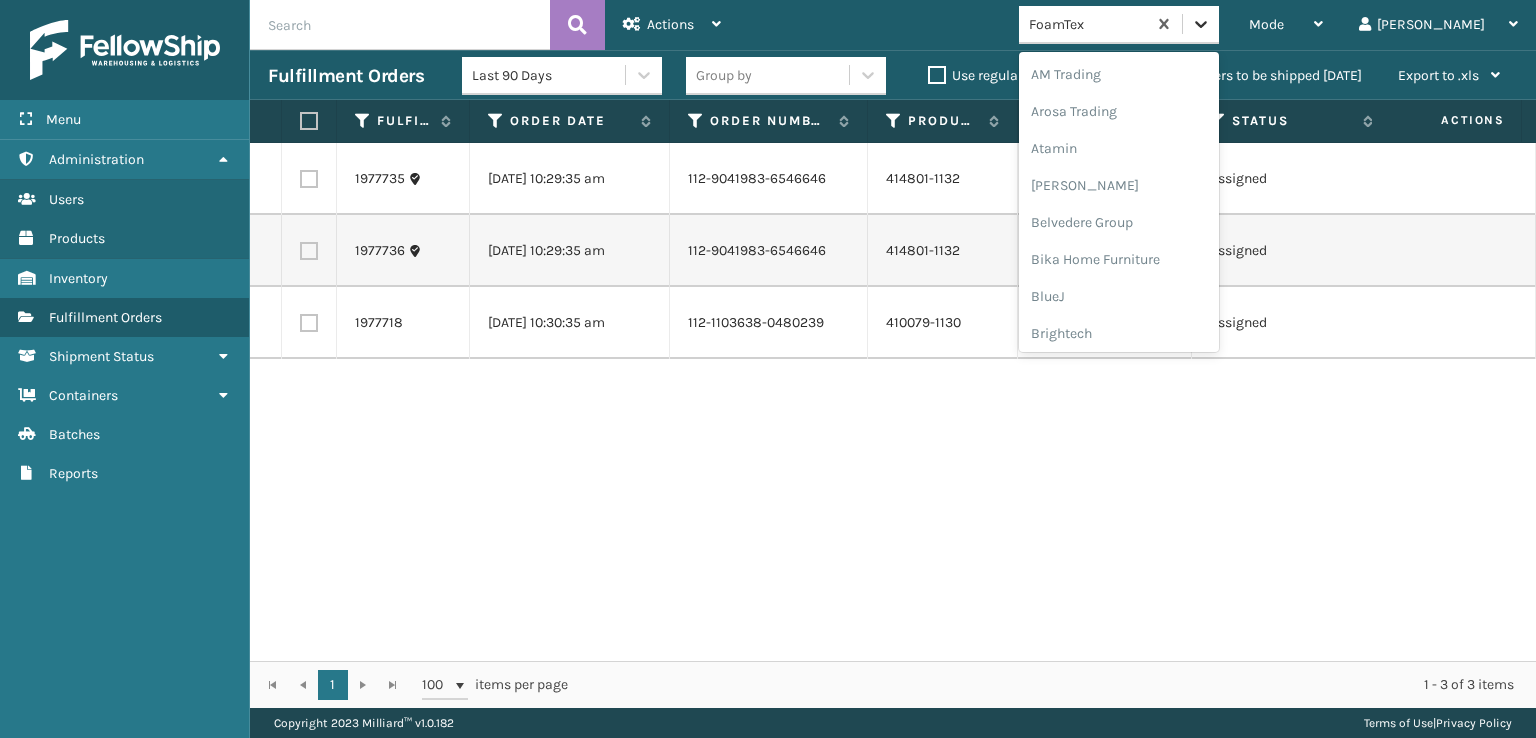 click 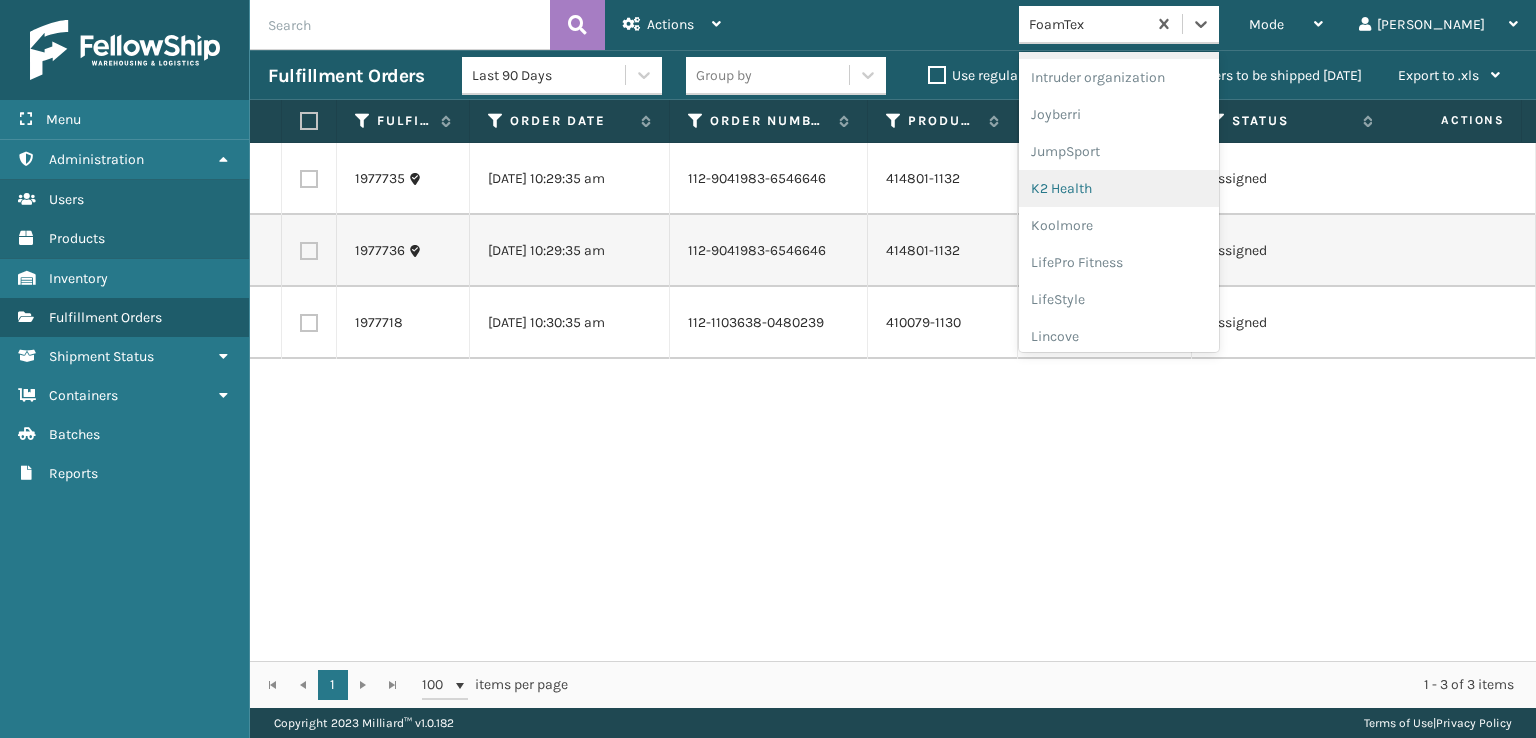 scroll, scrollTop: 632, scrollLeft: 0, axis: vertical 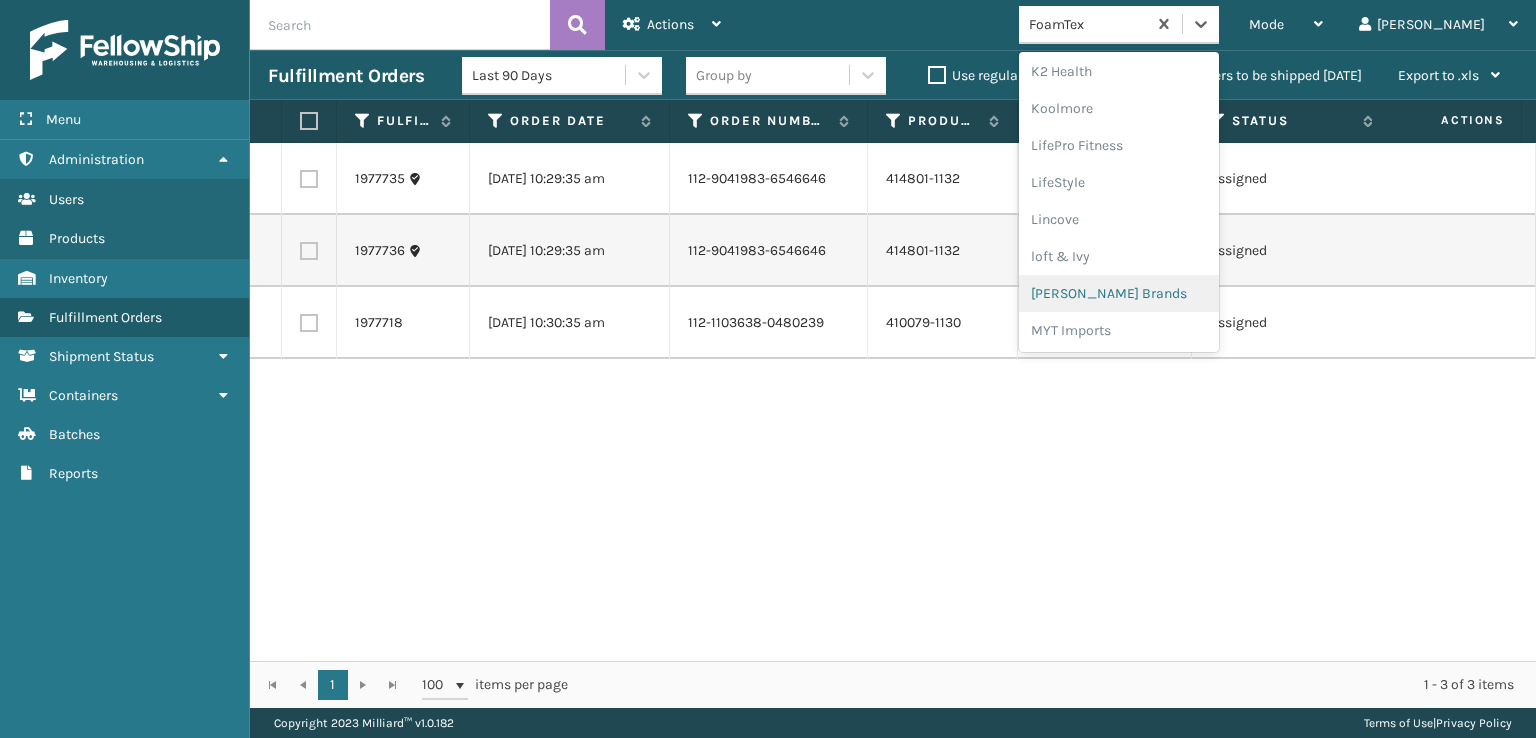 click on "[PERSON_NAME] Brands" at bounding box center (1119, 293) 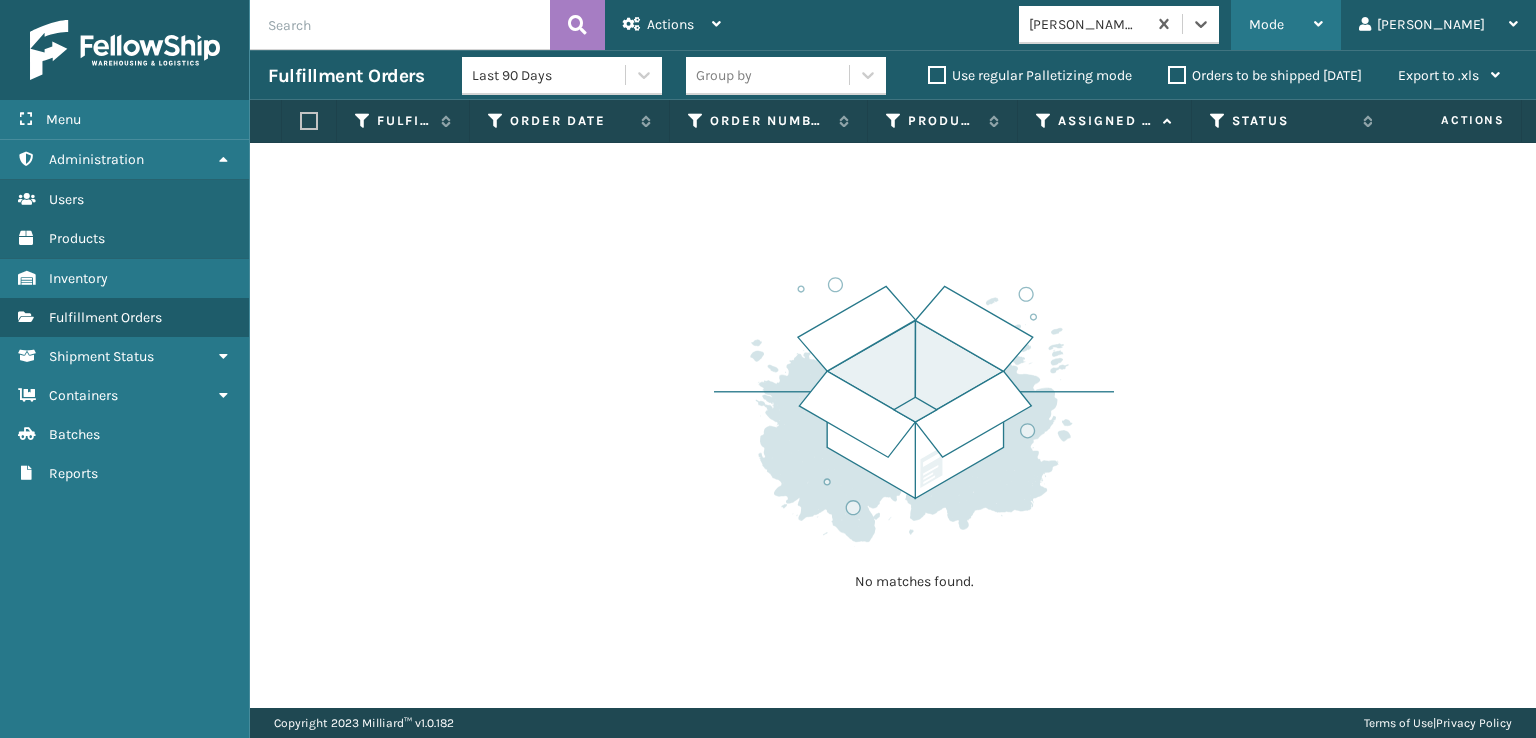 click on "Mode" at bounding box center [1286, 25] 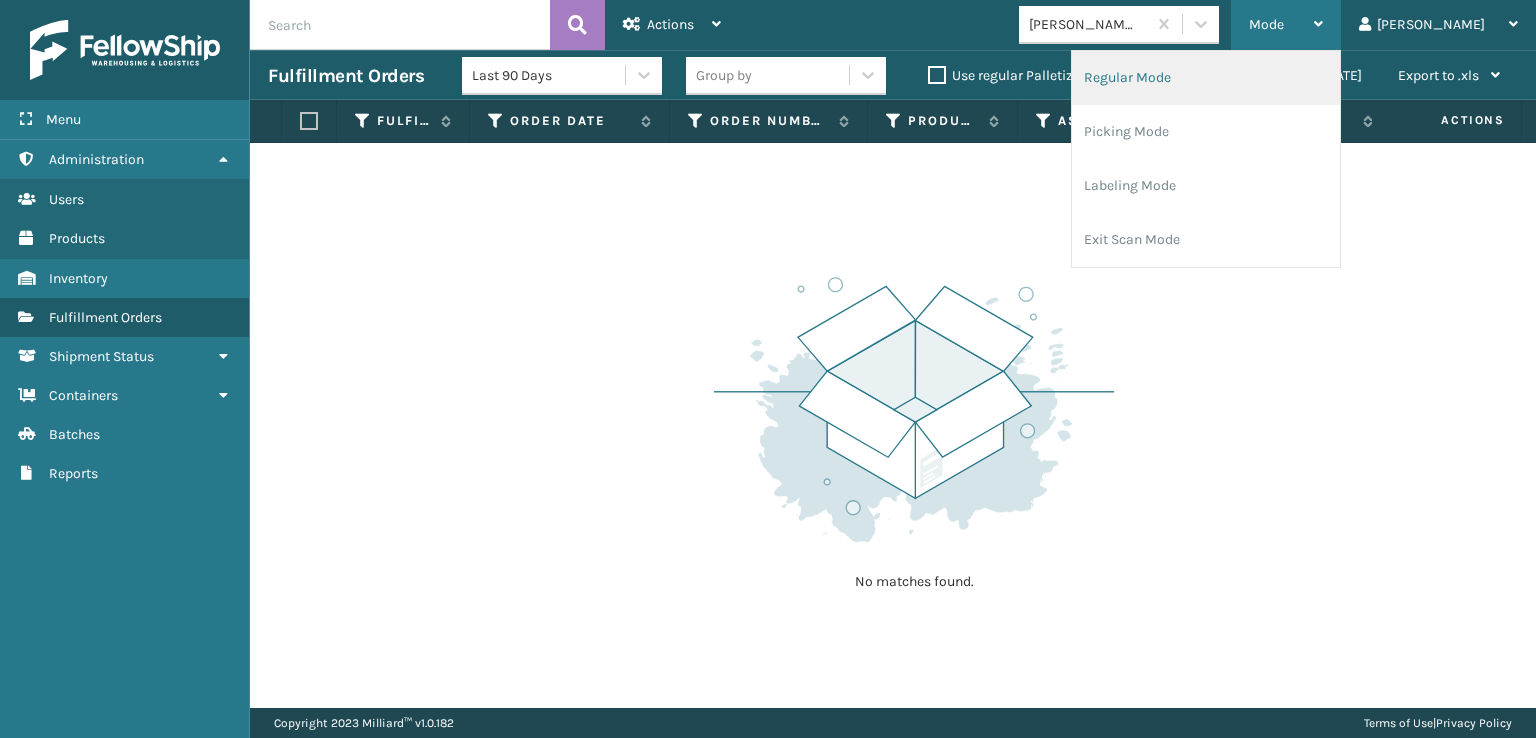 click on "Regular Mode" at bounding box center [1206, 78] 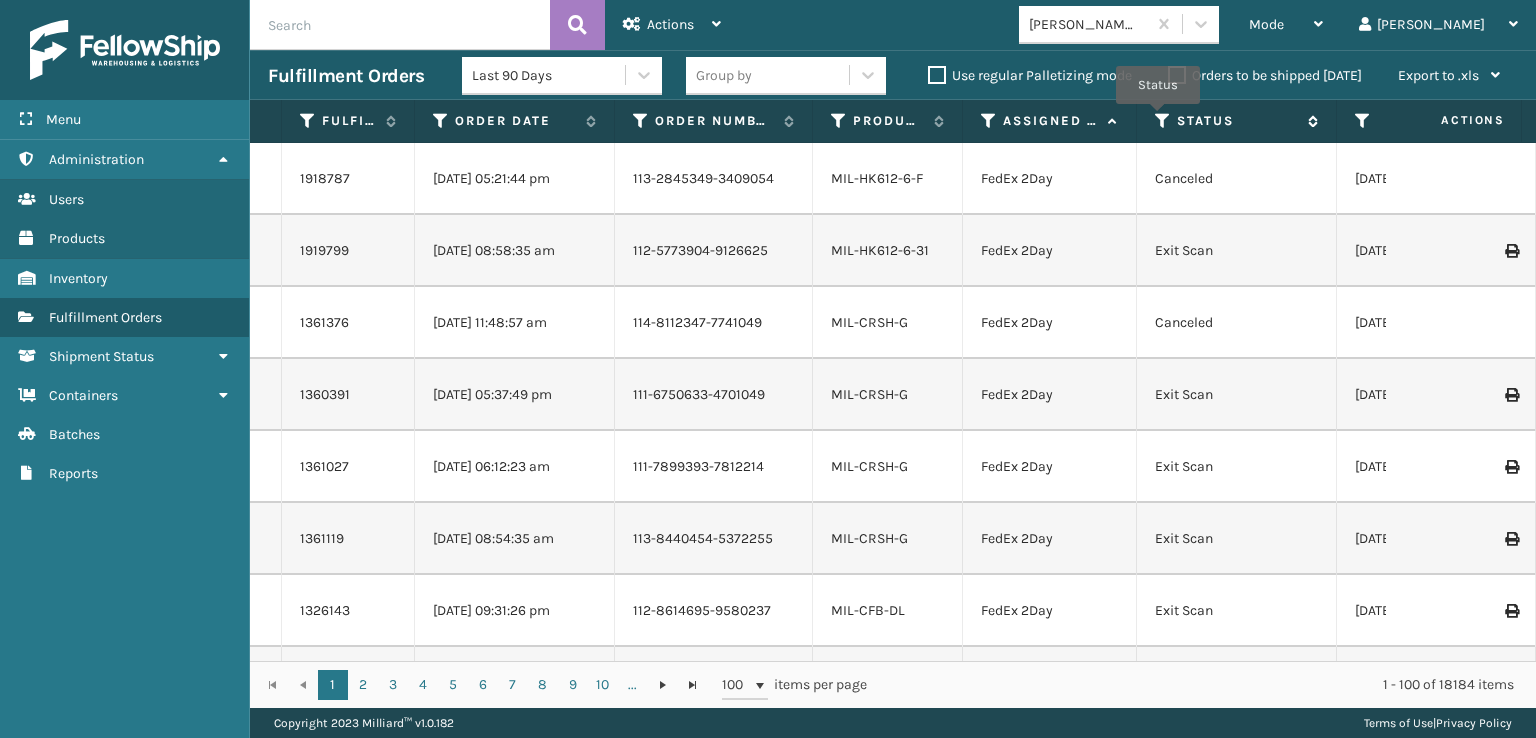 click at bounding box center [1163, 121] 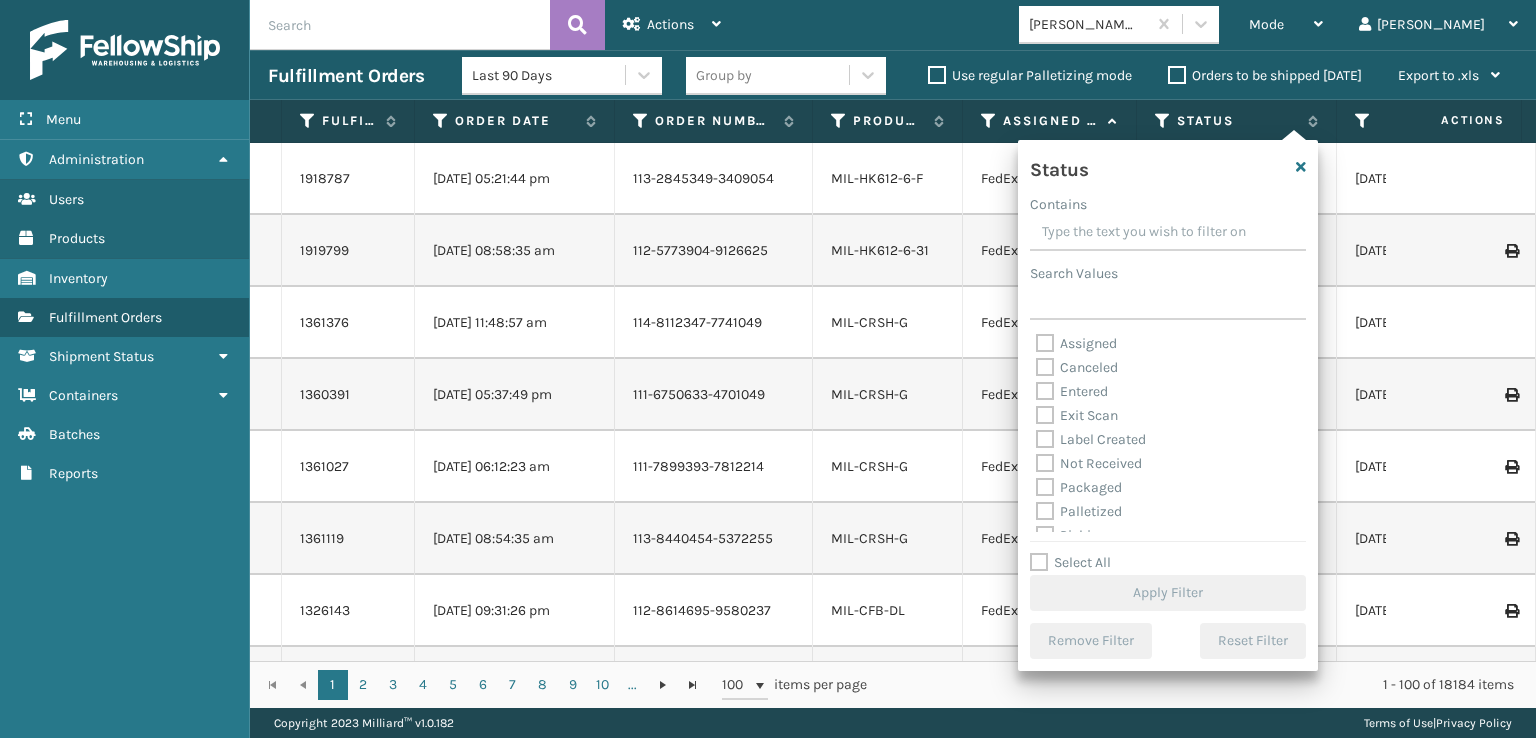 scroll, scrollTop: 100, scrollLeft: 0, axis: vertical 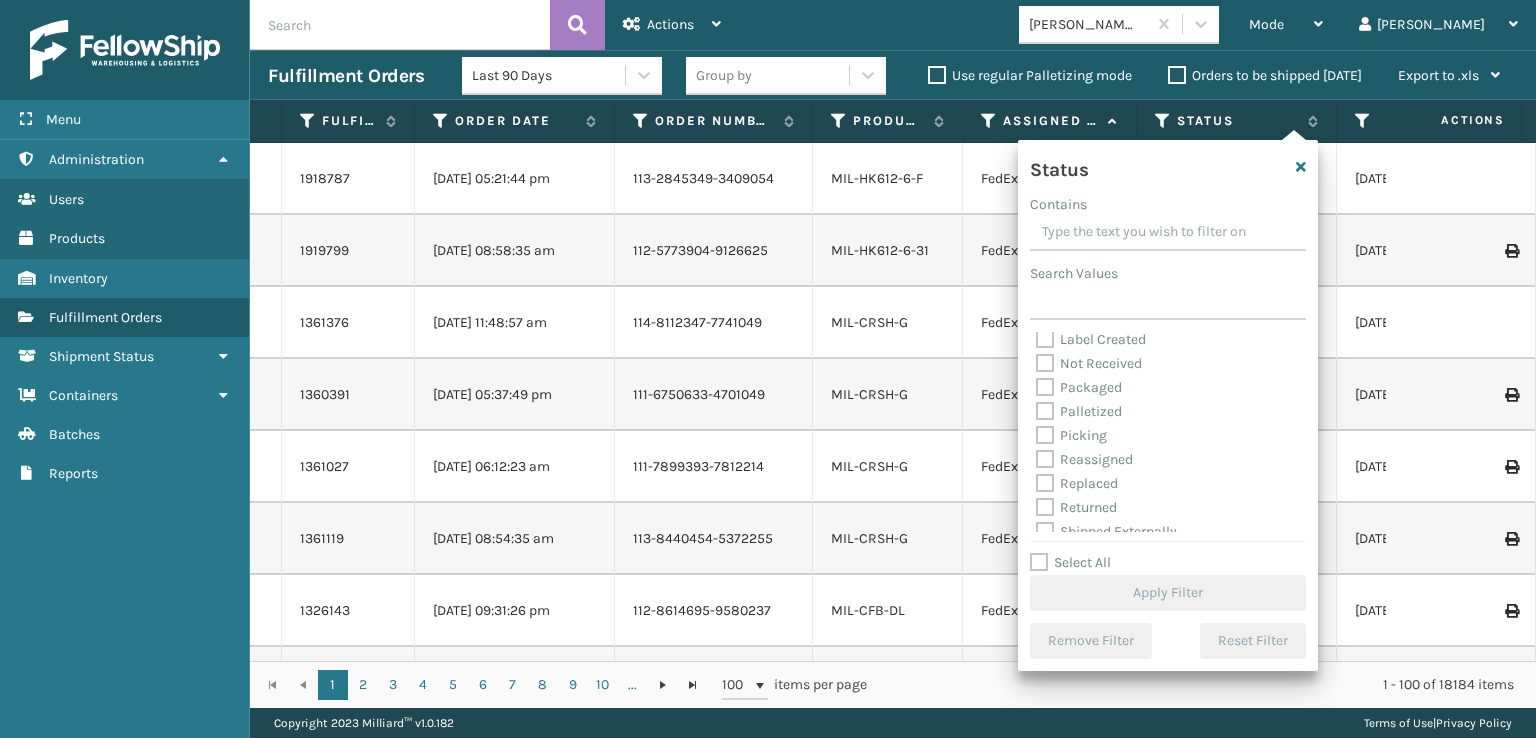 click on "Picking" at bounding box center (1071, 435) 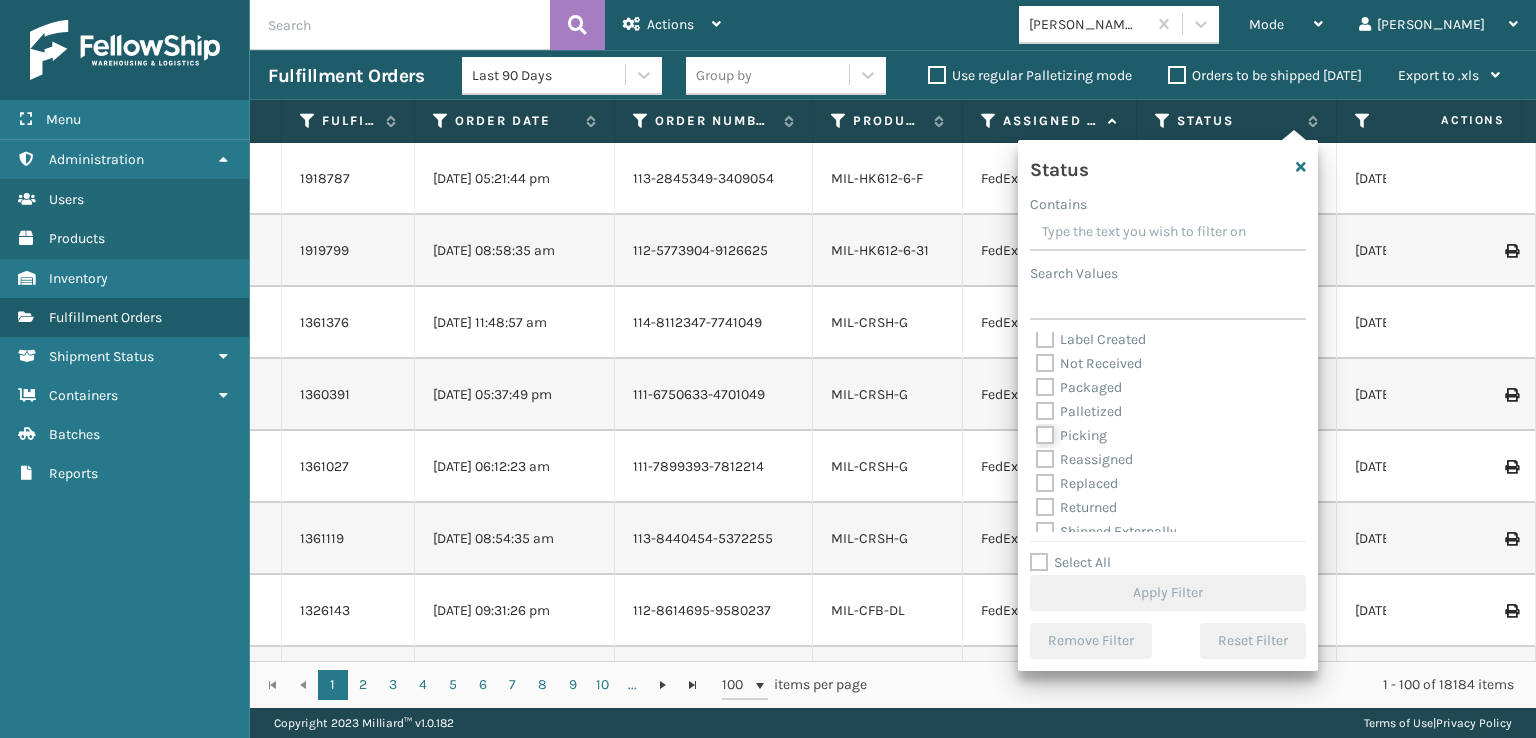 click on "Picking" at bounding box center [1036, 430] 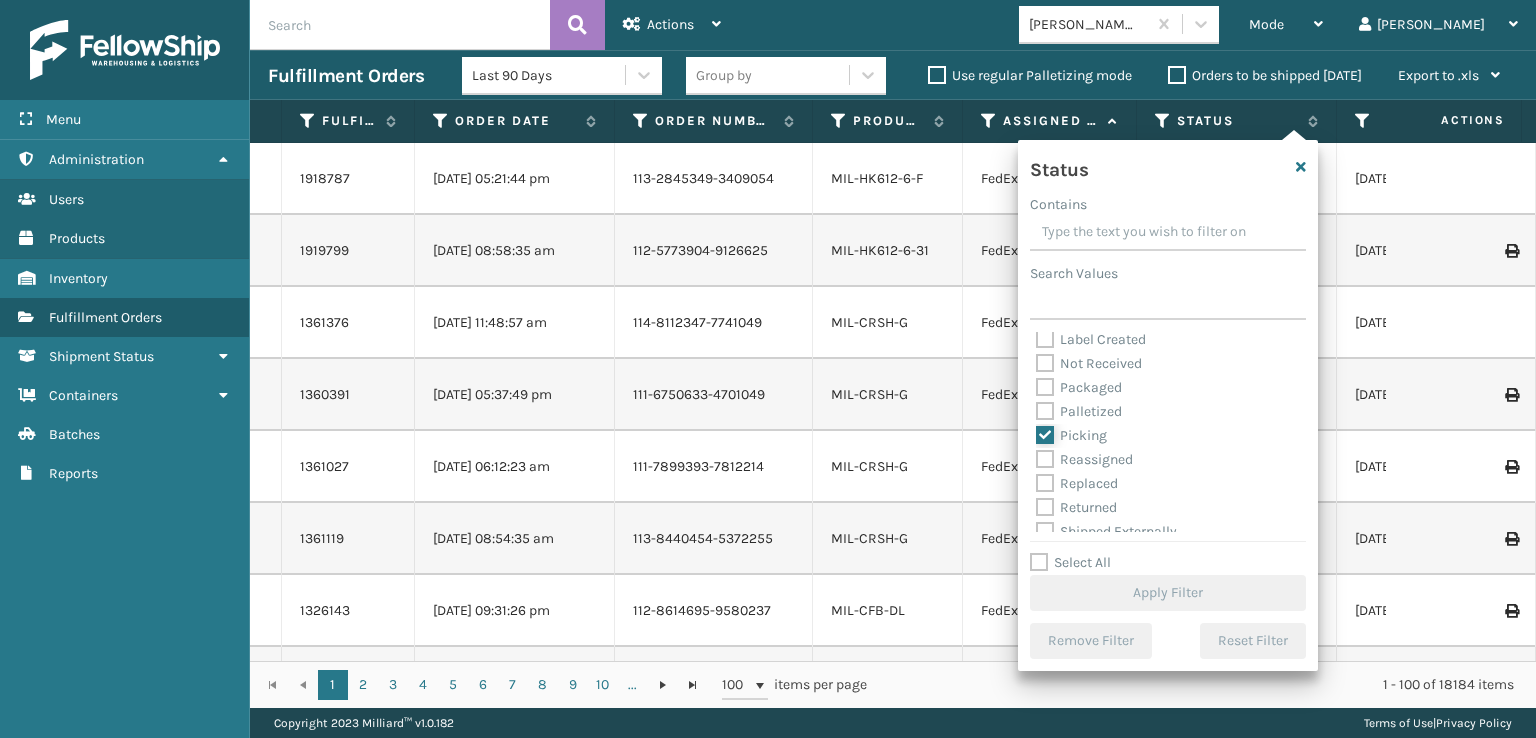 checkbox on "true" 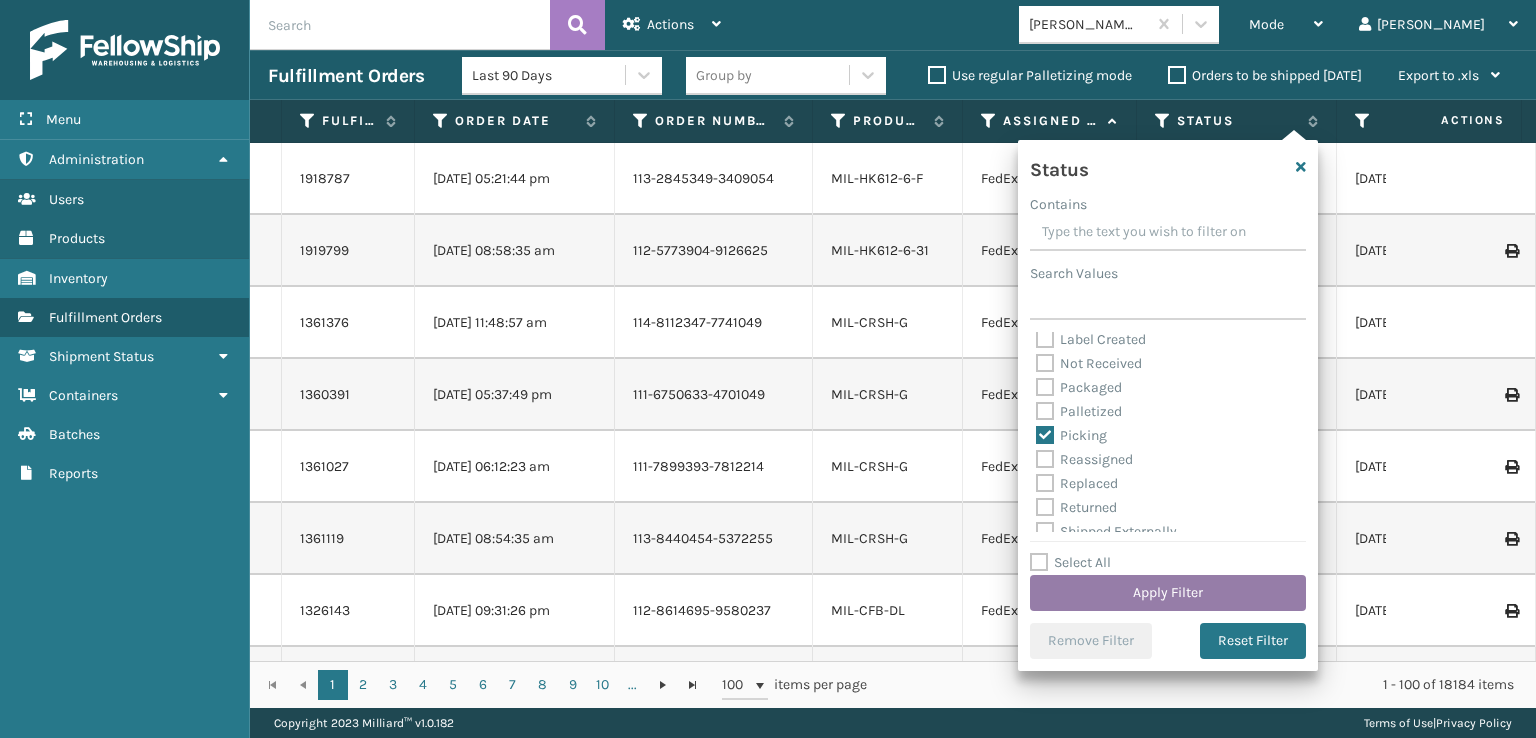 click on "Apply Filter" at bounding box center [1168, 593] 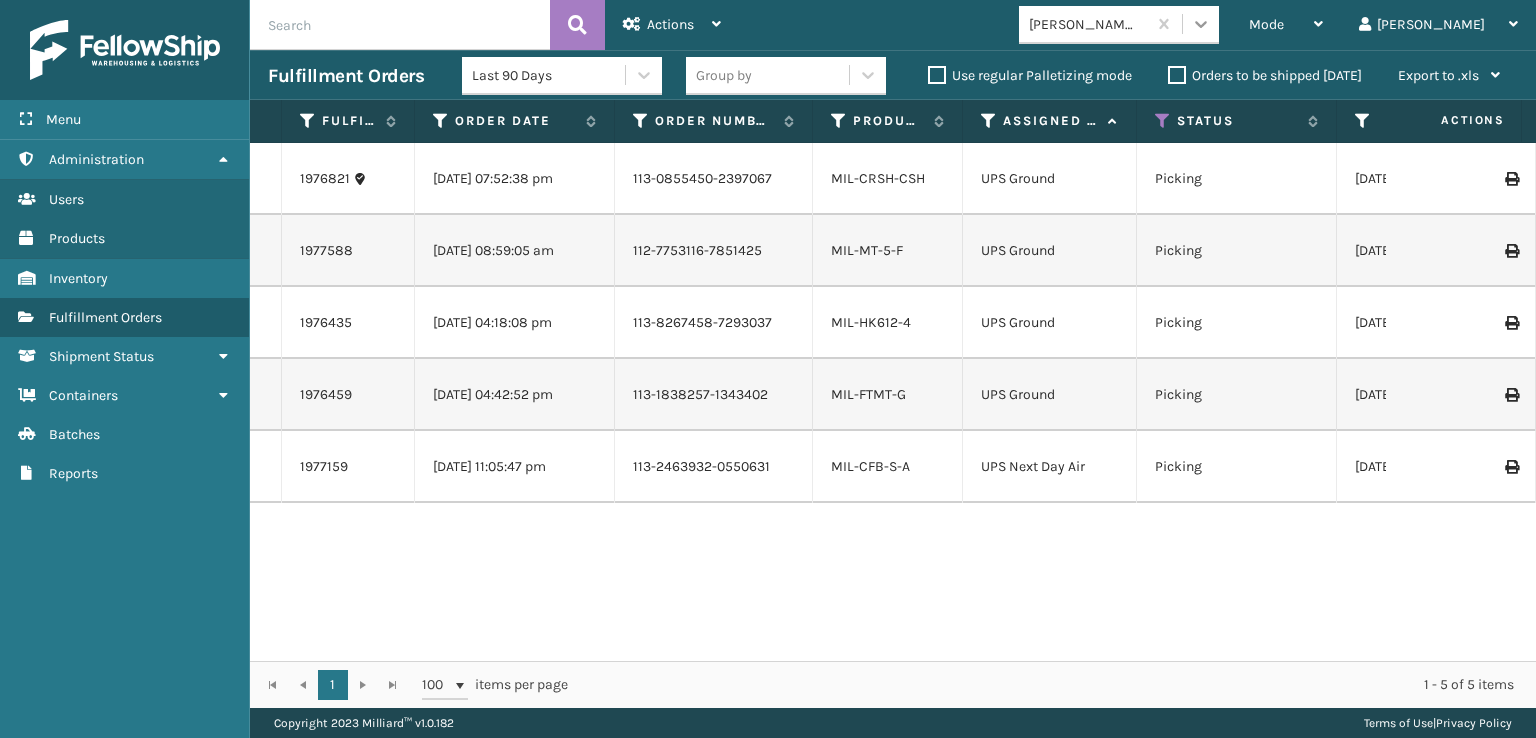 click 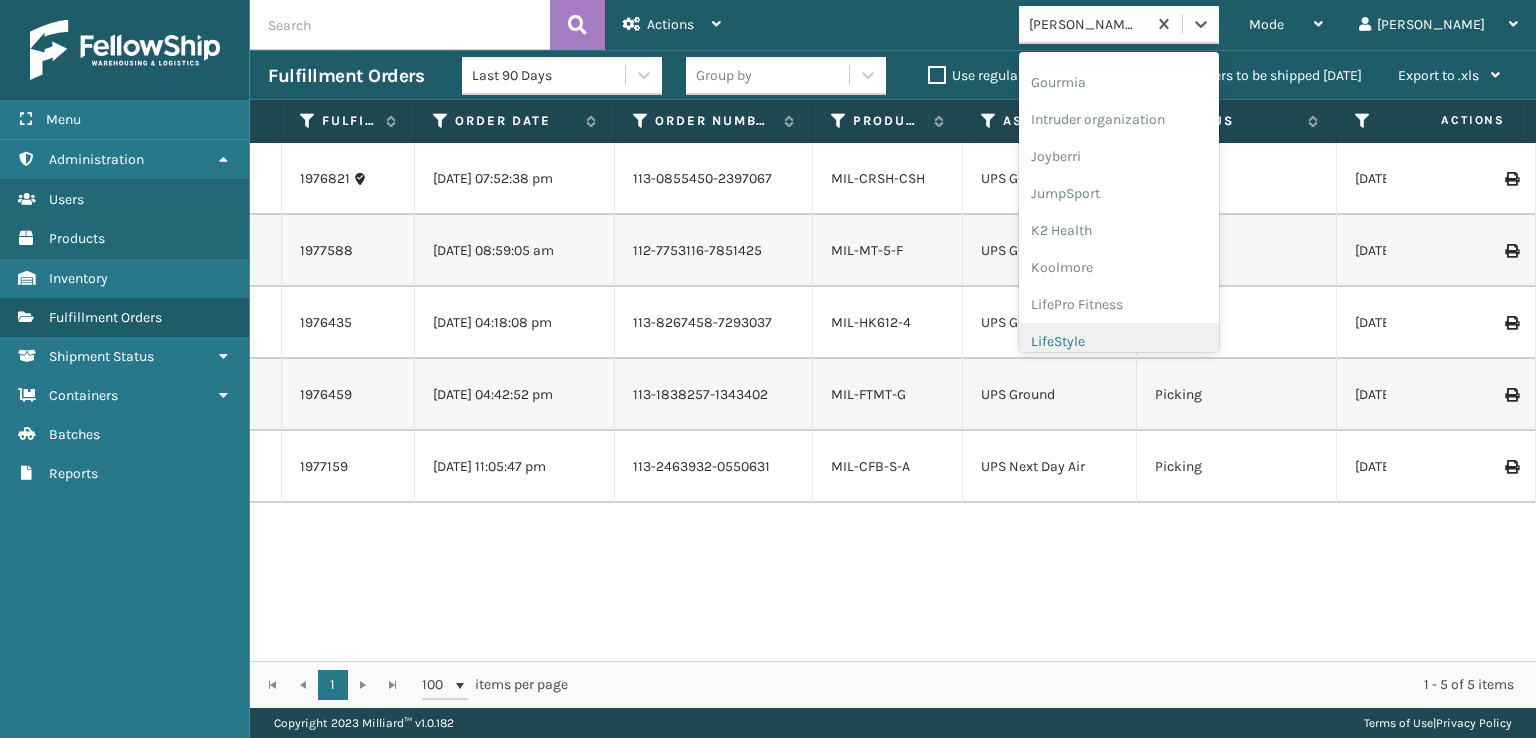 scroll, scrollTop: 432, scrollLeft: 0, axis: vertical 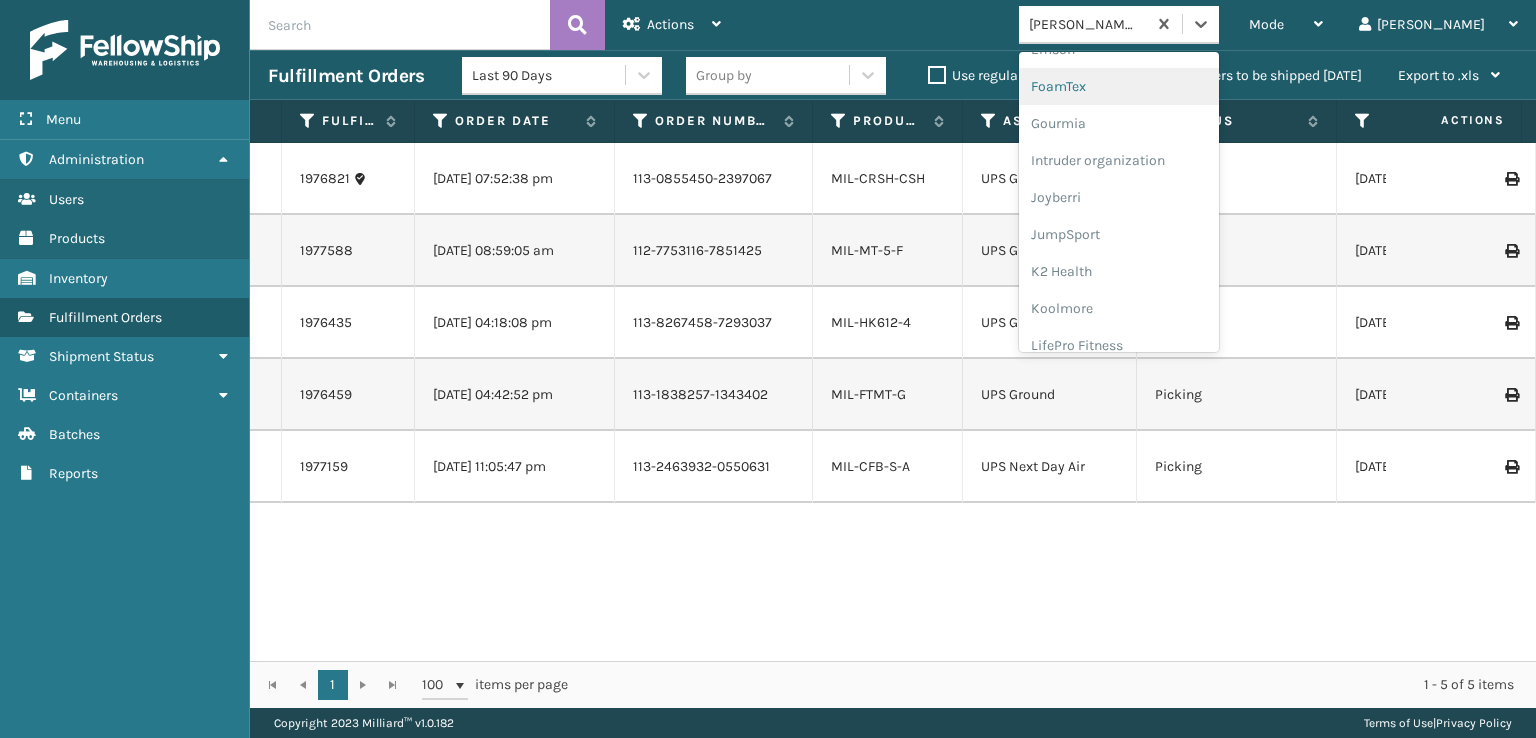 click on "FoamTex" at bounding box center (1119, 86) 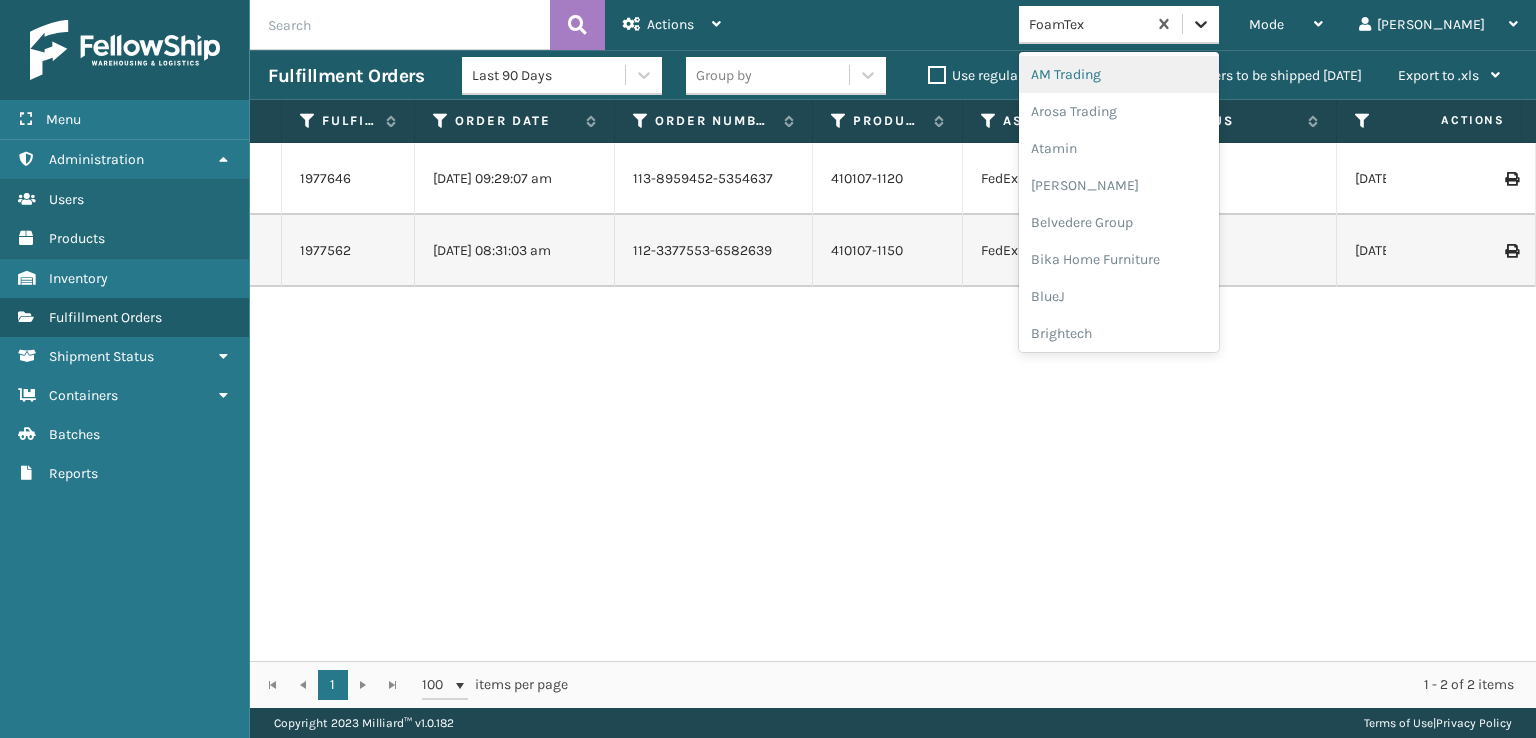 click 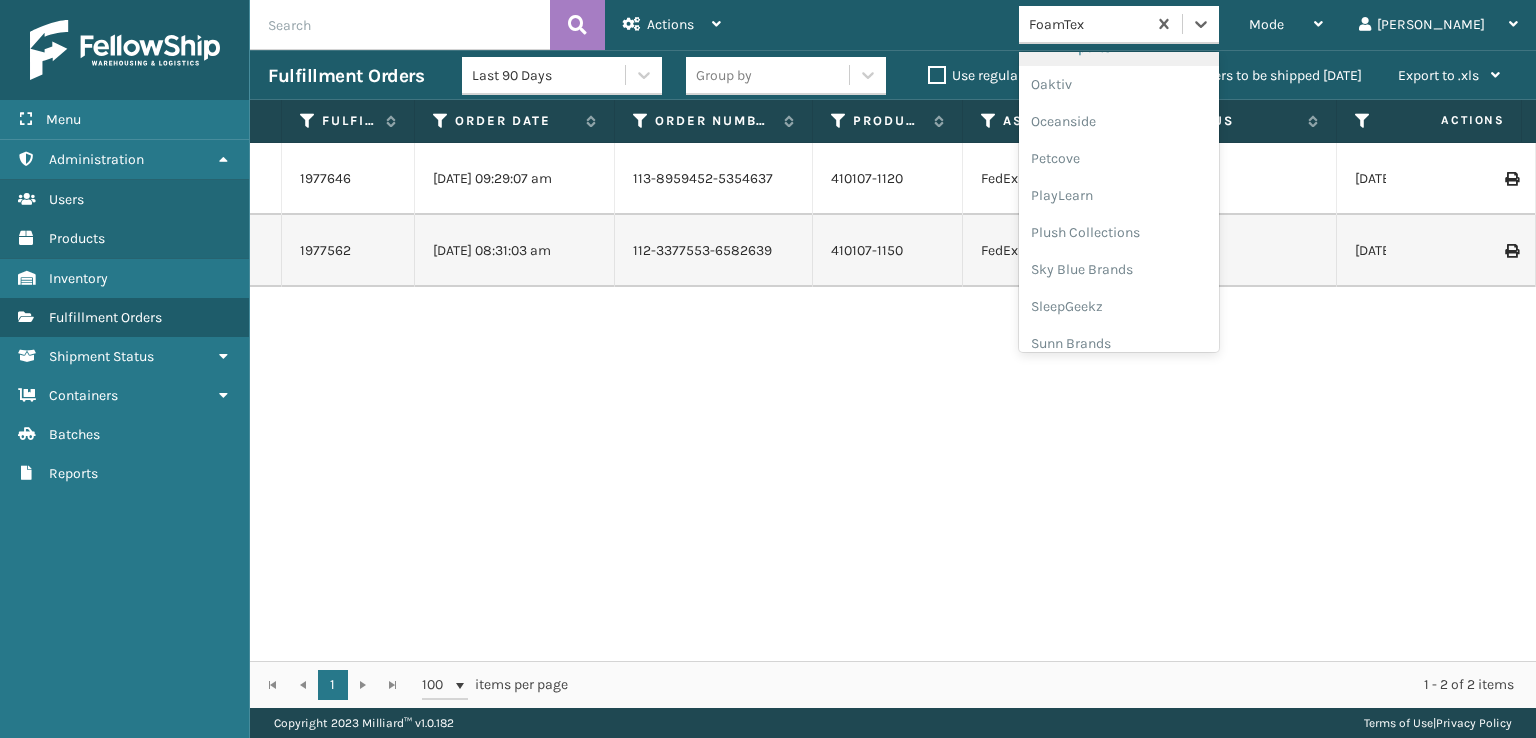 scroll, scrollTop: 928, scrollLeft: 0, axis: vertical 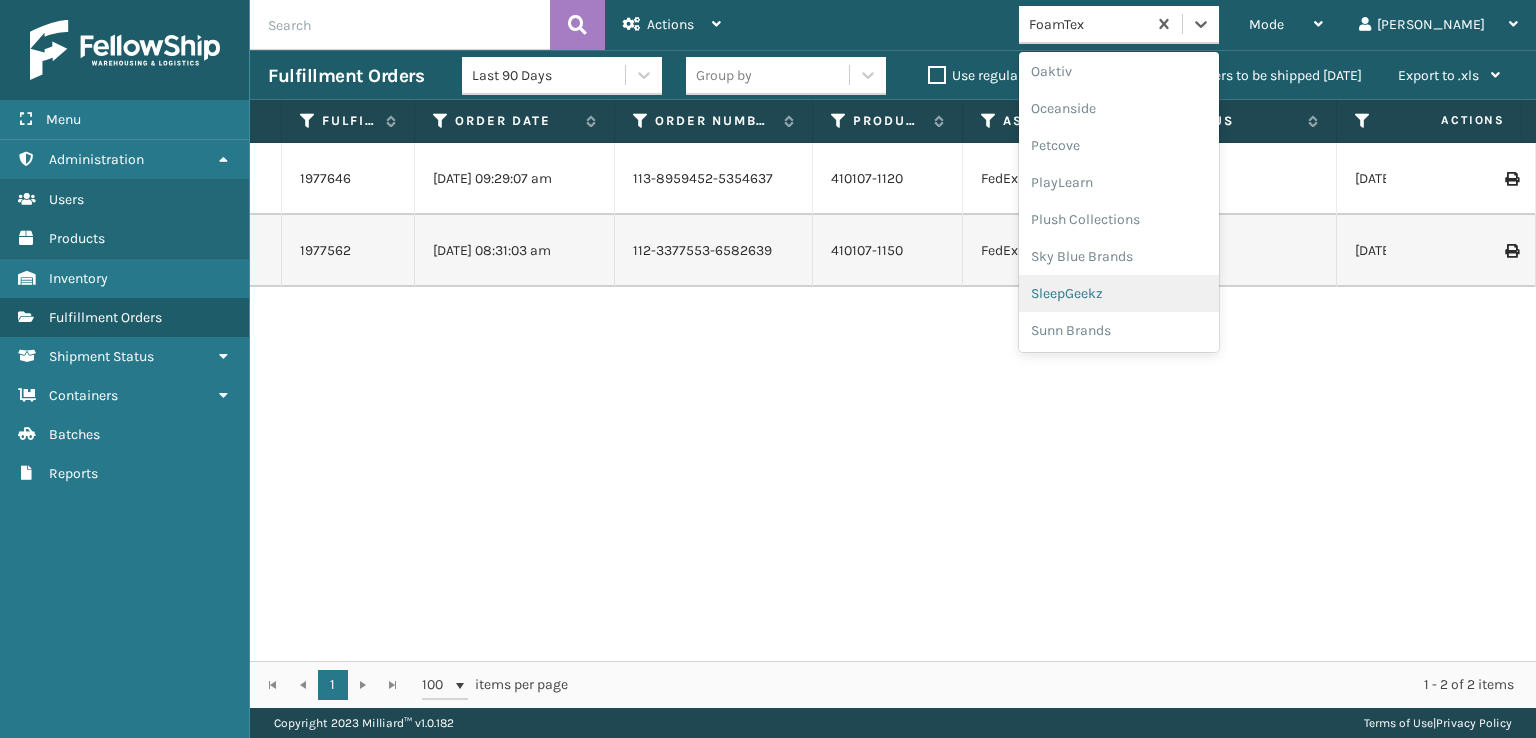 click on "SleepGeekz" at bounding box center [1119, 293] 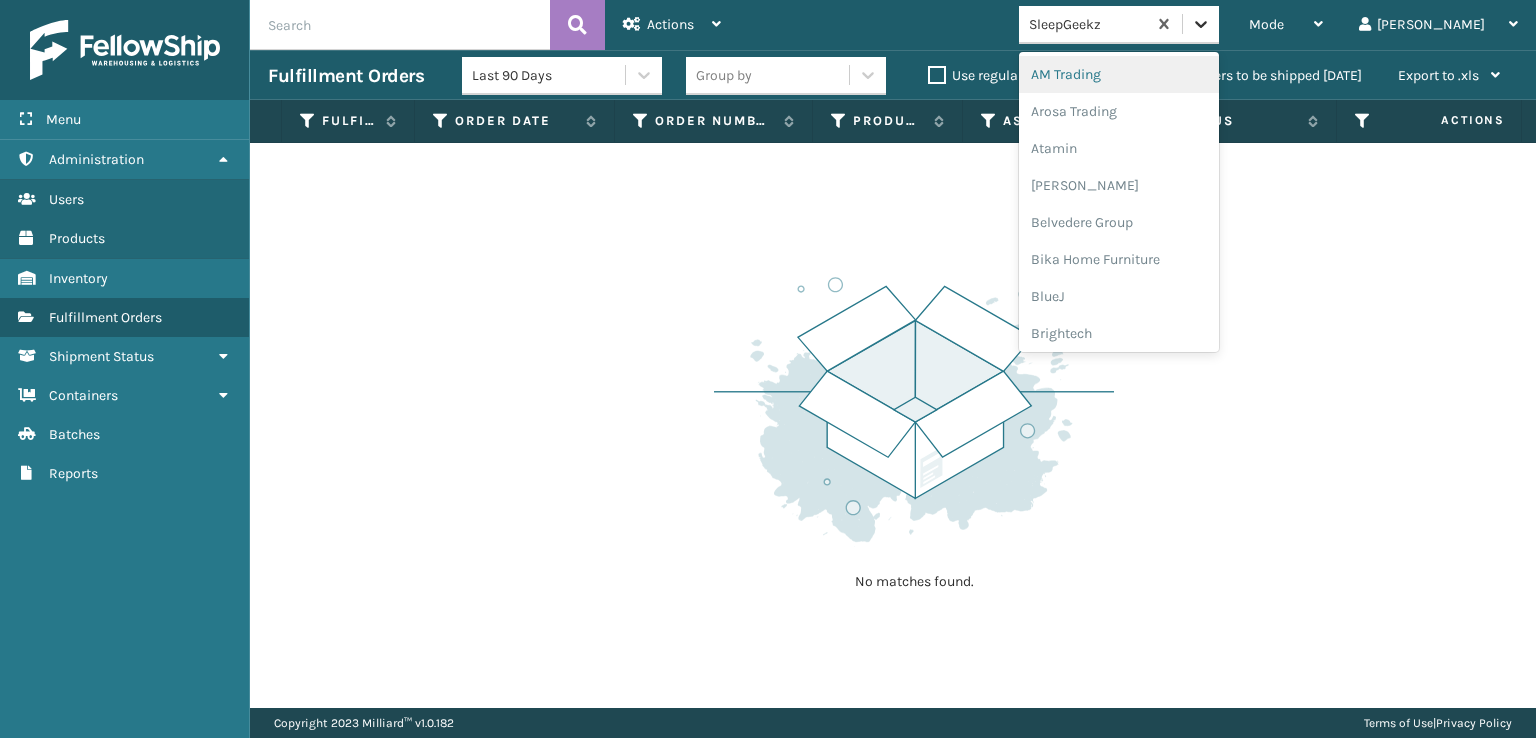 click 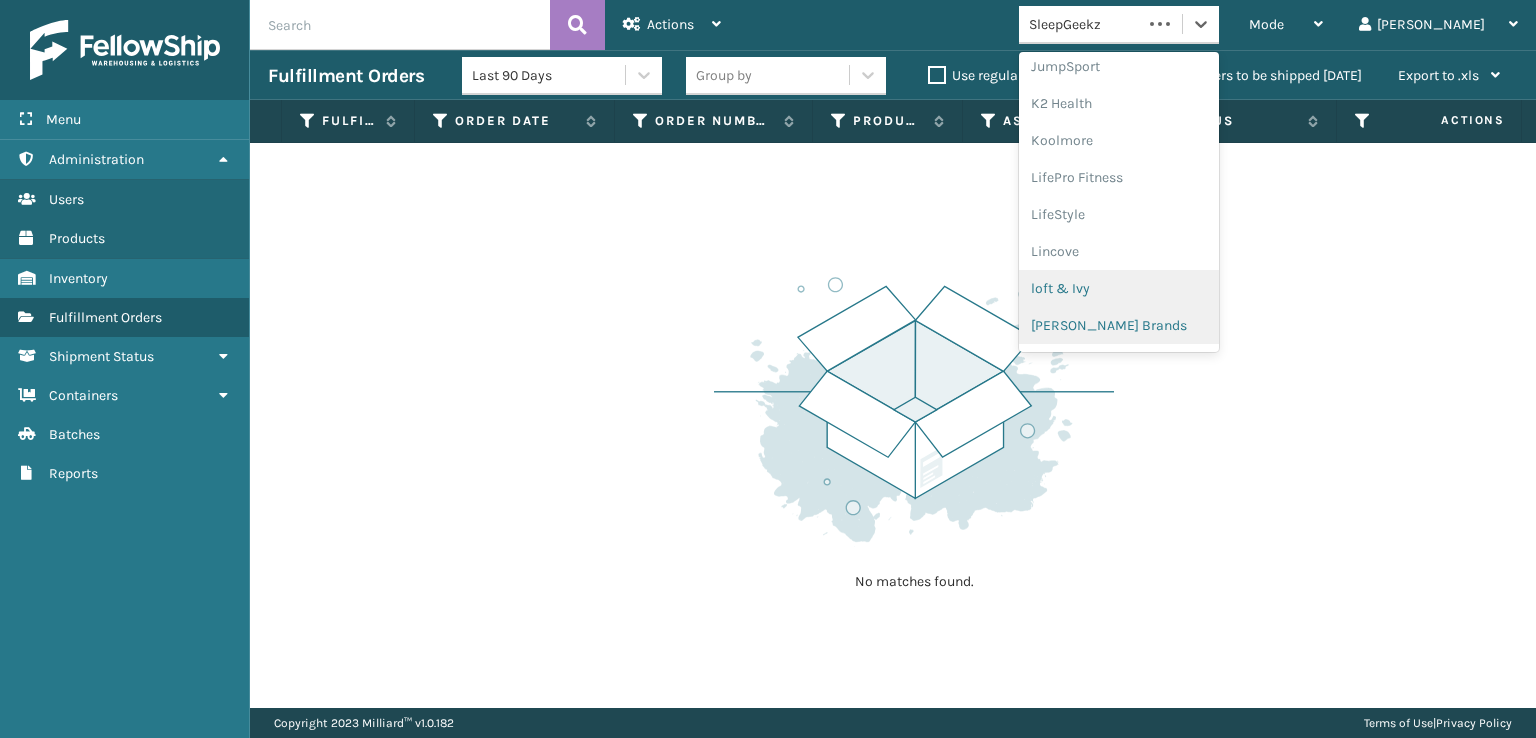 scroll, scrollTop: 632, scrollLeft: 0, axis: vertical 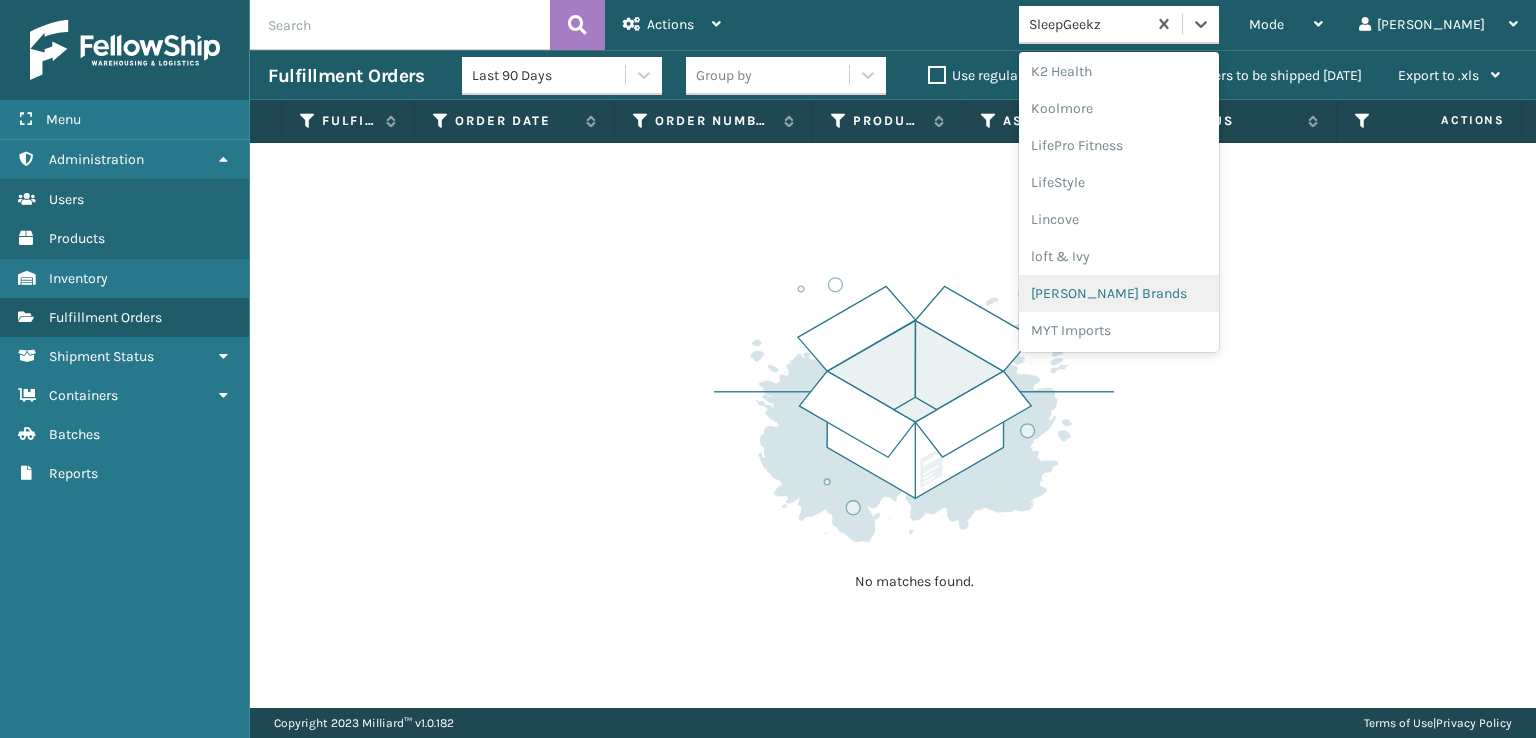 click on "[PERSON_NAME] Brands" at bounding box center (1119, 293) 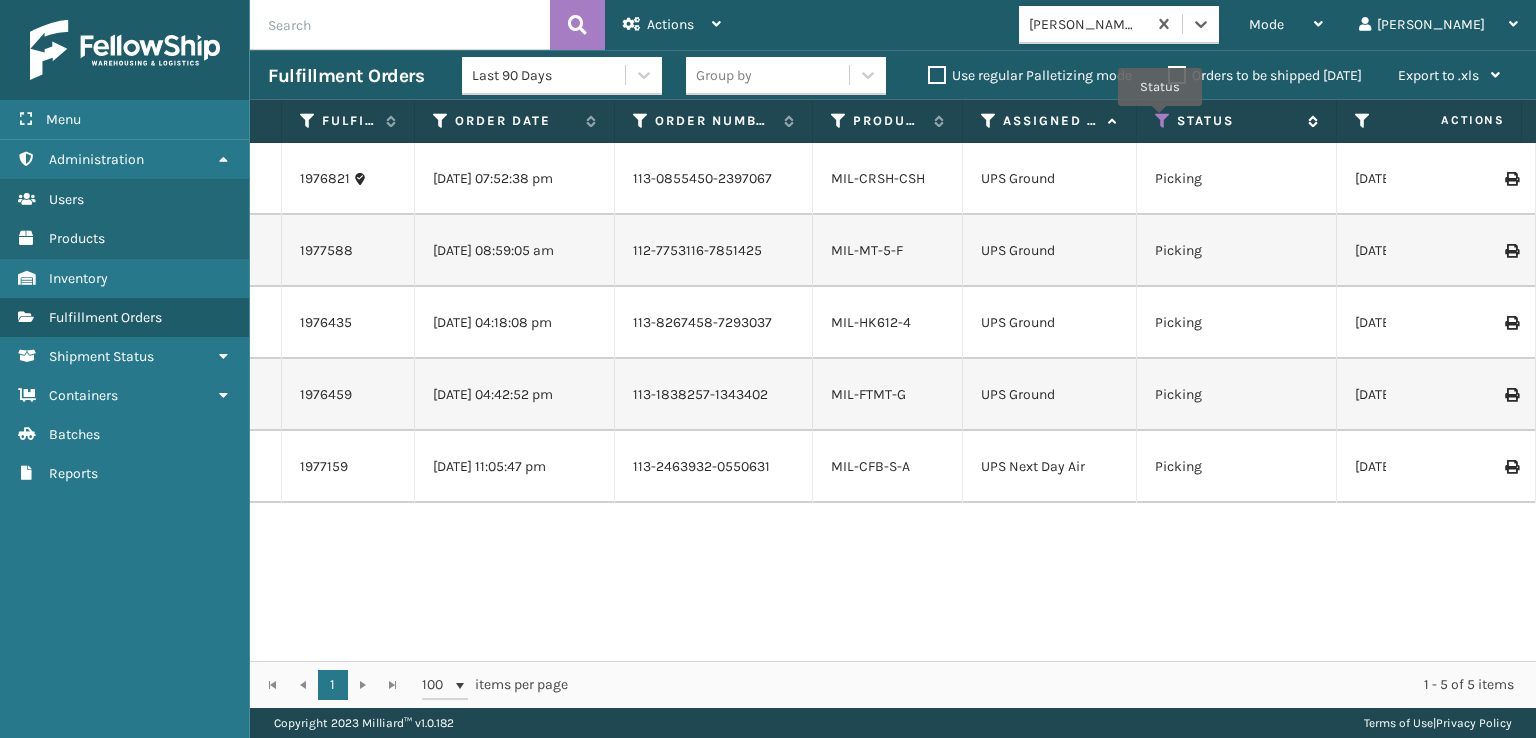 click at bounding box center [1163, 121] 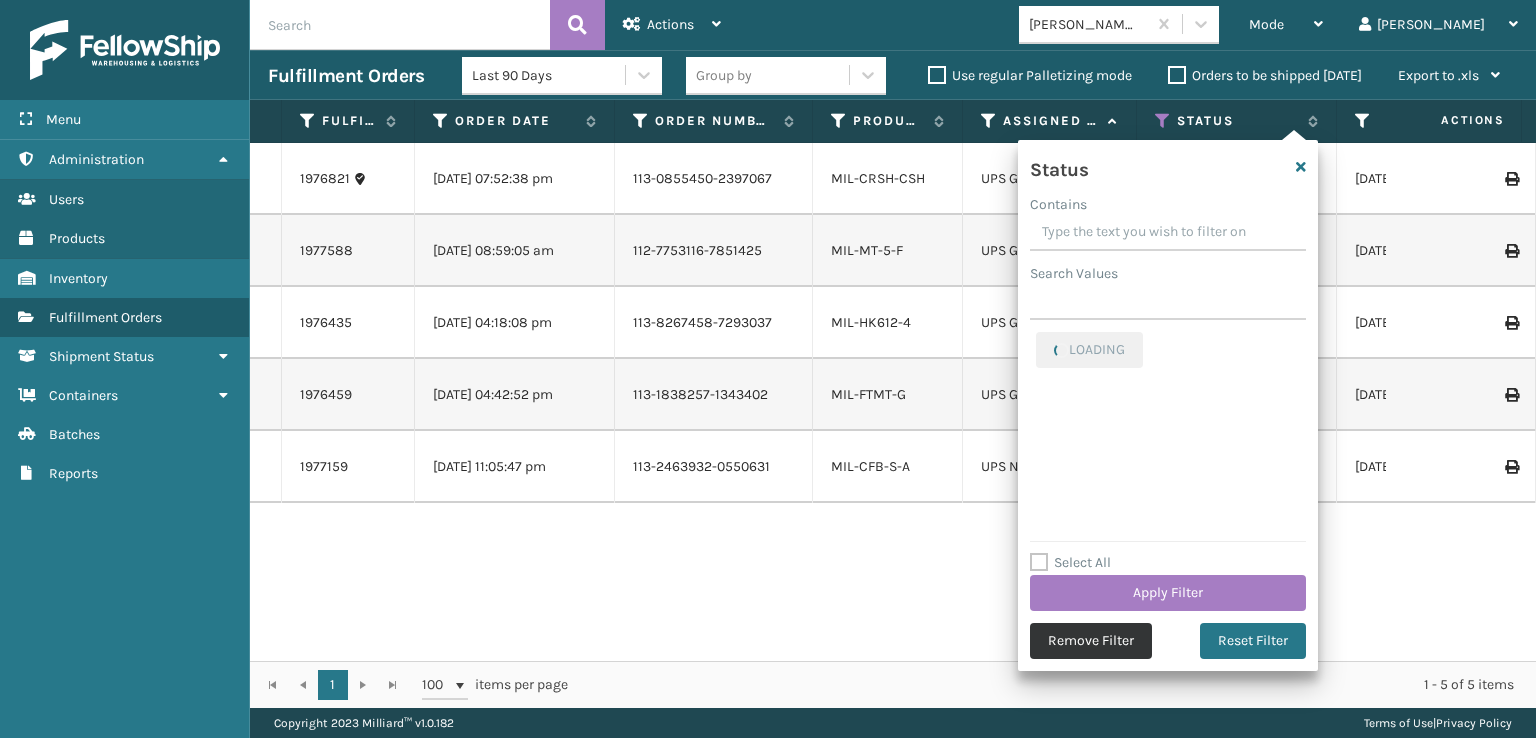 click on "Remove Filter" at bounding box center [1091, 641] 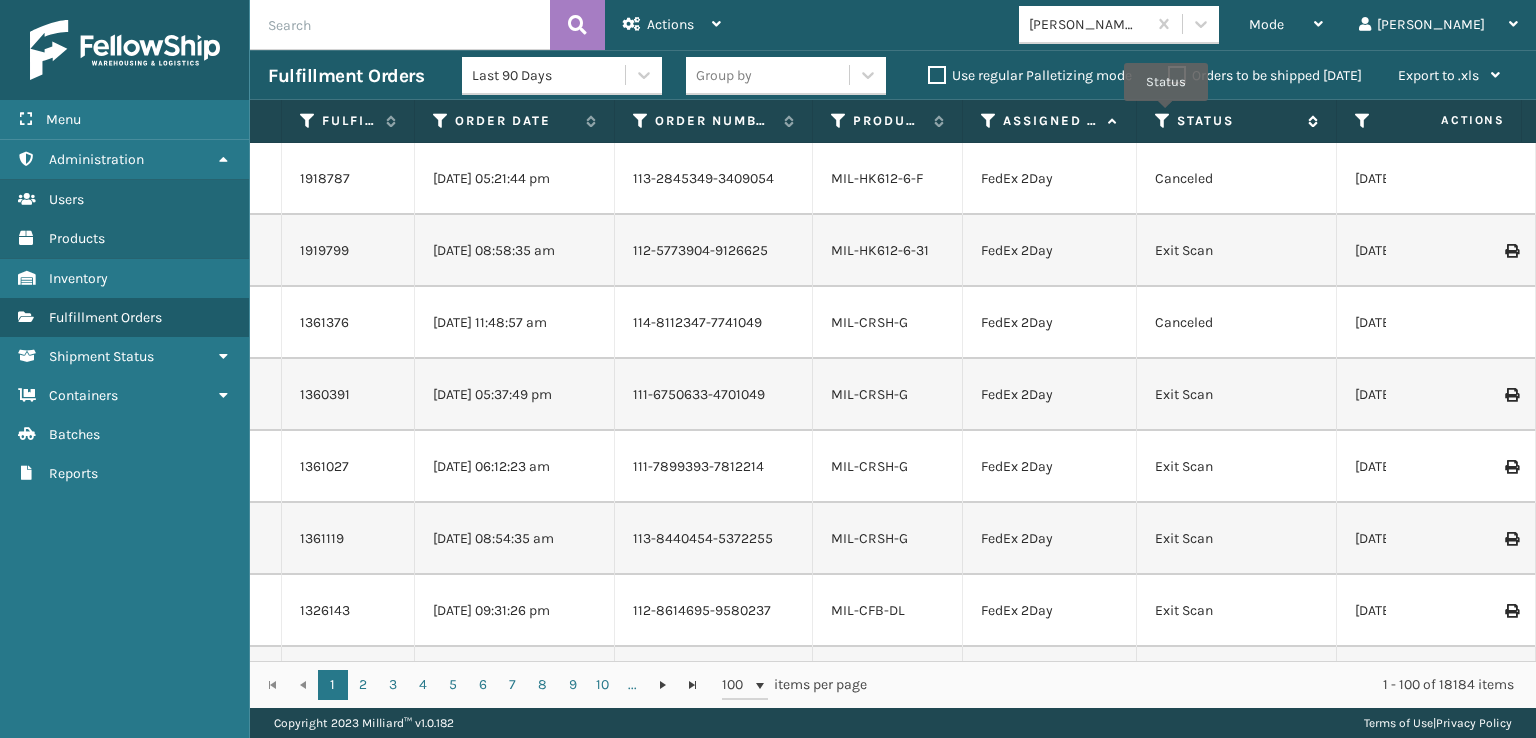 click at bounding box center (1163, 121) 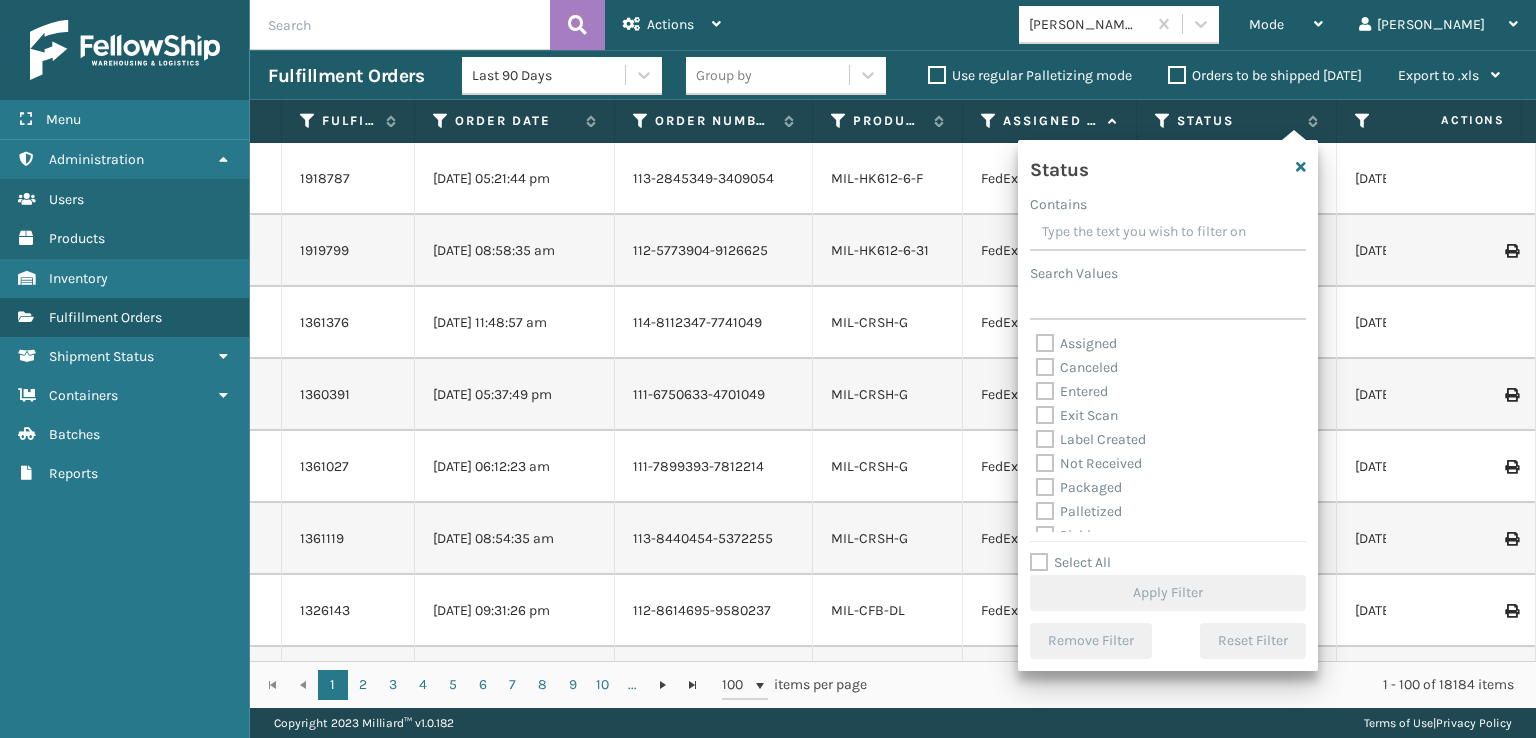 scroll, scrollTop: 100, scrollLeft: 0, axis: vertical 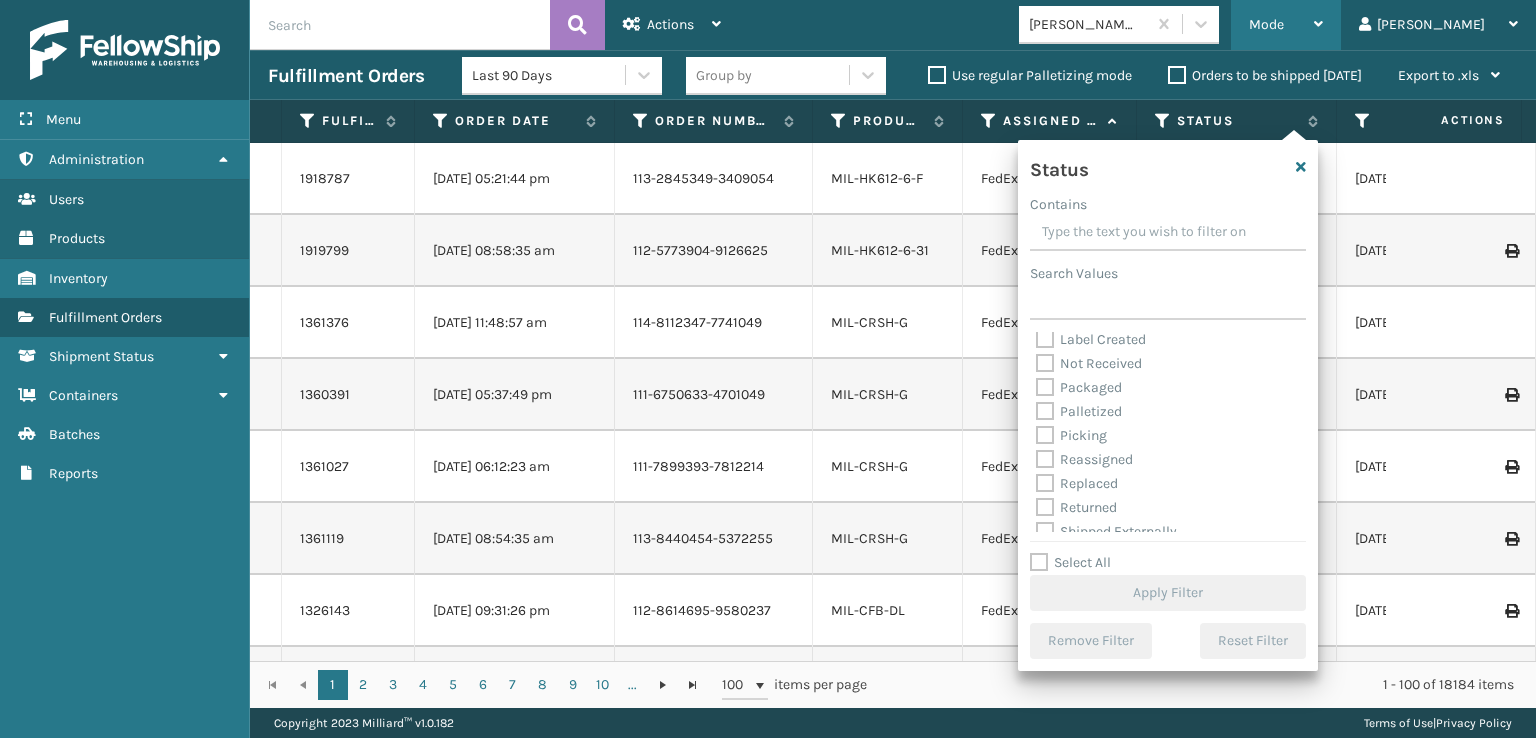 click on "Mode" at bounding box center (1286, 25) 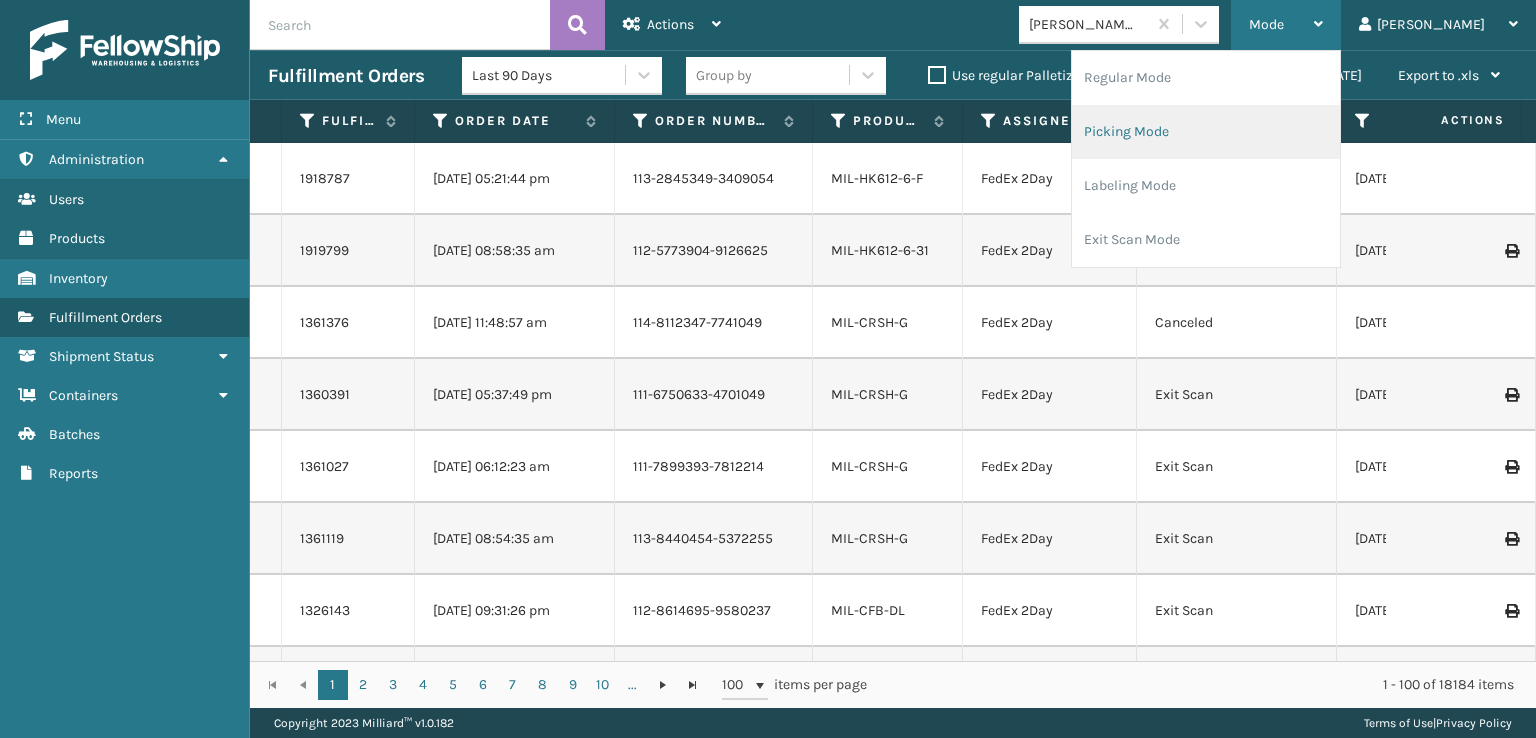 click on "Picking Mode" at bounding box center [1206, 132] 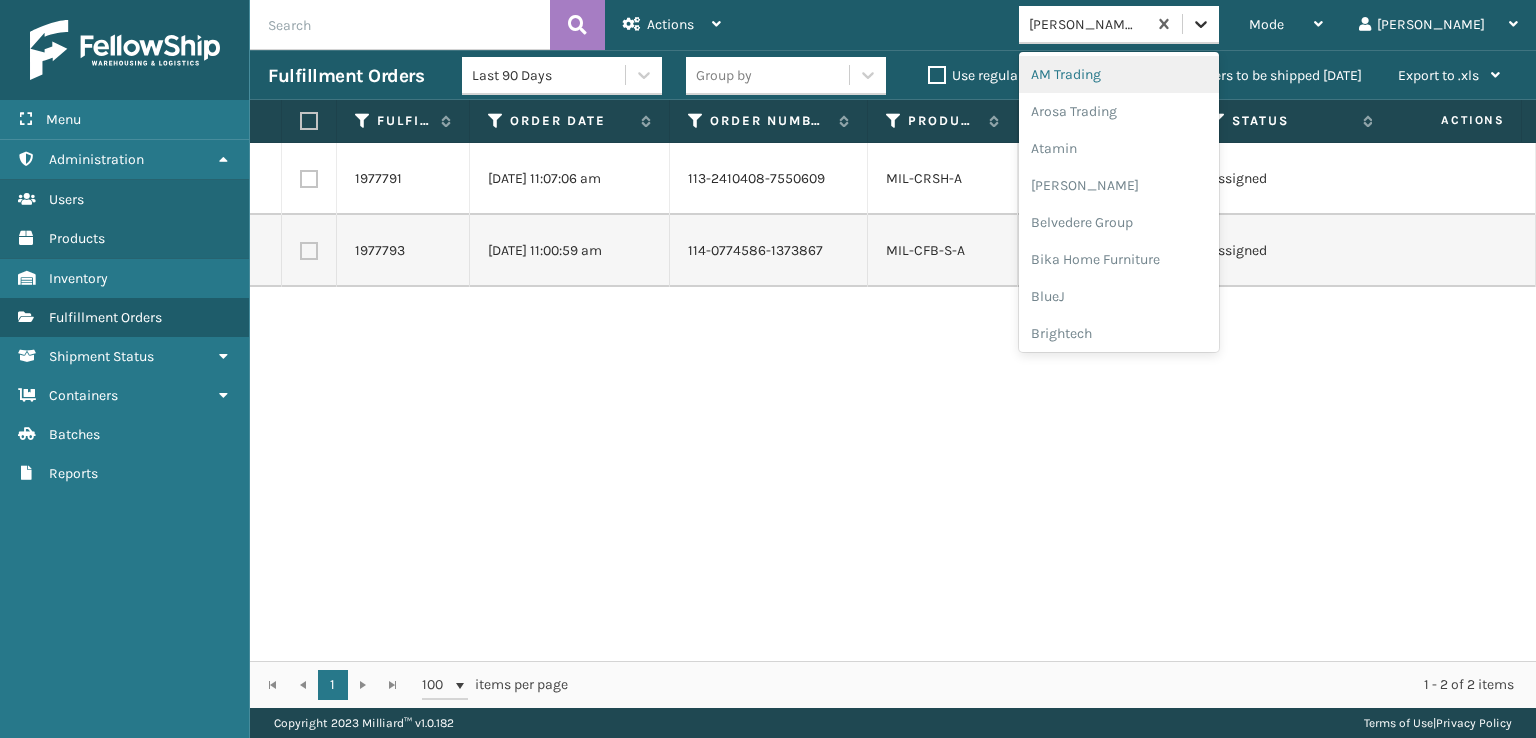 click 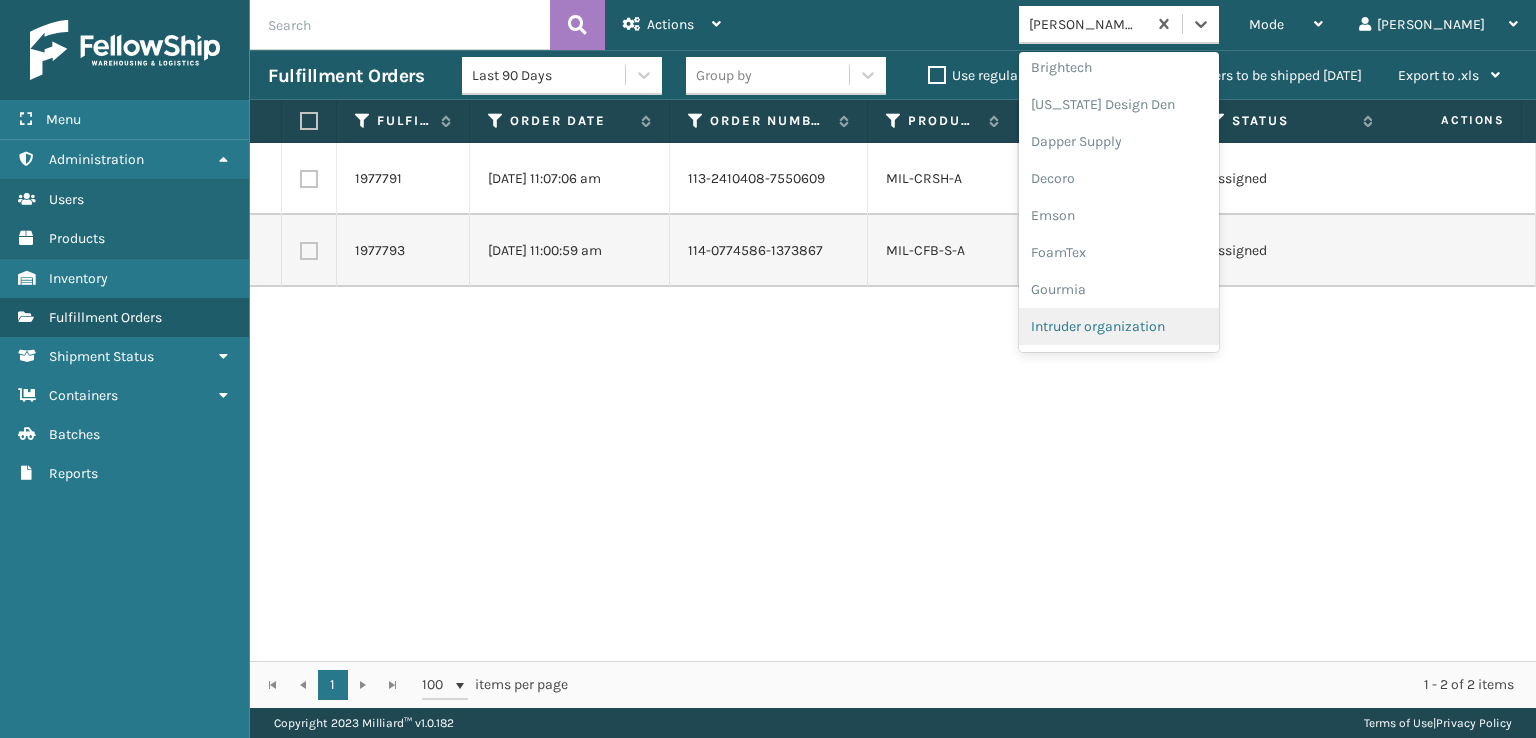 scroll, scrollTop: 400, scrollLeft: 0, axis: vertical 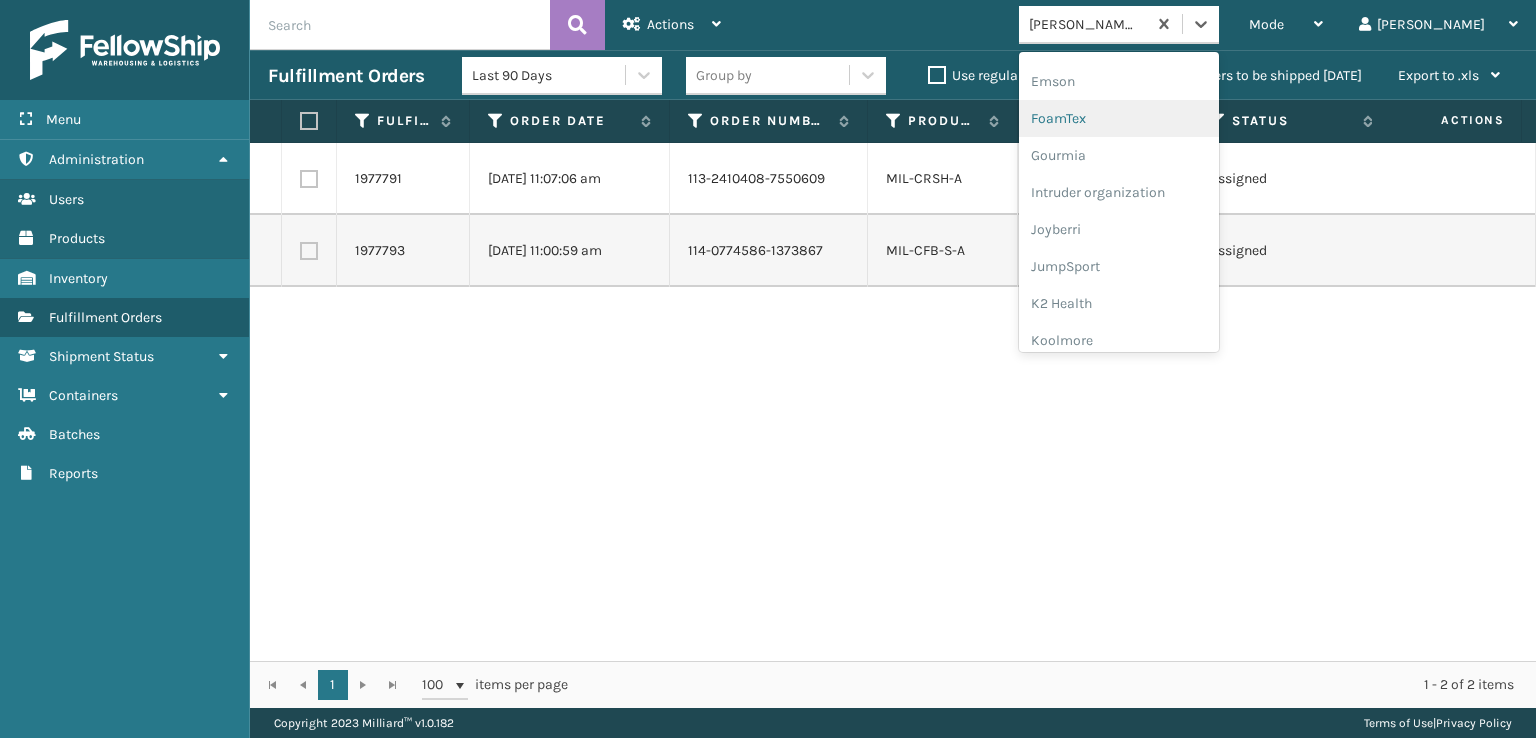 click on "FoamTex" at bounding box center [1119, 118] 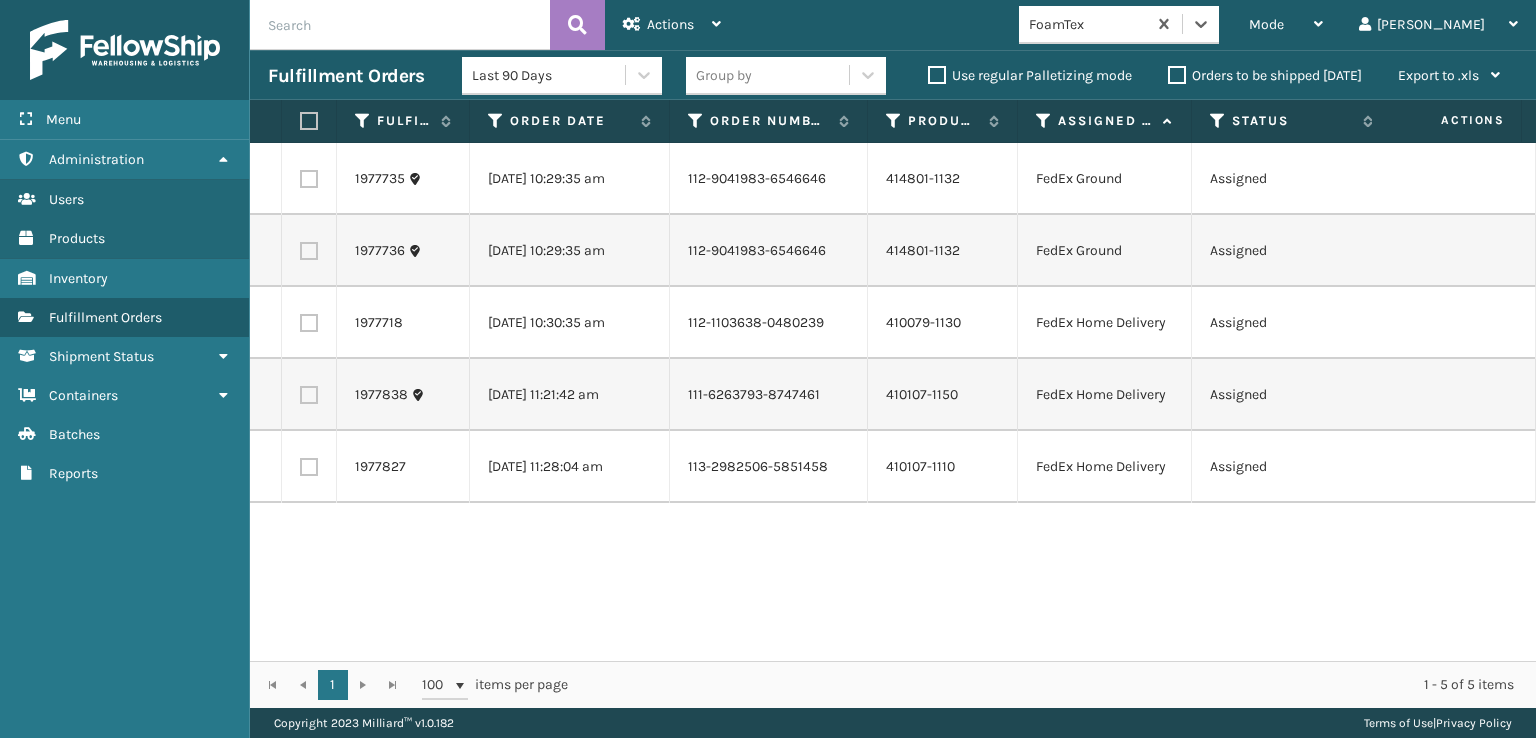 click at bounding box center (309, 121) 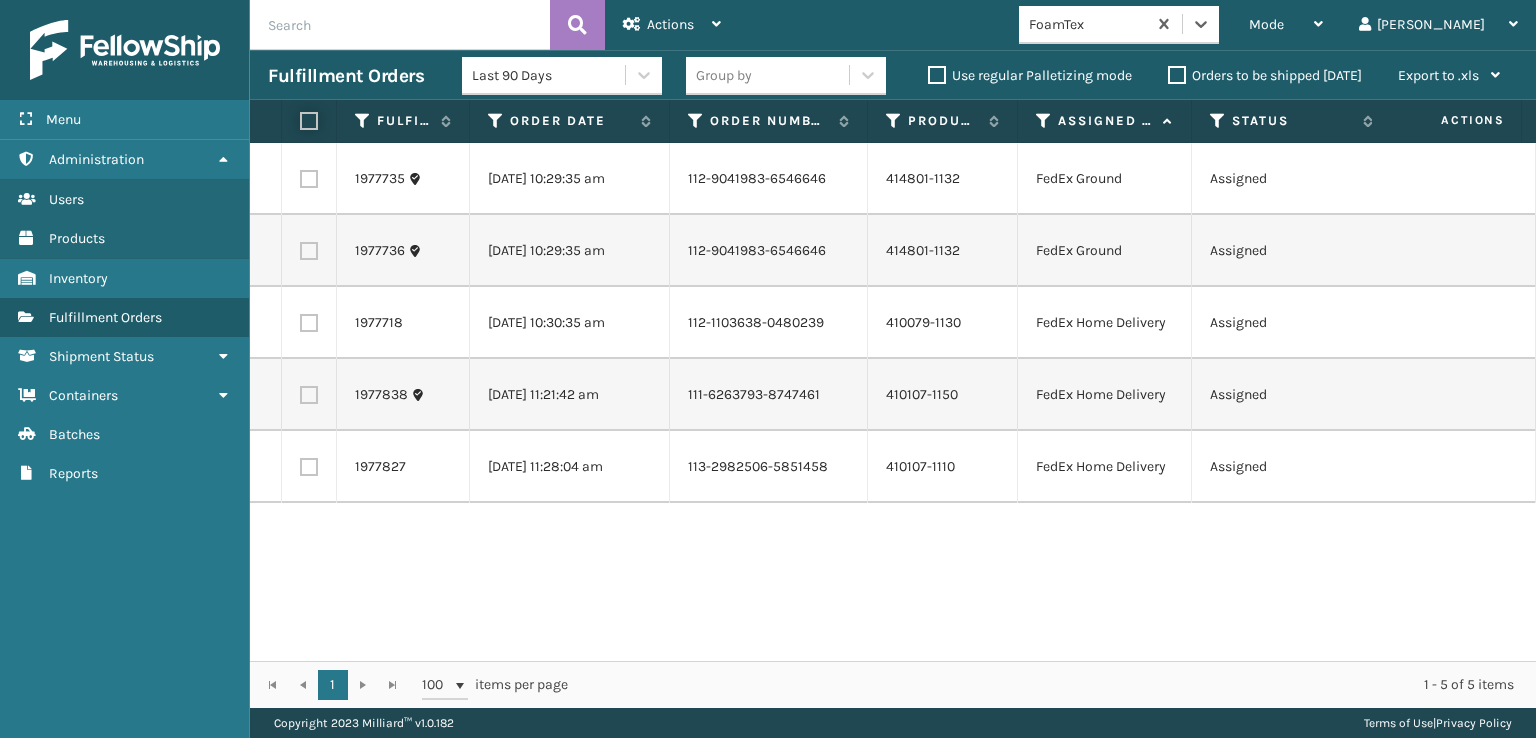 click at bounding box center [300, 121] 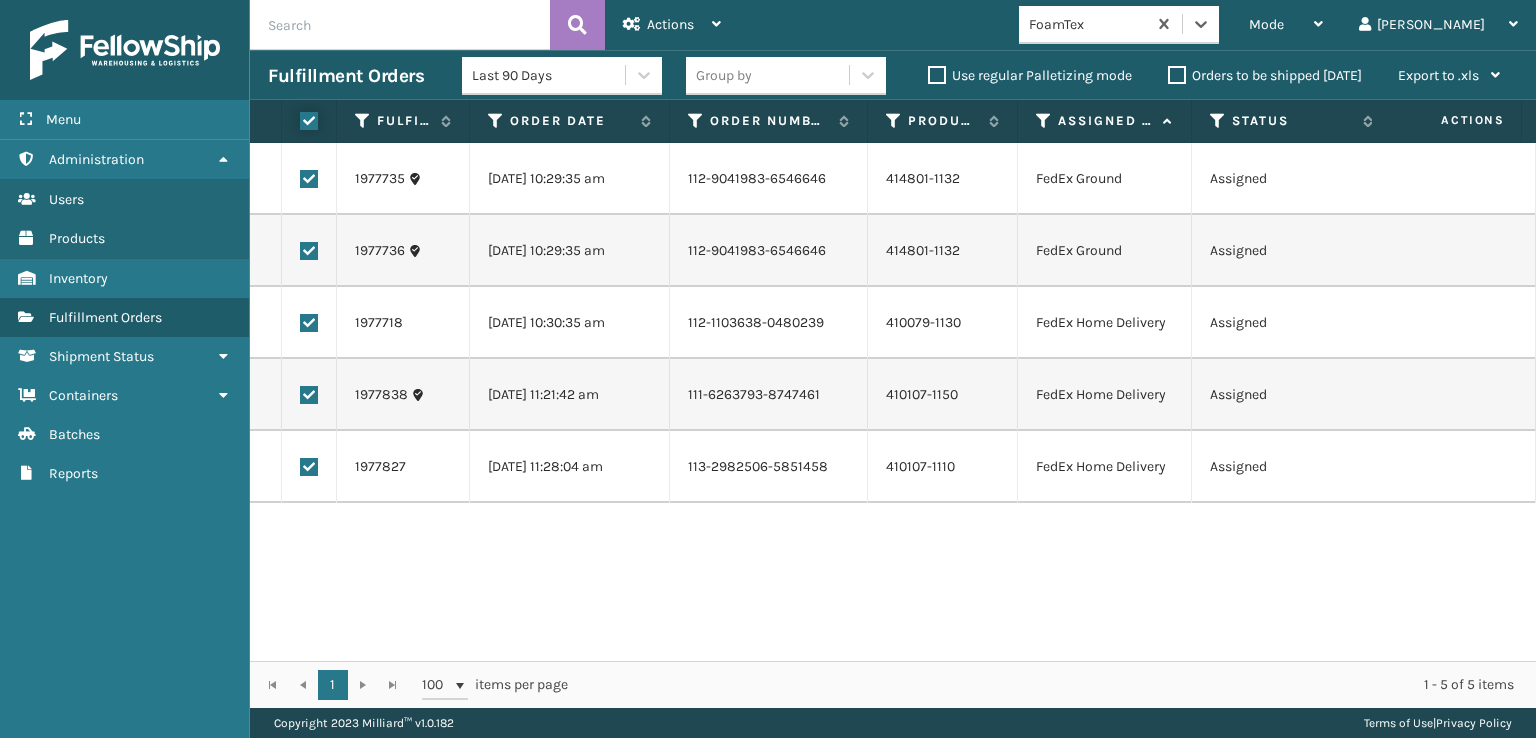 checkbox on "true" 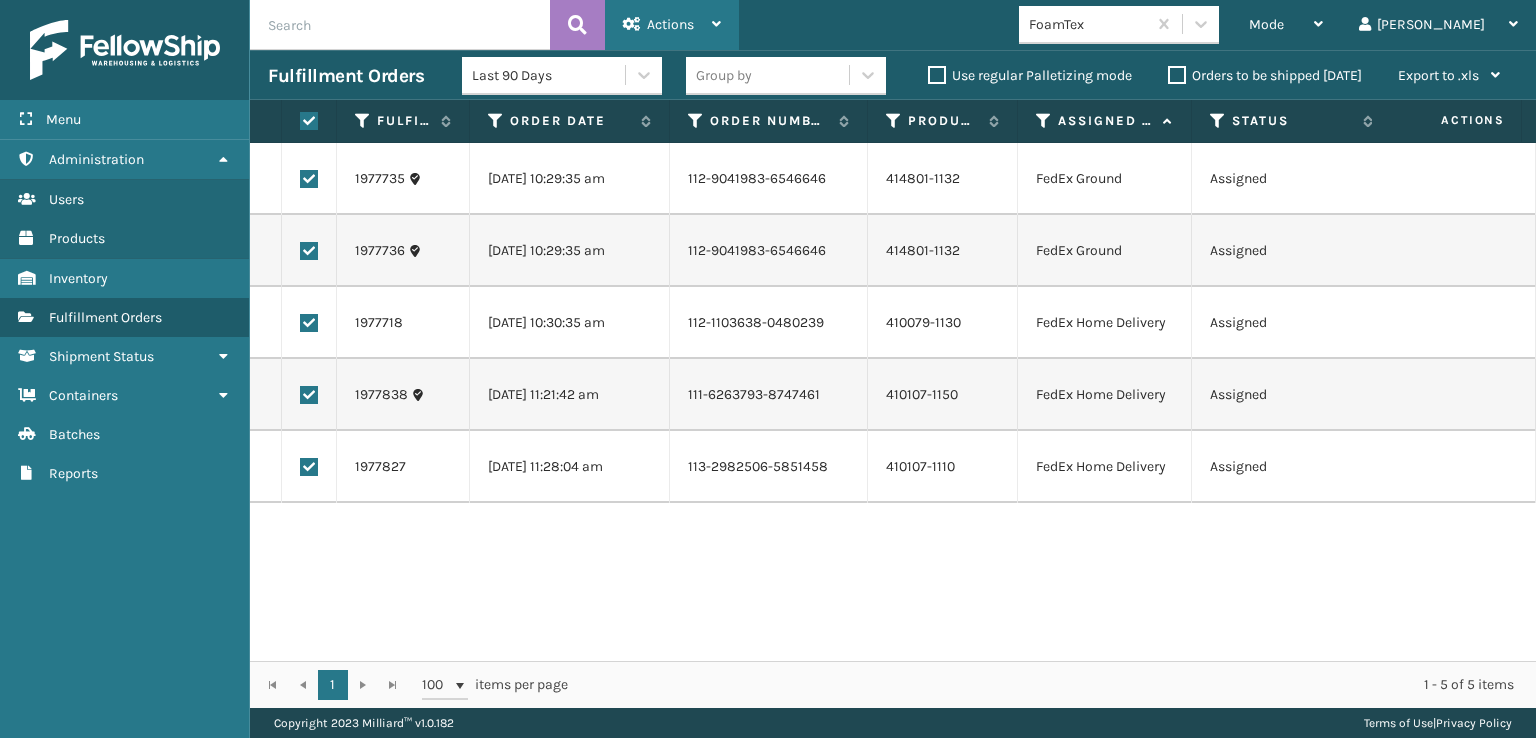 click at bounding box center (632, 24) 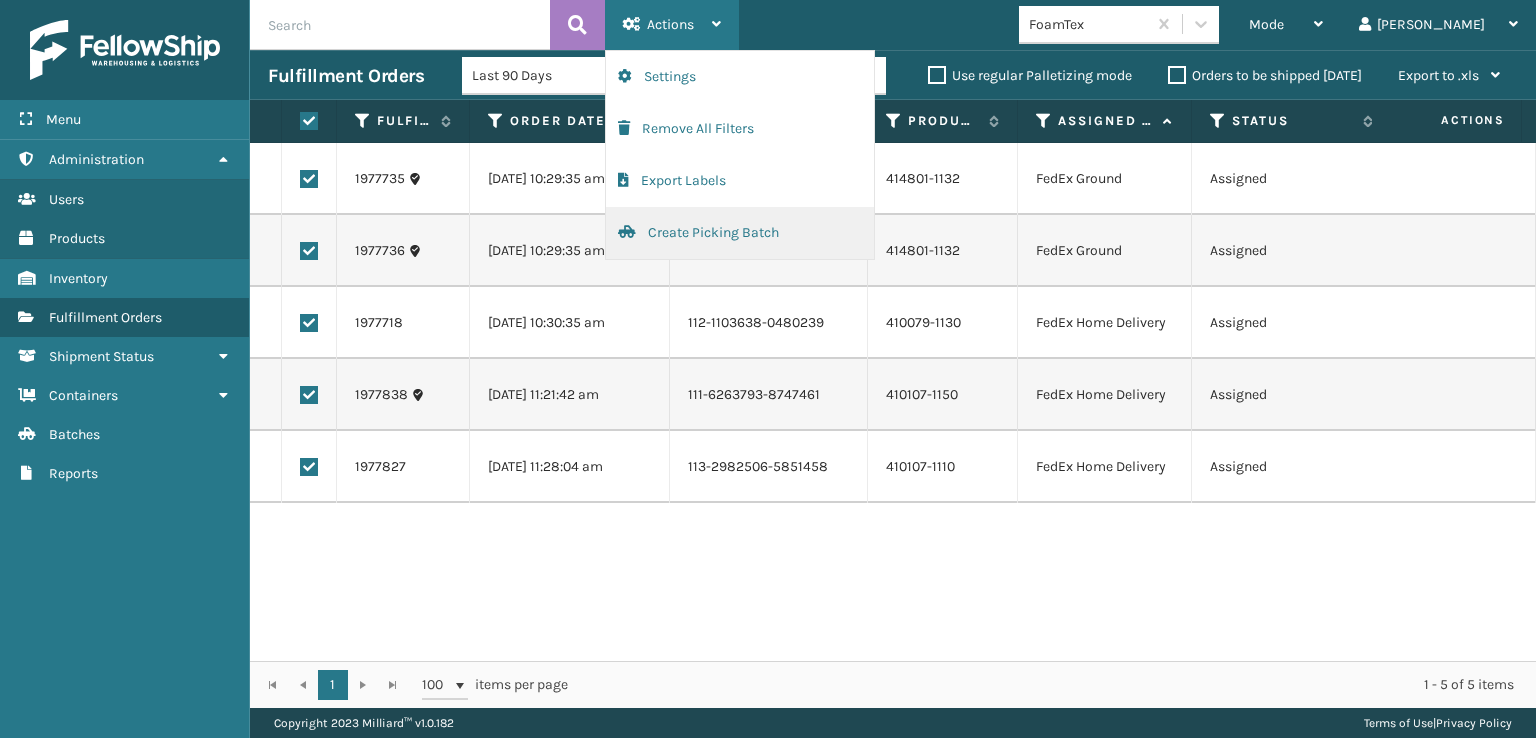 click on "Create Picking Batch" at bounding box center (740, 233) 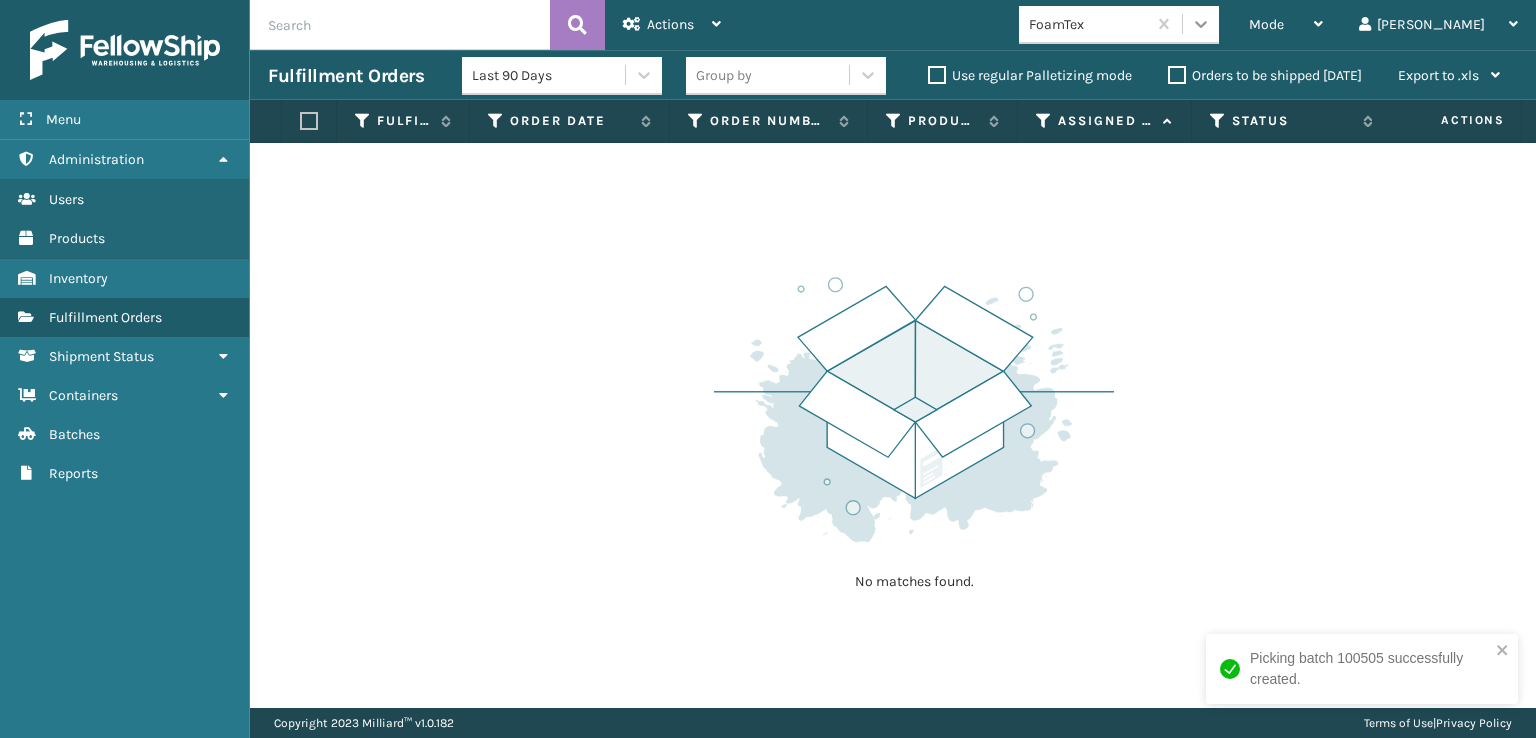 click 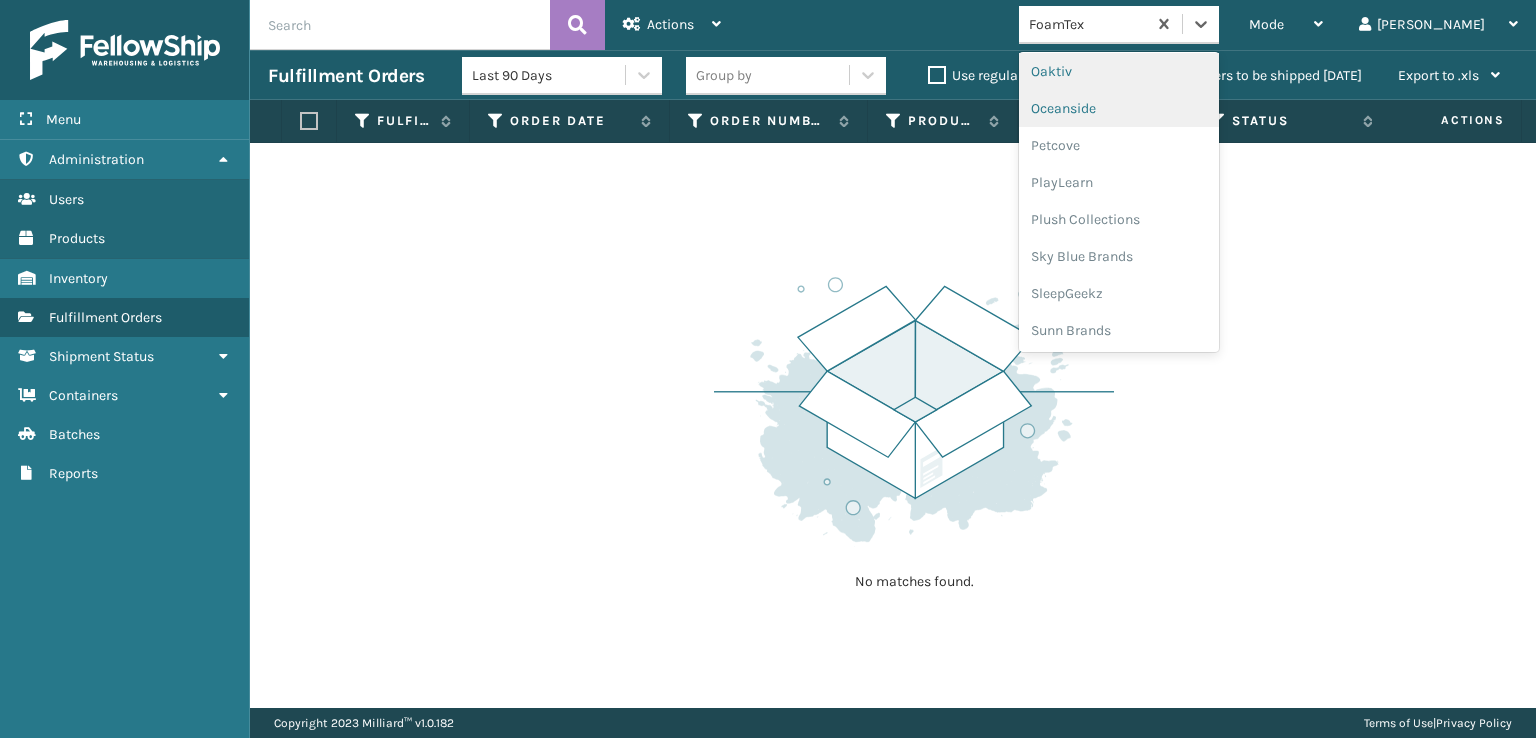 scroll, scrollTop: 928, scrollLeft: 0, axis: vertical 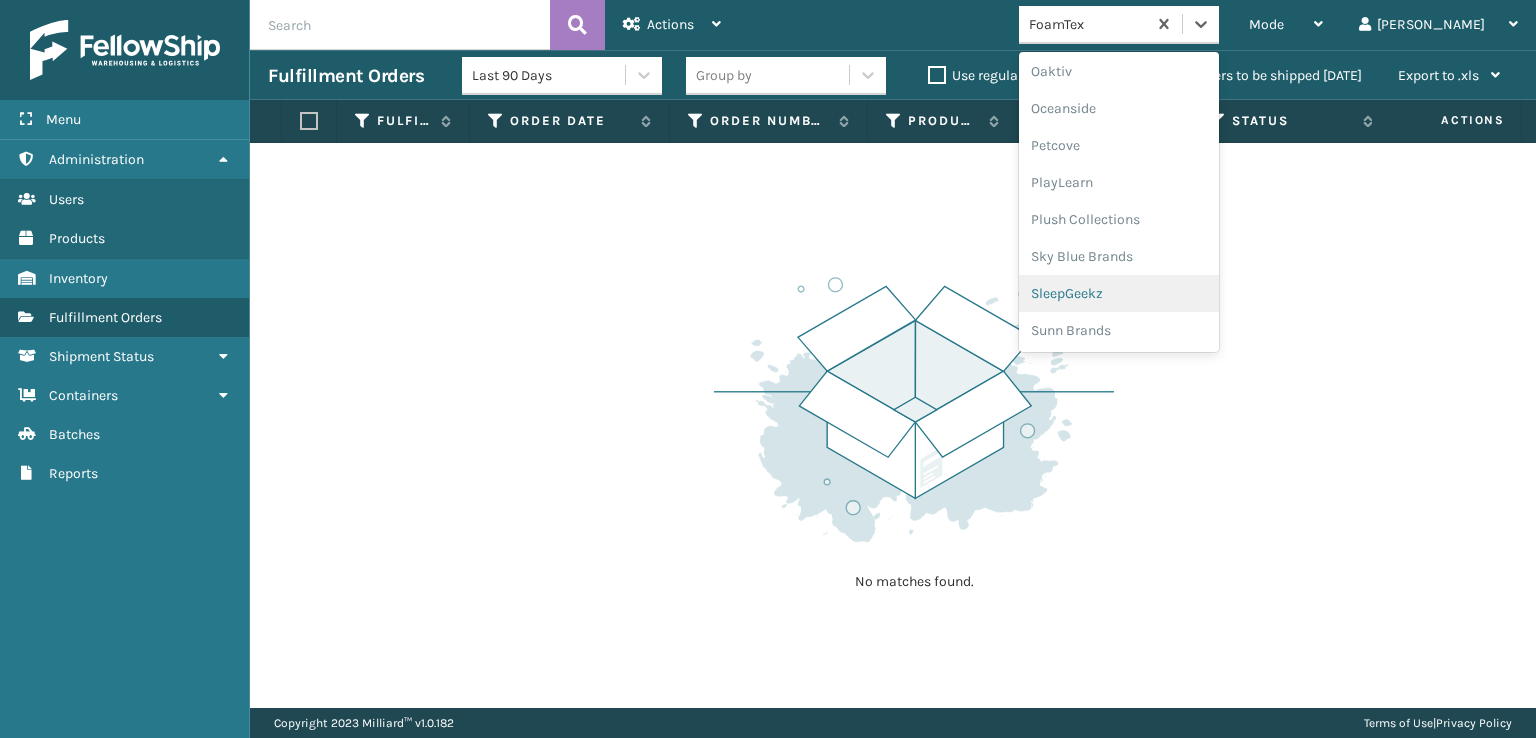 click on "SleepGeekz" at bounding box center (1119, 293) 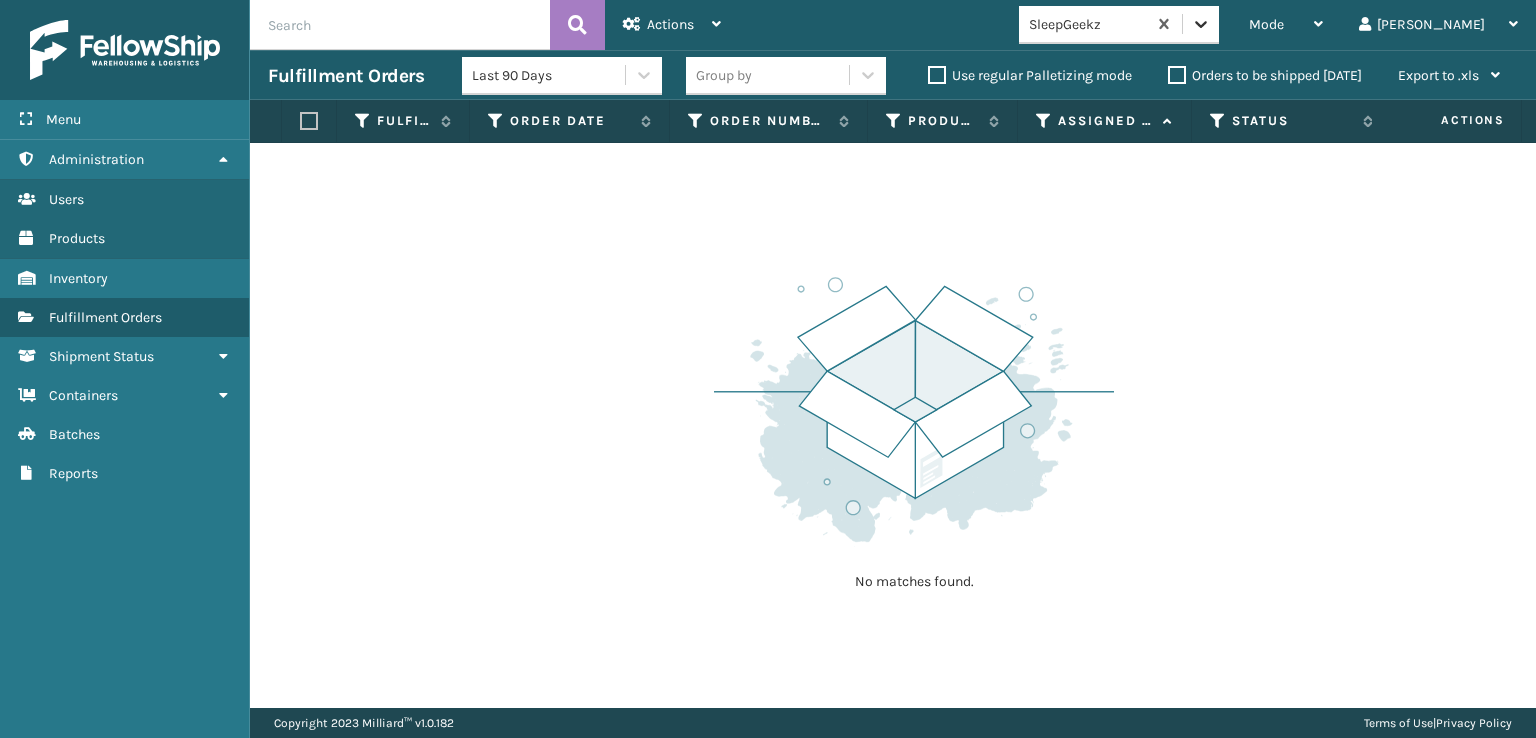 click 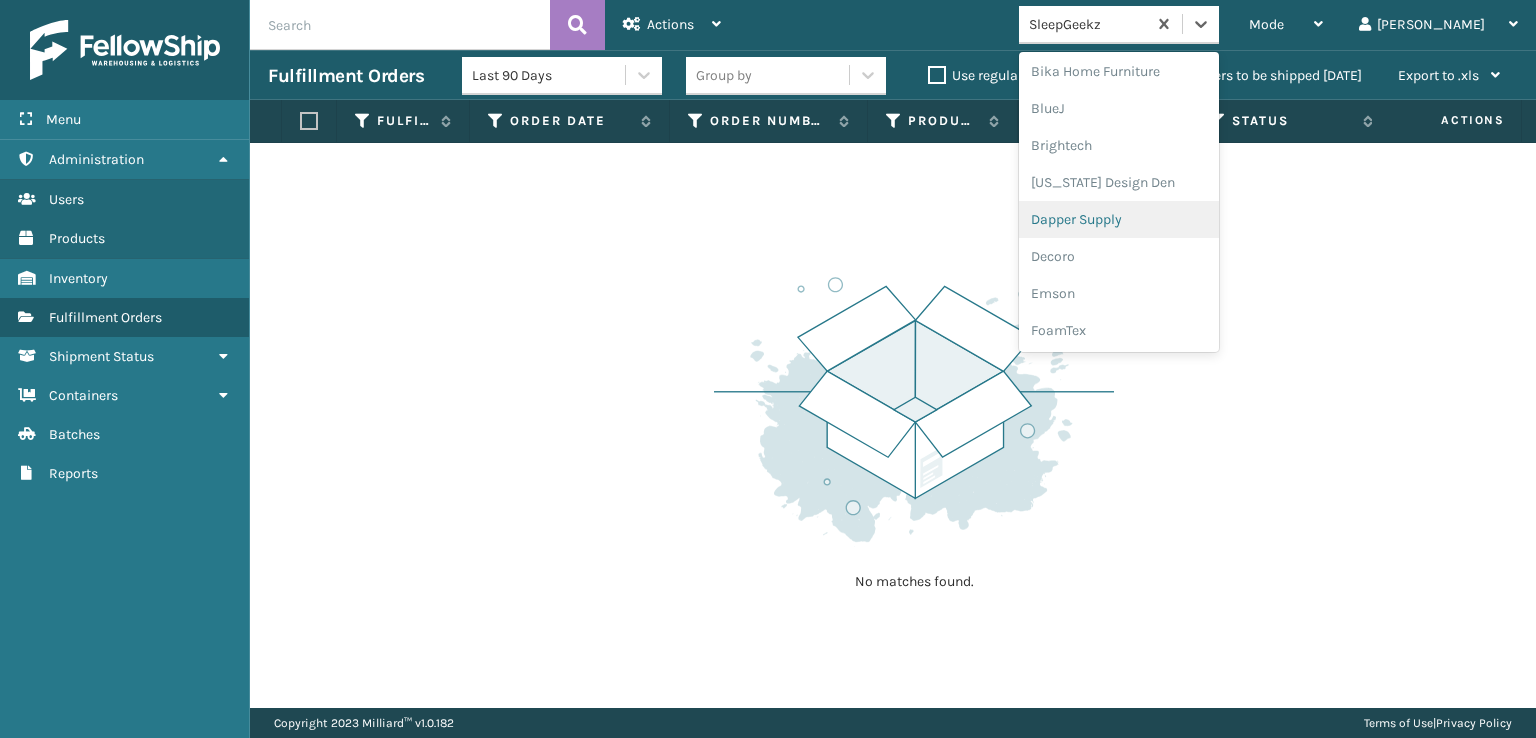 scroll, scrollTop: 300, scrollLeft: 0, axis: vertical 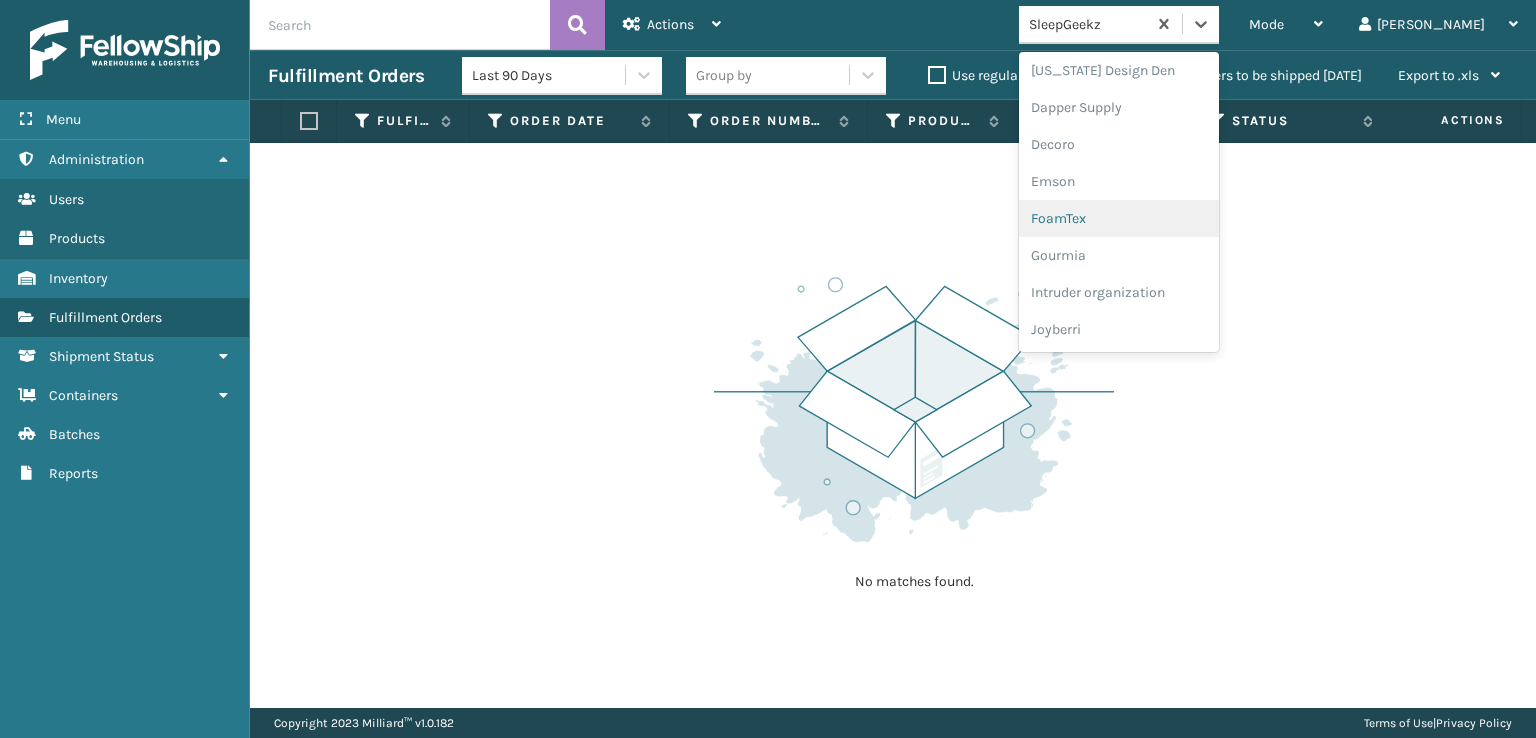 click on "FoamTex" at bounding box center (1119, 218) 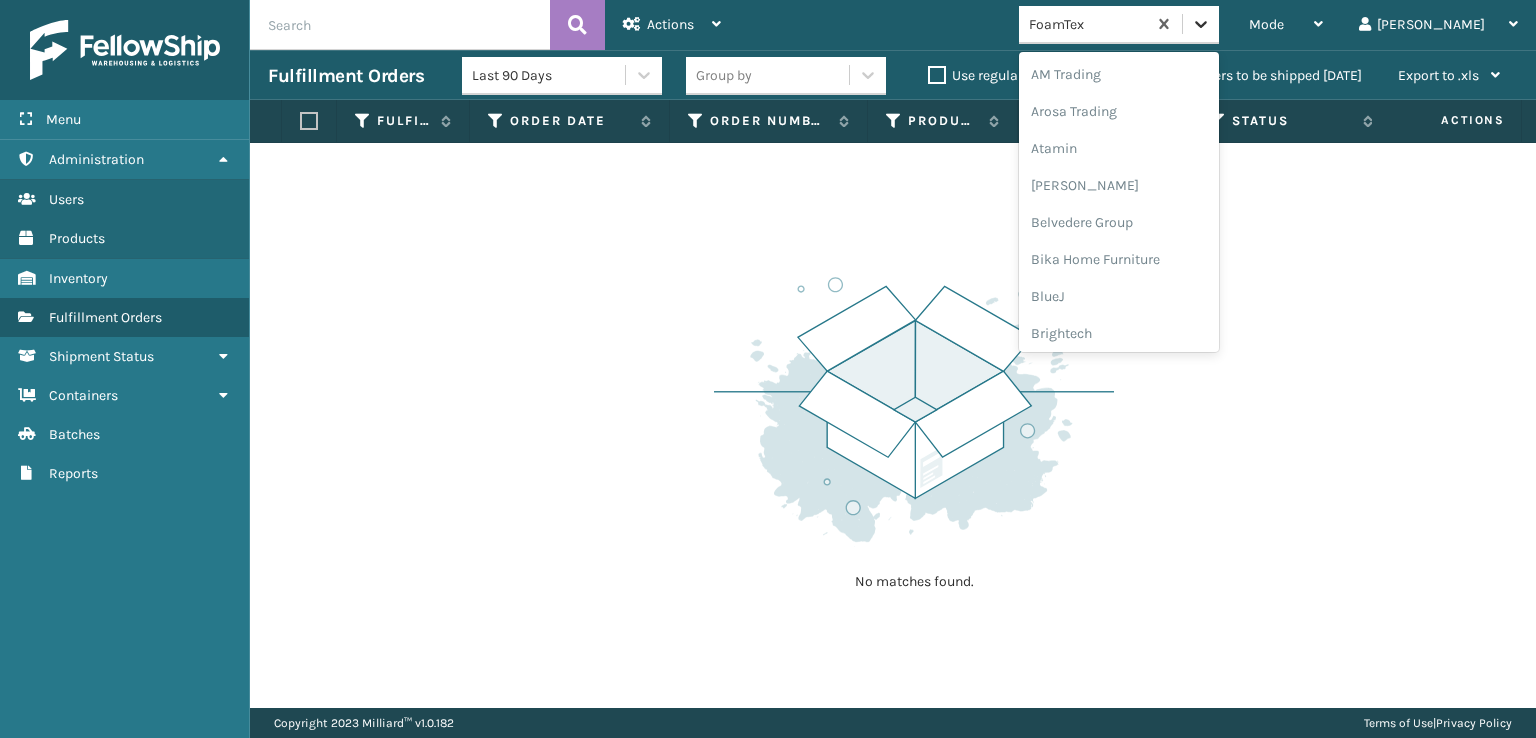 click 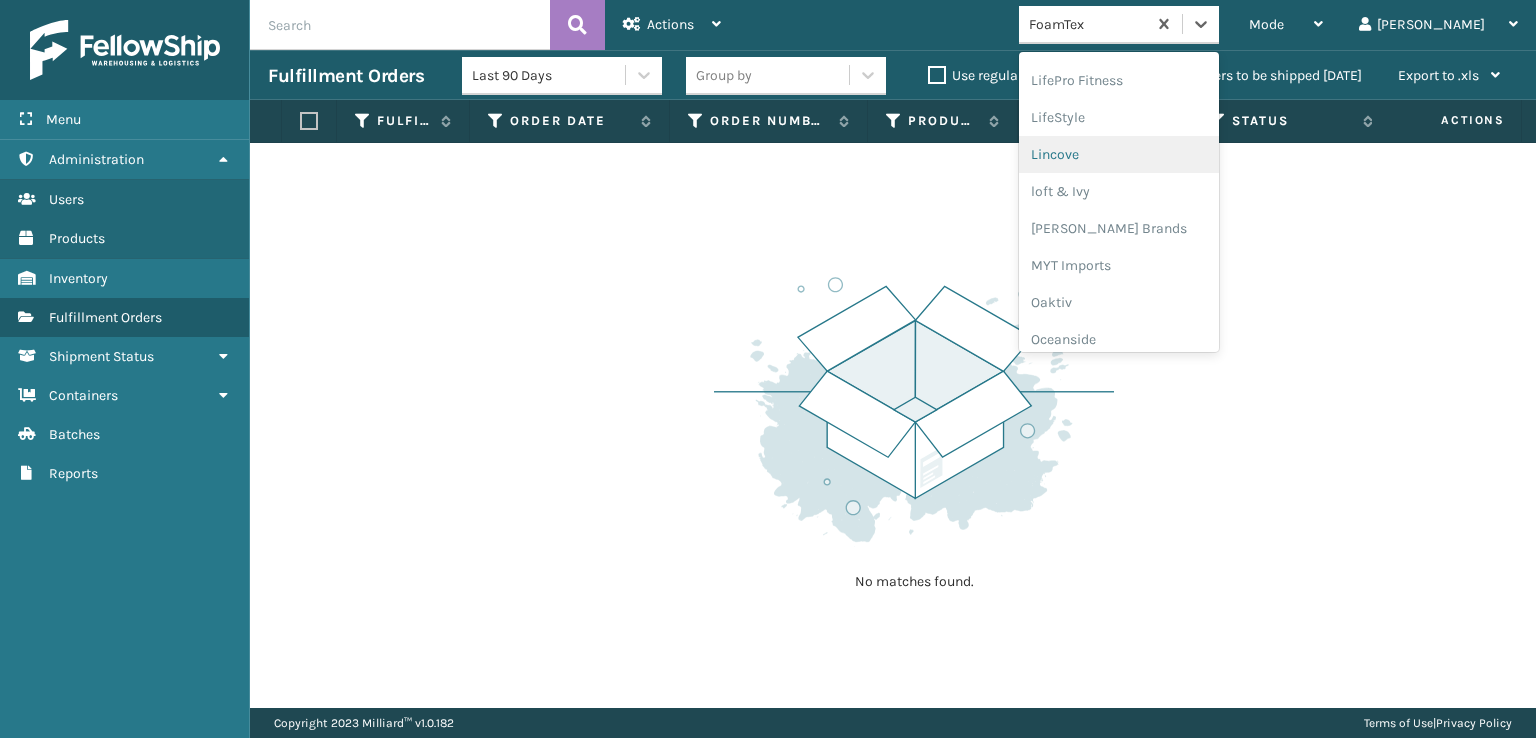 scroll, scrollTop: 732, scrollLeft: 0, axis: vertical 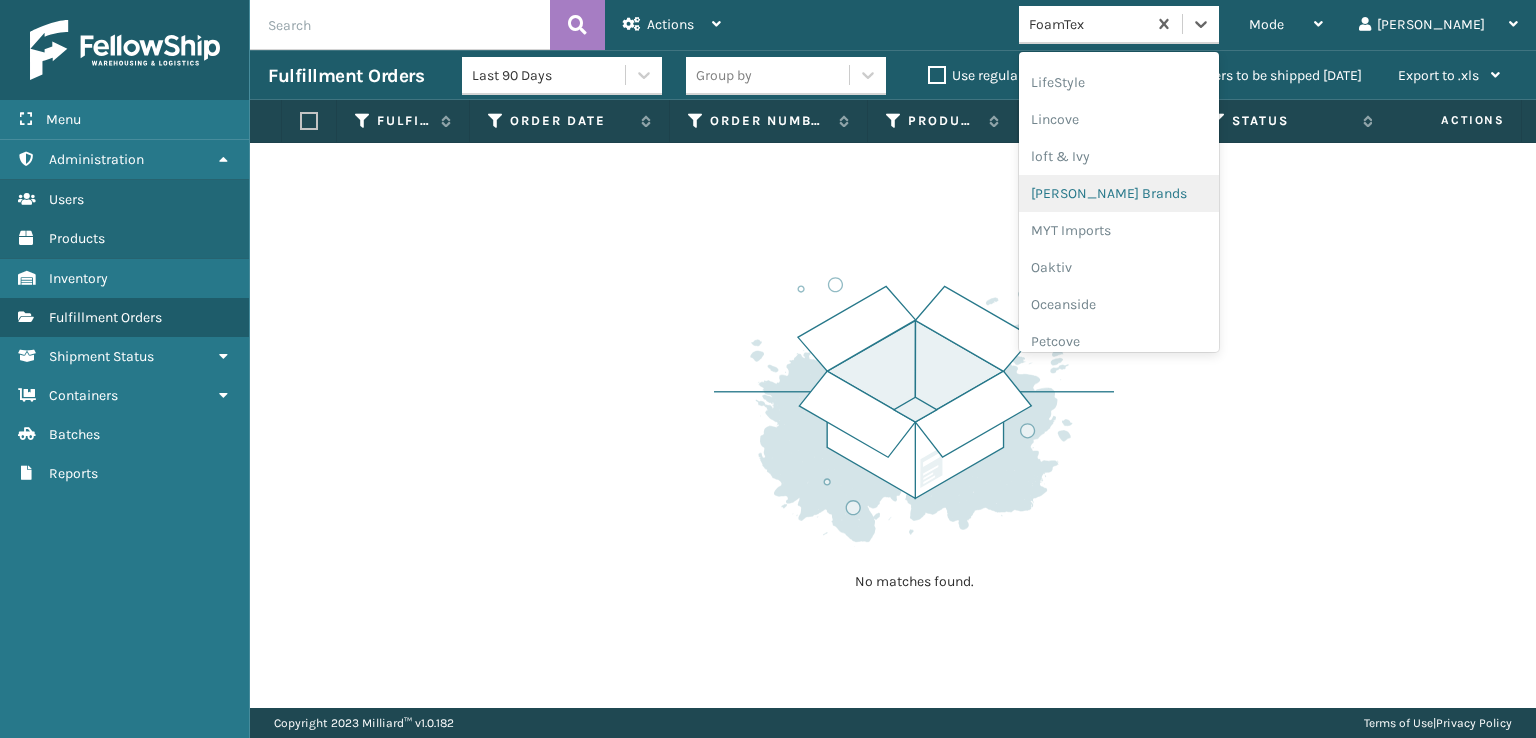 click on "[PERSON_NAME] Brands" at bounding box center [1119, 193] 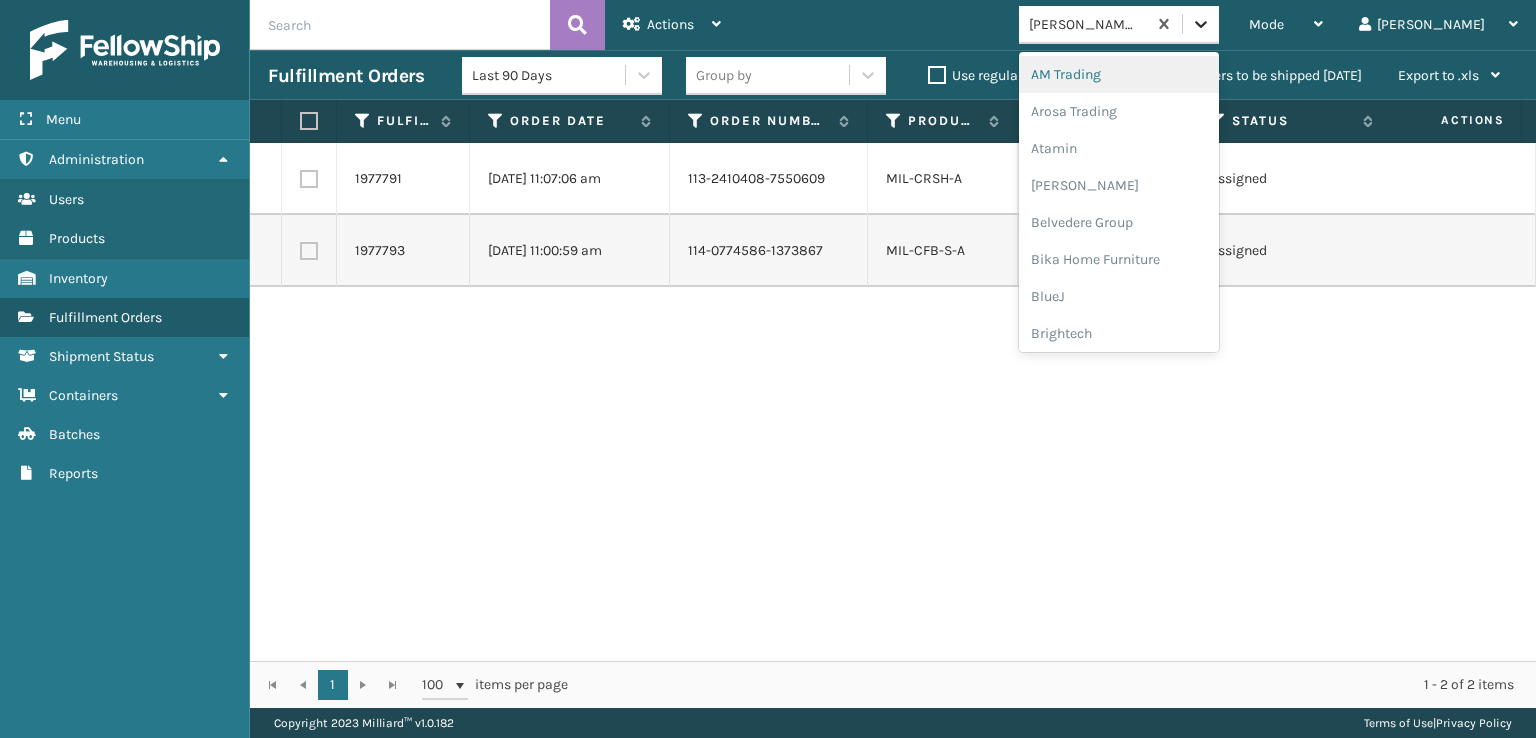 click 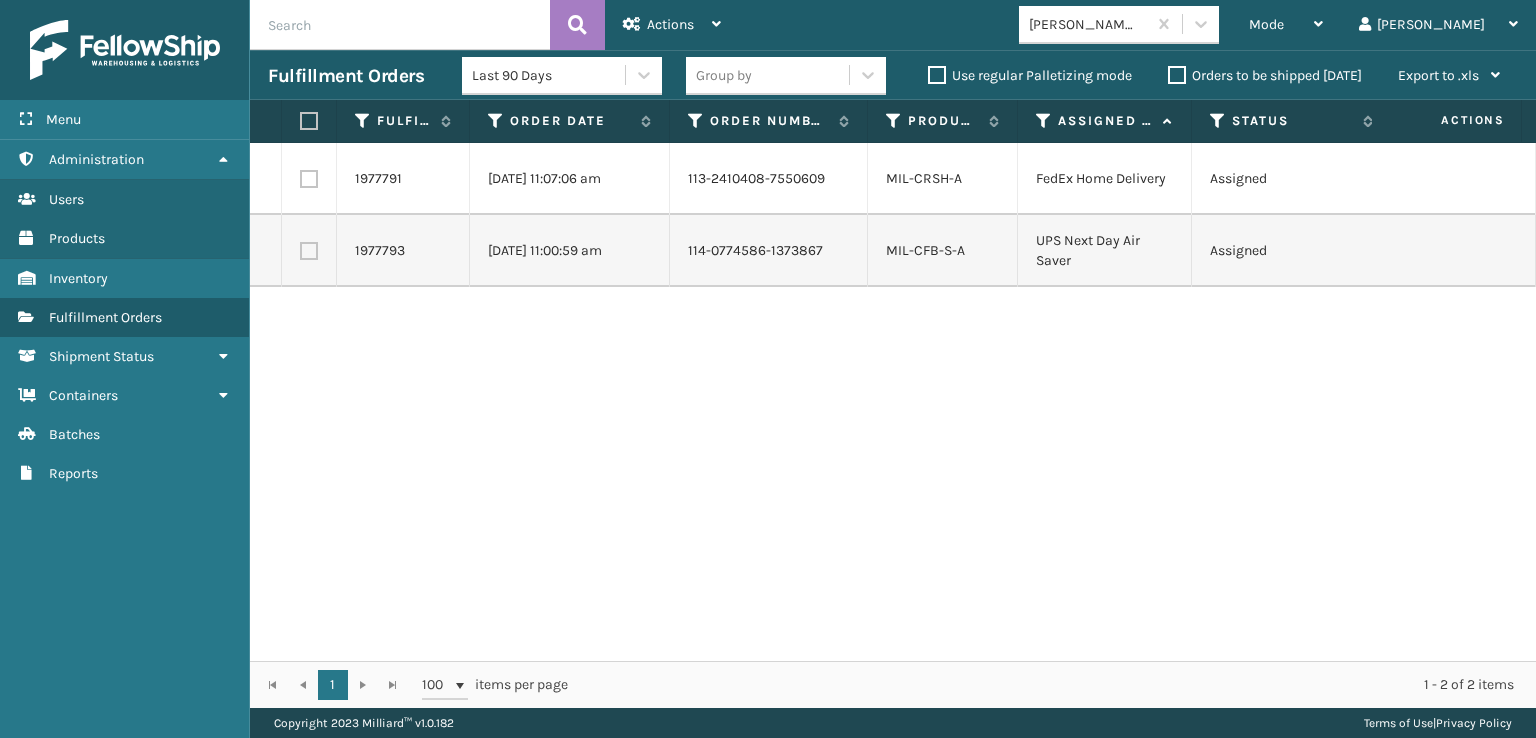 click on "1977791 [DATE] 11:07:06 am 113-2410408-7550609 MIL-CRSH-A FedEx Home Delivery Assigned [DATE] [DATE] 1 SleepGeekz Warehouse [US_STATE] 391378085707 [PERSON_NAME] Brands [DATE] [GEOGRAPHIC_DATA] 37918-8128 Service Default 113-2410408-7550609 - [PERSON_NAME] 1977793 [DATE] 11:00:59 am 114-0774586-1373867 MIL-CFB-S-A UPS Next Day Air Saver Assigned [DATE] [DATE] 1 SleepGeekz Warehouse [US_STATE] 1ZH0R7061328723392 [PERSON_NAME] Brands [DATE] [GEOGRAPHIC_DATA] 01930-1827 Service Default 114-0774586-1373867 - [PERSON_NAME] UPS [GEOGRAPHIC_DATA]" at bounding box center [893, 402] 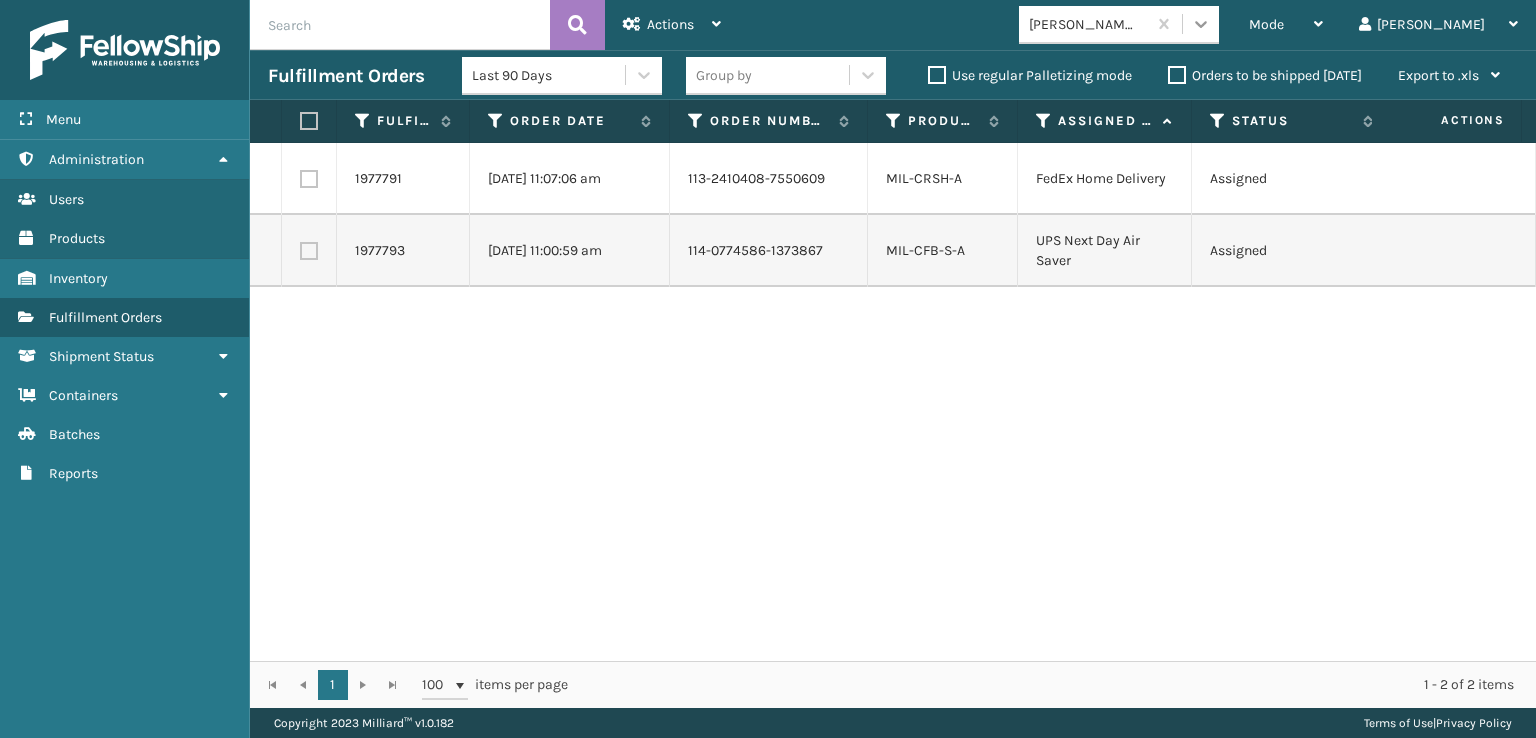 click 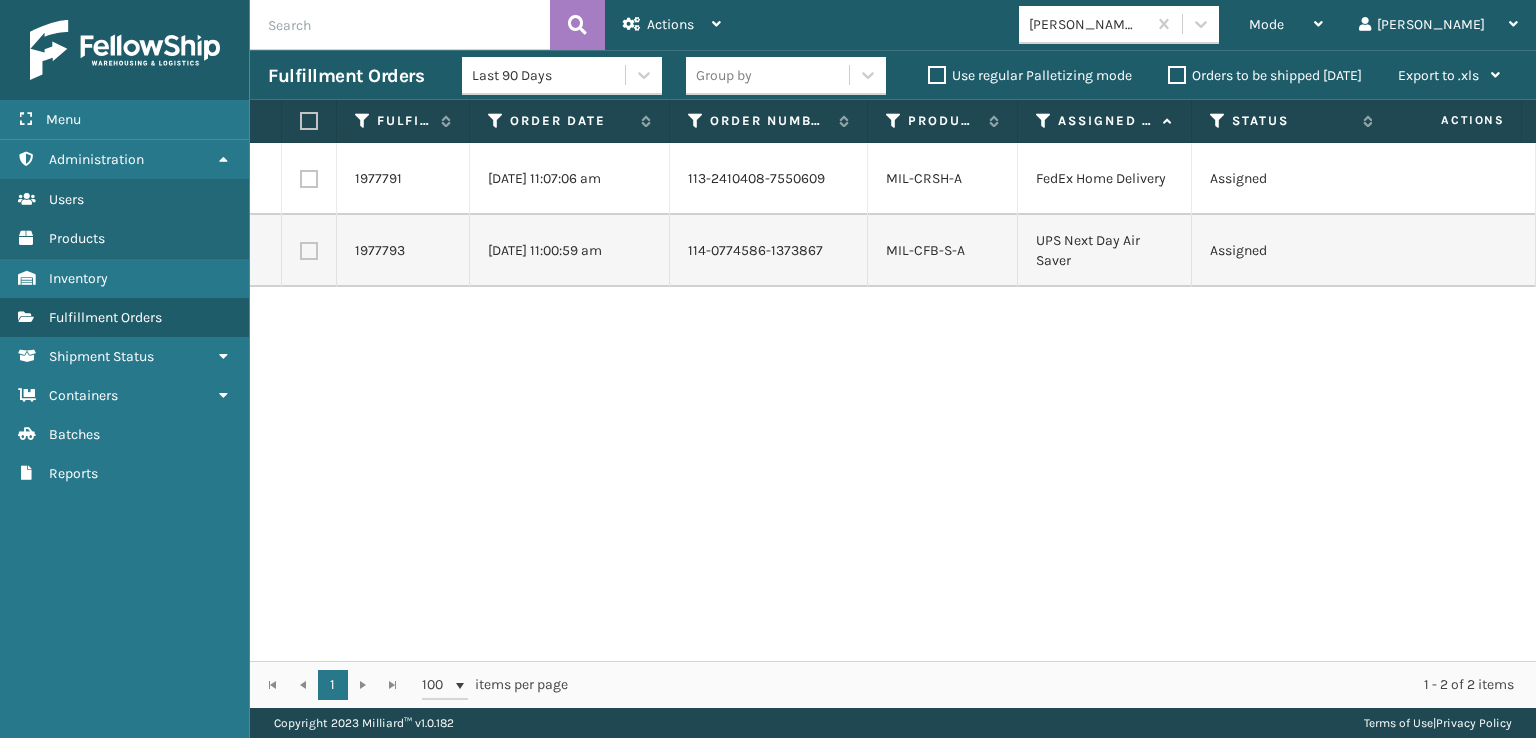 drag, startPoint x: 742, startPoint y: 374, endPoint x: 640, endPoint y: 300, distance: 126.01587 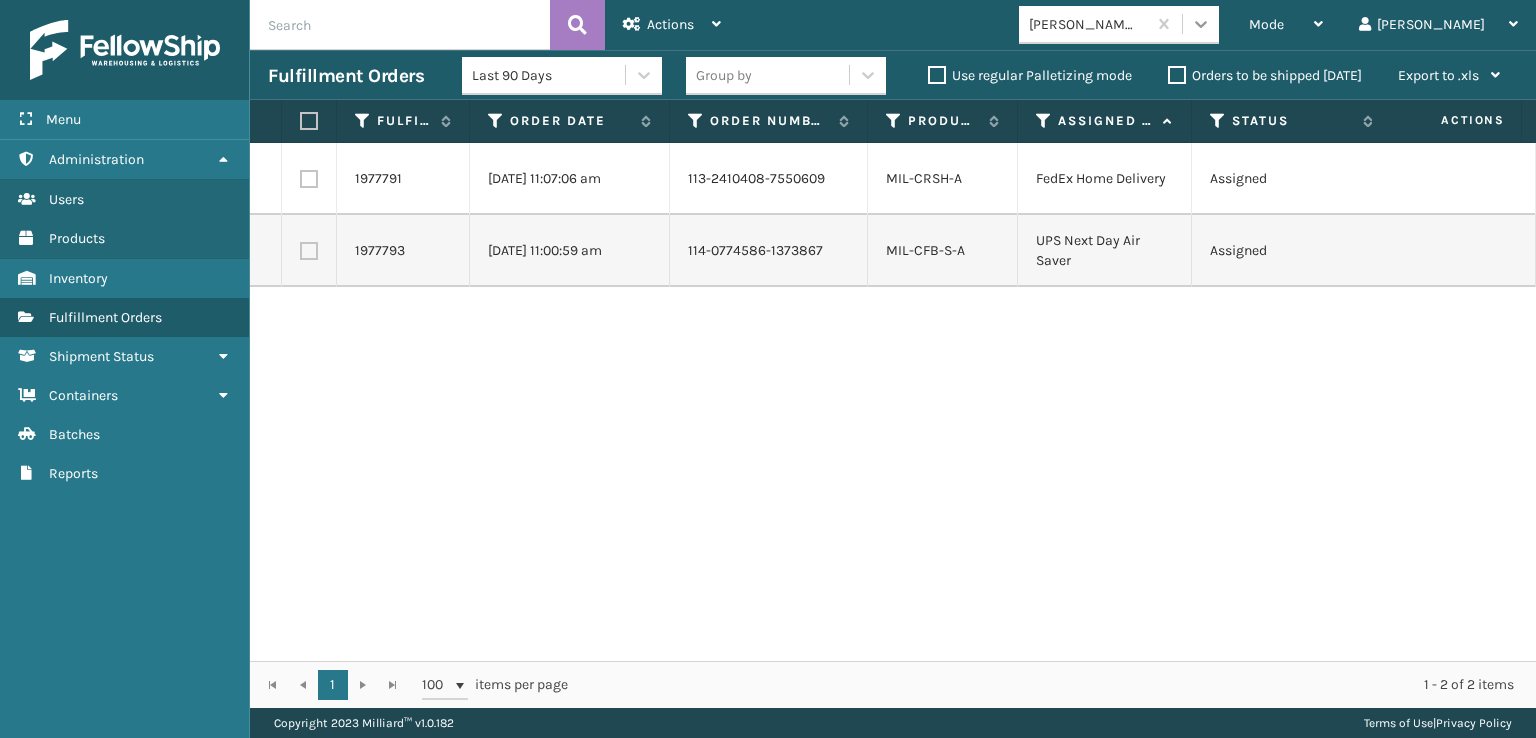 click 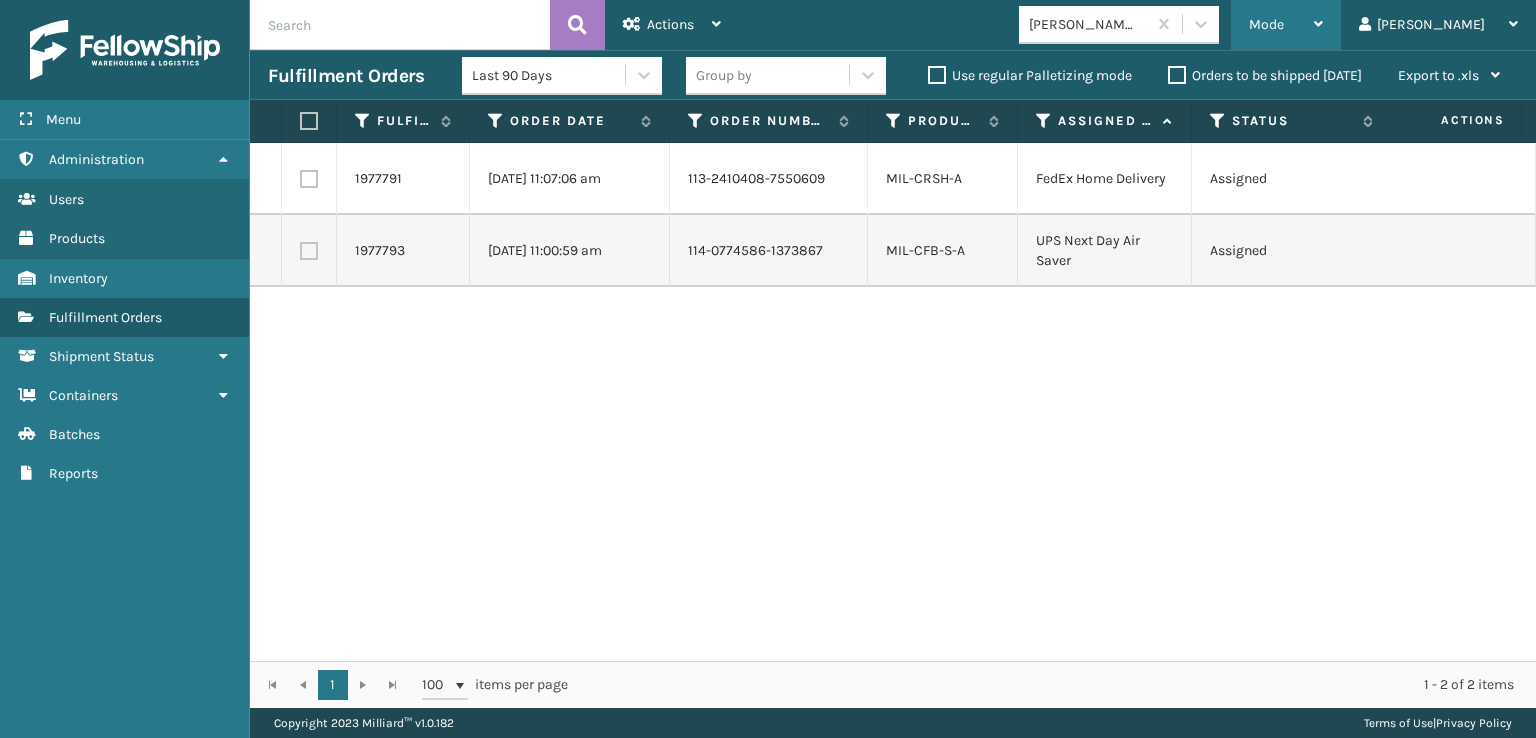 click on "Mode" at bounding box center (1286, 25) 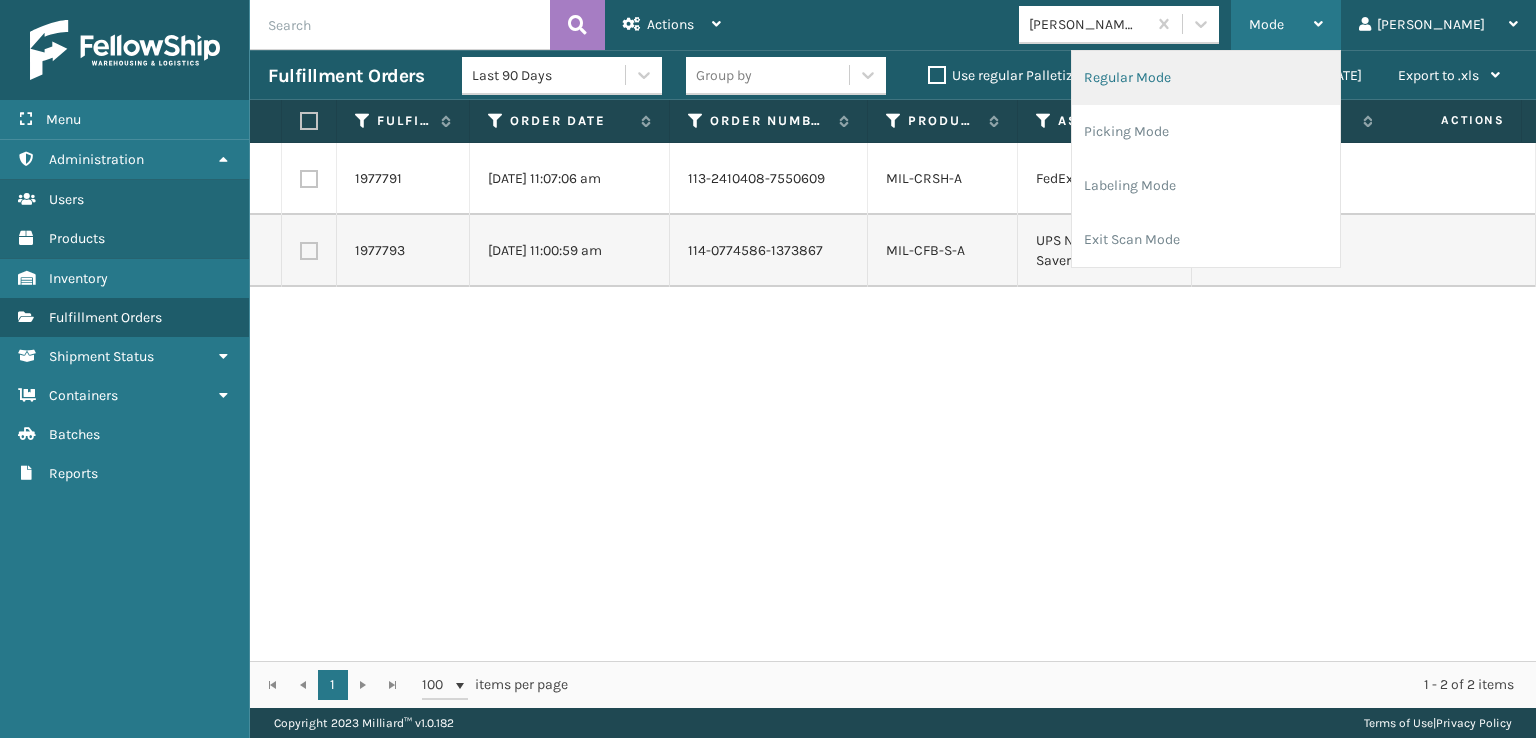 click on "Regular Mode" at bounding box center (1206, 78) 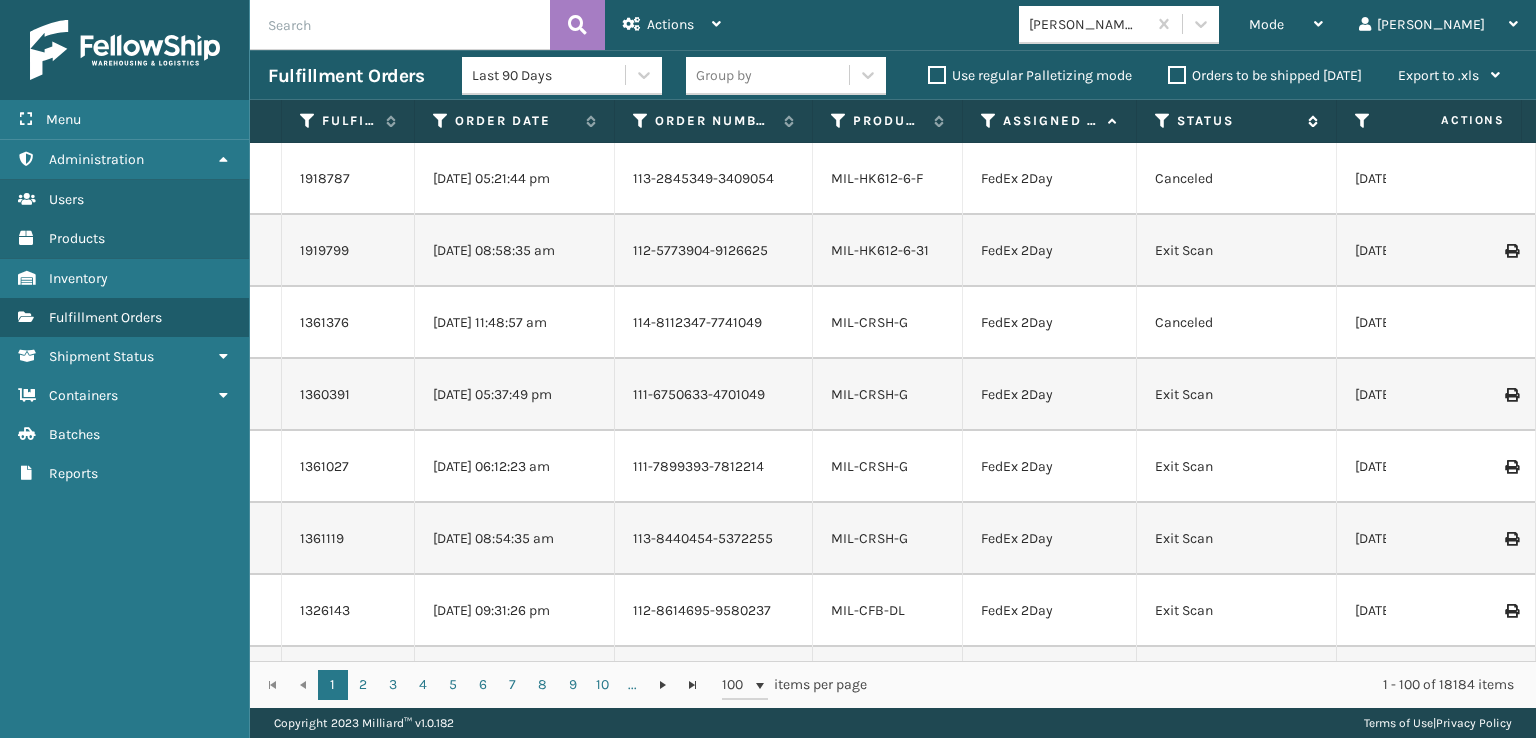 click at bounding box center [1163, 121] 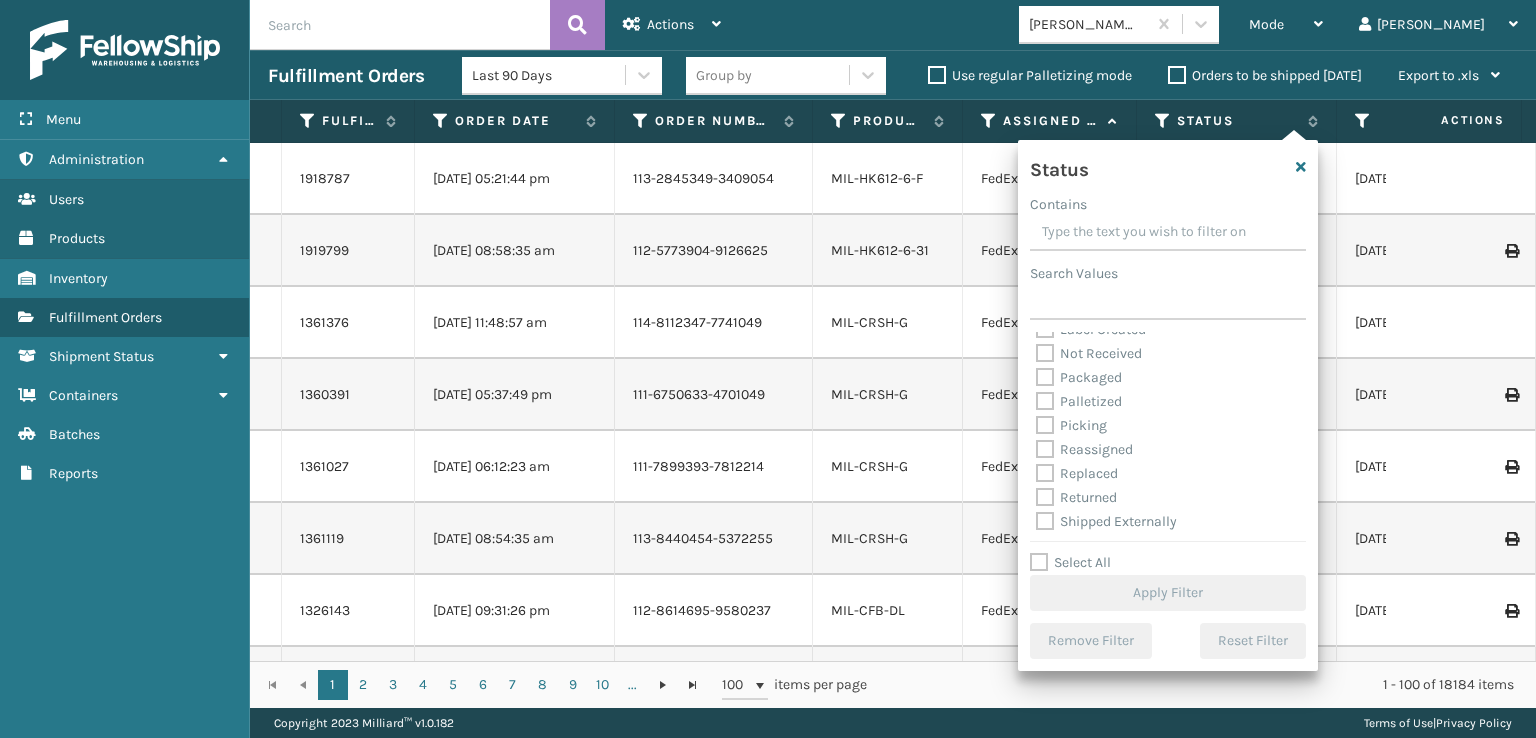 scroll, scrollTop: 112, scrollLeft: 0, axis: vertical 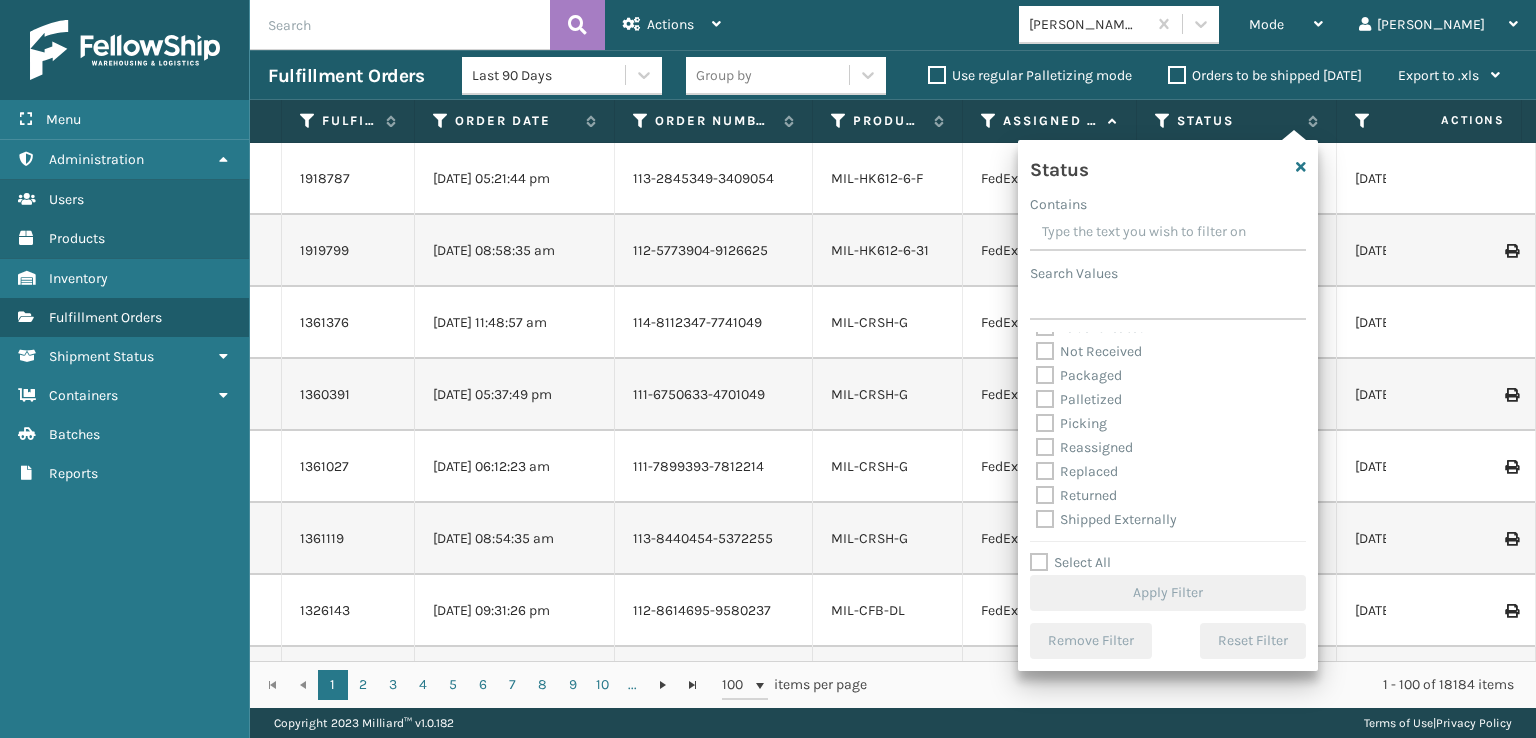 click on "Picking" at bounding box center [1071, 423] 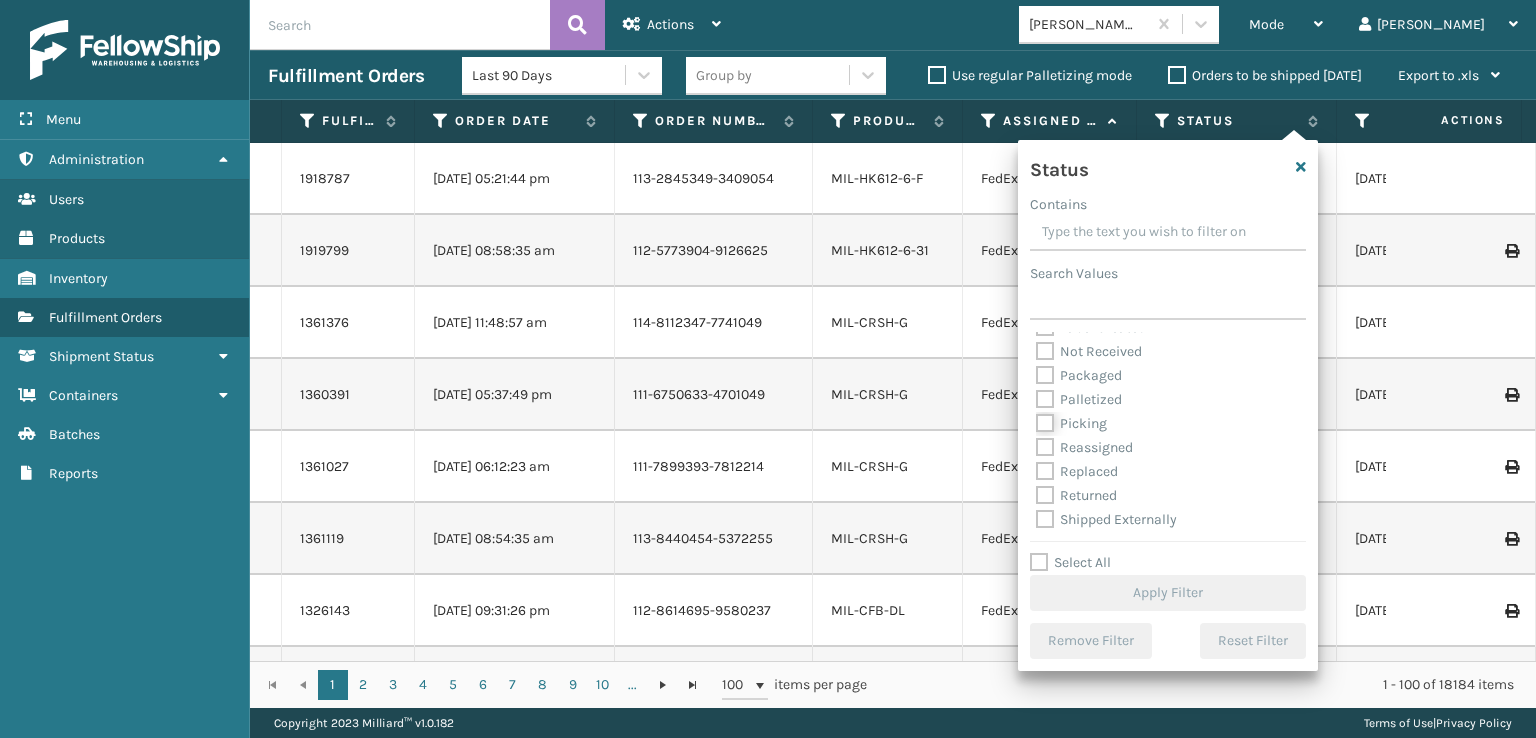 click on "Picking" at bounding box center (1036, 418) 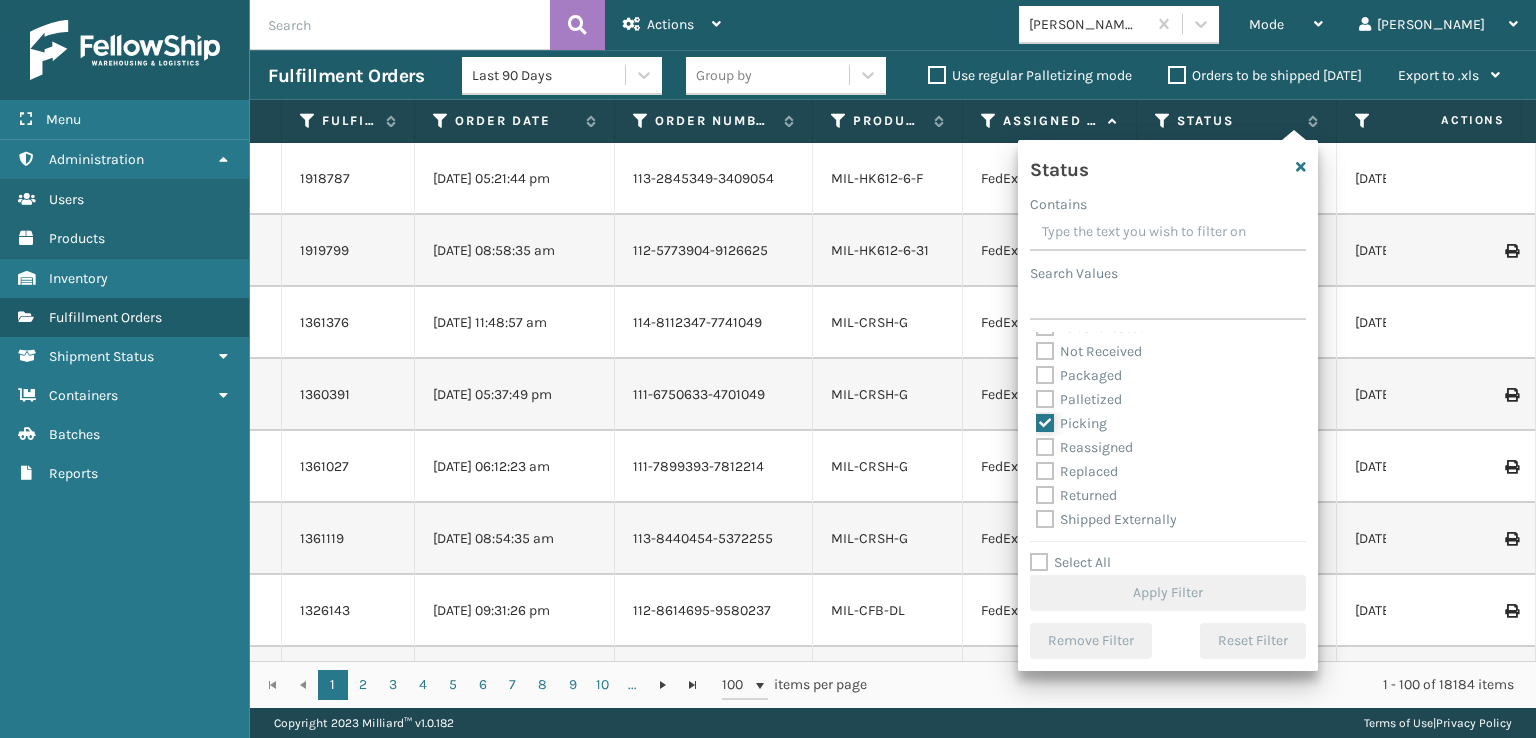 checkbox on "true" 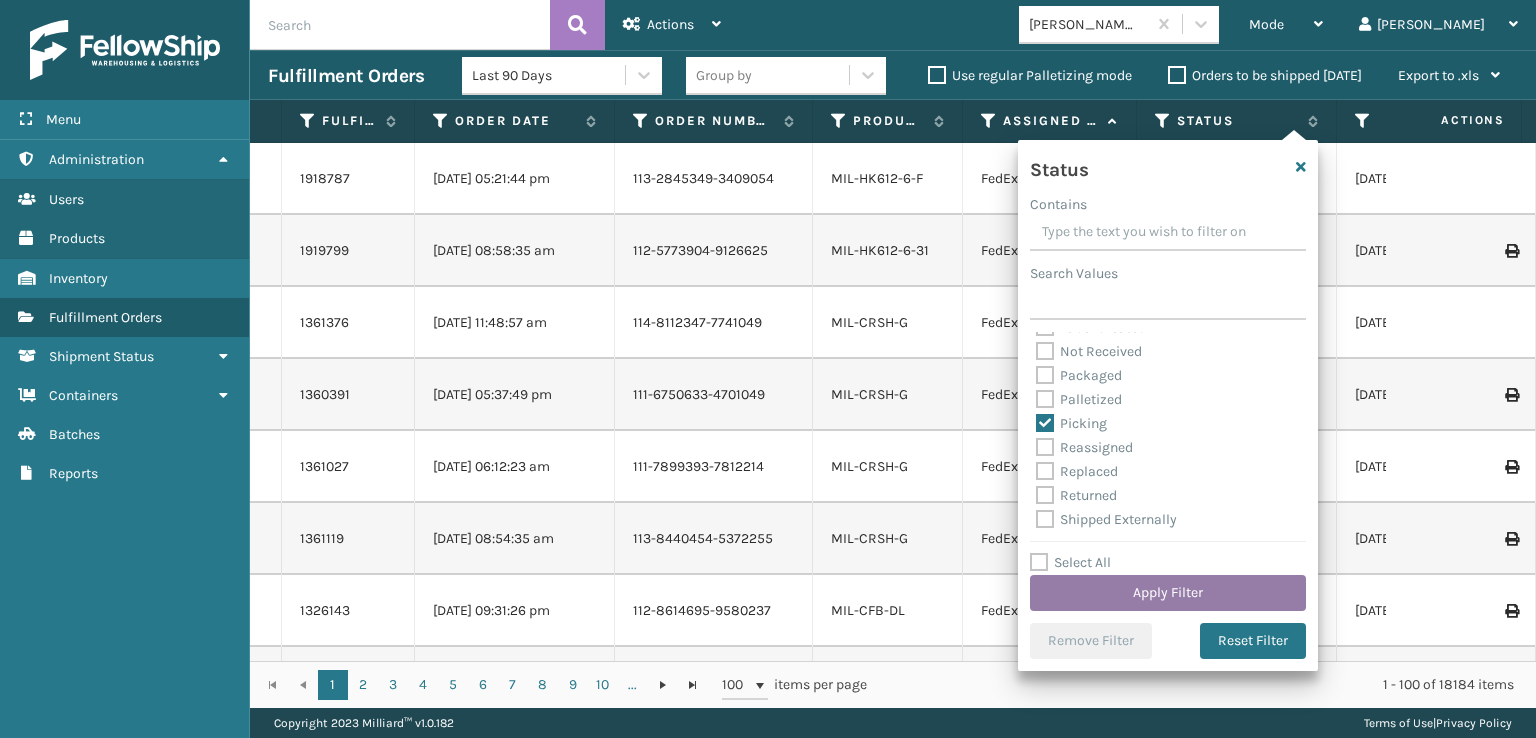 click on "Apply Filter" at bounding box center (1168, 593) 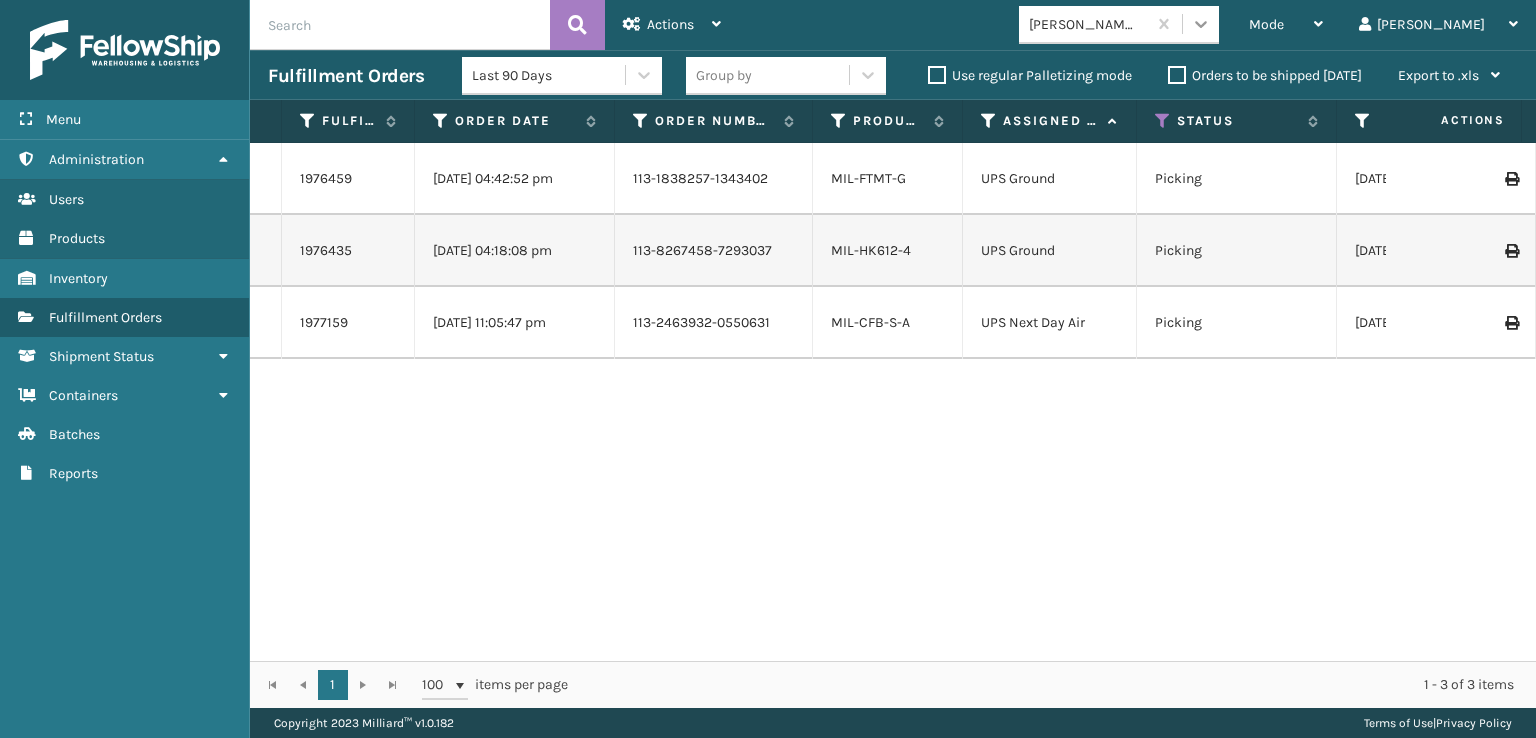 click 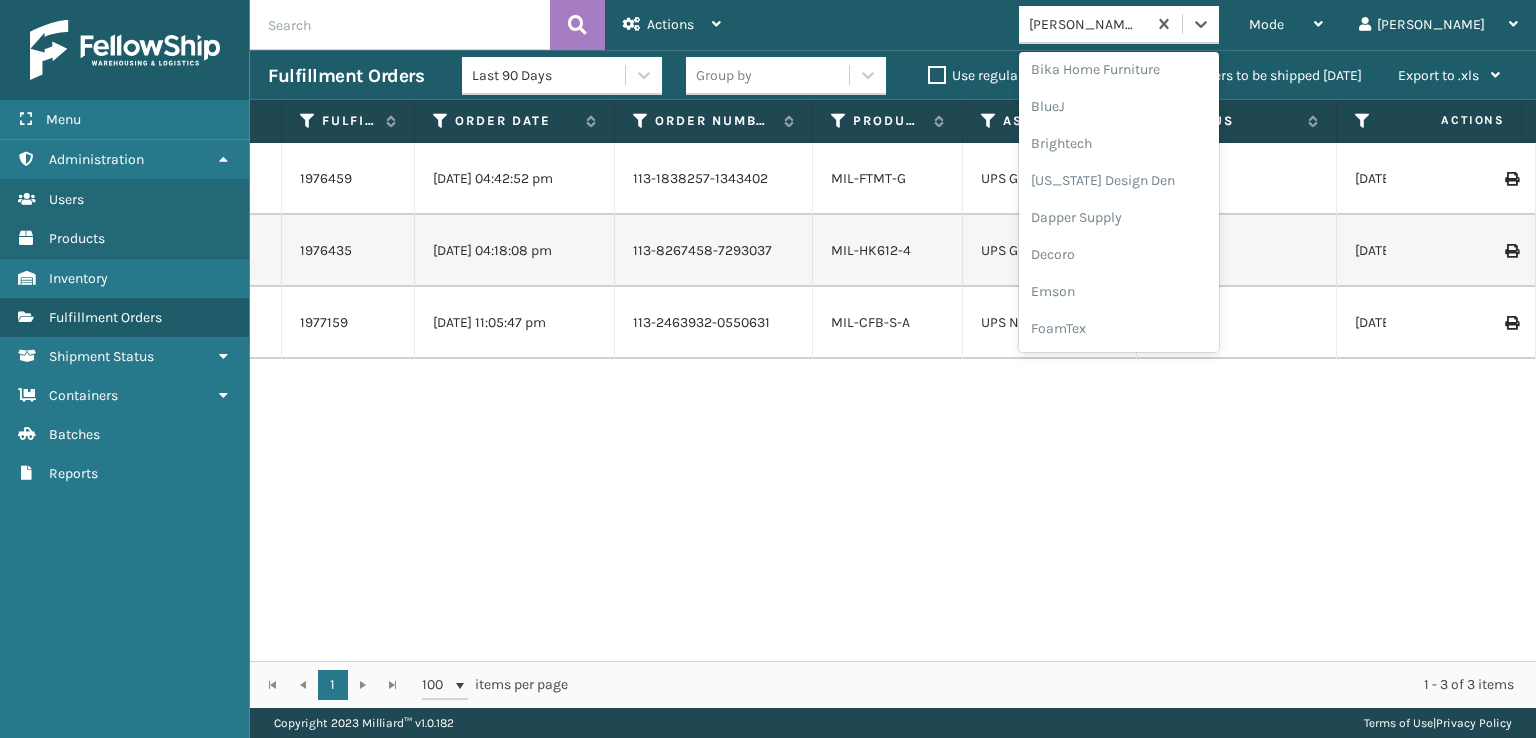 scroll, scrollTop: 600, scrollLeft: 0, axis: vertical 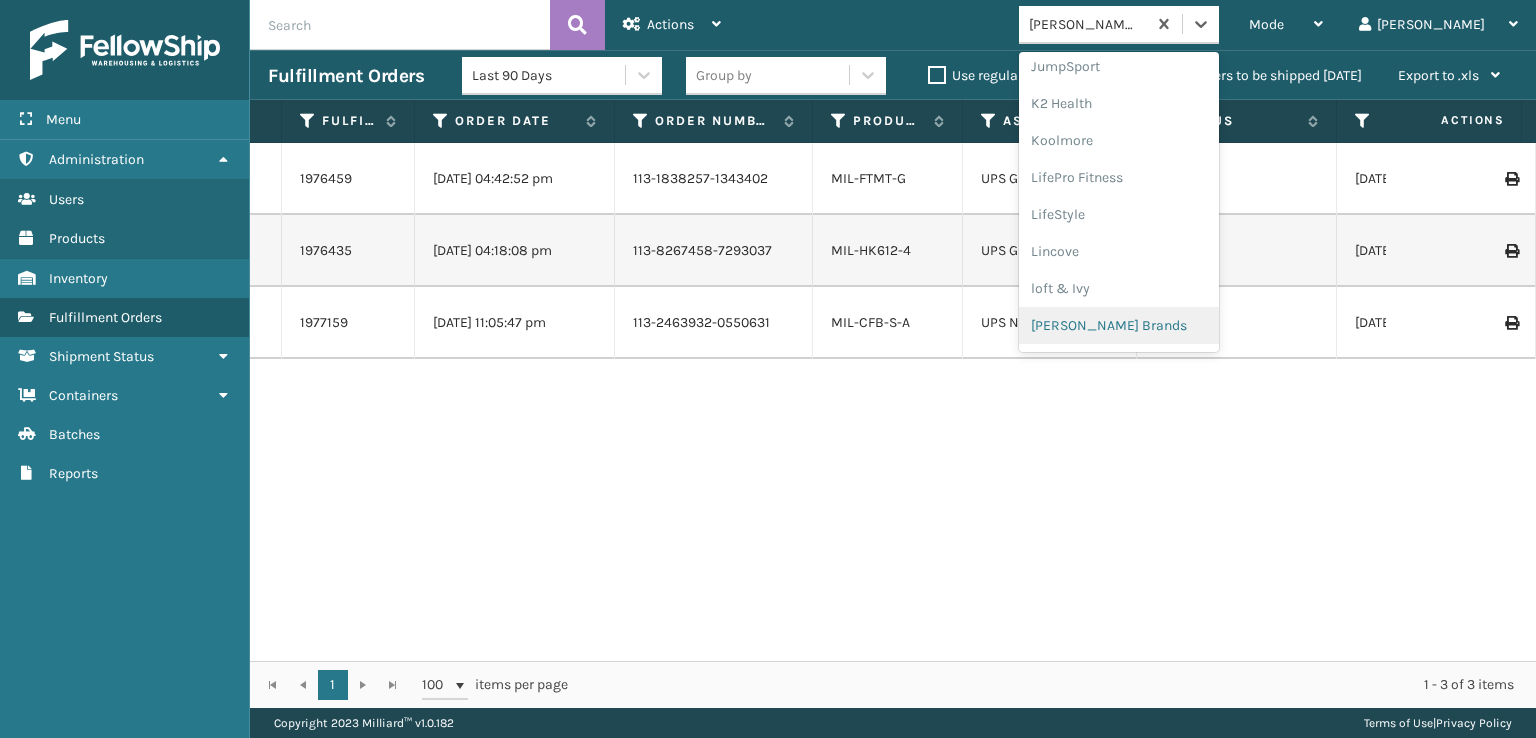 click on "[PERSON_NAME] Brands" at bounding box center [1119, 325] 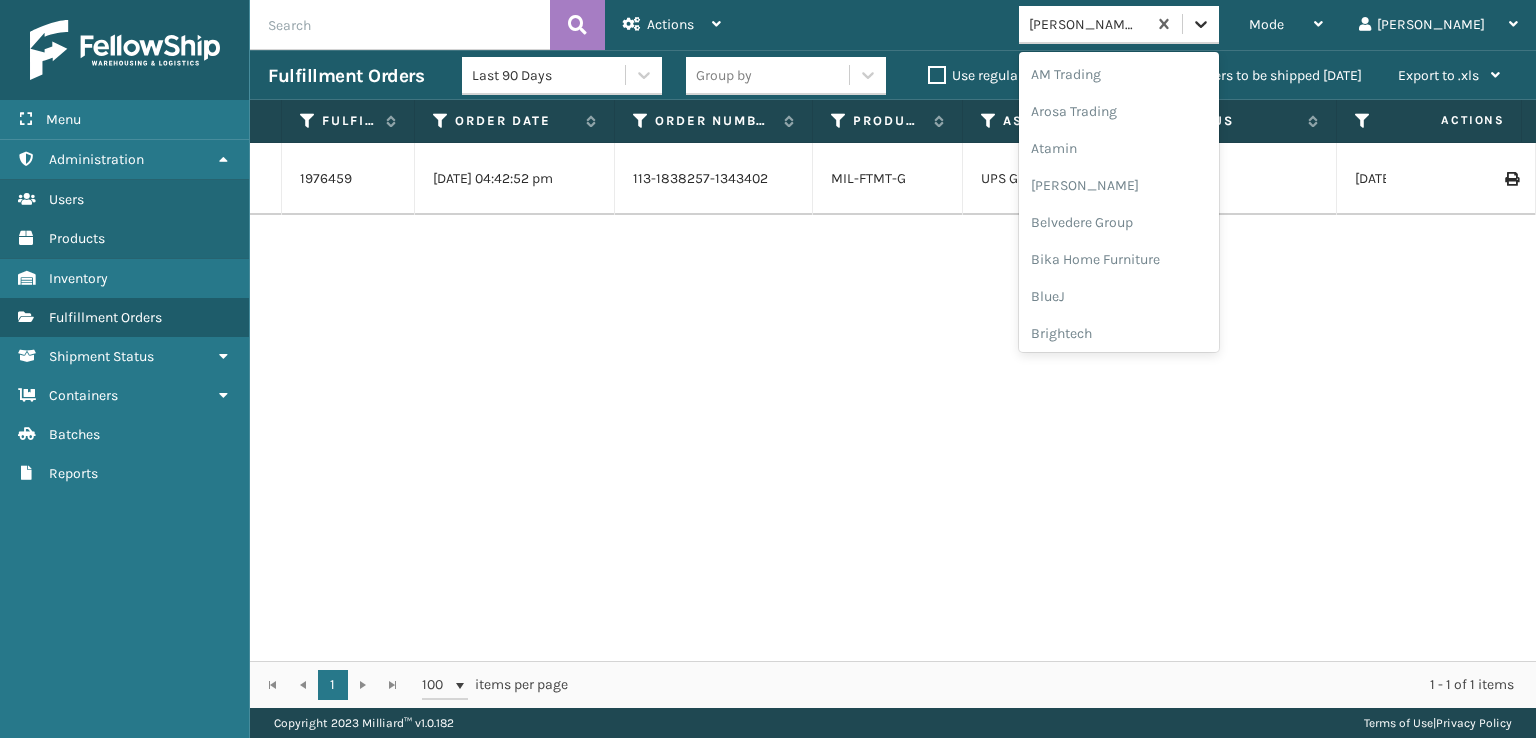 click 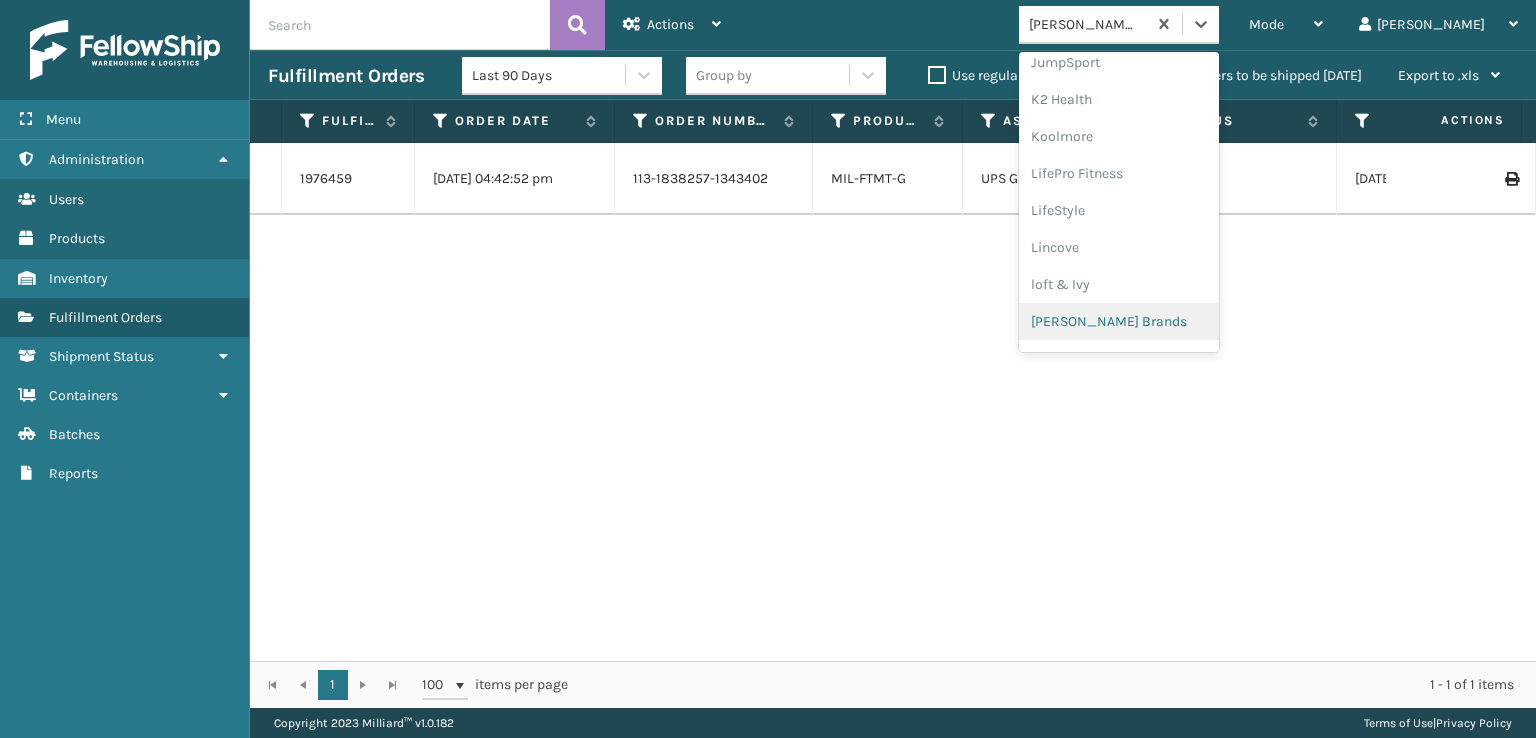 click on "[PERSON_NAME] Brands" at bounding box center (1119, 321) 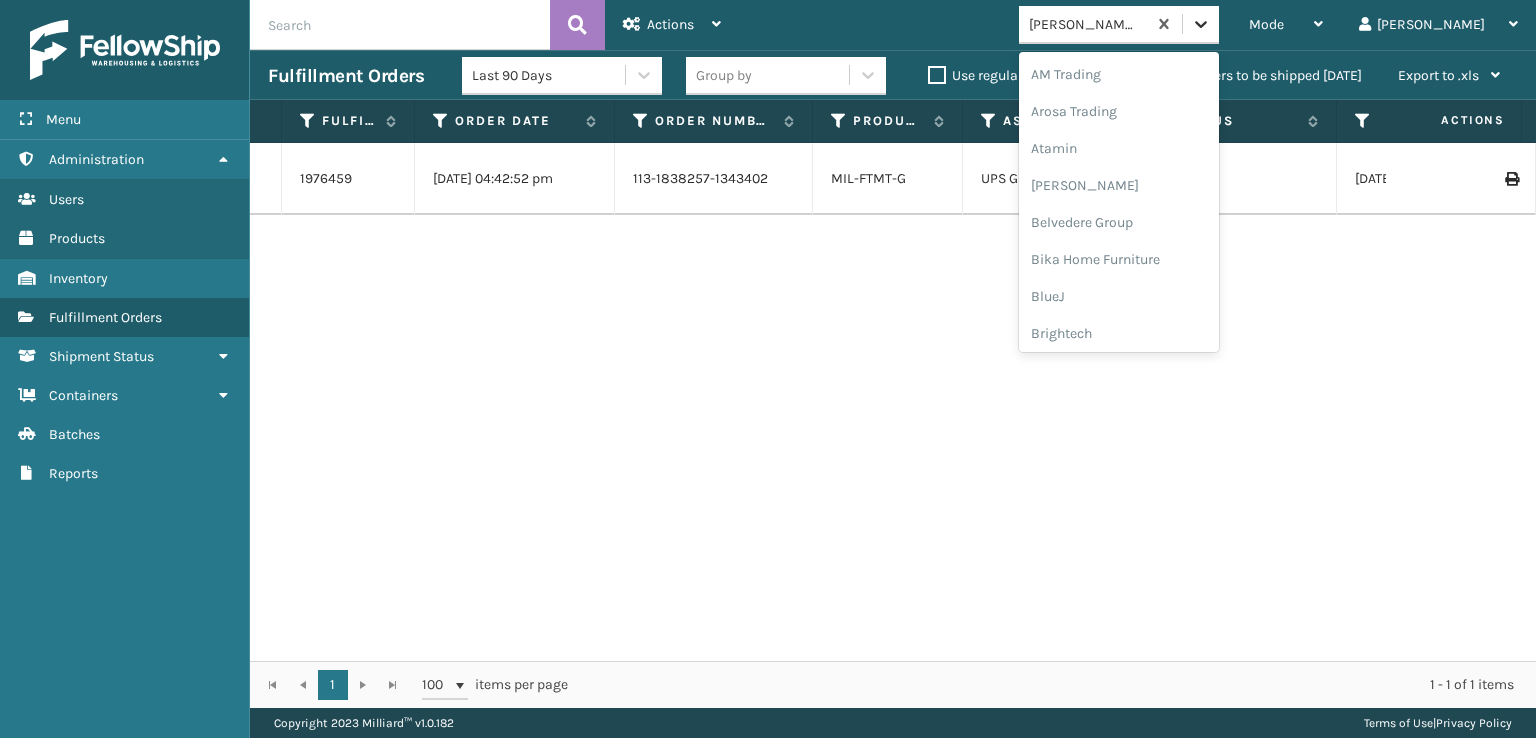 click 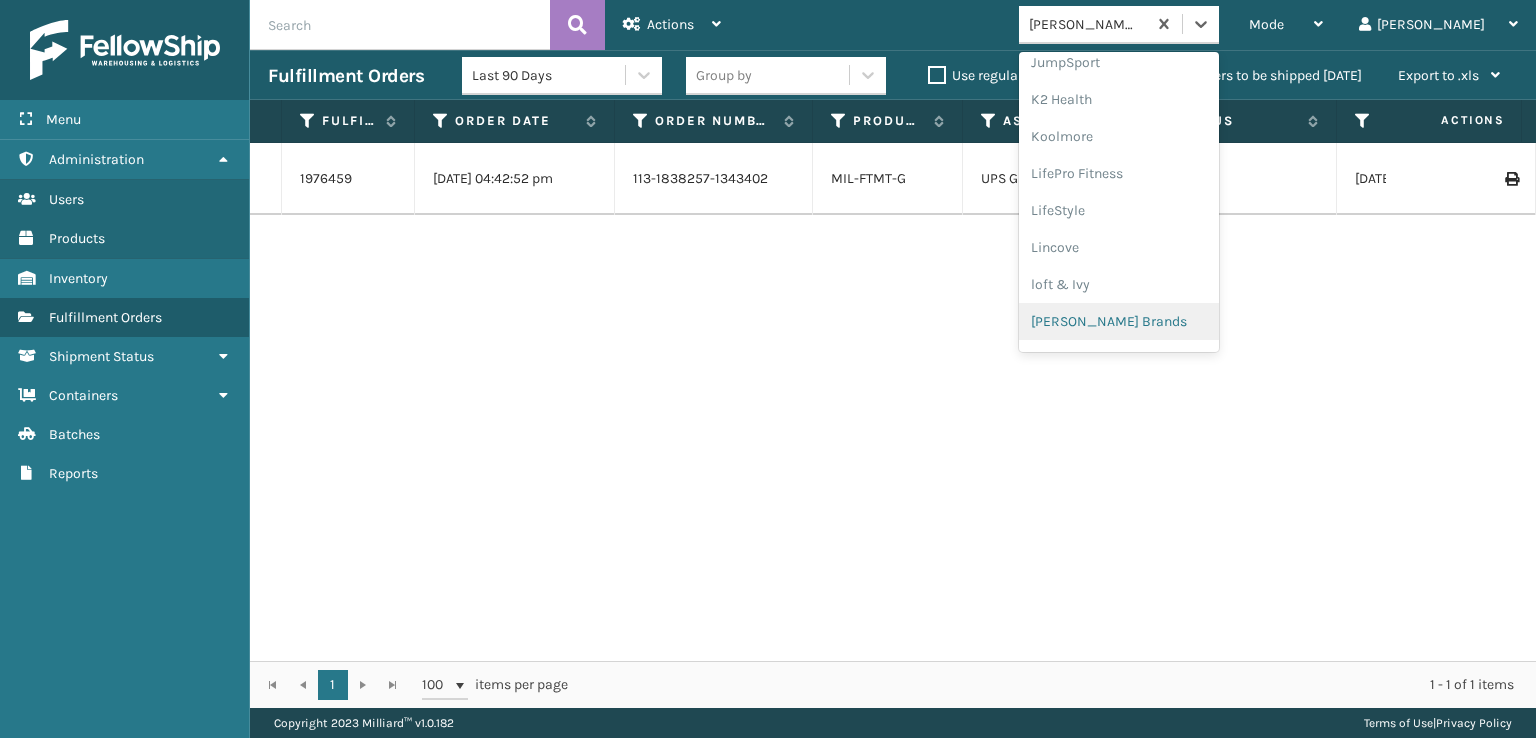 click on "[PERSON_NAME] Brands" at bounding box center (1119, 321) 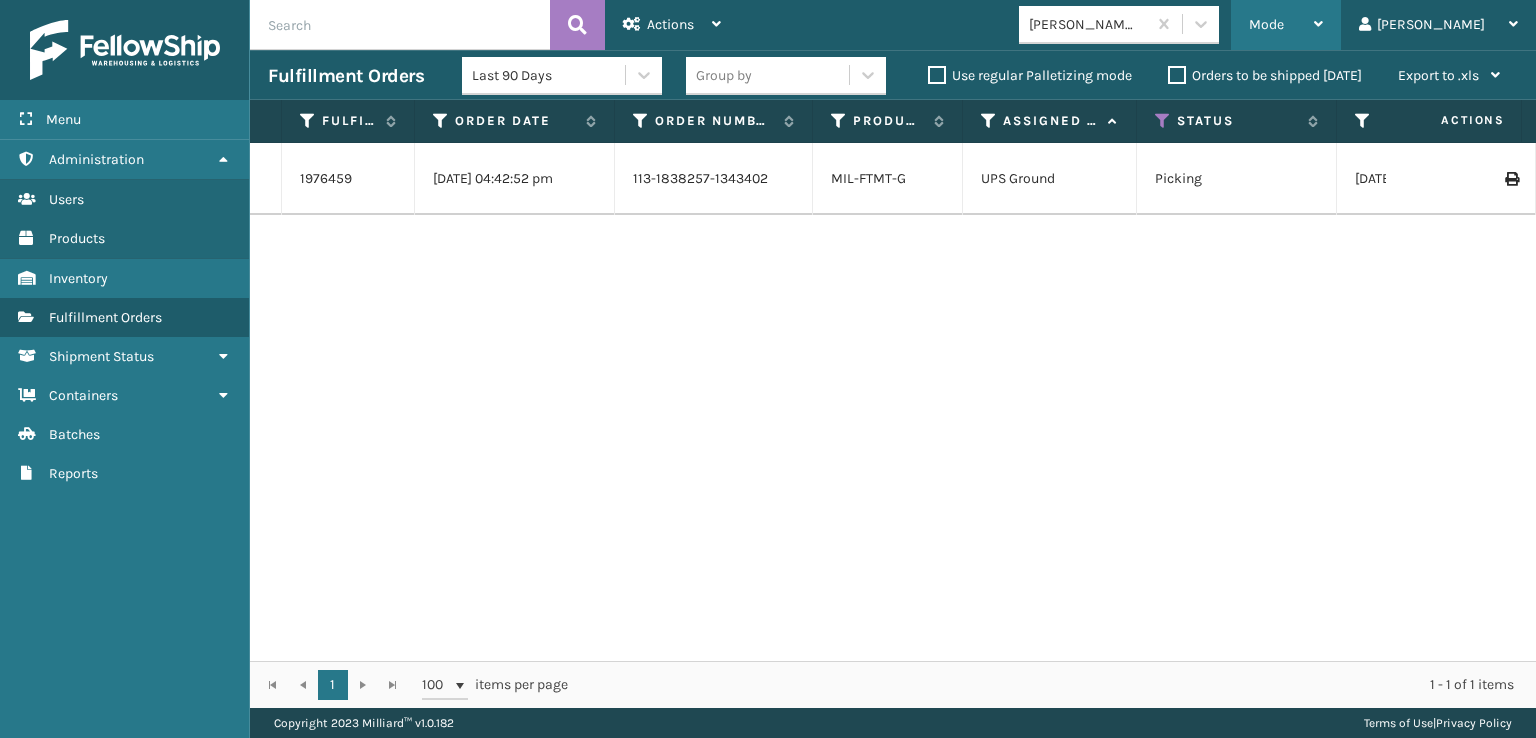 click on "Mode" at bounding box center [1286, 25] 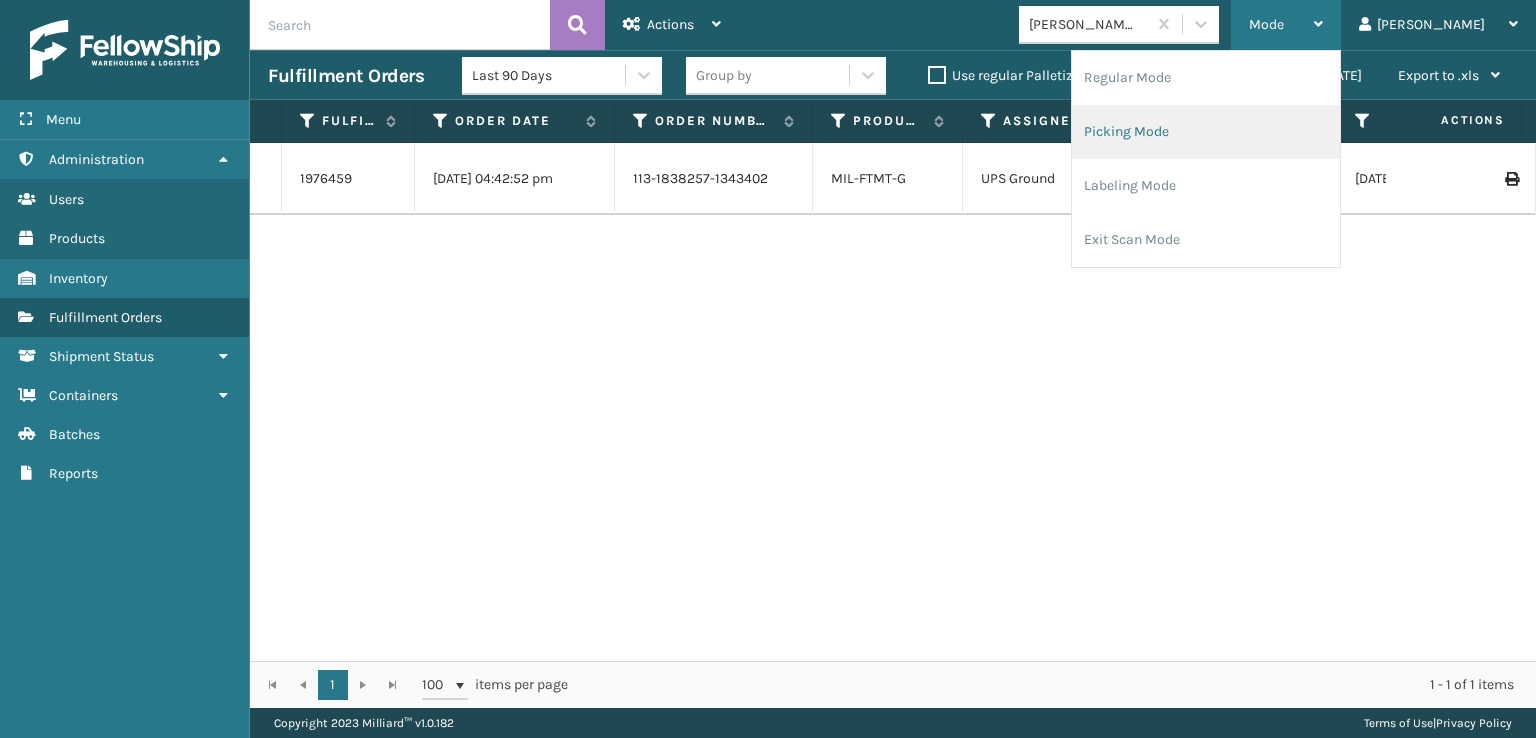 click on "Picking Mode" at bounding box center (1206, 132) 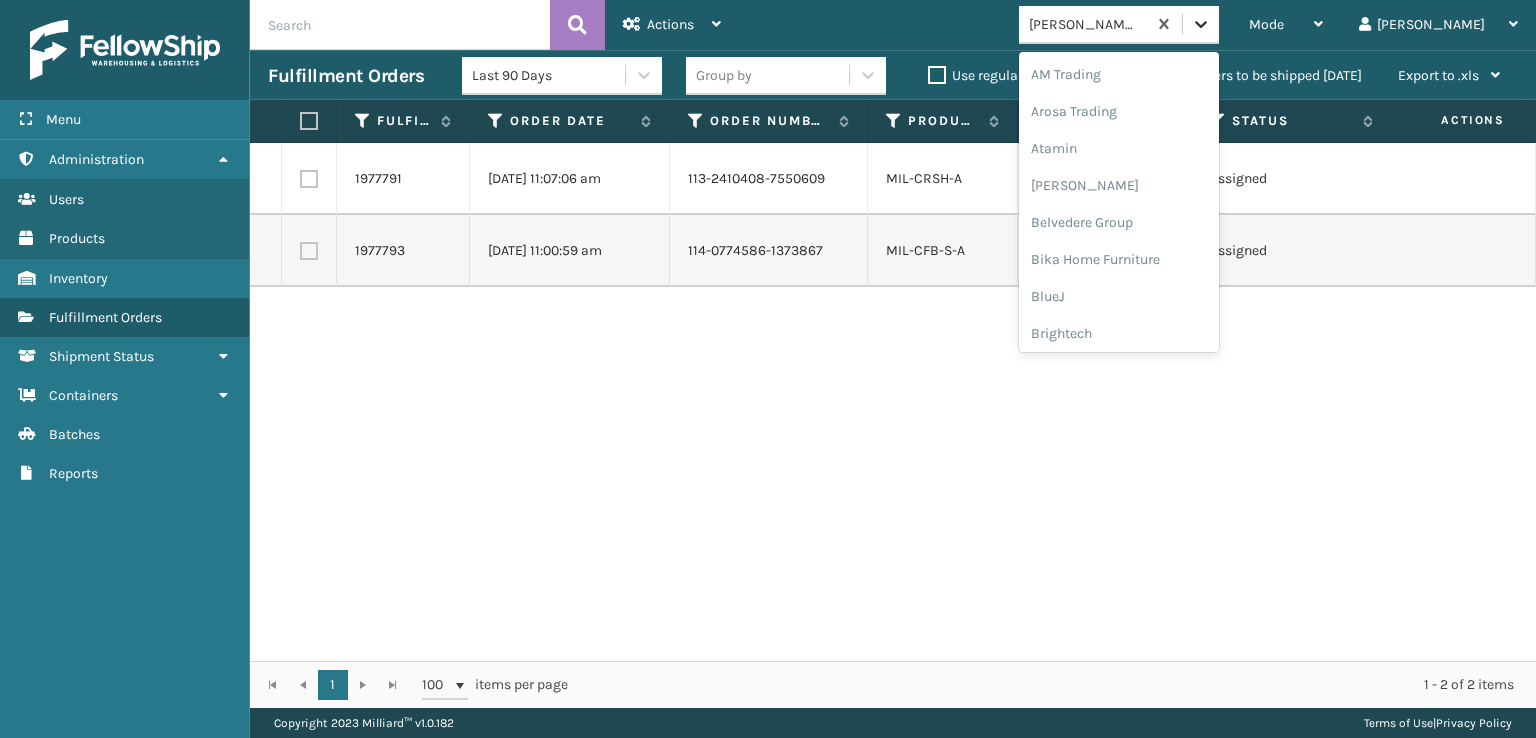 click 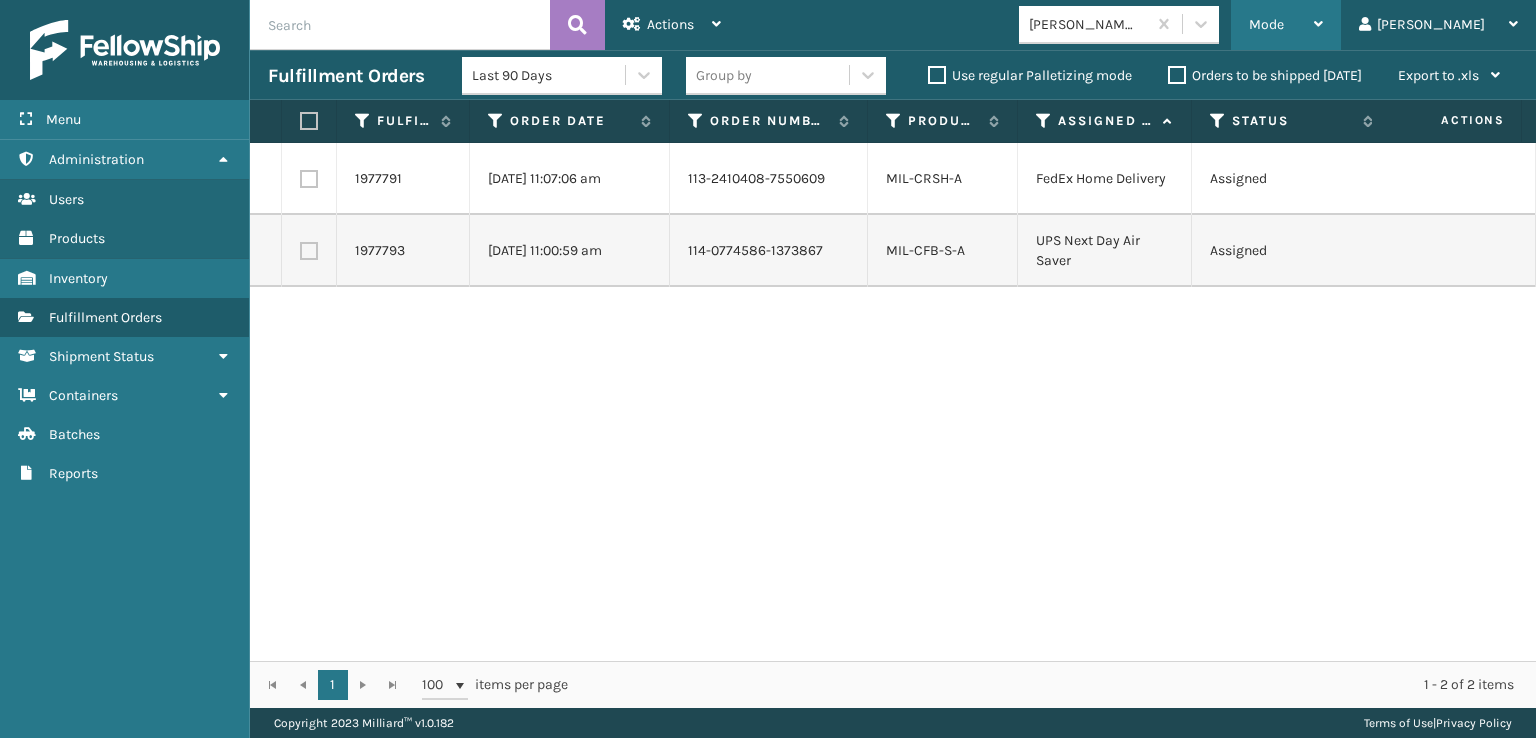 click on "Mode" at bounding box center [1286, 25] 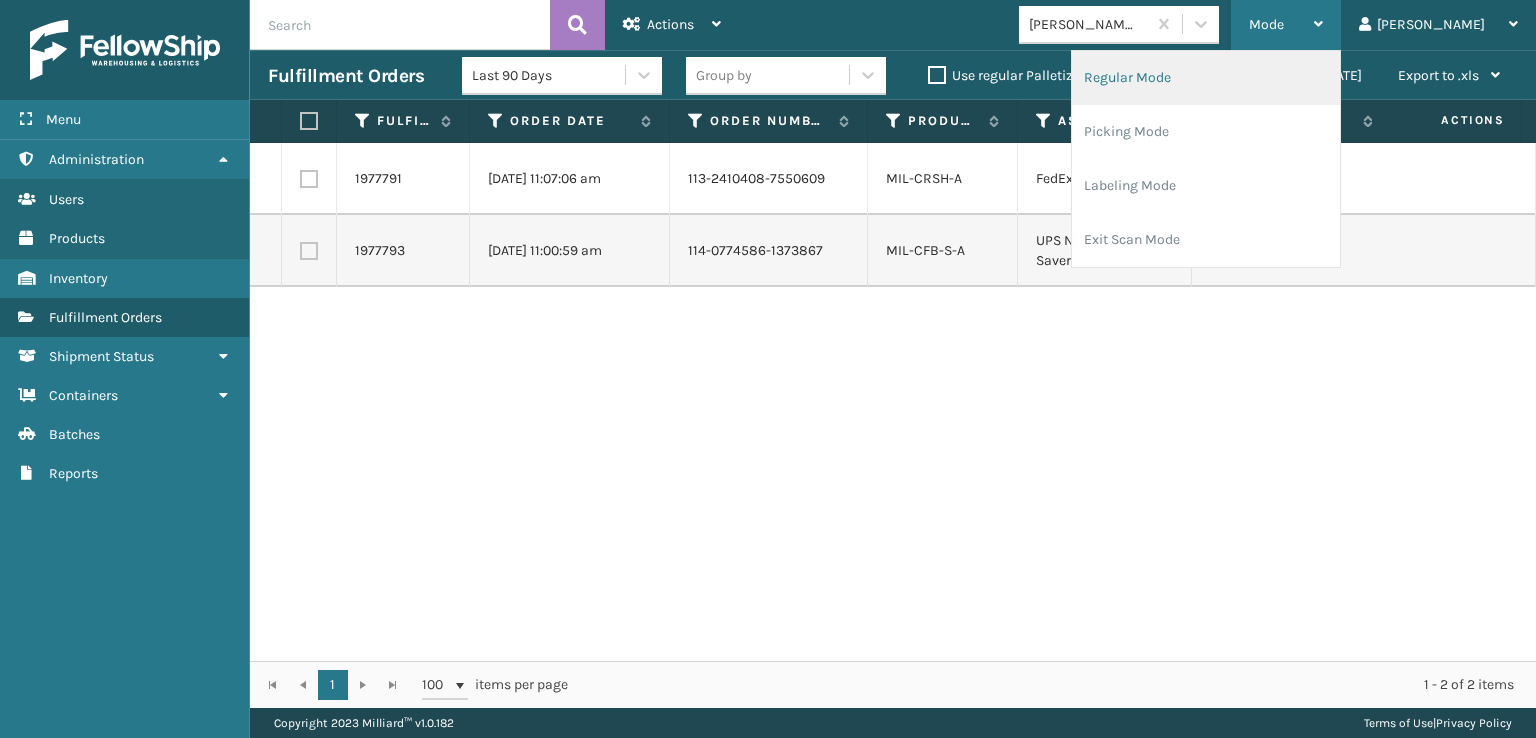 click on "Regular Mode" at bounding box center (1206, 78) 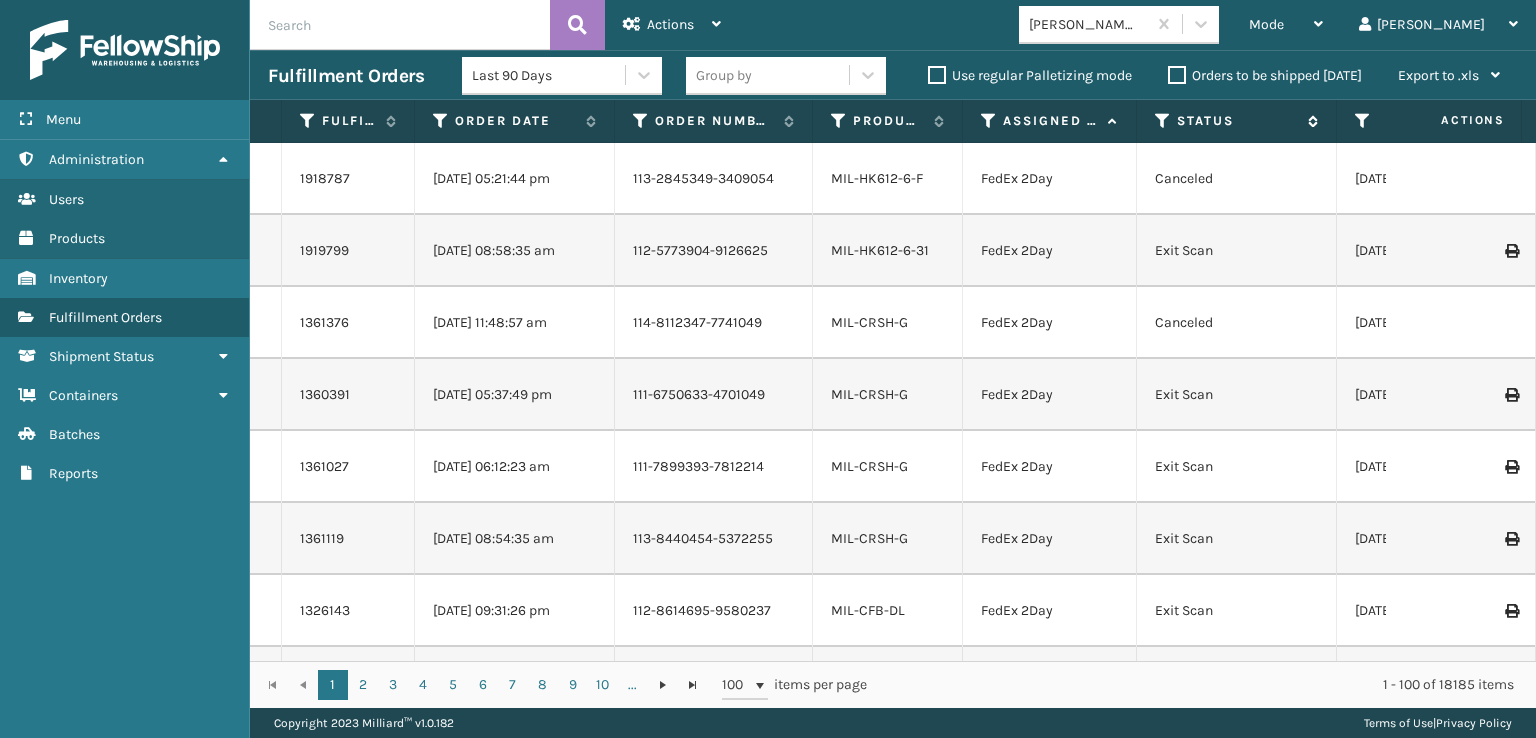 click at bounding box center [1163, 121] 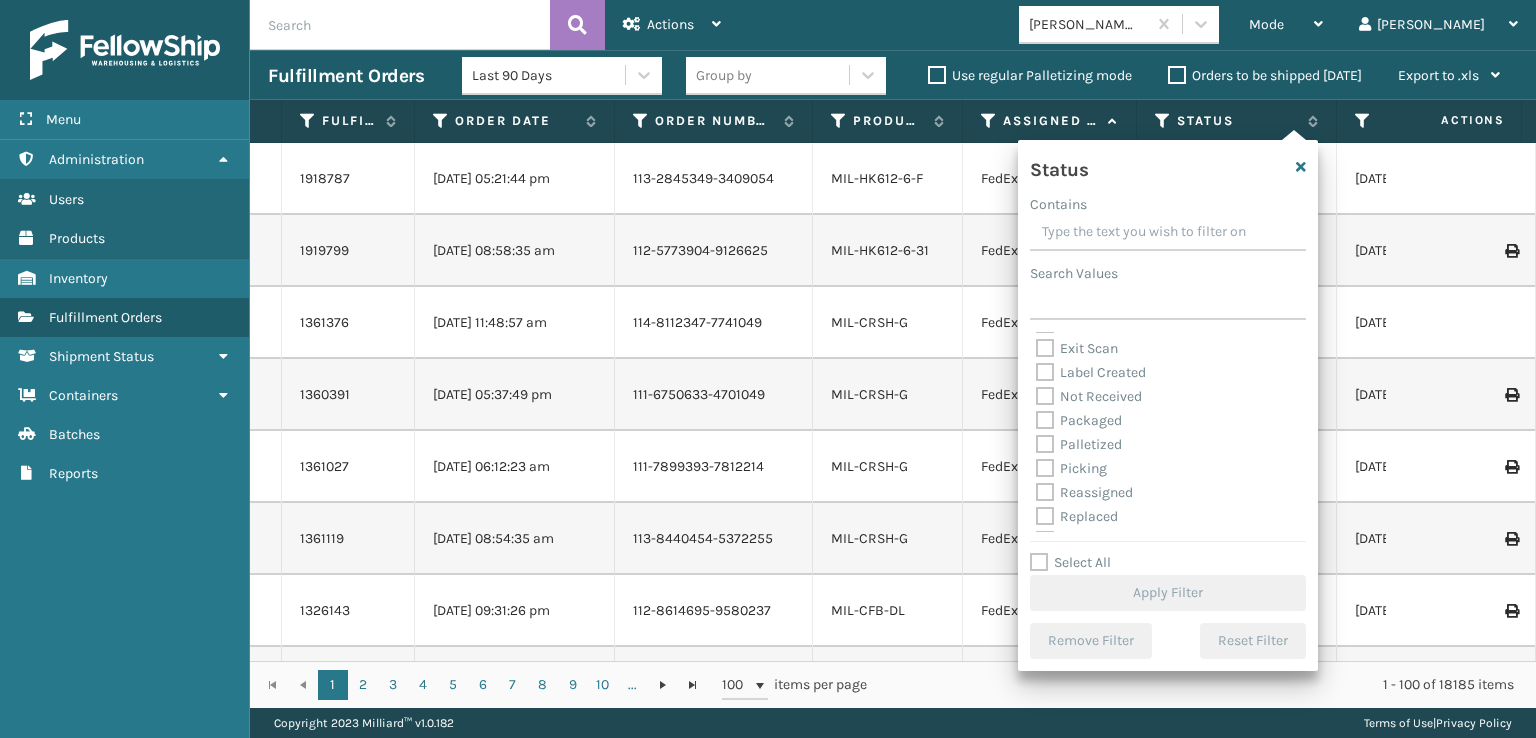 scroll, scrollTop: 100, scrollLeft: 0, axis: vertical 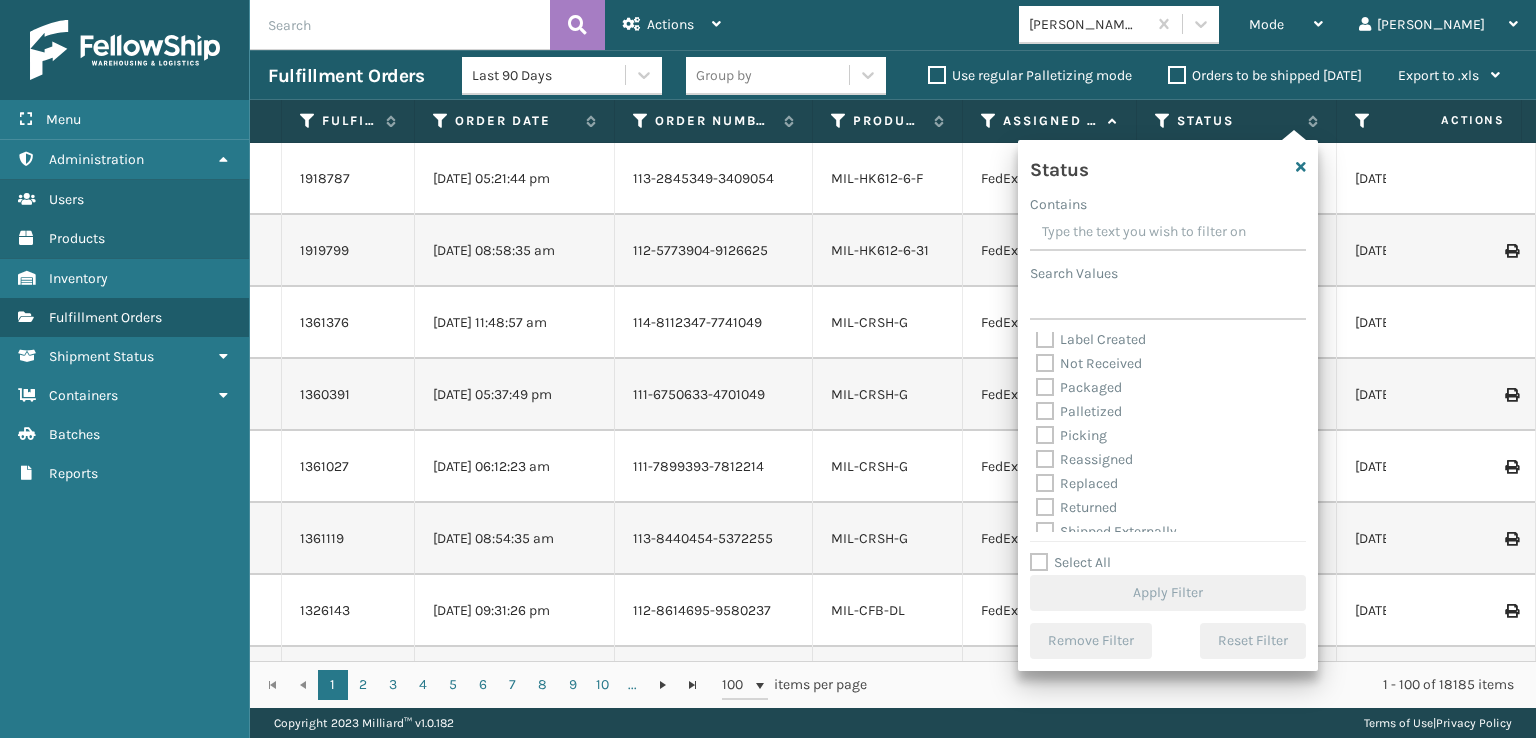 click on "Picking" at bounding box center [1071, 435] 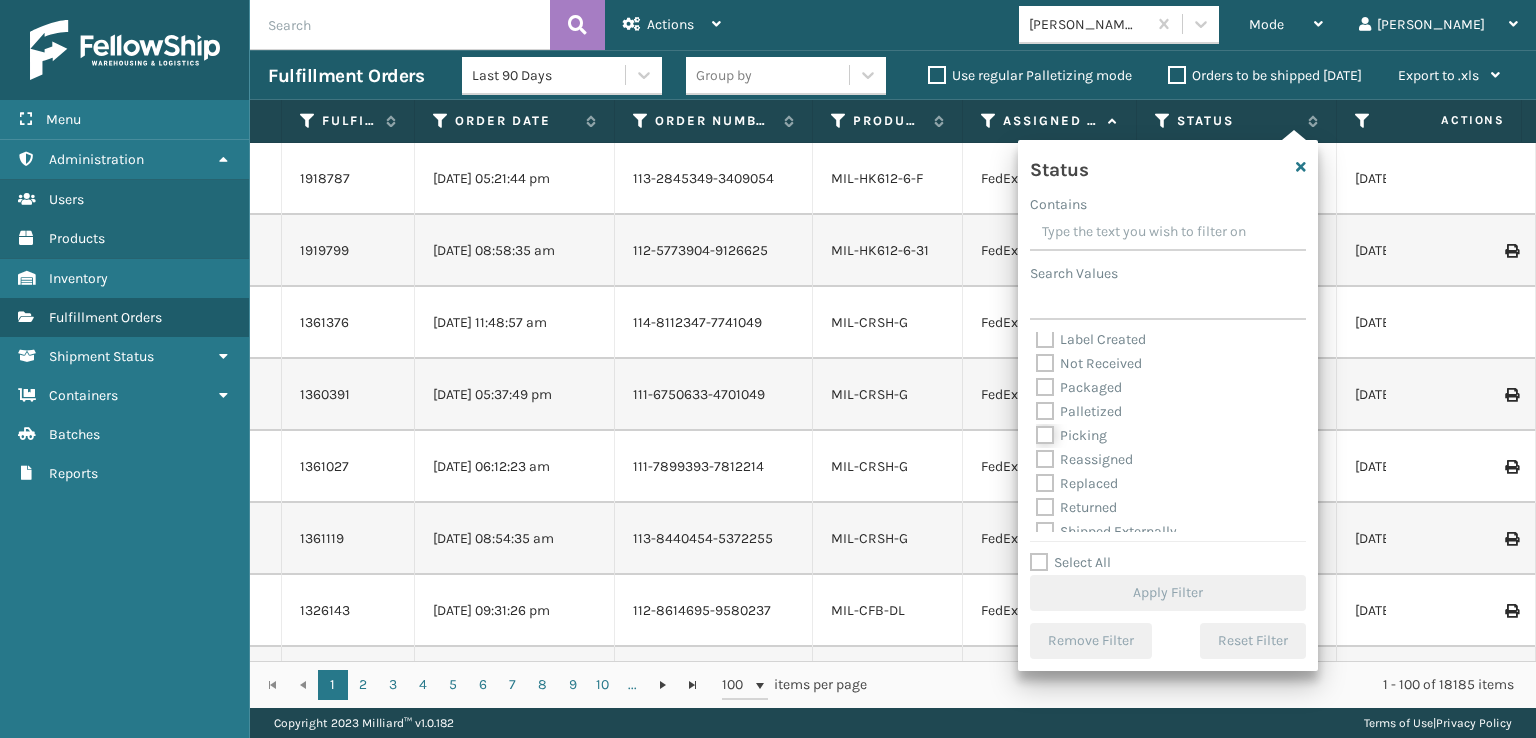 click on "Picking" at bounding box center [1036, 430] 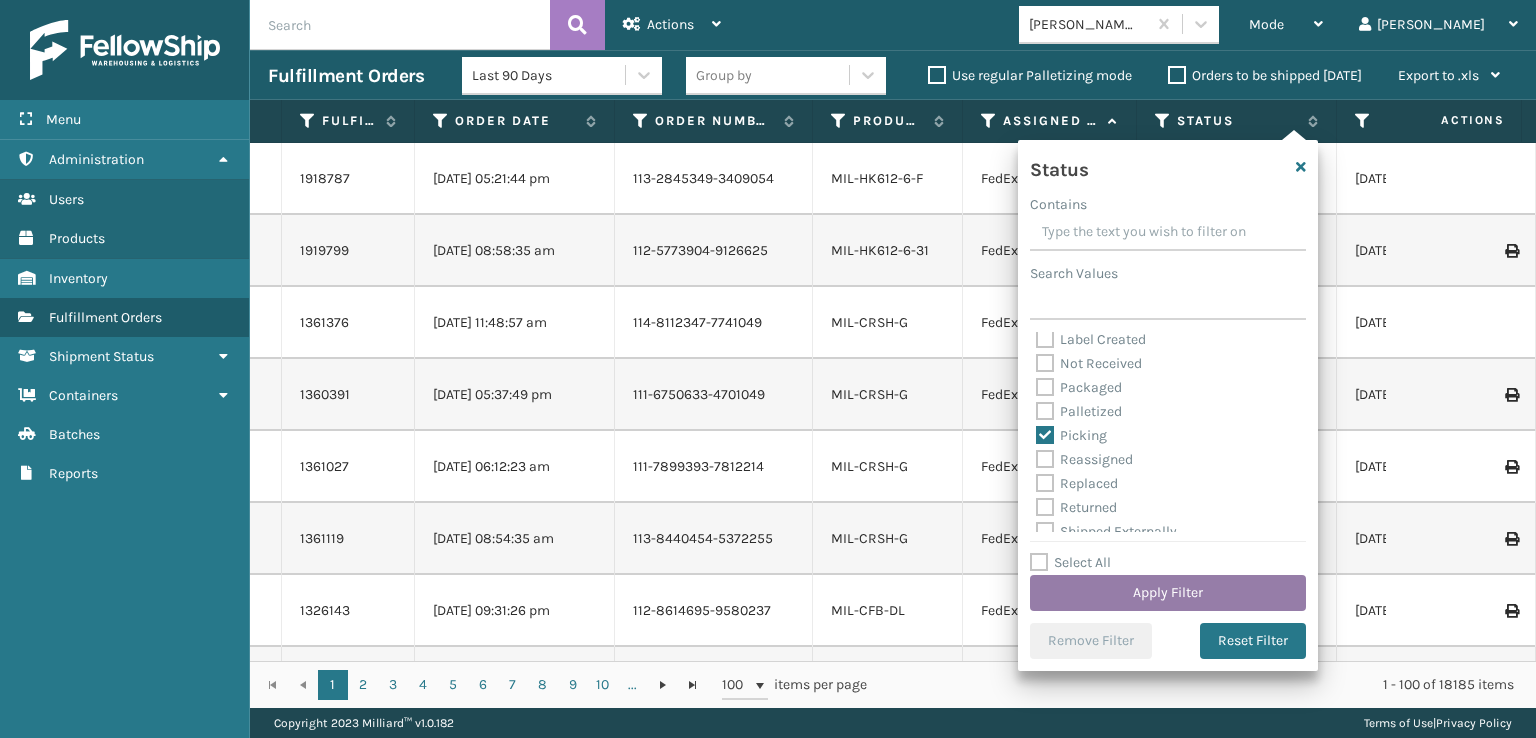 click on "Apply Filter" at bounding box center [1168, 593] 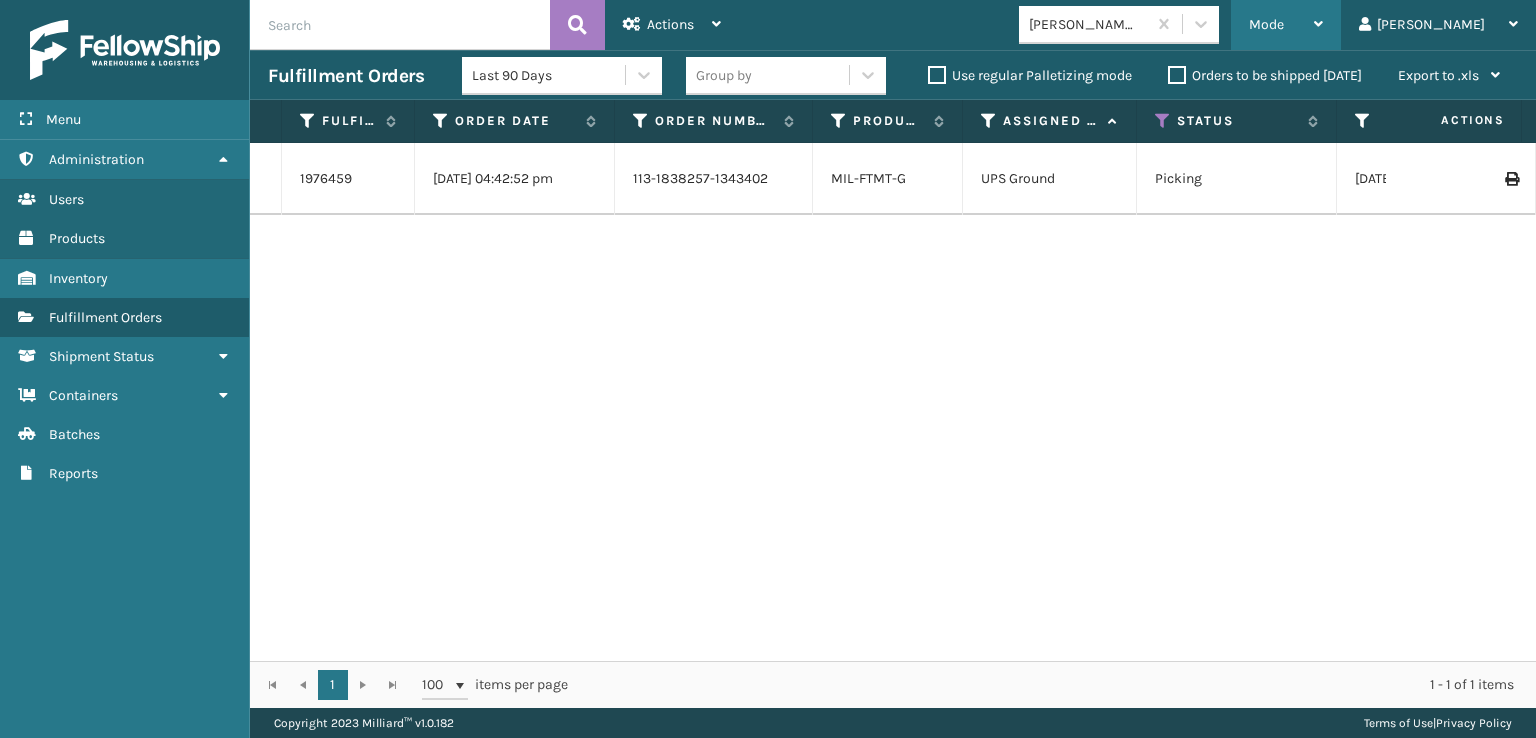 drag, startPoint x: 1340, startPoint y: 29, endPoint x: 1361, endPoint y: 65, distance: 41.677334 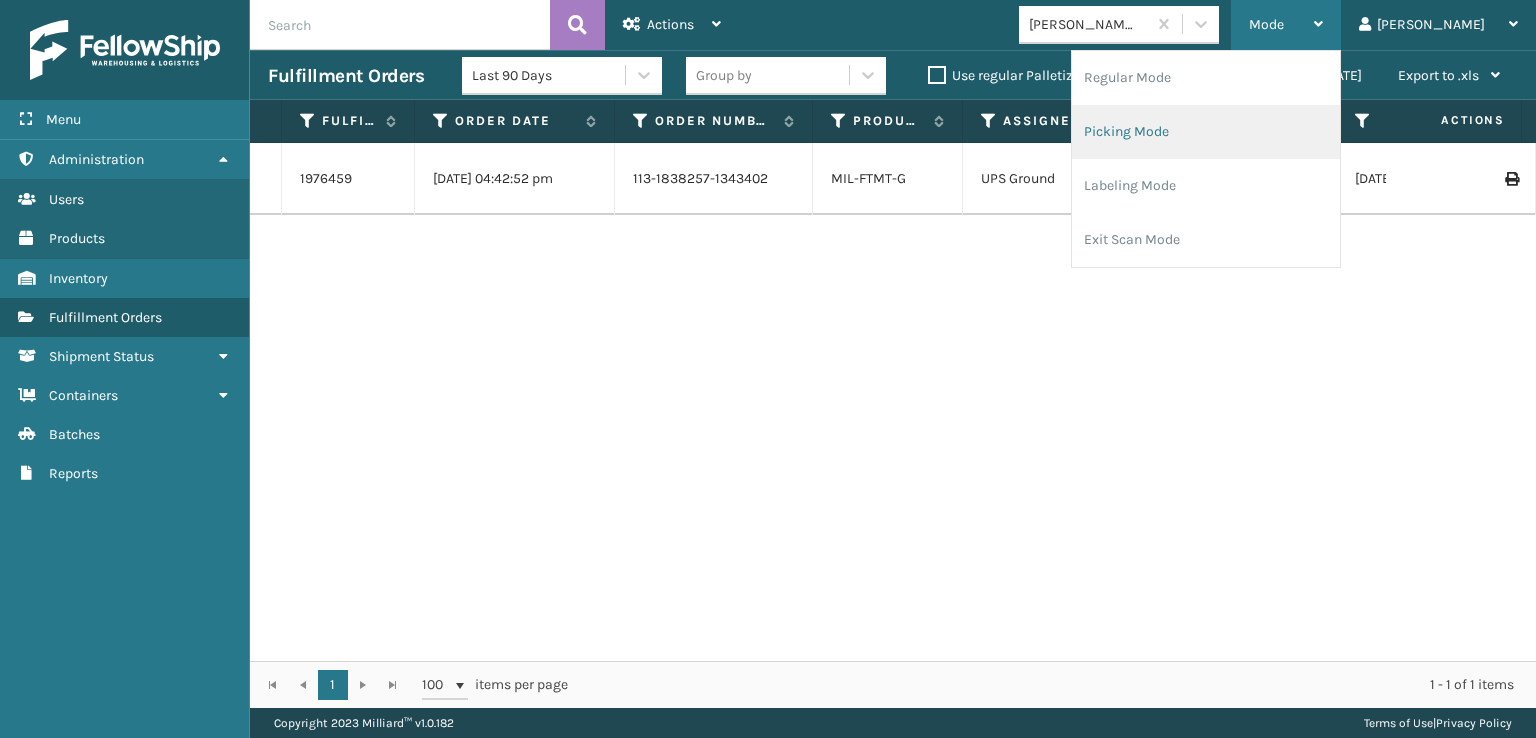 click on "Picking Mode" at bounding box center [1206, 132] 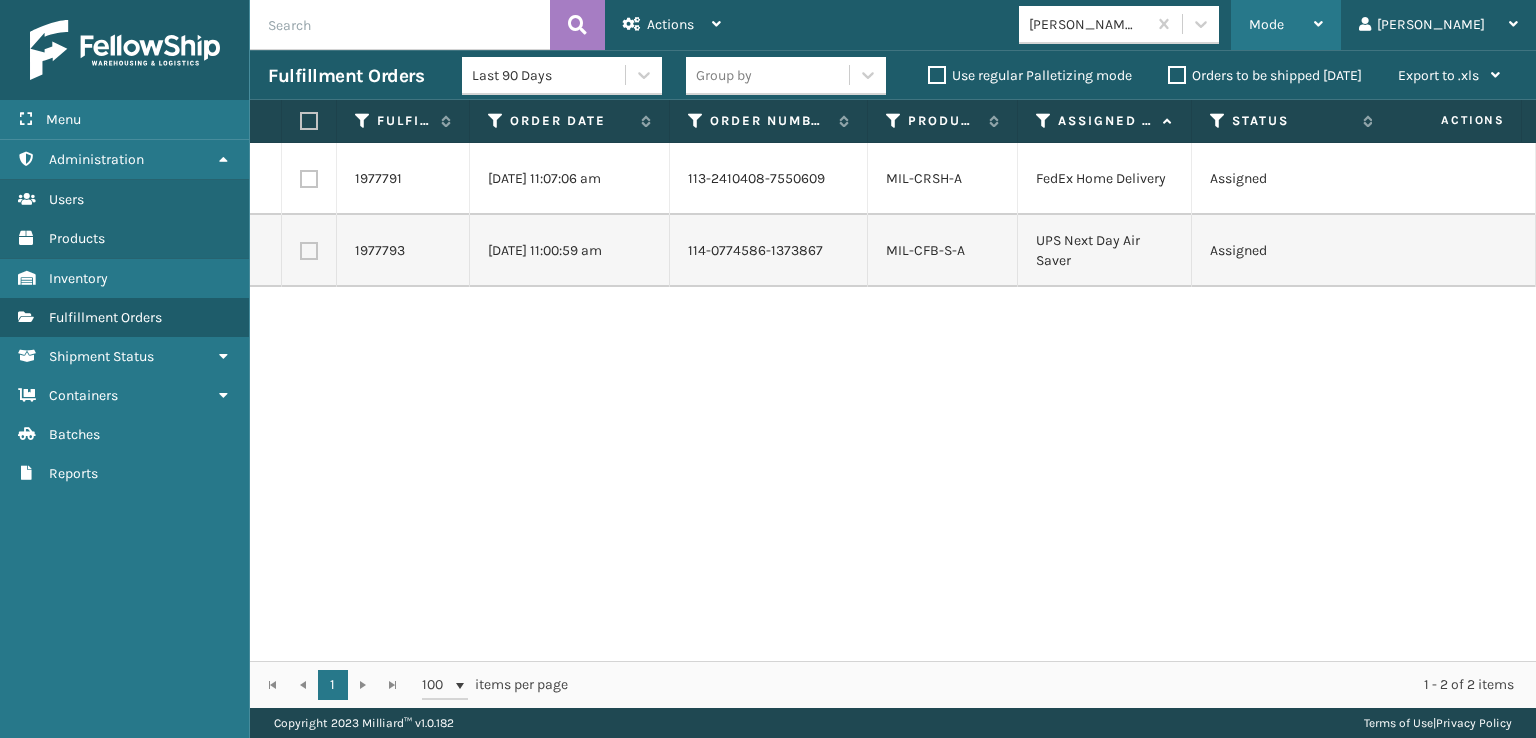 click on "Mode" at bounding box center [1266, 24] 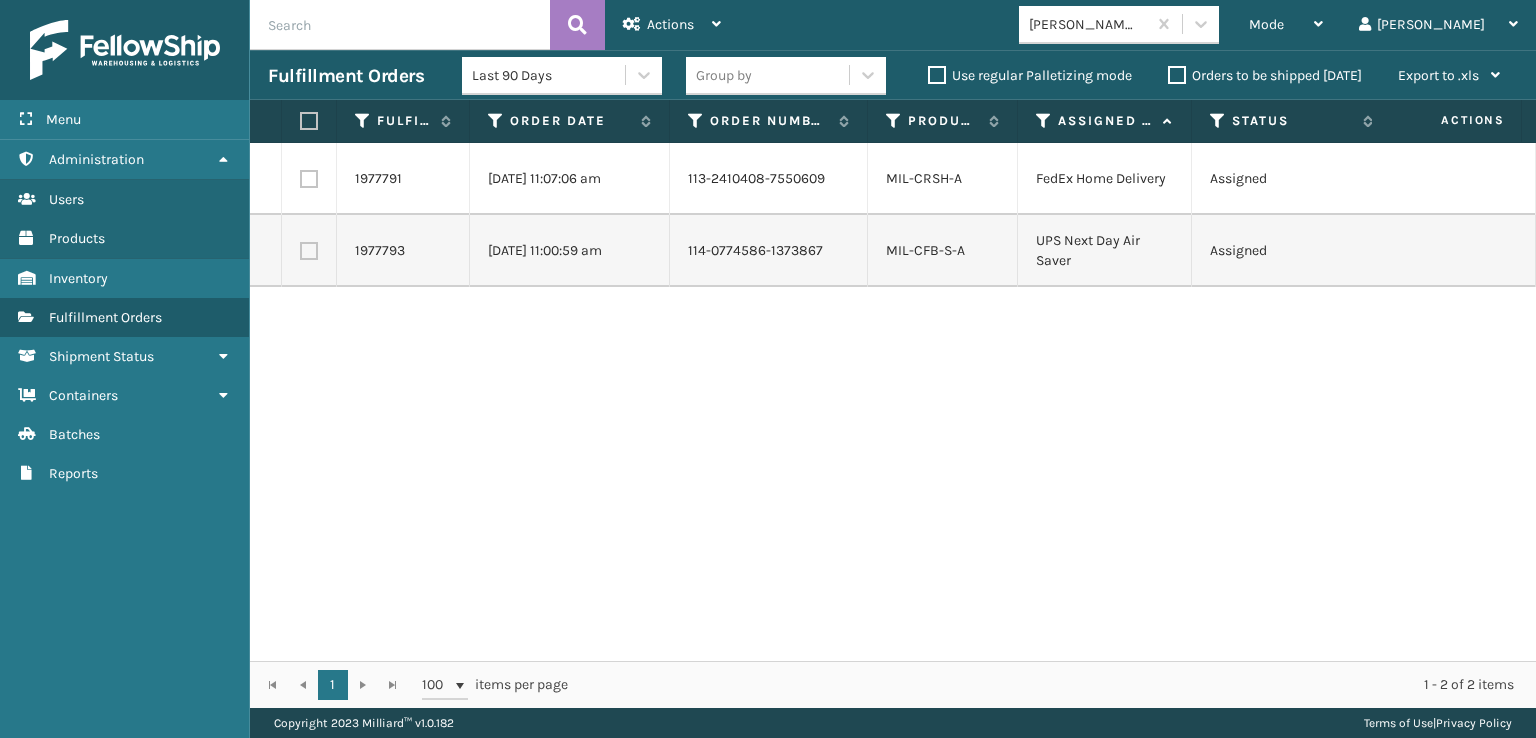 click on "Mode Regular Mode Picking Mode Labeling Mode Exit Scan Mode   [PERSON_NAME] Brands [PERSON_NAME] Log Out" at bounding box center [1137, 25] 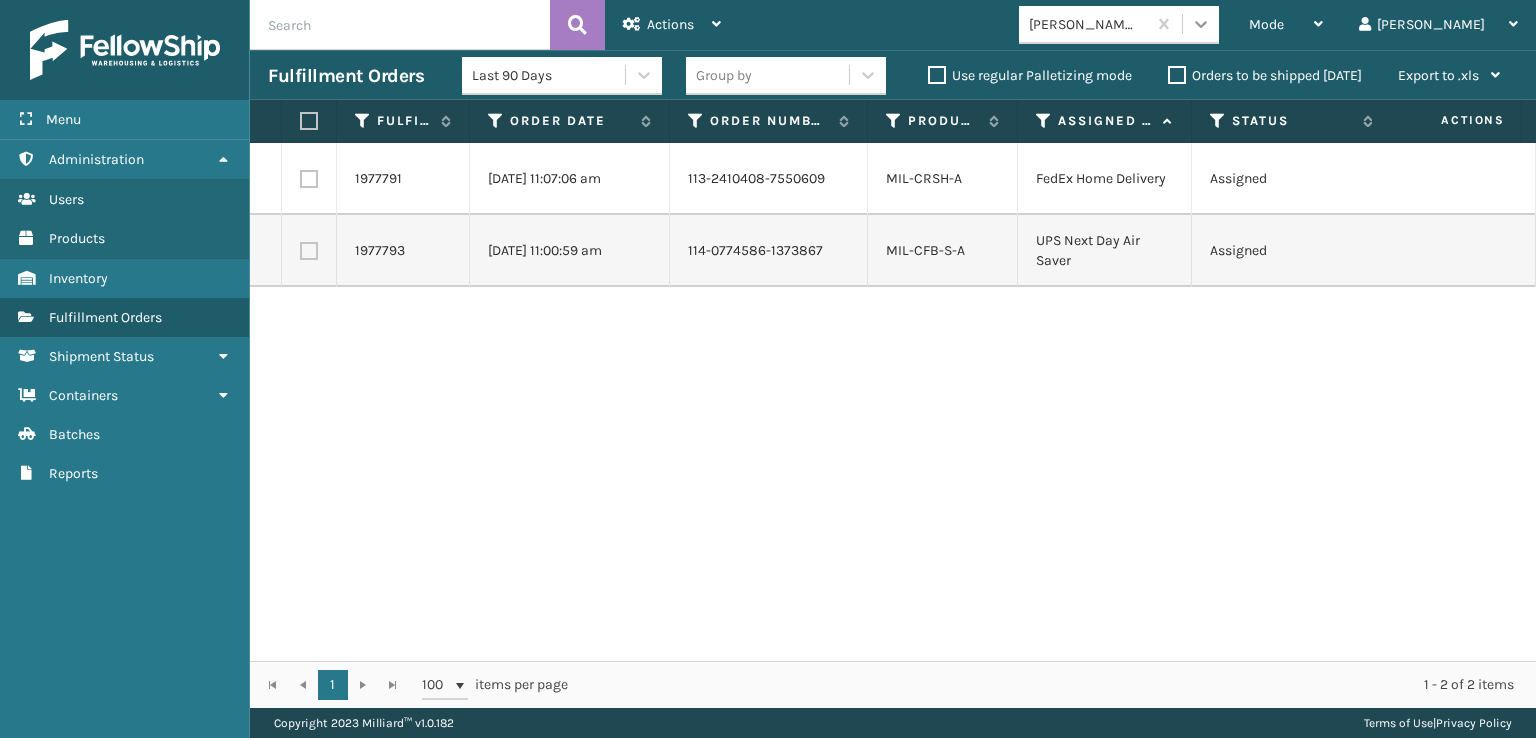 click at bounding box center (1201, 24) 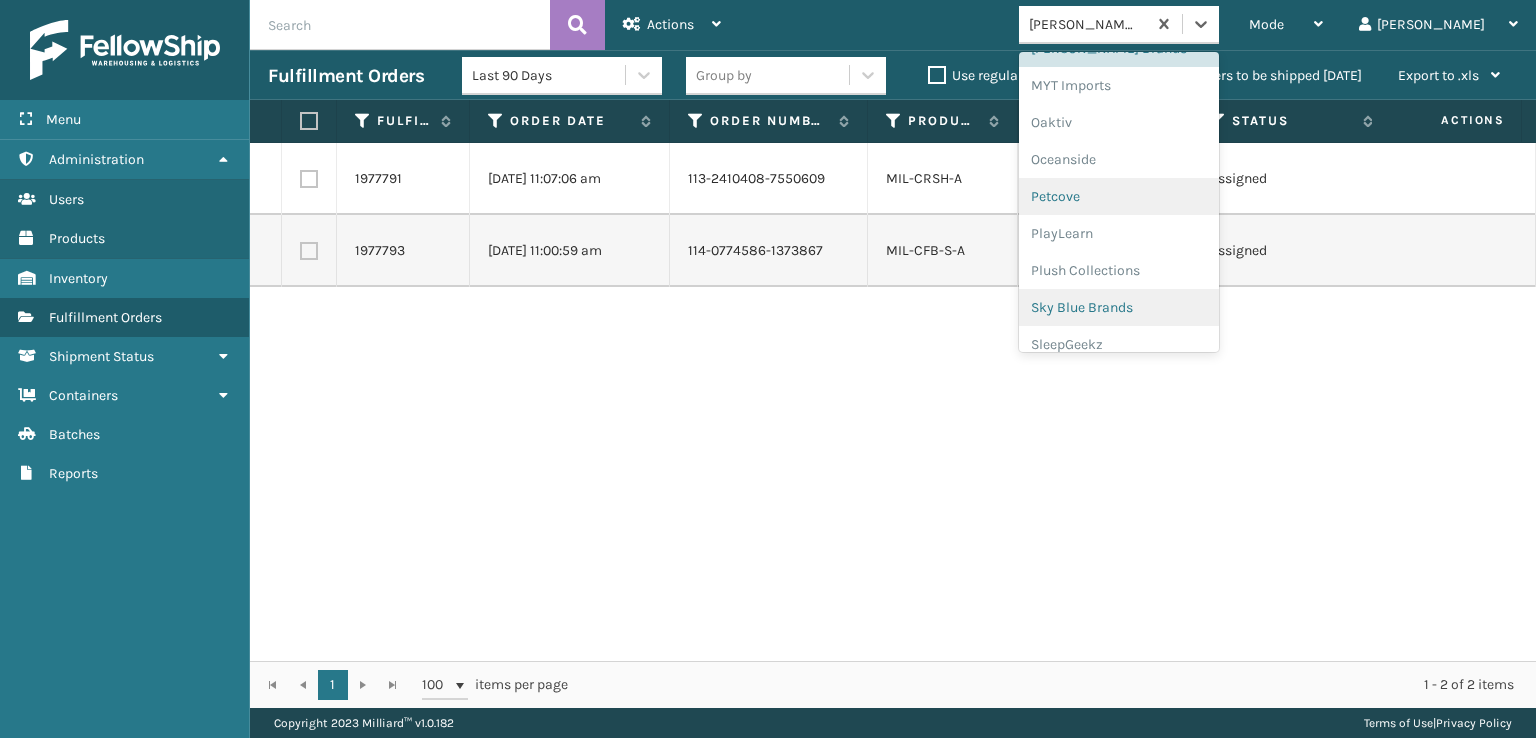 scroll, scrollTop: 928, scrollLeft: 0, axis: vertical 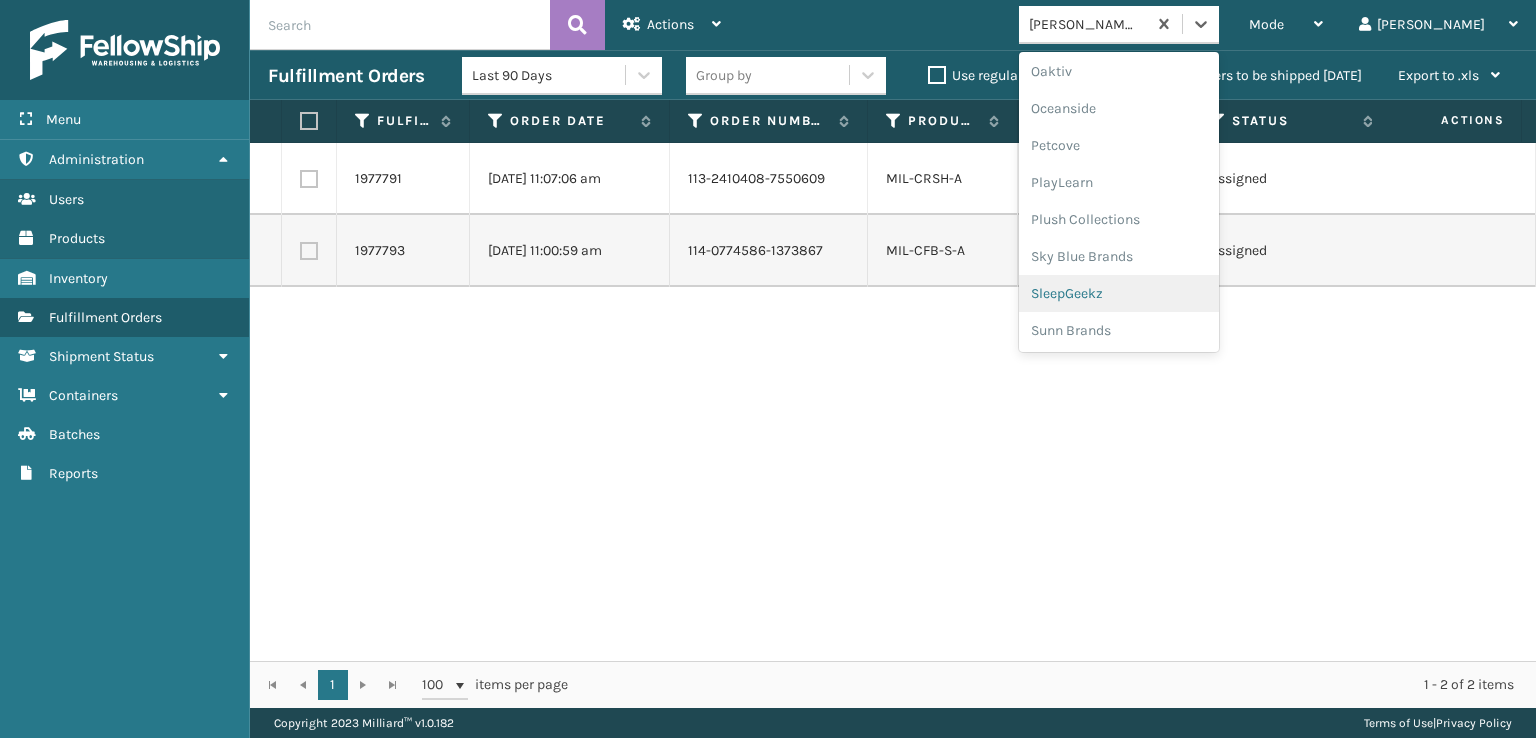 click on "SleepGeekz" at bounding box center [1119, 293] 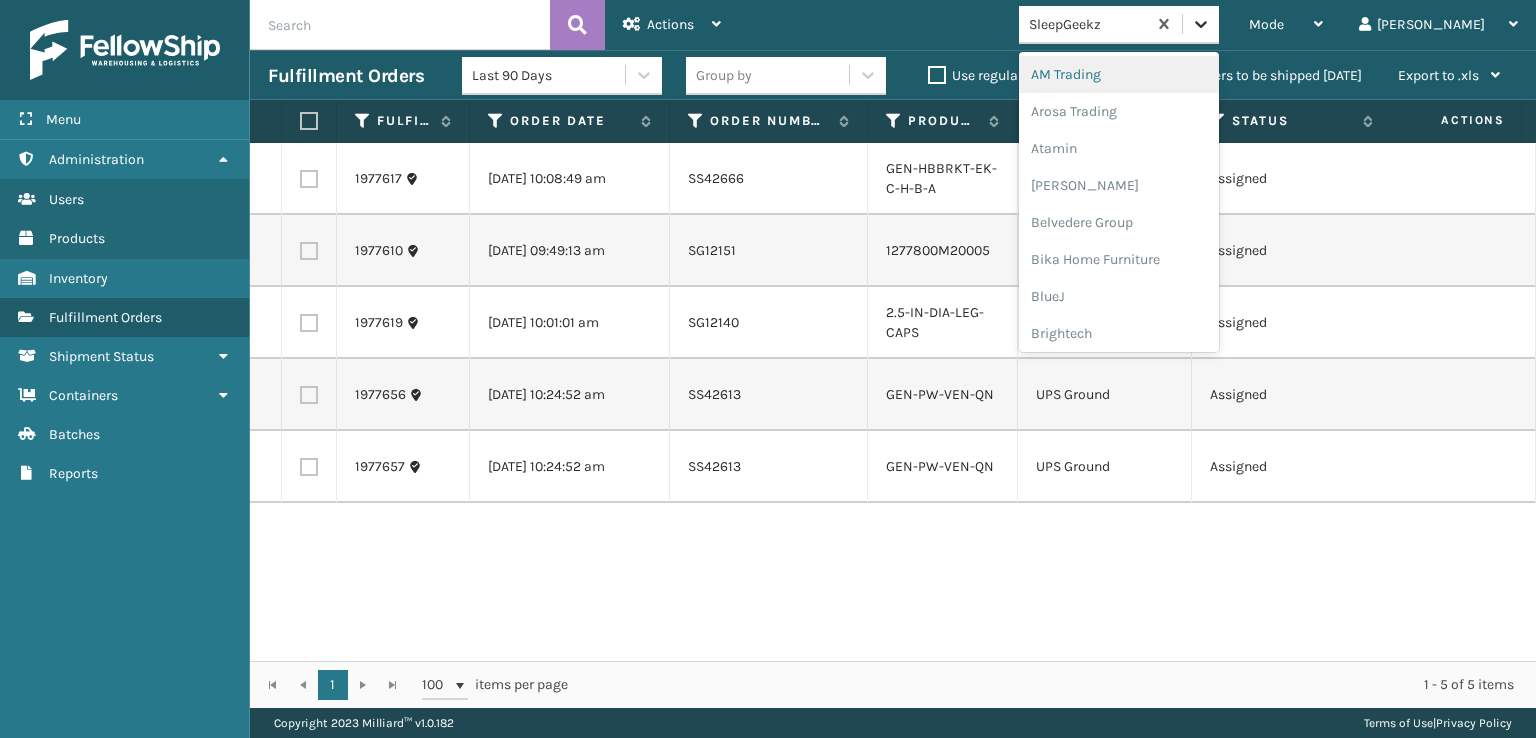 click 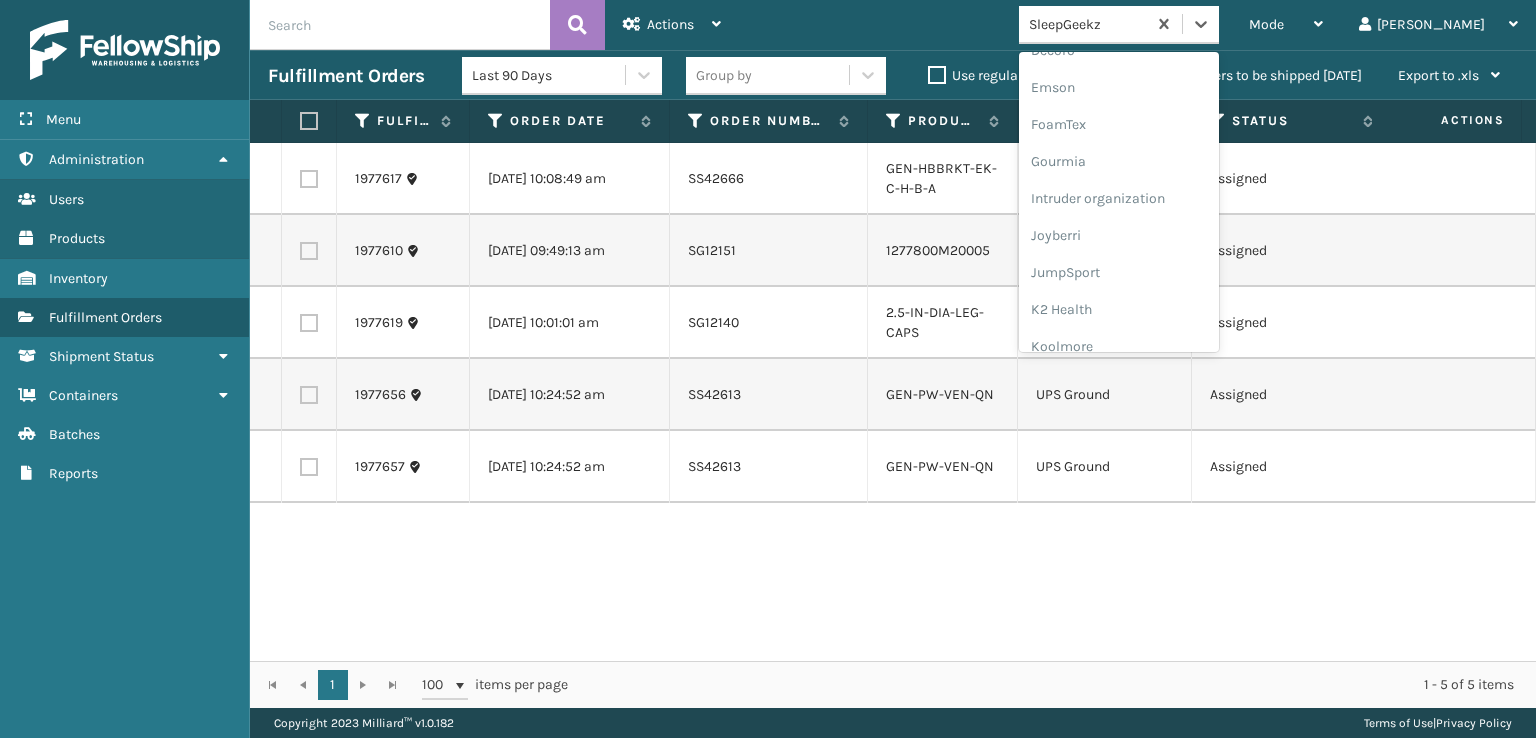 scroll, scrollTop: 400, scrollLeft: 0, axis: vertical 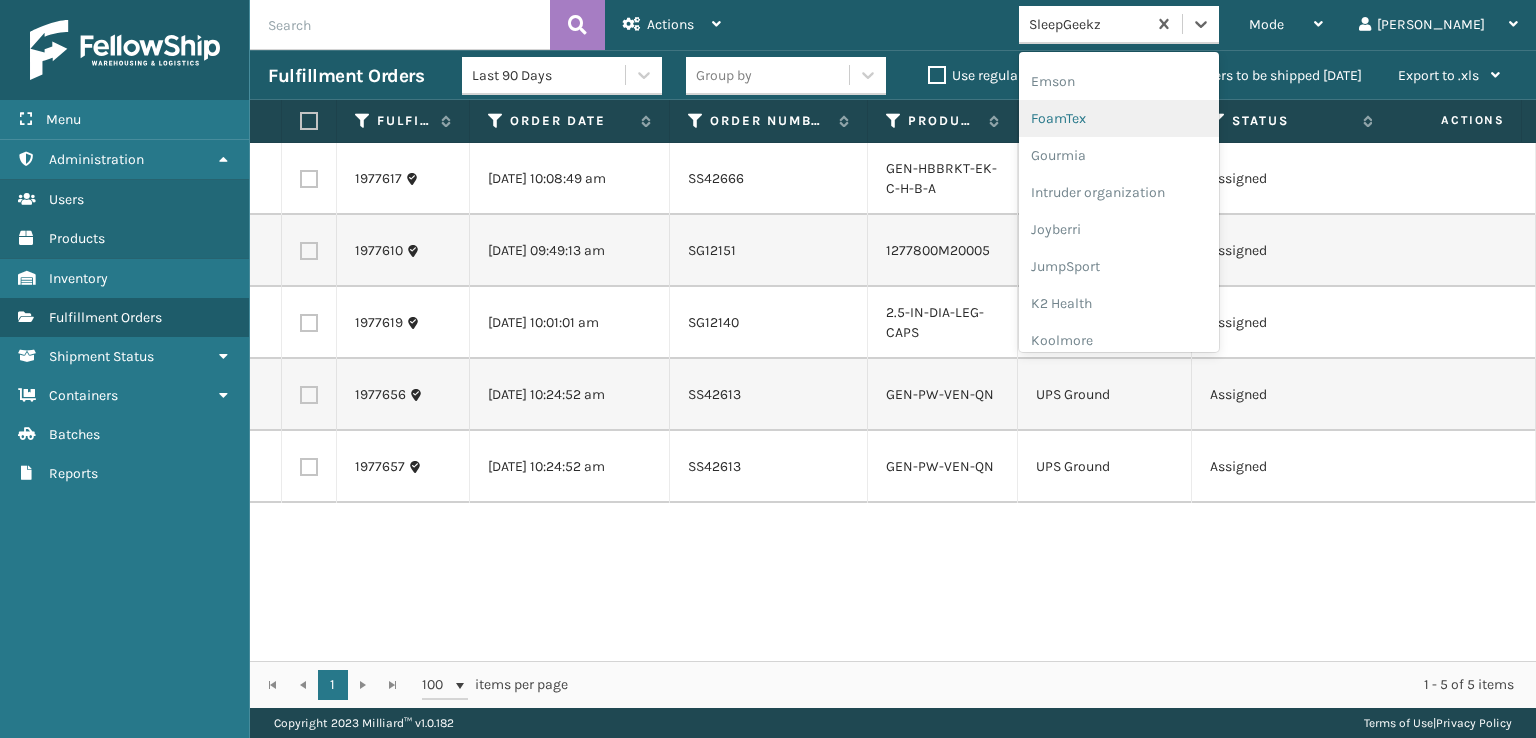 click on "FoamTex" at bounding box center (1119, 118) 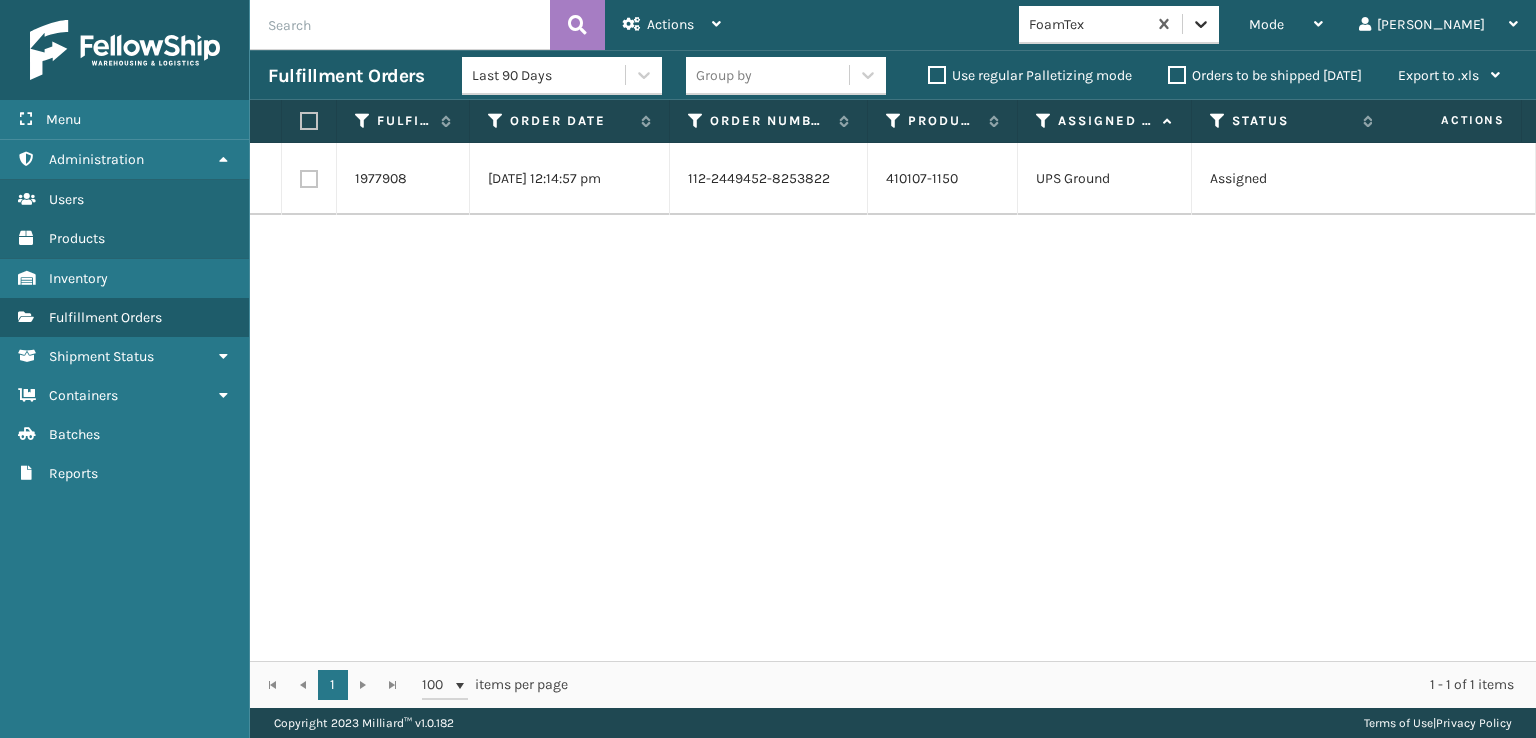 click 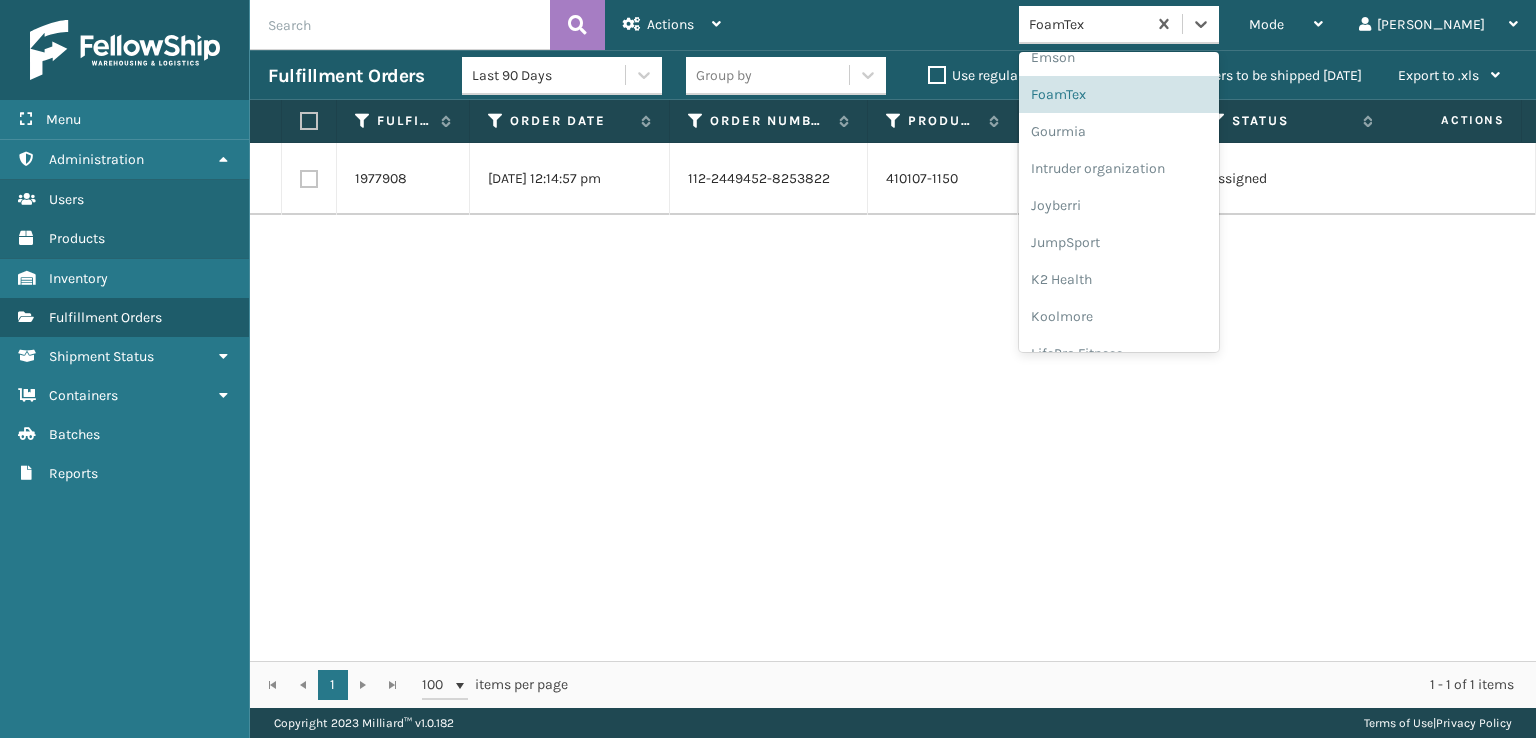 scroll, scrollTop: 632, scrollLeft: 0, axis: vertical 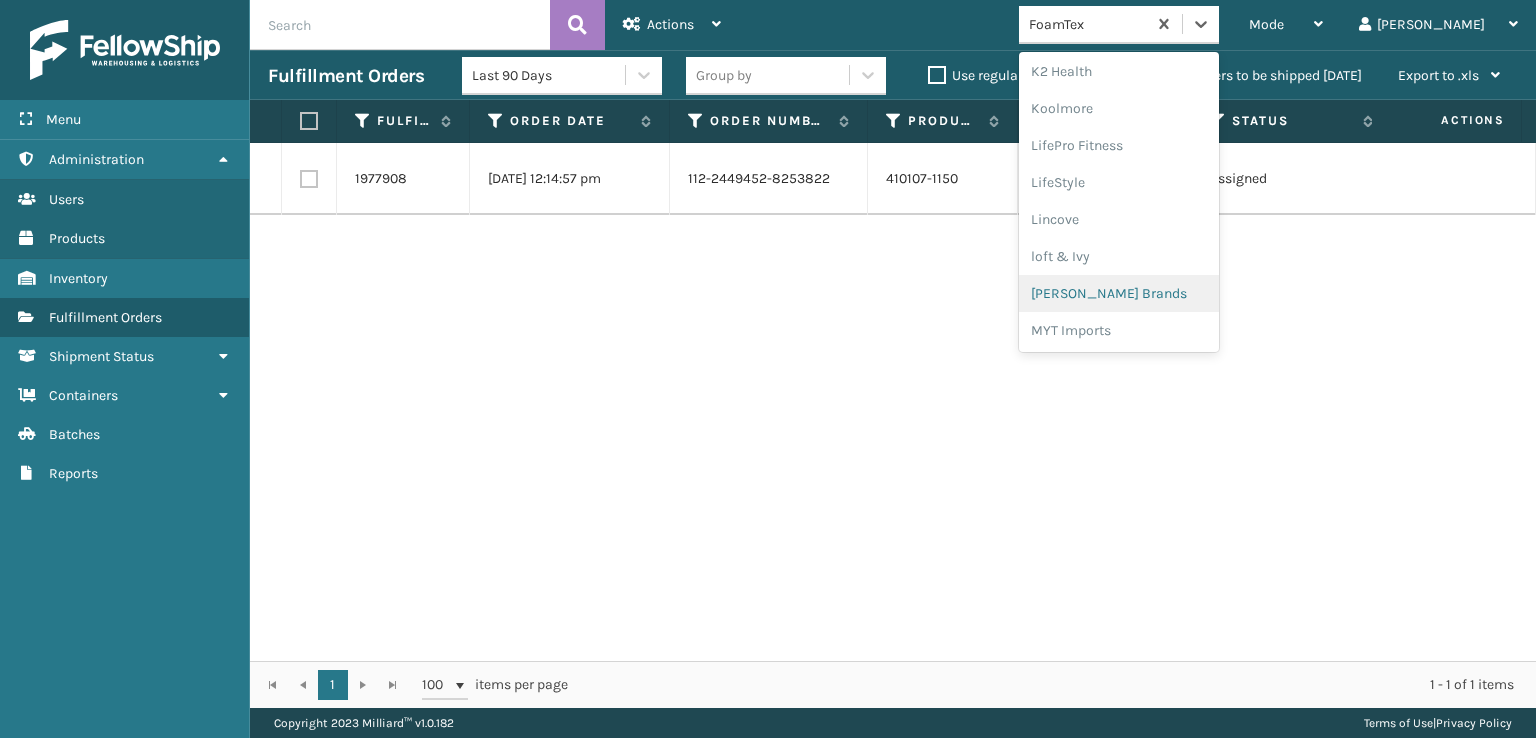 click on "[PERSON_NAME] Brands" at bounding box center [1119, 293] 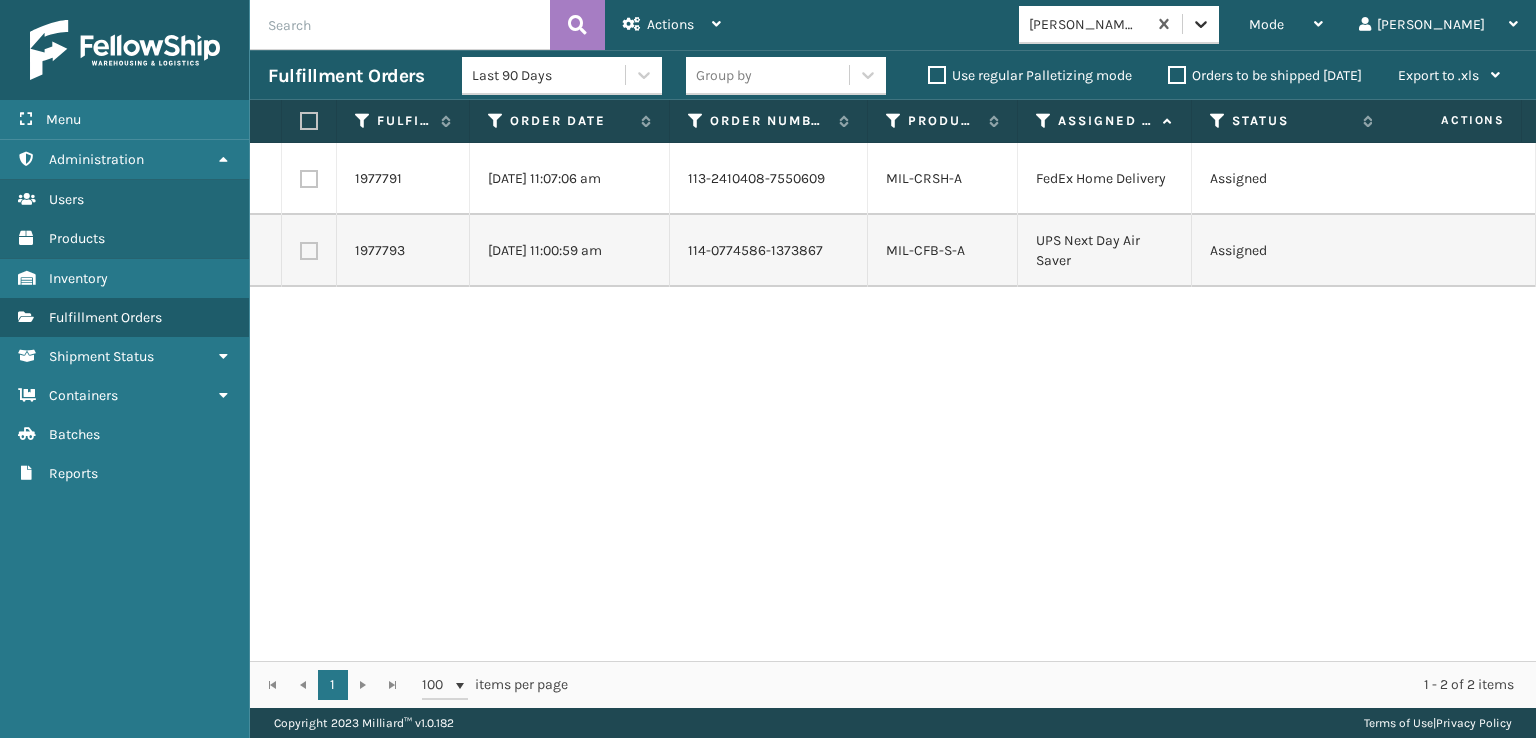 click 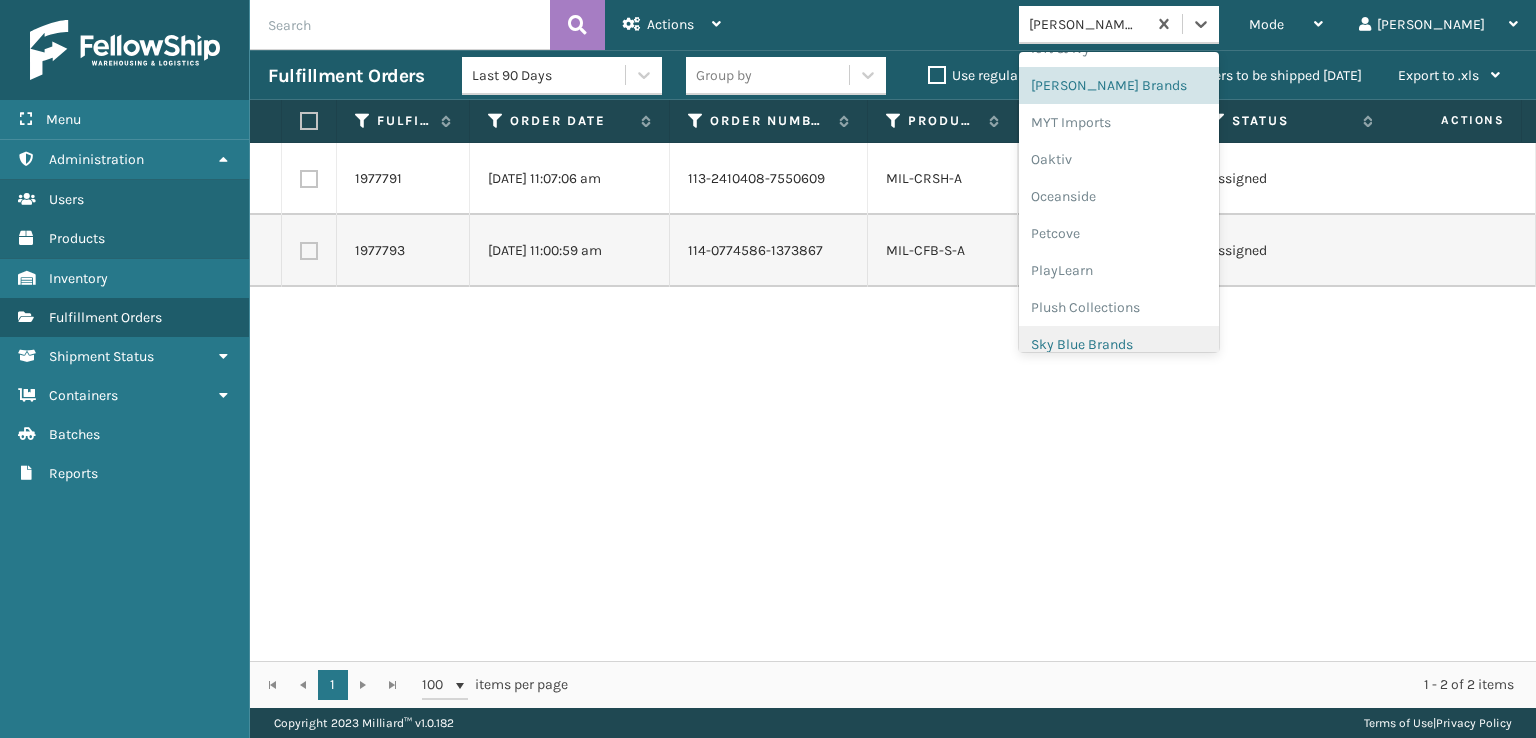 scroll, scrollTop: 928, scrollLeft: 0, axis: vertical 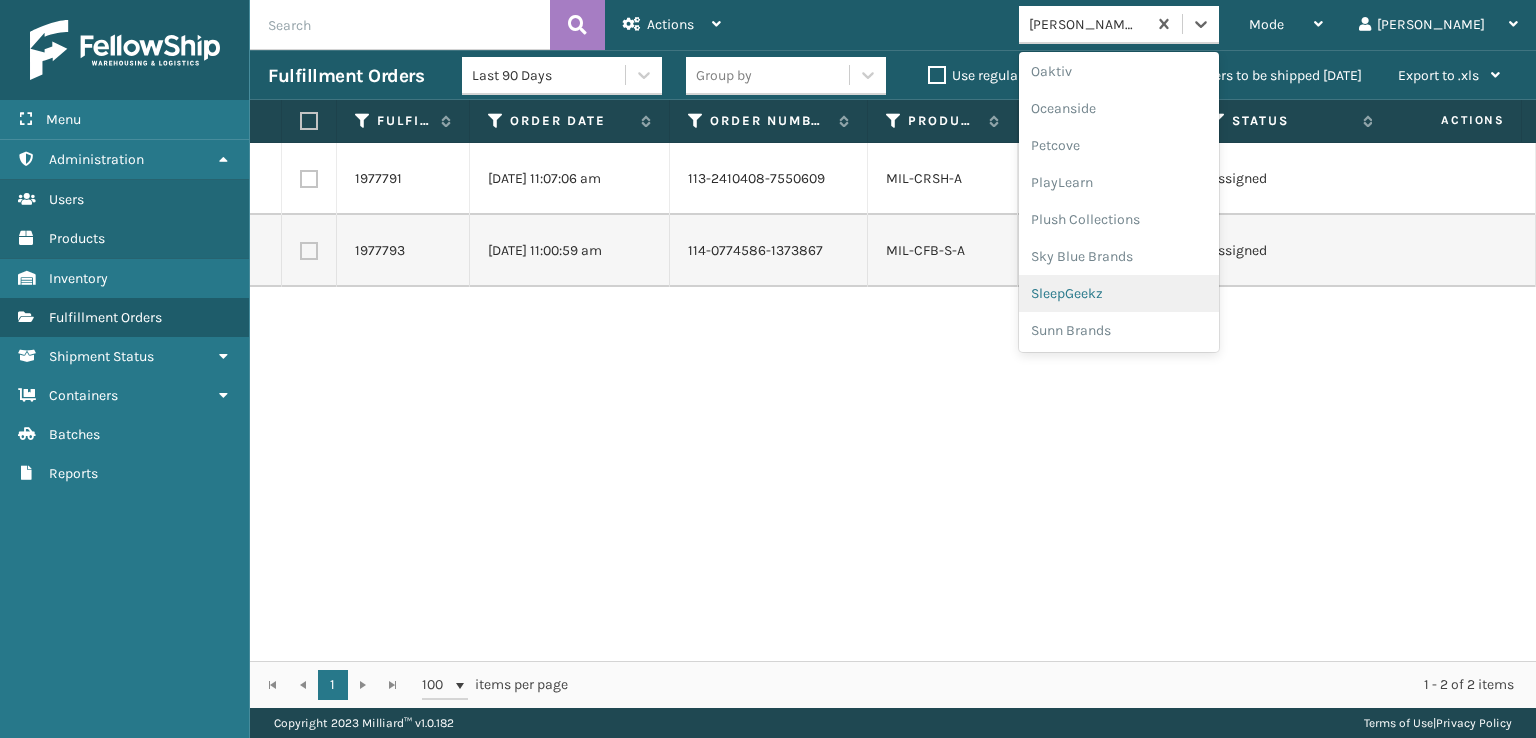 click on "SleepGeekz" at bounding box center [1119, 293] 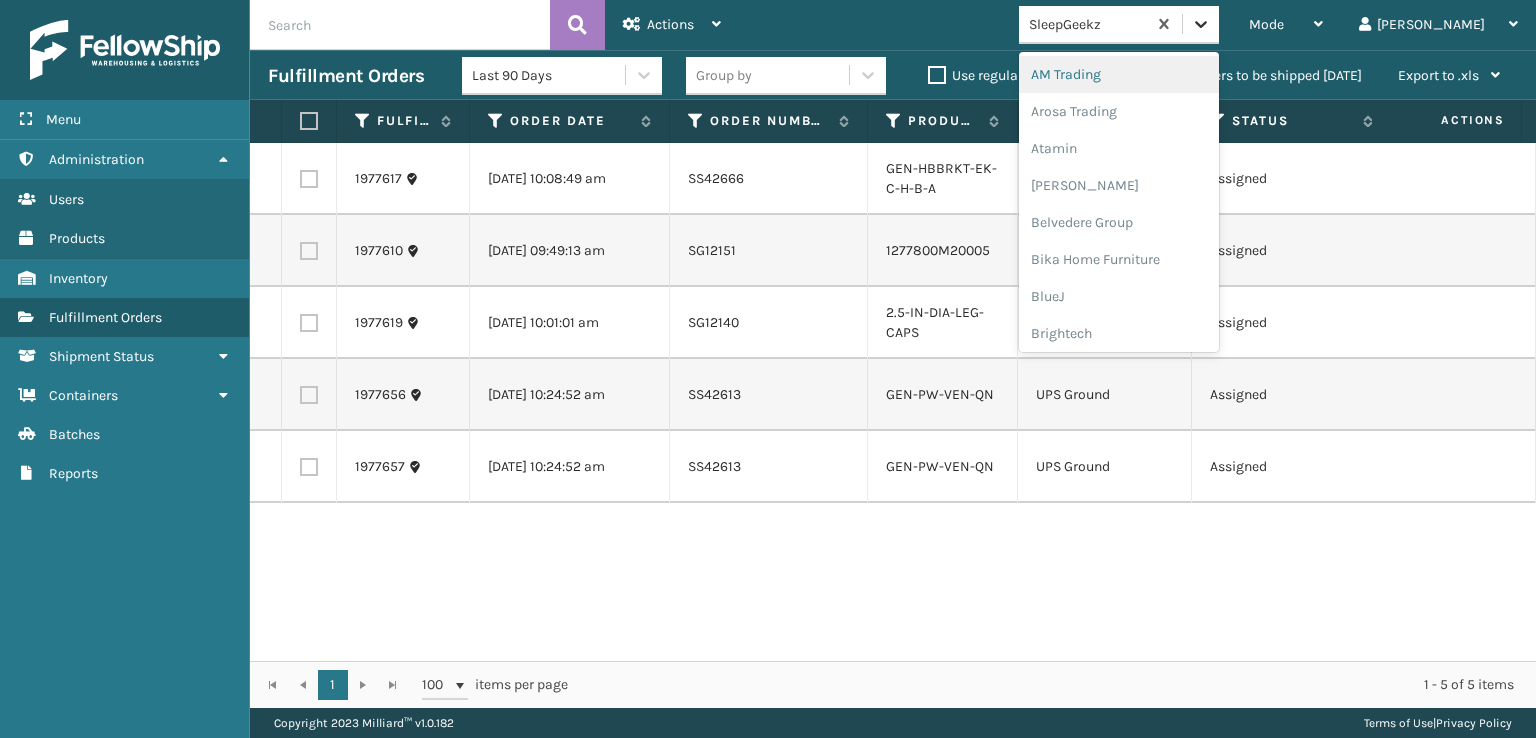 click 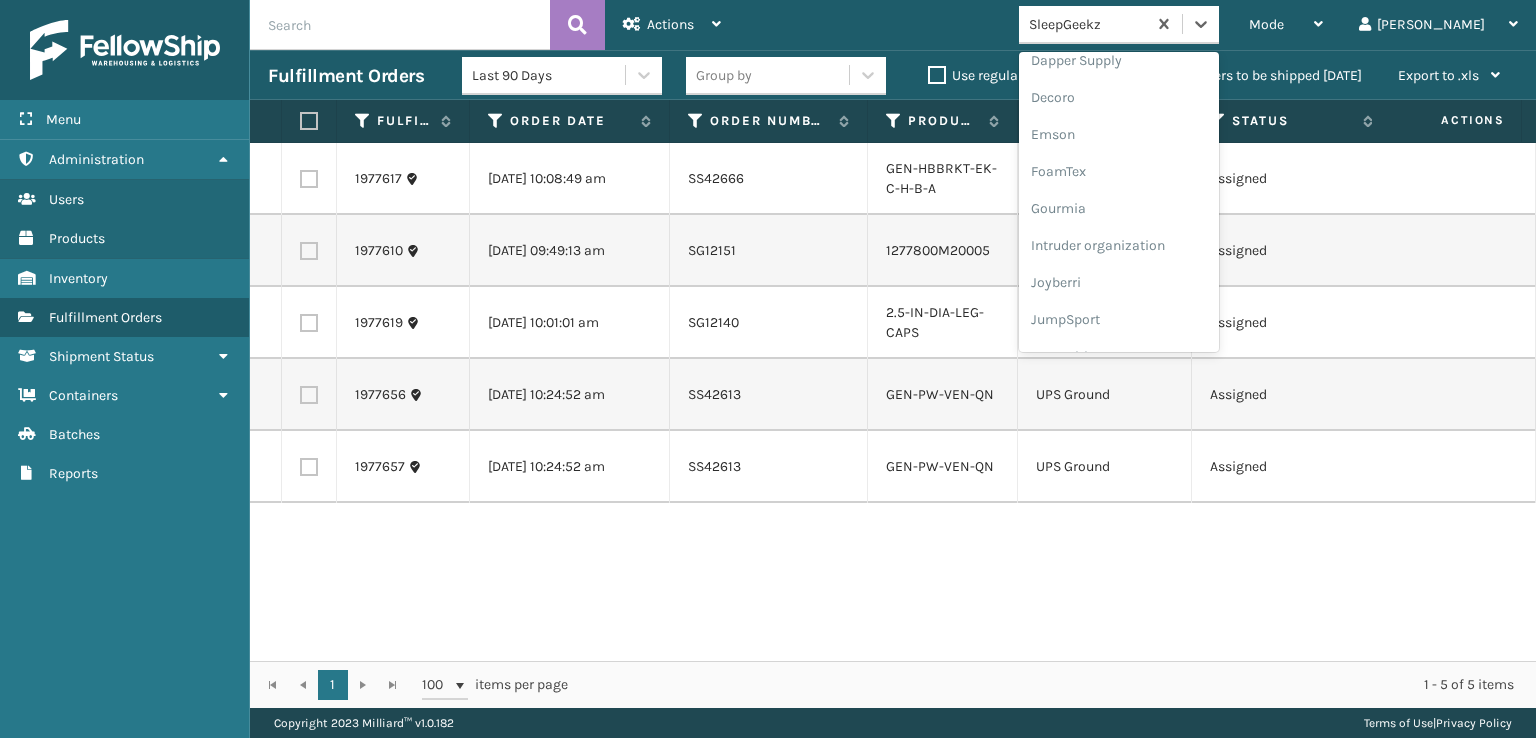 scroll, scrollTop: 632, scrollLeft: 0, axis: vertical 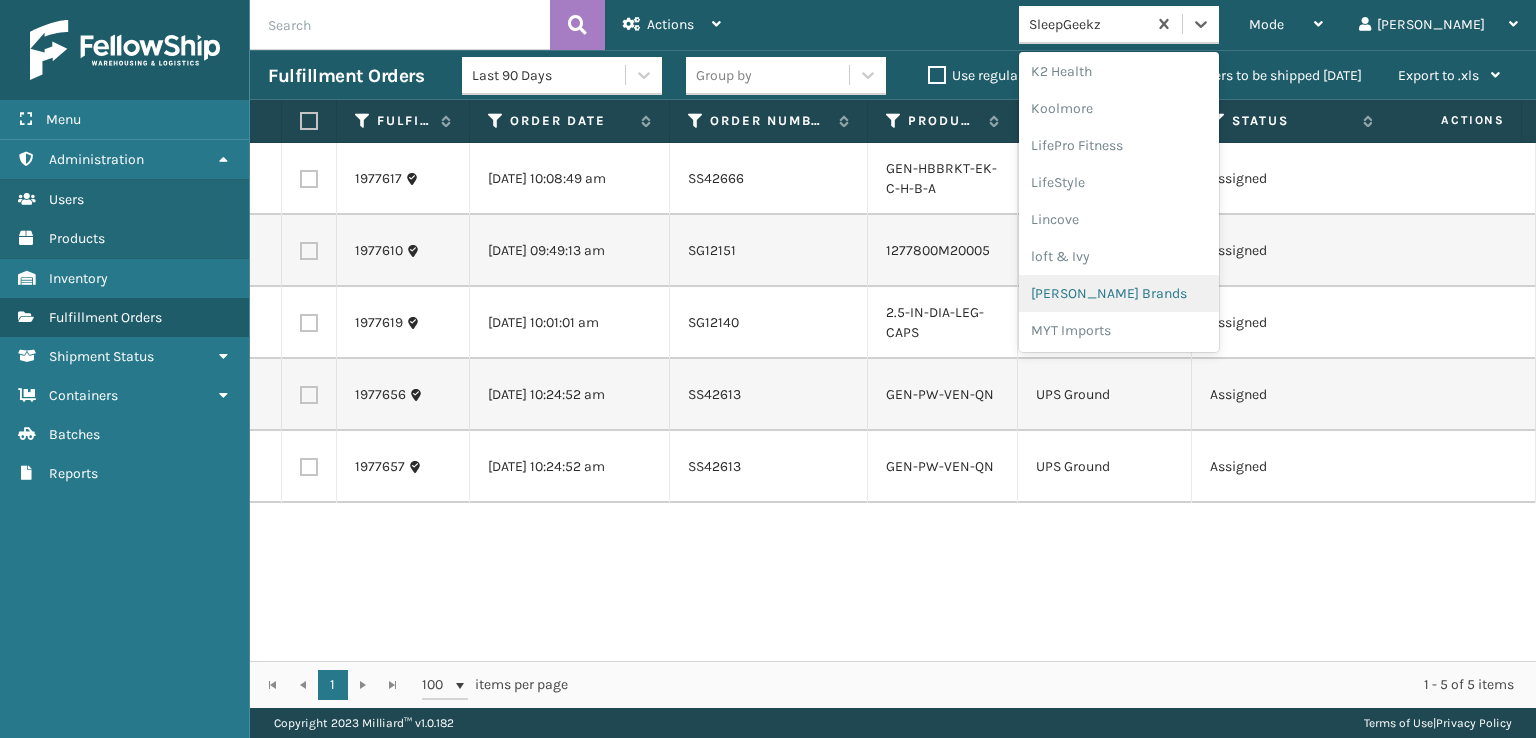 click on "[PERSON_NAME] Brands" at bounding box center (1119, 293) 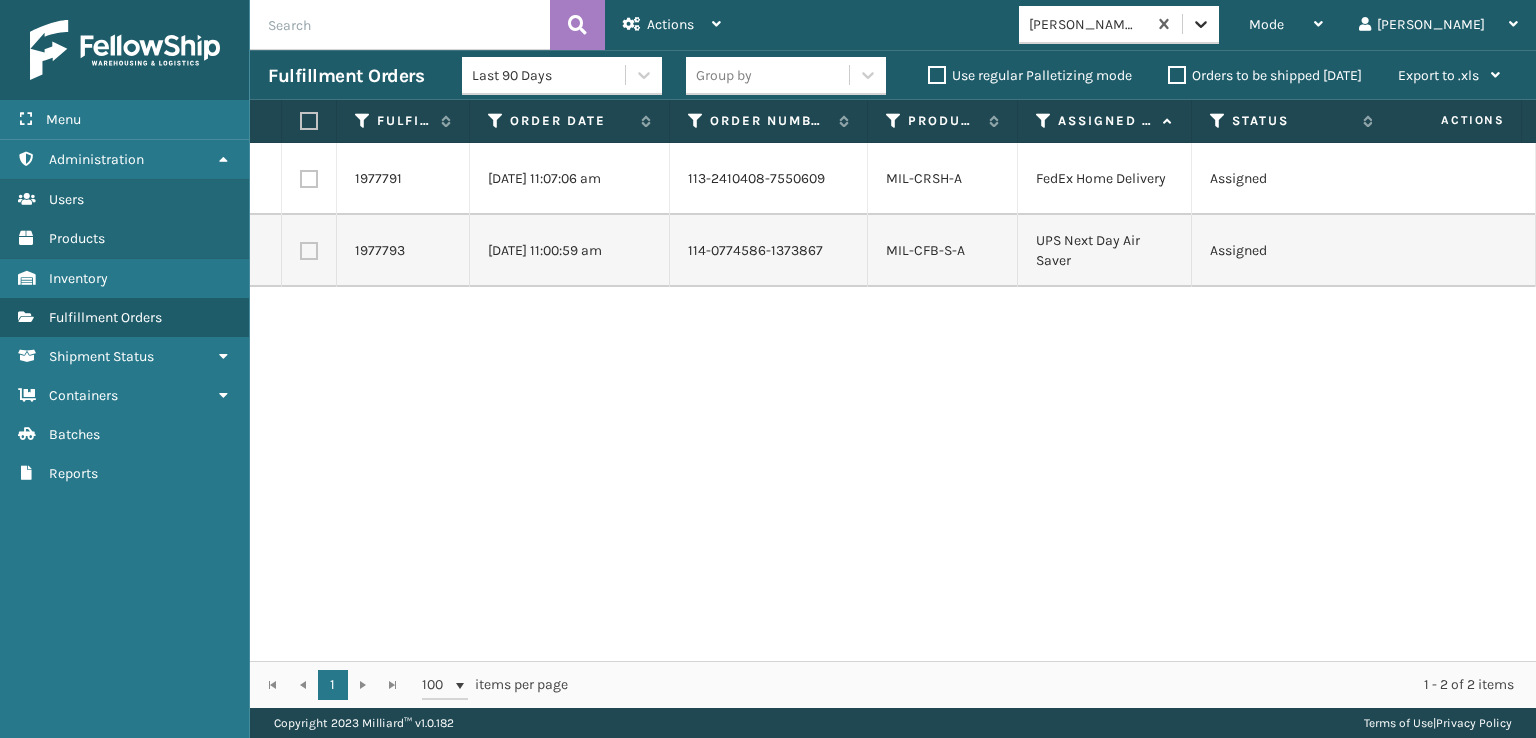 click 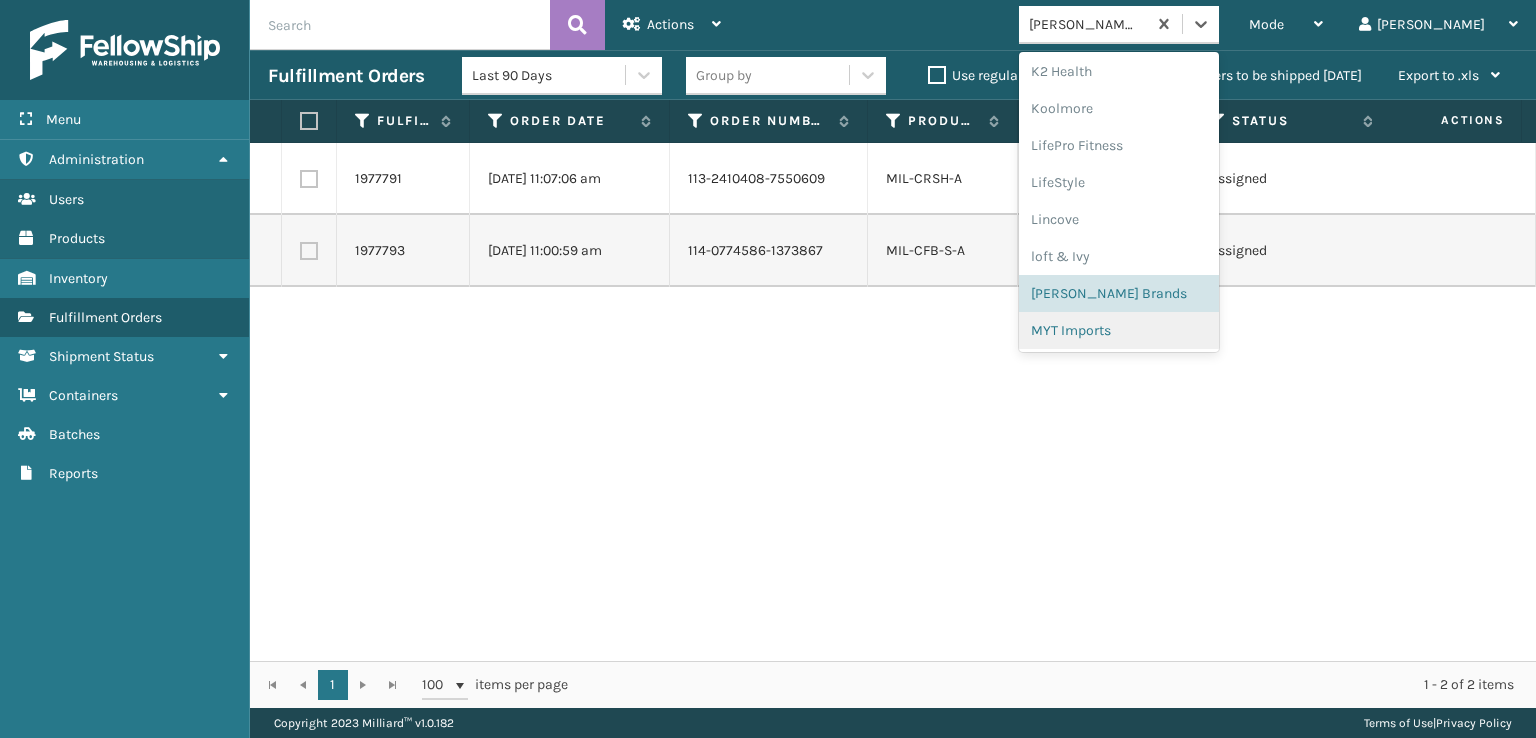 scroll, scrollTop: 928, scrollLeft: 0, axis: vertical 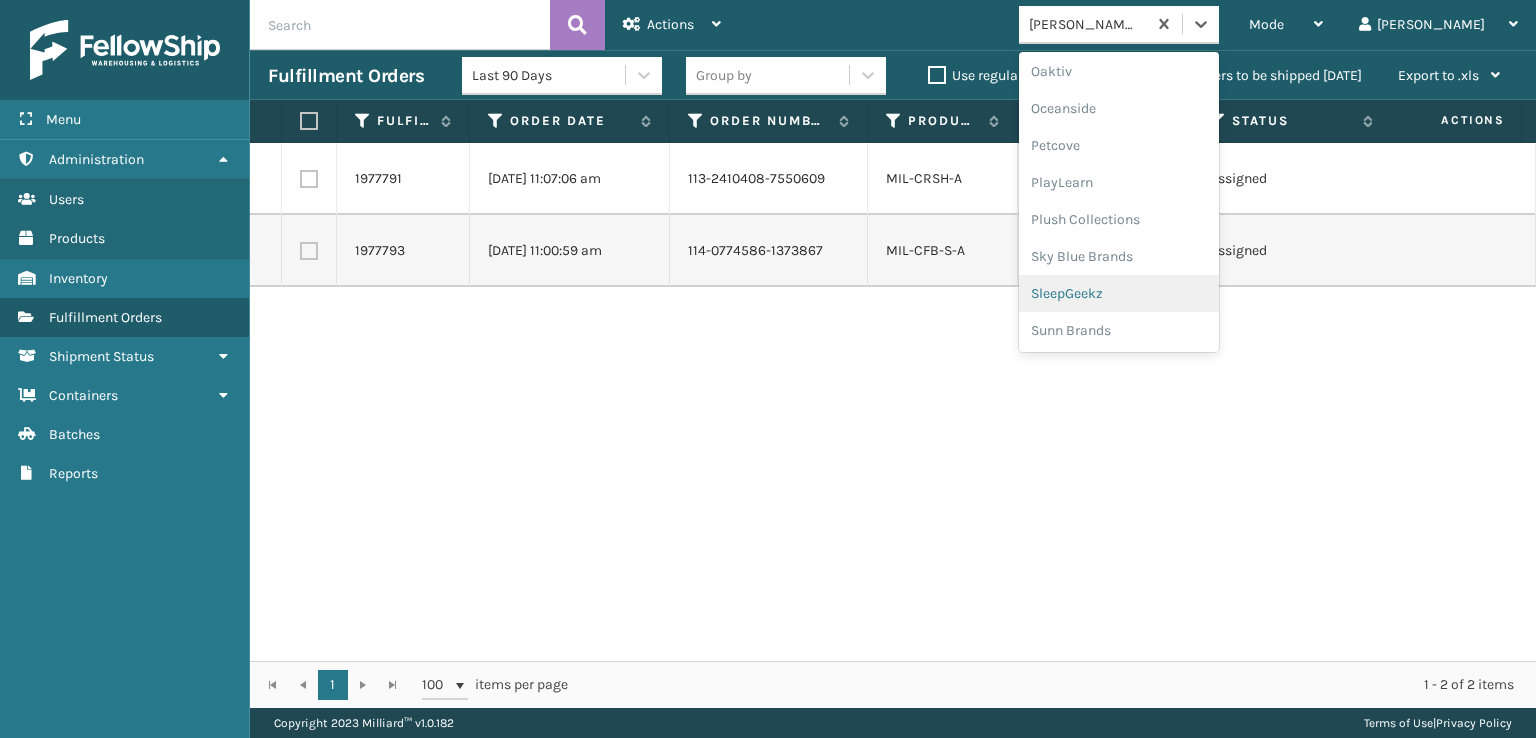 click on "SleepGeekz" at bounding box center (1119, 293) 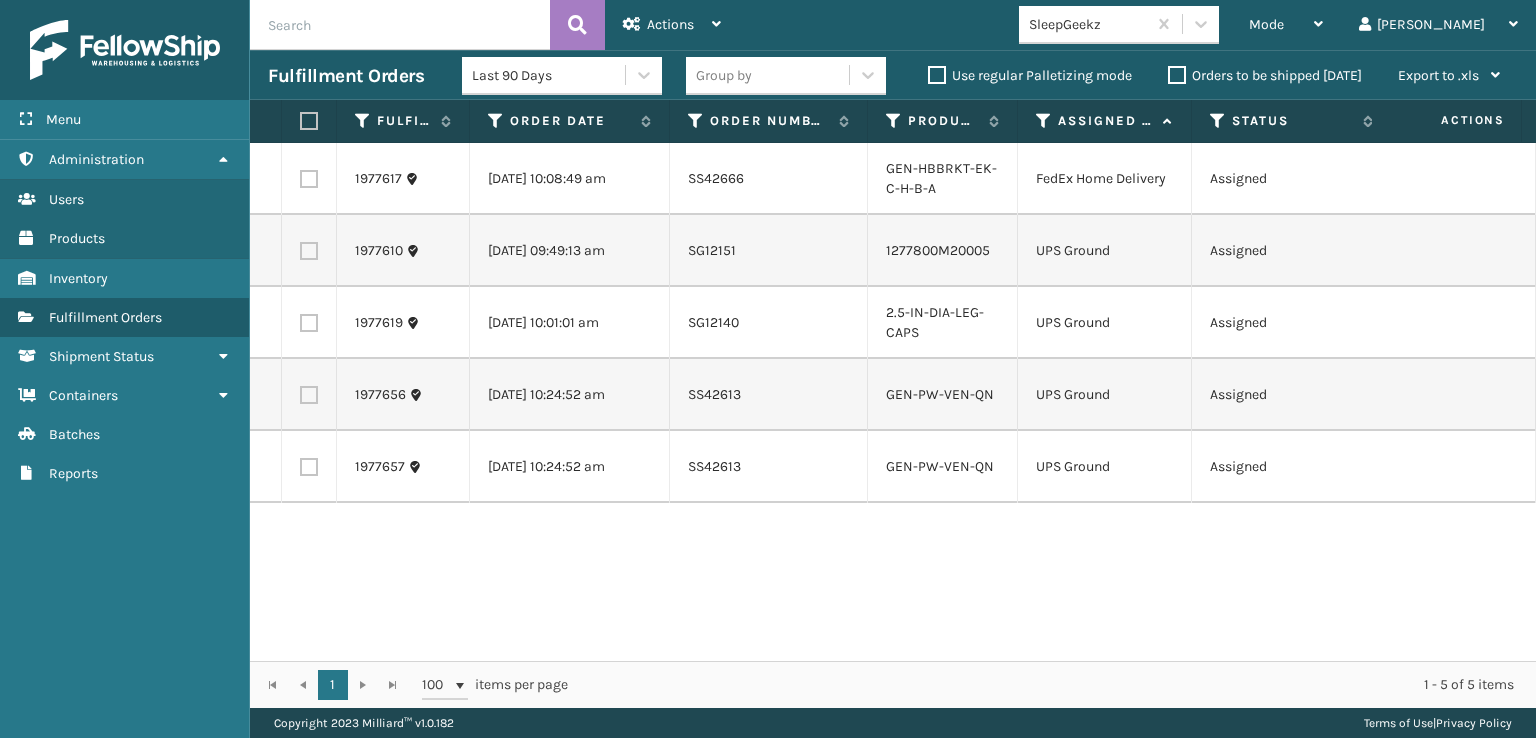 click at bounding box center [309, 121] 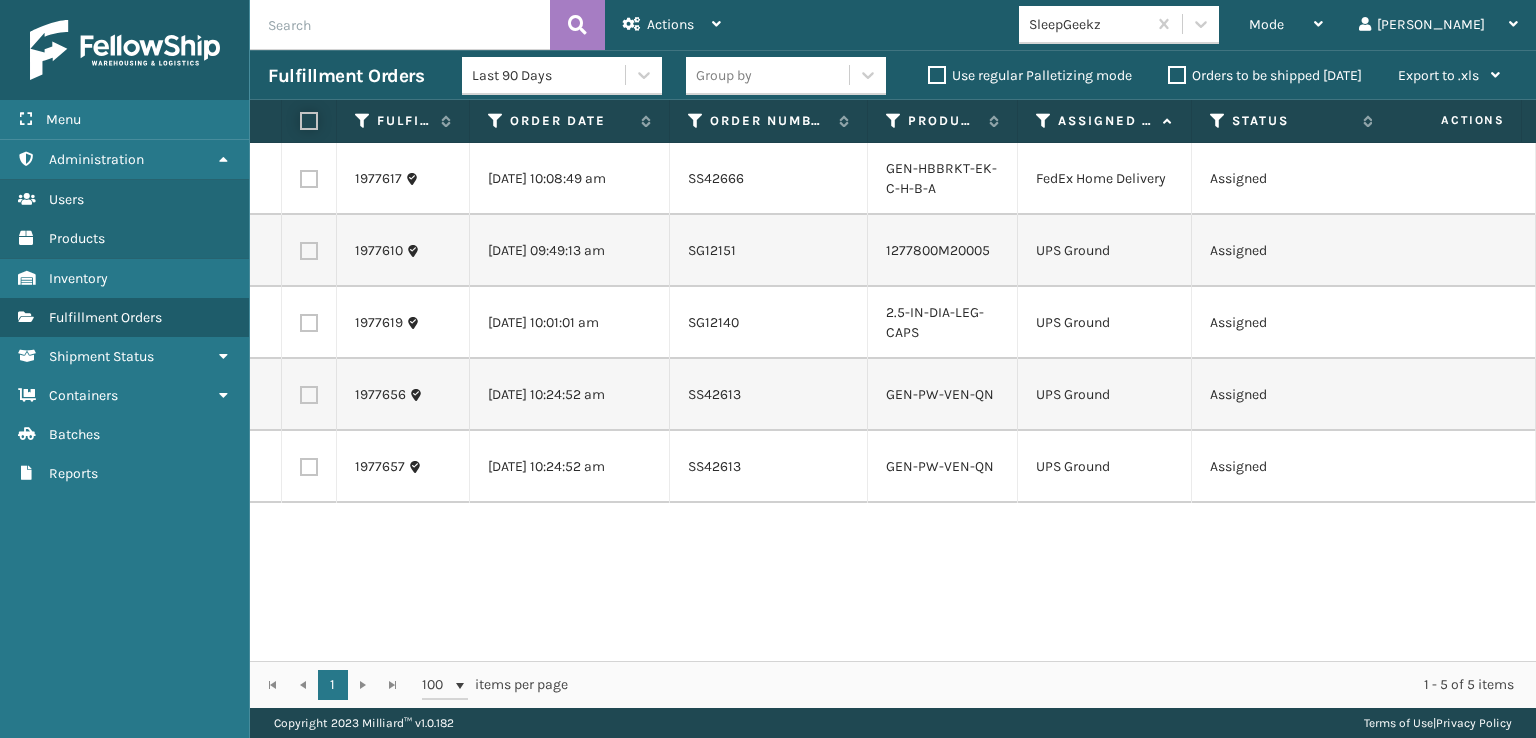 click at bounding box center [300, 121] 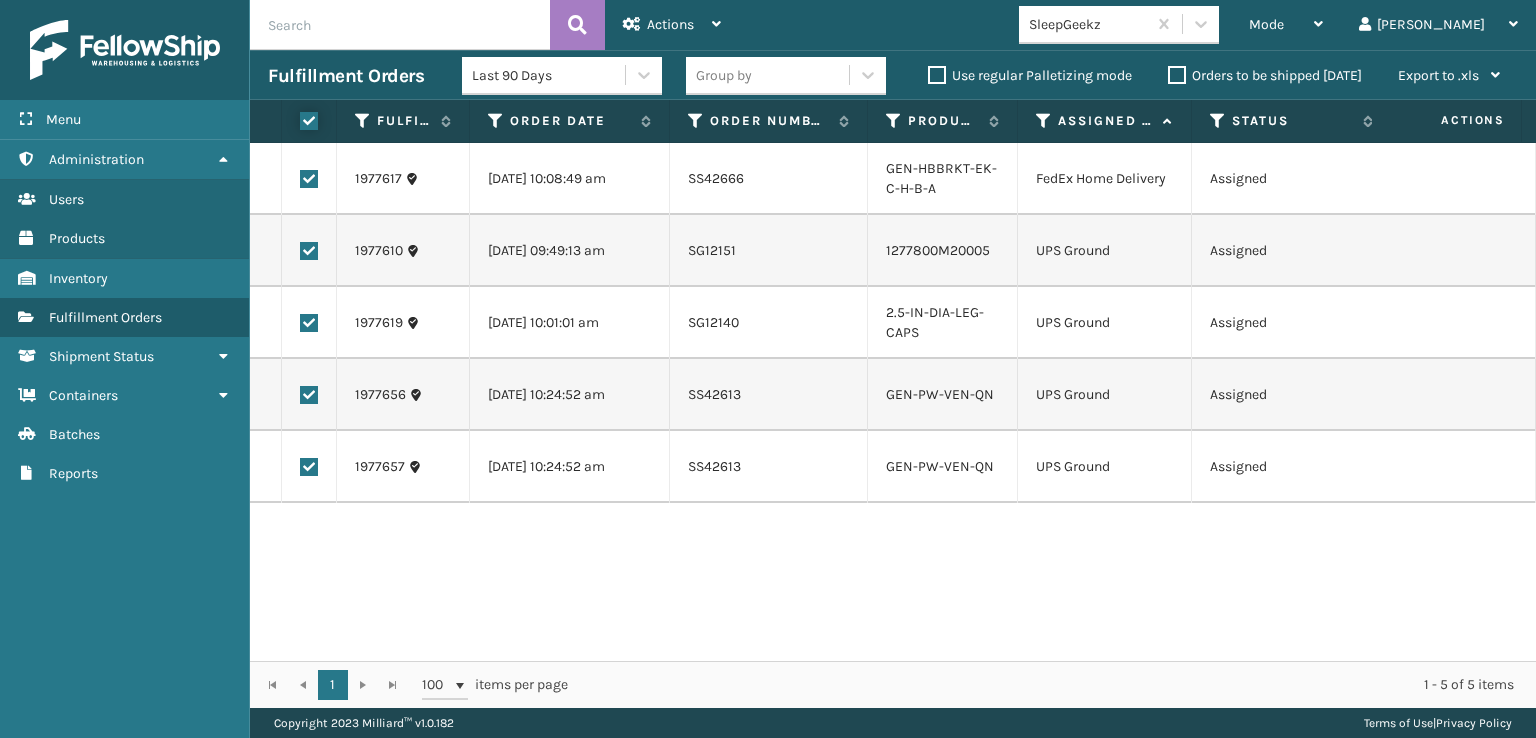 checkbox on "true" 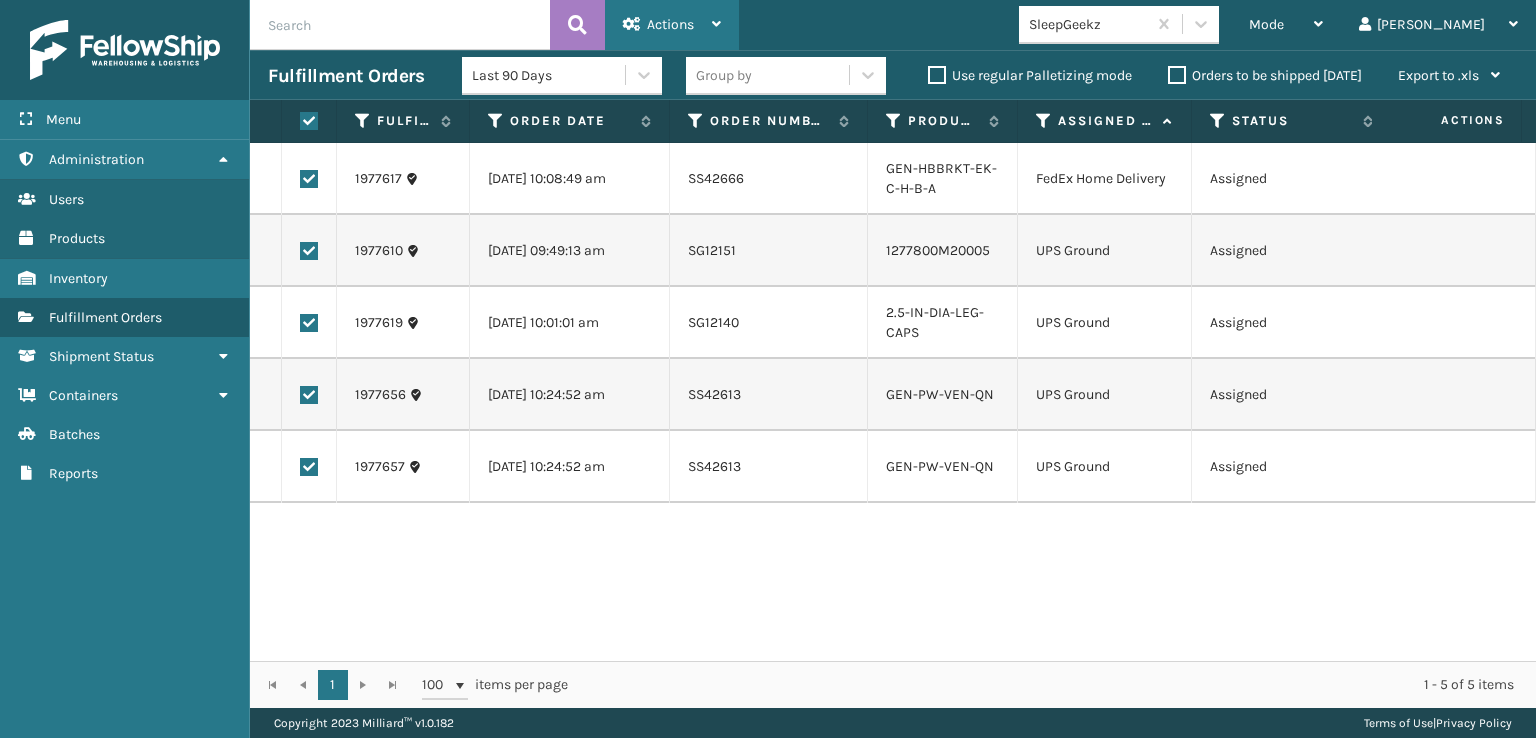 click on "Actions" at bounding box center [670, 24] 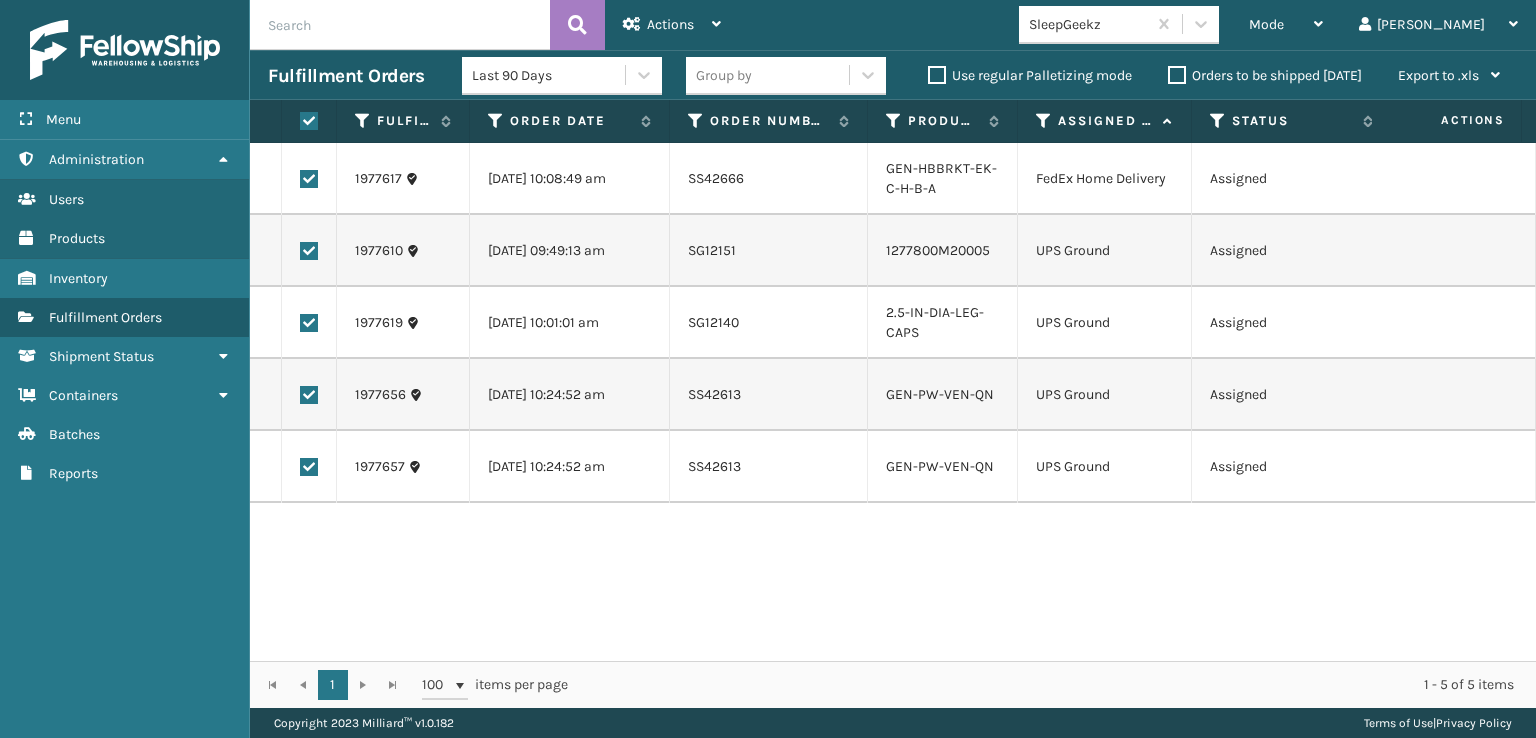 scroll, scrollTop: 0, scrollLeft: 272, axis: horizontal 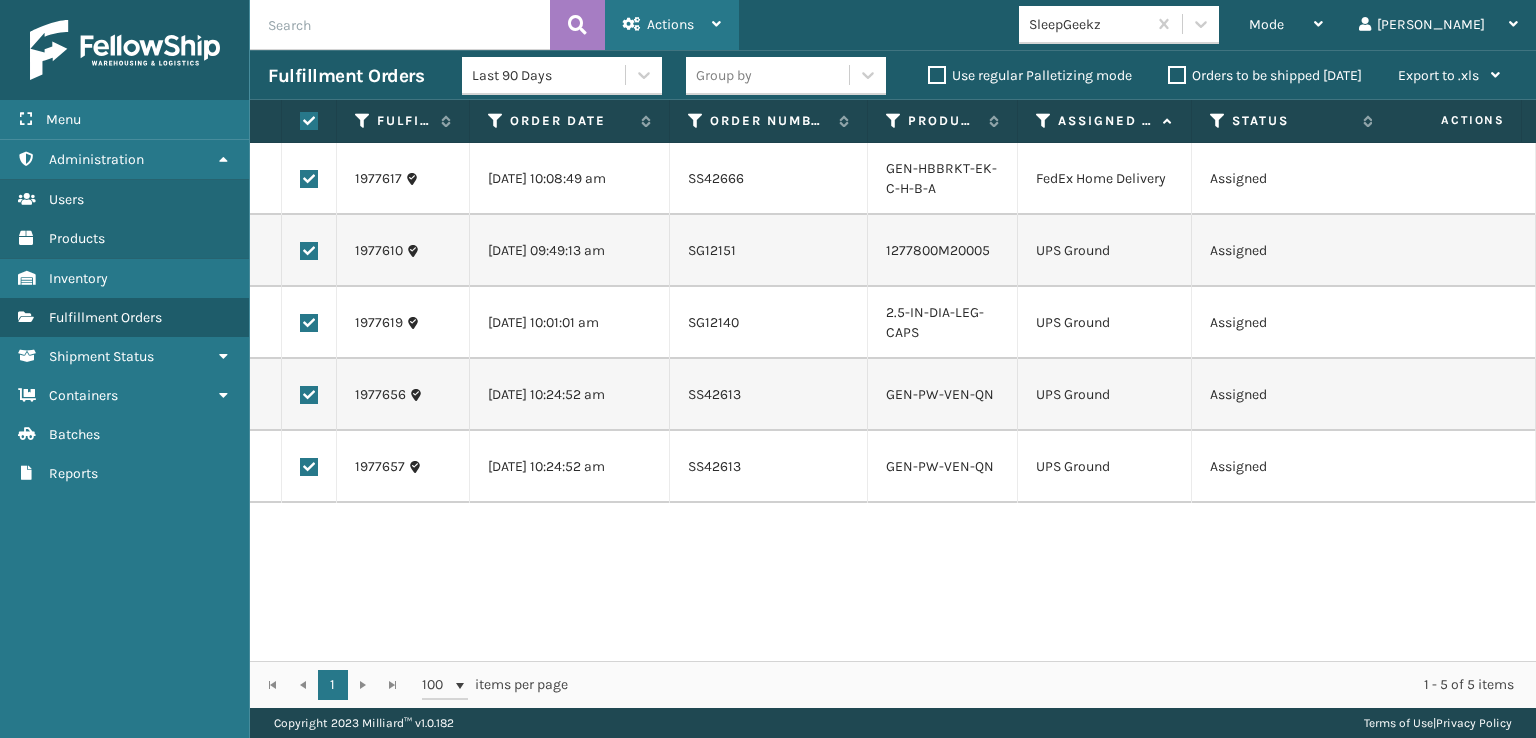 click on "Actions" at bounding box center (670, 24) 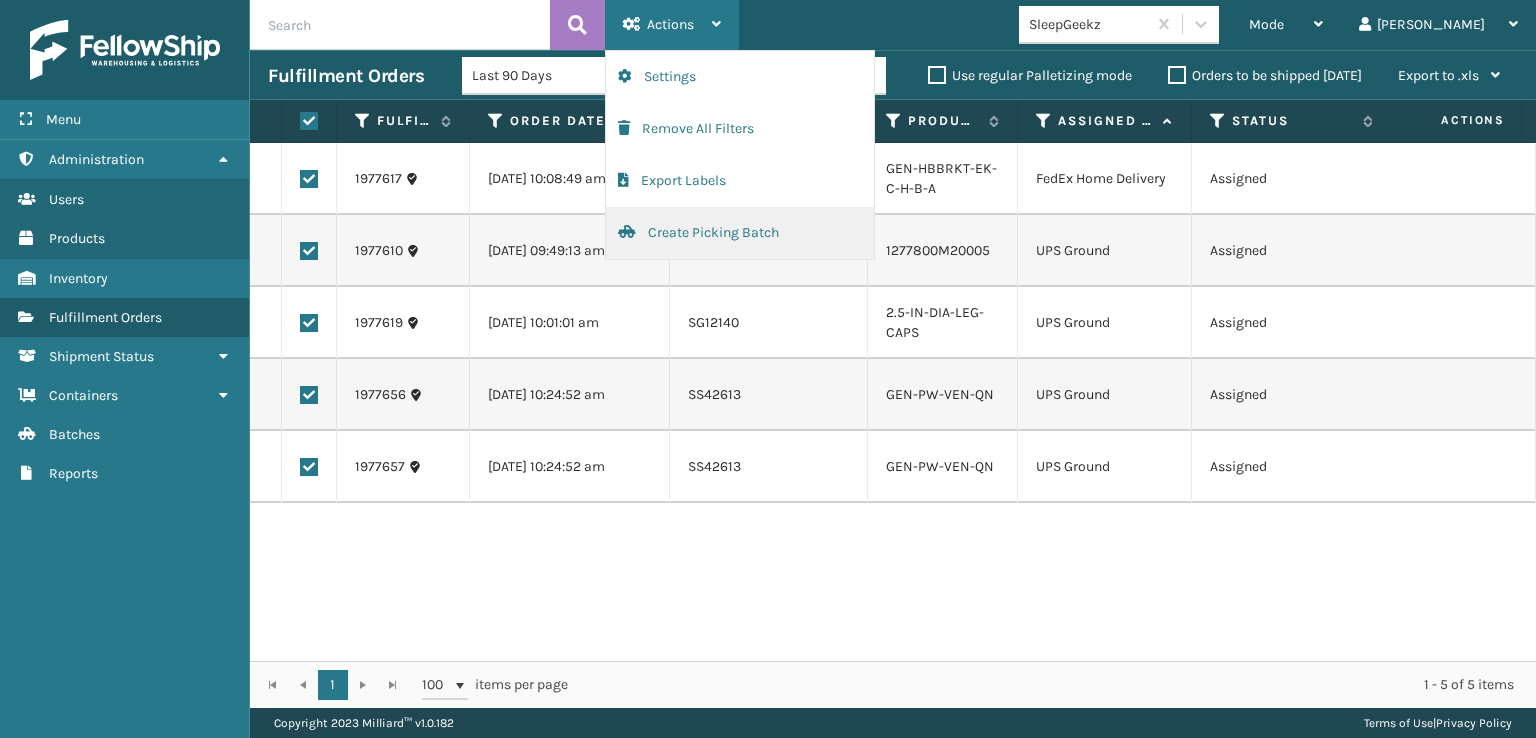 click on "Create Picking Batch" at bounding box center (740, 233) 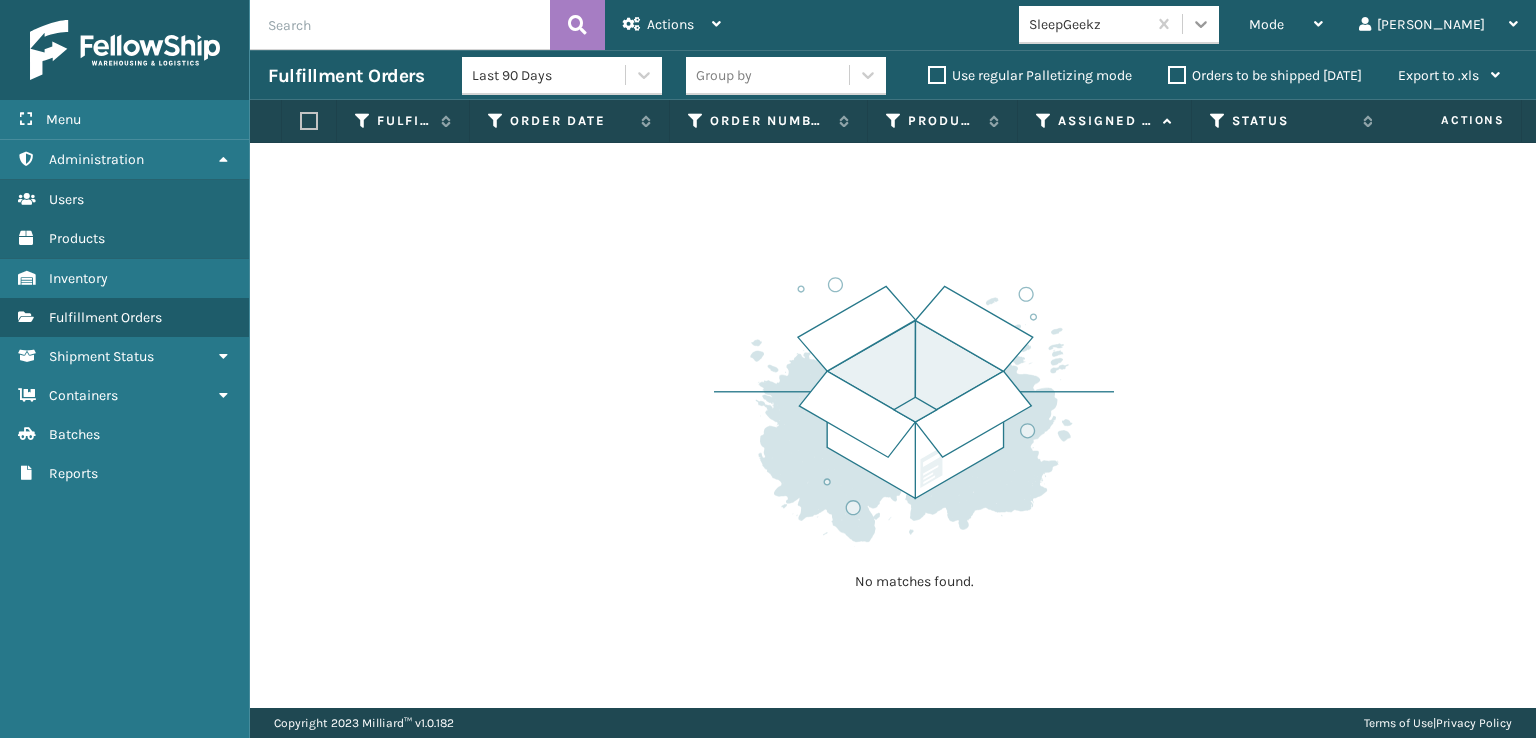 click 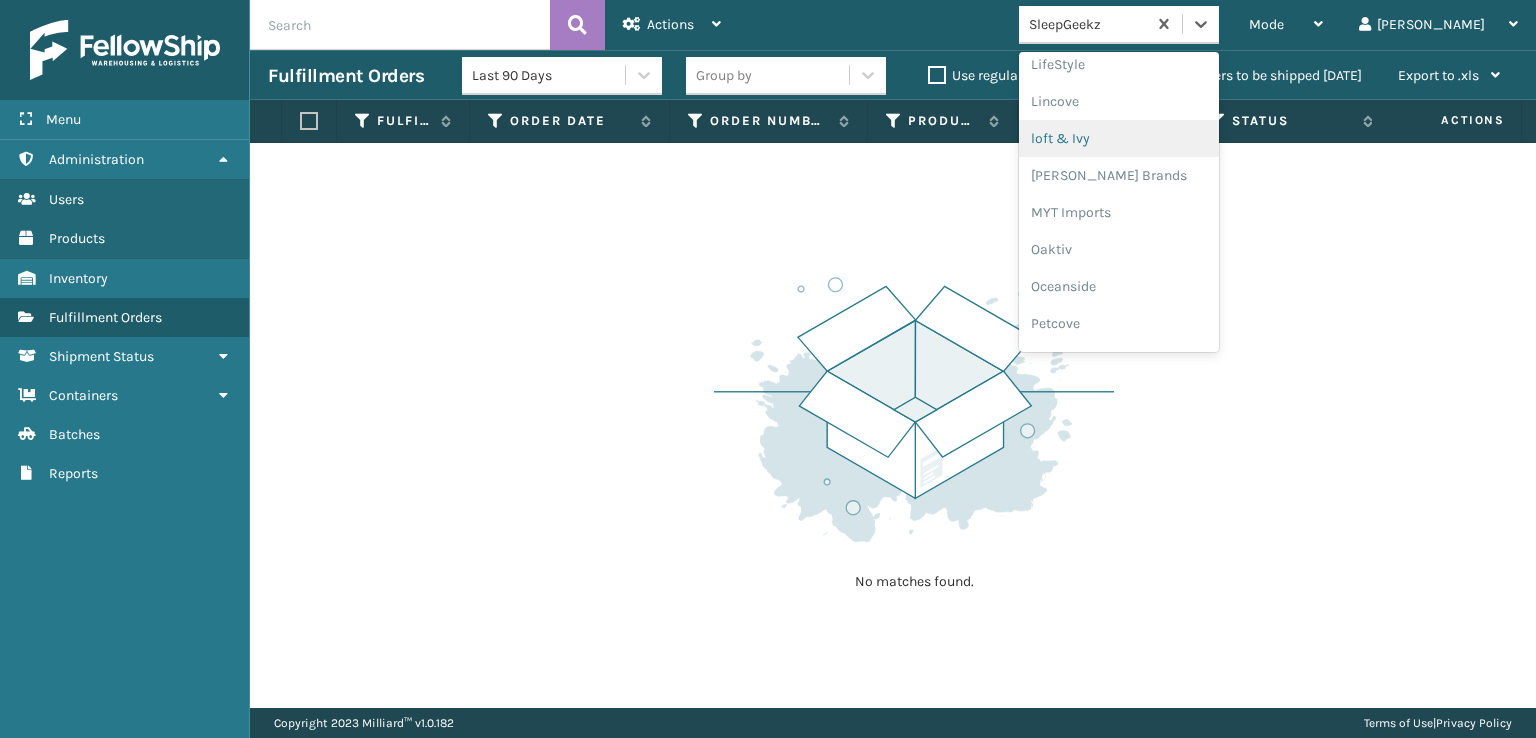 scroll, scrollTop: 928, scrollLeft: 0, axis: vertical 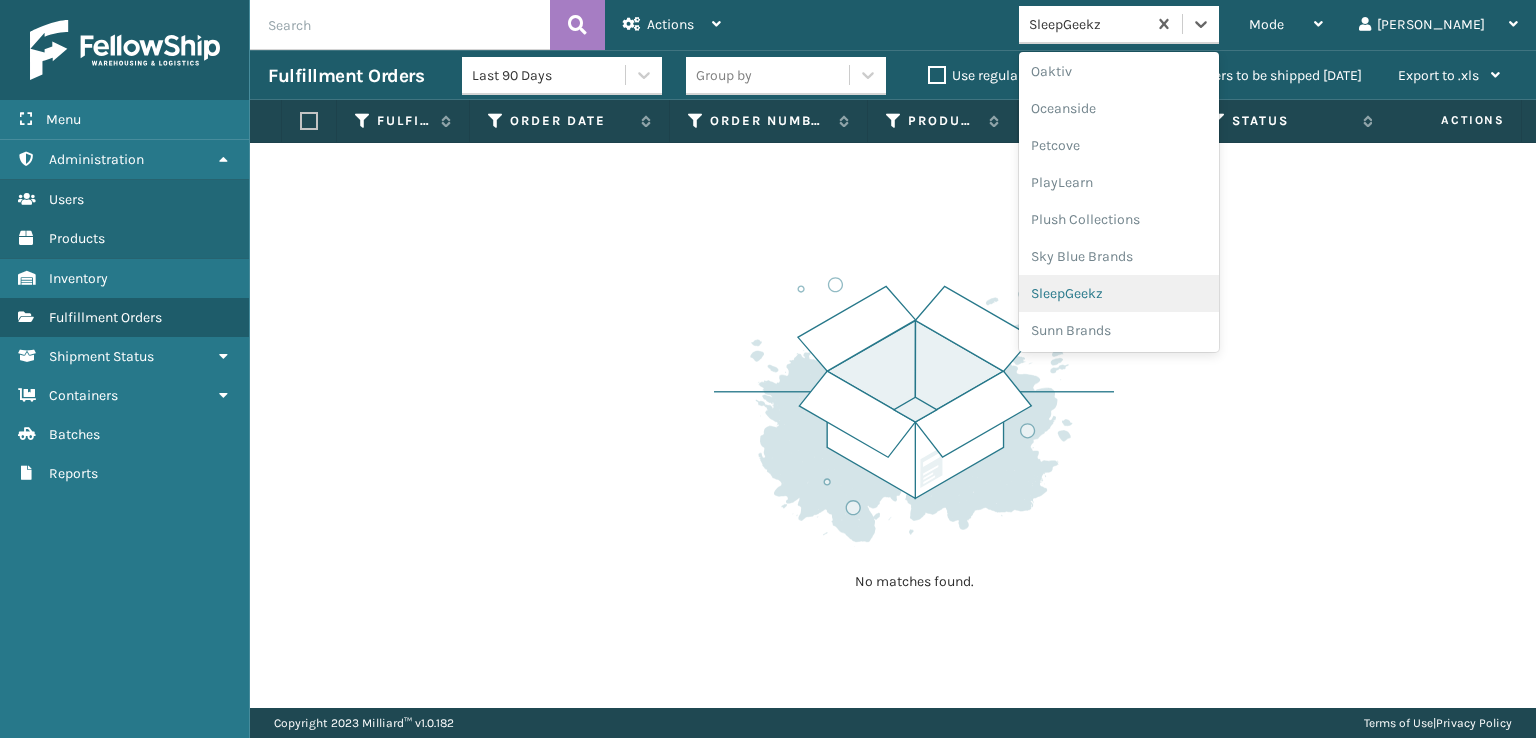 click on "SleepGeekz" at bounding box center (1119, 293) 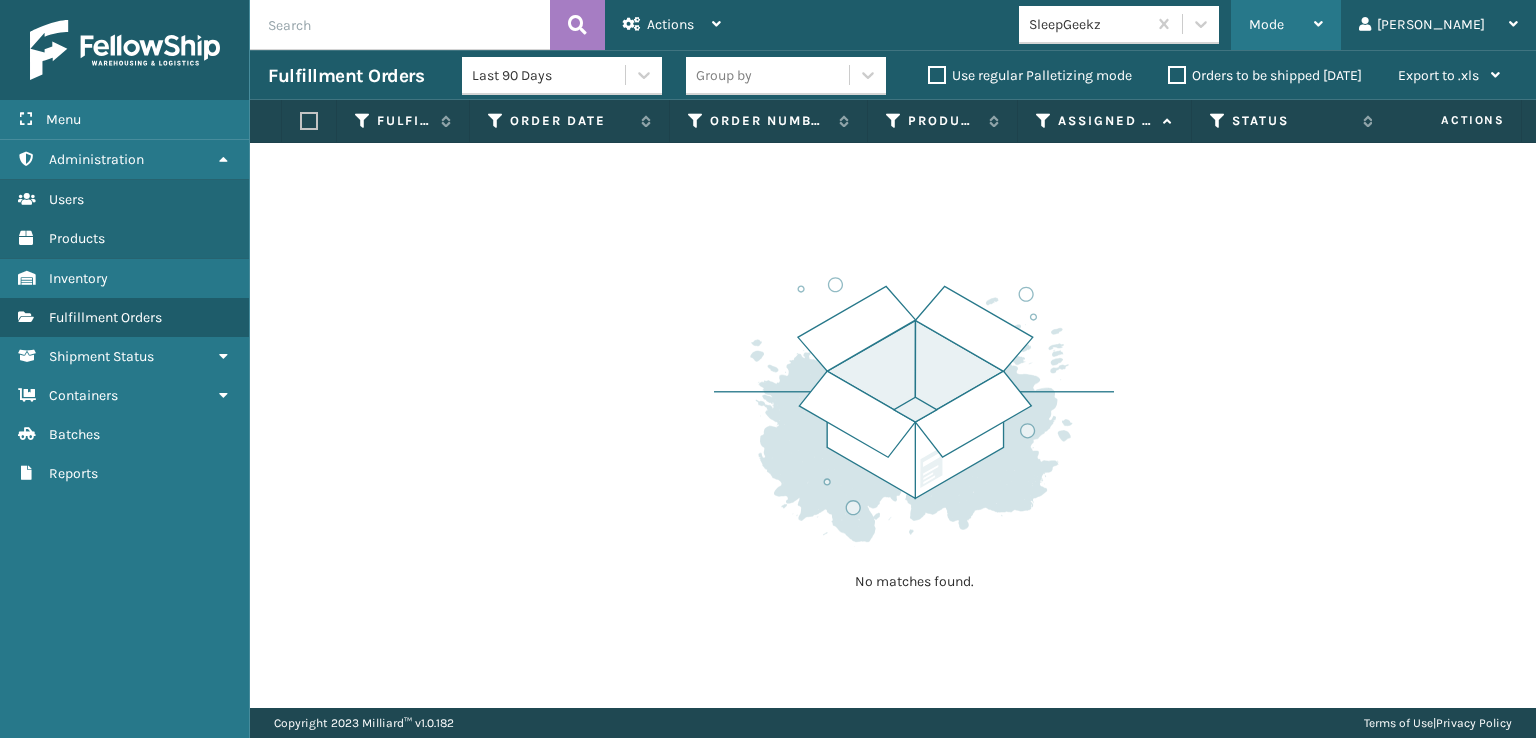 click on "Mode" at bounding box center (1266, 24) 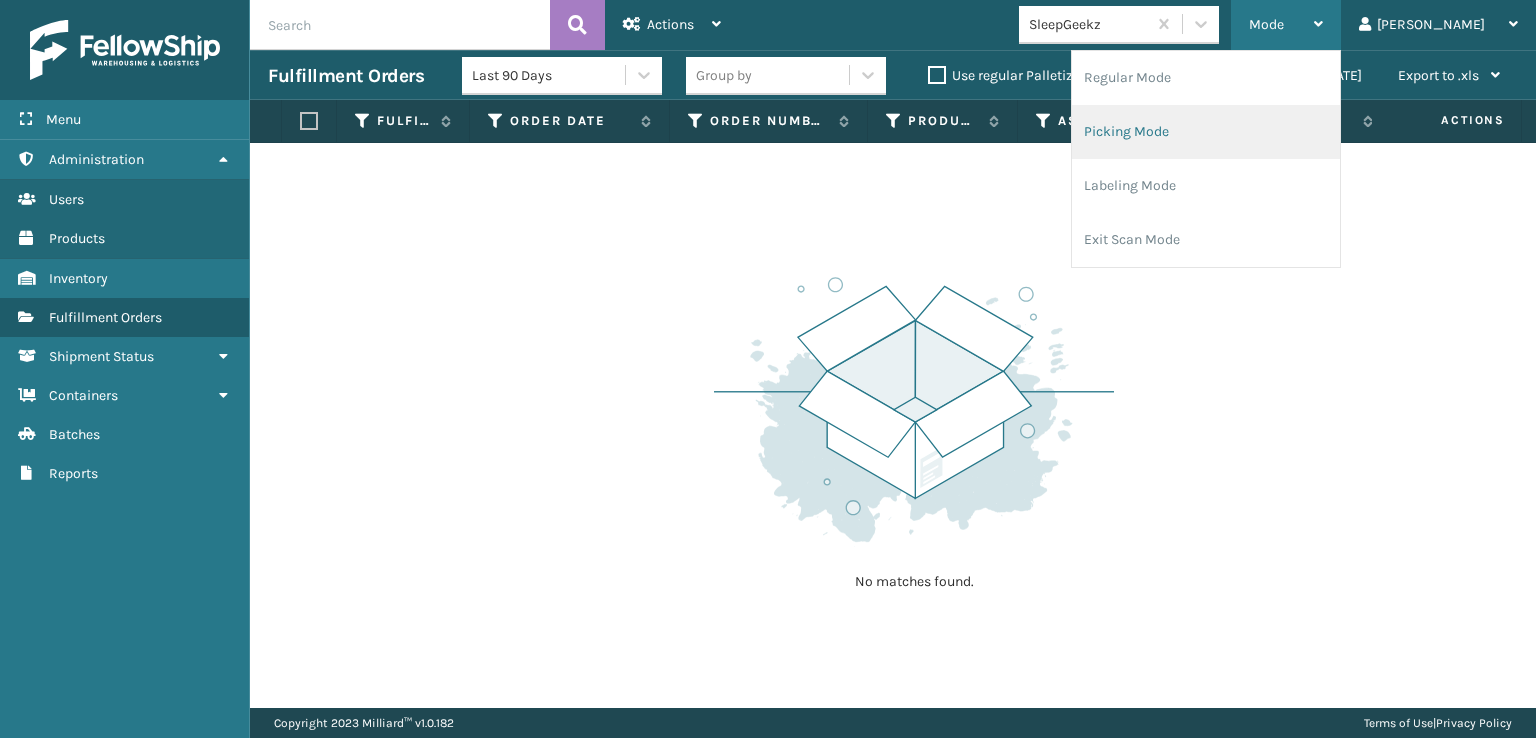 click on "Picking Mode" at bounding box center (1206, 132) 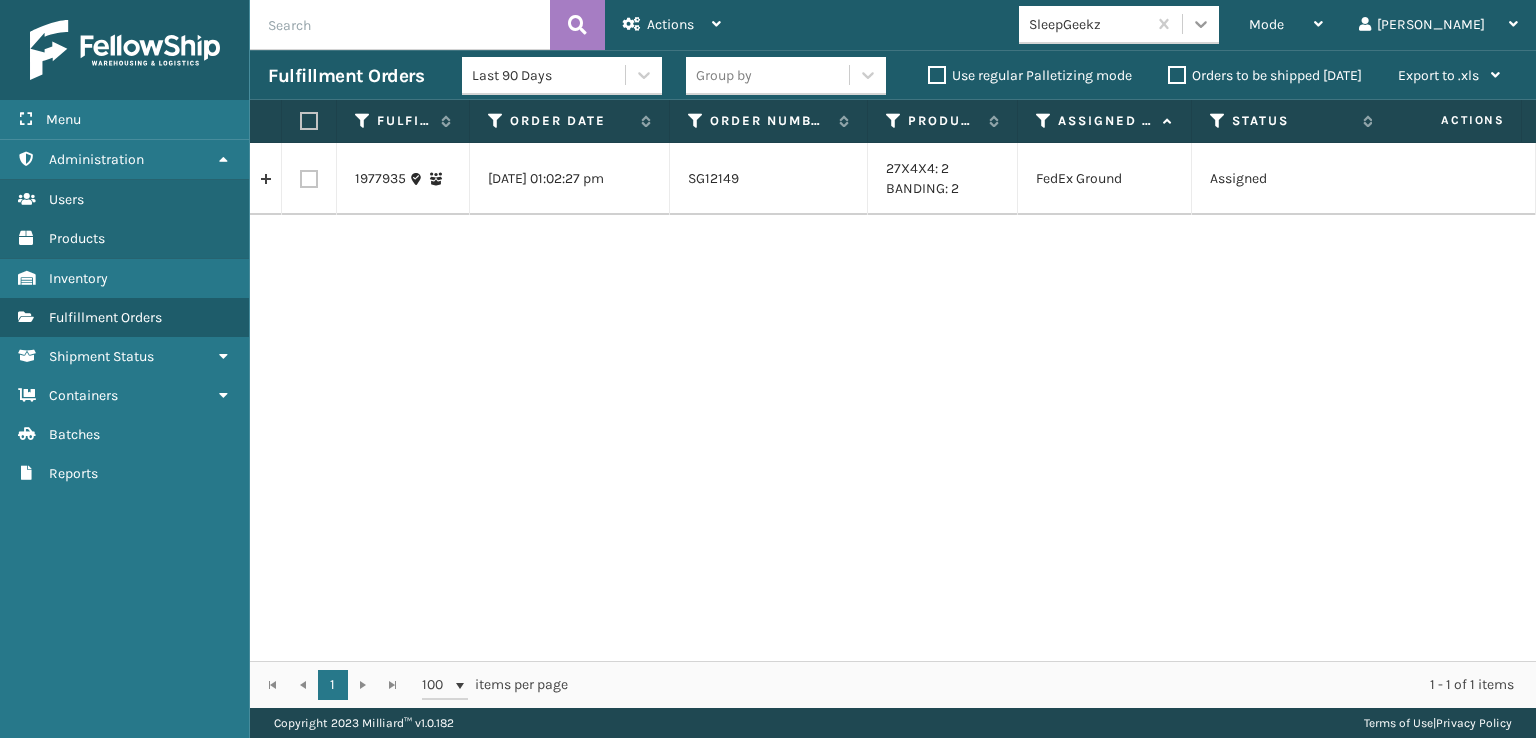 click 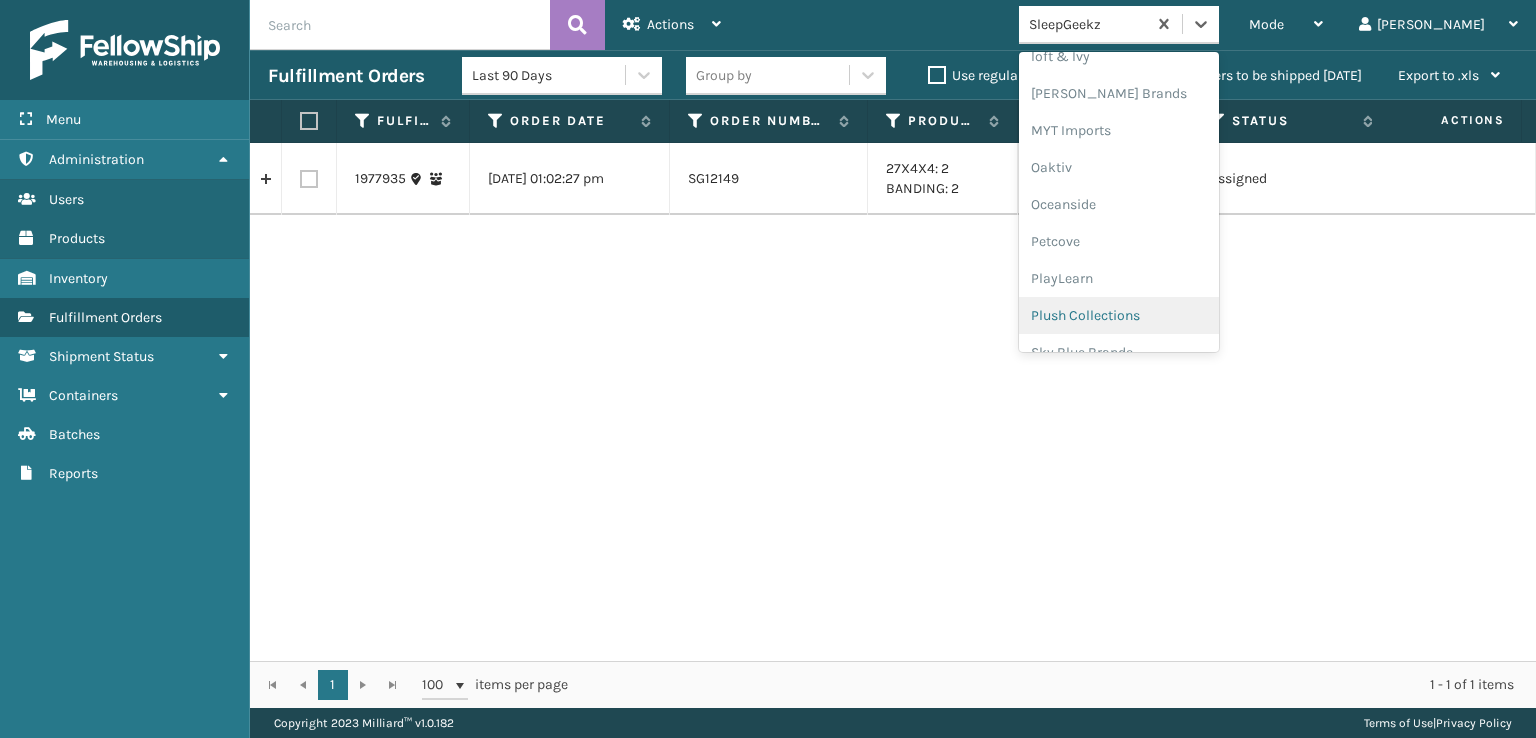 scroll, scrollTop: 928, scrollLeft: 0, axis: vertical 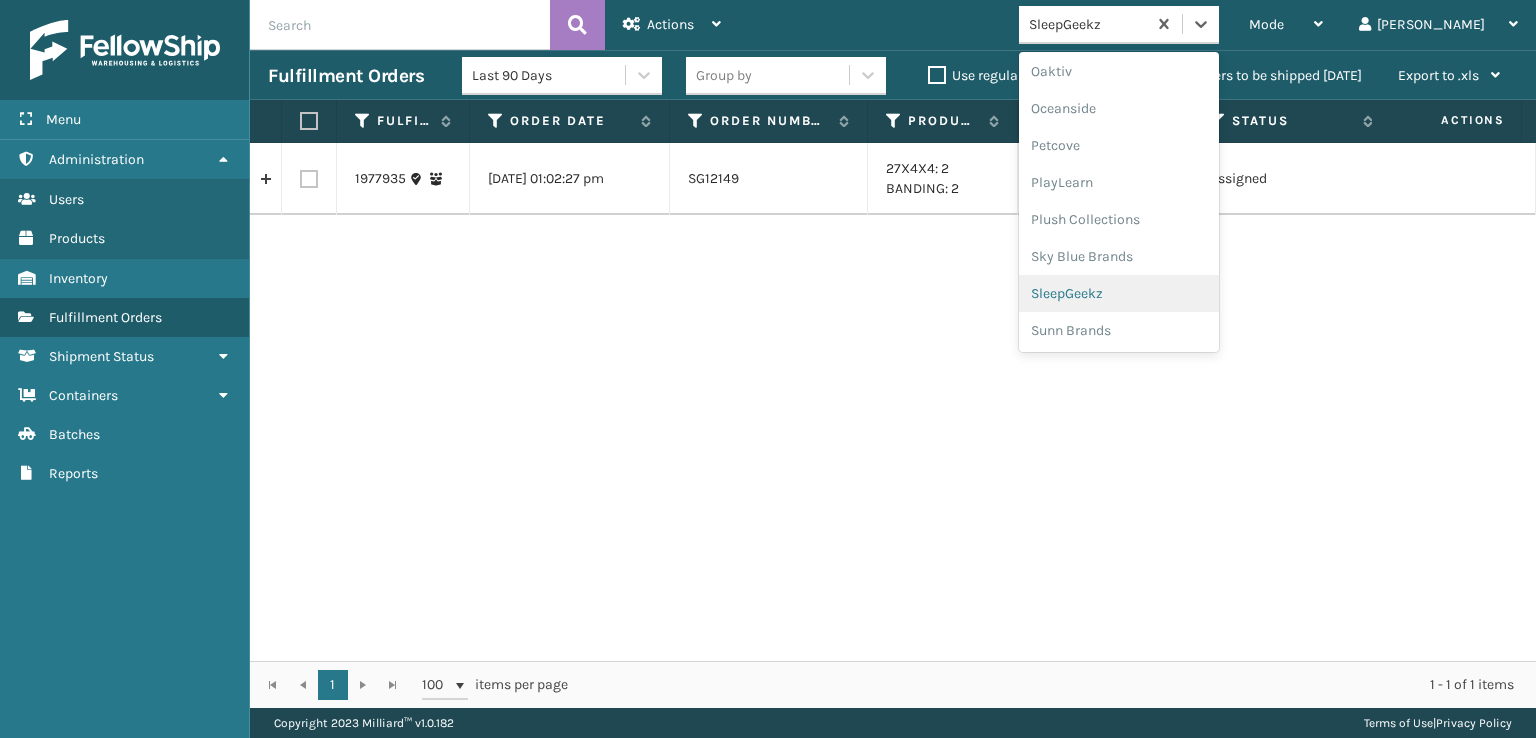 click on "SleepGeekz" at bounding box center (1119, 293) 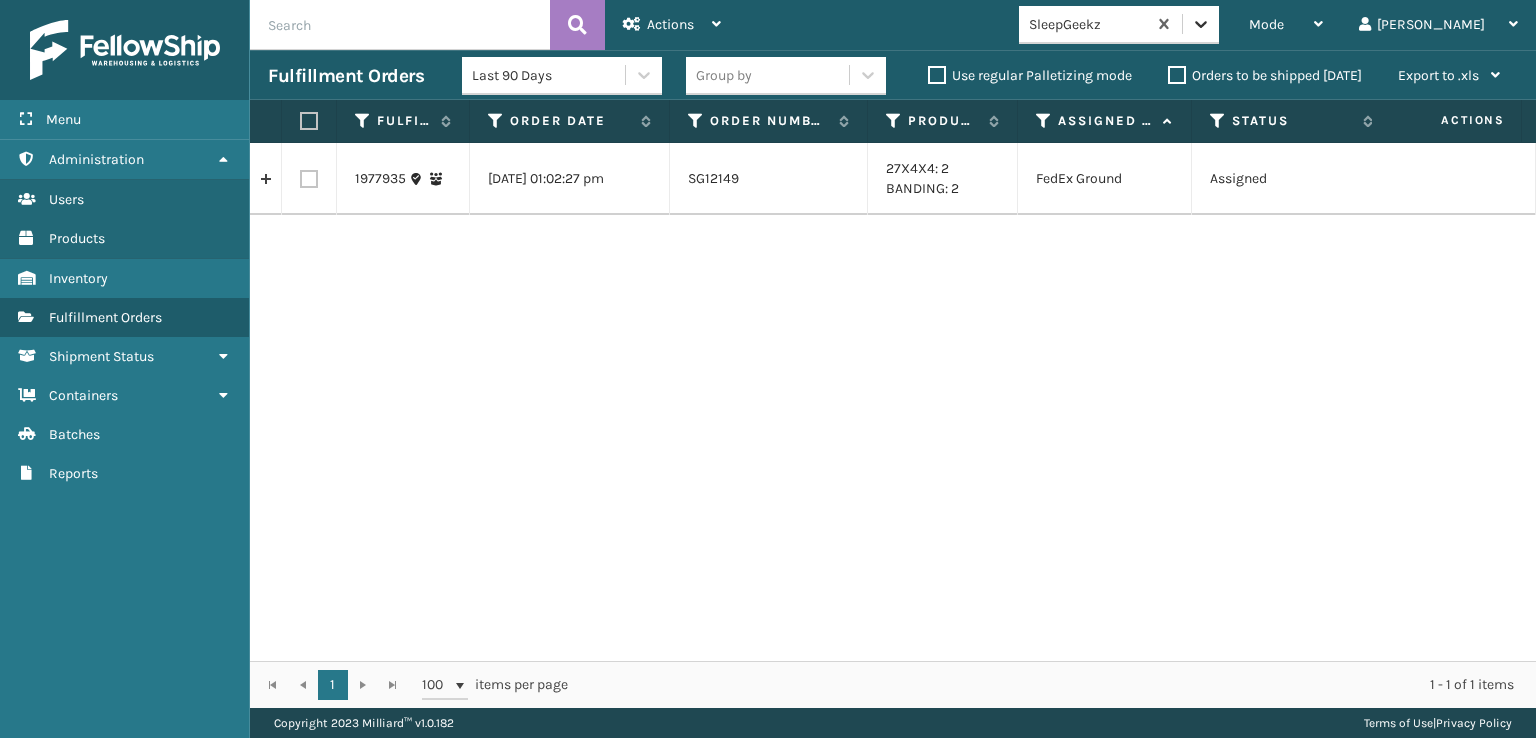 click 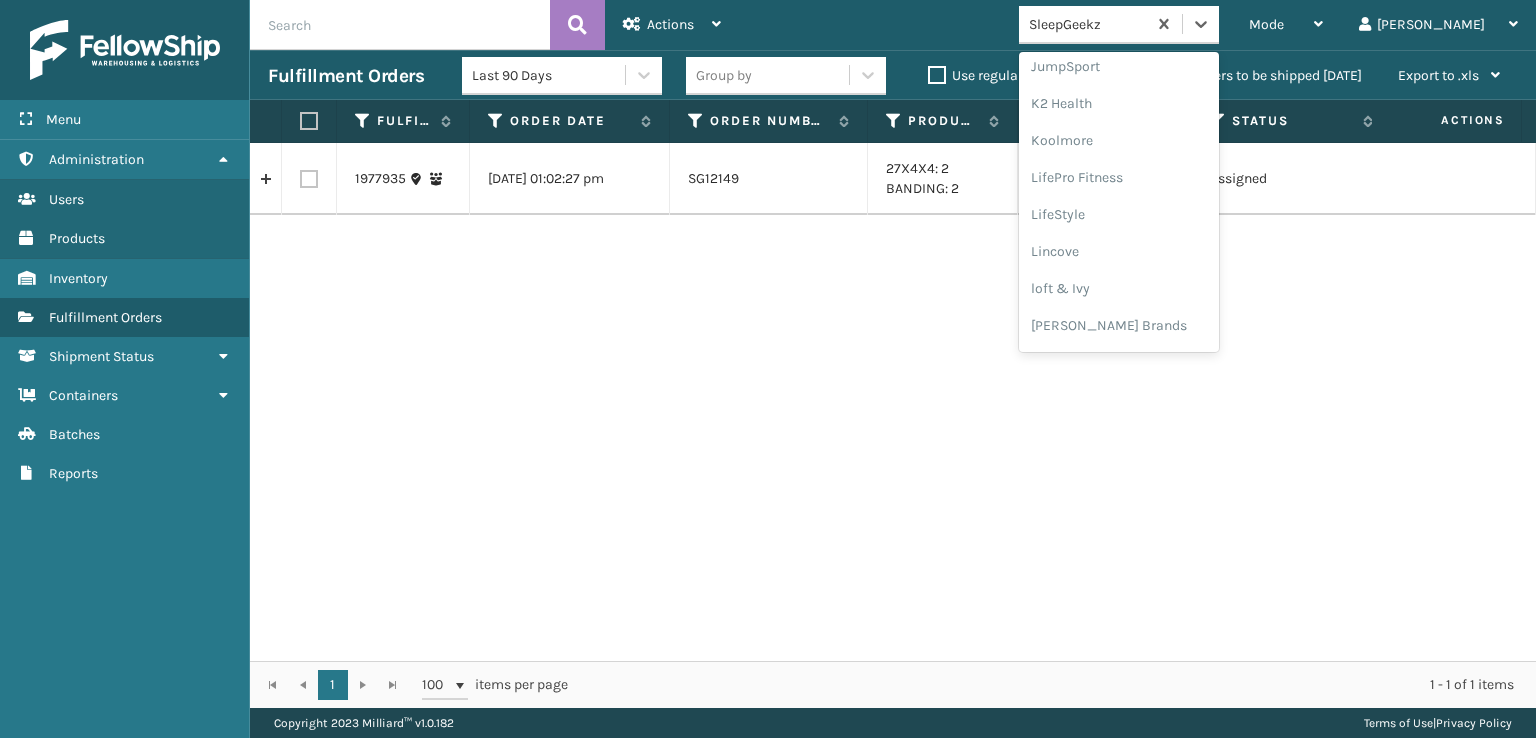 scroll, scrollTop: 632, scrollLeft: 0, axis: vertical 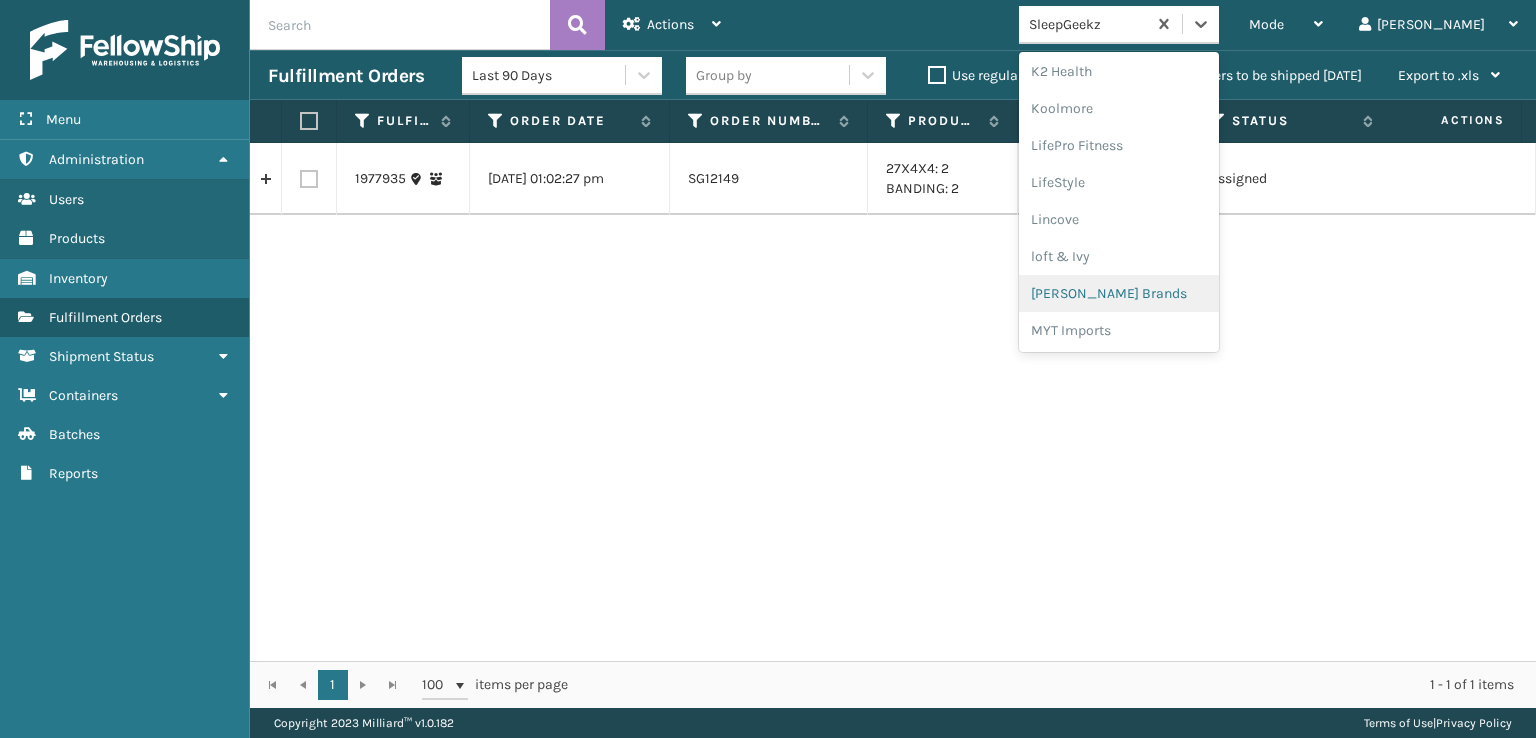 click on "[PERSON_NAME] Brands" at bounding box center [1119, 293] 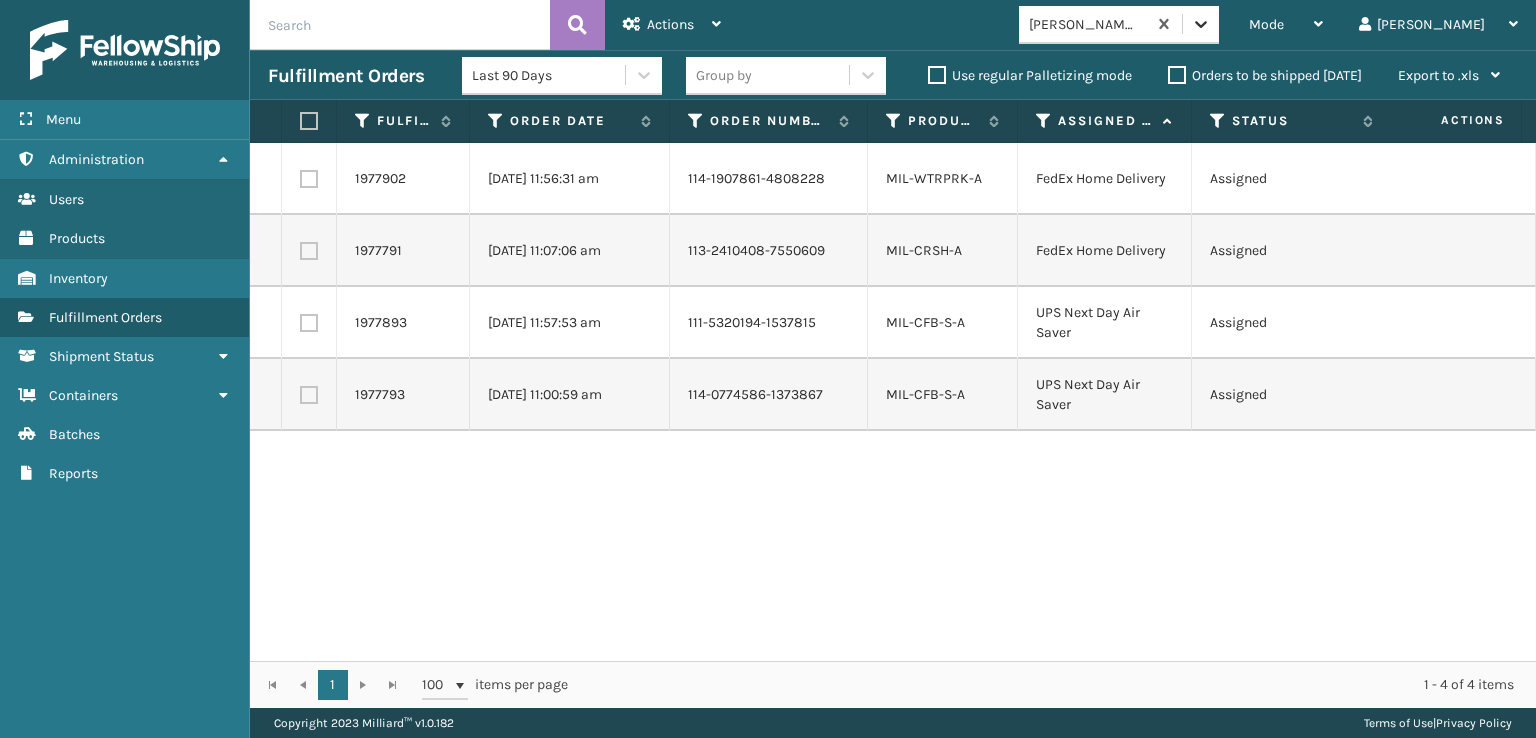 click 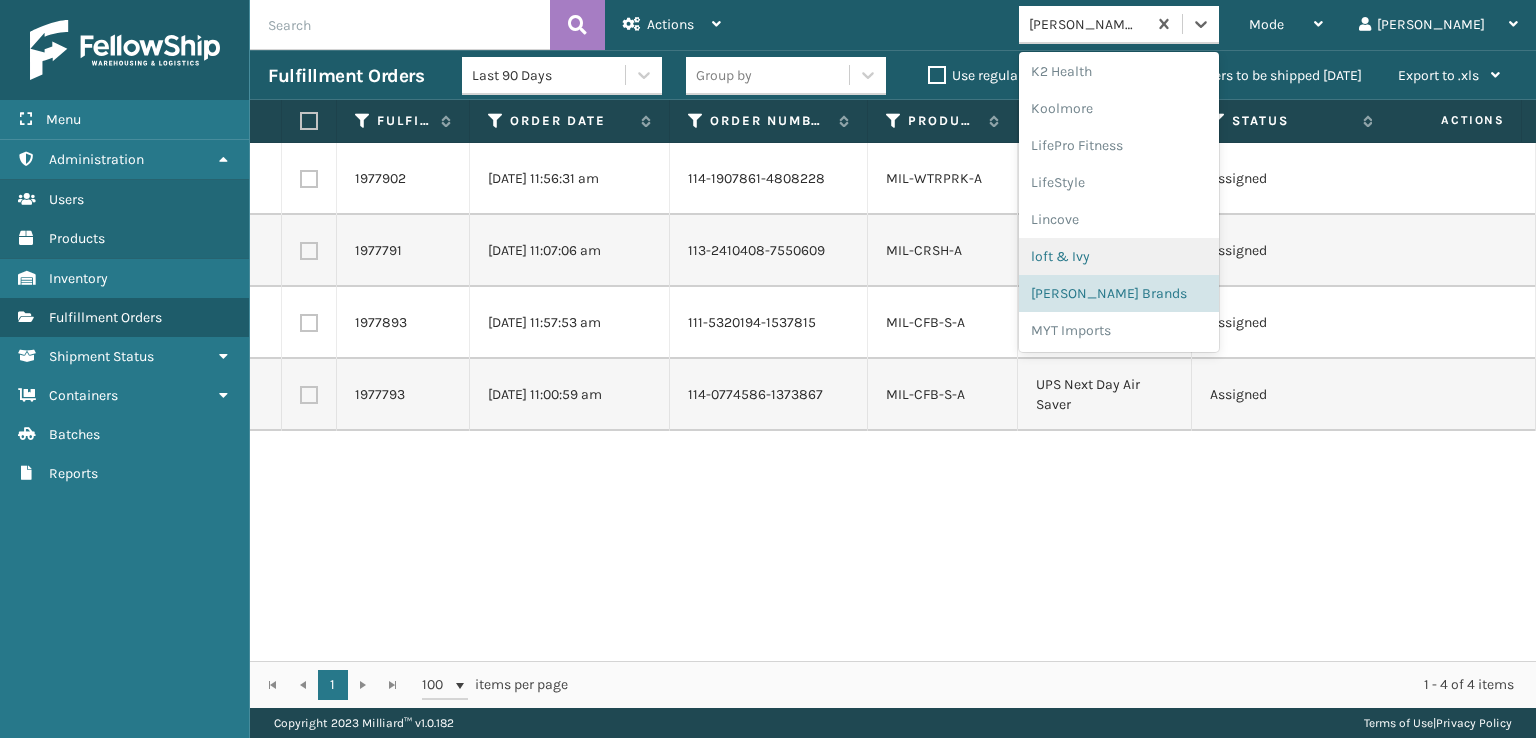 scroll, scrollTop: 332, scrollLeft: 0, axis: vertical 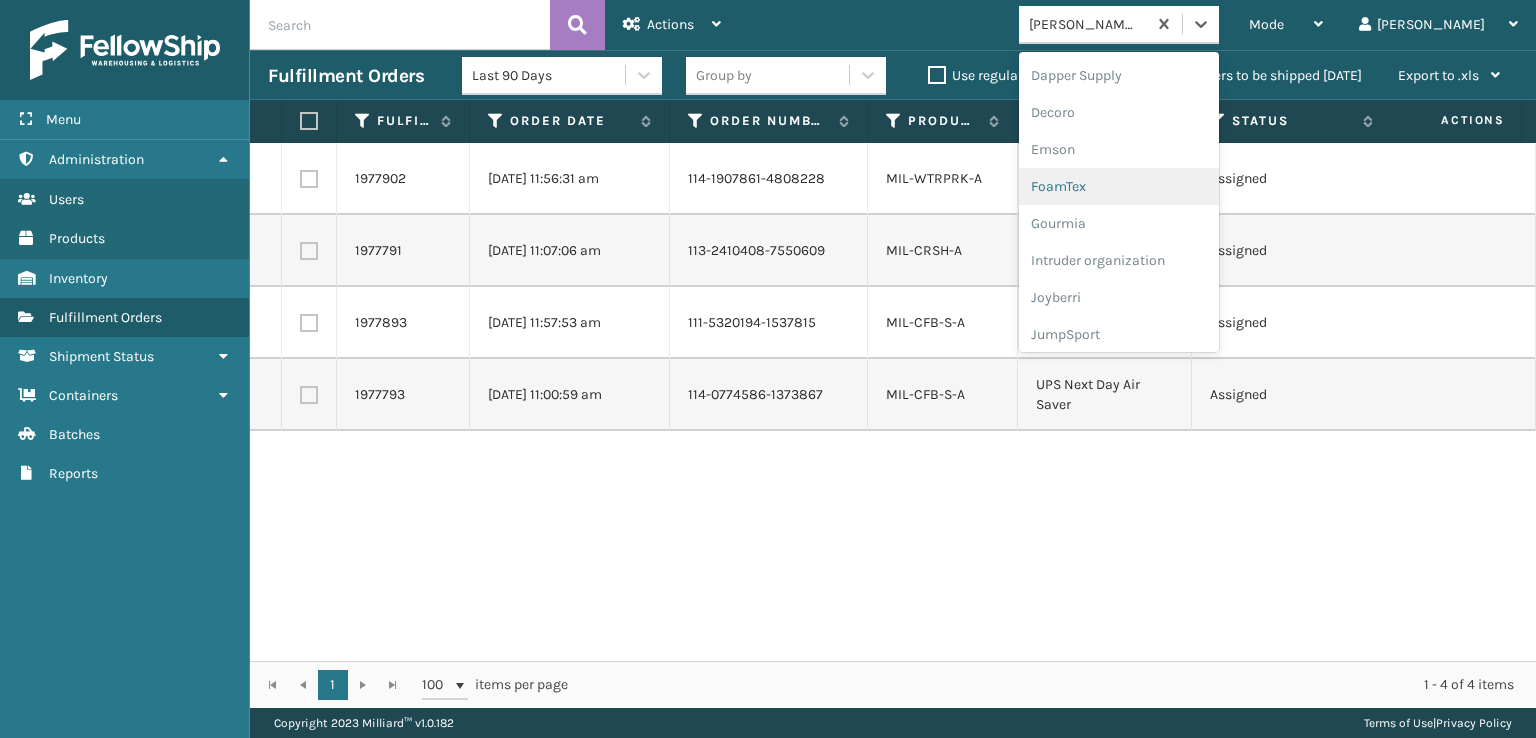 click on "FoamTex" at bounding box center (1119, 186) 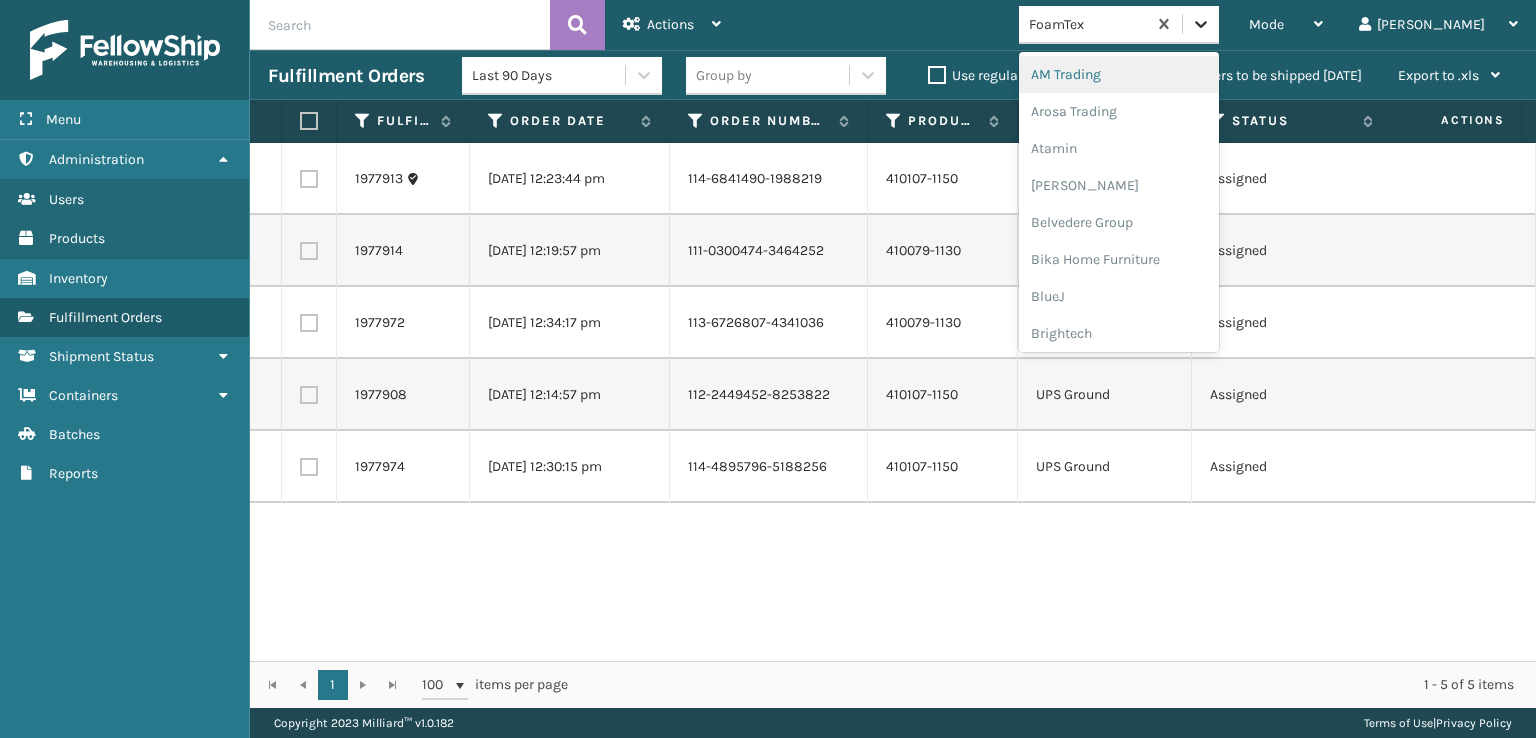 click 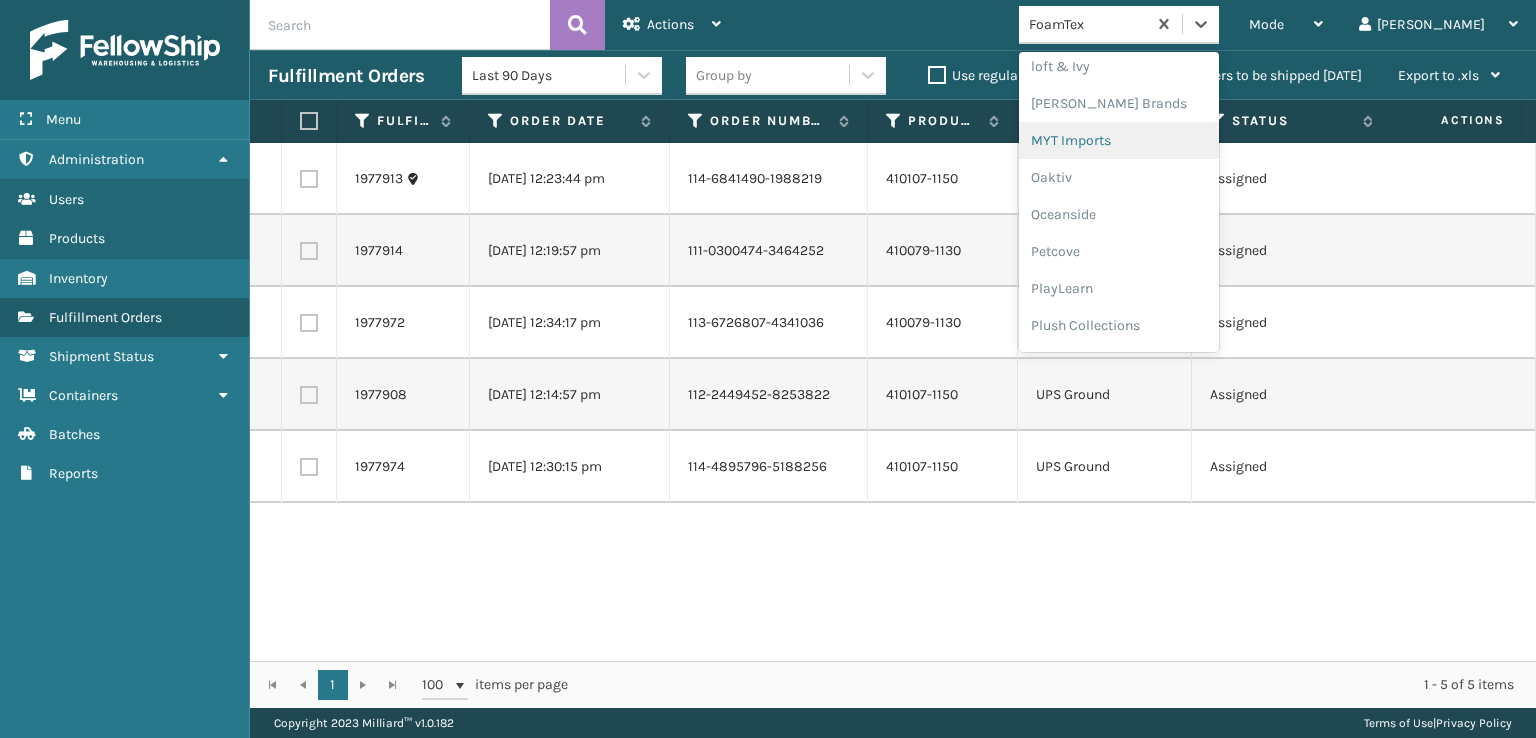 scroll, scrollTop: 928, scrollLeft: 0, axis: vertical 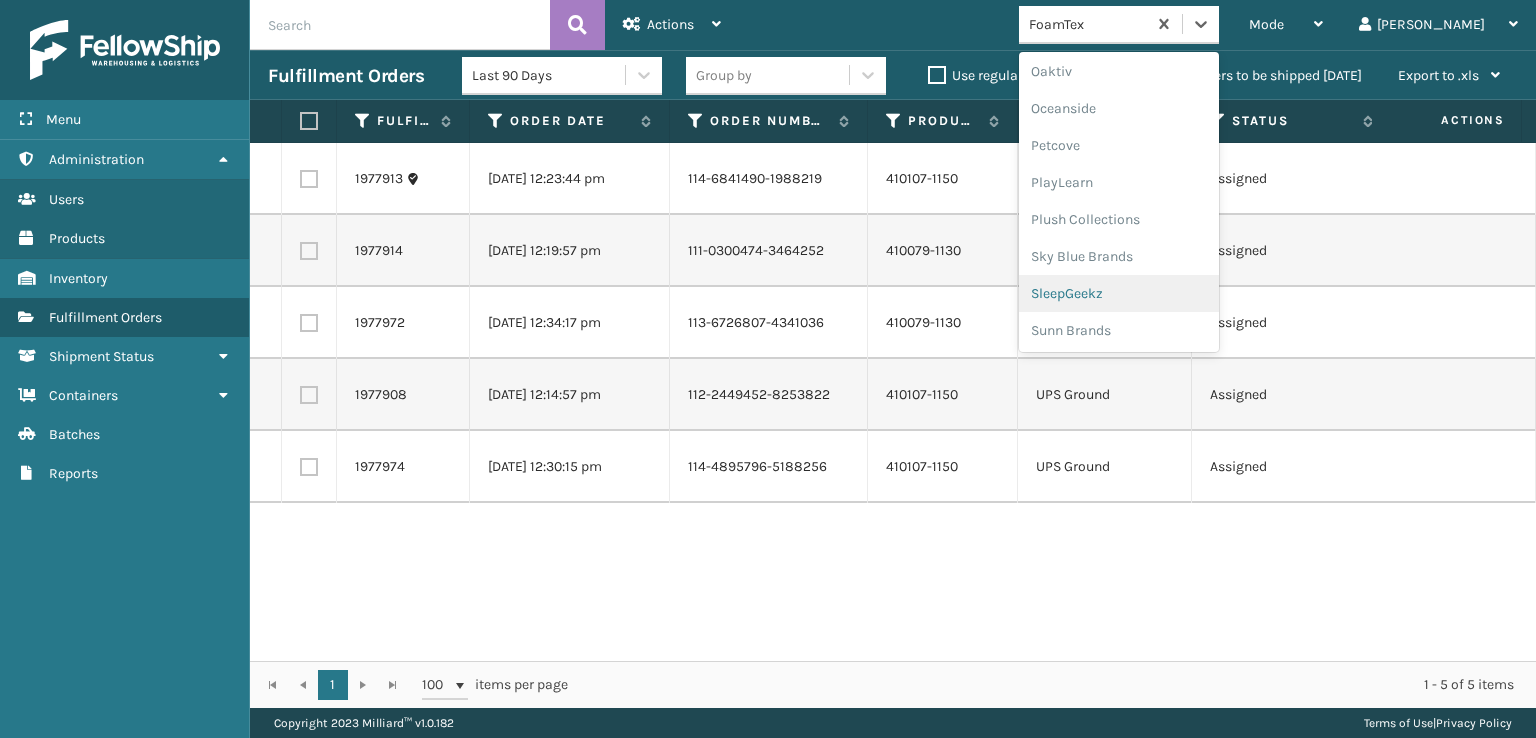 click on "SleepGeekz" at bounding box center [1119, 293] 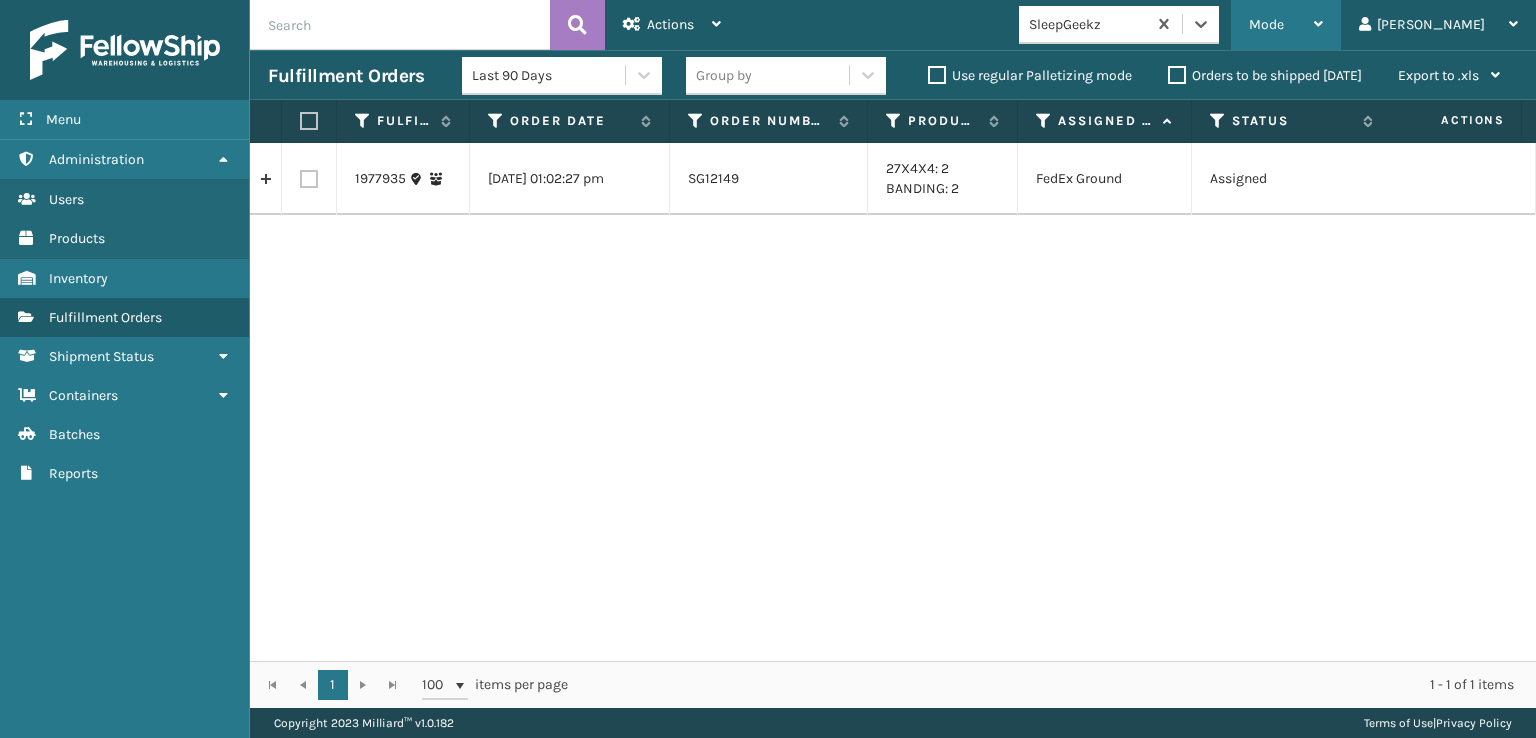 click on "Mode" at bounding box center (1266, 24) 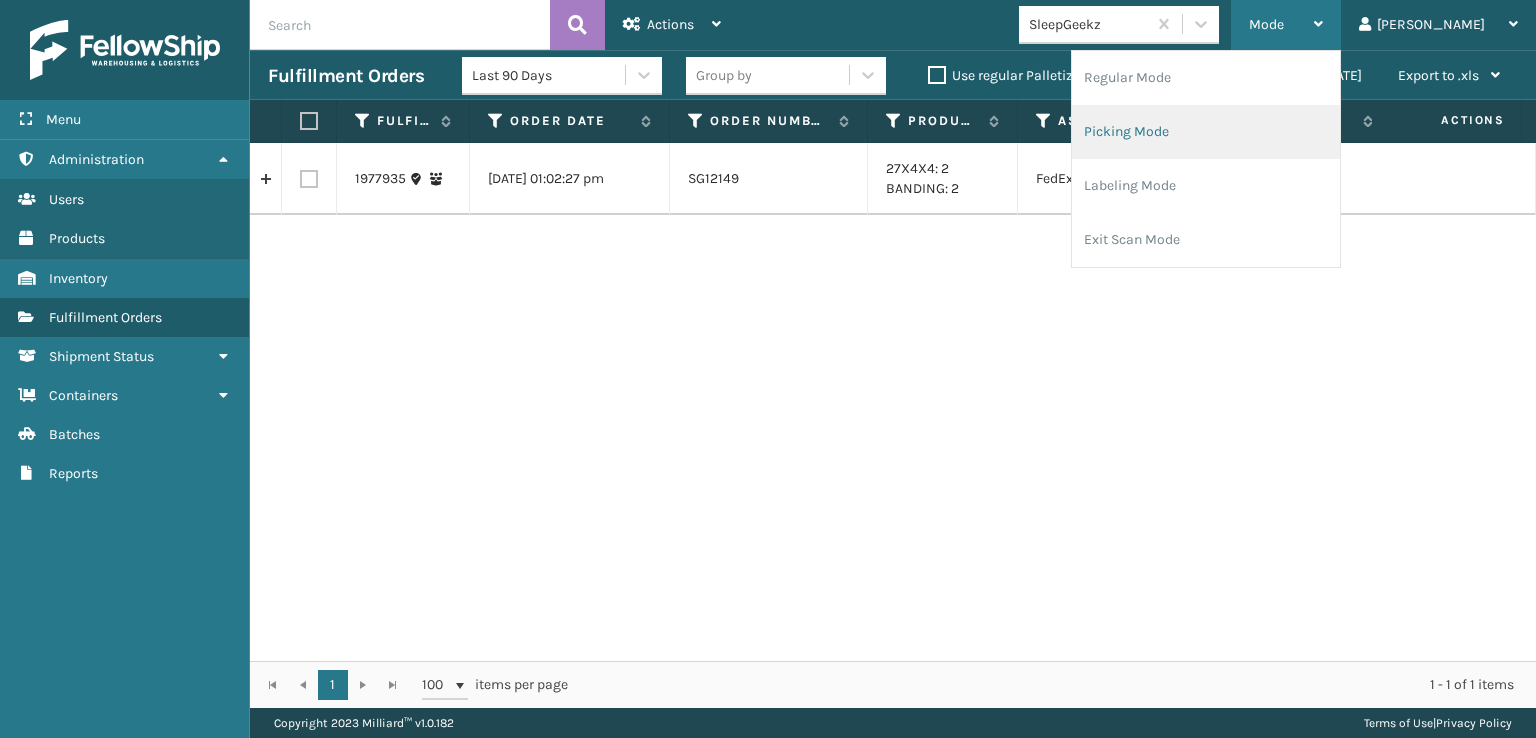 click on "Picking Mode" at bounding box center (1206, 132) 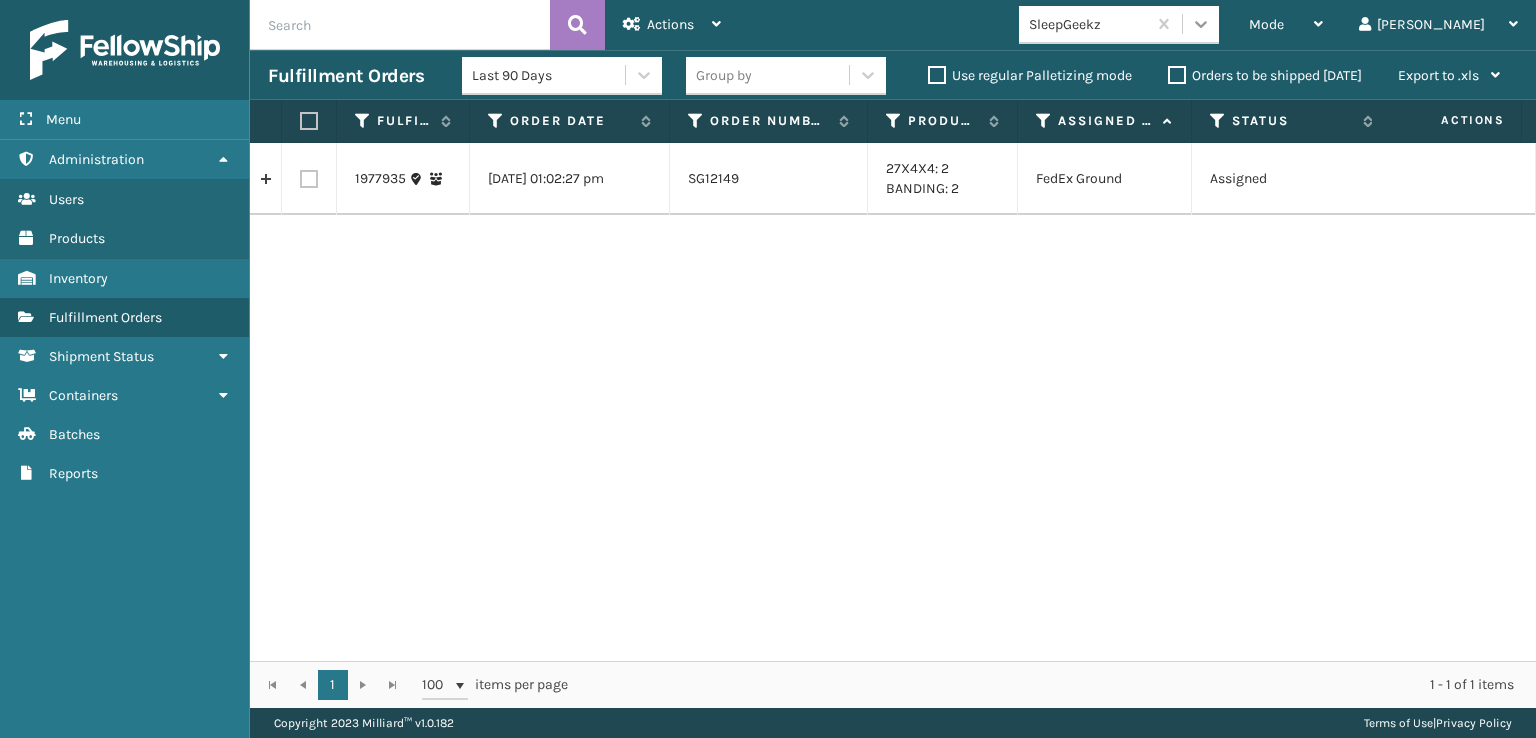 click 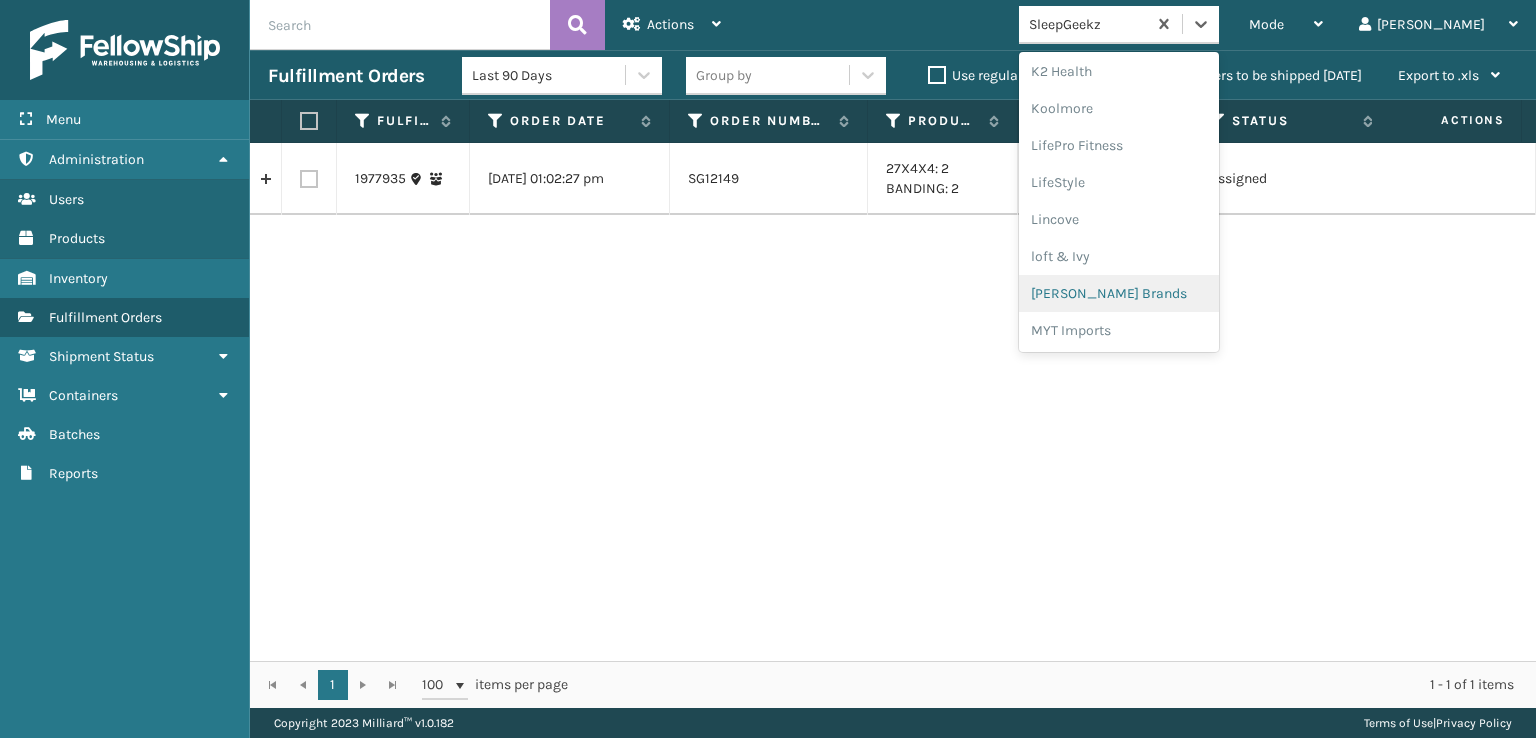 scroll, scrollTop: 928, scrollLeft: 0, axis: vertical 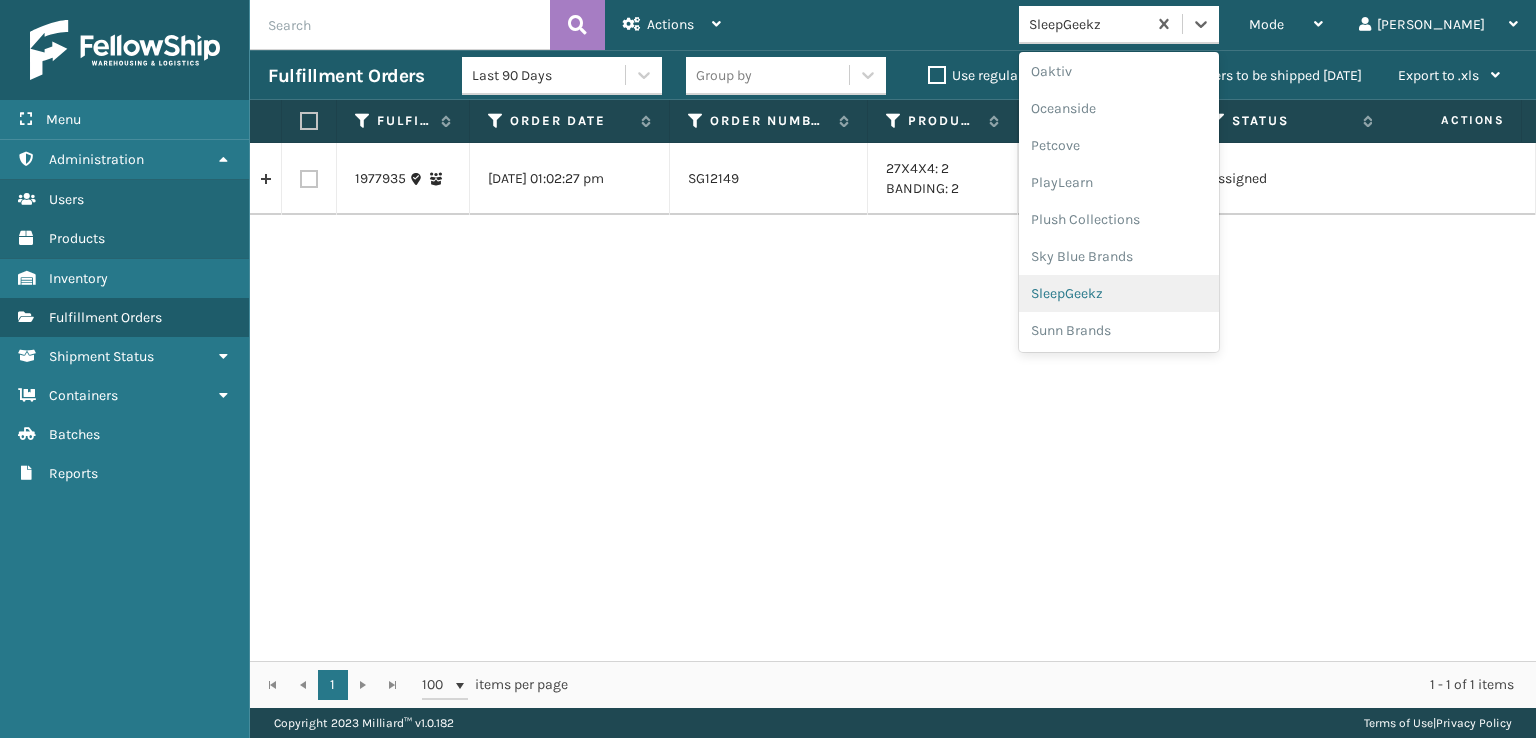 click on "SleepGeekz" at bounding box center [1119, 293] 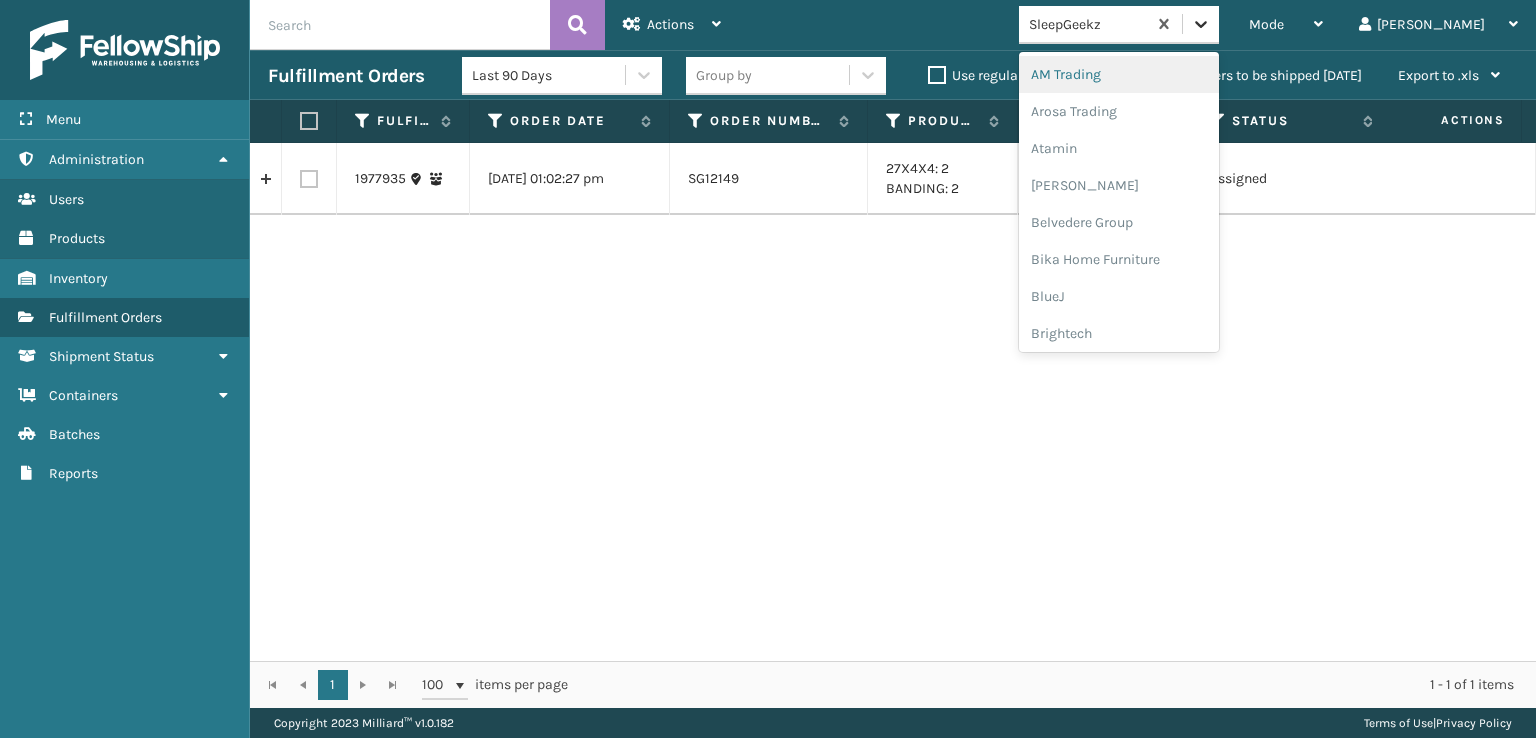 click at bounding box center [1201, 24] 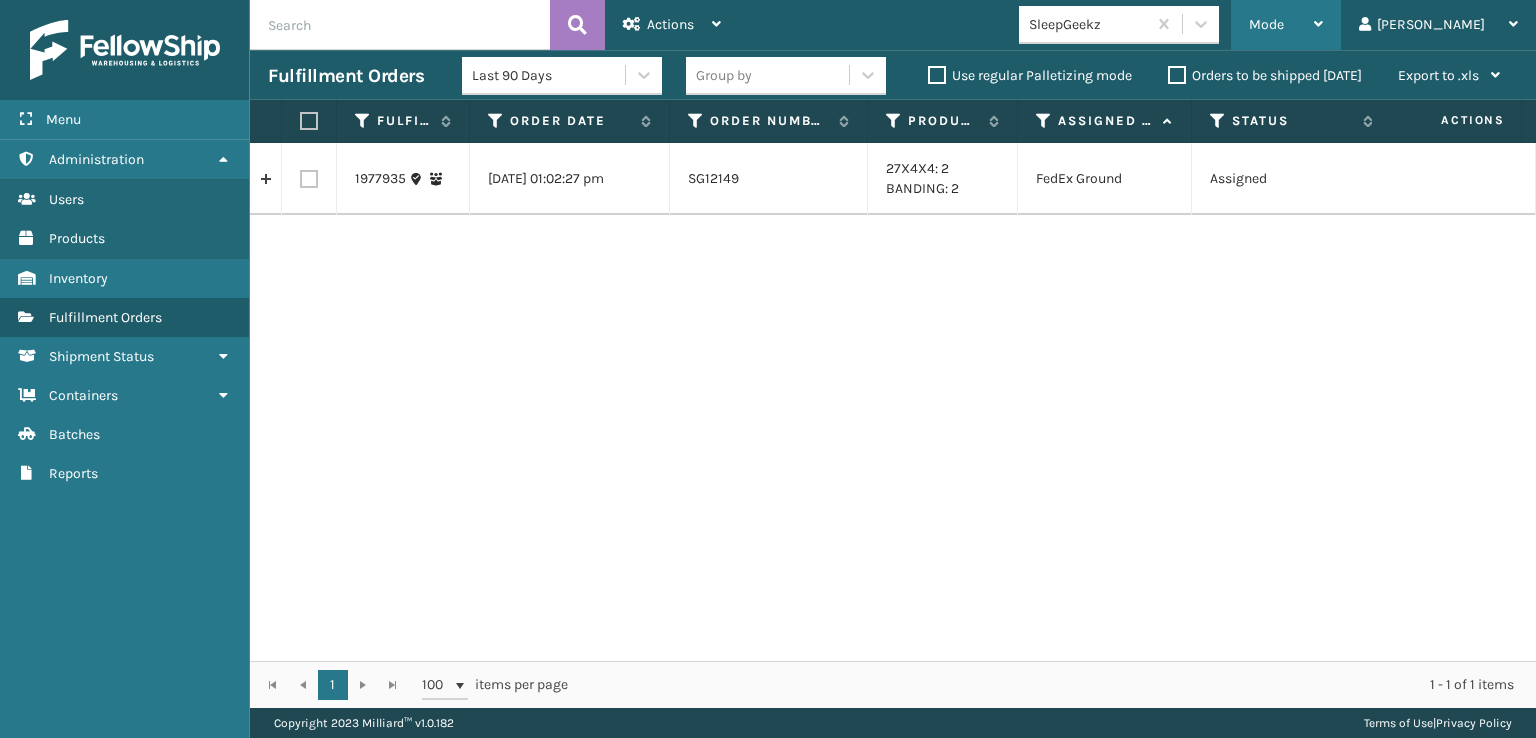 click on "Mode" at bounding box center [1266, 24] 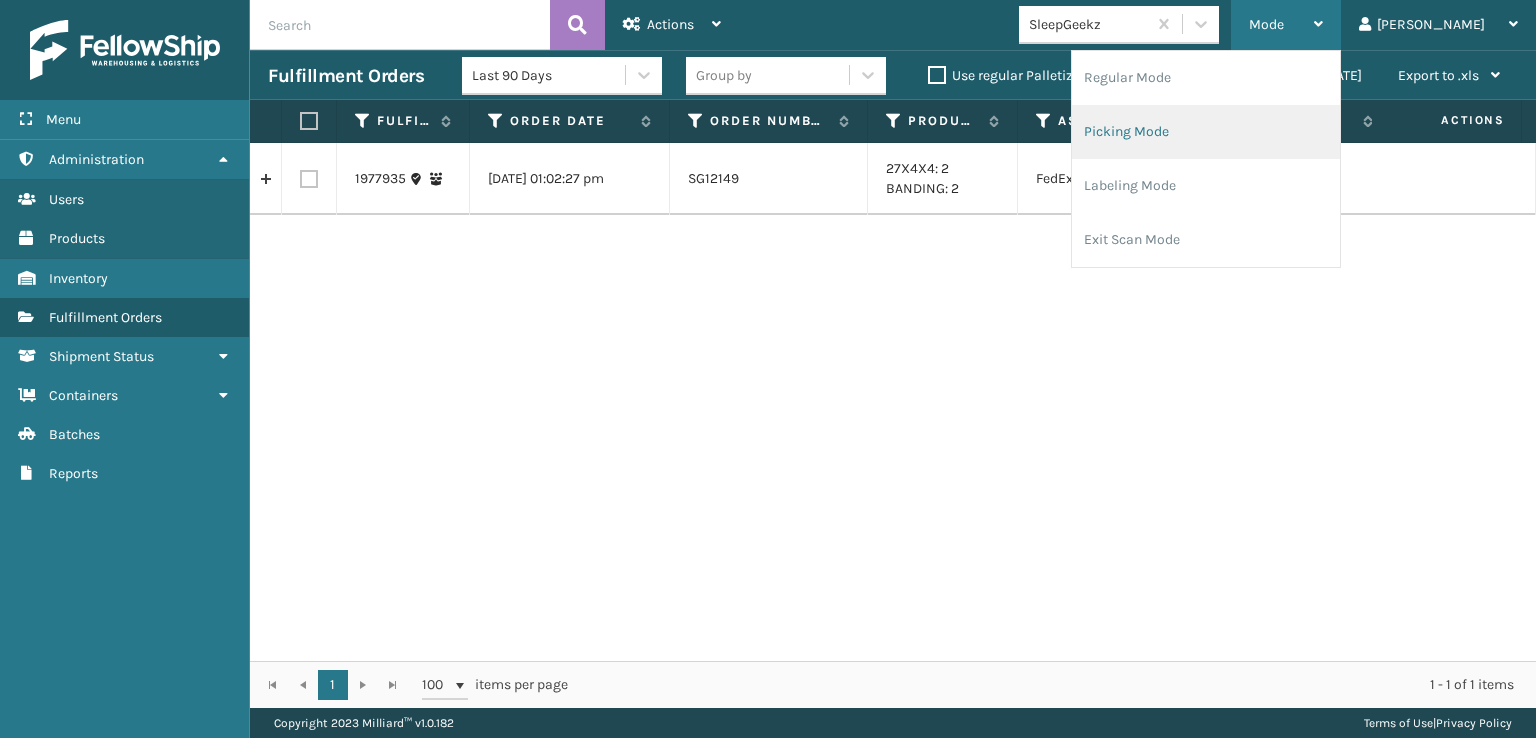 click on "Picking Mode" at bounding box center (1206, 132) 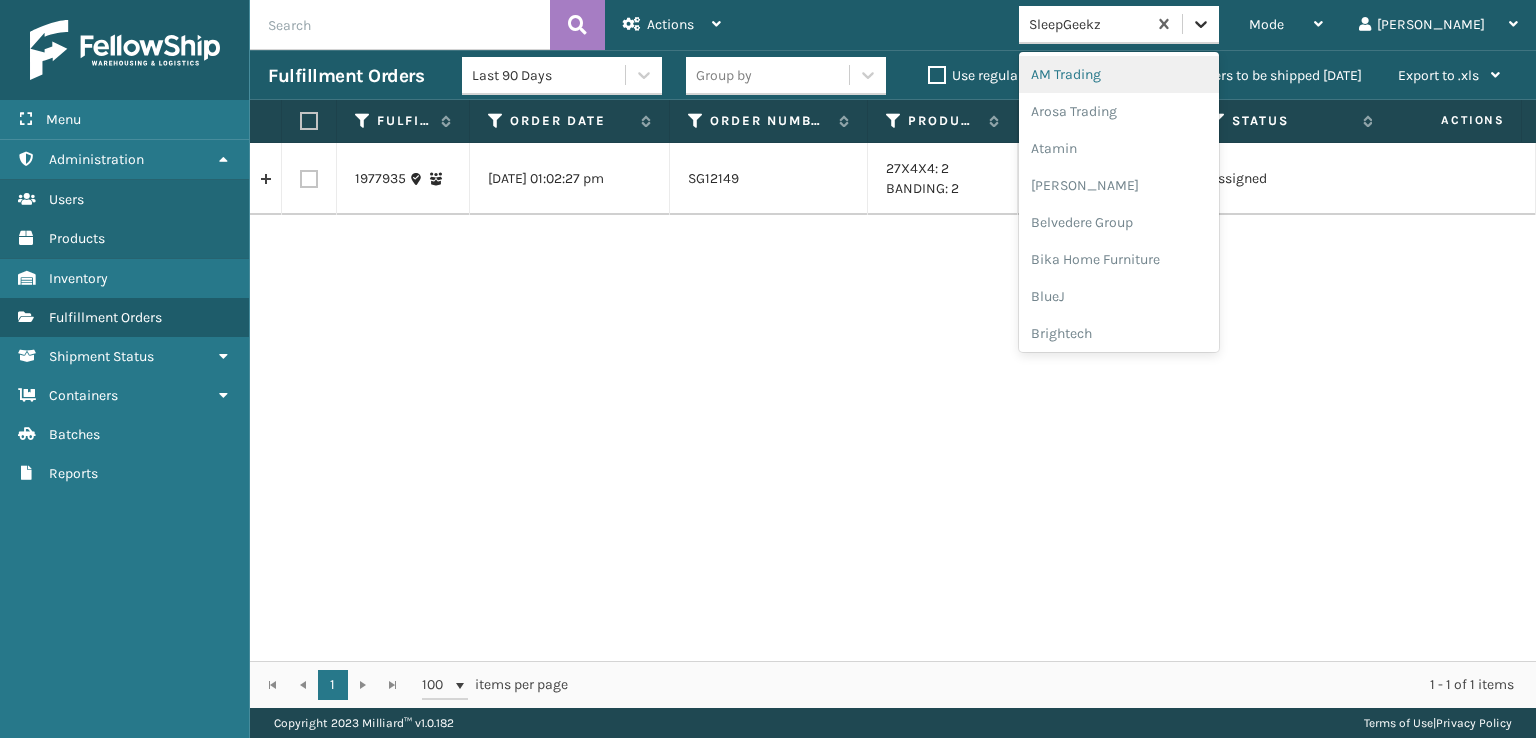 click 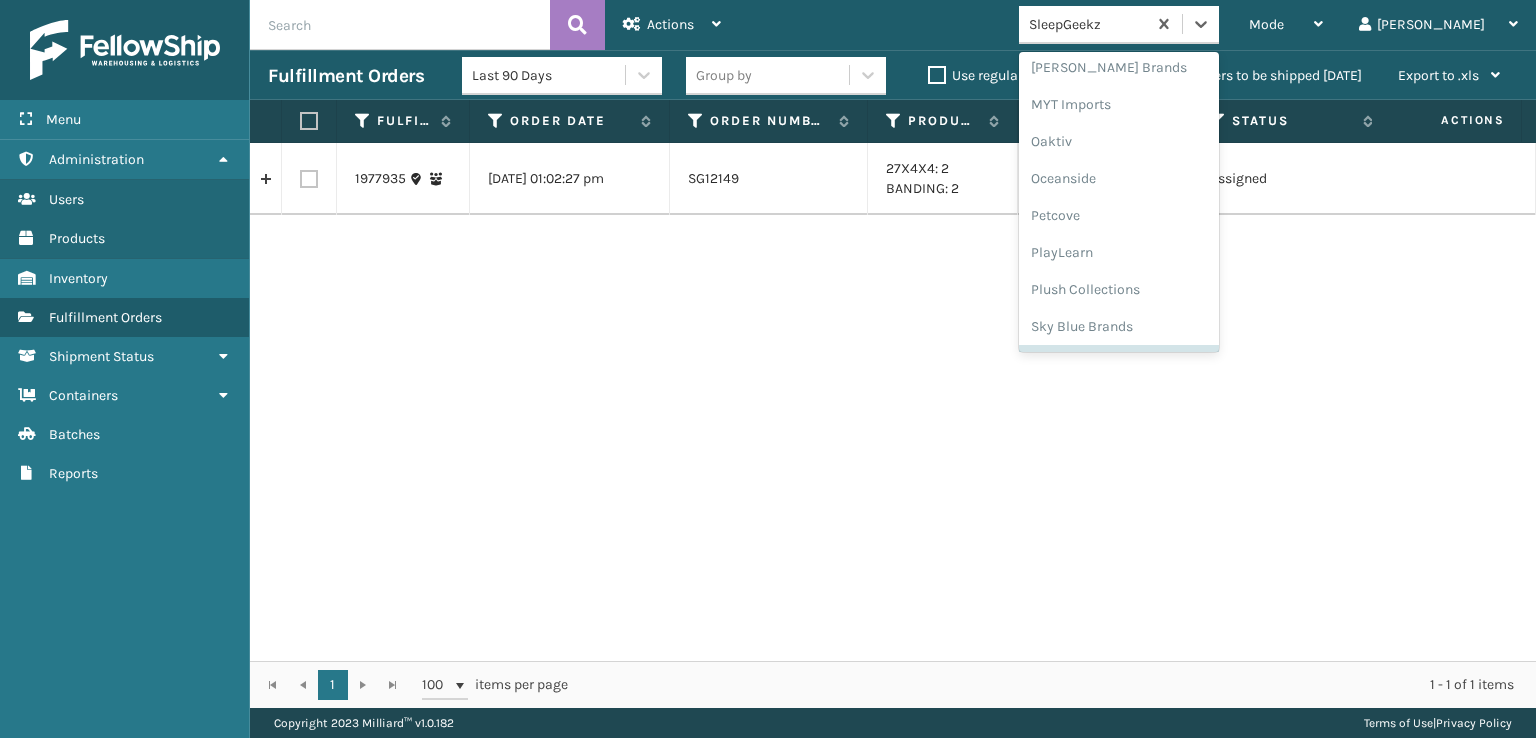 scroll, scrollTop: 928, scrollLeft: 0, axis: vertical 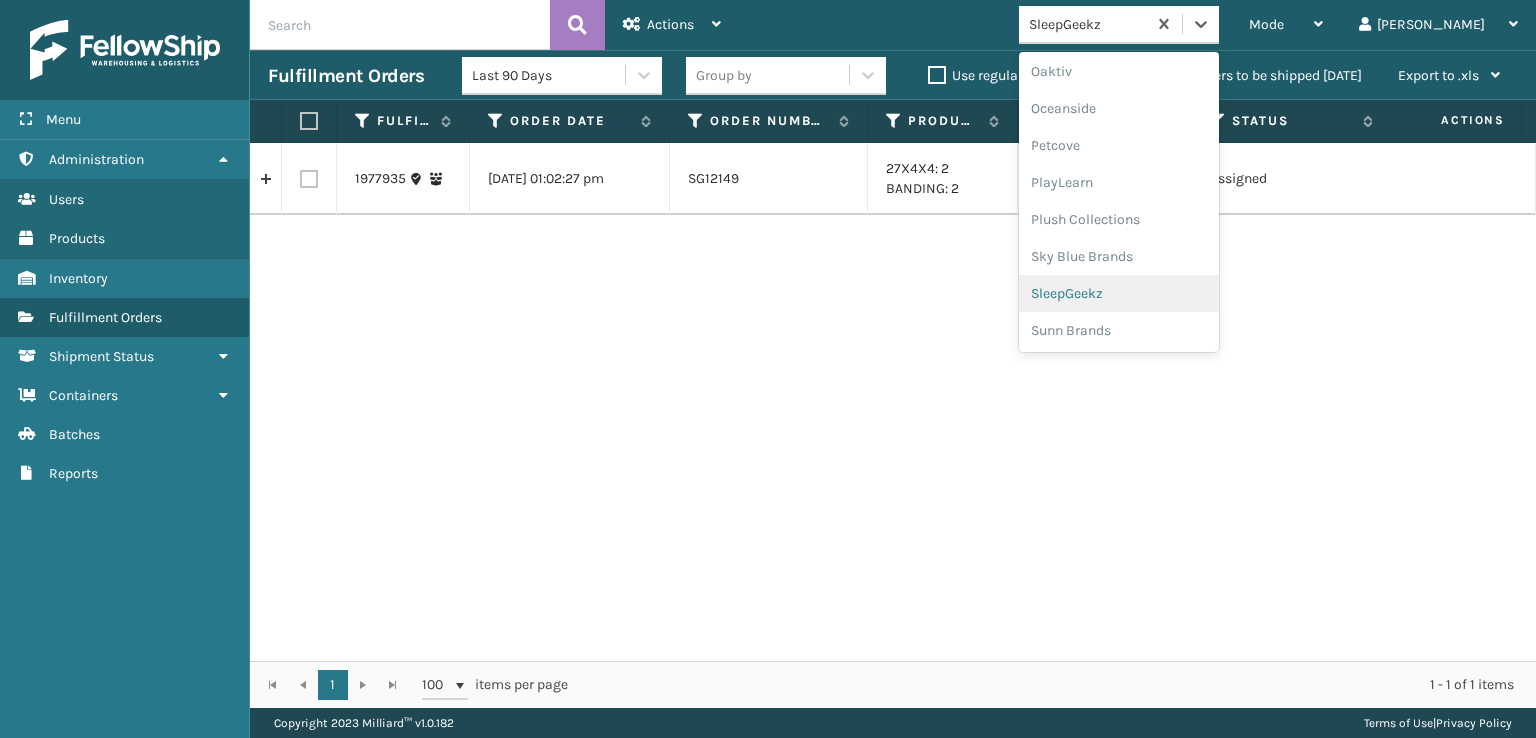 click on "SleepGeekz" at bounding box center [1119, 293] 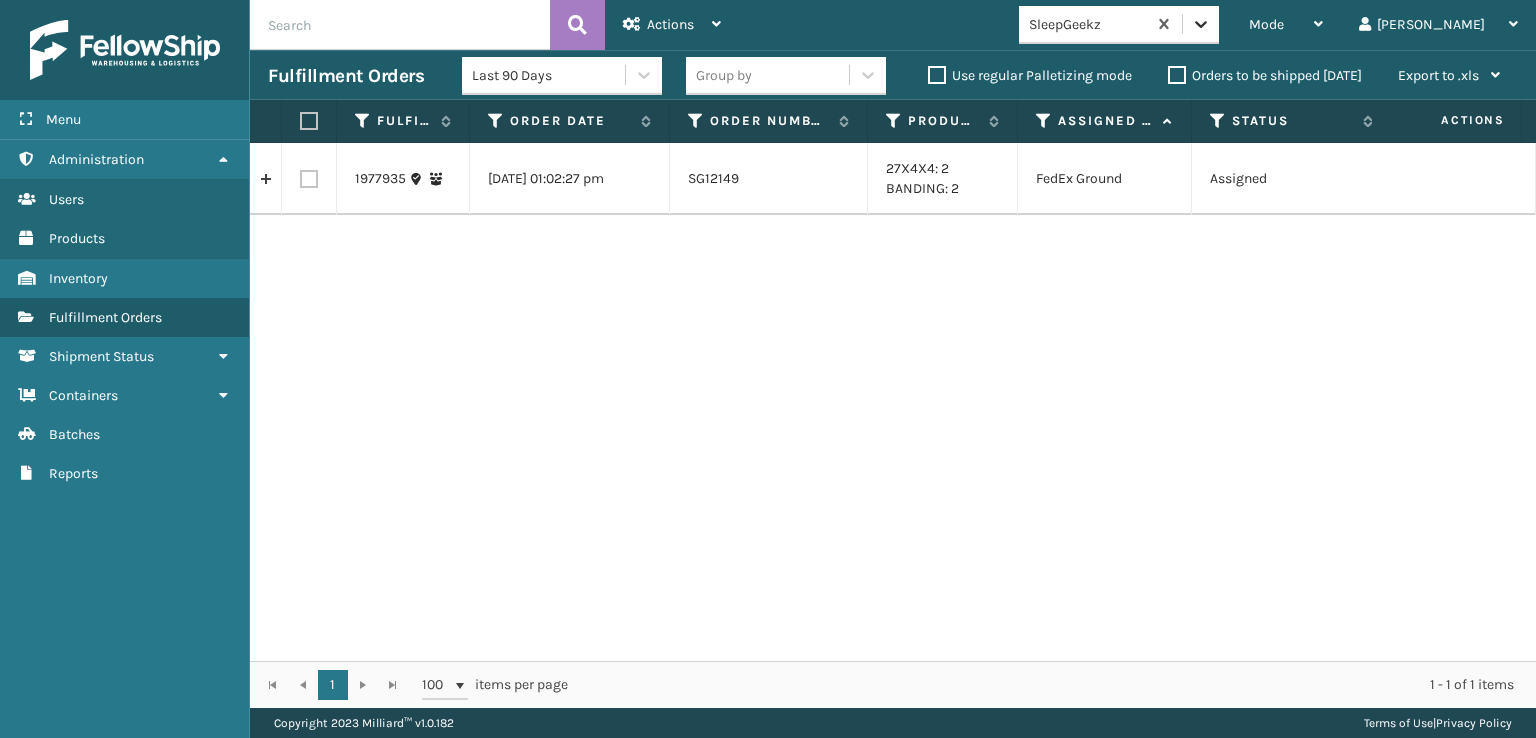 click 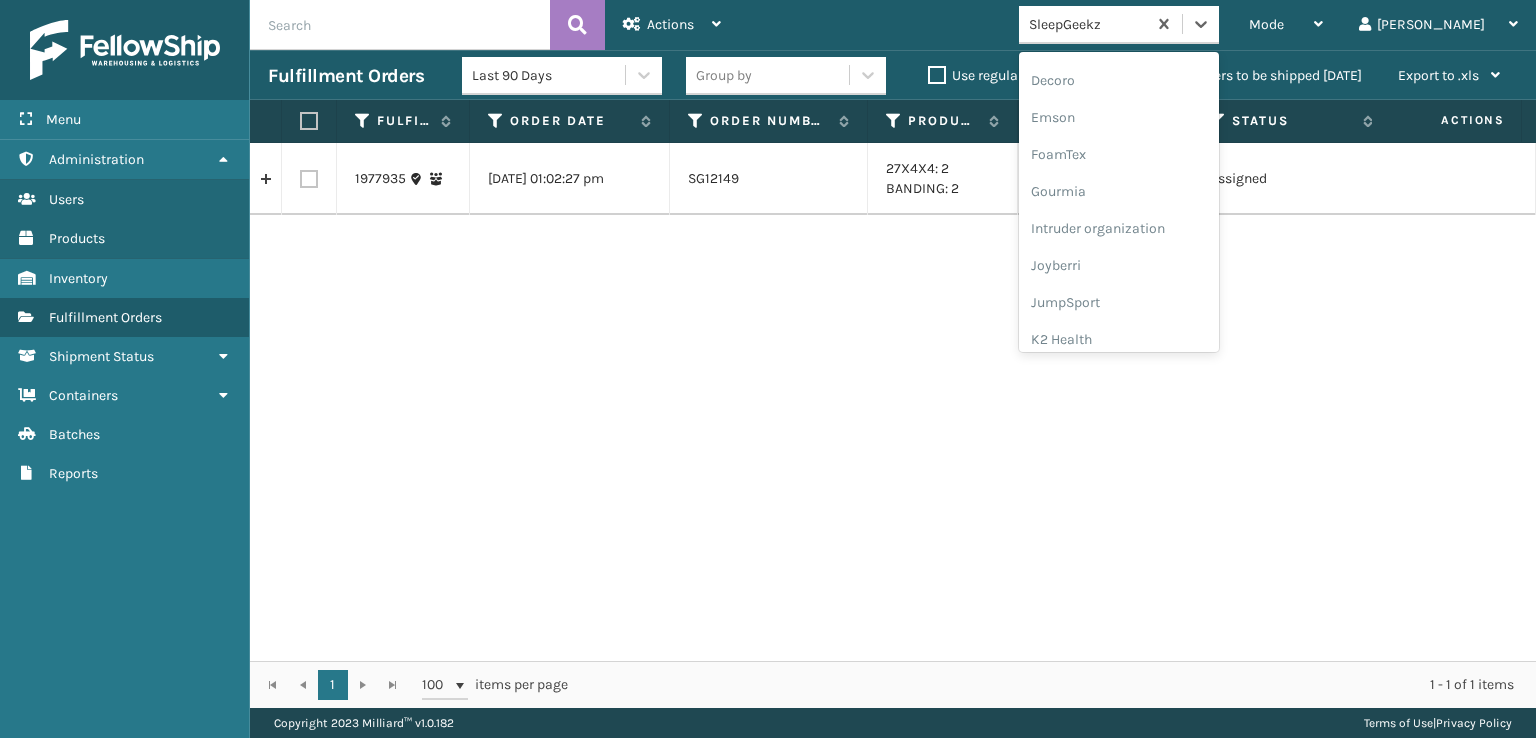scroll, scrollTop: 600, scrollLeft: 0, axis: vertical 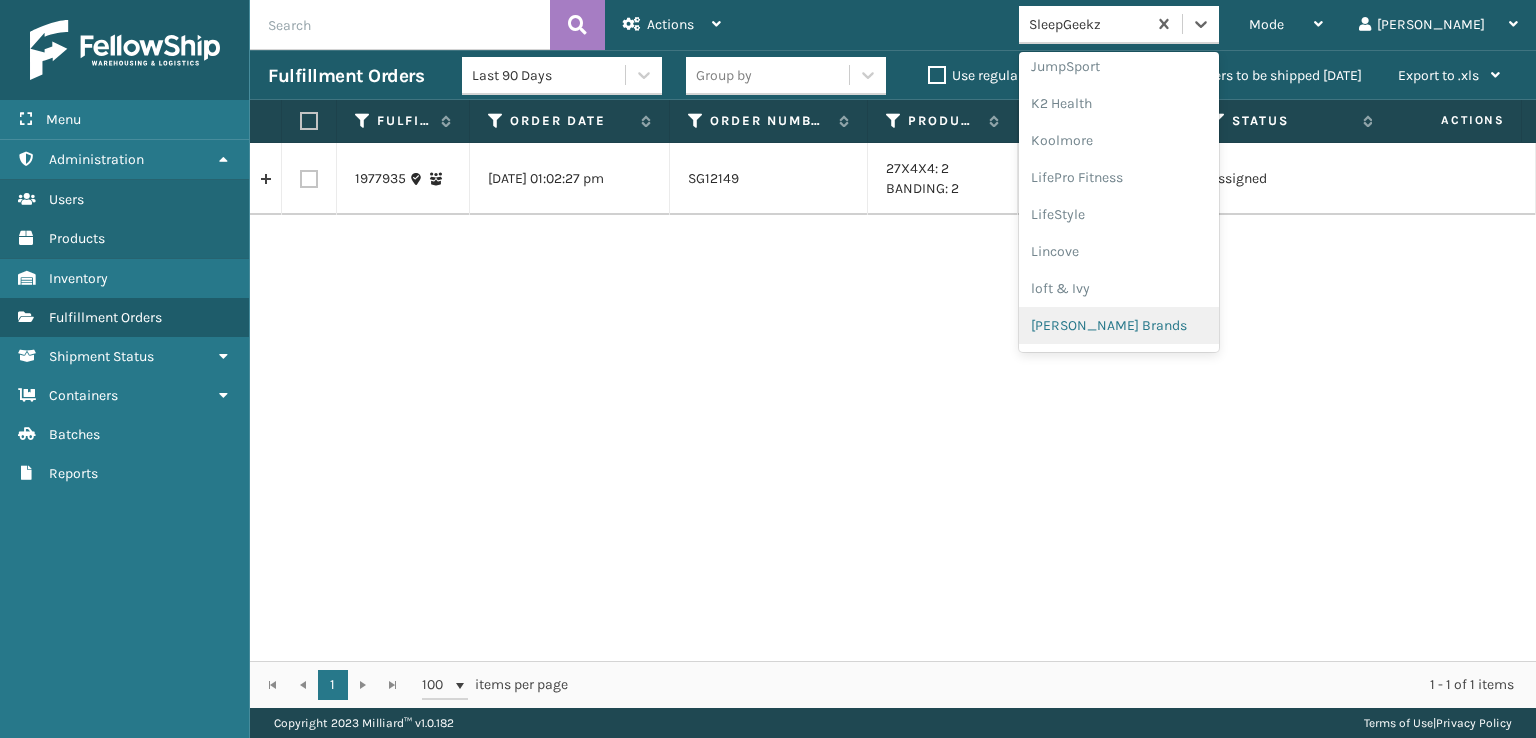click on "[PERSON_NAME] Brands" at bounding box center (1119, 325) 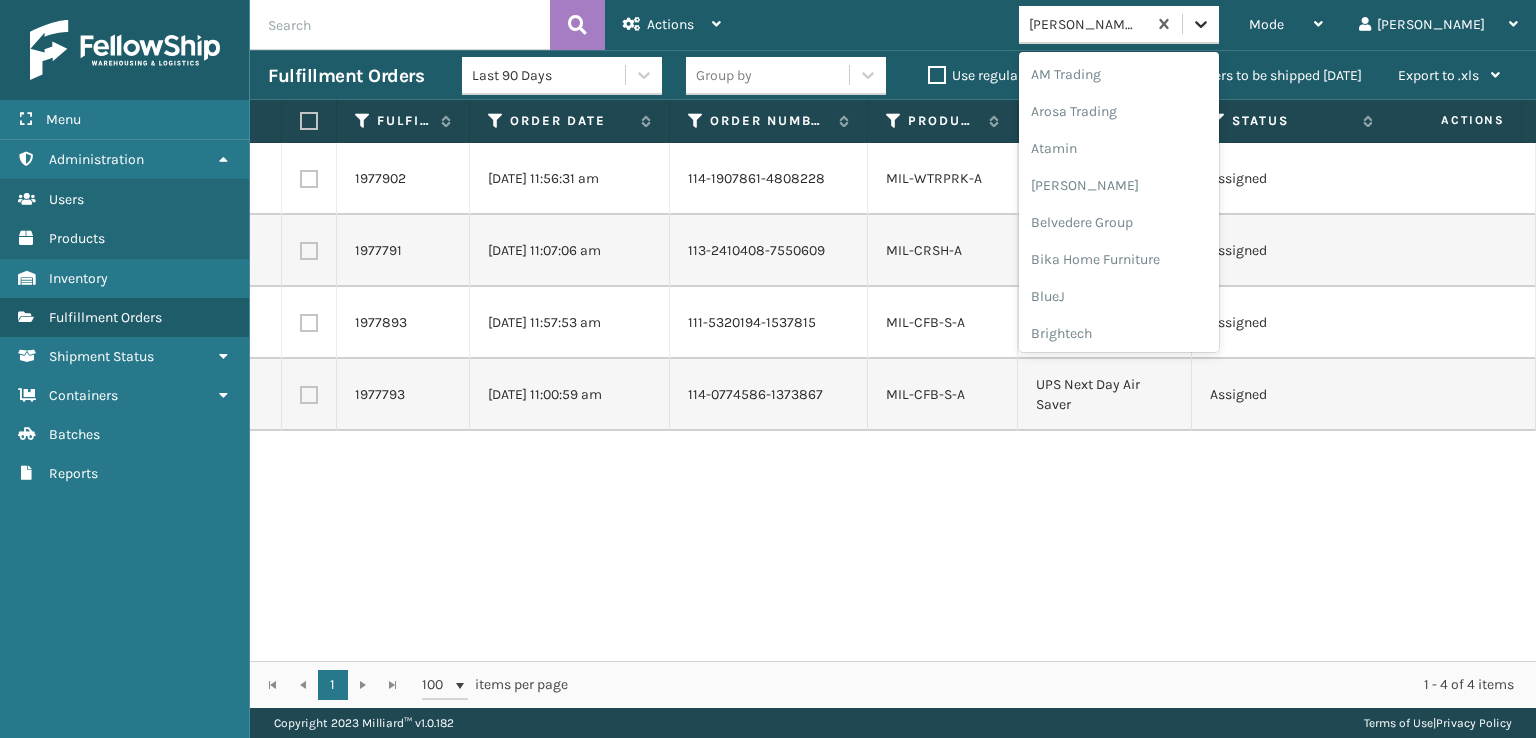 click 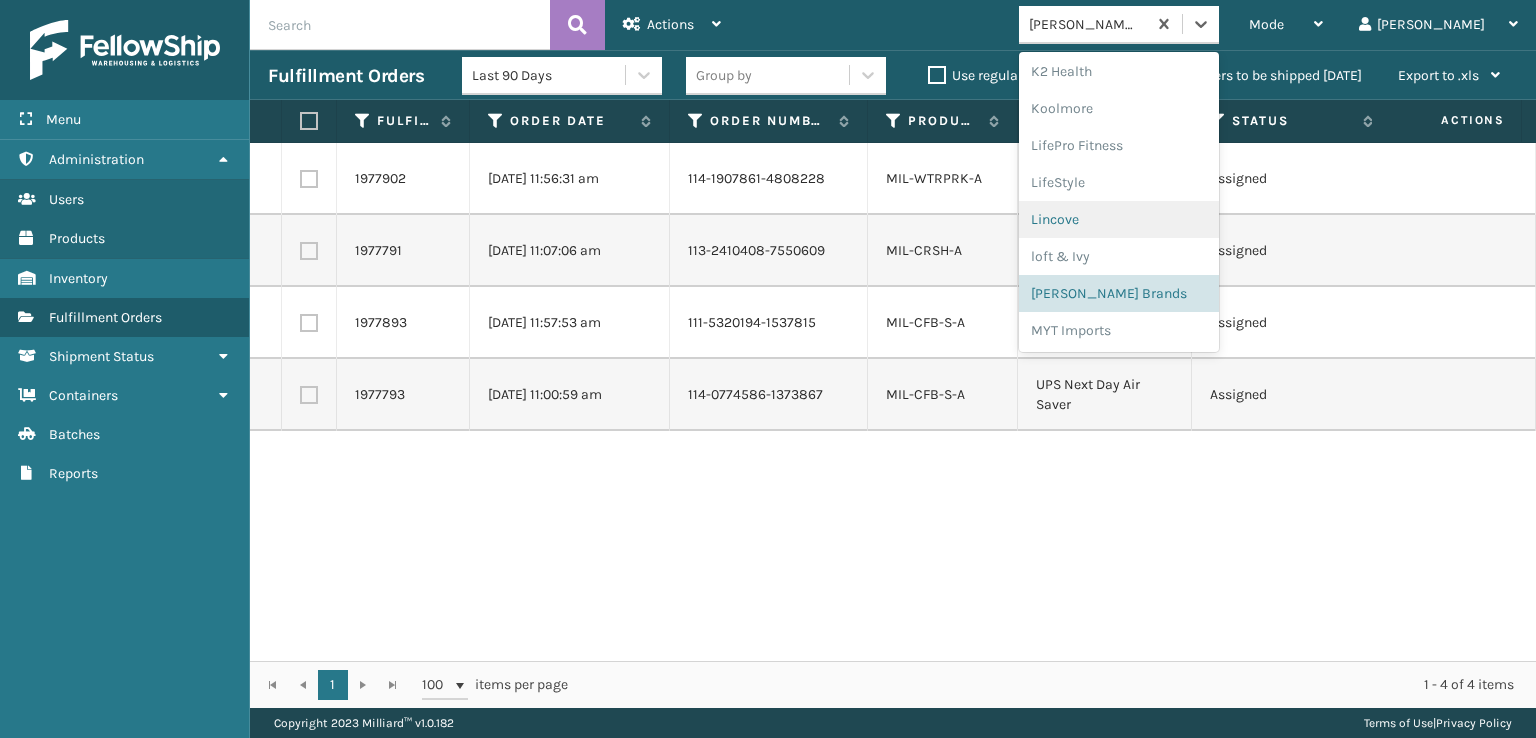 scroll, scrollTop: 928, scrollLeft: 0, axis: vertical 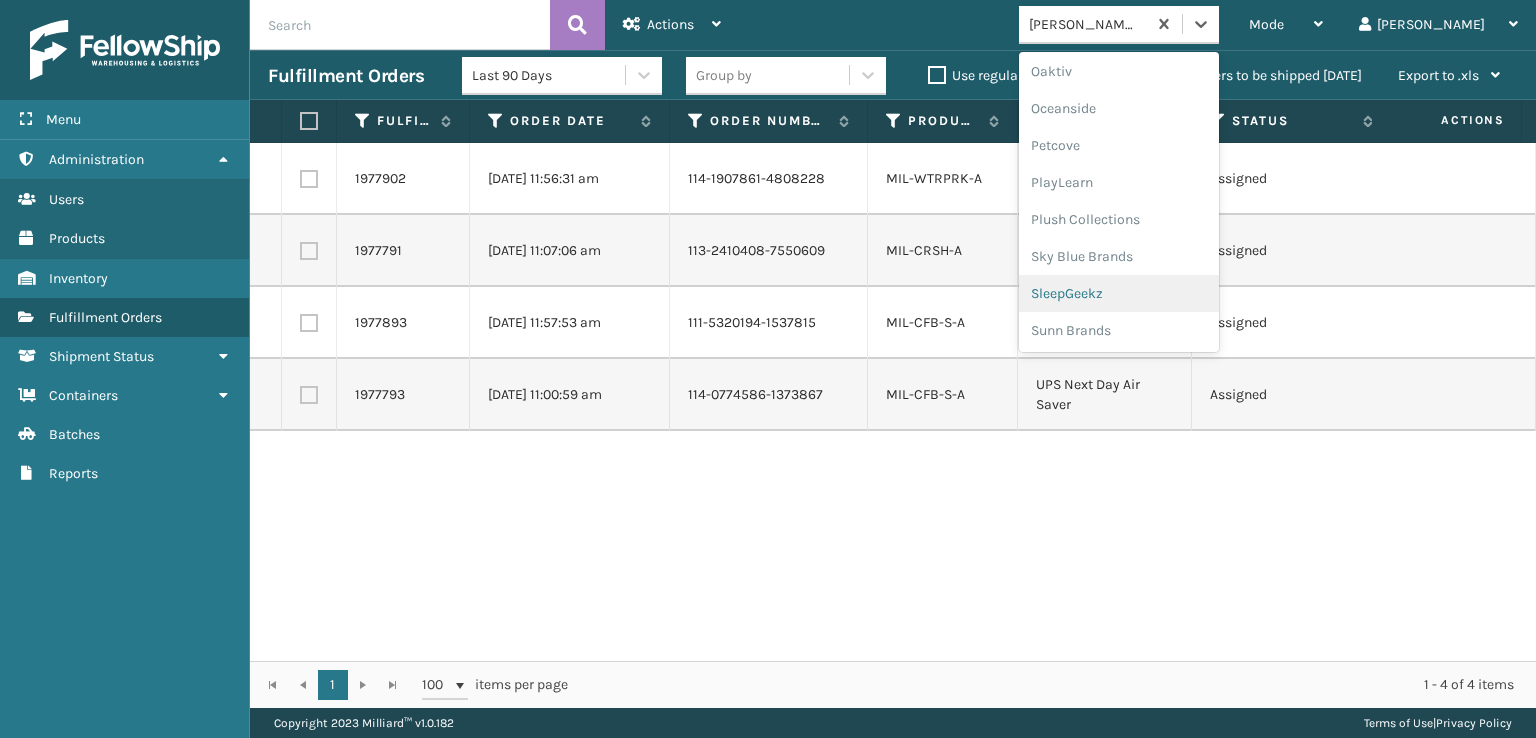 click on "SleepGeekz" at bounding box center [1119, 293] 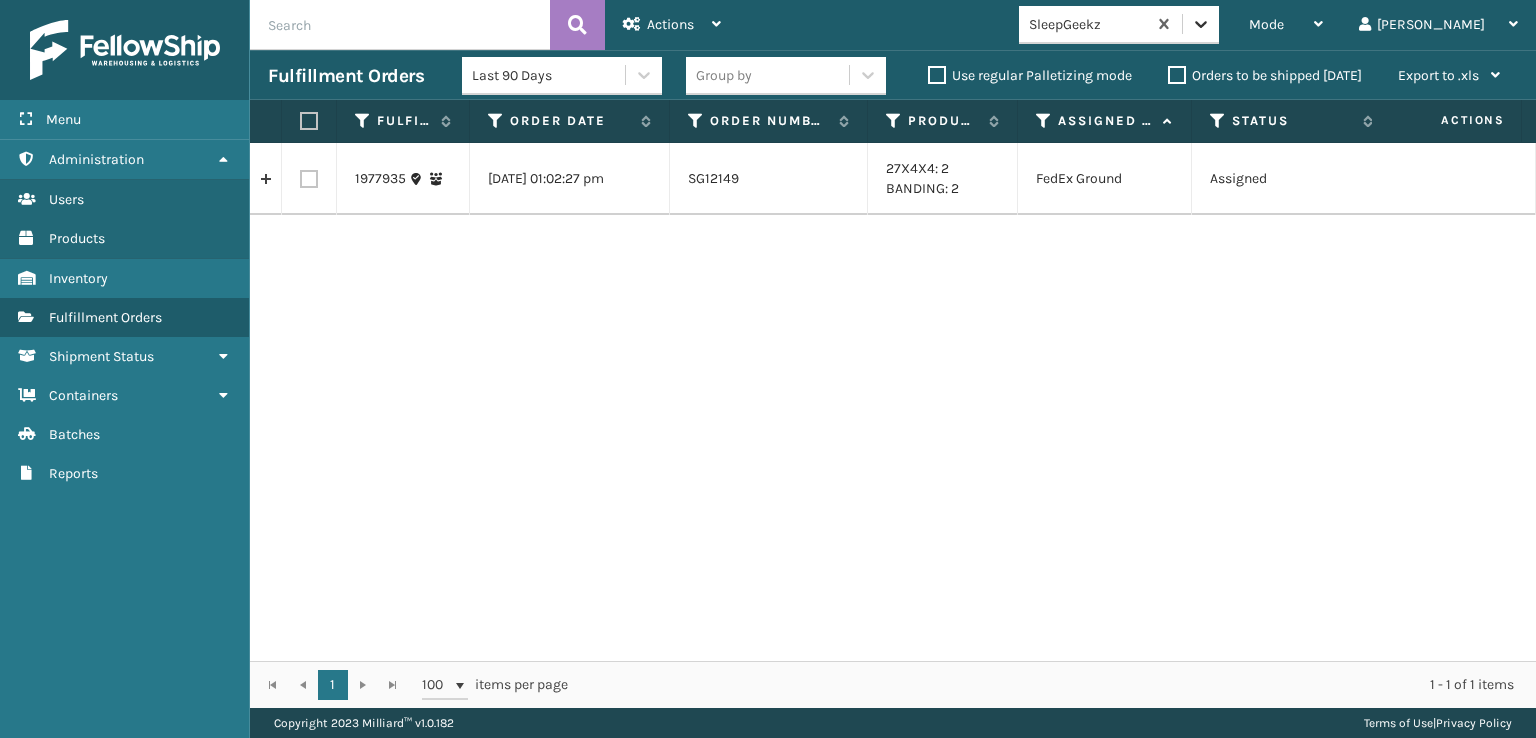 click 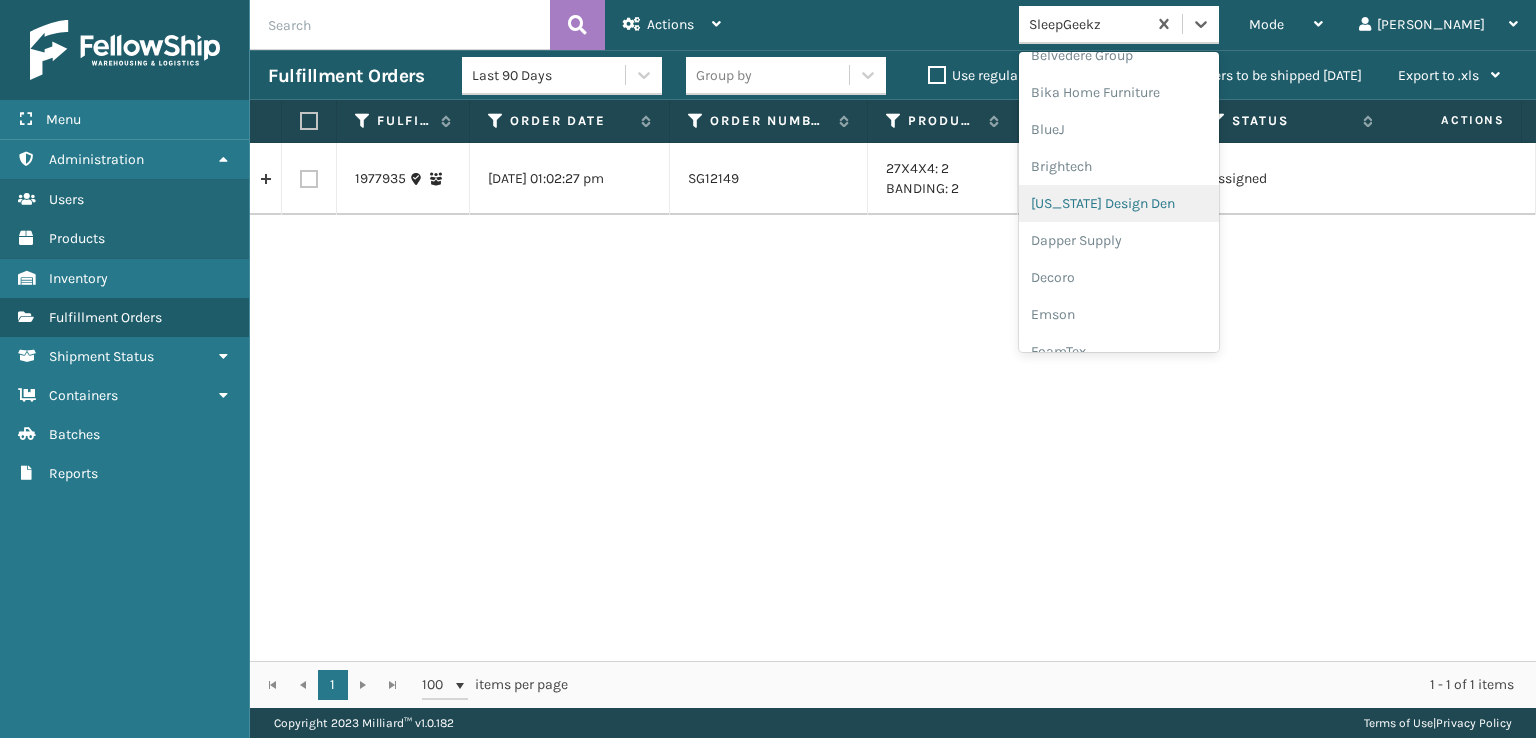 scroll, scrollTop: 200, scrollLeft: 0, axis: vertical 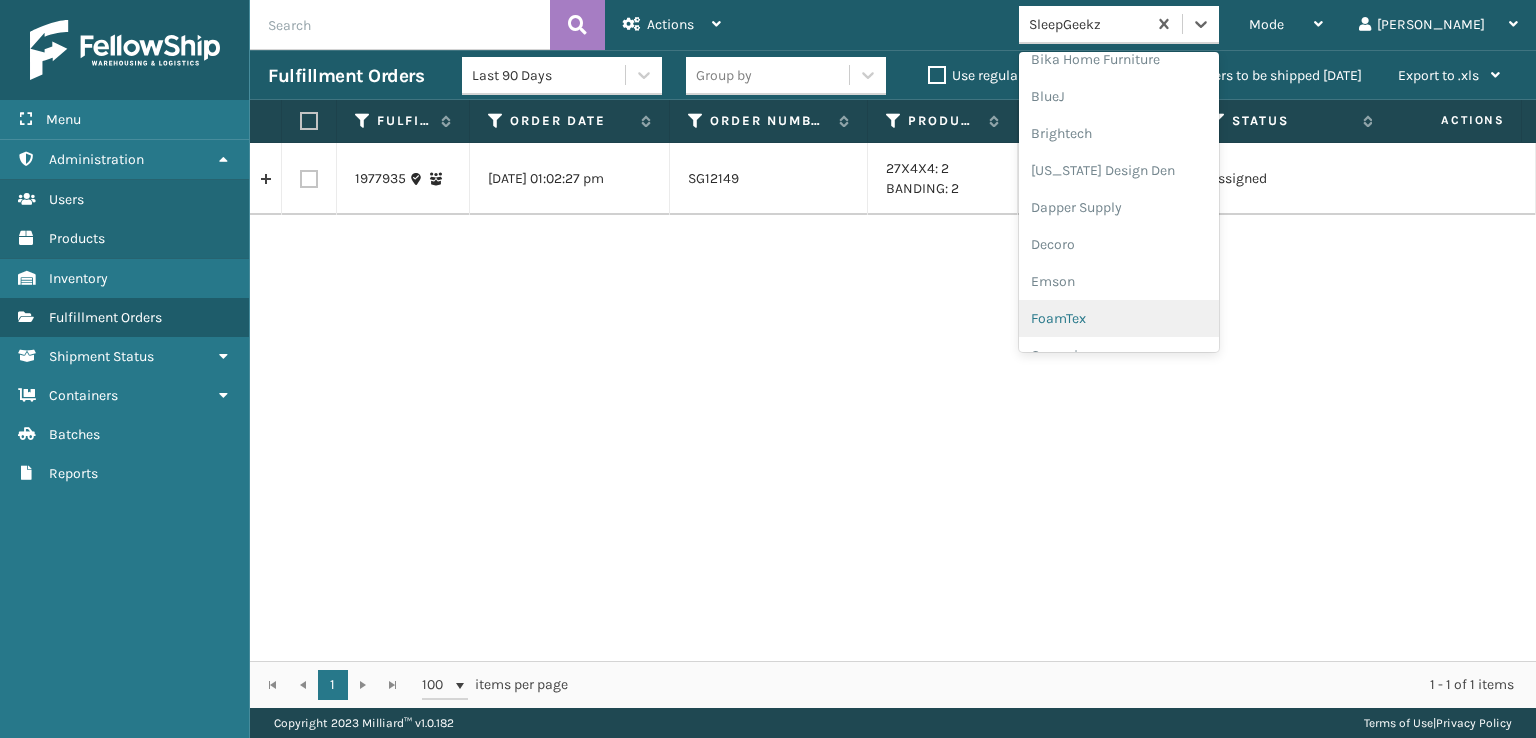 click on "FoamTex" at bounding box center [1119, 318] 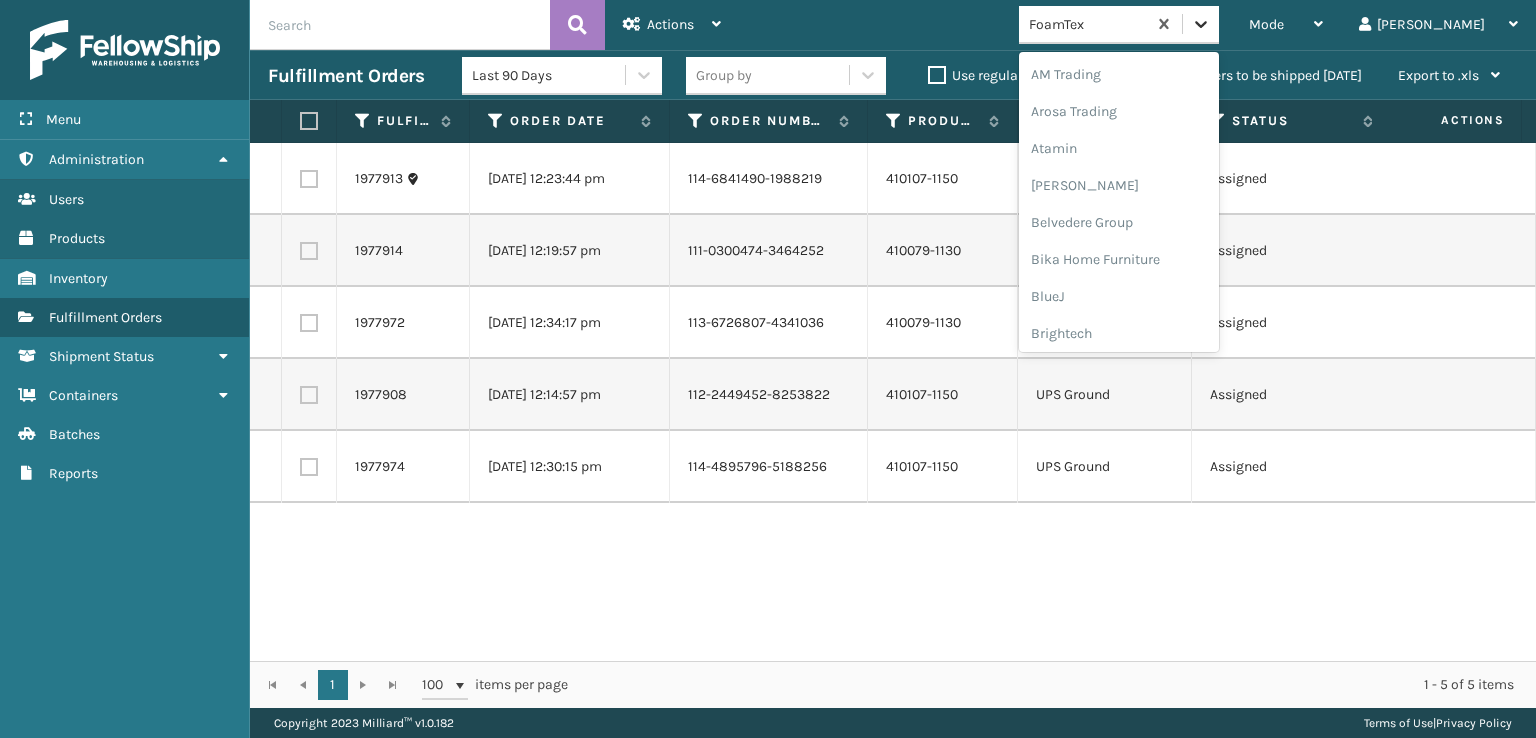click 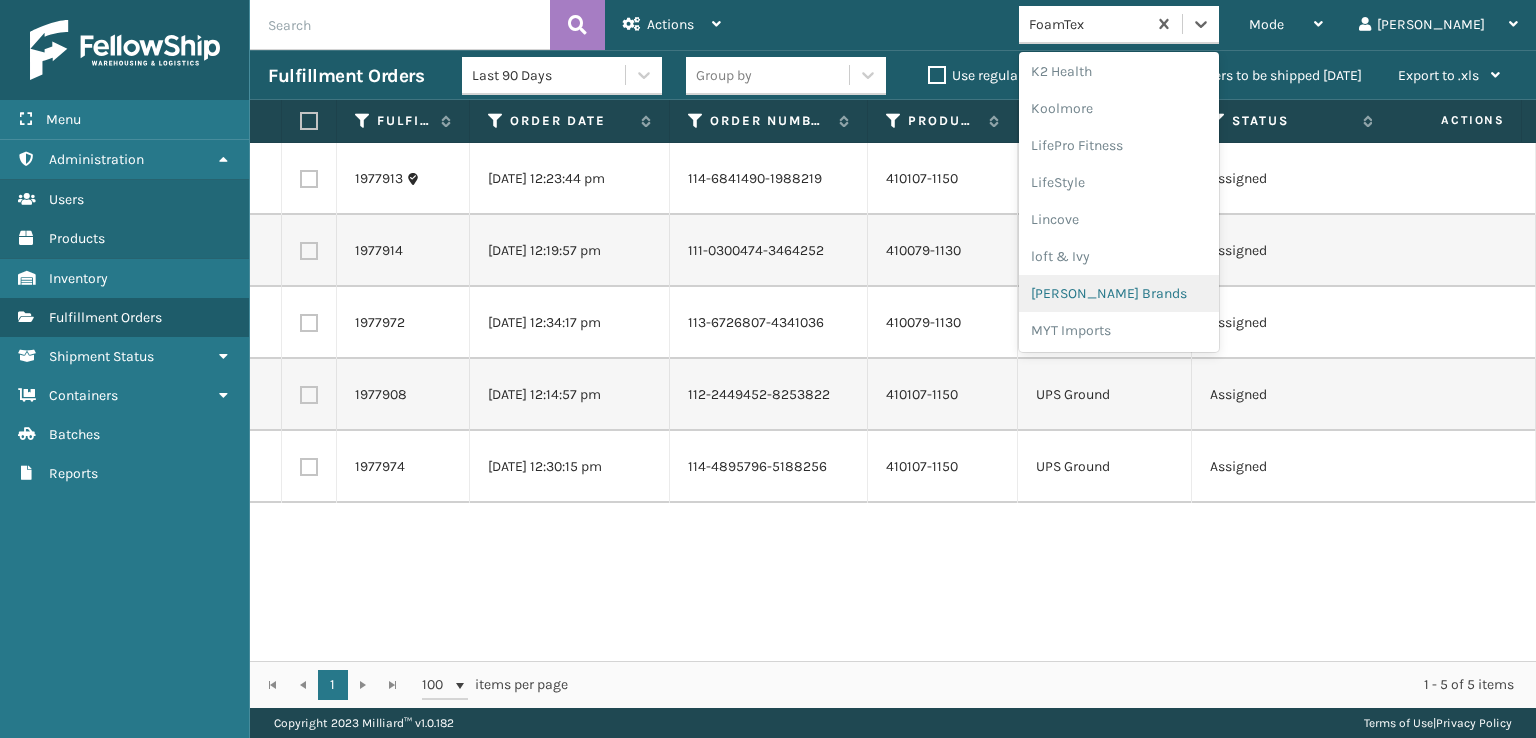 scroll, scrollTop: 928, scrollLeft: 0, axis: vertical 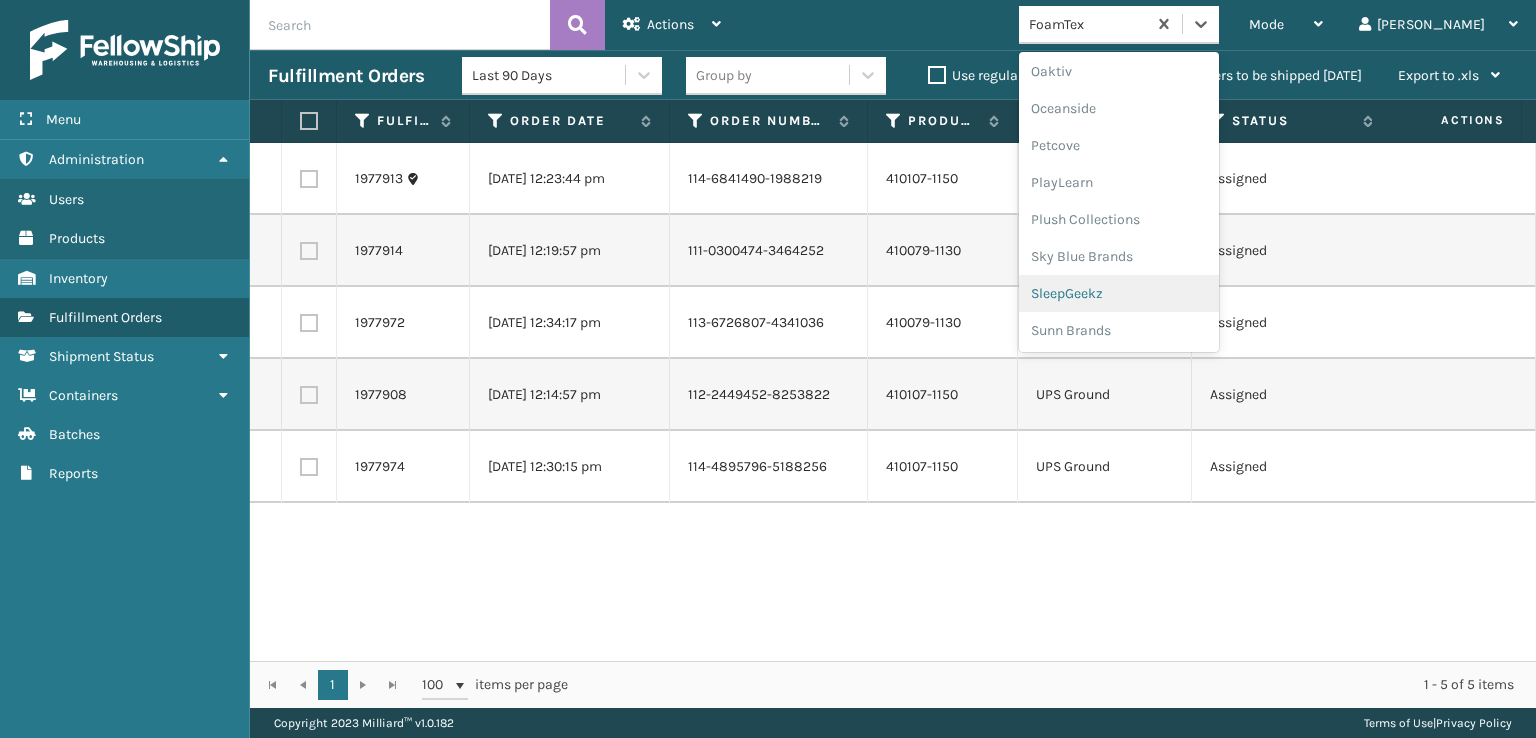 click on "SleepGeekz" at bounding box center (1119, 293) 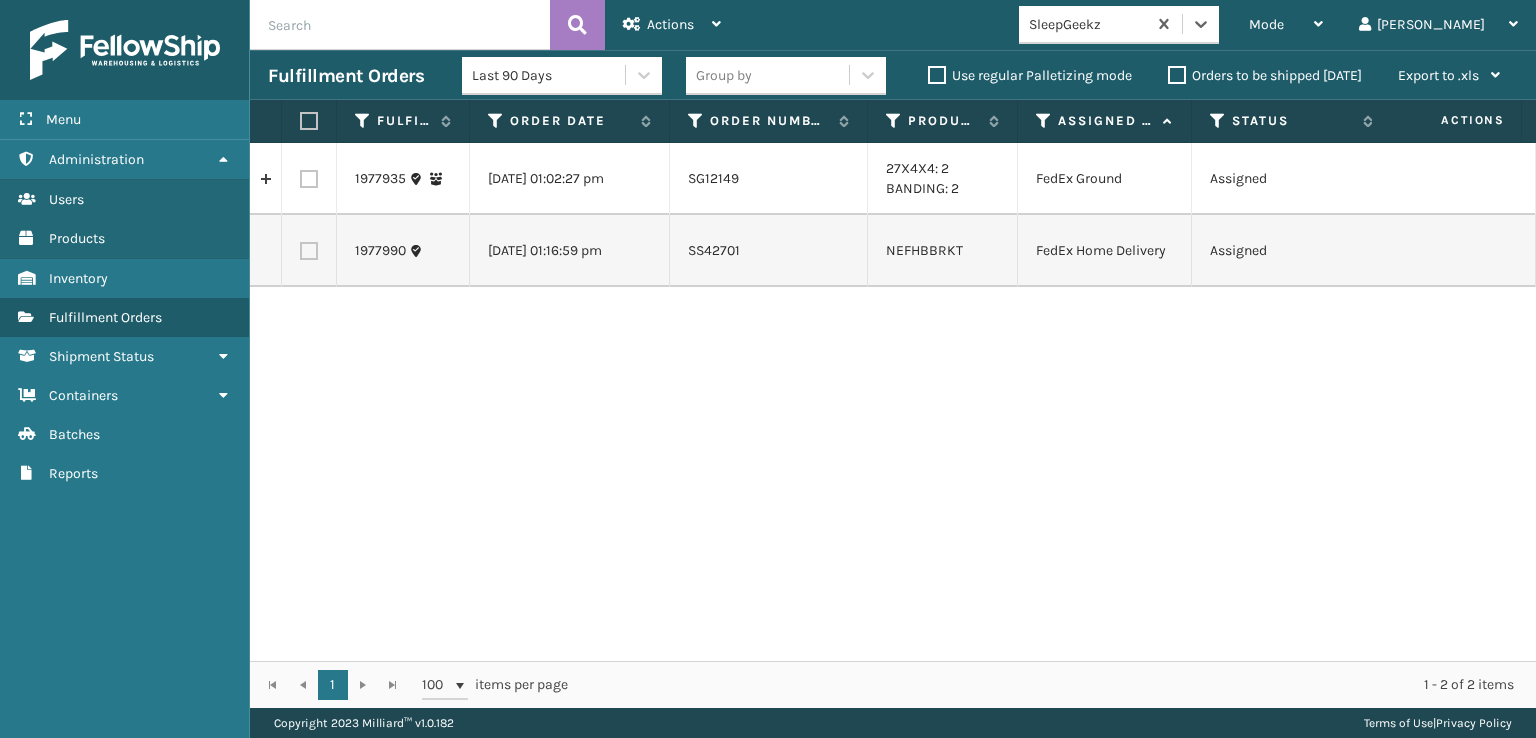 click at bounding box center (309, 251) 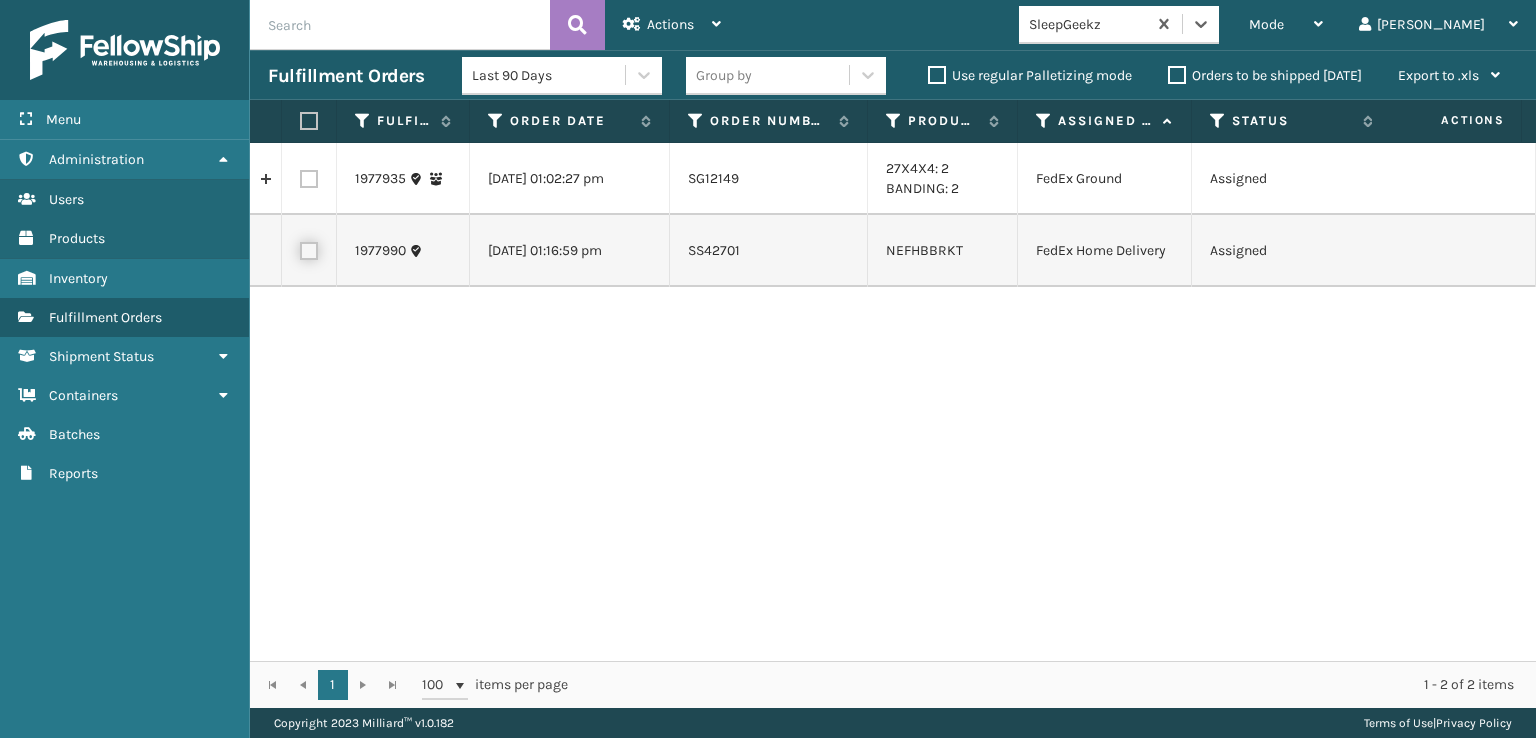 click at bounding box center (300, 248) 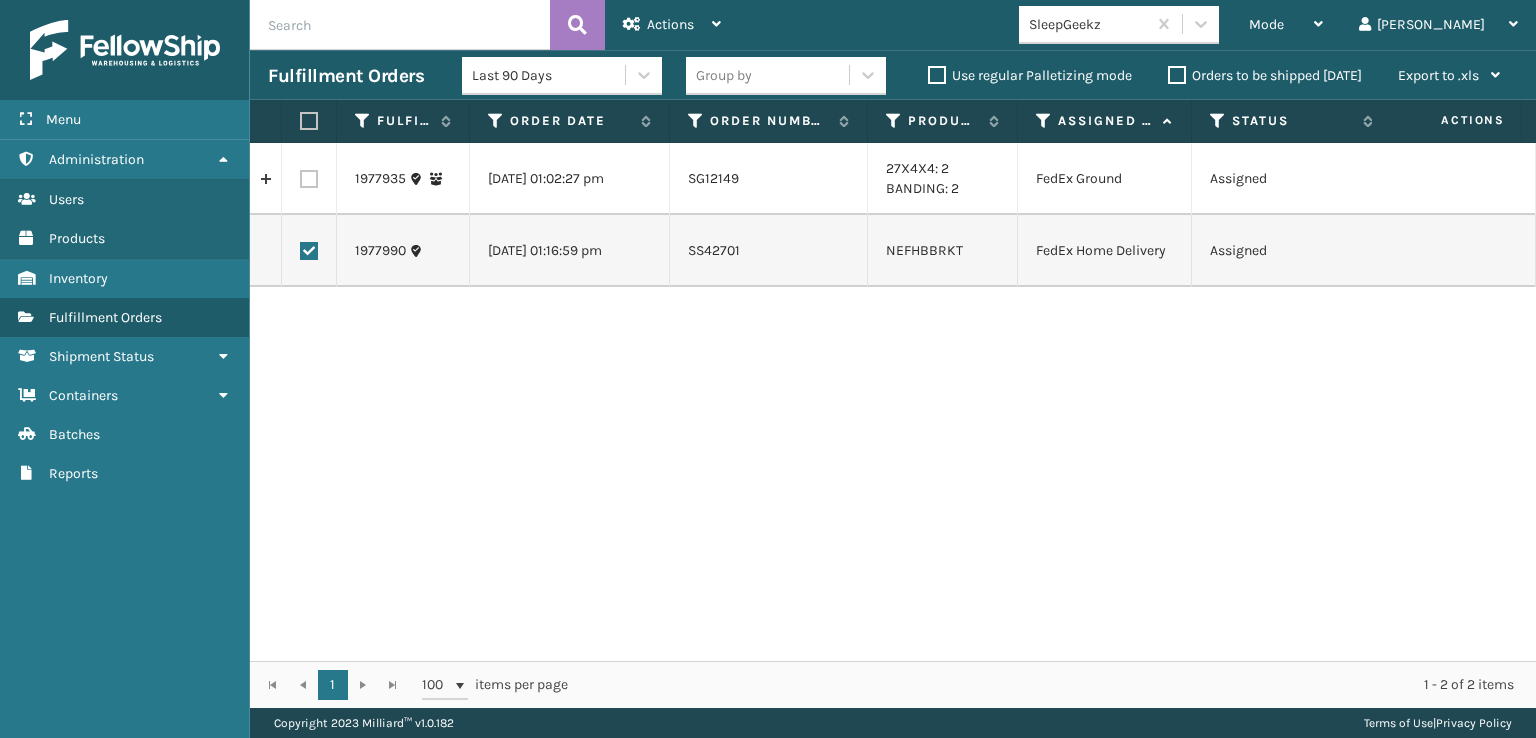 click at bounding box center (309, 179) 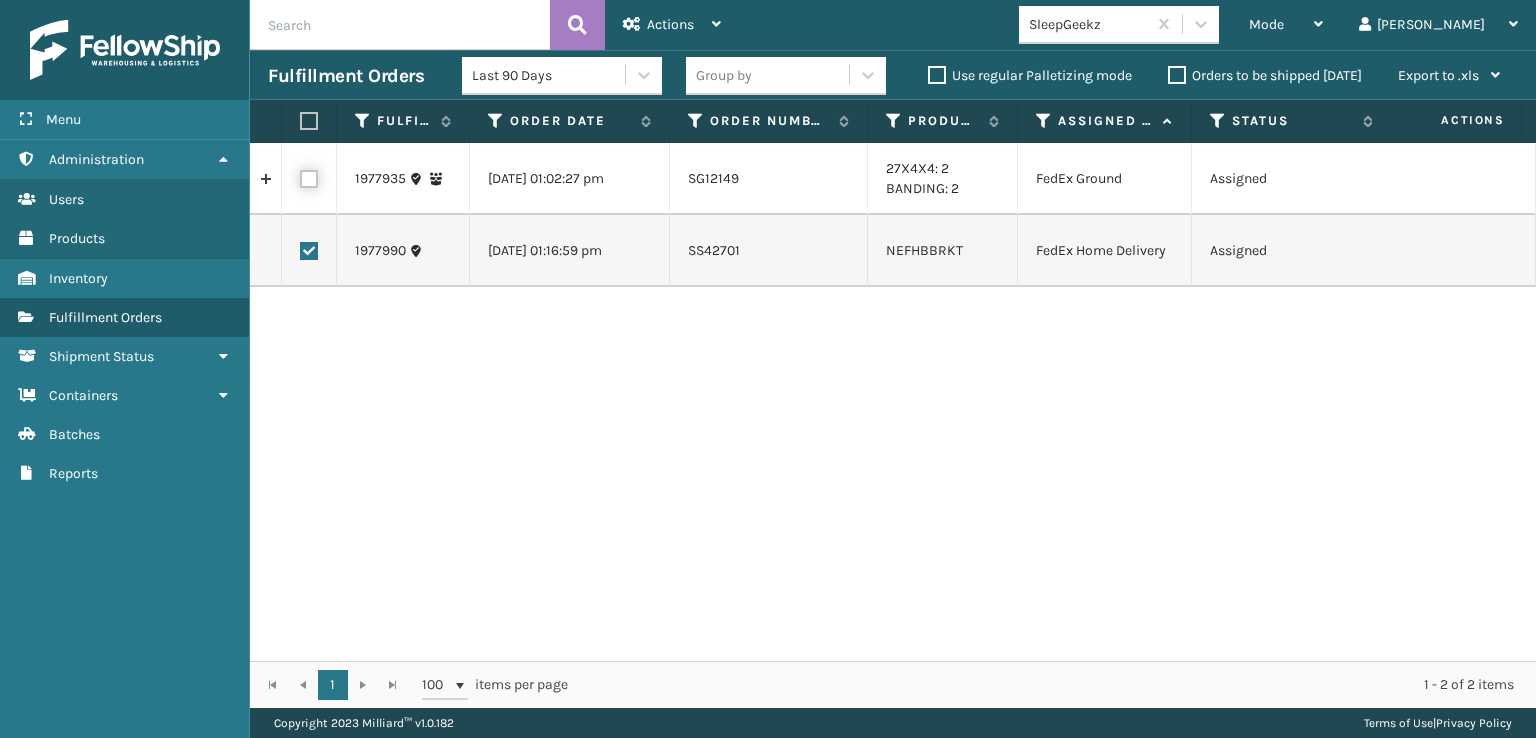 click at bounding box center (300, 176) 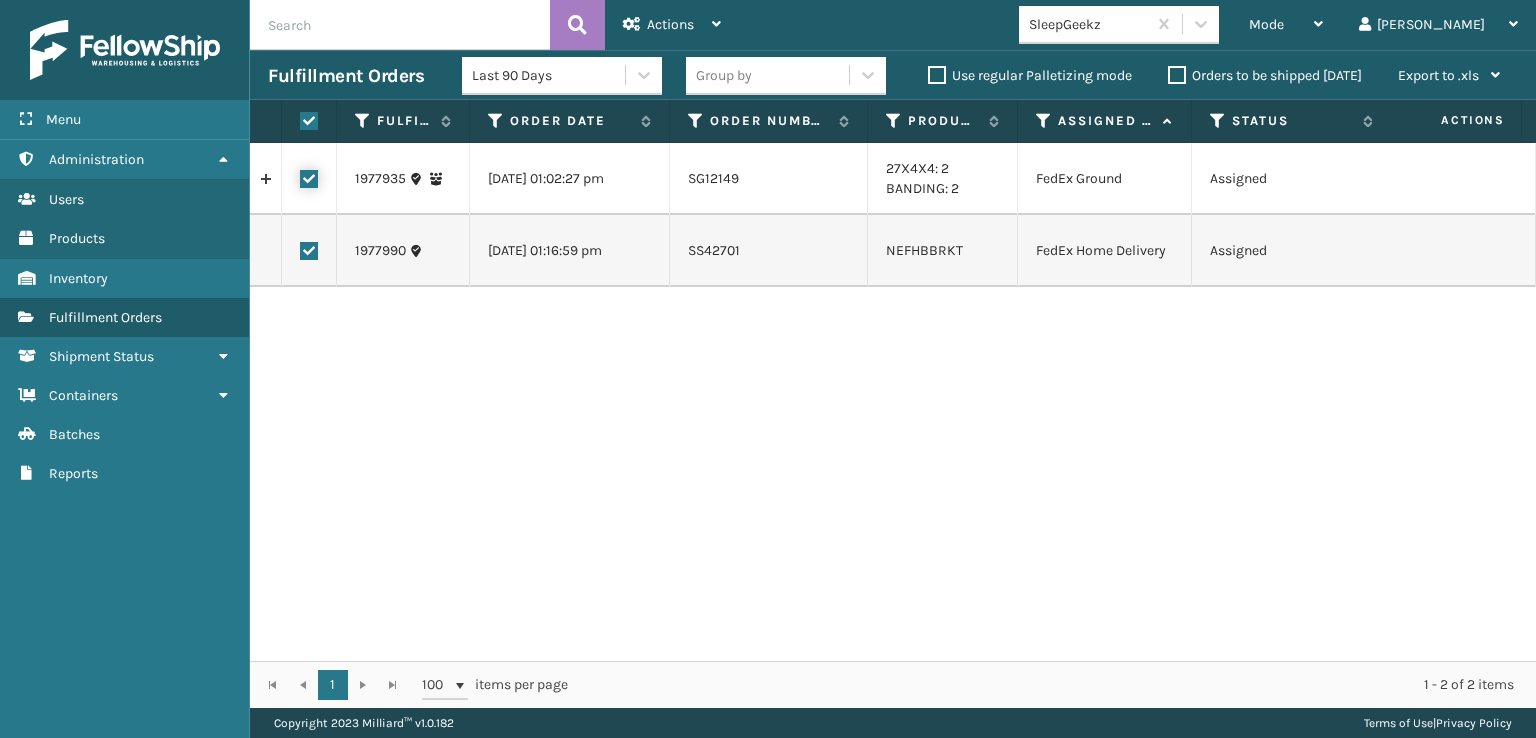 checkbox on "true" 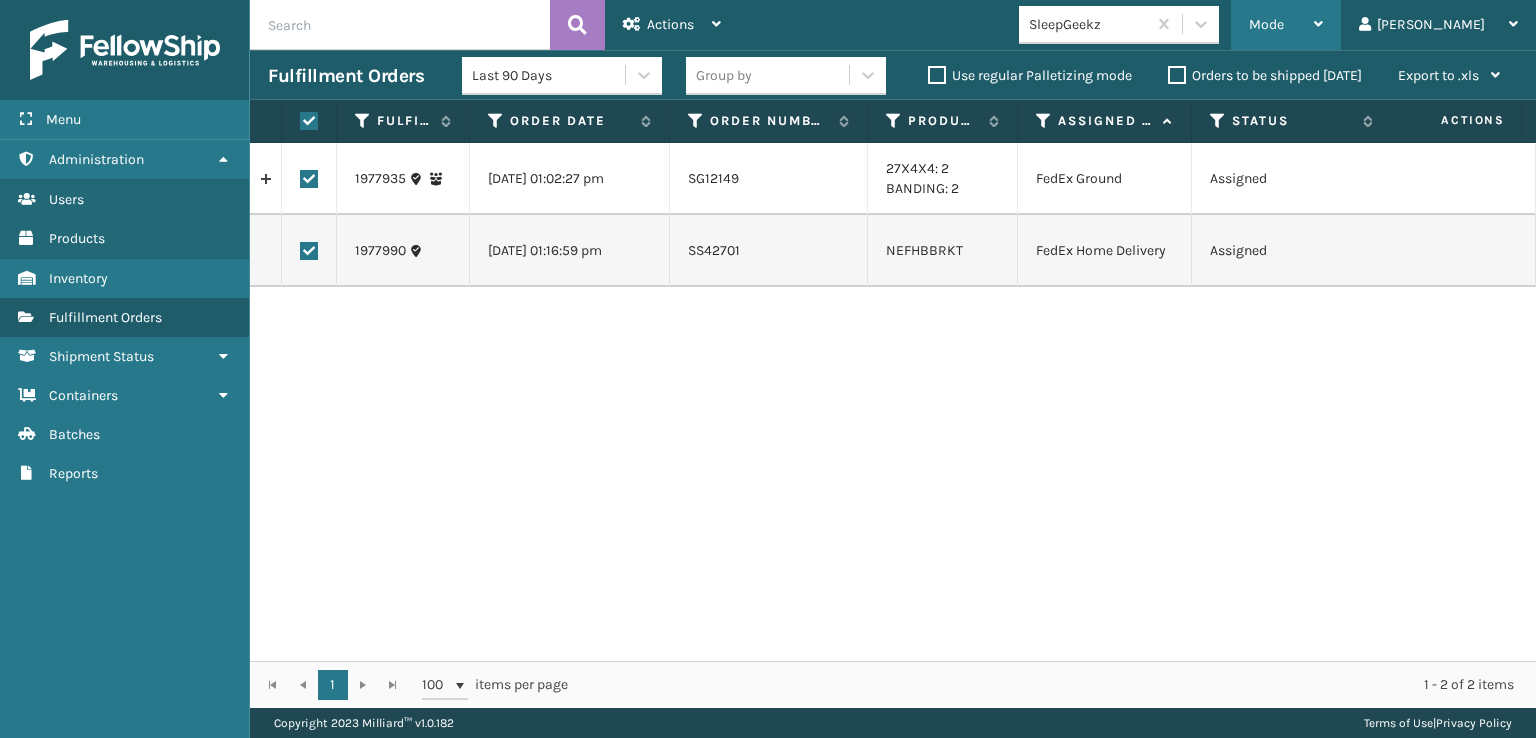 click on "Mode" at bounding box center (1266, 24) 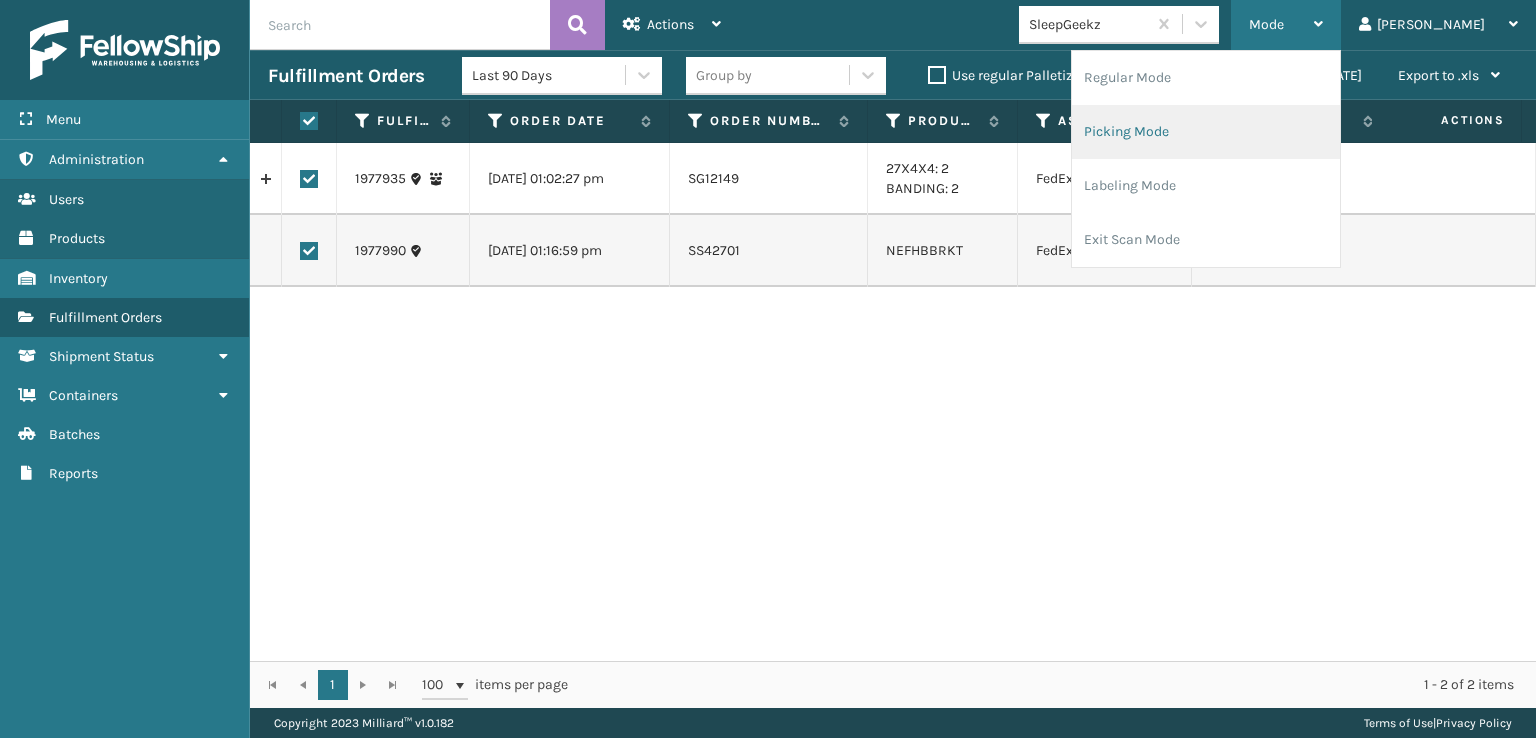 click on "Picking Mode" at bounding box center [1206, 132] 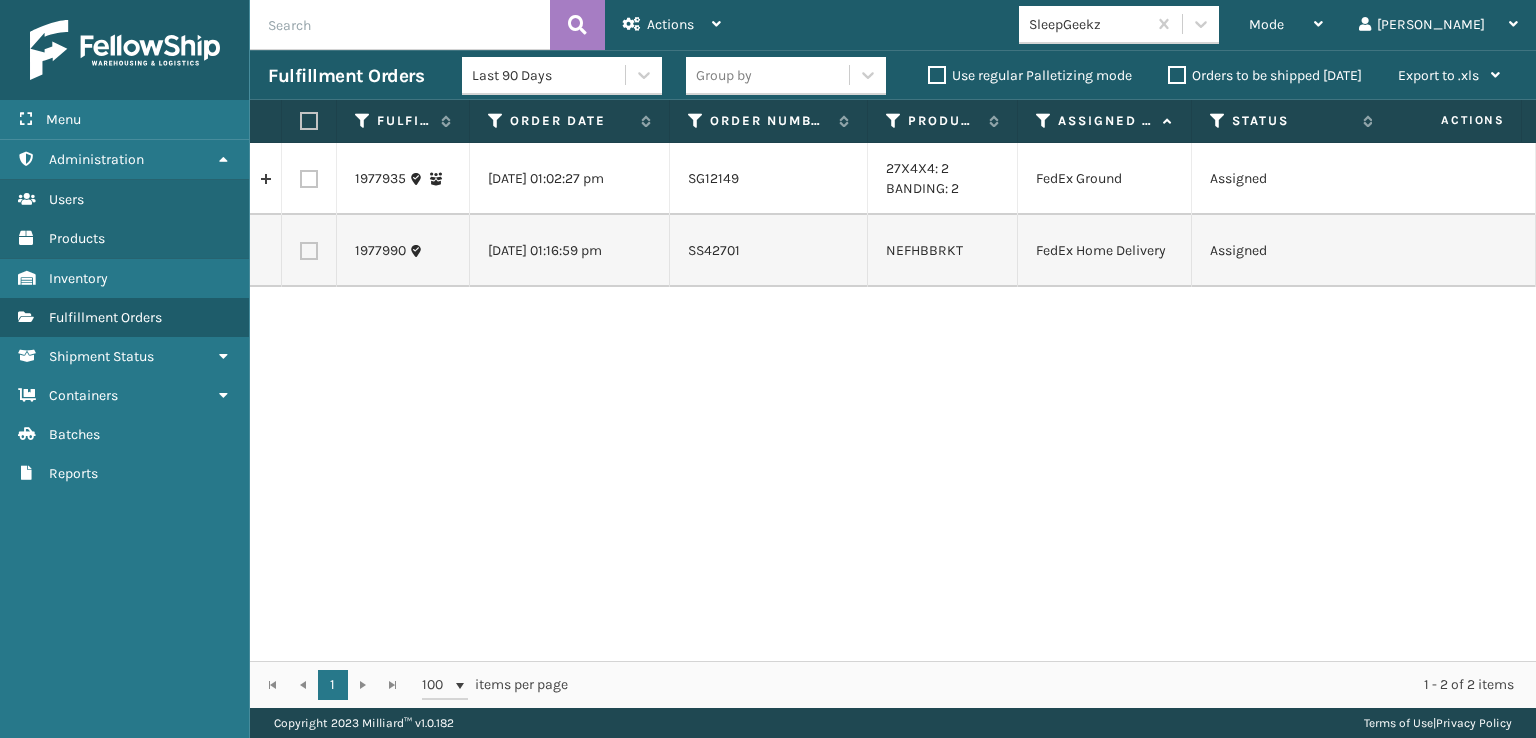 click at bounding box center [309, 121] 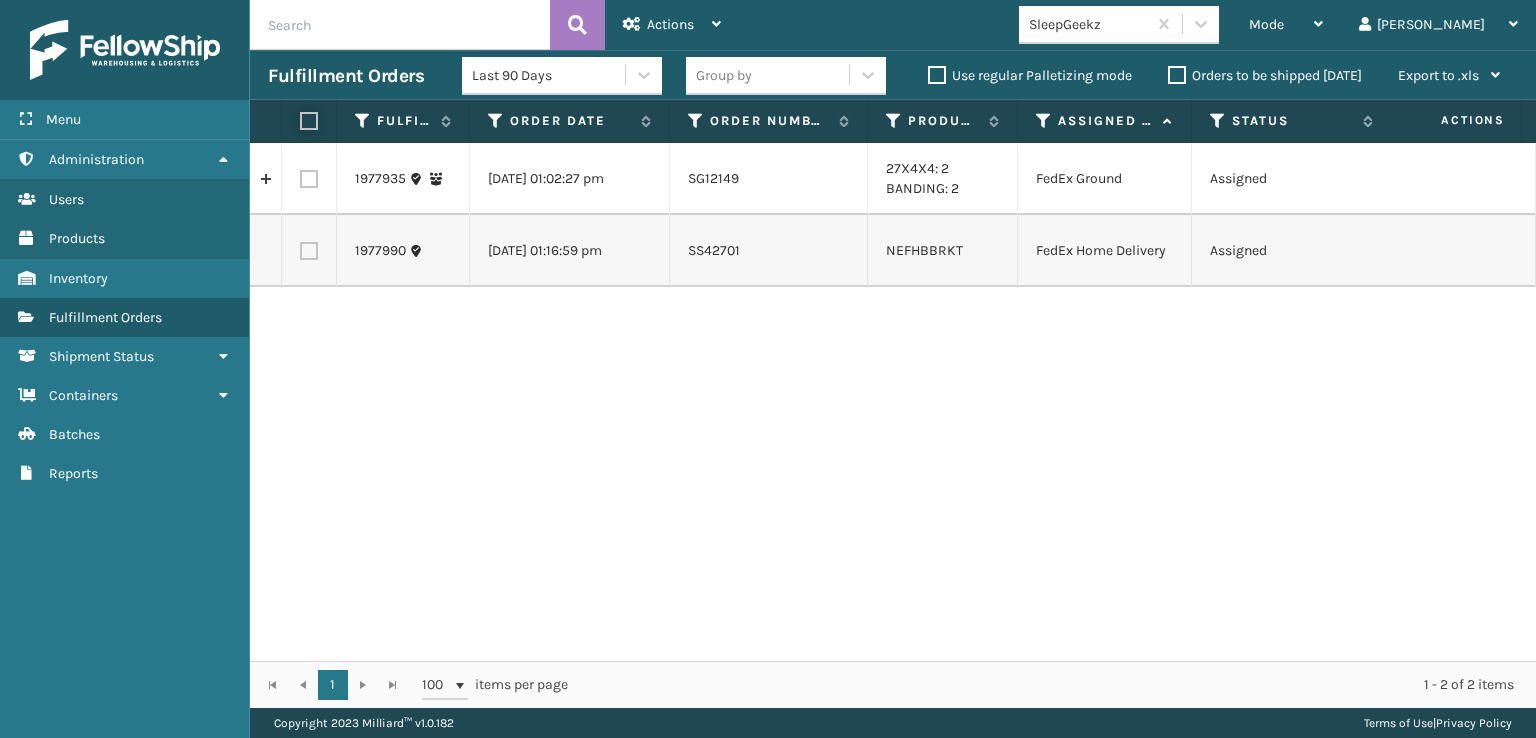 click at bounding box center (300, 121) 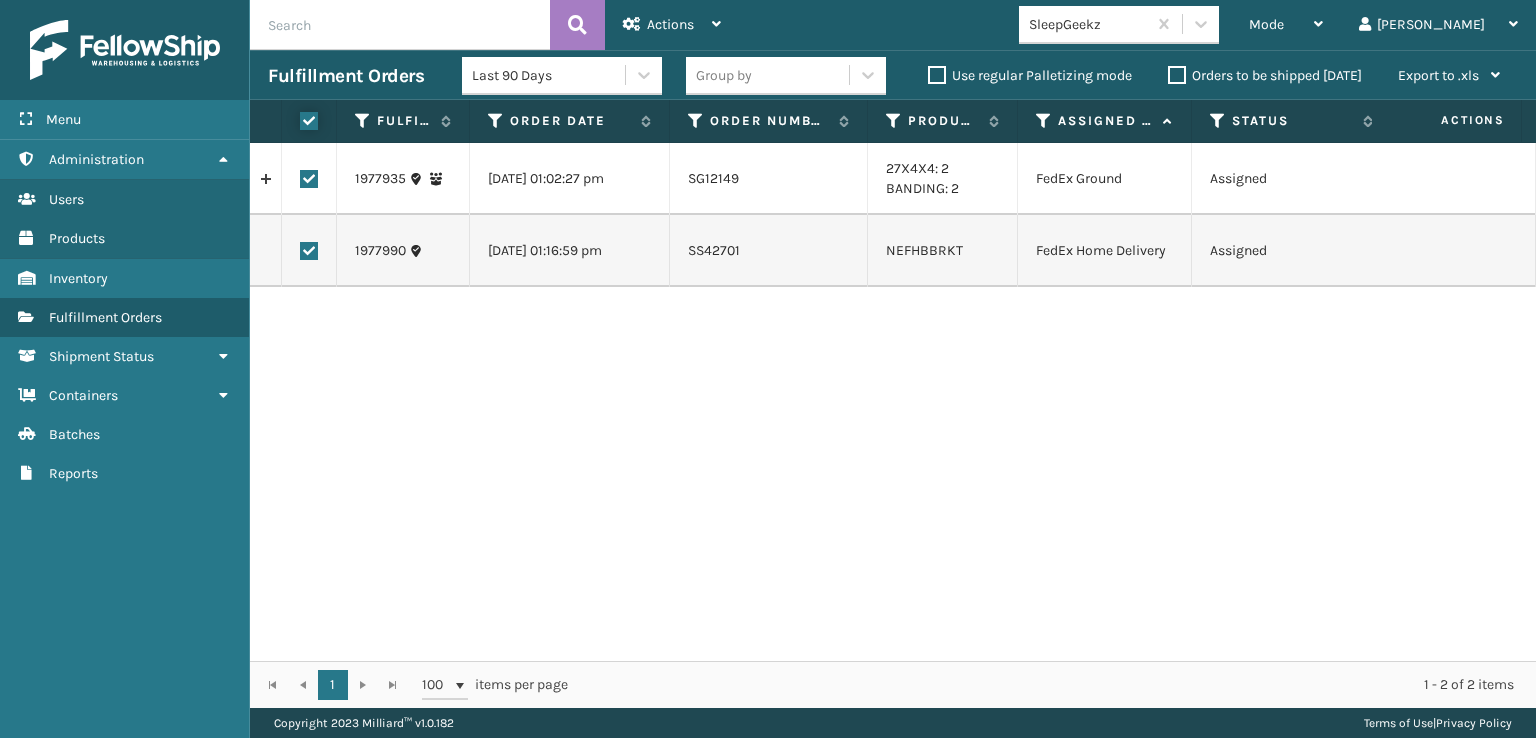 checkbox on "true" 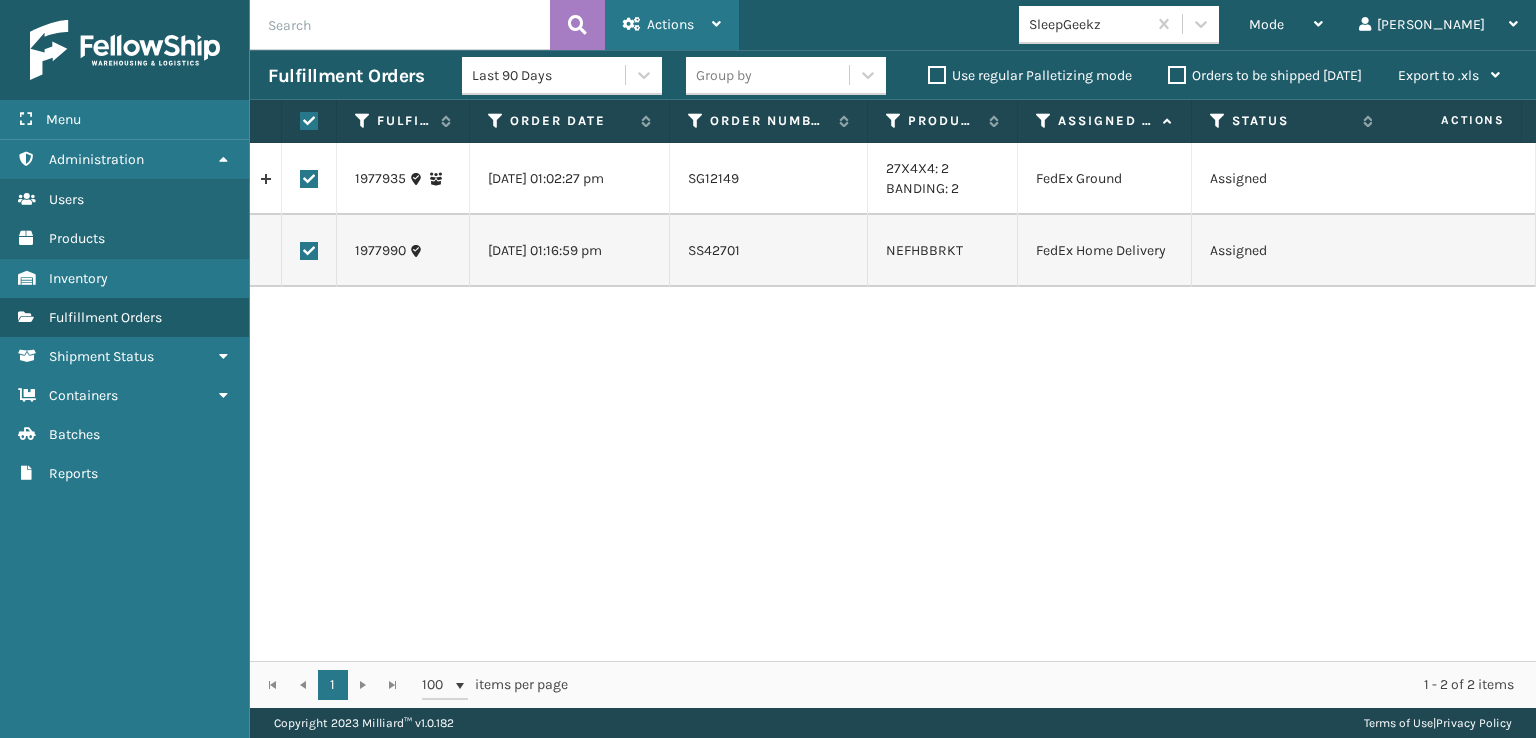 click on "Actions" at bounding box center (672, 25) 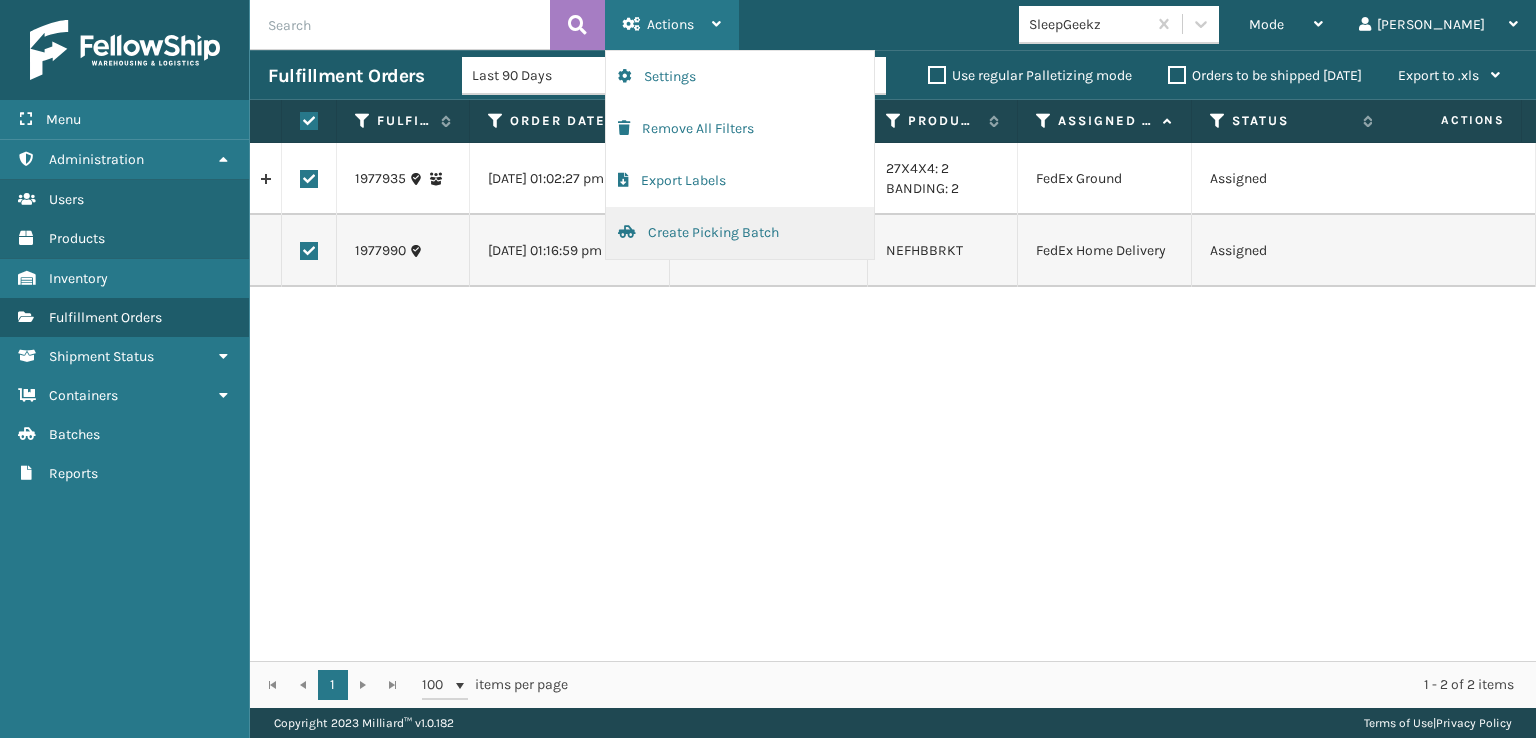 click on "Create Picking Batch" at bounding box center [740, 233] 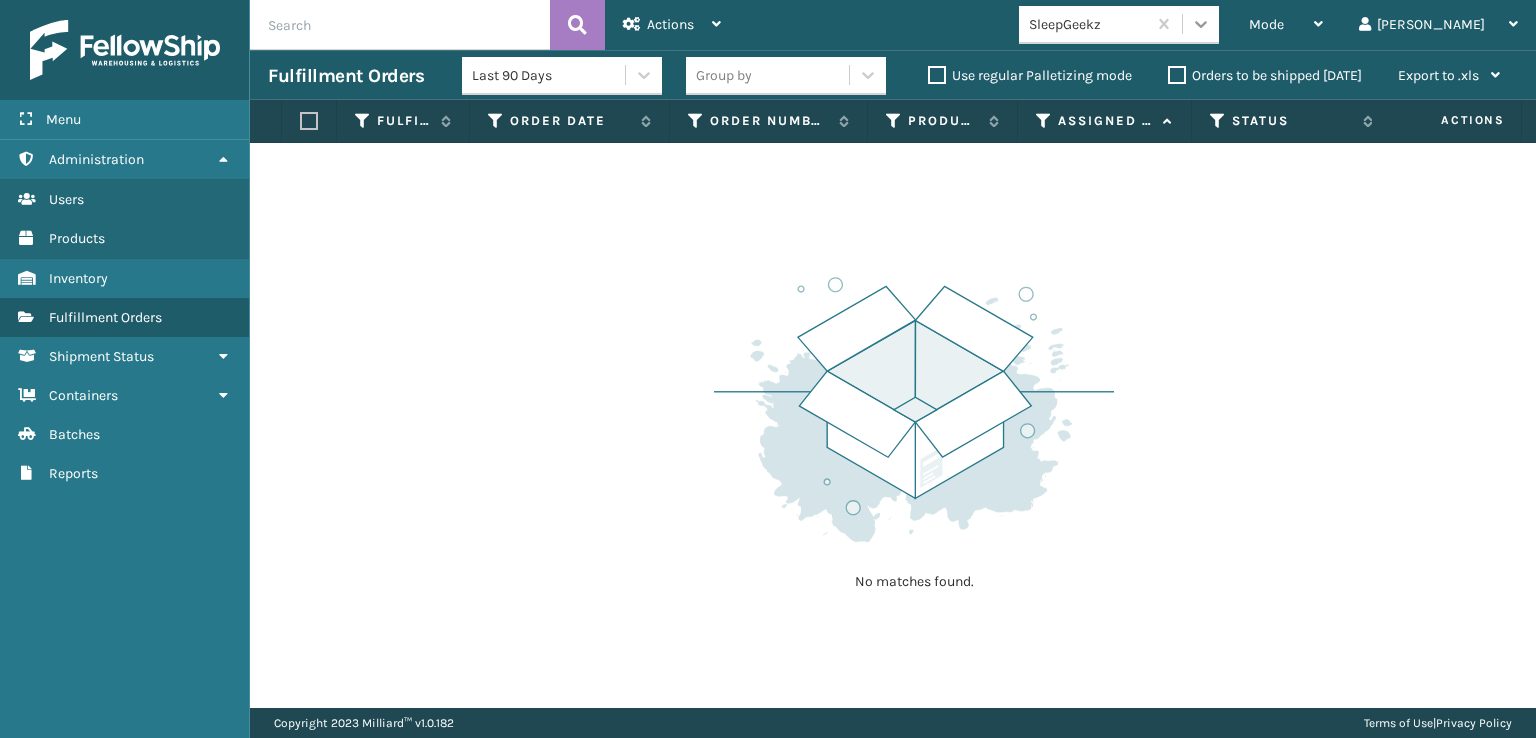 click 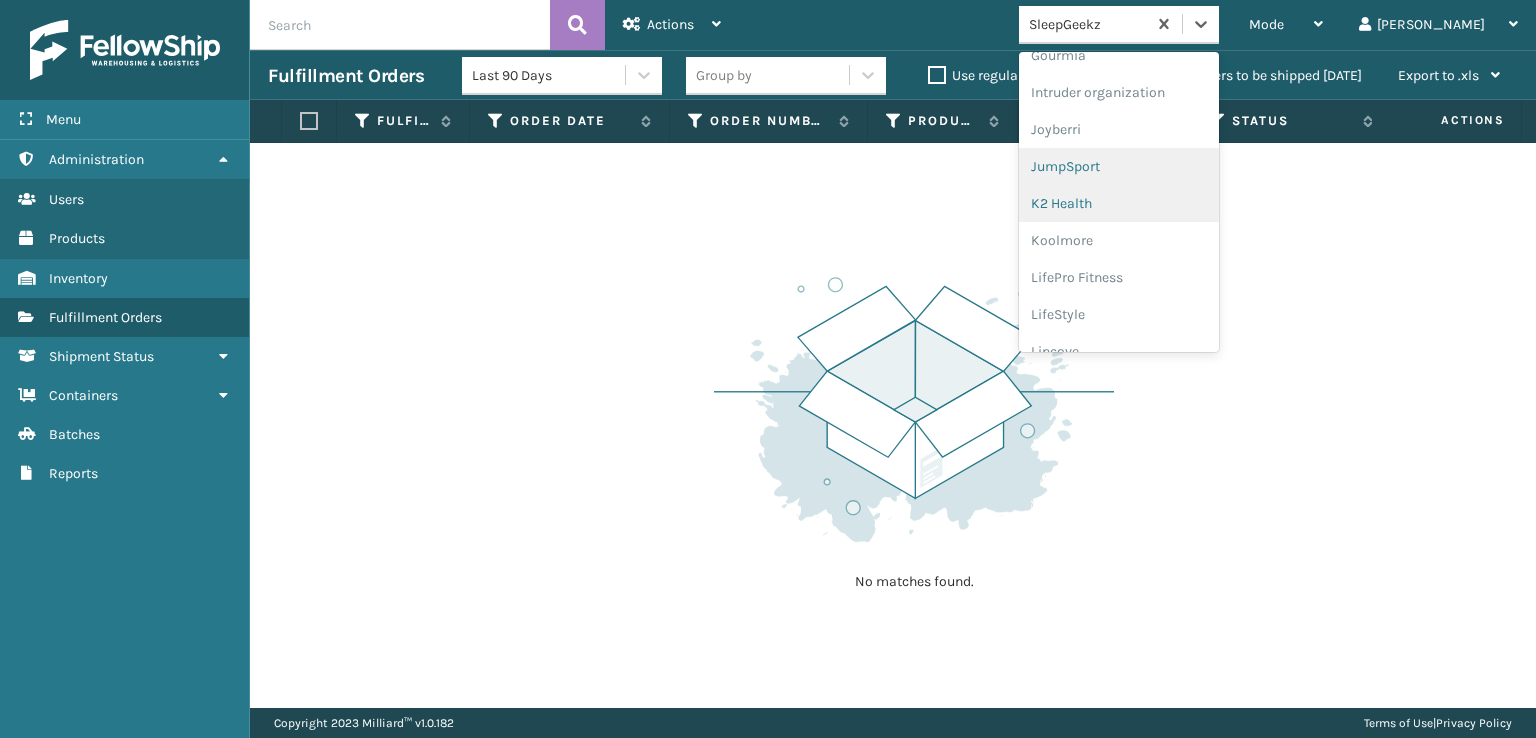 scroll, scrollTop: 400, scrollLeft: 0, axis: vertical 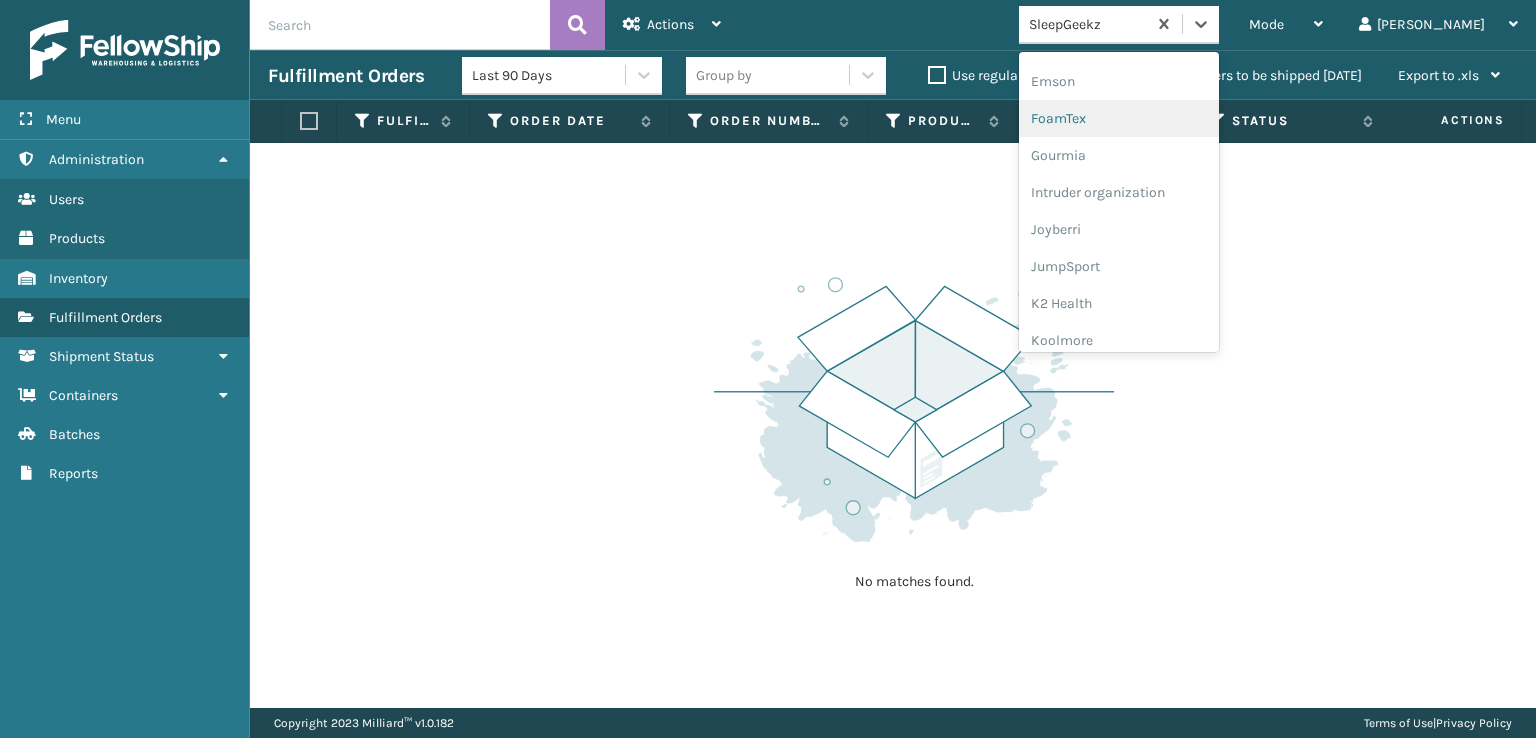 click on "FoamTex" at bounding box center [1119, 118] 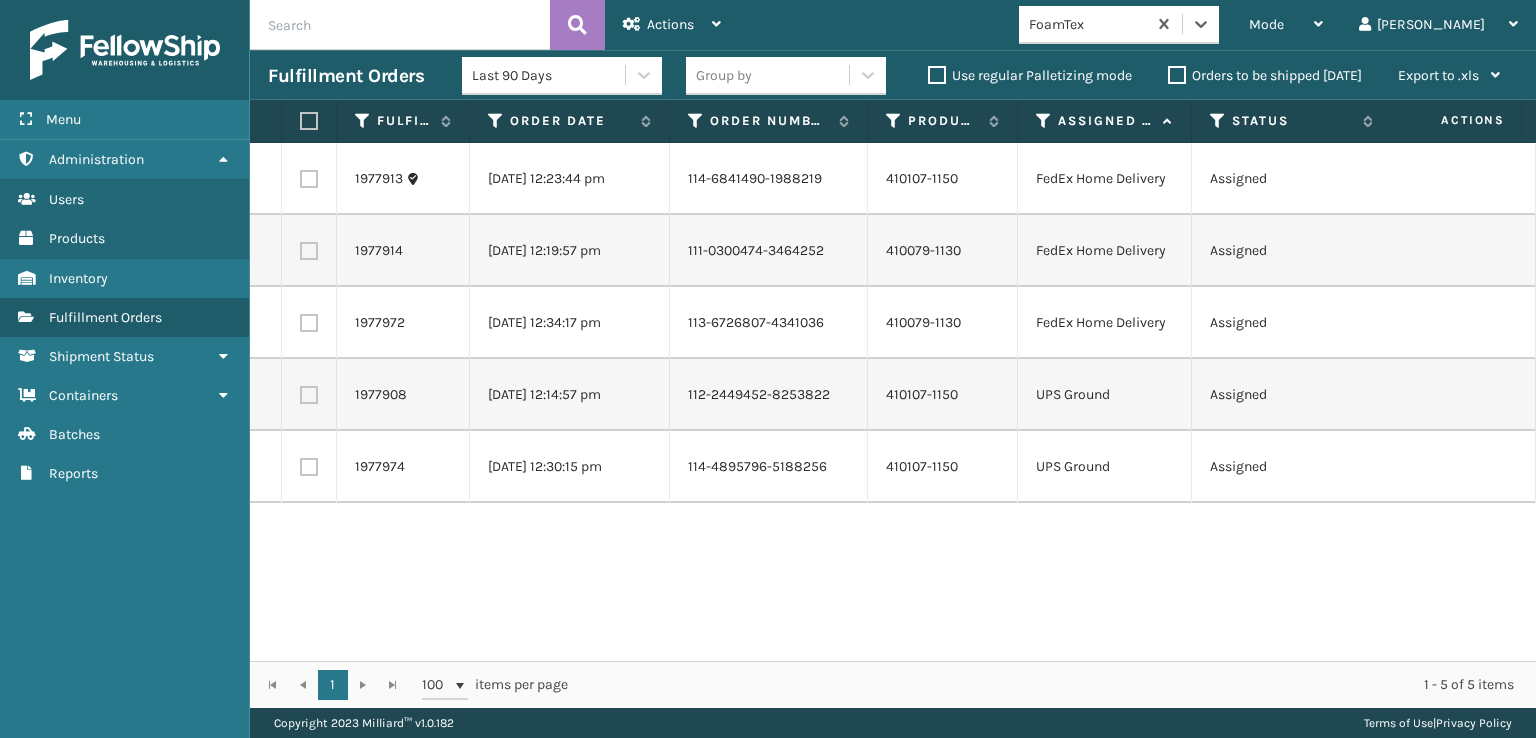 click at bounding box center [309, 121] 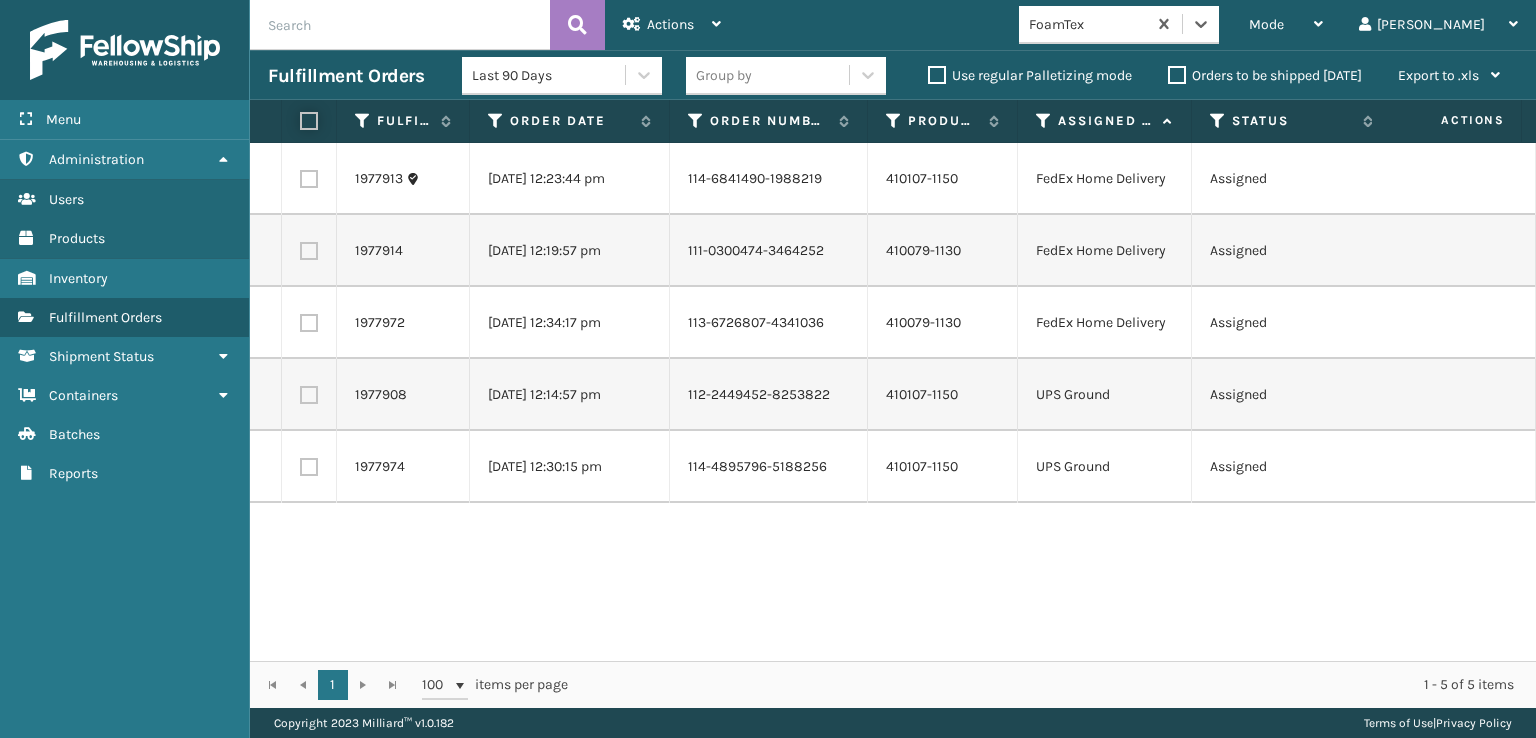 click at bounding box center [300, 121] 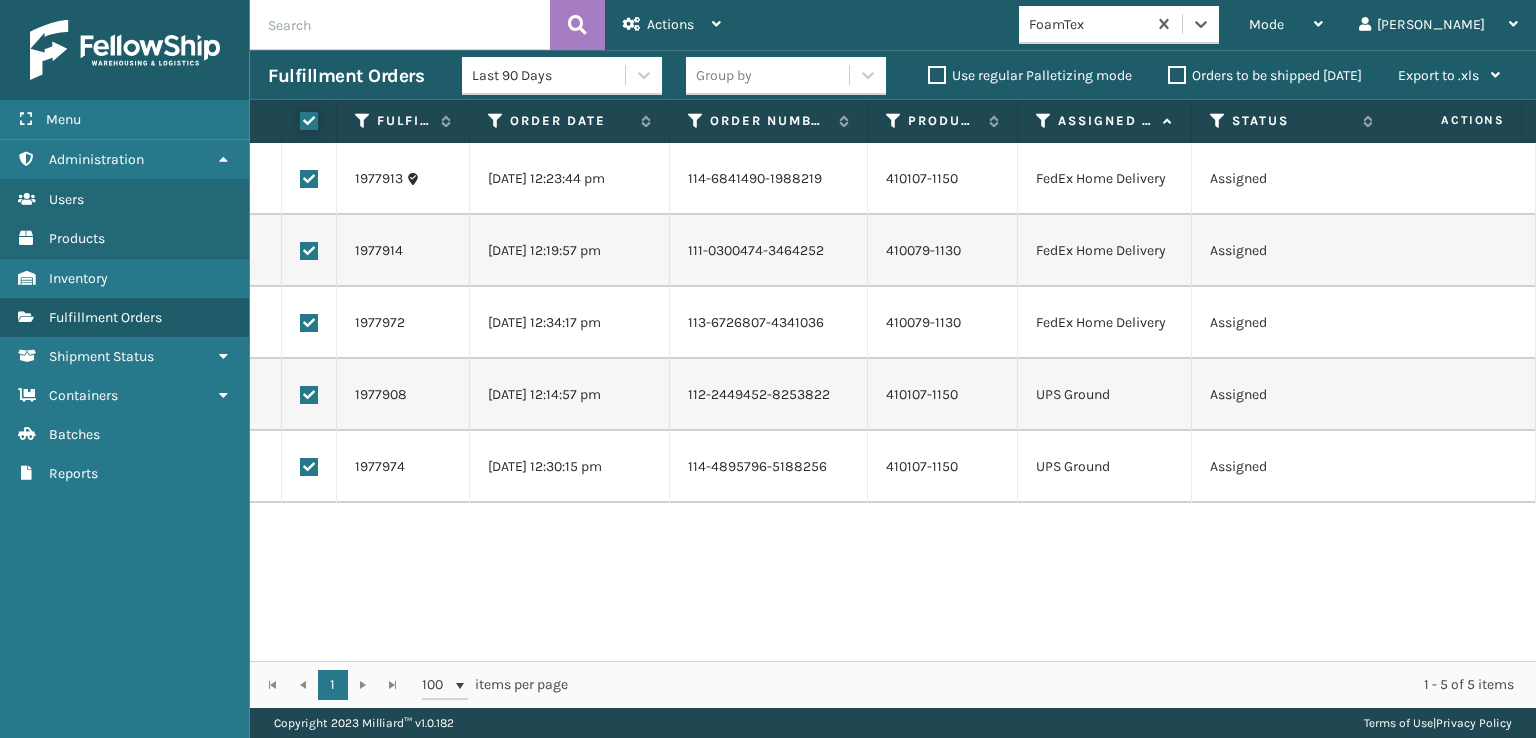 checkbox on "true" 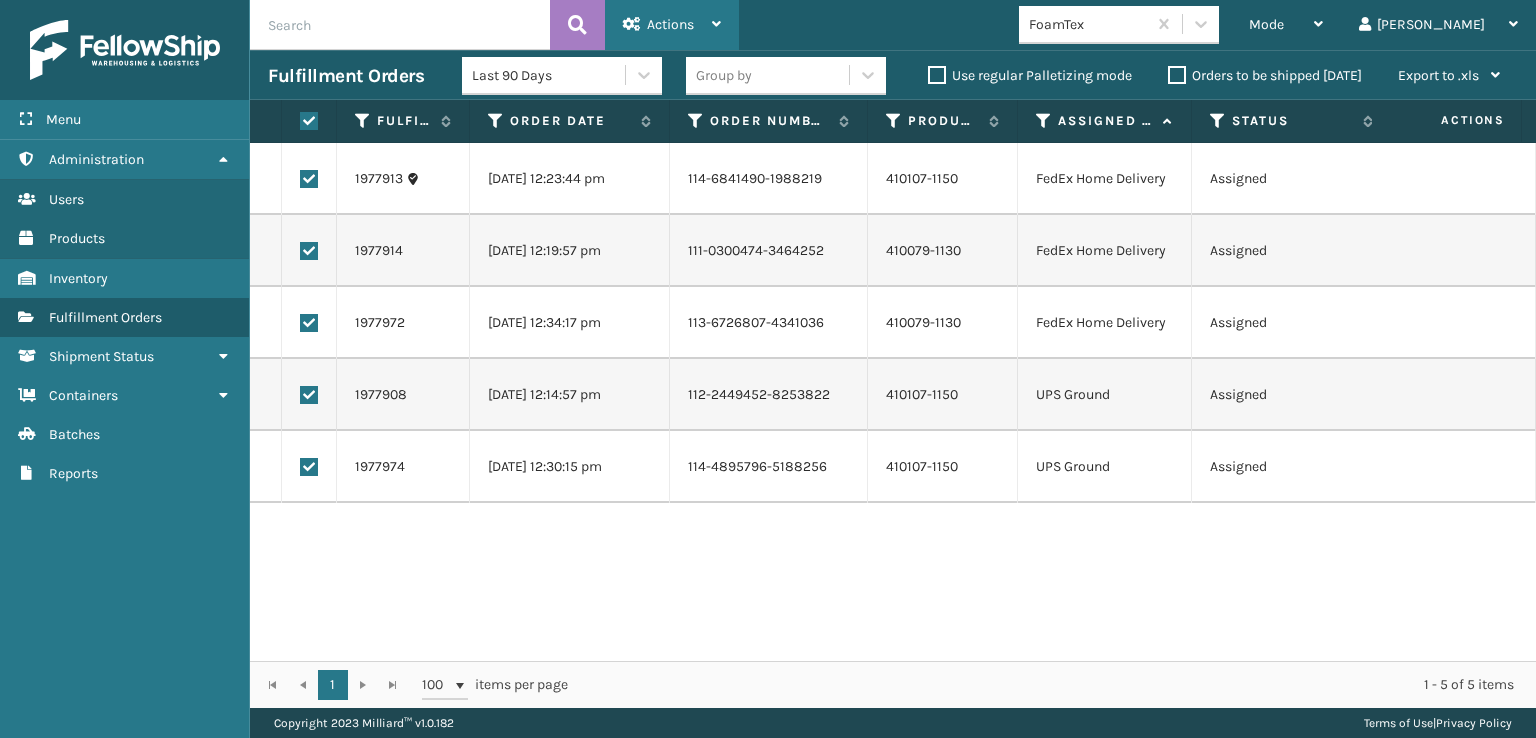 click on "Actions" at bounding box center (670, 24) 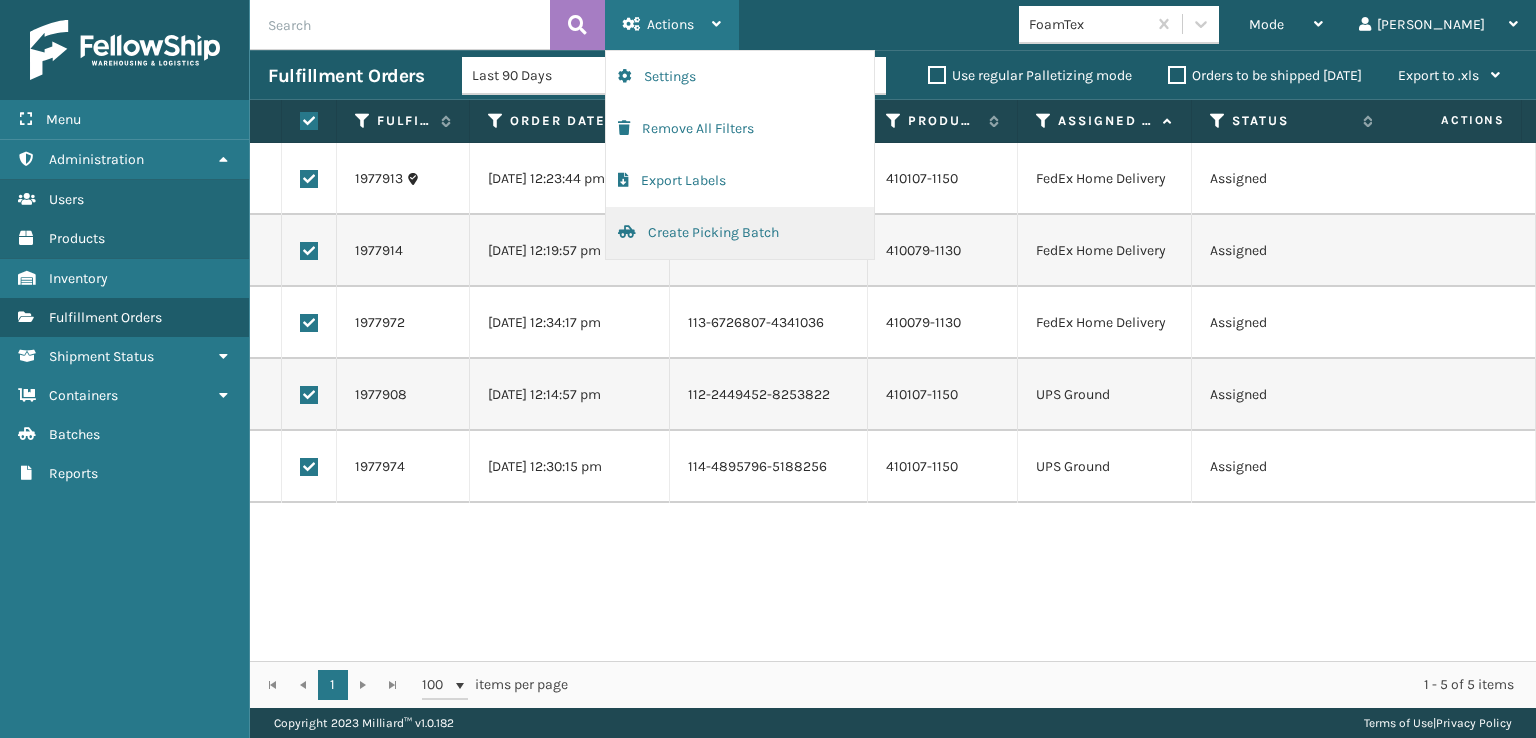 click on "Create Picking Batch" at bounding box center [740, 233] 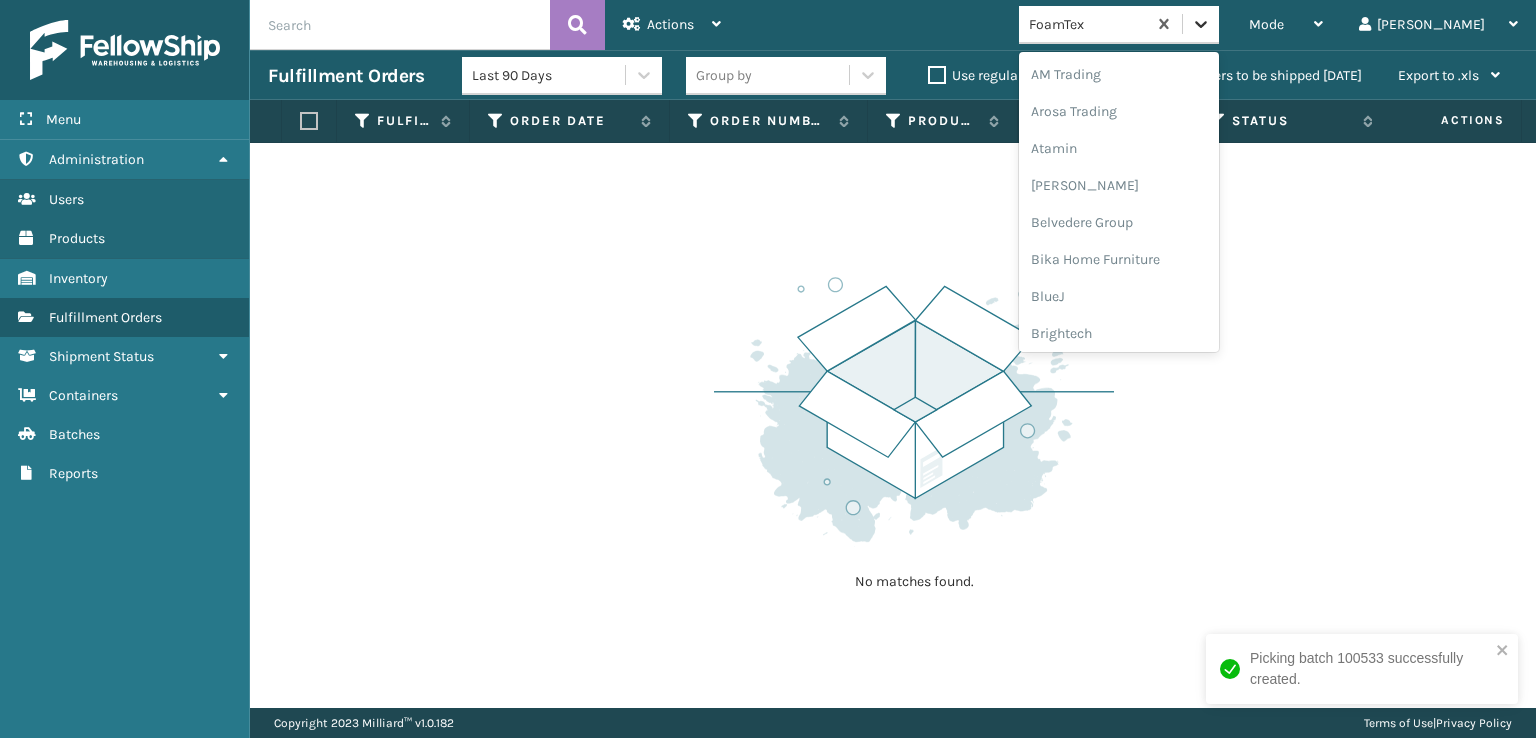click 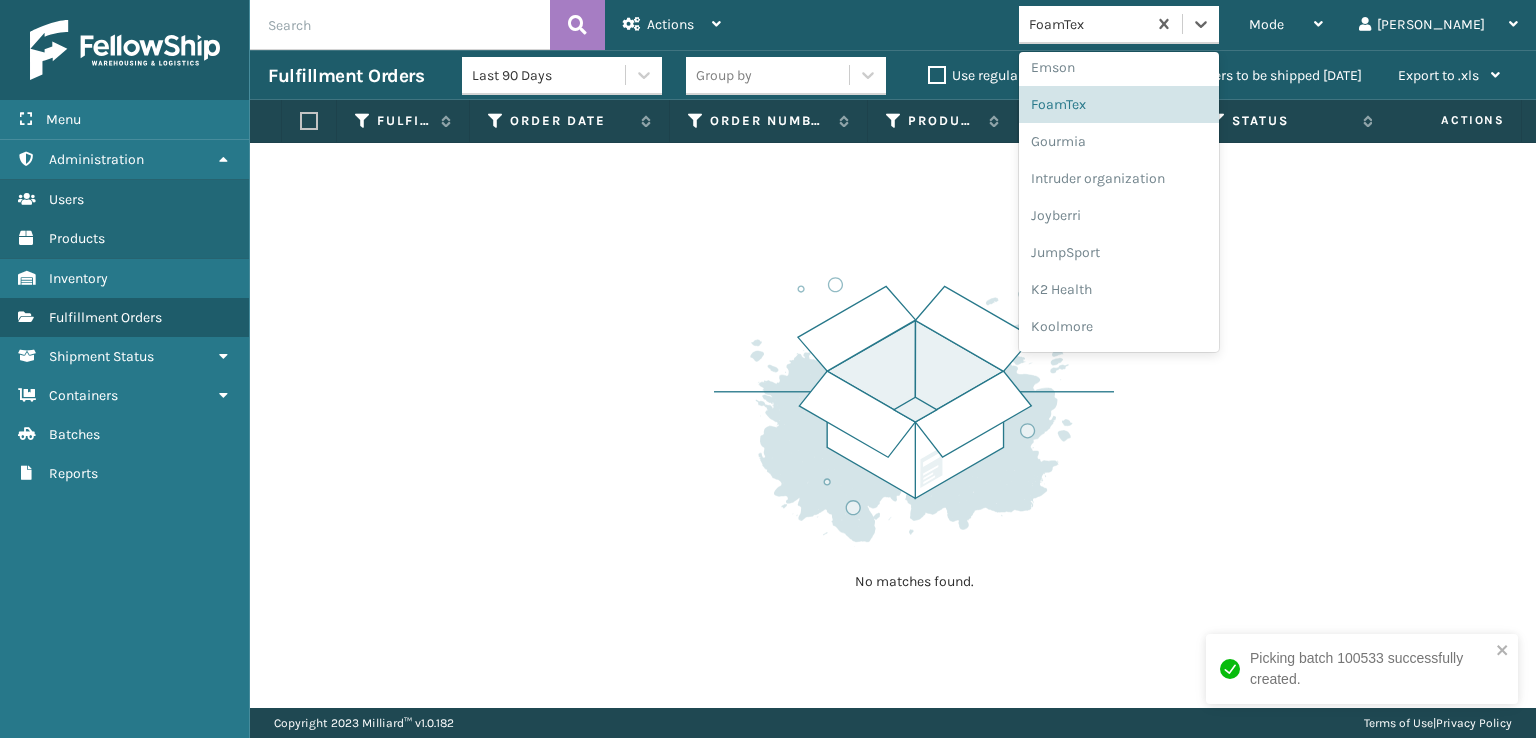 scroll, scrollTop: 632, scrollLeft: 0, axis: vertical 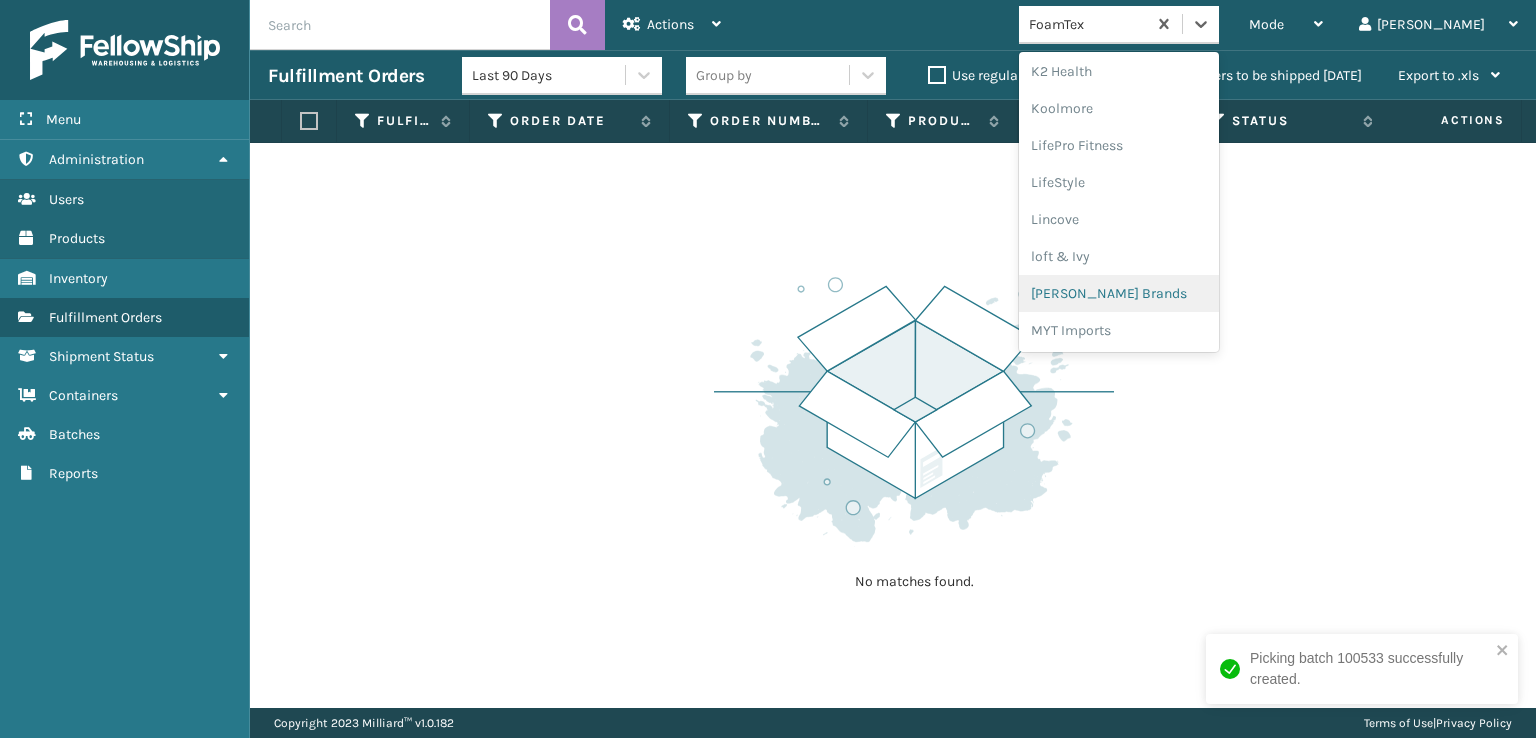 click on "[PERSON_NAME] Brands" at bounding box center (1119, 293) 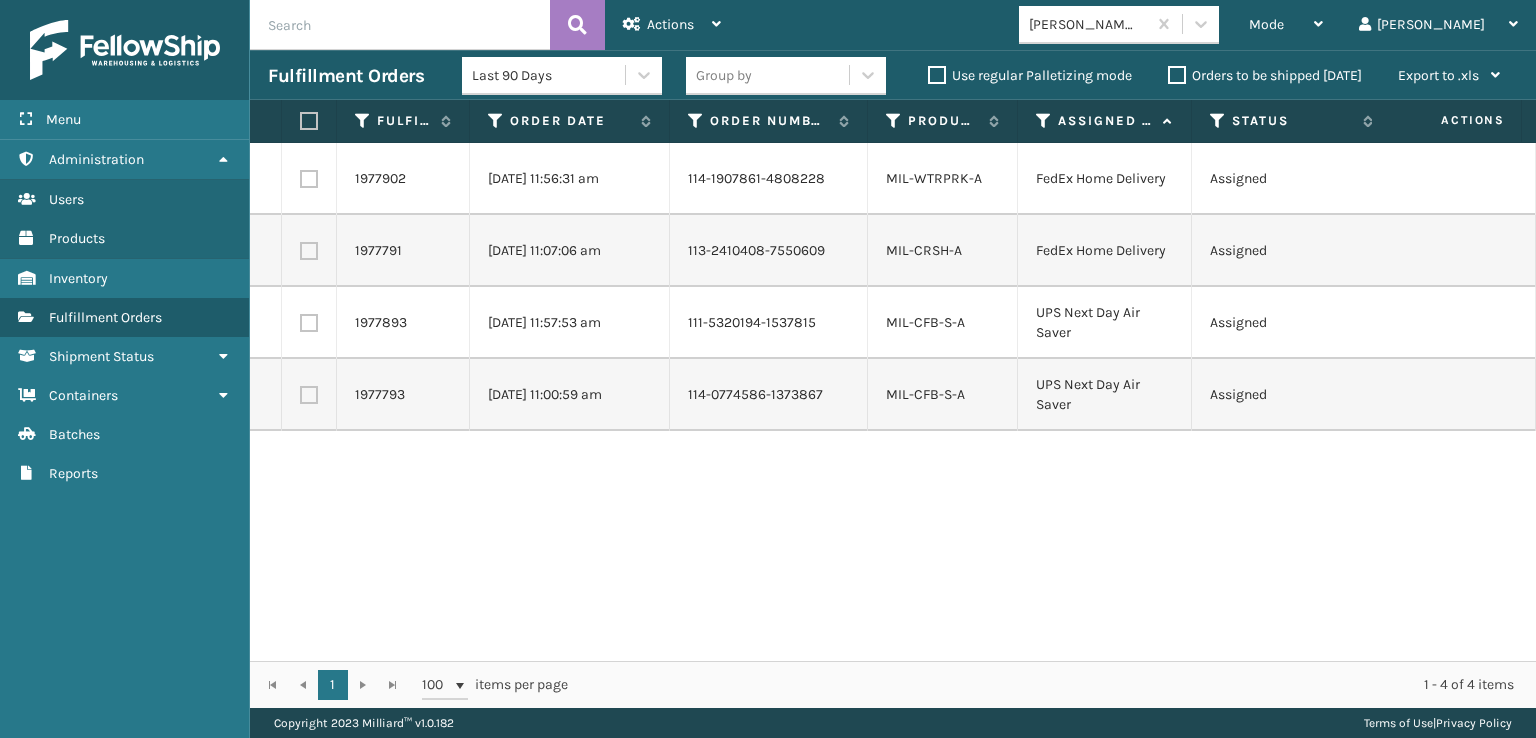 click at bounding box center (309, 121) 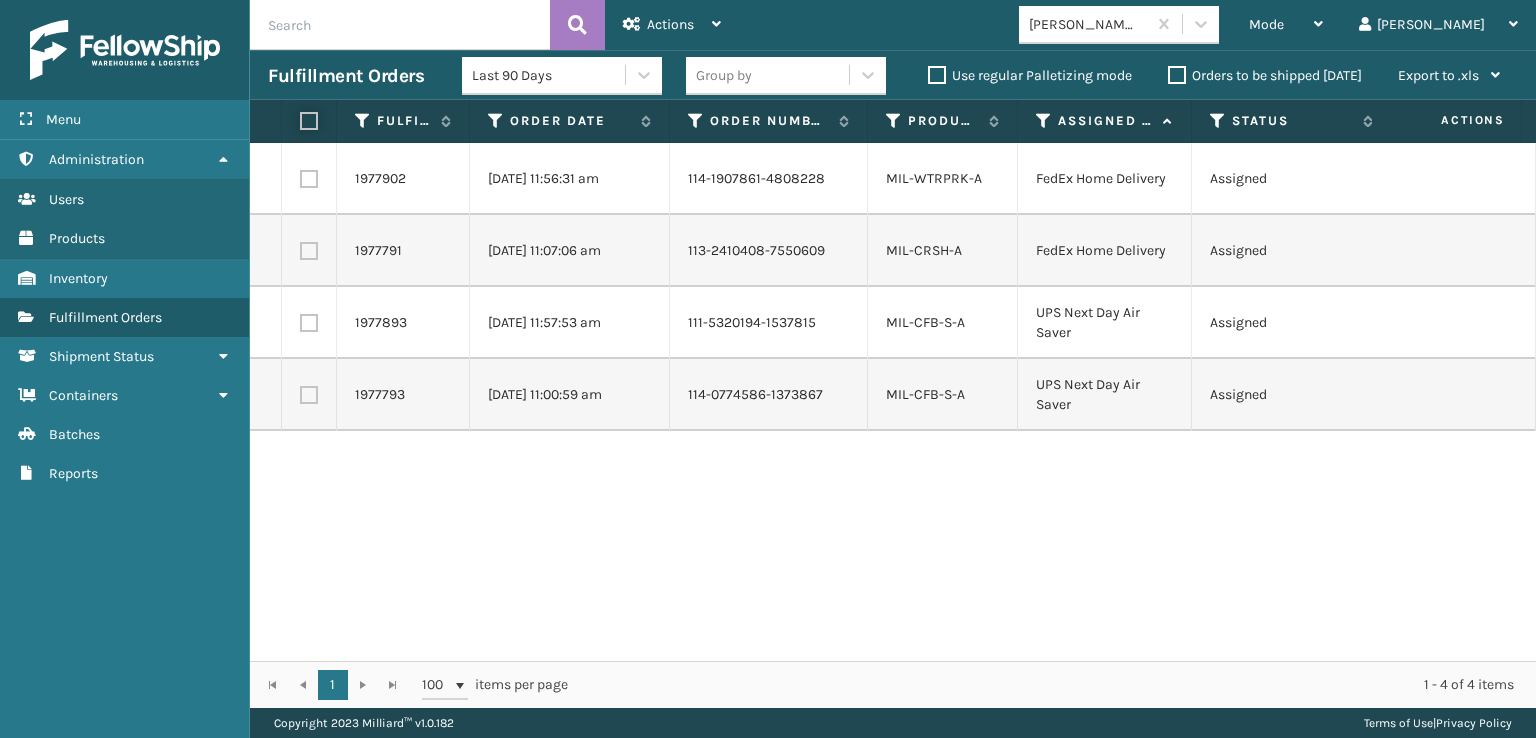 click at bounding box center (300, 121) 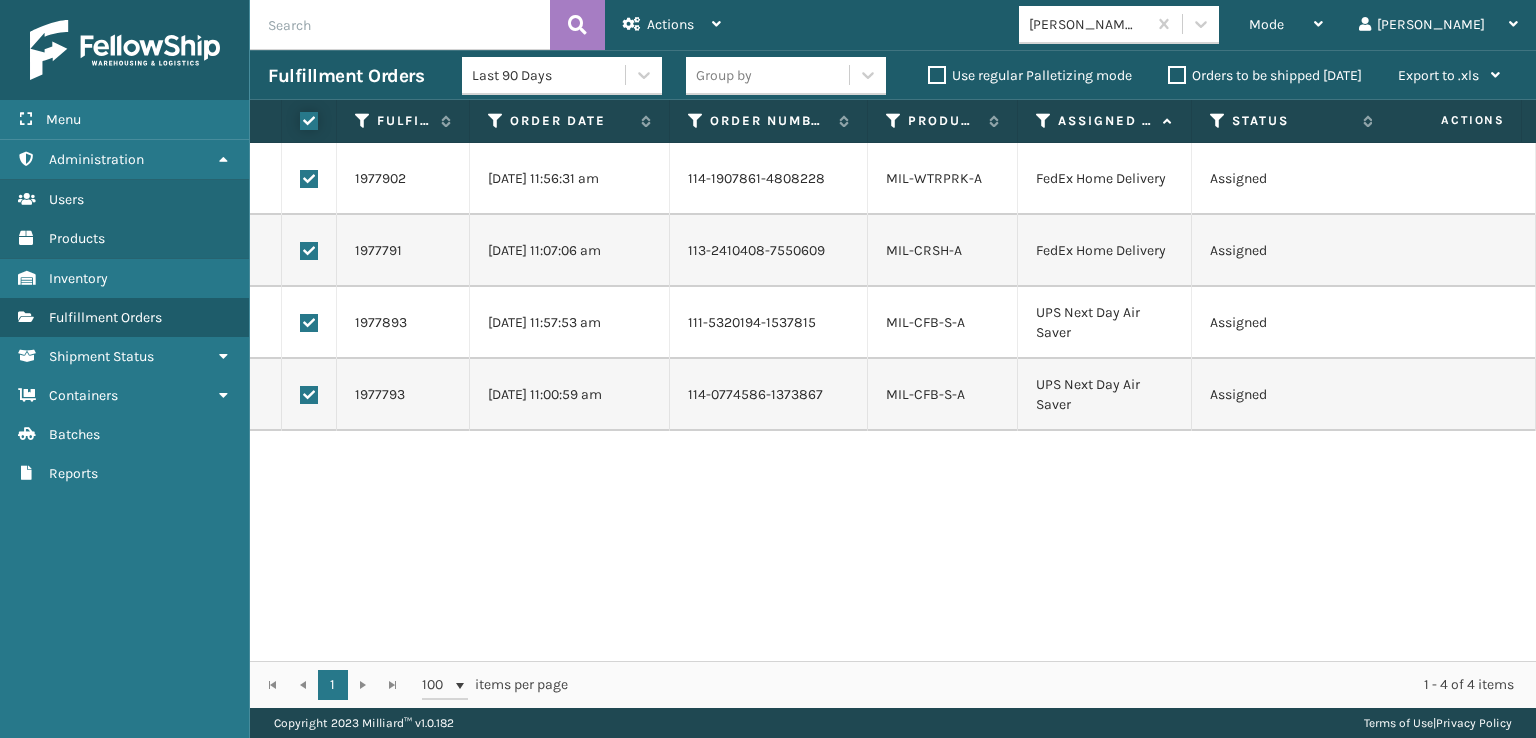 checkbox on "true" 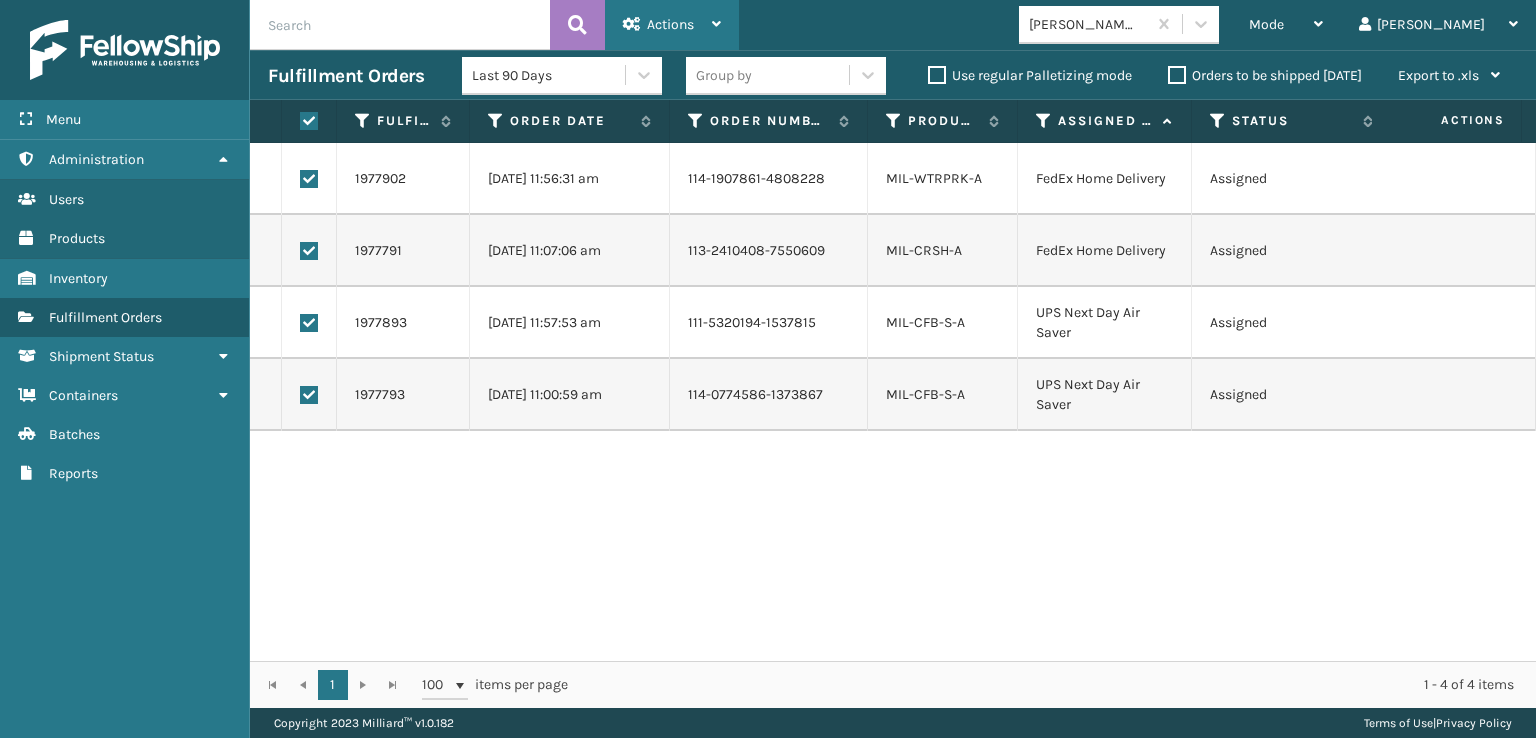click on "Actions" at bounding box center [672, 25] 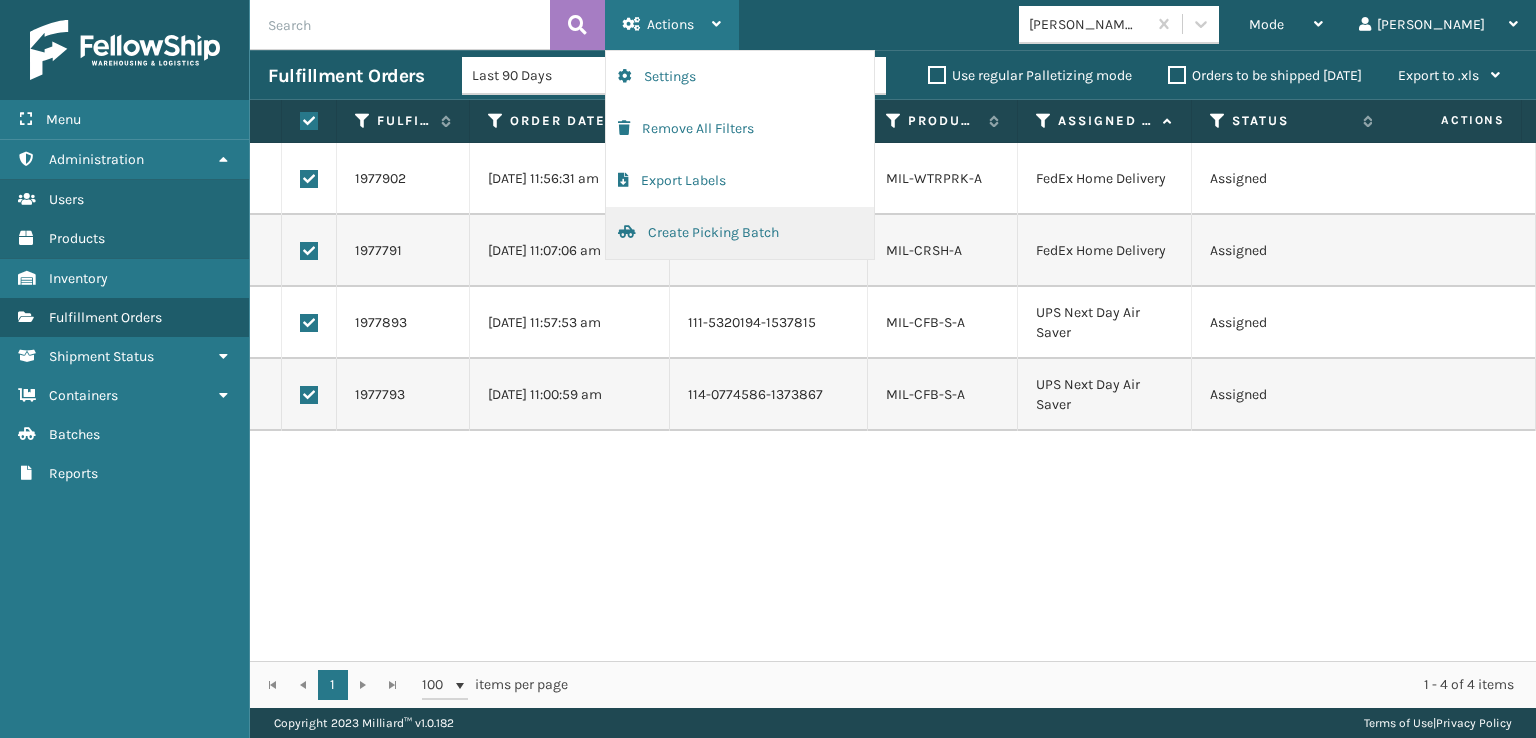 click on "Create Picking Batch" at bounding box center (740, 233) 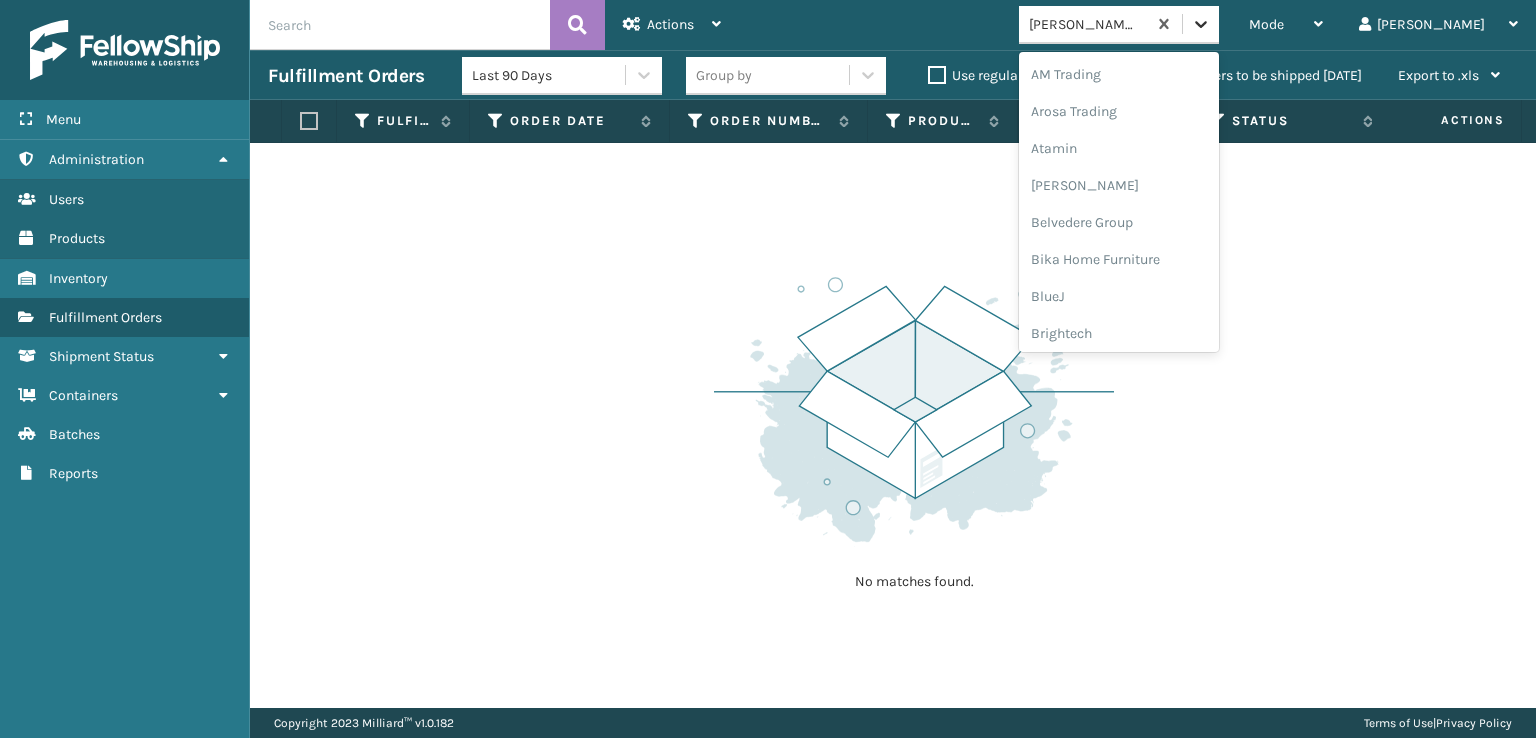 click 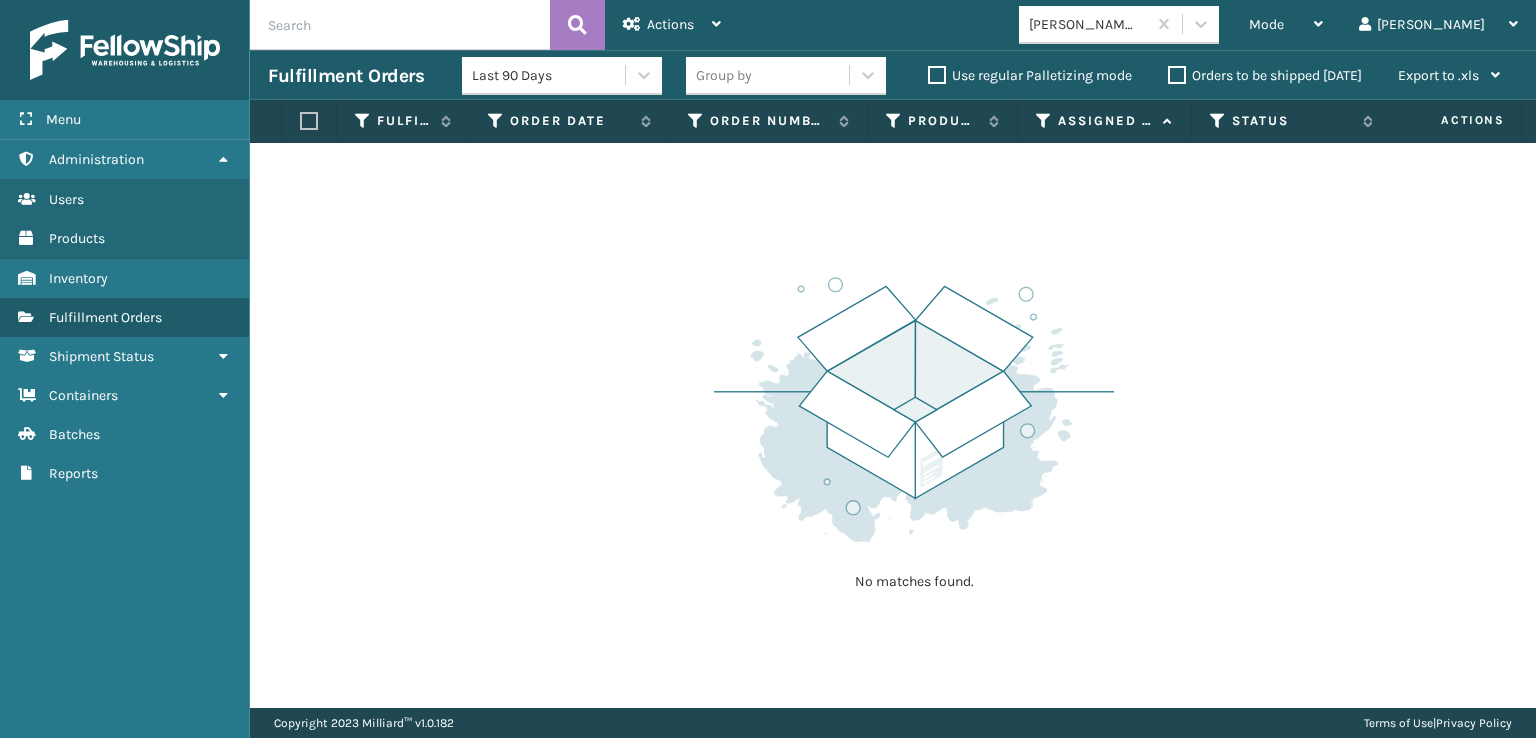 click on "No matches found." at bounding box center [893, 425] 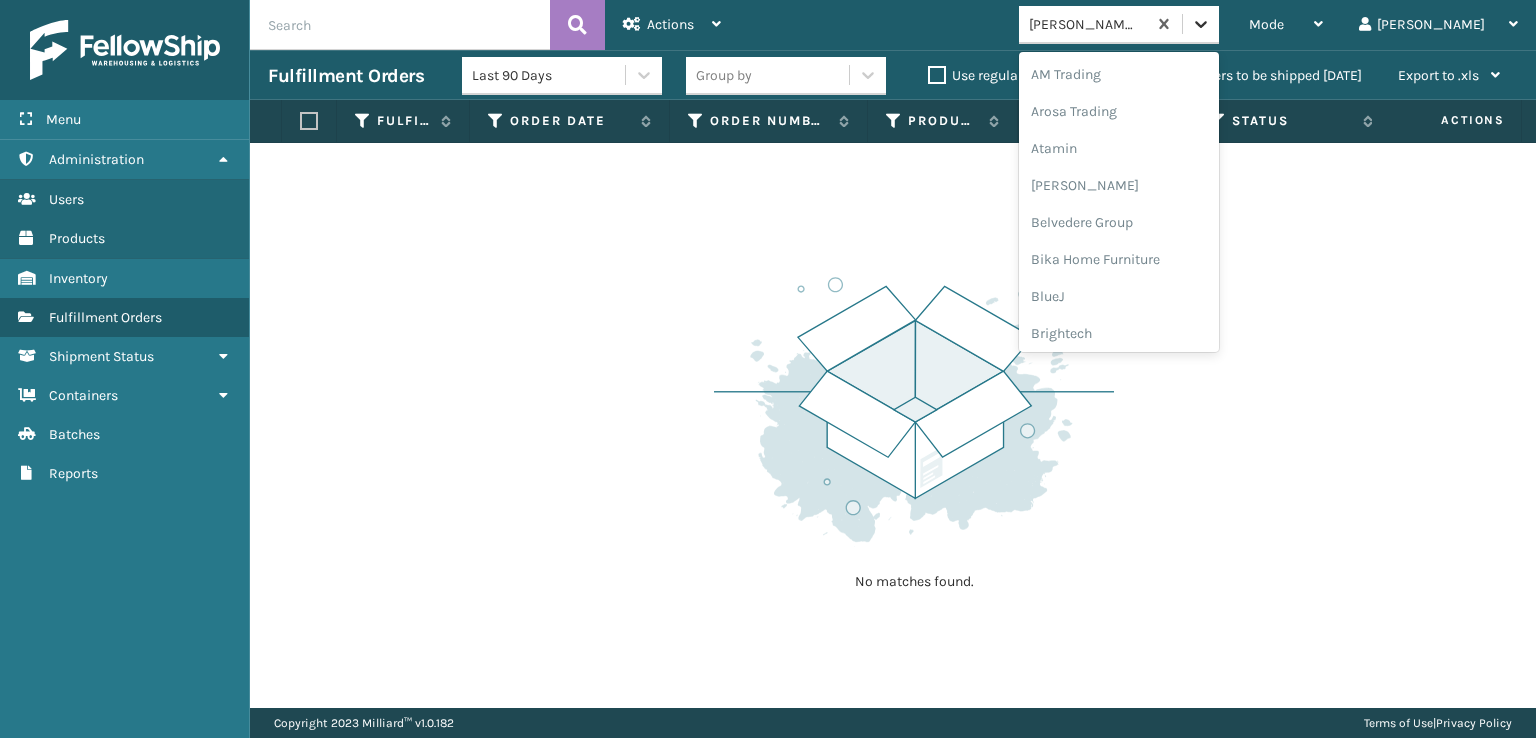 click 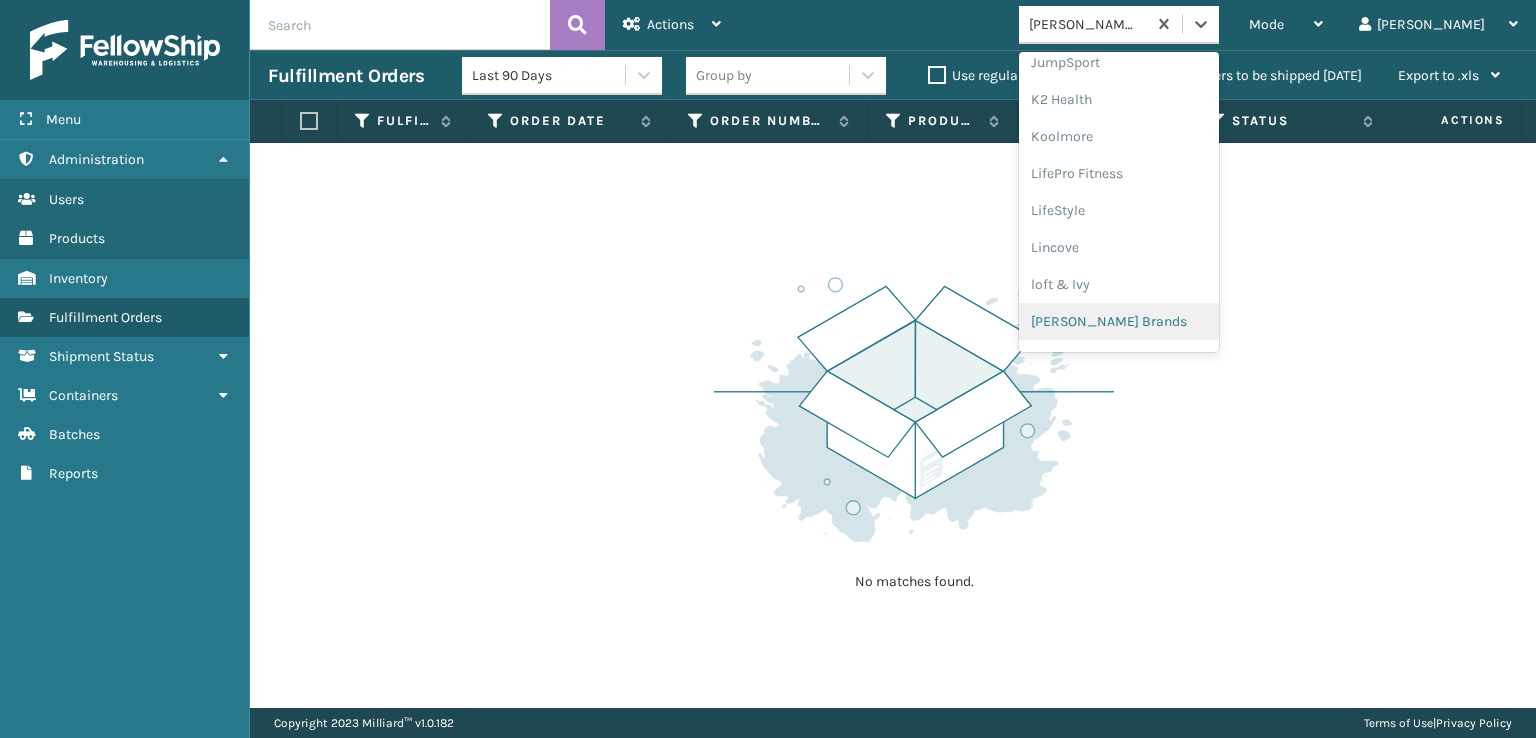 click on "[PERSON_NAME] Brands" at bounding box center (1119, 321) 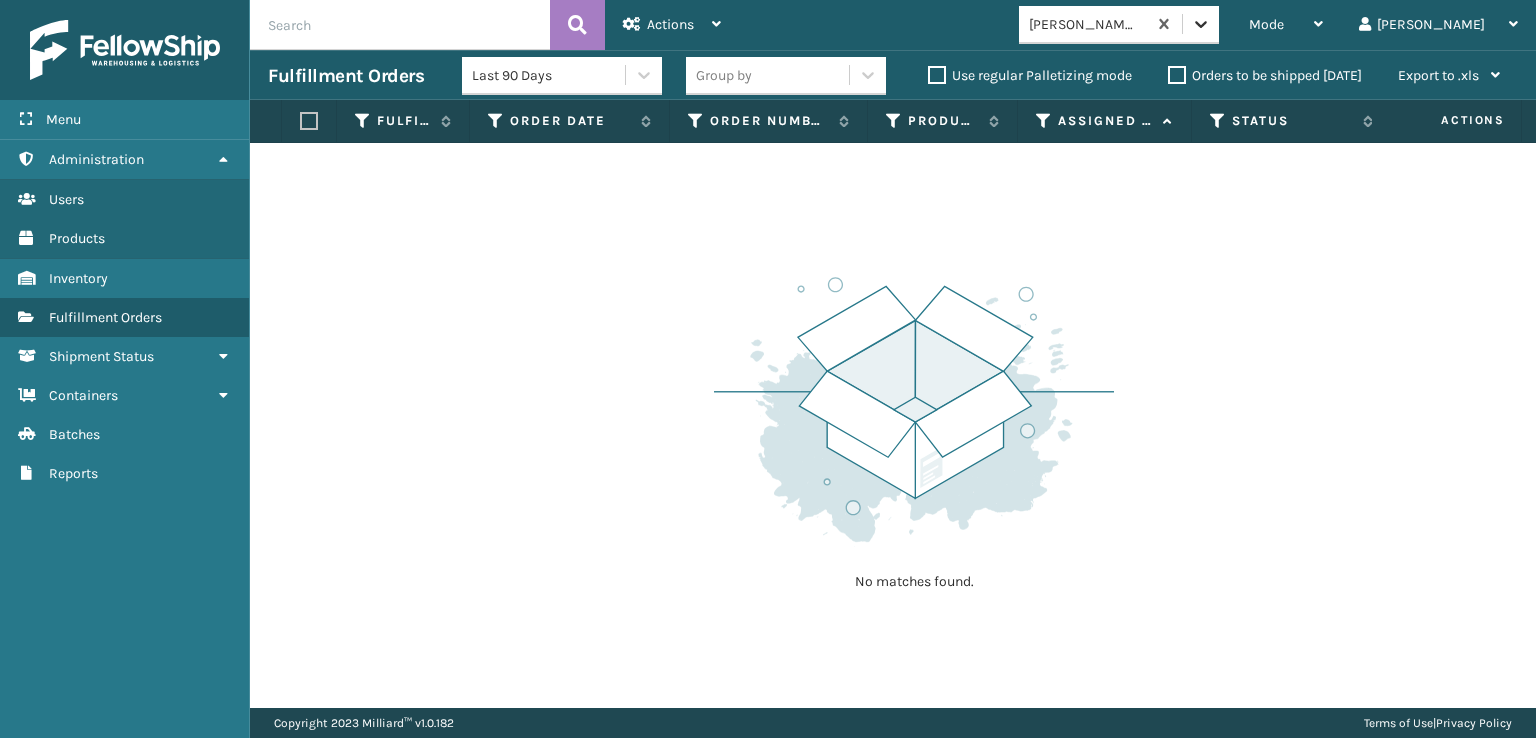click at bounding box center [1201, 24] 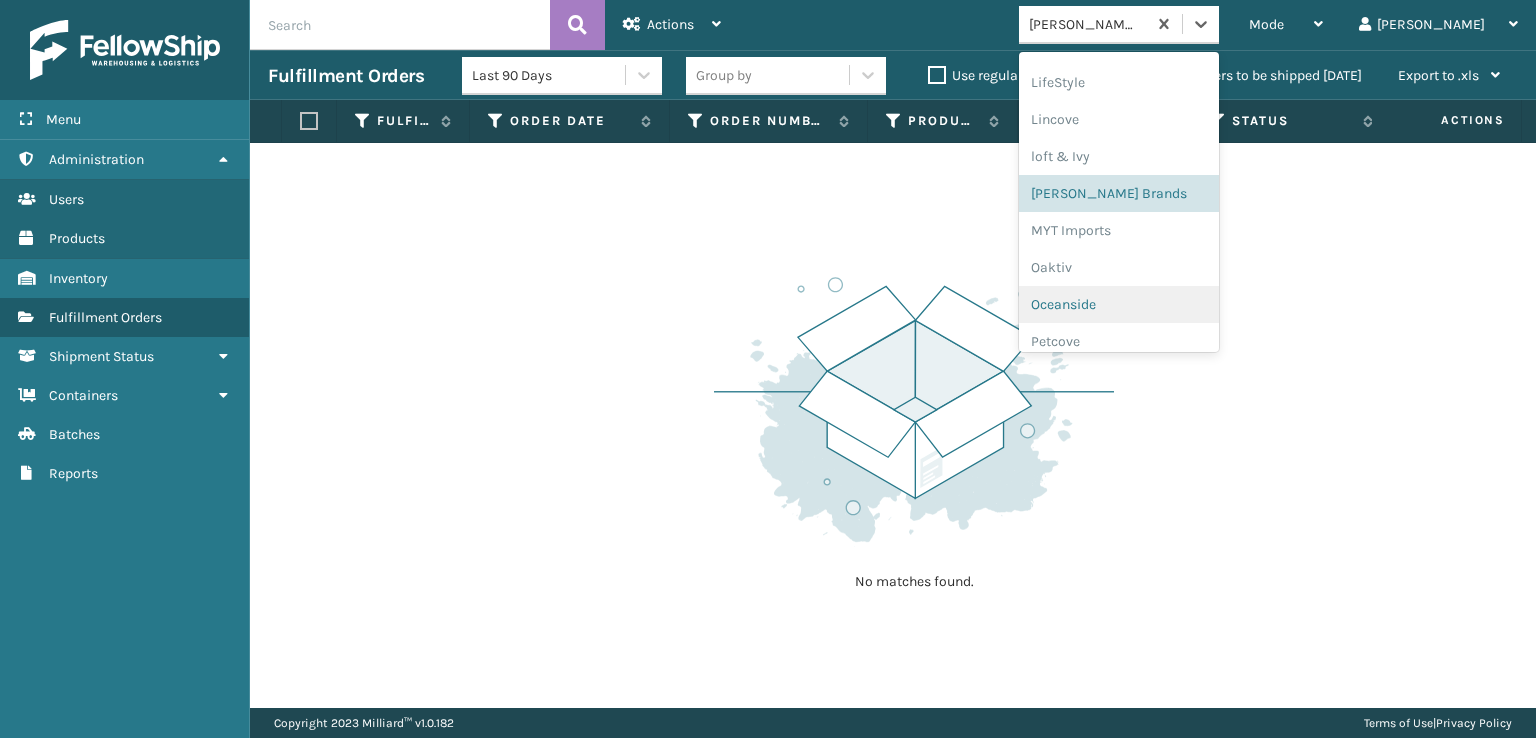scroll, scrollTop: 928, scrollLeft: 0, axis: vertical 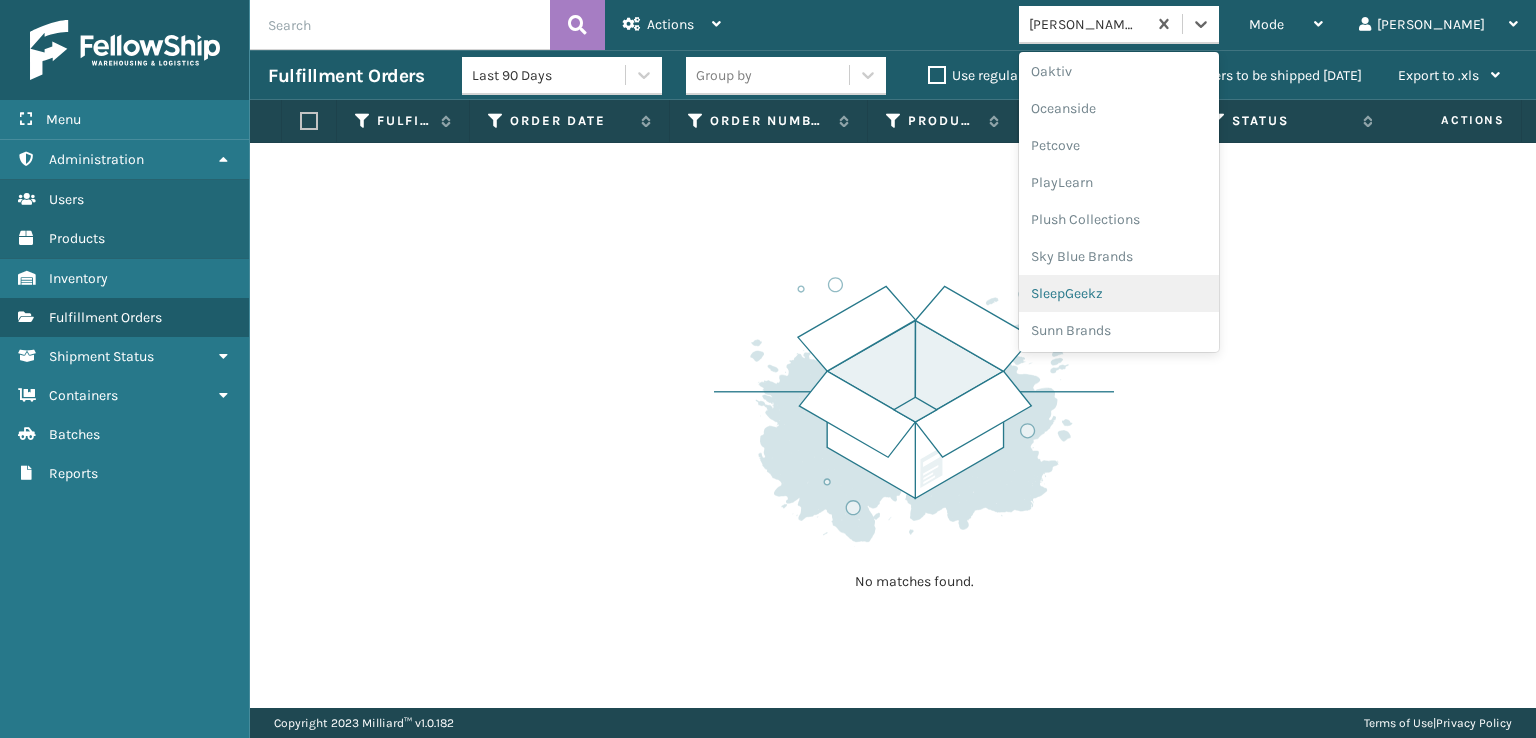 click on "SleepGeekz" at bounding box center [1119, 293] 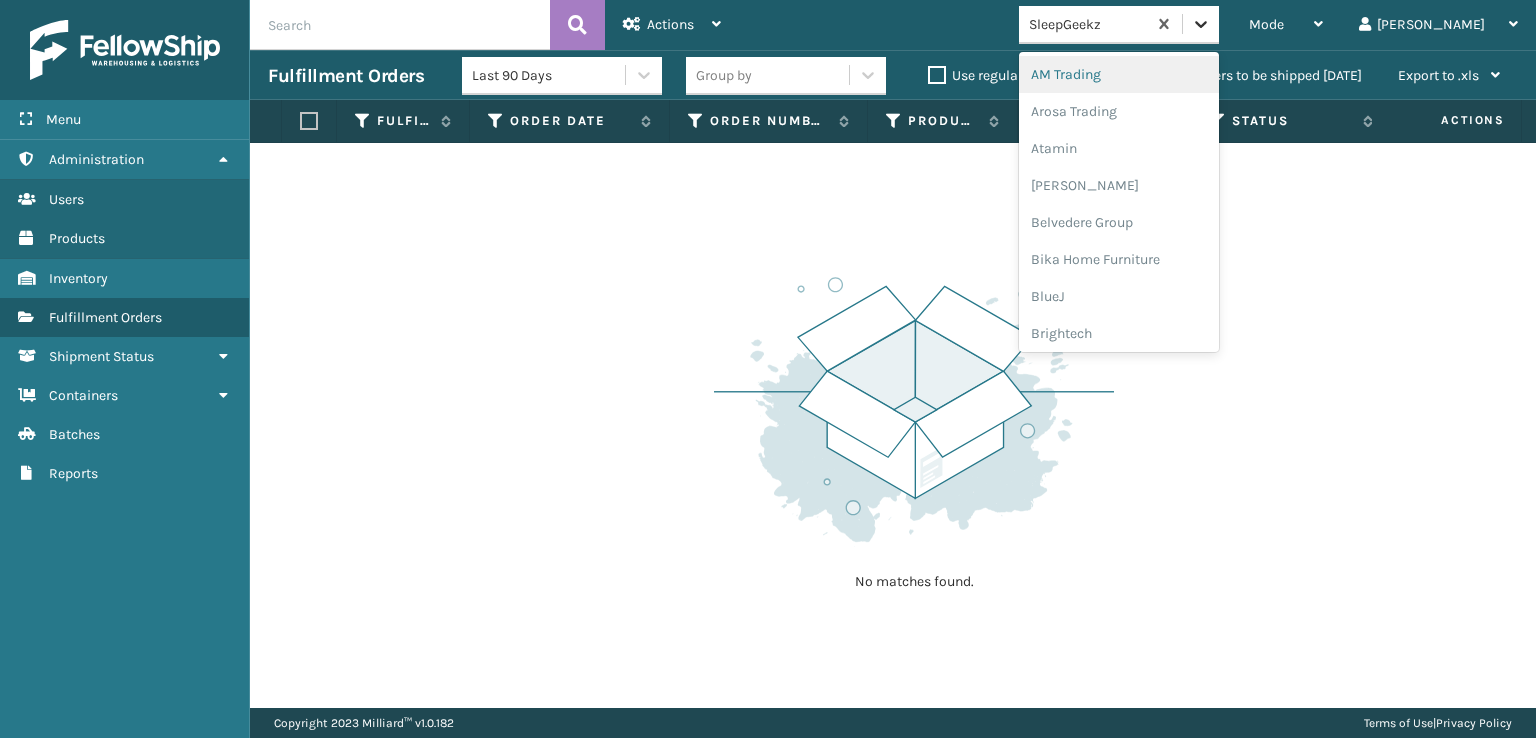 click 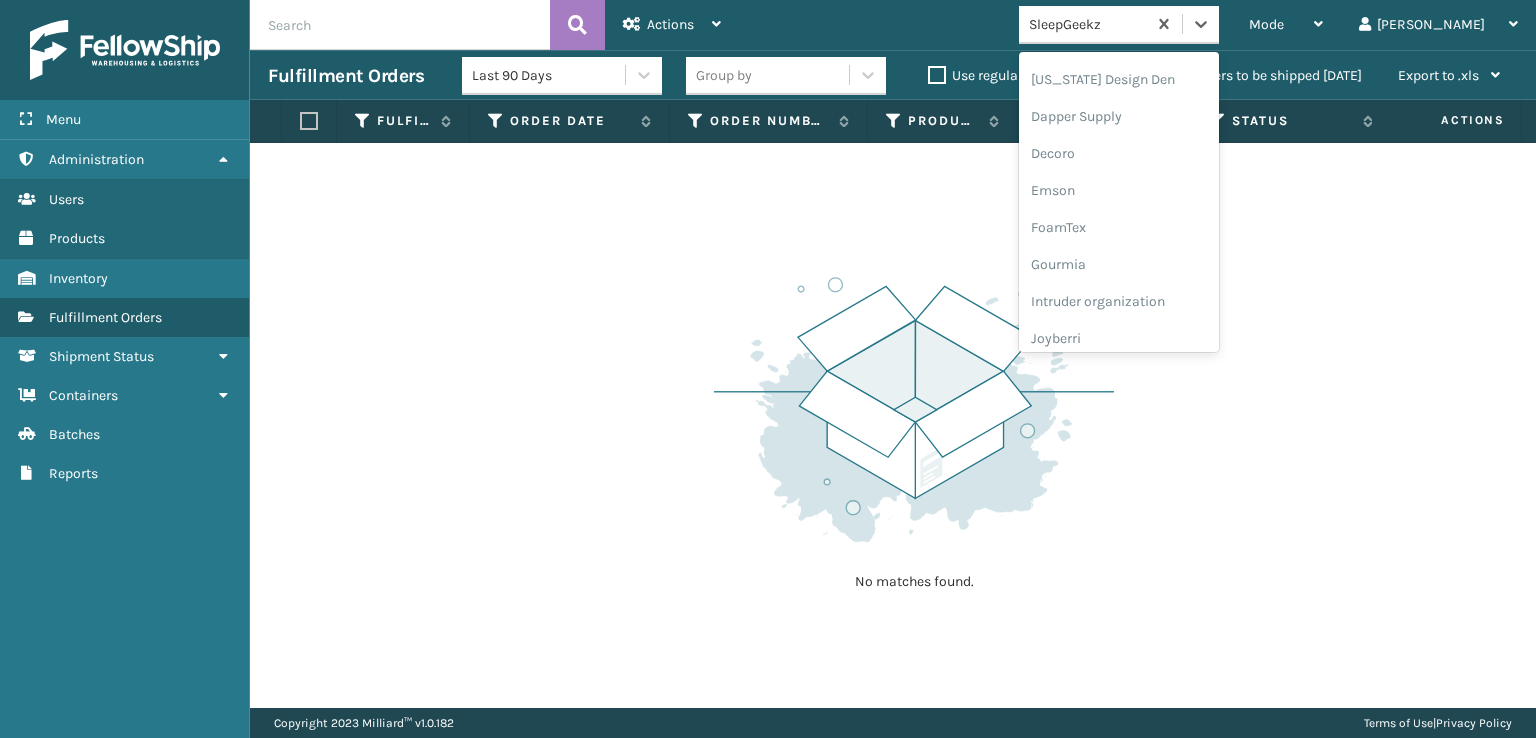 scroll, scrollTop: 300, scrollLeft: 0, axis: vertical 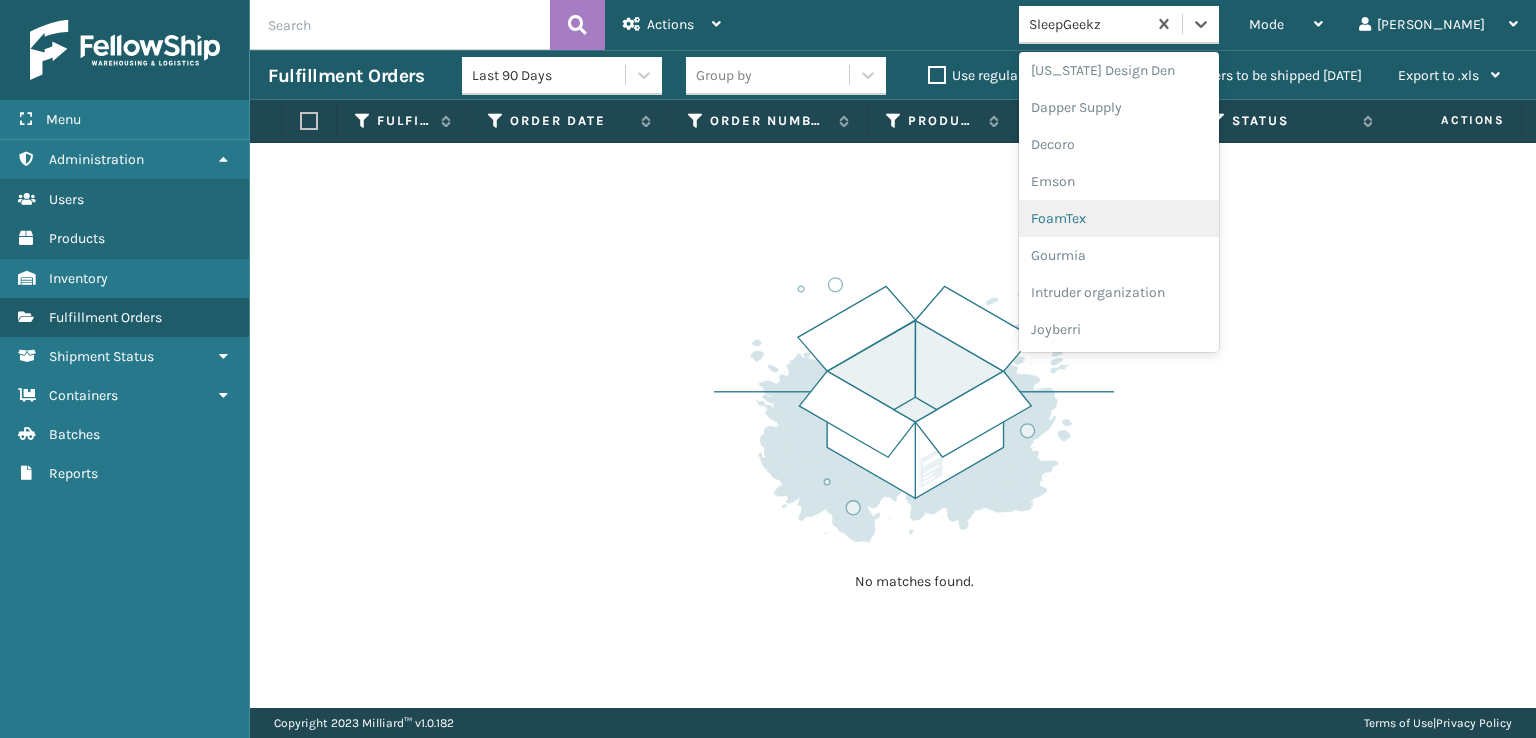 click on "FoamTex" at bounding box center [1119, 218] 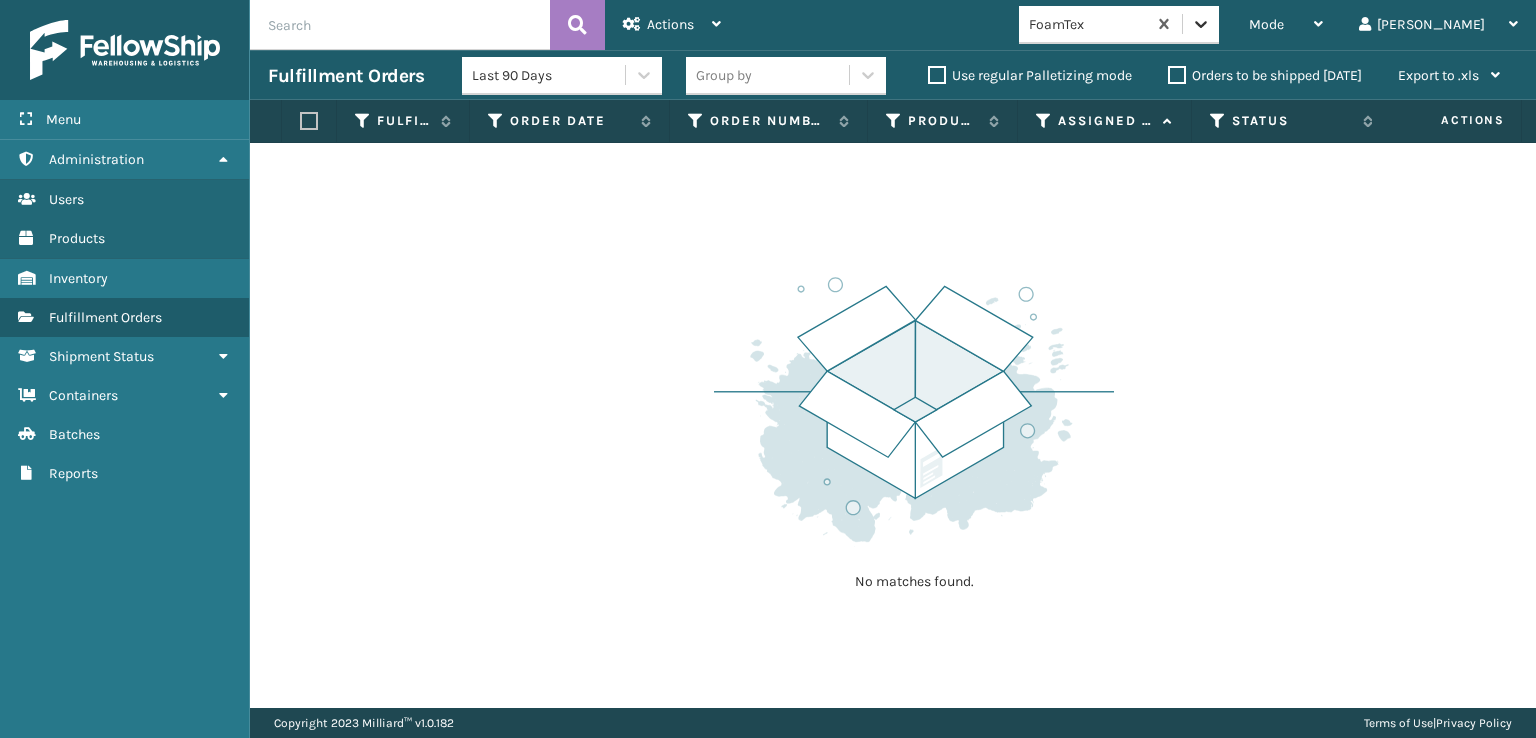 click 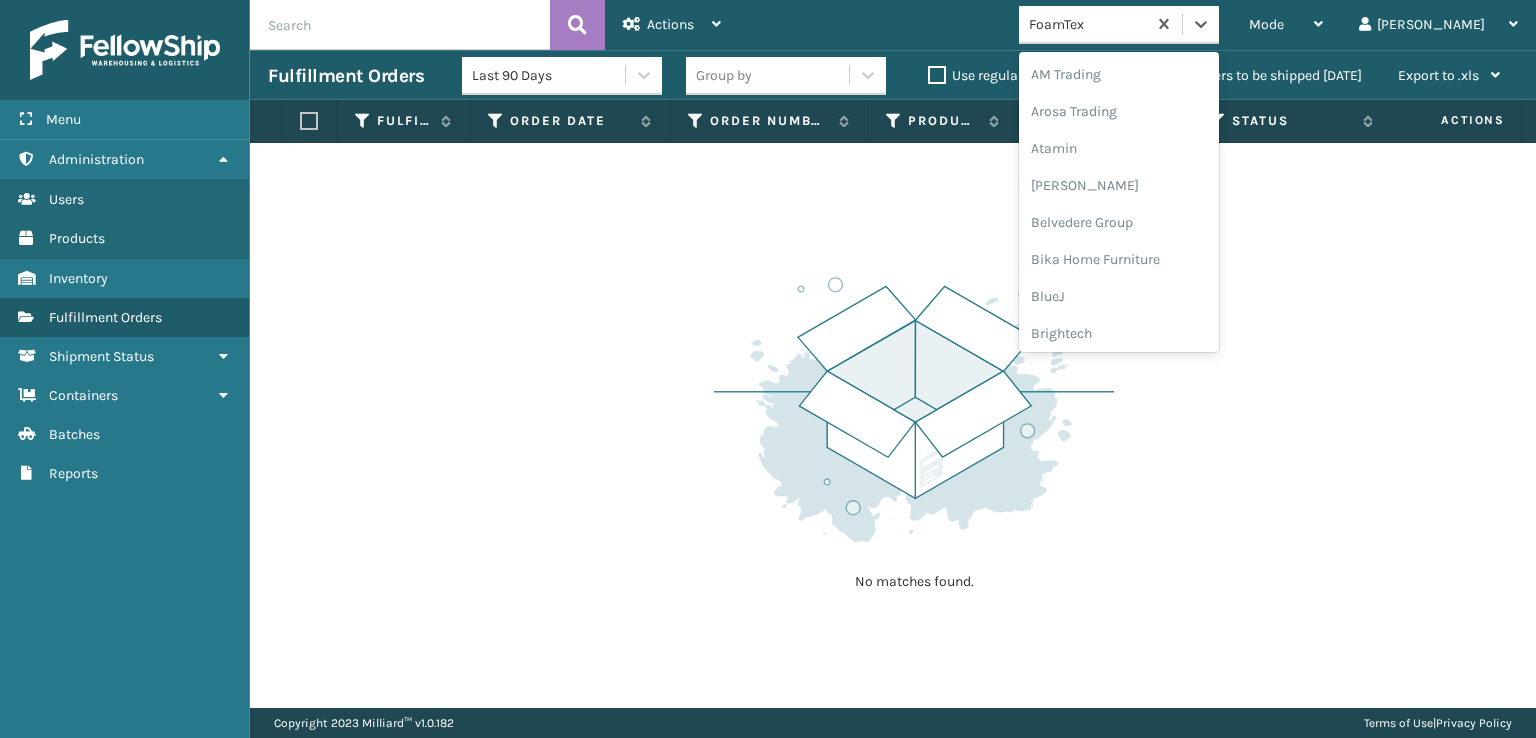 scroll, scrollTop: 197, scrollLeft: 0, axis: vertical 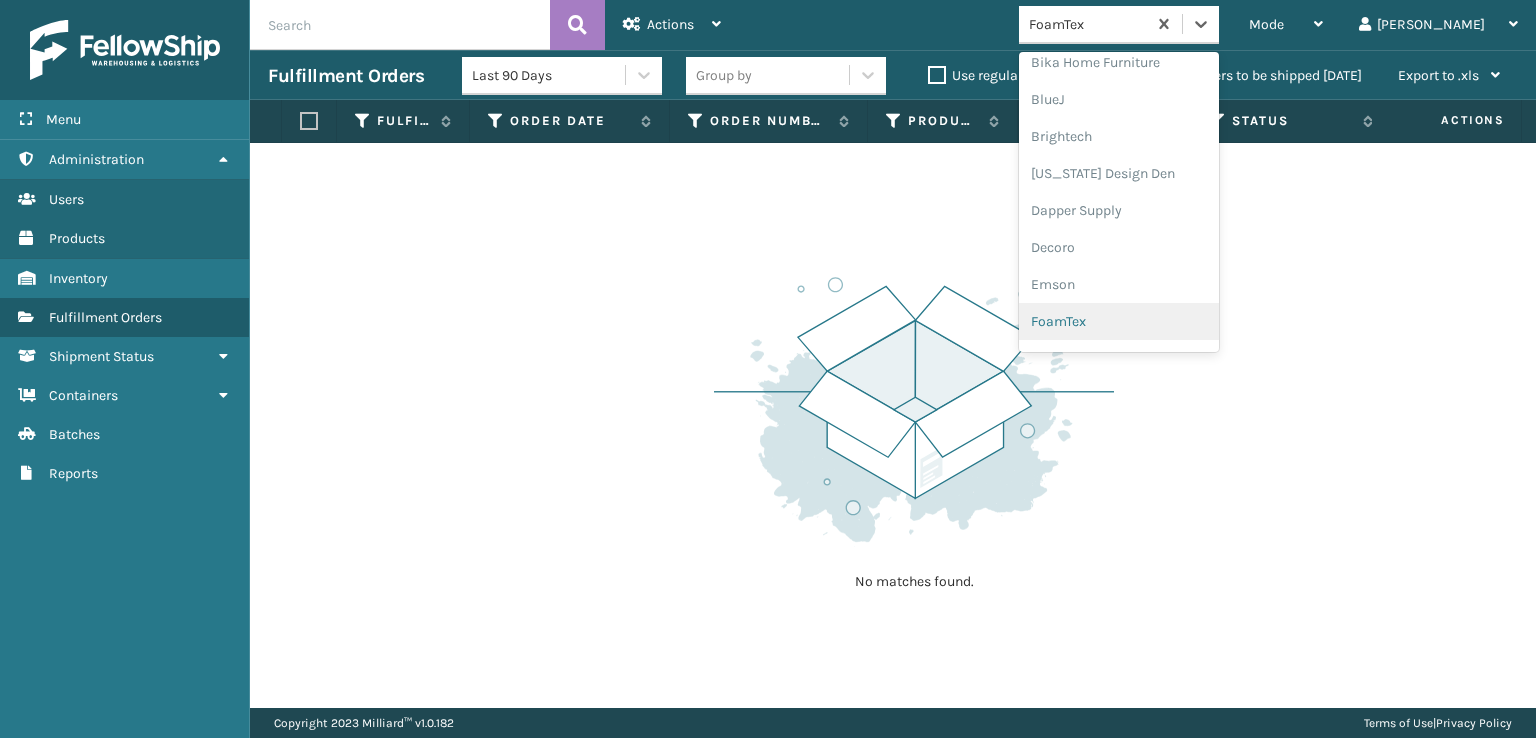 click on "FoamTex" at bounding box center (1119, 321) 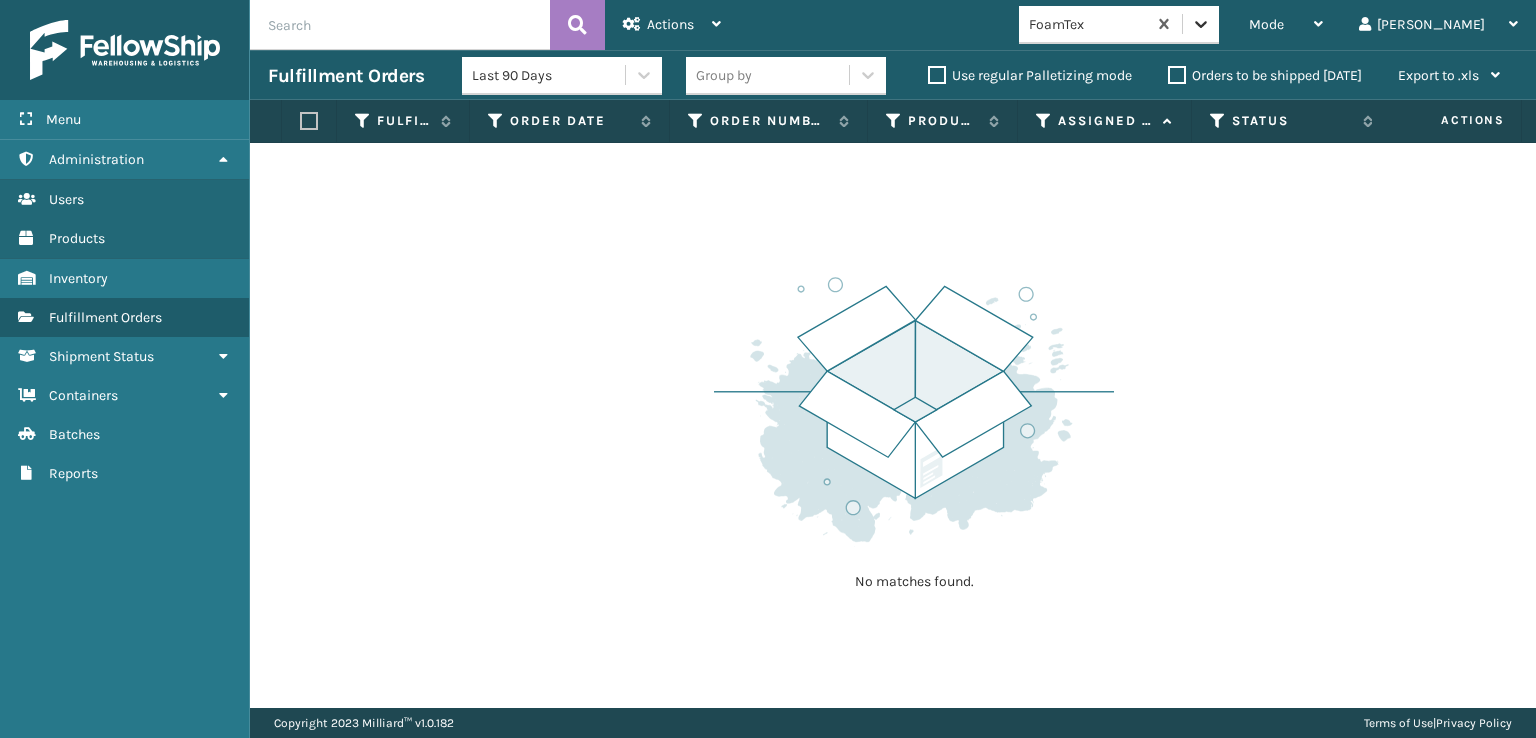 click at bounding box center (1201, 24) 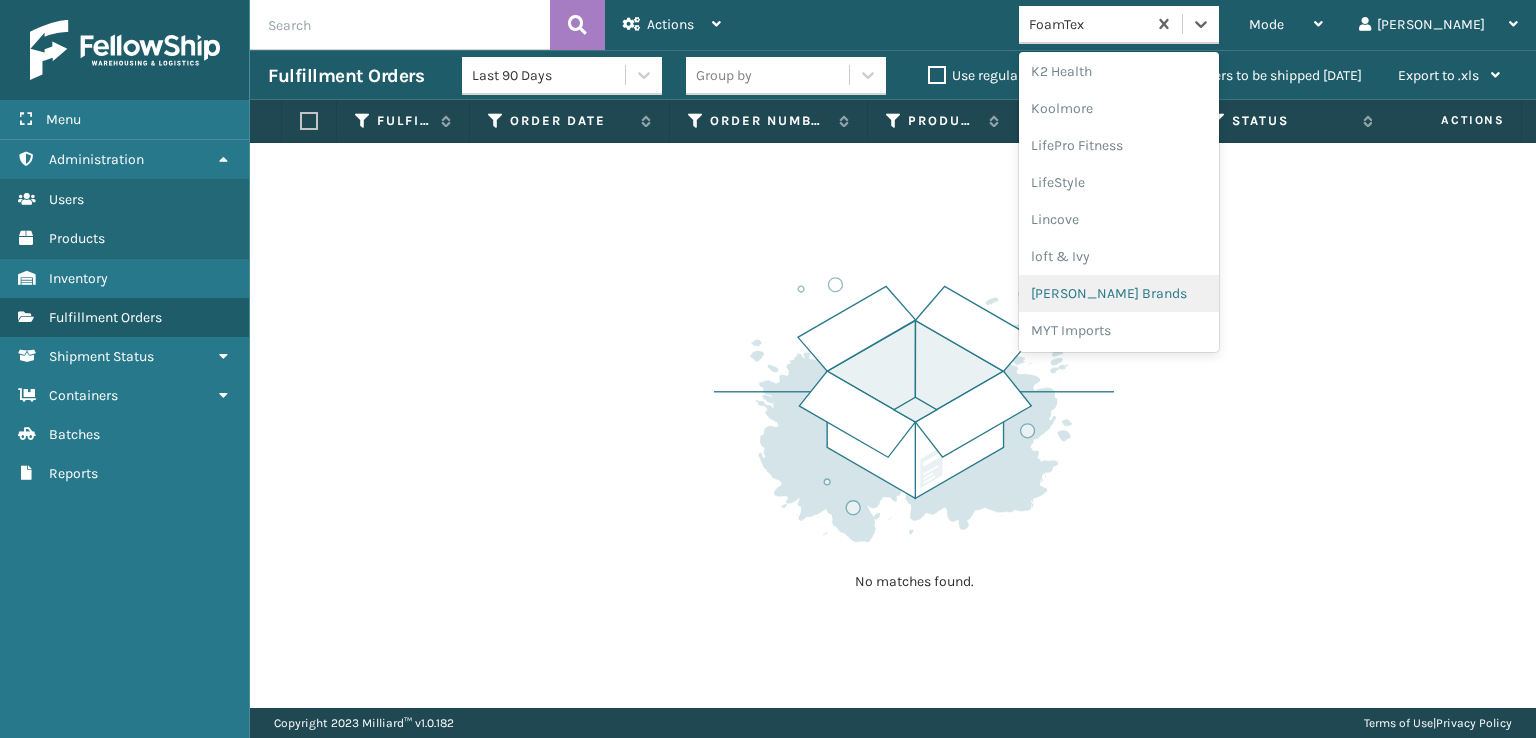 scroll, scrollTop: 732, scrollLeft: 0, axis: vertical 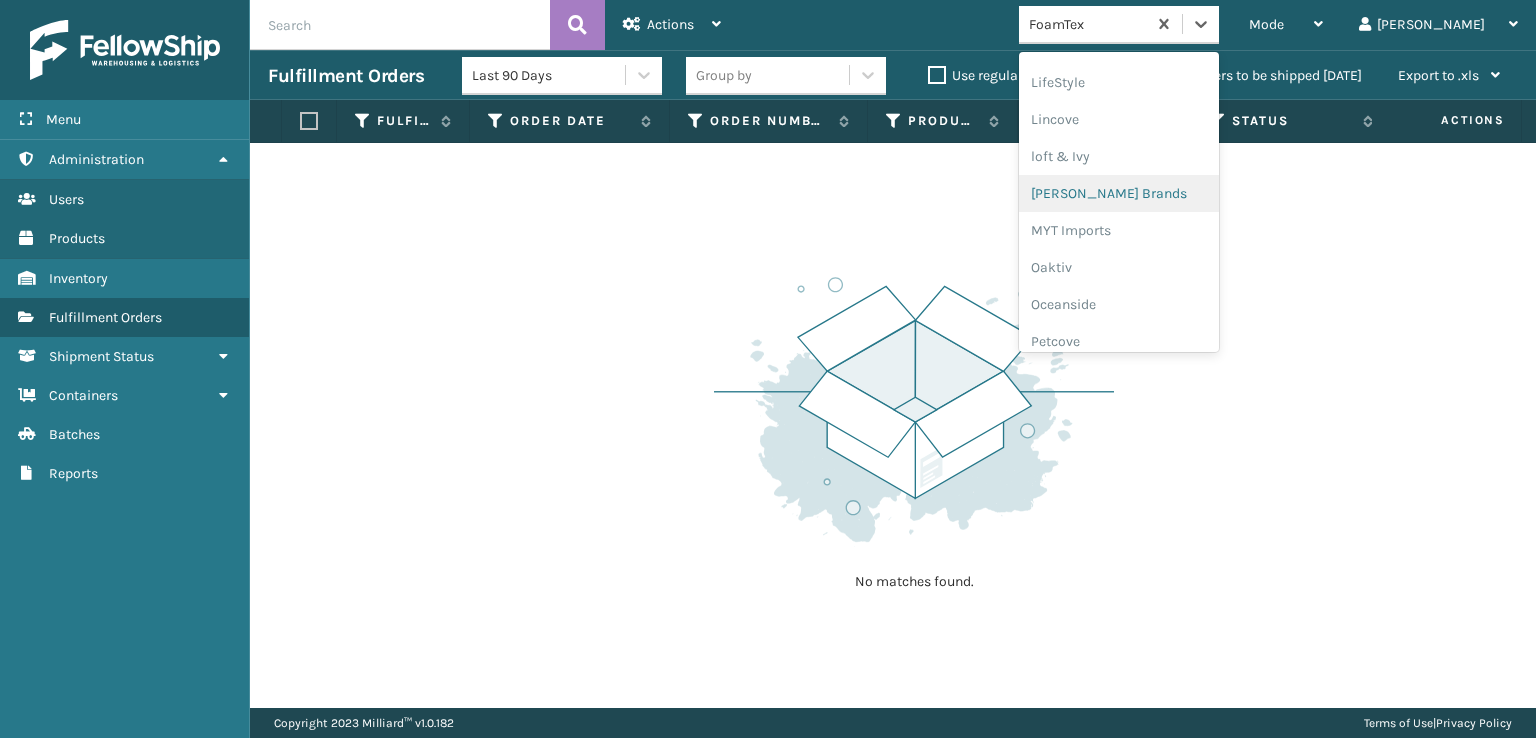click on "[PERSON_NAME] Brands" at bounding box center [1119, 193] 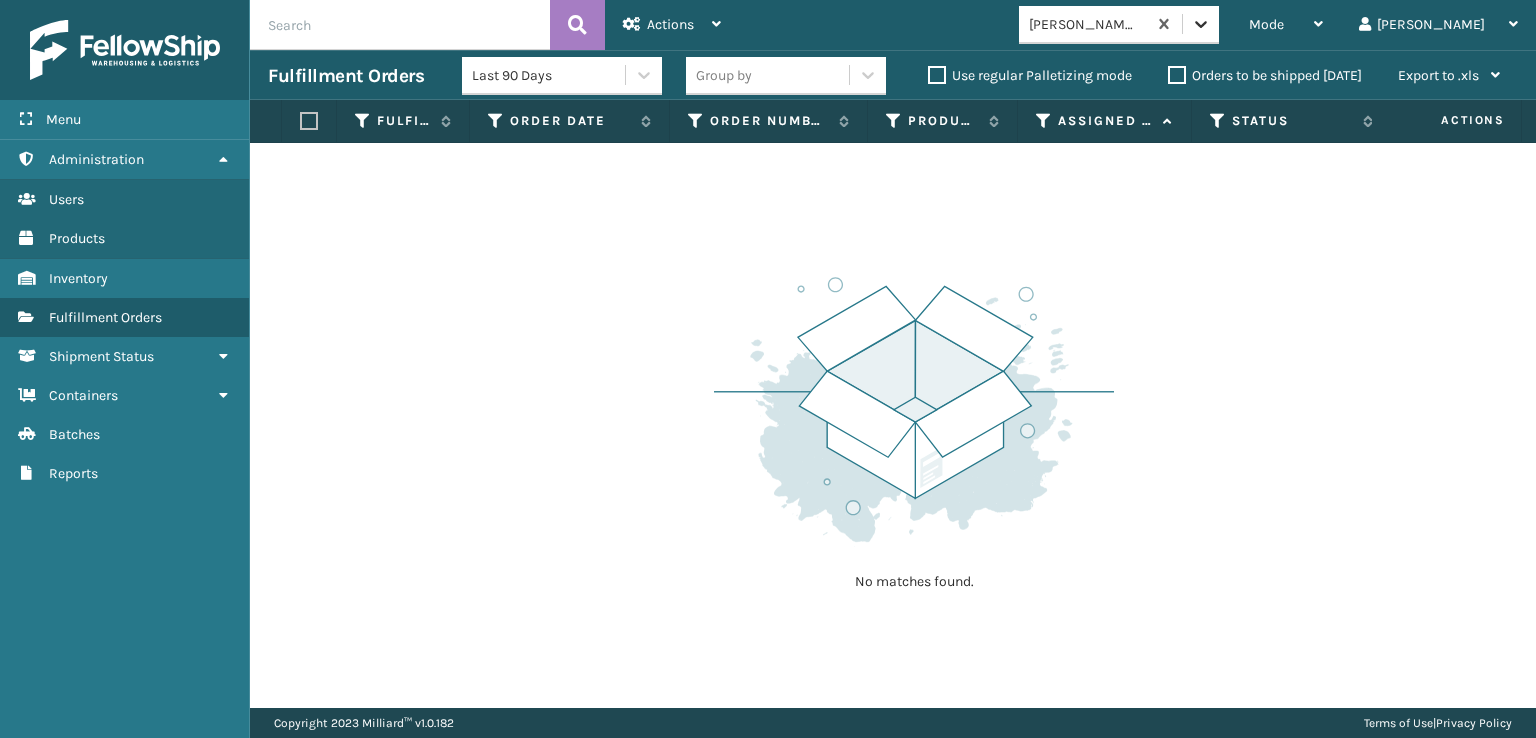 click 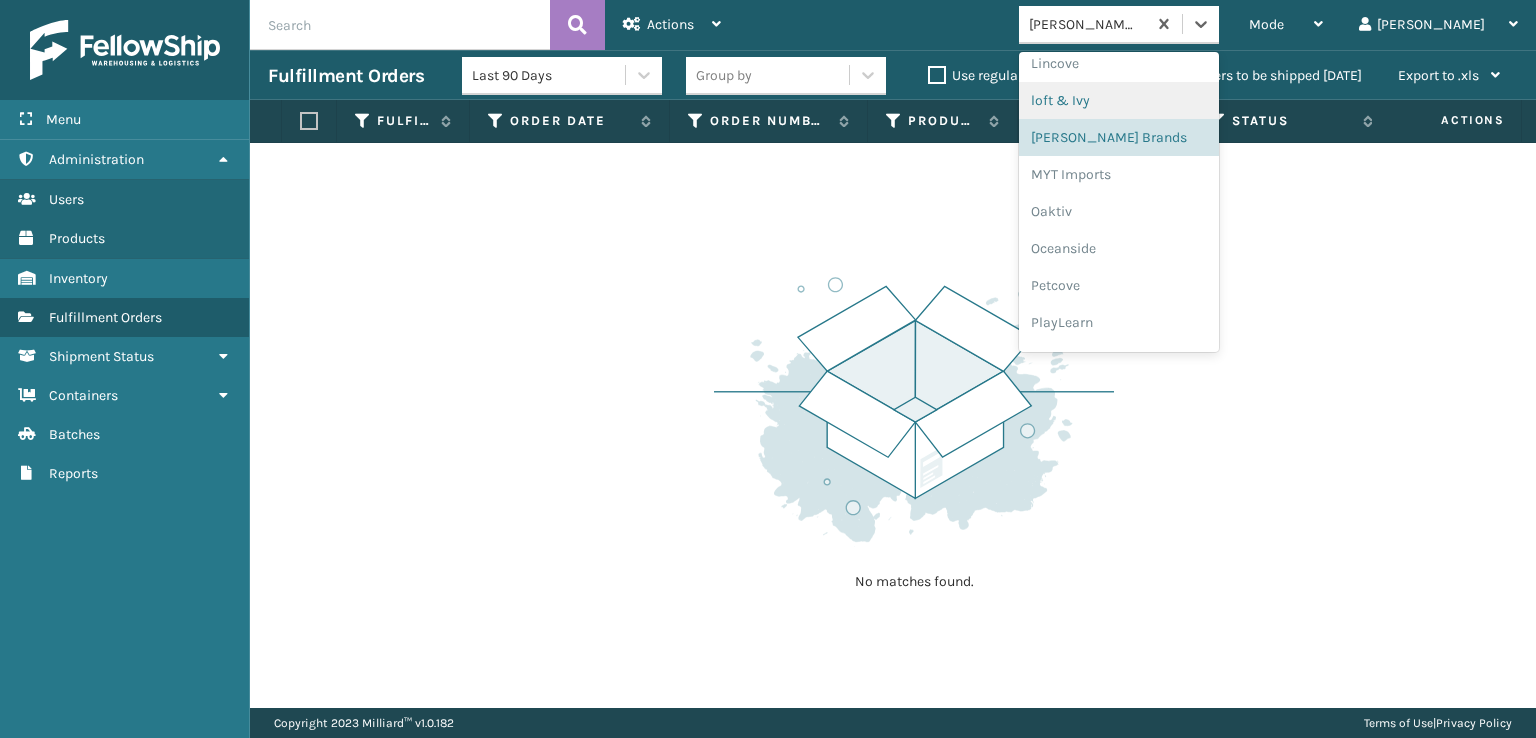 scroll, scrollTop: 928, scrollLeft: 0, axis: vertical 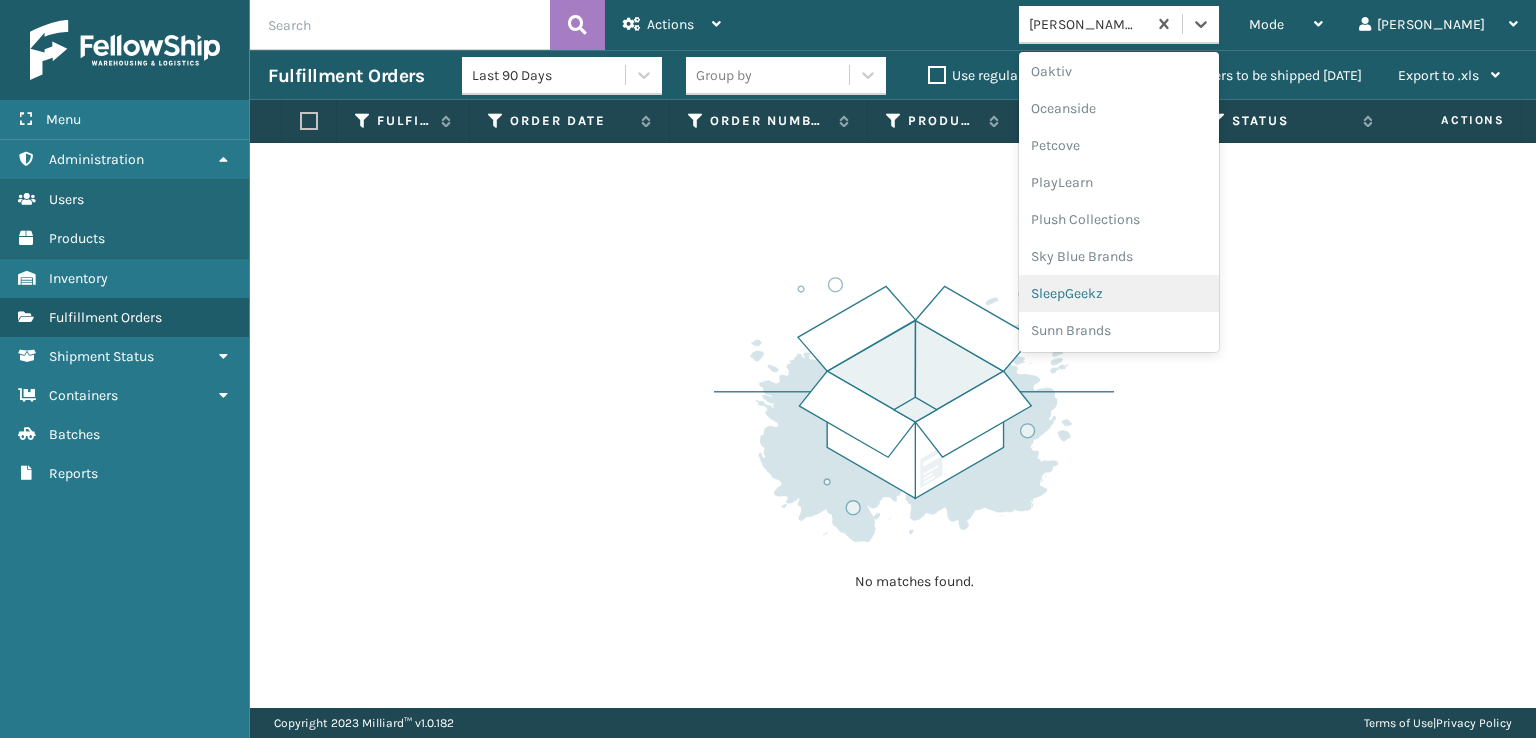 click on "SleepGeekz" at bounding box center [1119, 293] 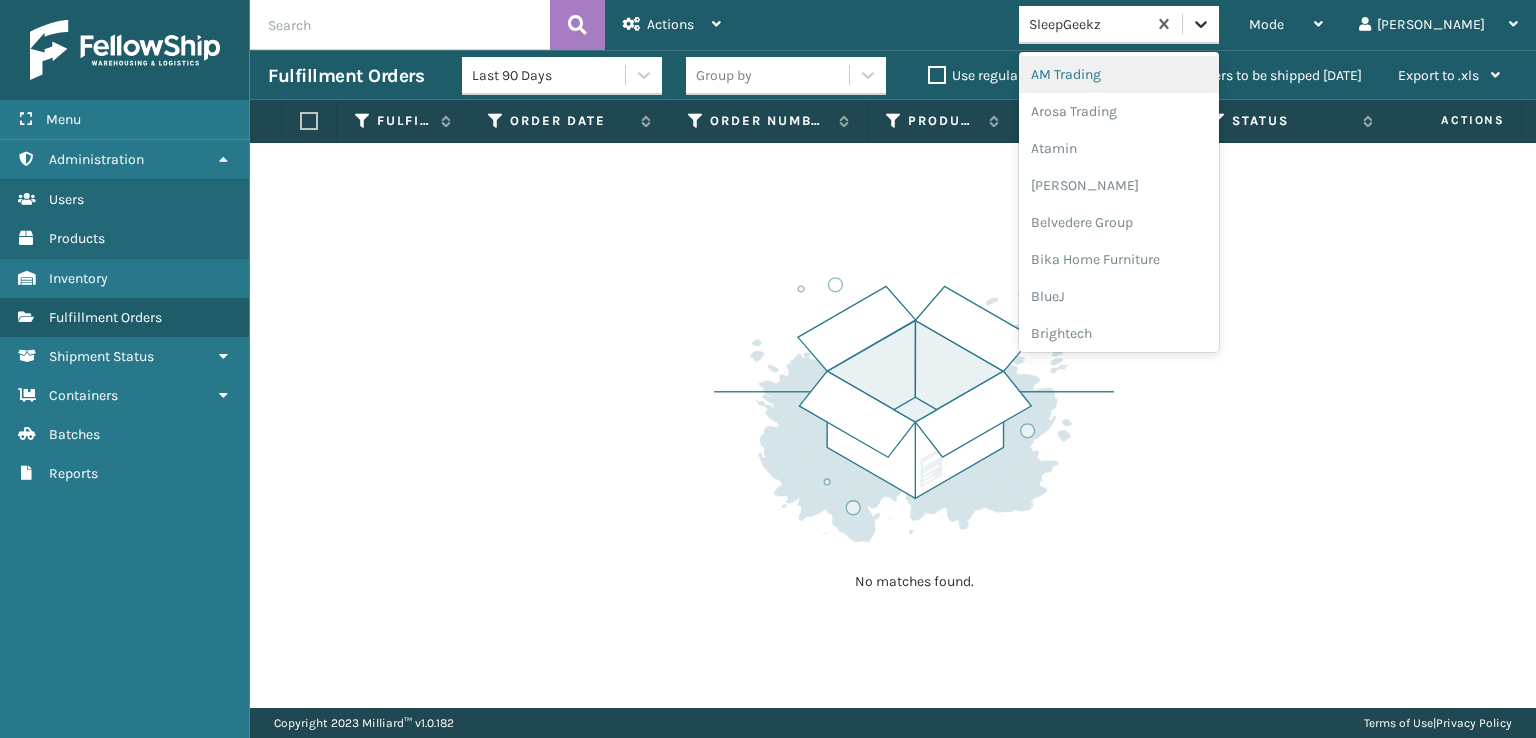 click 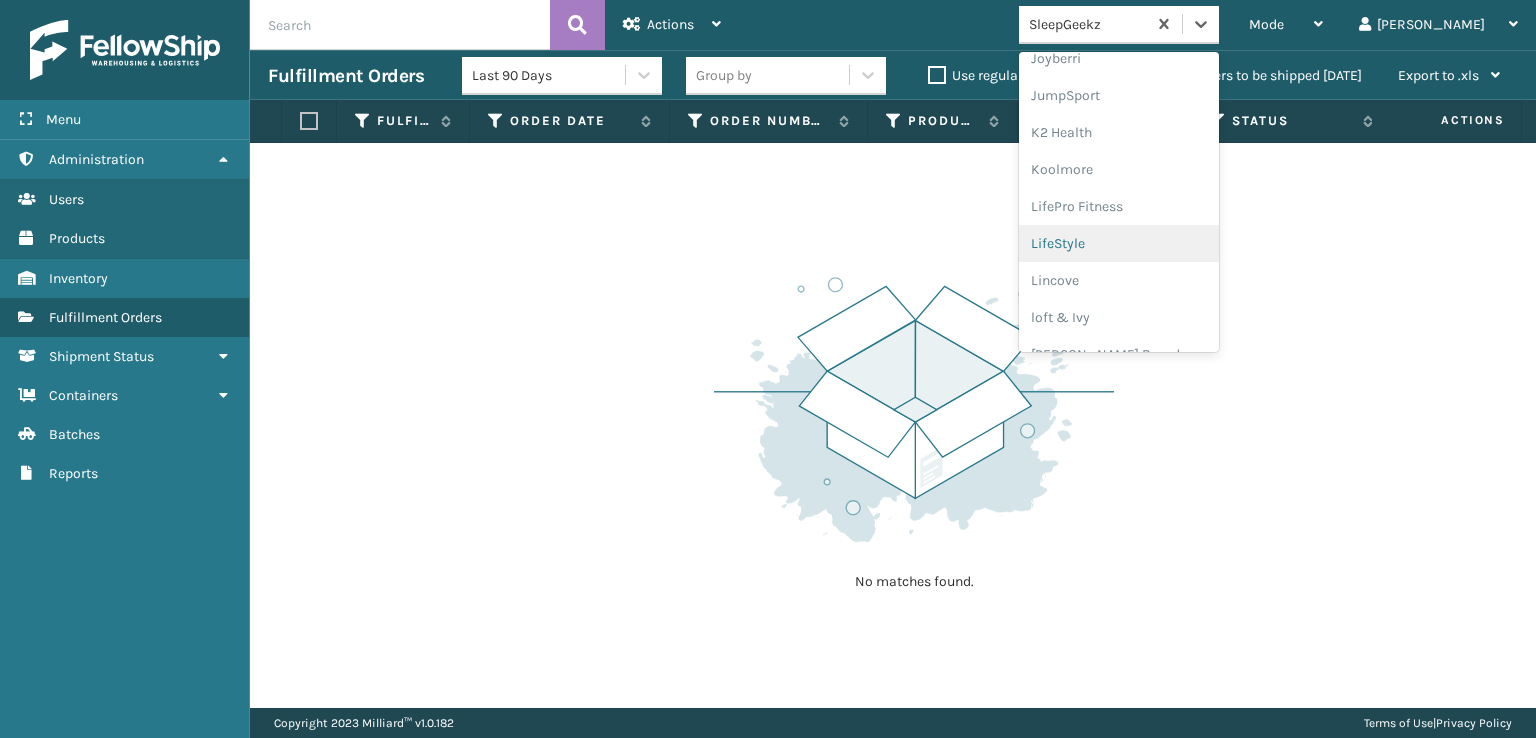 scroll, scrollTop: 632, scrollLeft: 0, axis: vertical 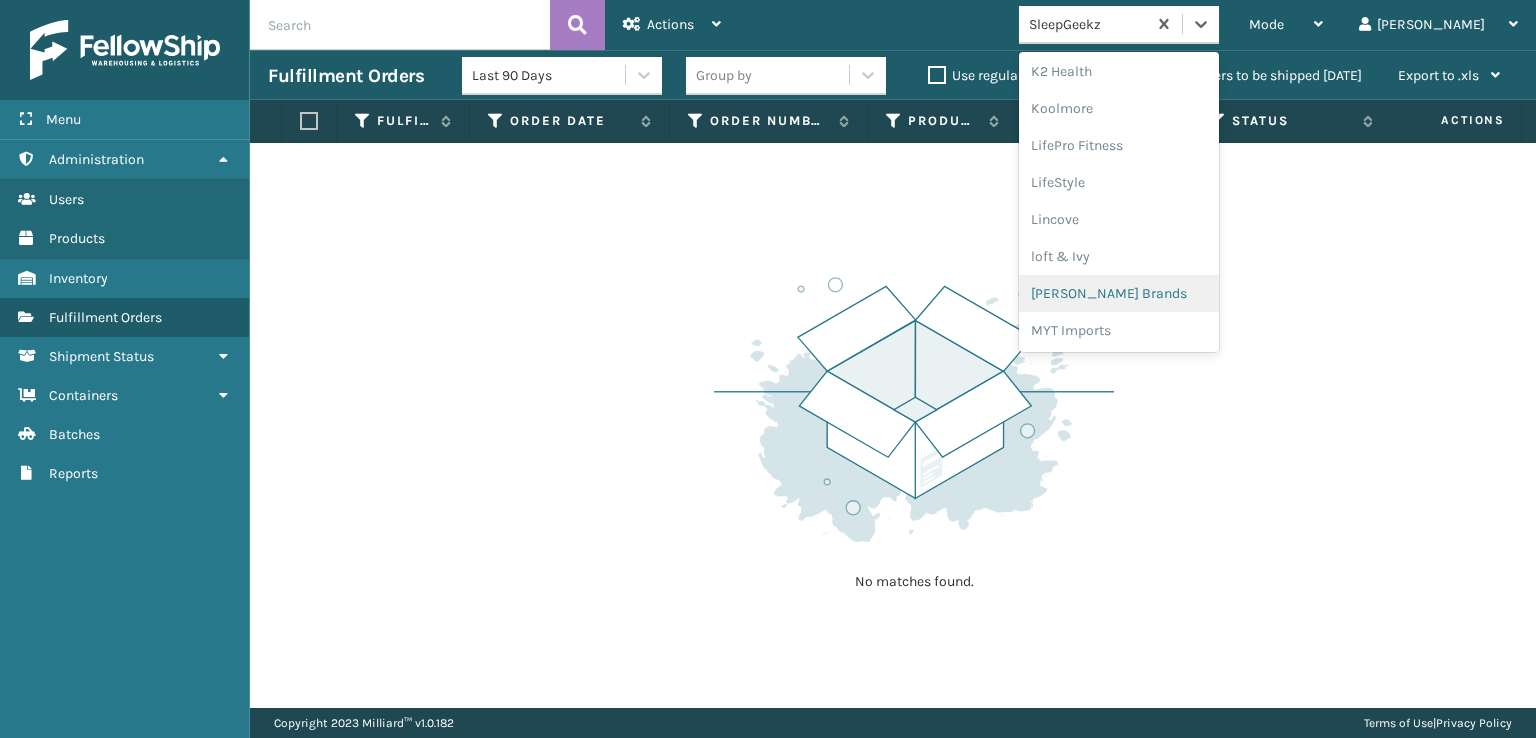 click on "[PERSON_NAME] Brands" at bounding box center [1119, 293] 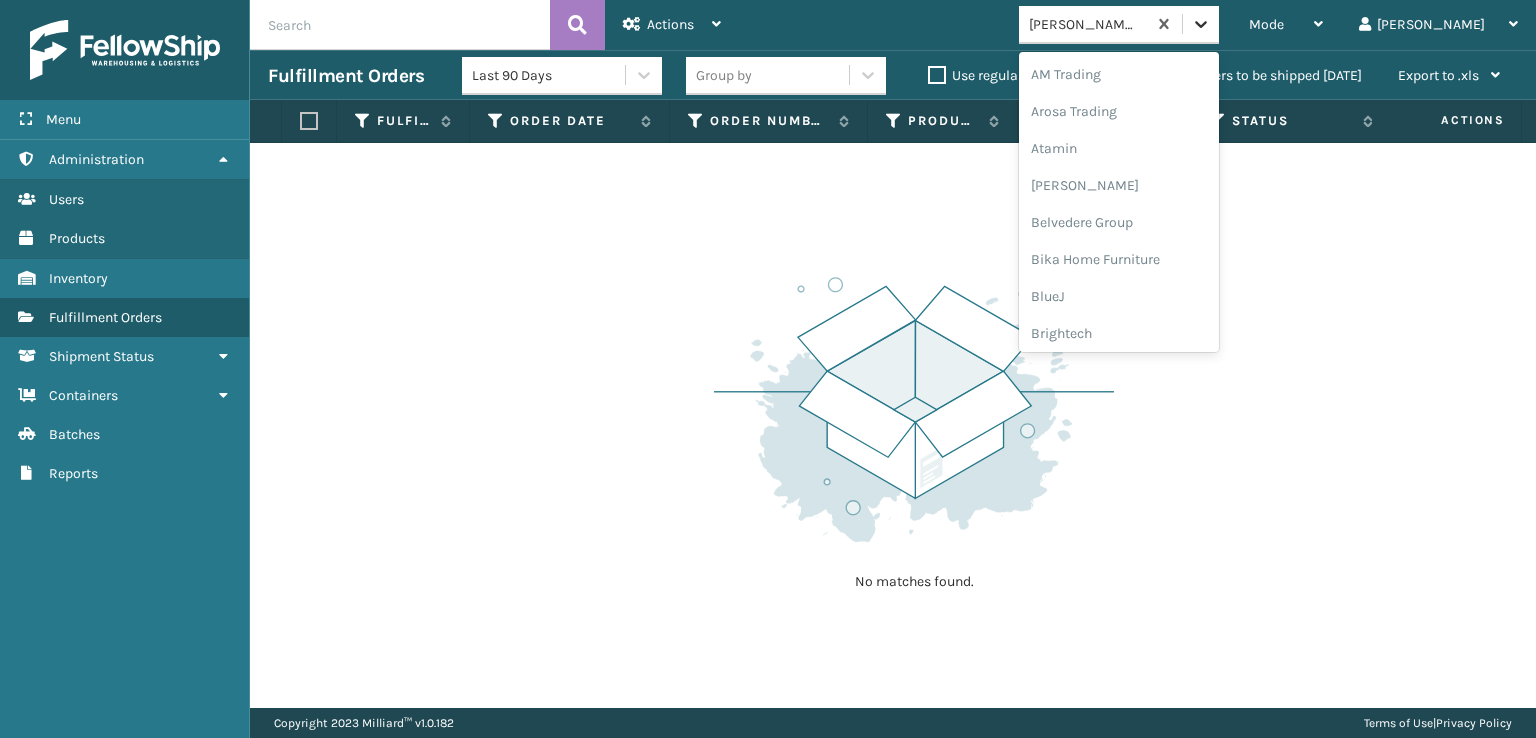 click at bounding box center (1201, 24) 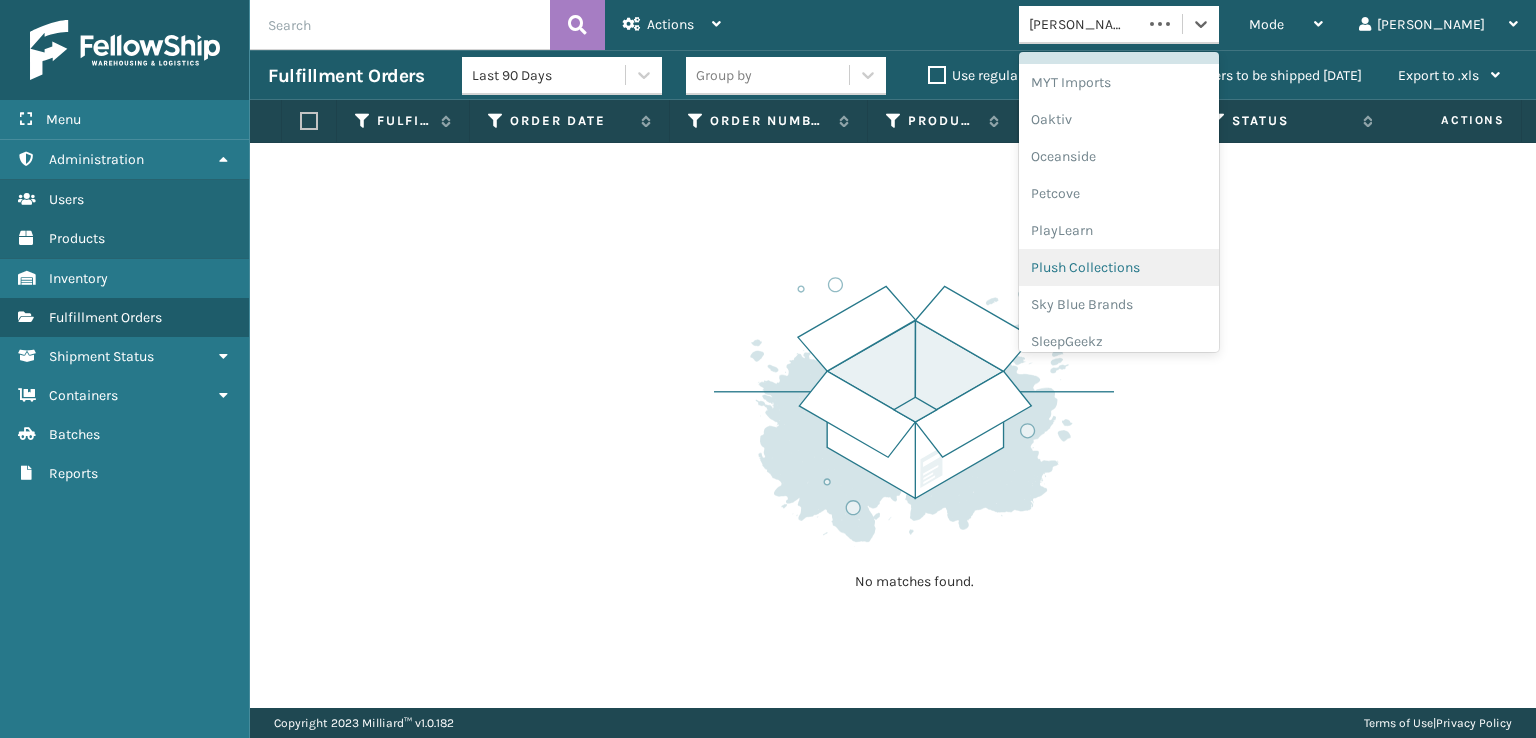 scroll, scrollTop: 928, scrollLeft: 0, axis: vertical 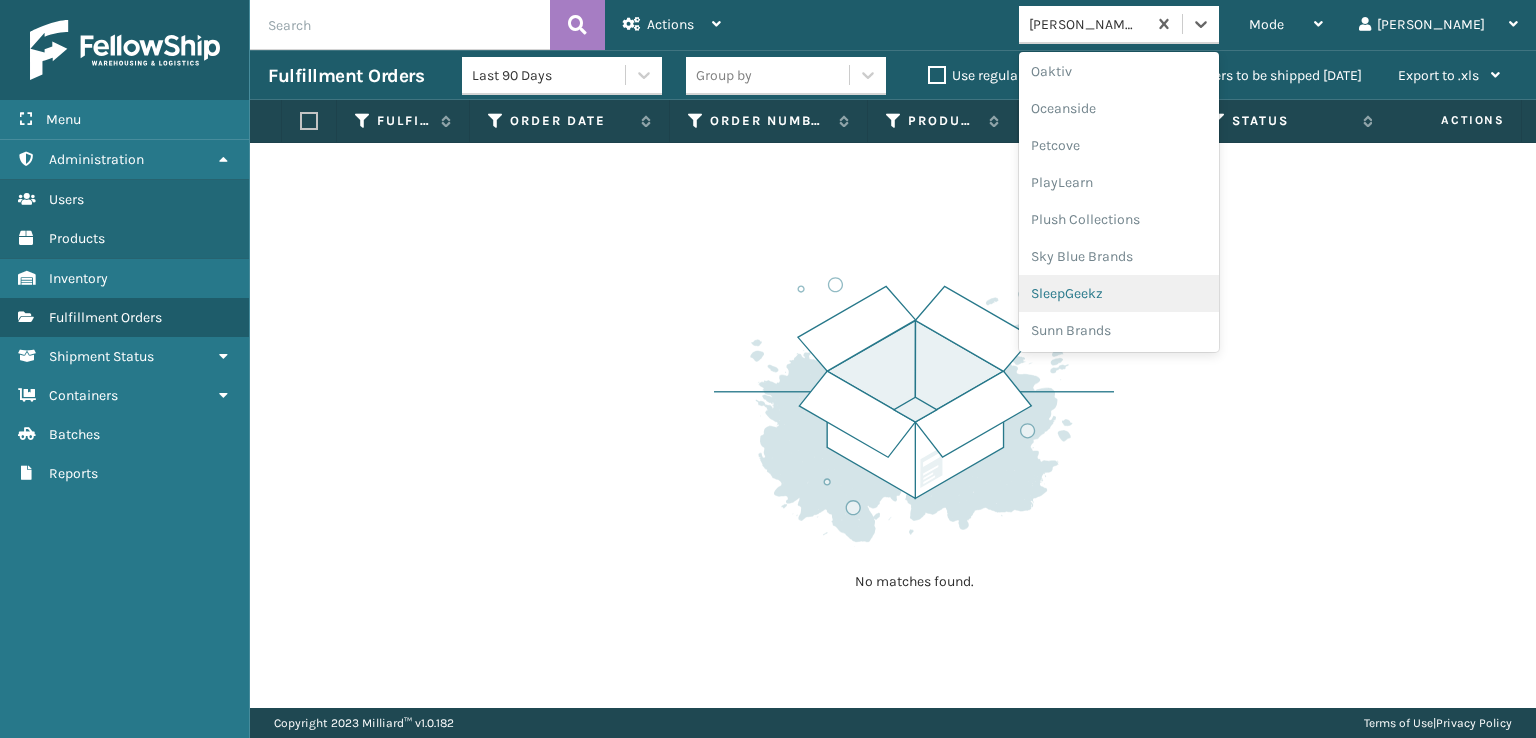 click on "SleepGeekz" at bounding box center [1119, 293] 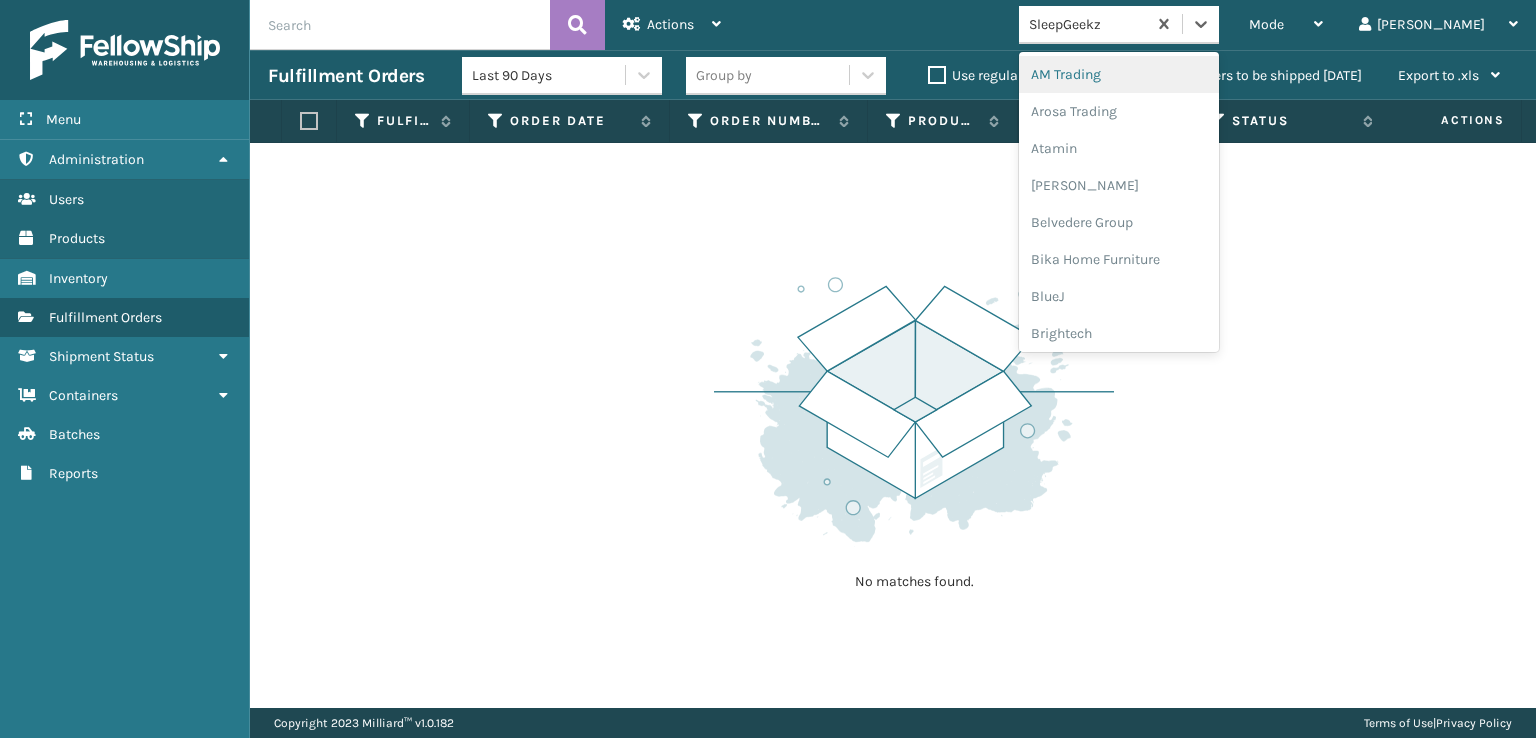 drag, startPoint x: 1284, startPoint y: 27, endPoint x: 1281, endPoint y: 47, distance: 20.22375 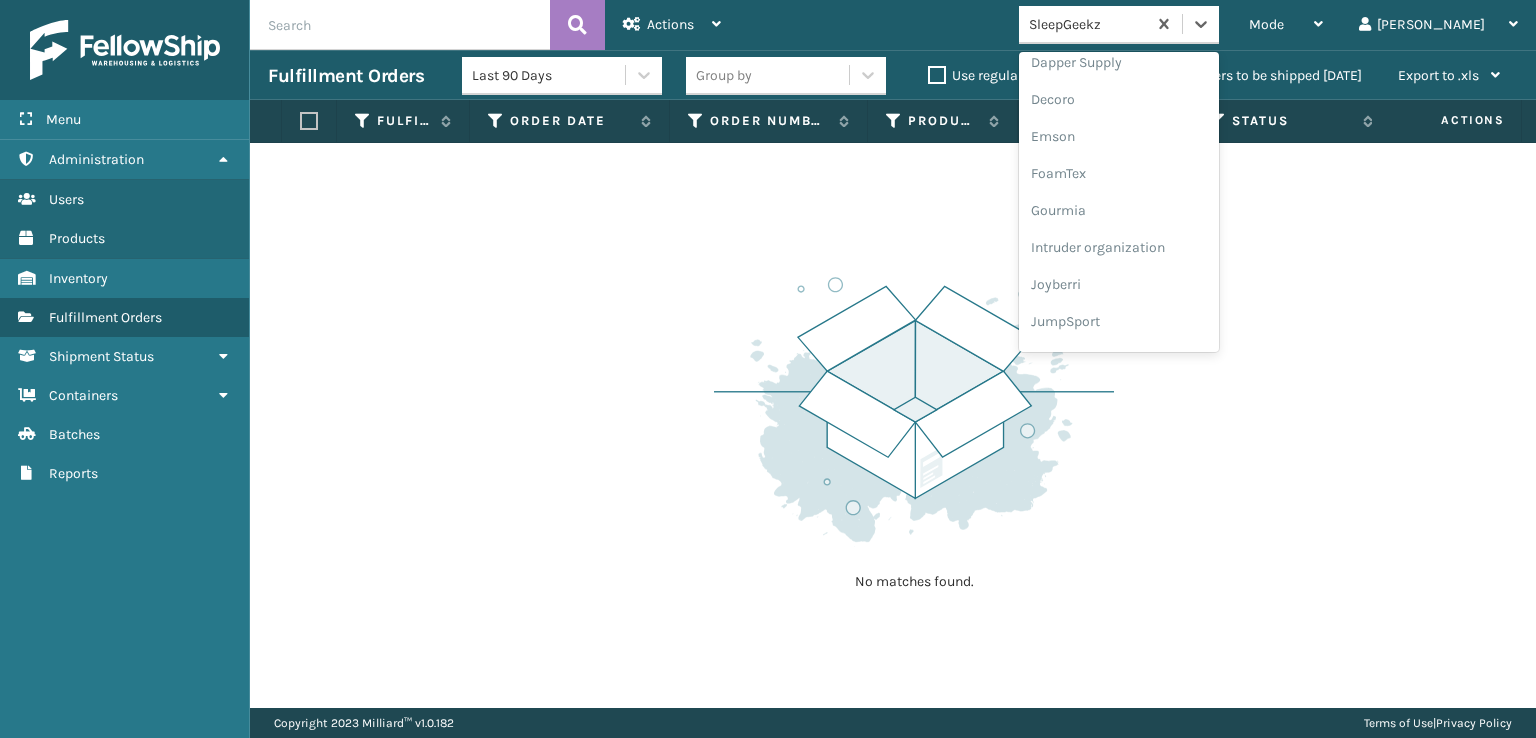 scroll, scrollTop: 400, scrollLeft: 0, axis: vertical 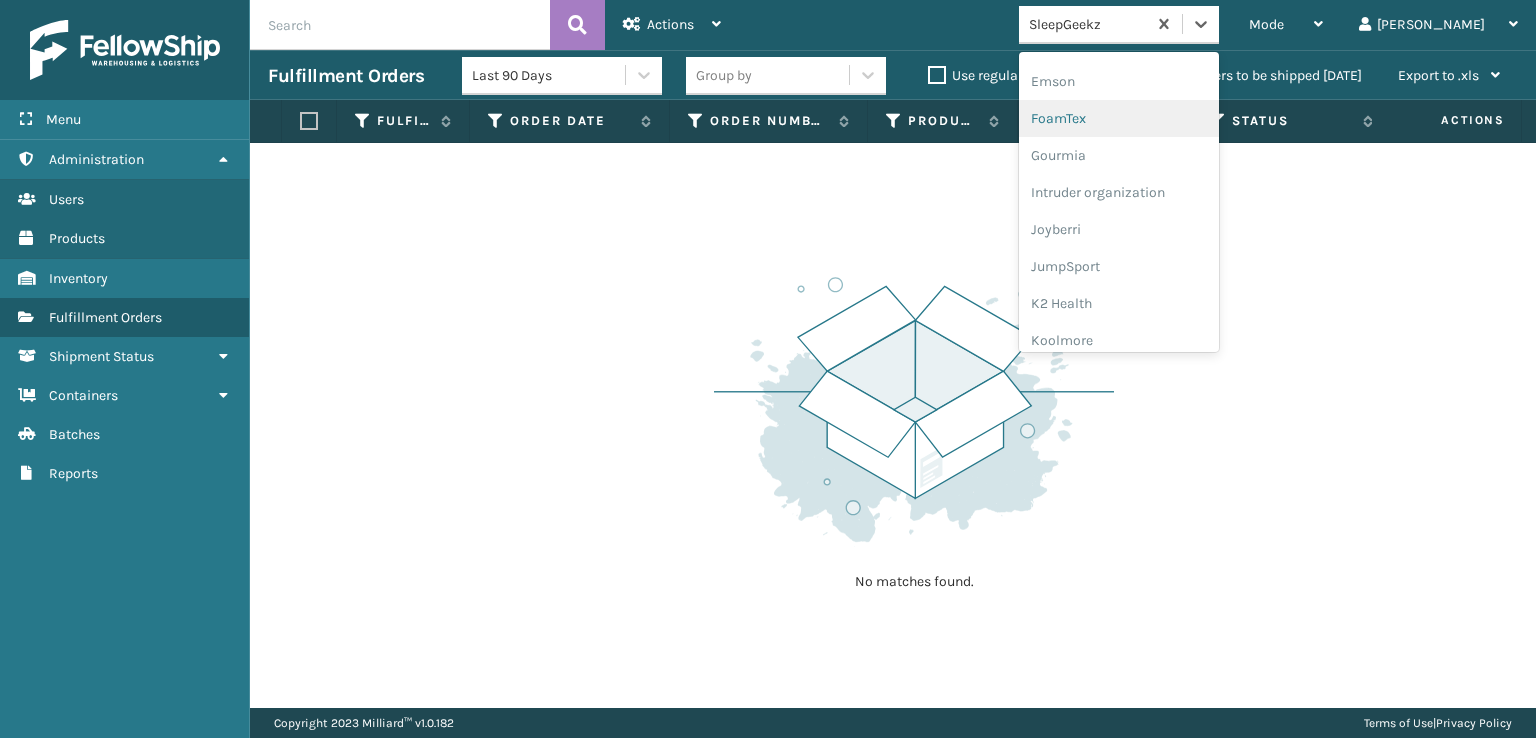 click on "FoamTex" at bounding box center [1119, 118] 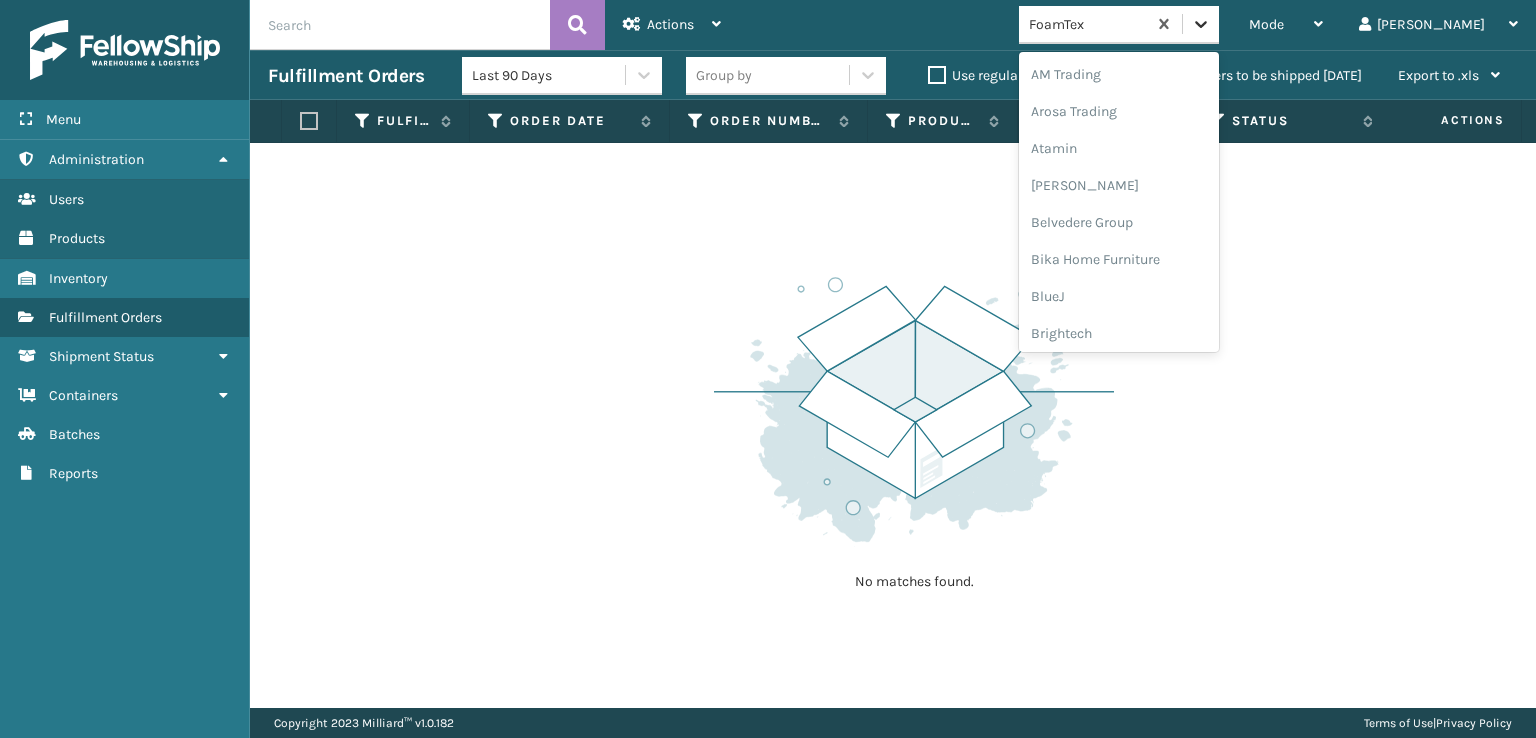 click 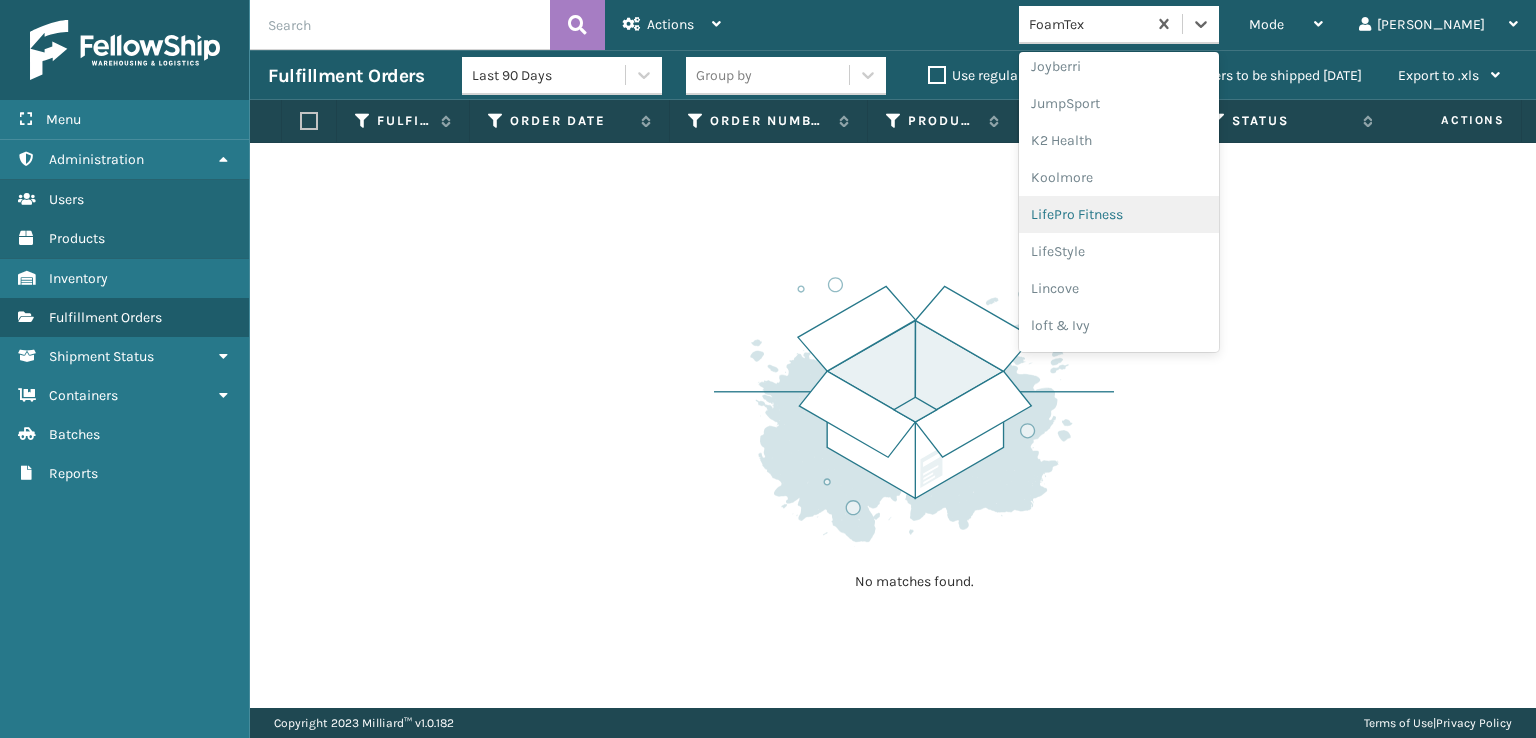 scroll, scrollTop: 597, scrollLeft: 0, axis: vertical 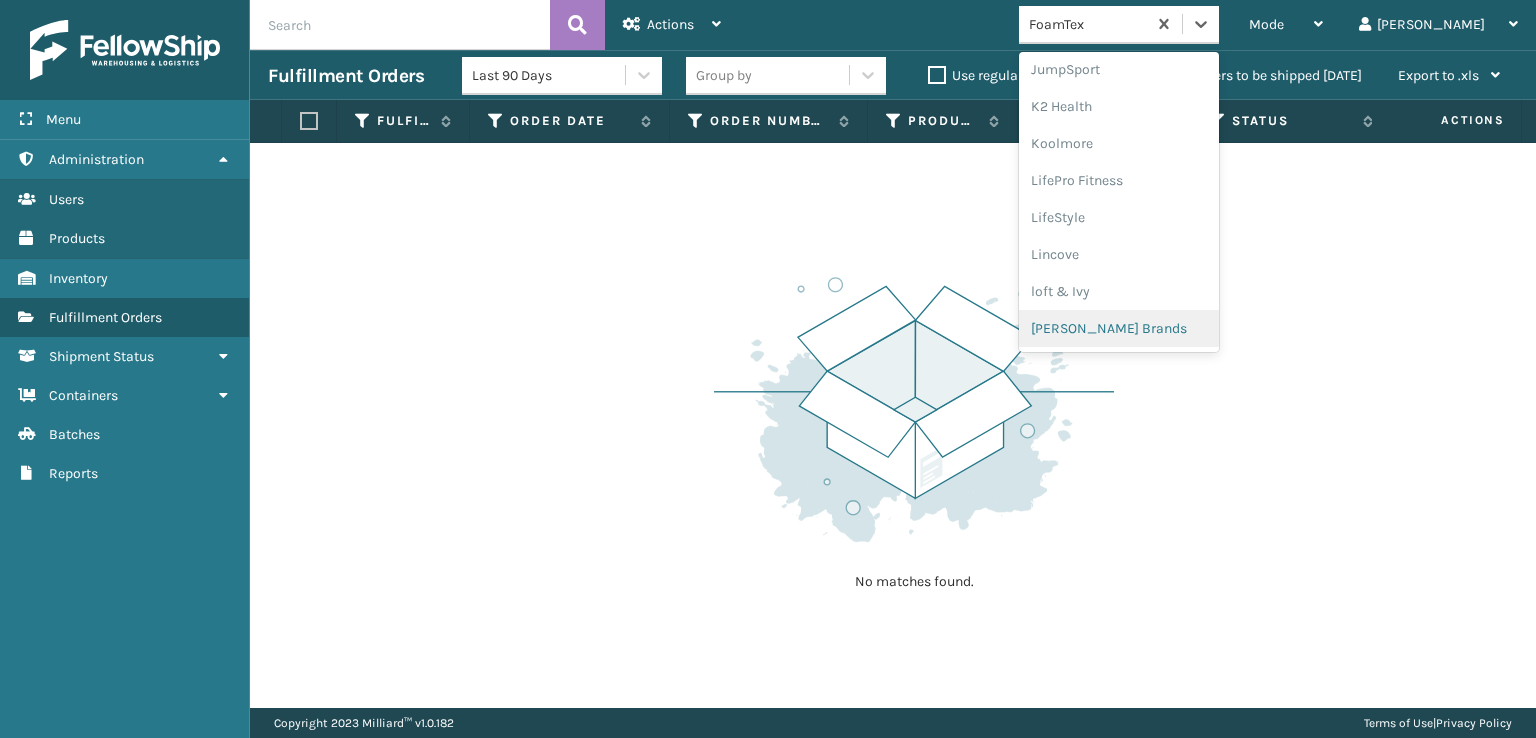 click on "[PERSON_NAME] Brands" at bounding box center (1119, 328) 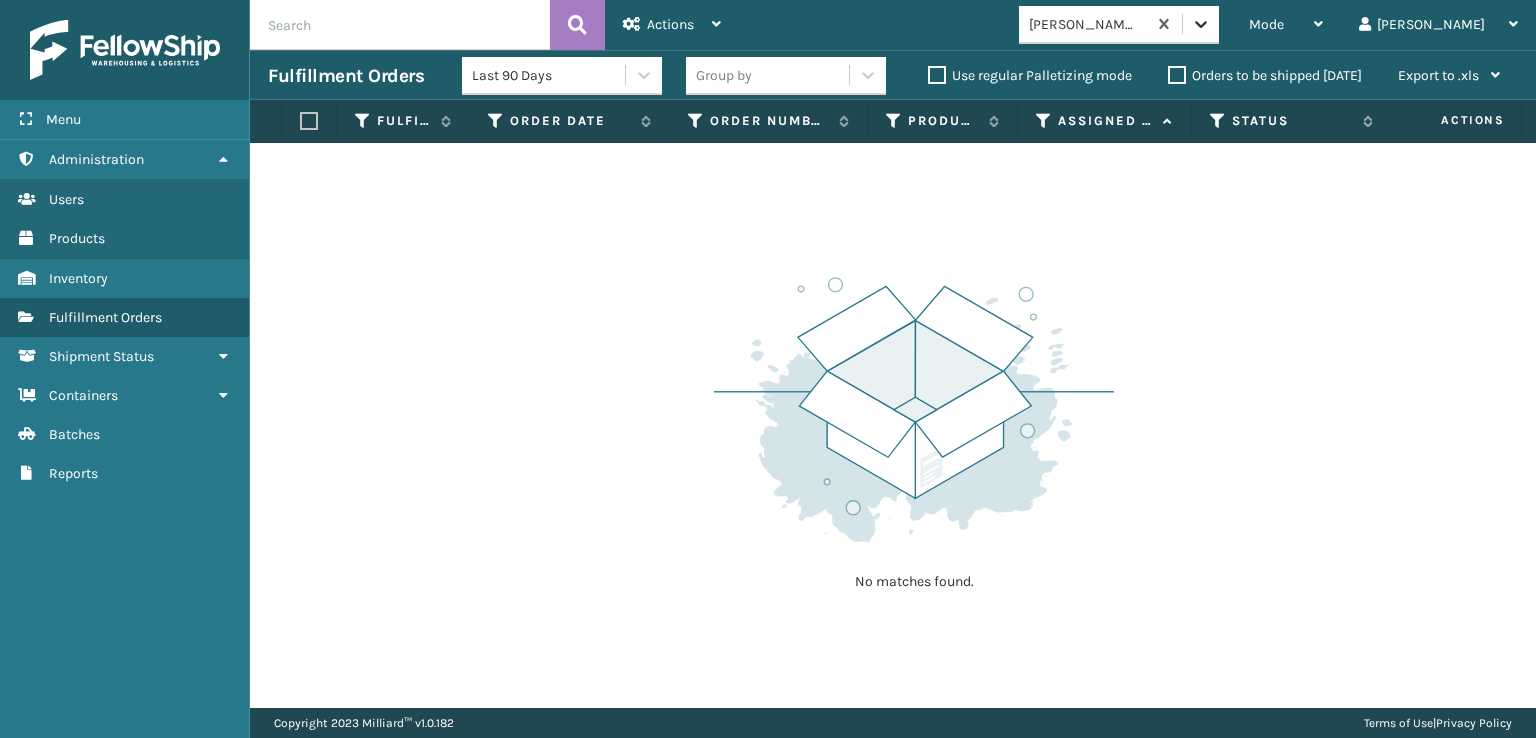 click 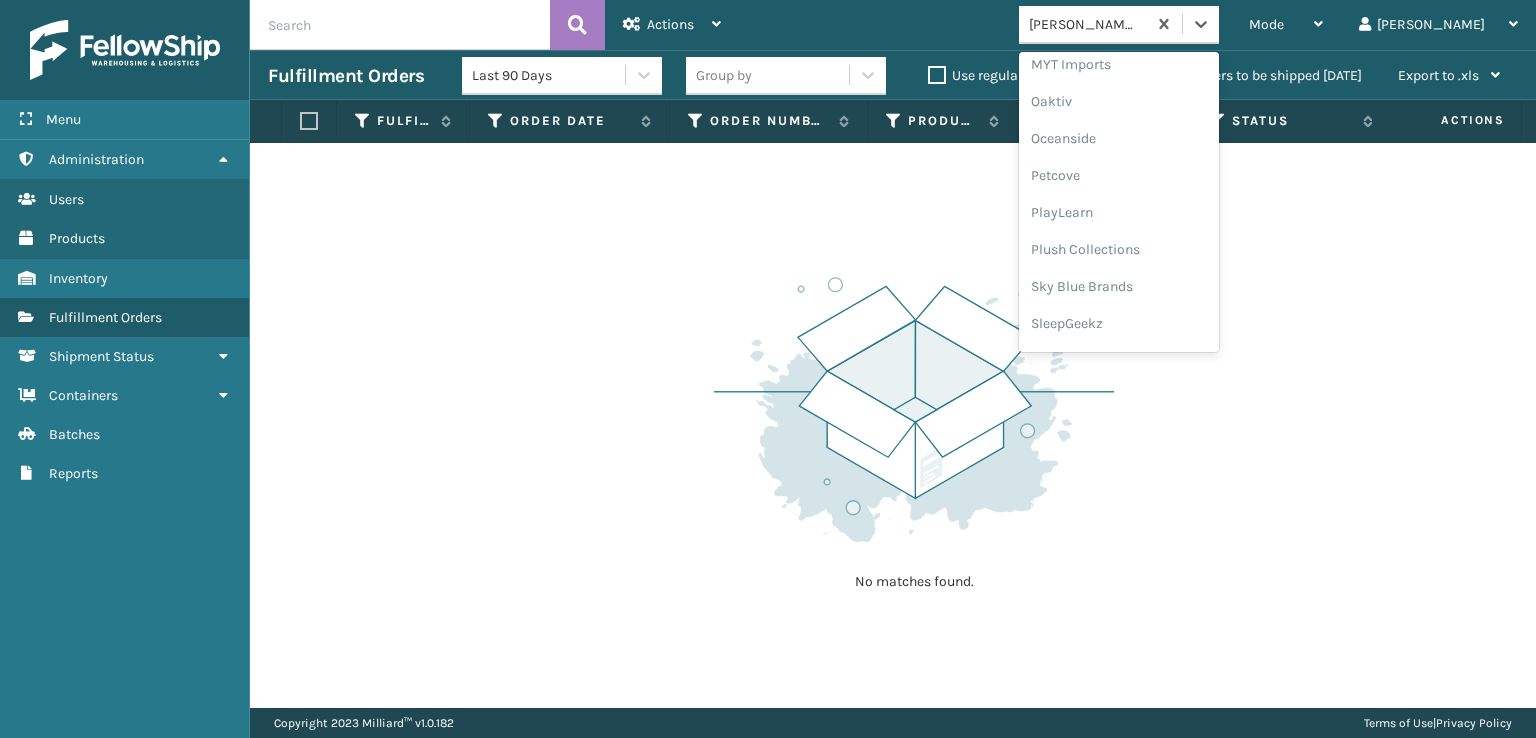 scroll, scrollTop: 928, scrollLeft: 0, axis: vertical 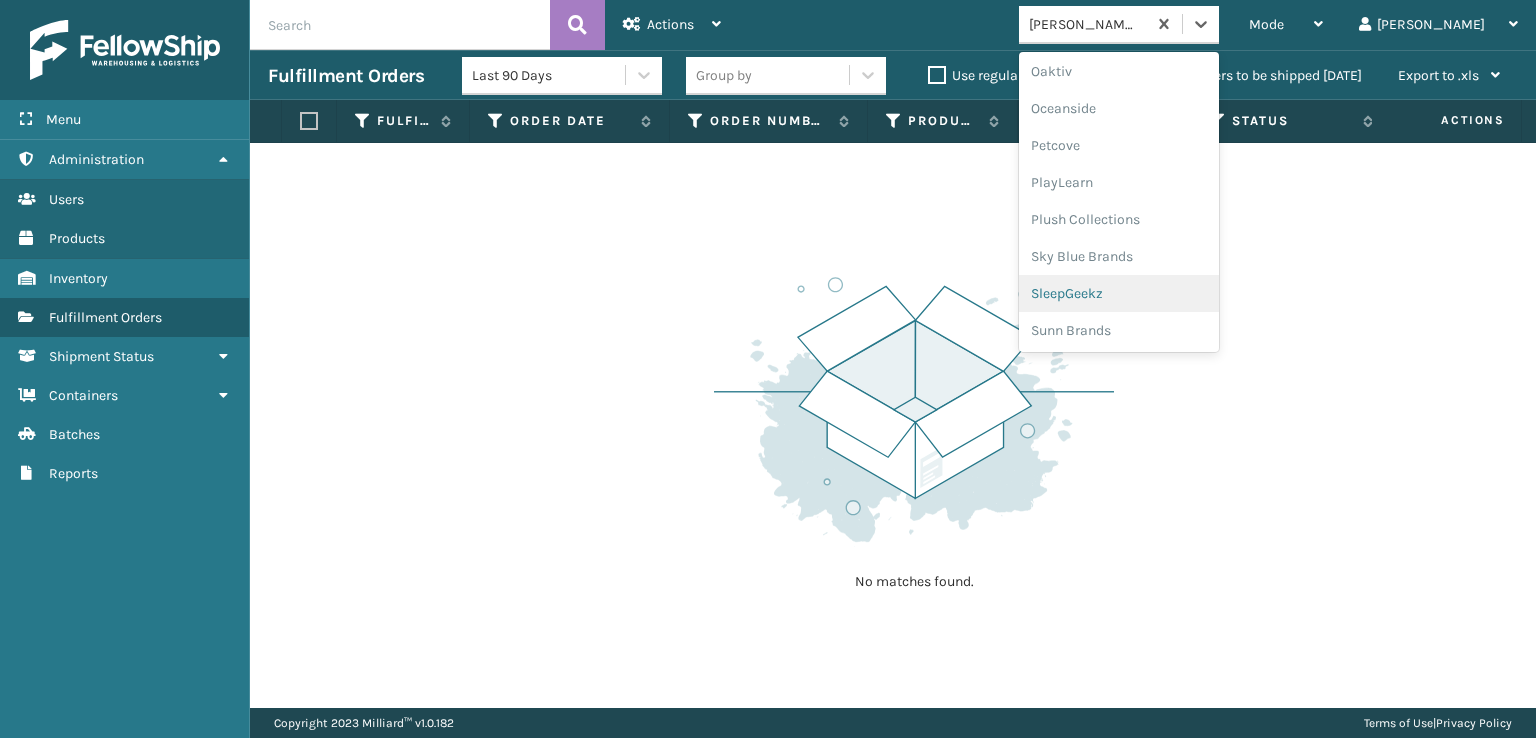 click on "SleepGeekz" at bounding box center [1119, 293] 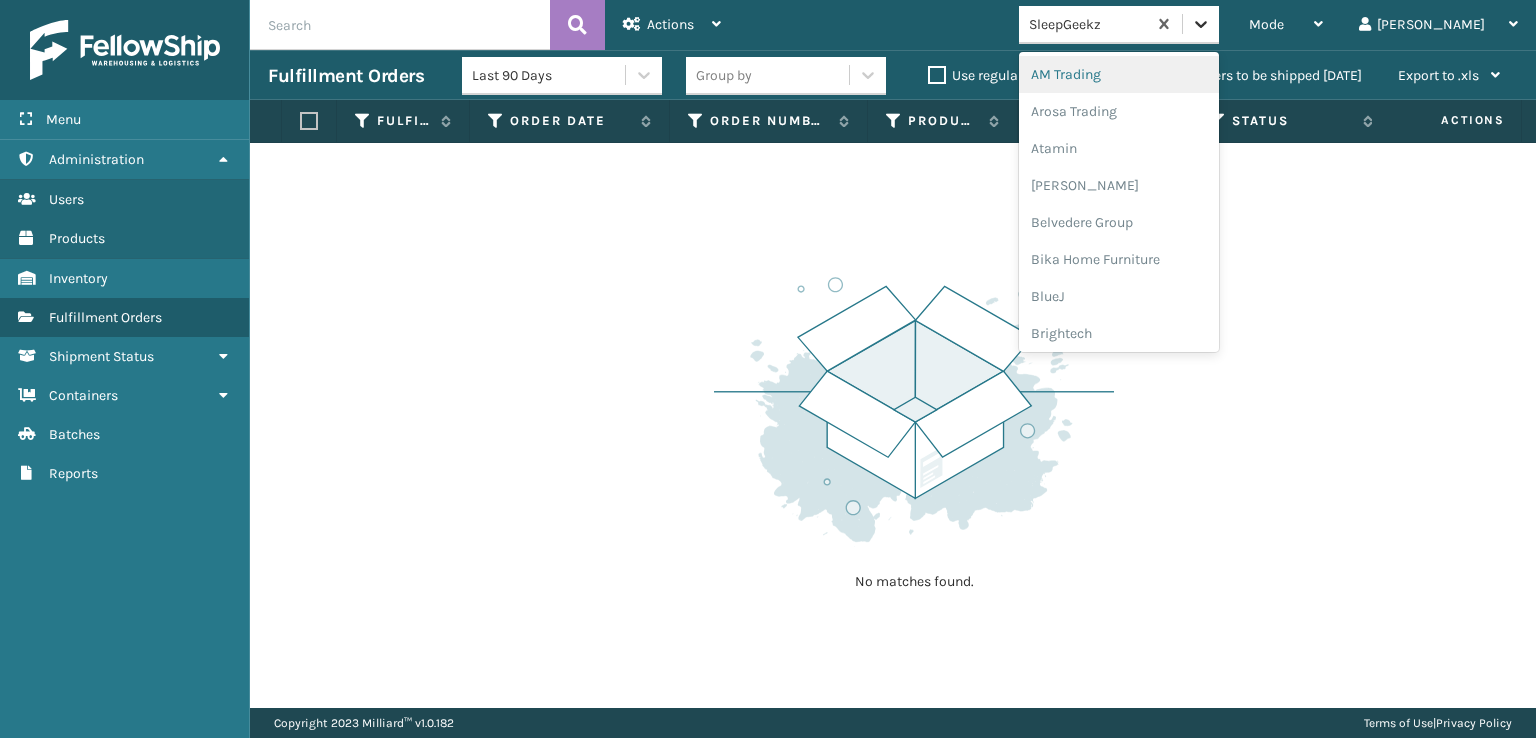 click at bounding box center [1201, 24] 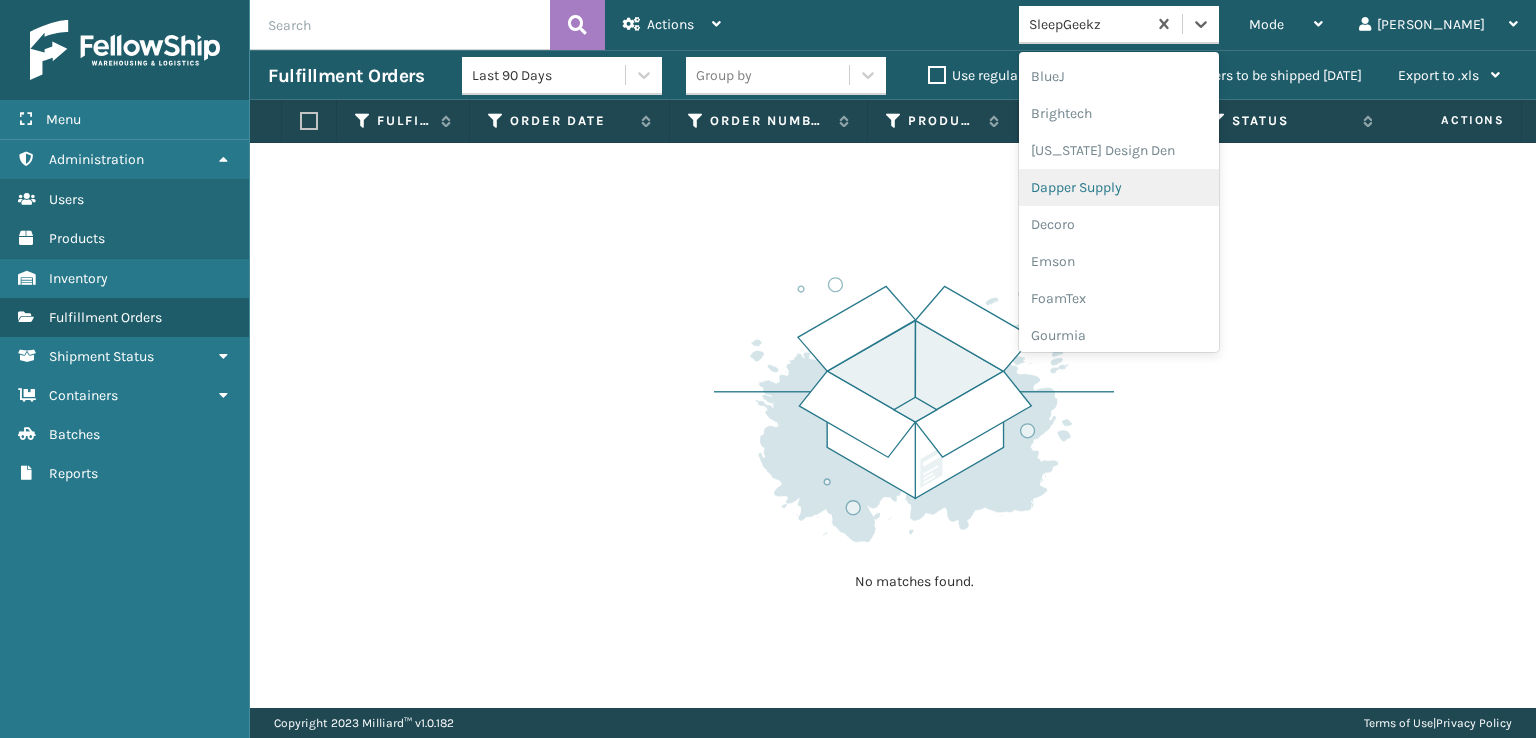 scroll, scrollTop: 300, scrollLeft: 0, axis: vertical 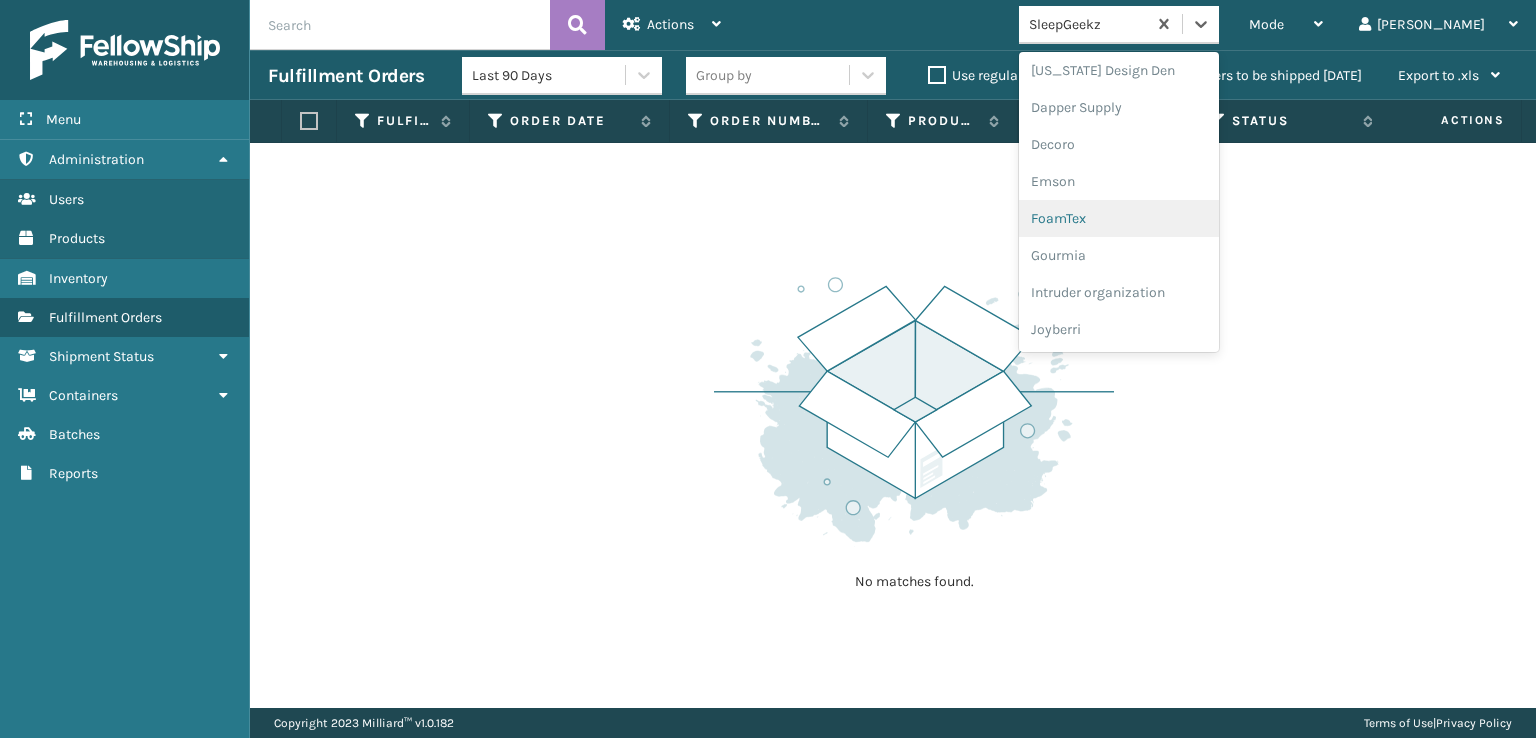 click on "FoamTex" at bounding box center [1119, 218] 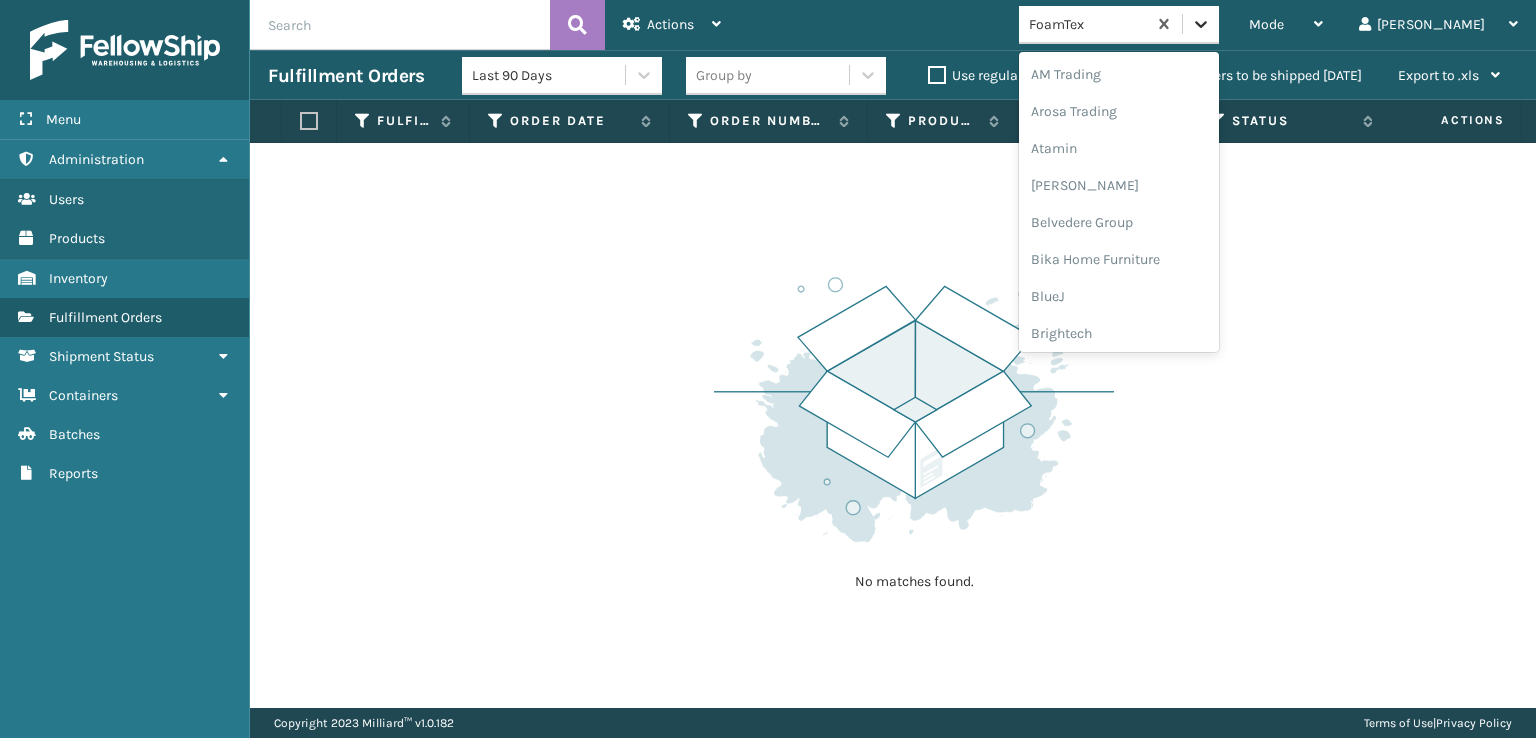 click 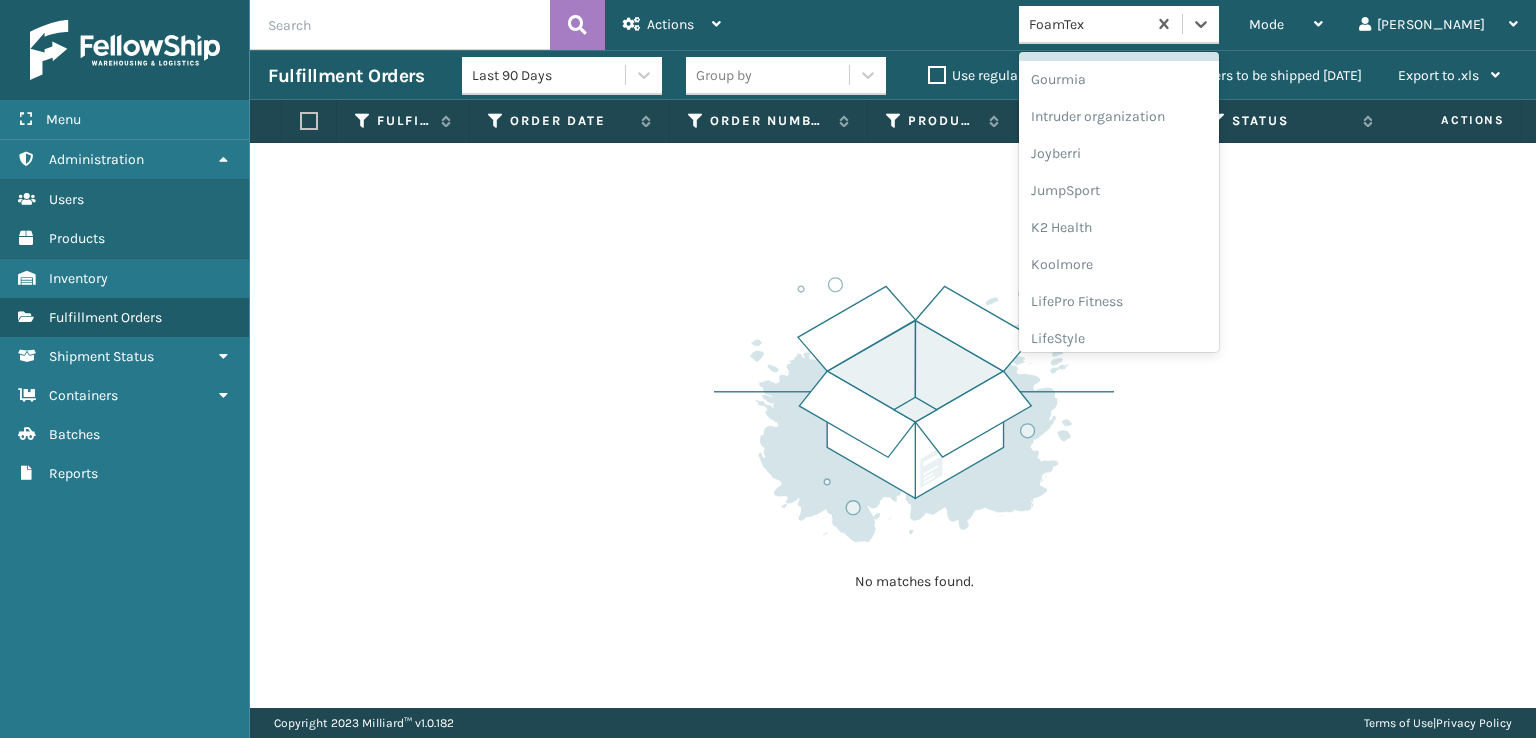 scroll, scrollTop: 632, scrollLeft: 0, axis: vertical 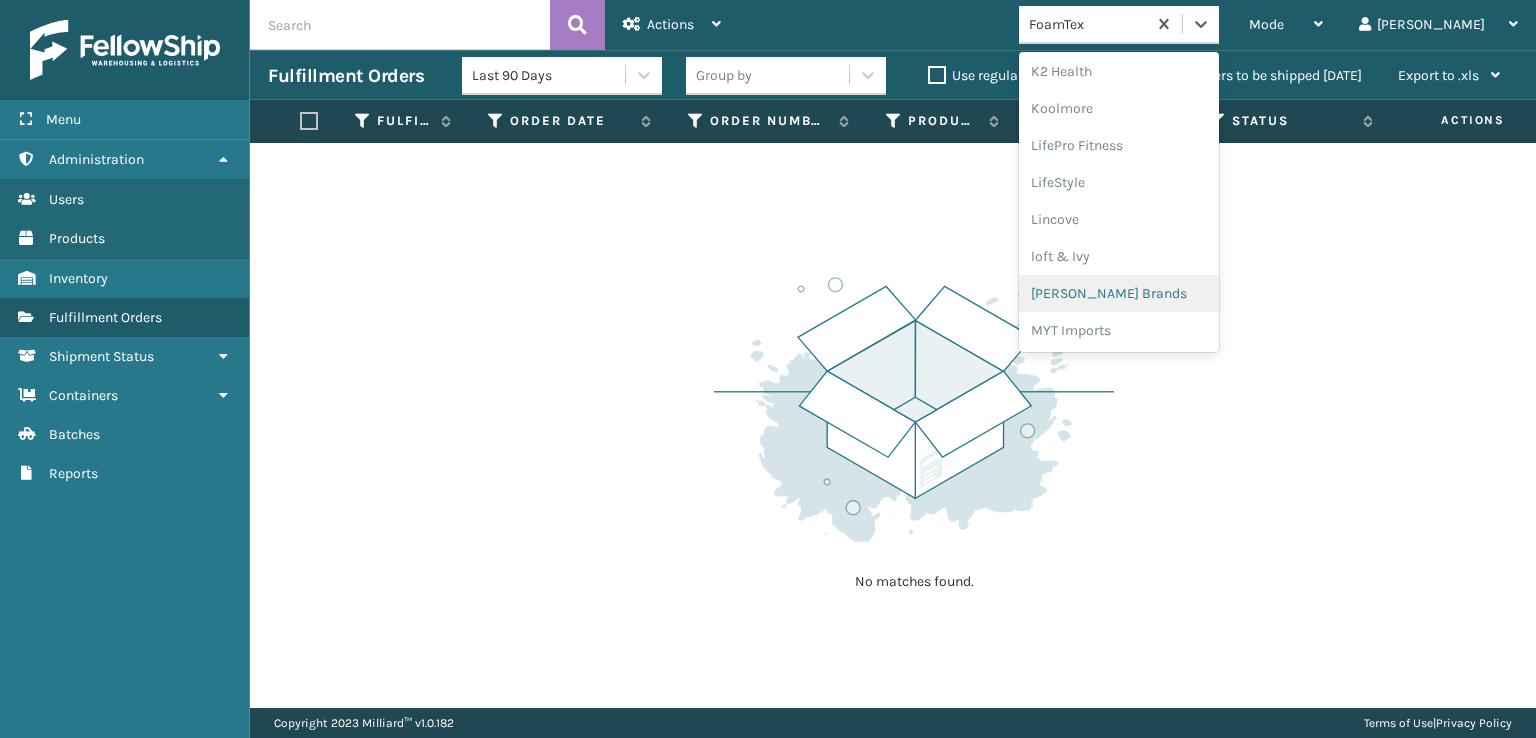 click on "[PERSON_NAME] Brands" at bounding box center [1119, 293] 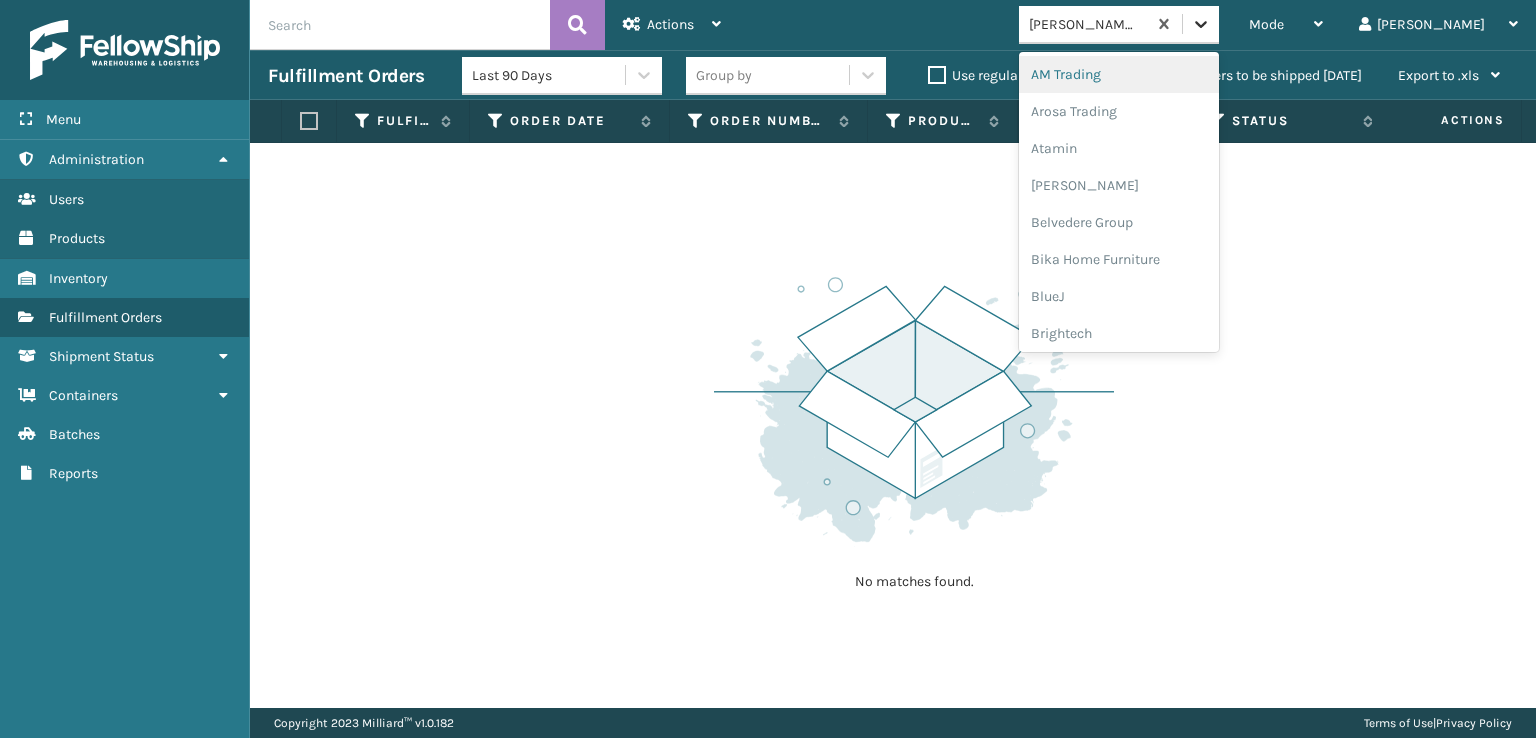 click 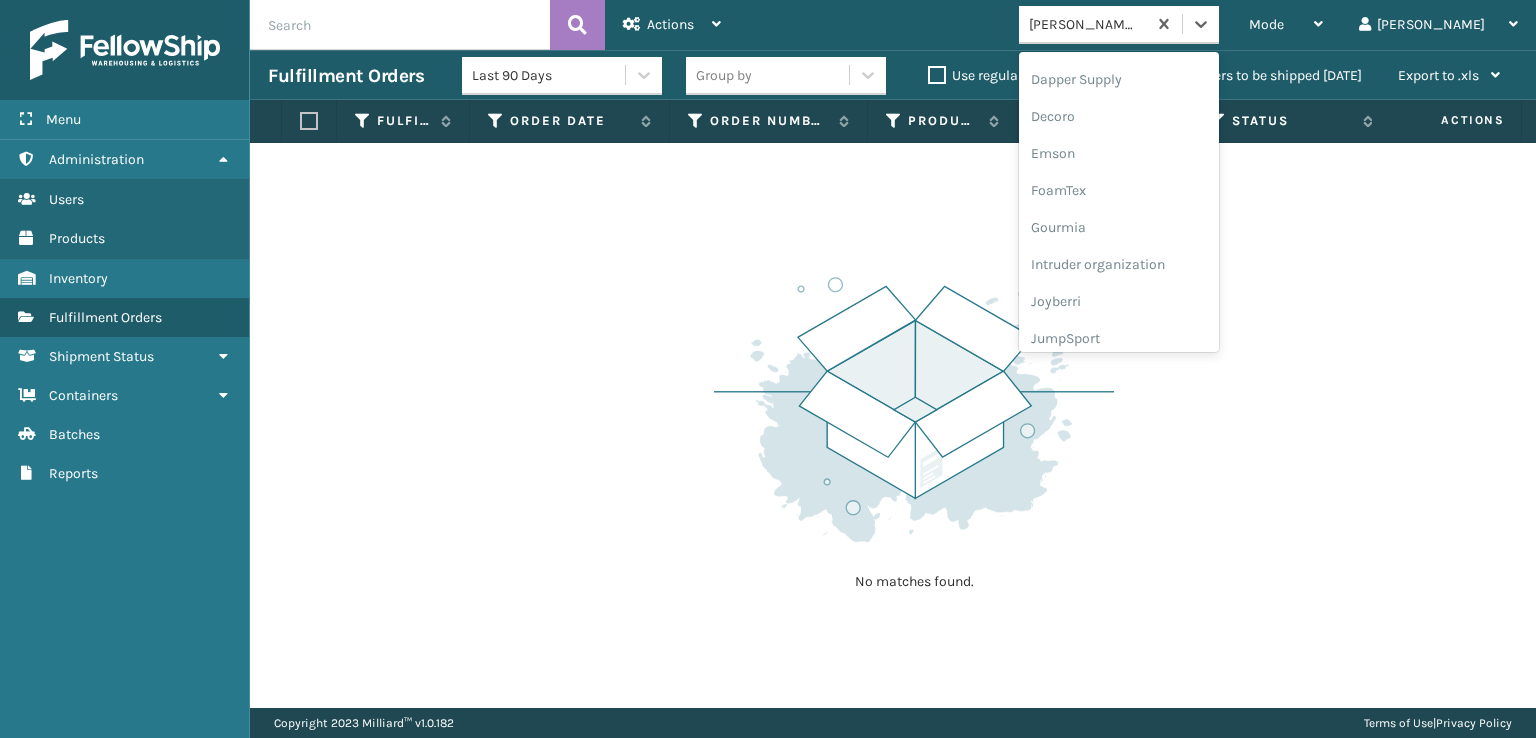 scroll, scrollTop: 600, scrollLeft: 0, axis: vertical 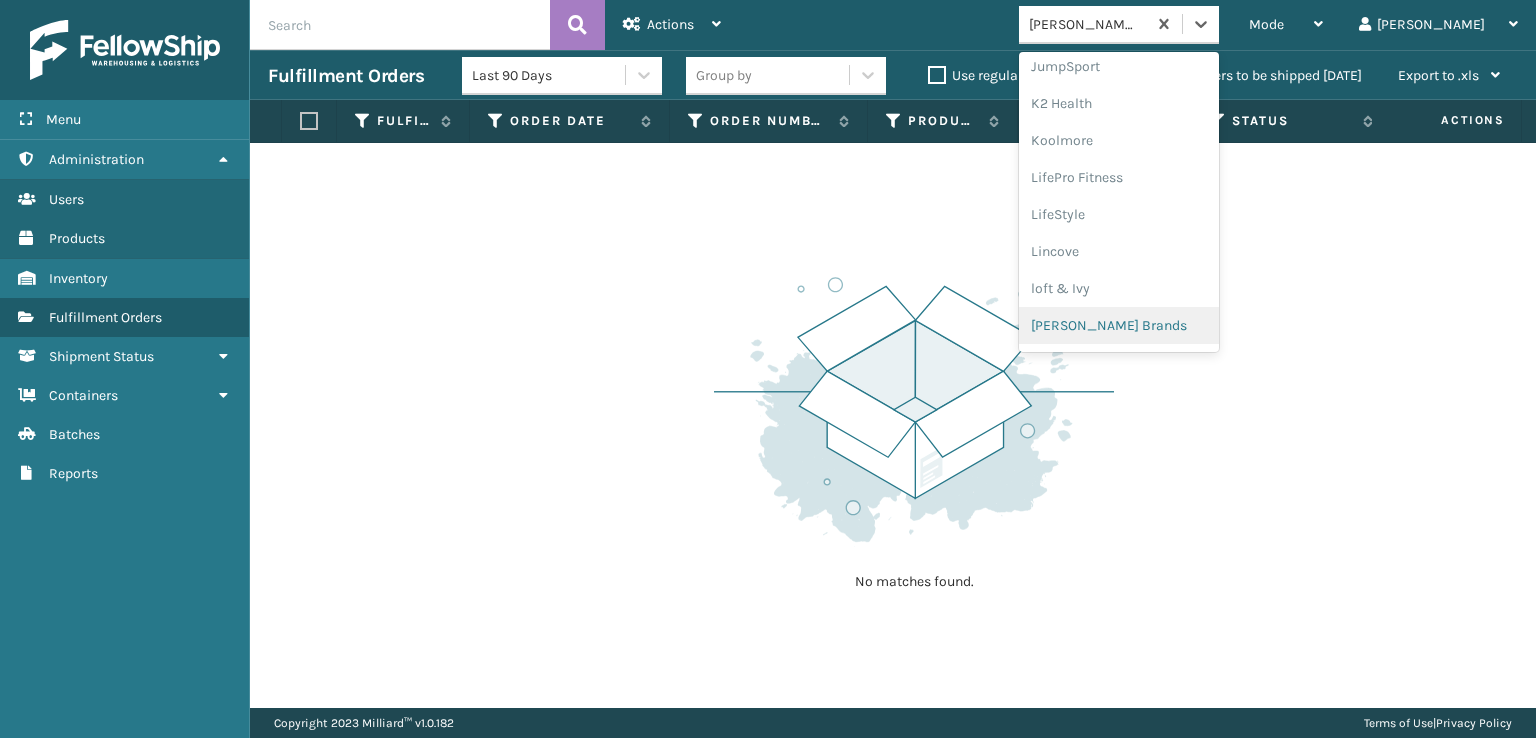 click on "[PERSON_NAME] Brands" at bounding box center (1119, 325) 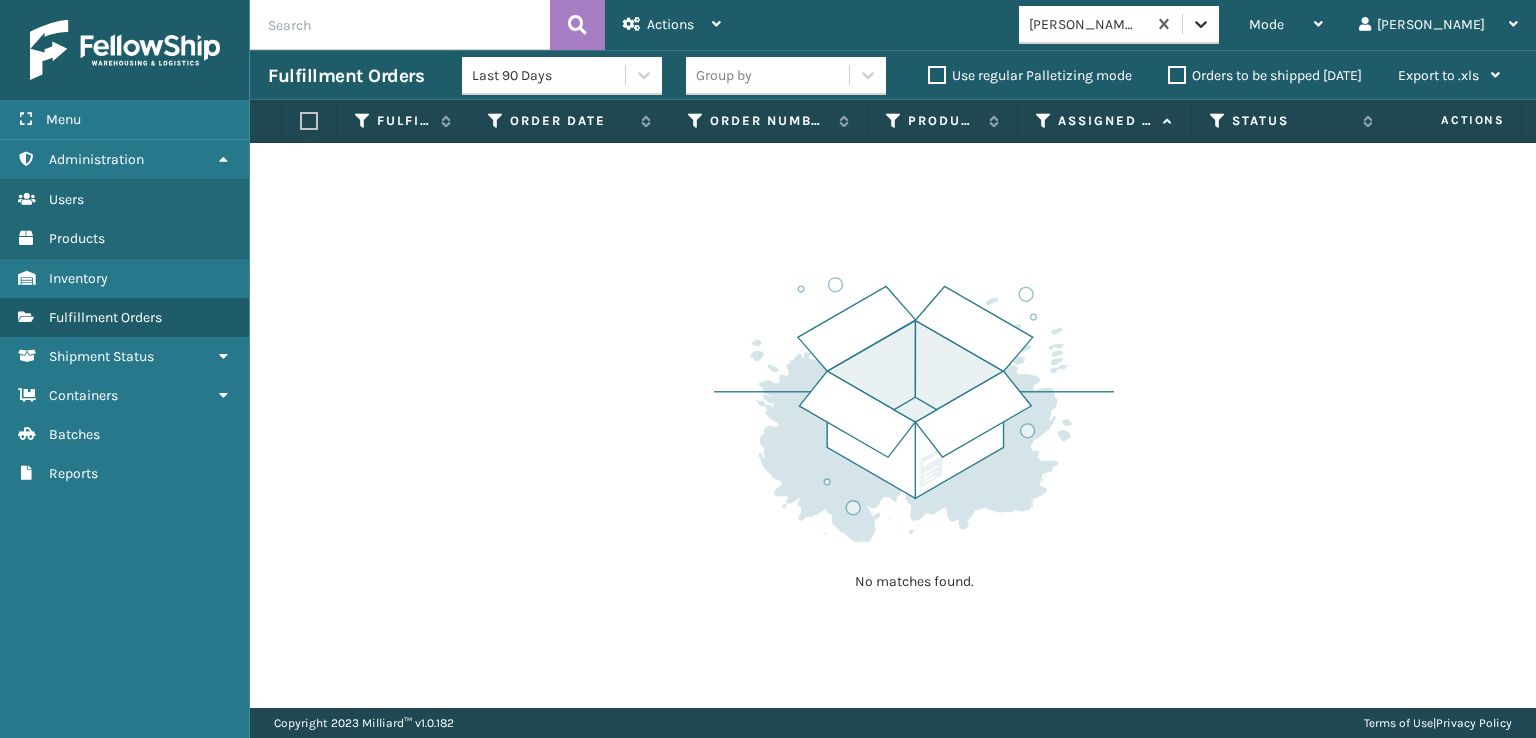 click 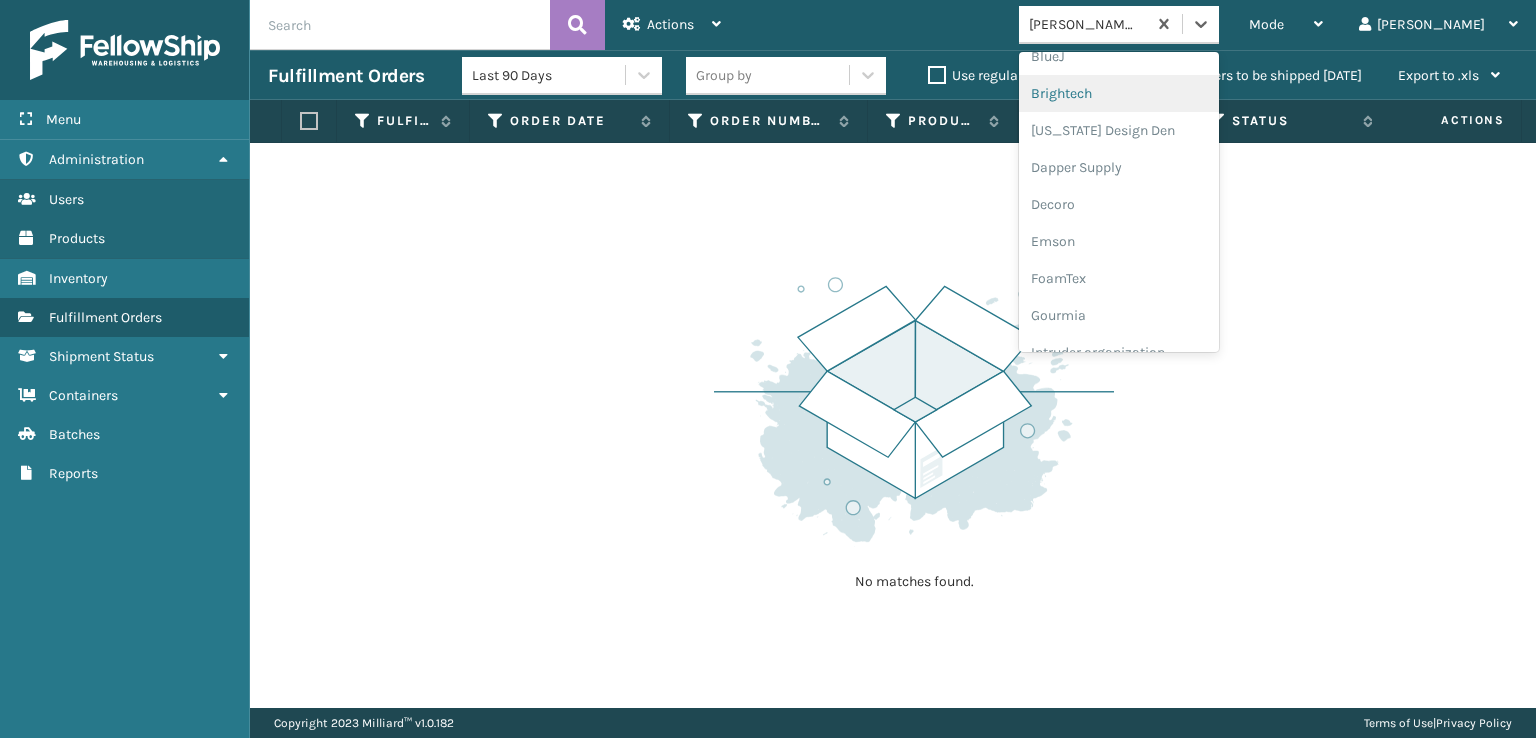 scroll, scrollTop: 332, scrollLeft: 0, axis: vertical 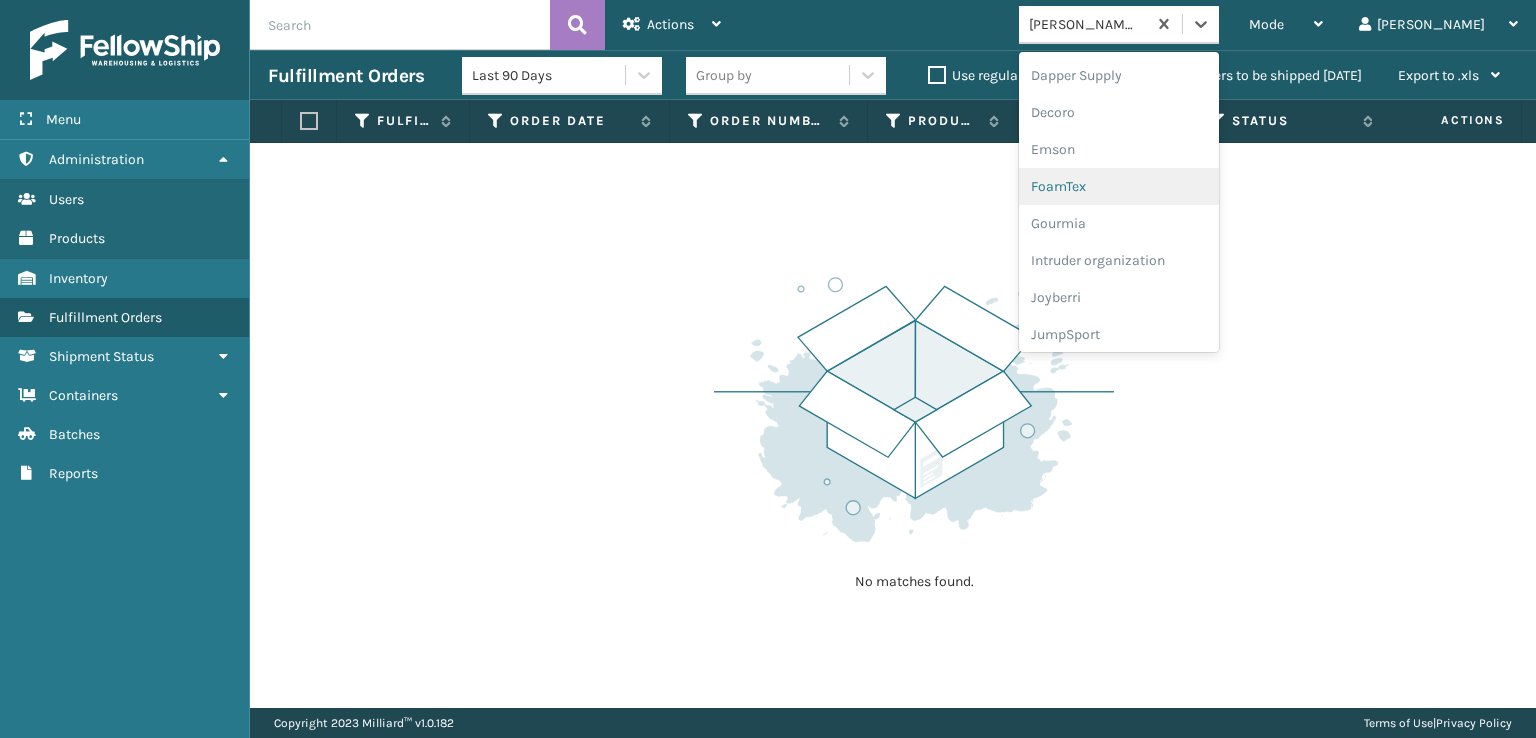 click on "FoamTex" at bounding box center (1119, 186) 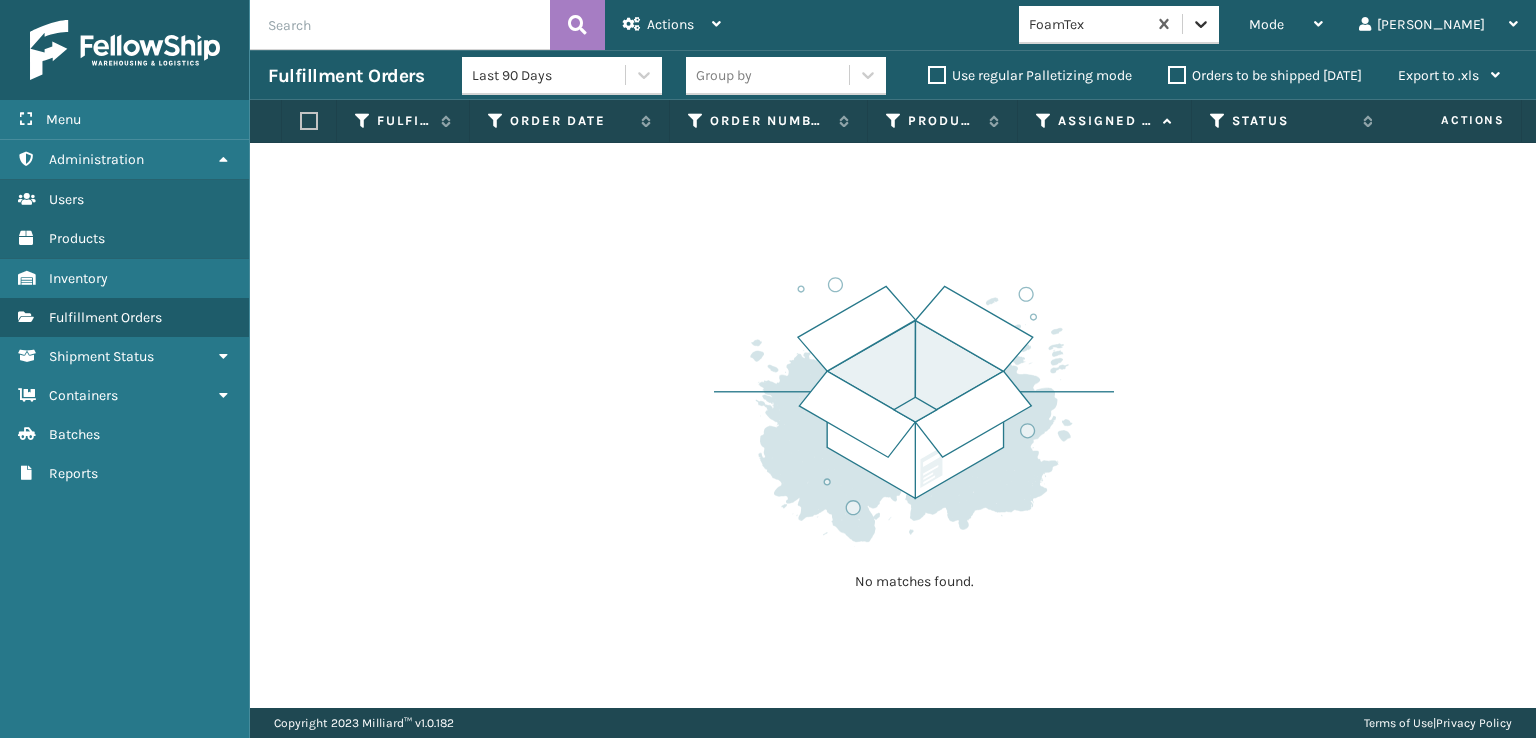 click 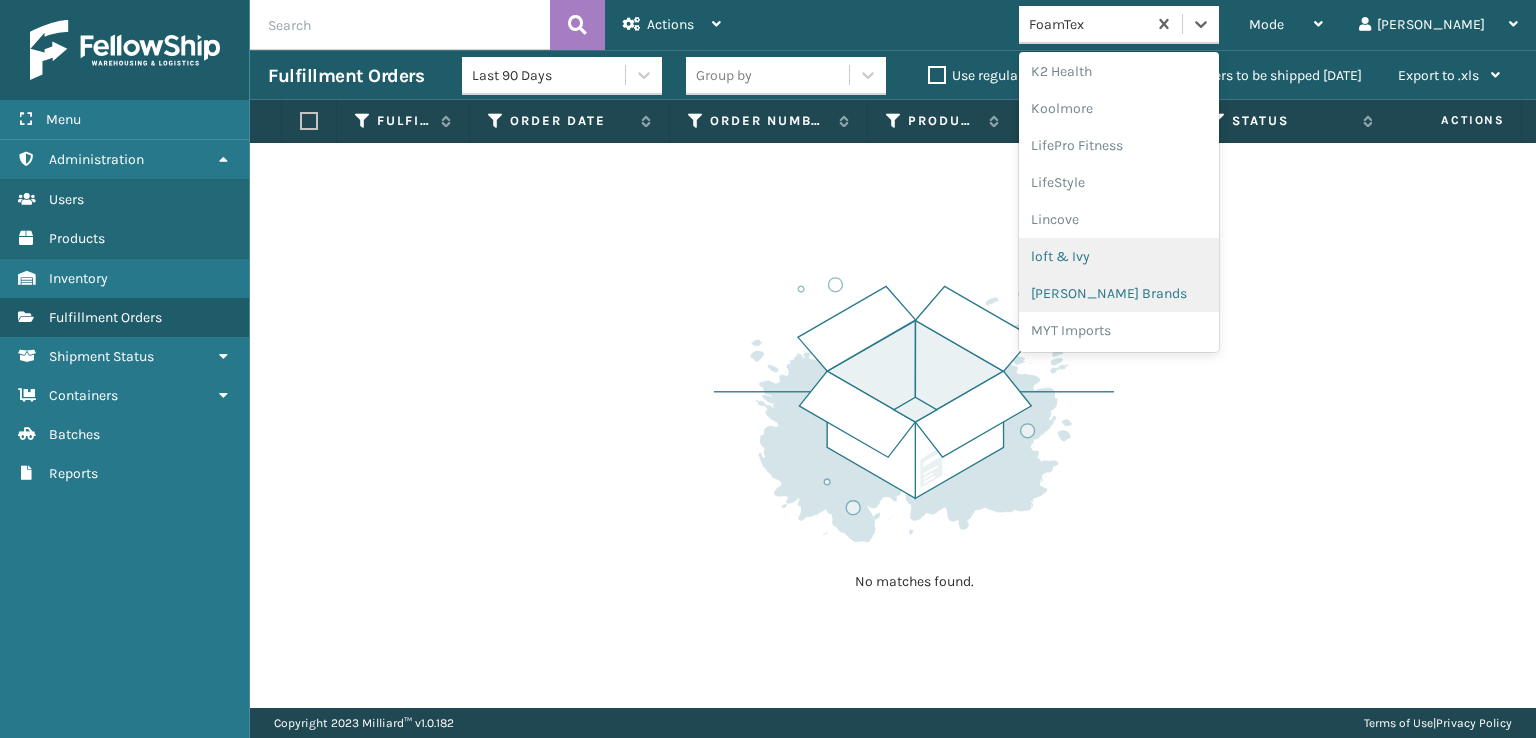 scroll, scrollTop: 928, scrollLeft: 0, axis: vertical 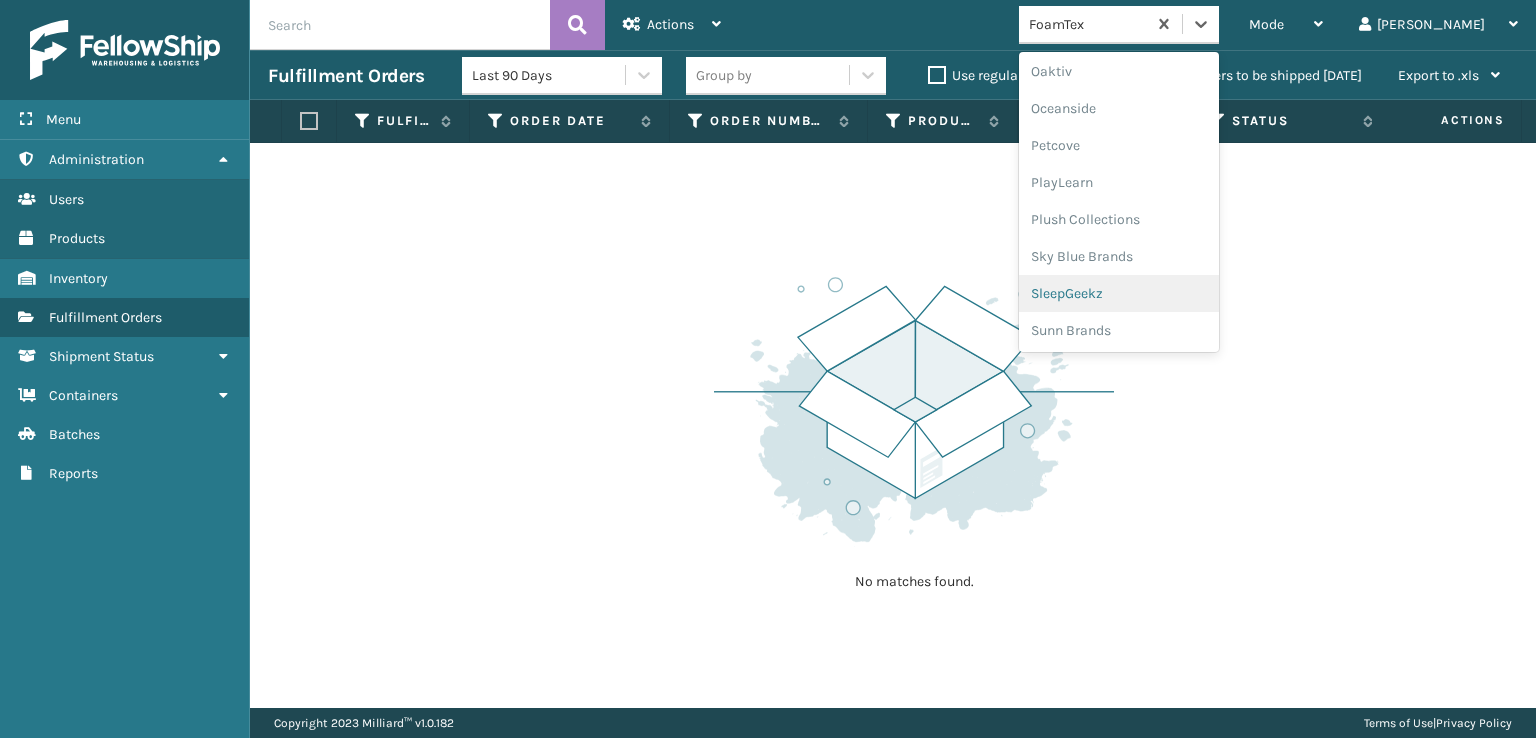 click on "SleepGeekz" at bounding box center (1119, 293) 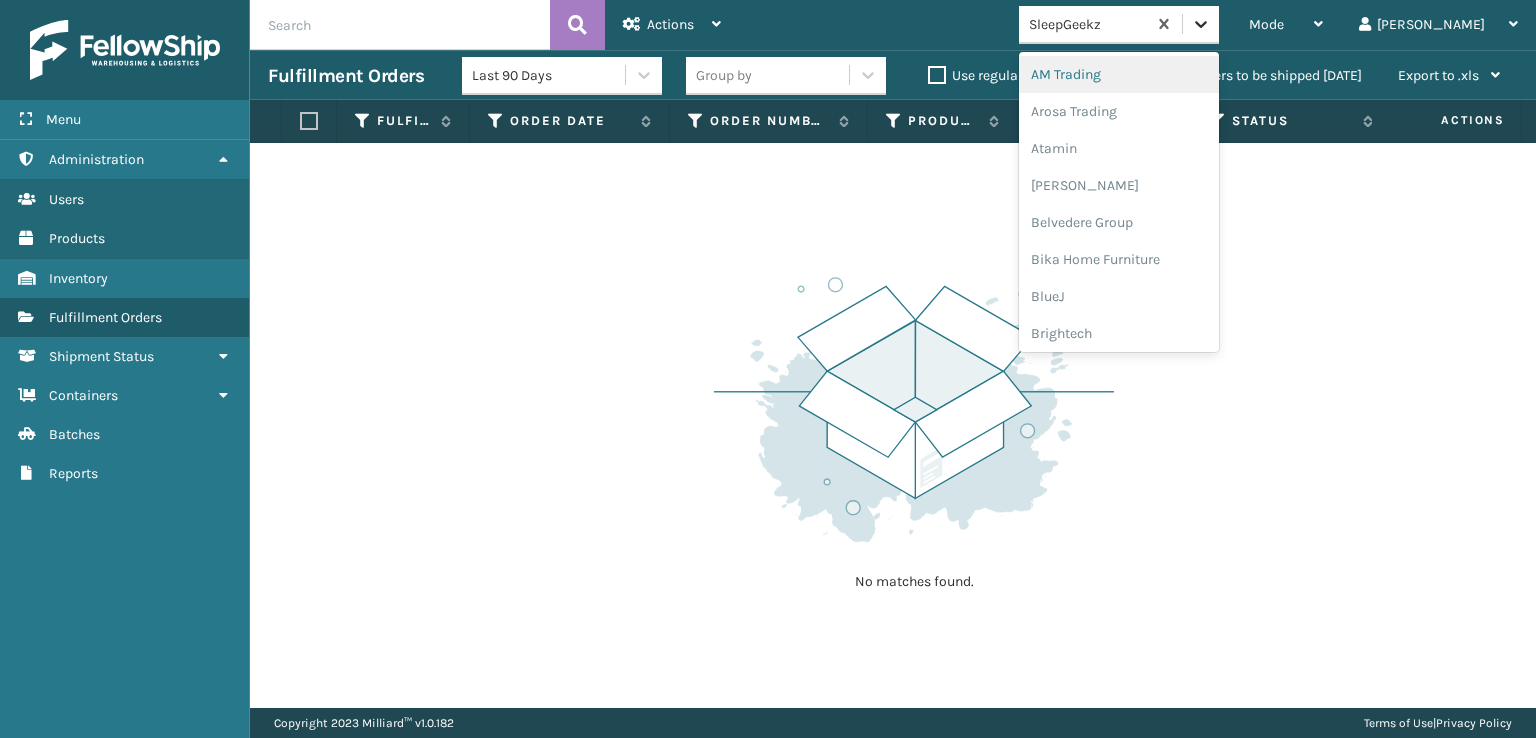 click 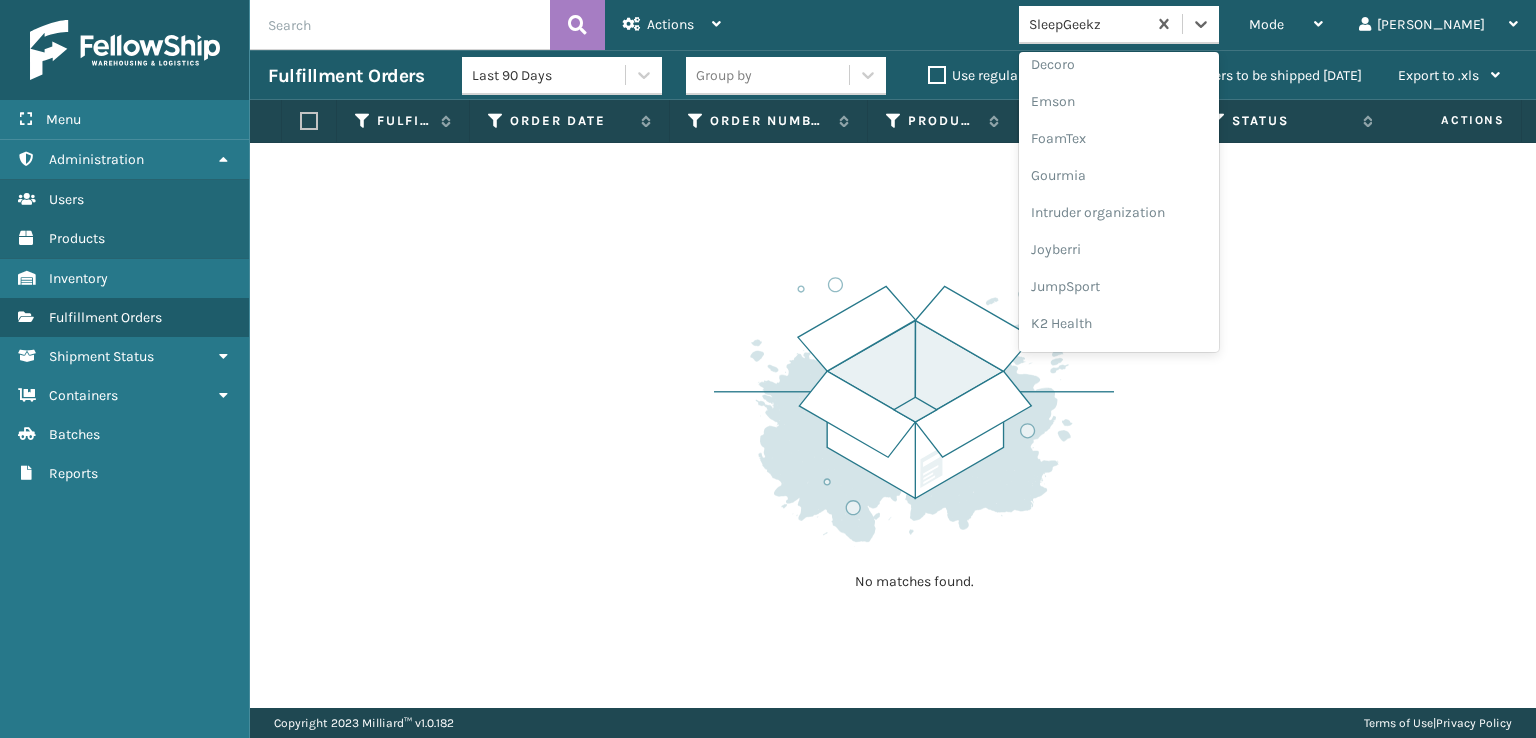 scroll, scrollTop: 400, scrollLeft: 0, axis: vertical 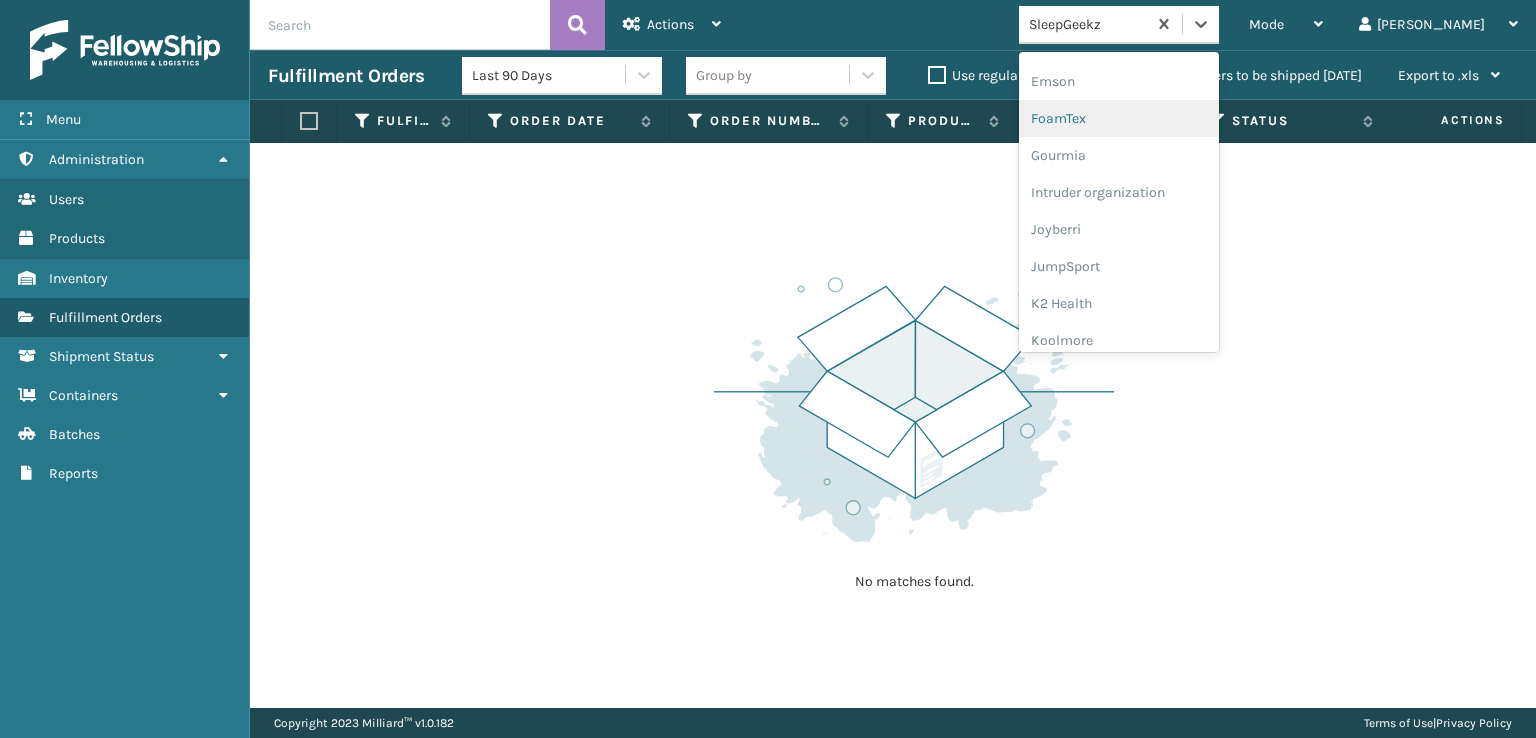 click on "FoamTex" at bounding box center [1119, 118] 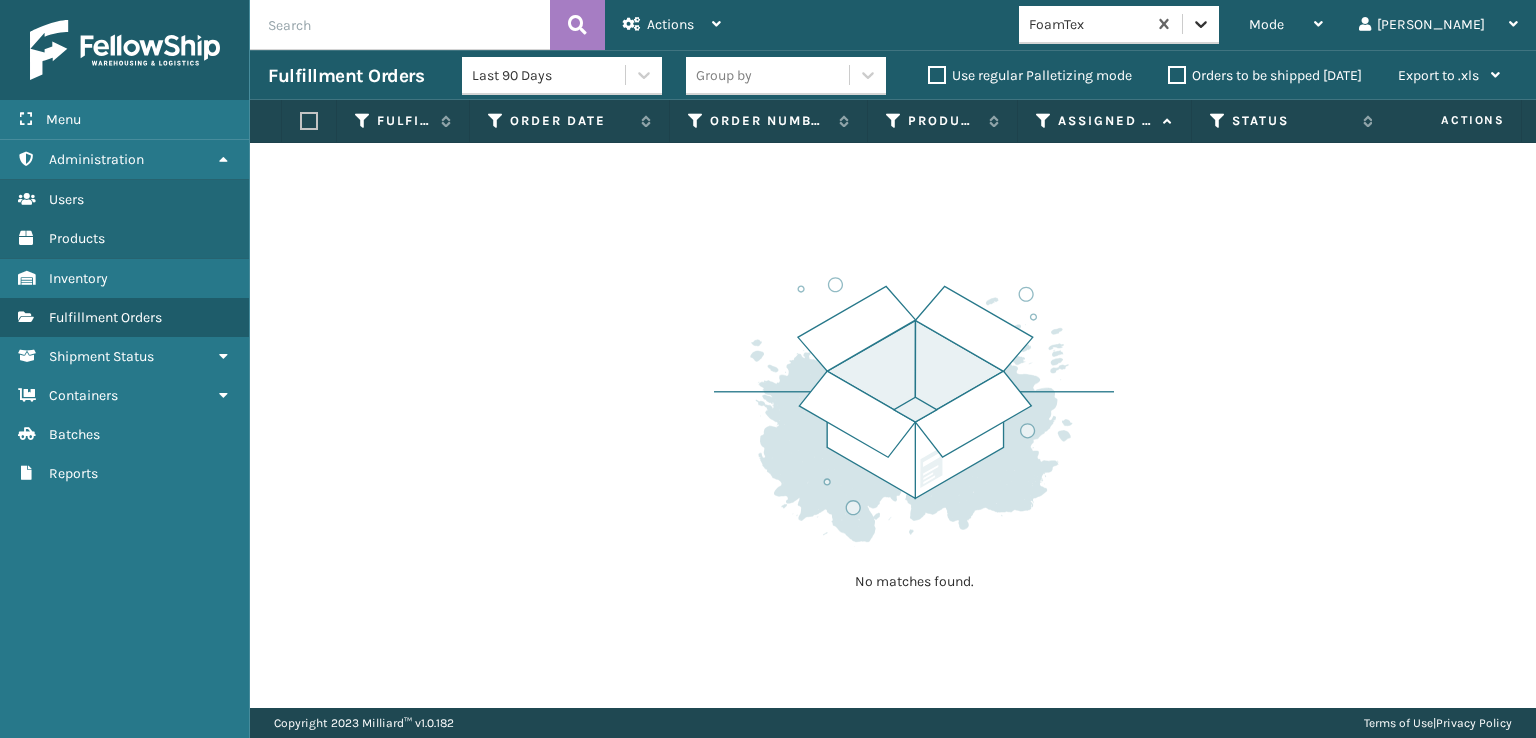 click 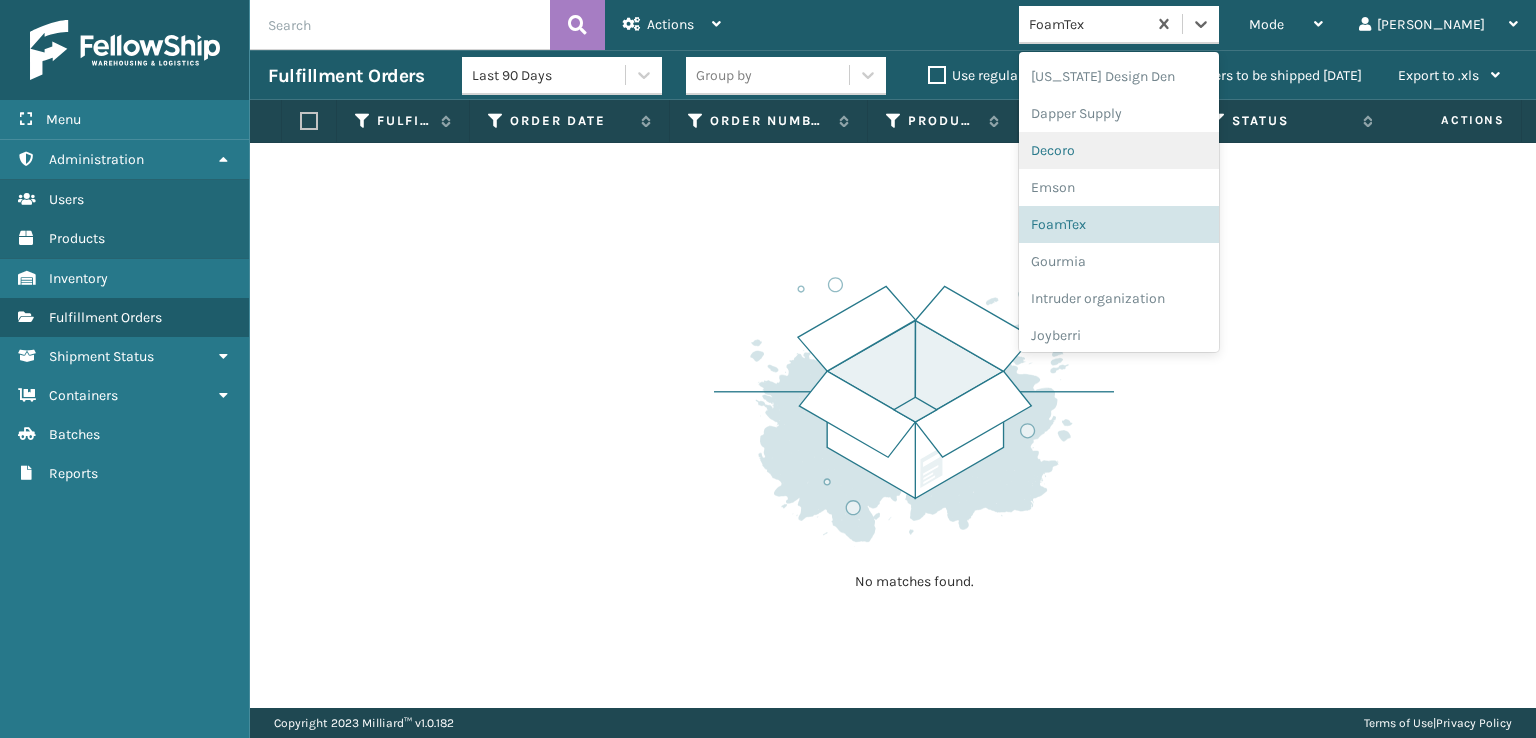 scroll, scrollTop: 632, scrollLeft: 0, axis: vertical 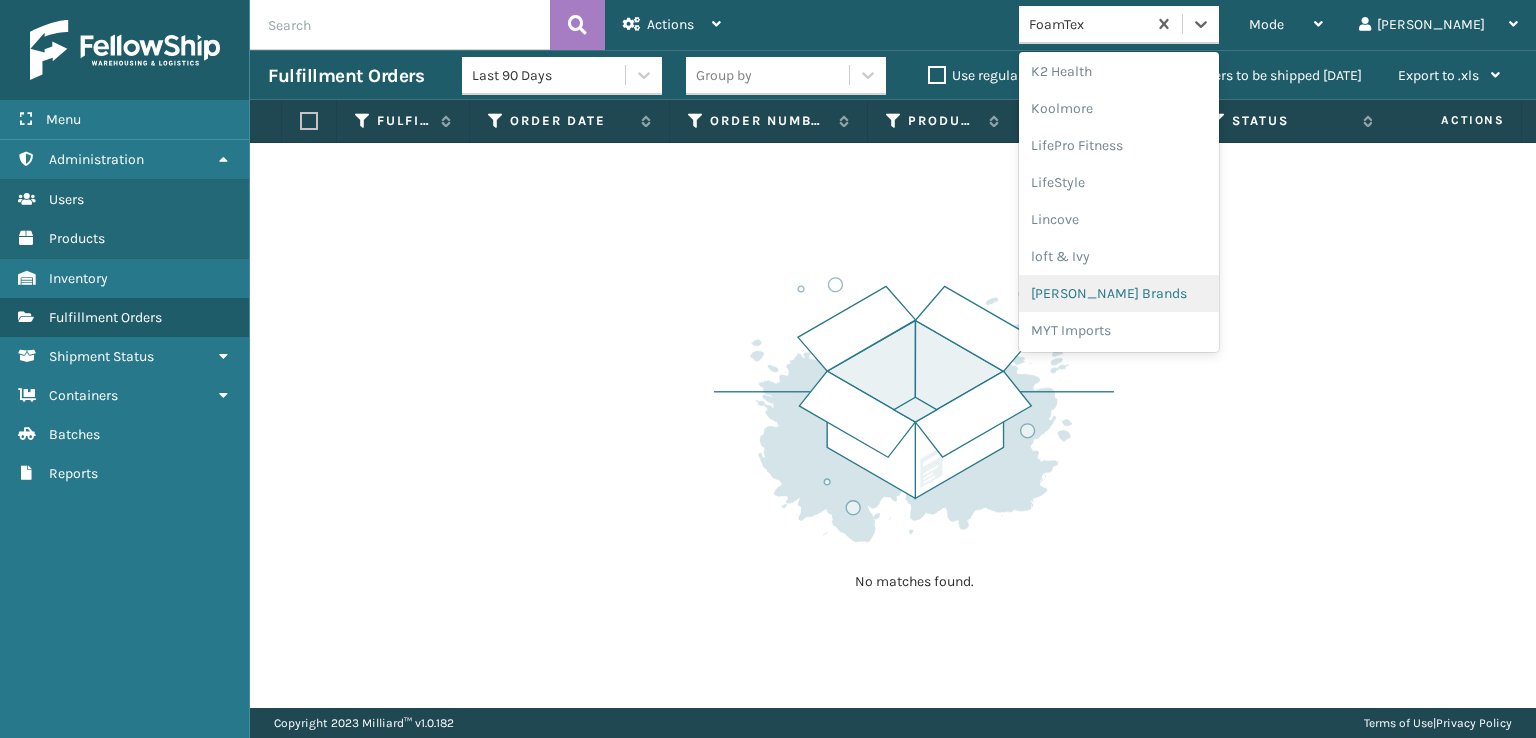 click on "[PERSON_NAME] Brands" at bounding box center (1119, 293) 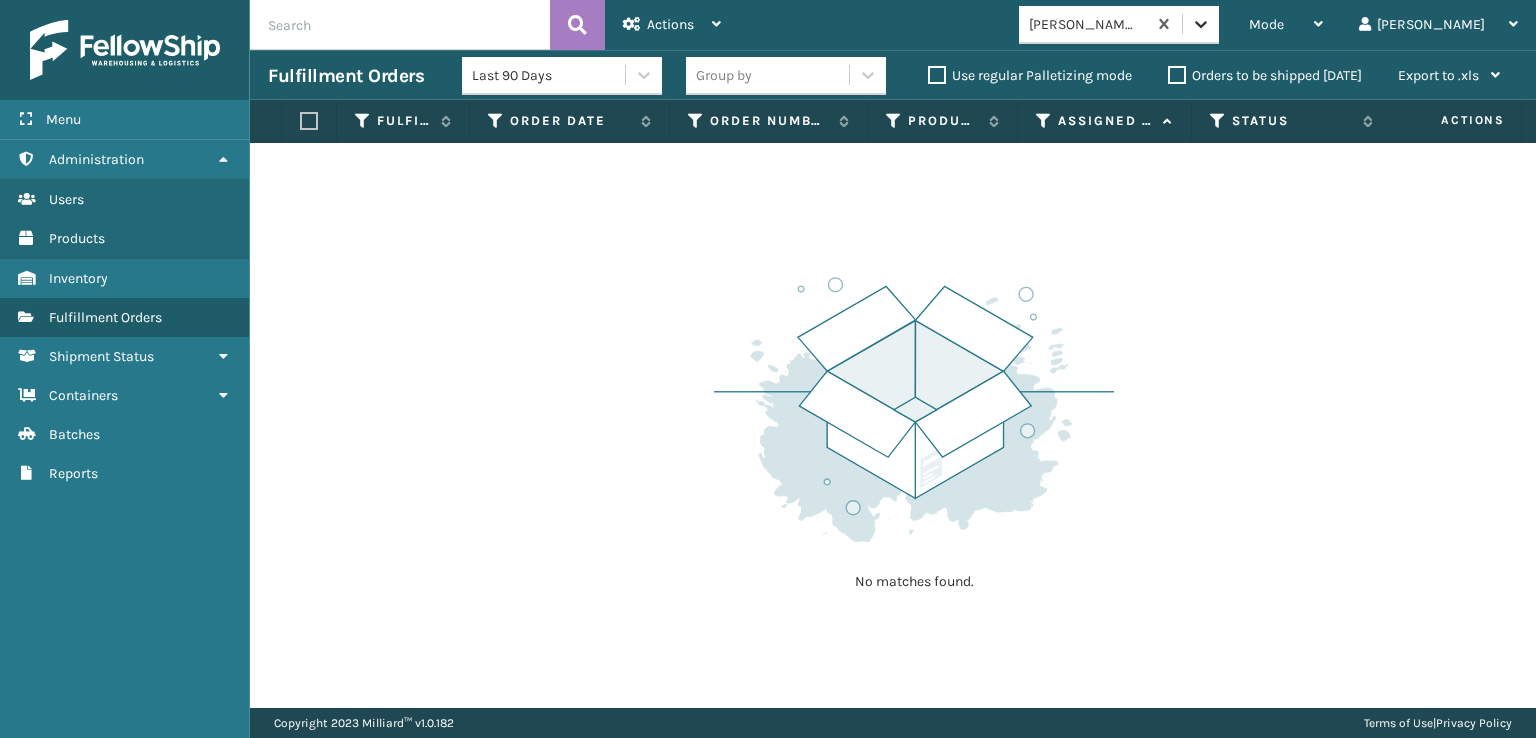 click 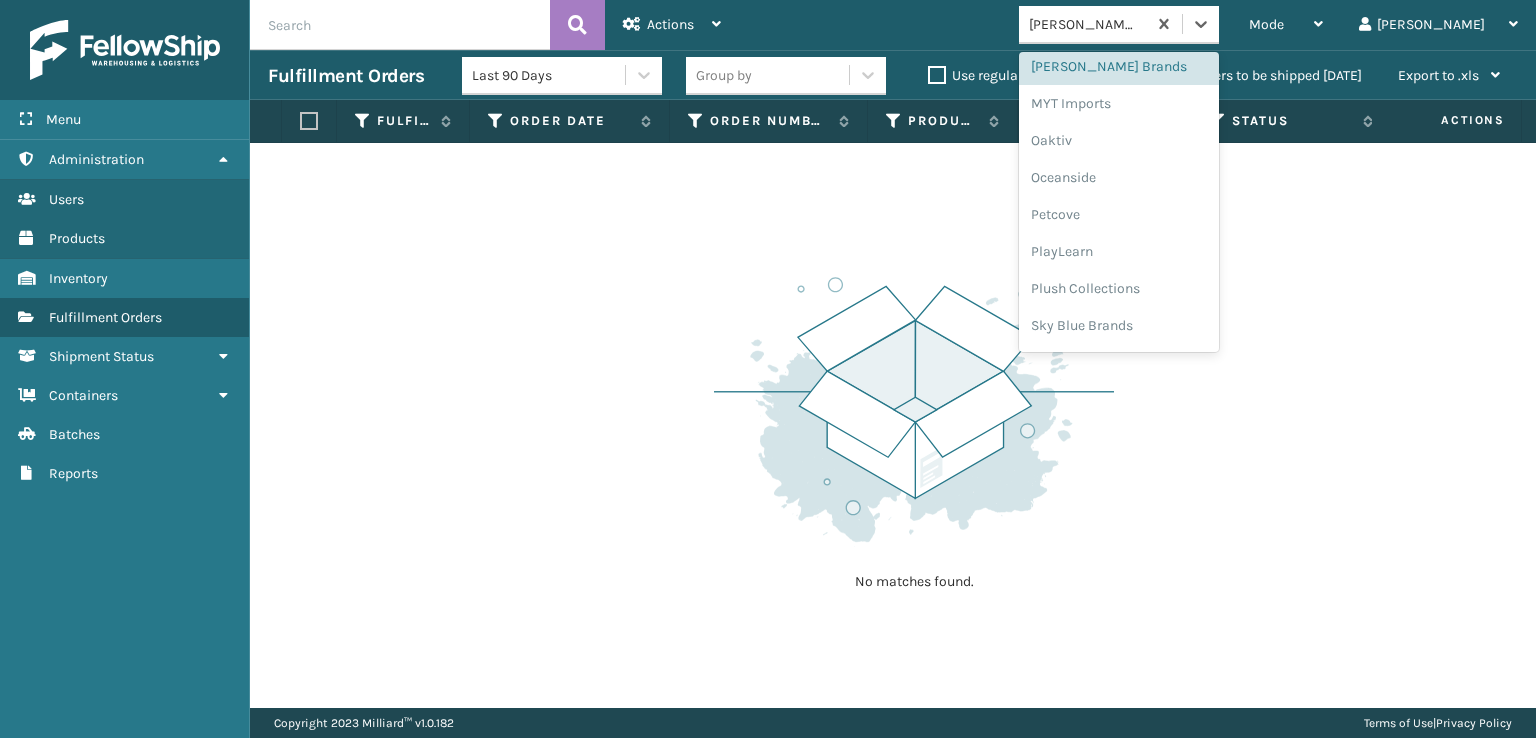 scroll, scrollTop: 928, scrollLeft: 0, axis: vertical 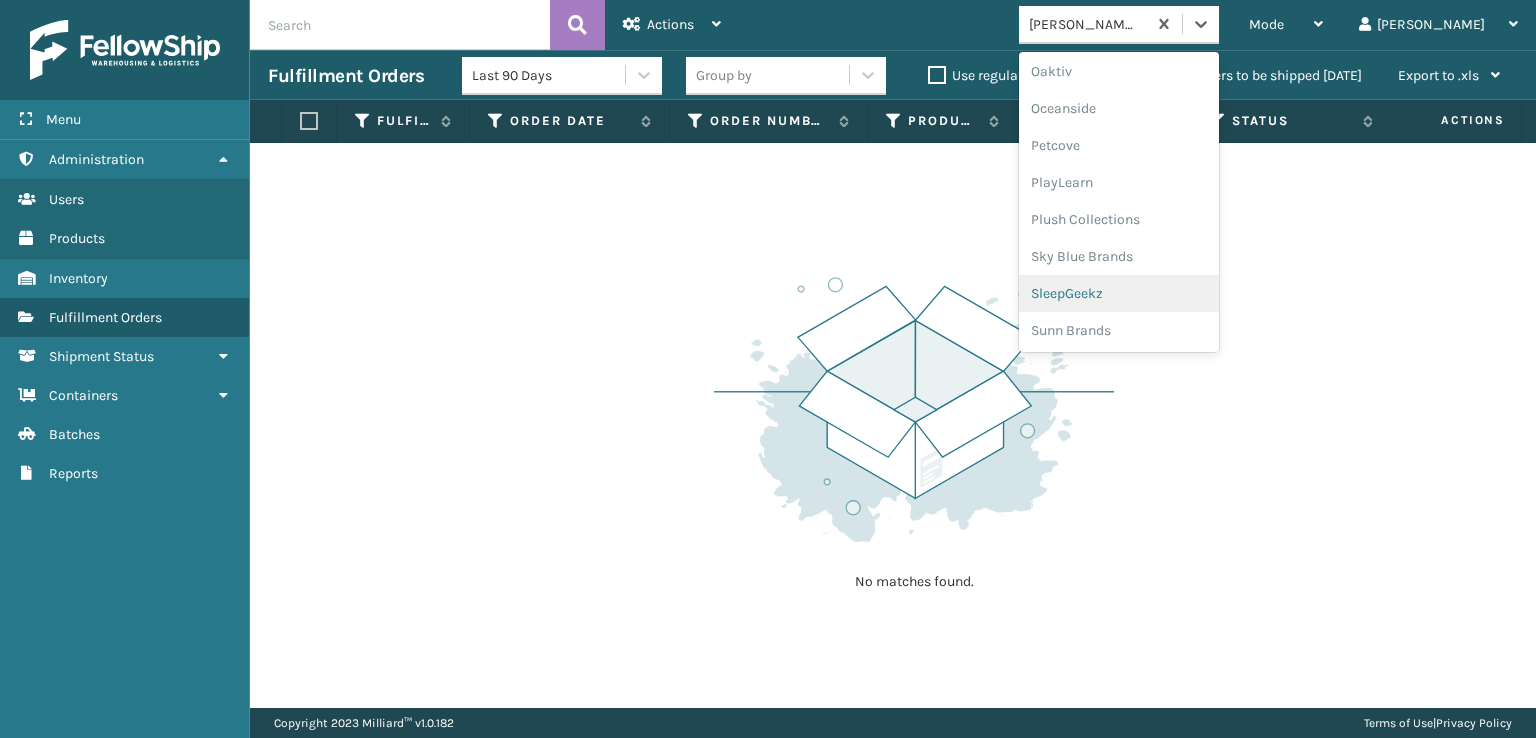 click on "SleepGeekz" at bounding box center (1119, 293) 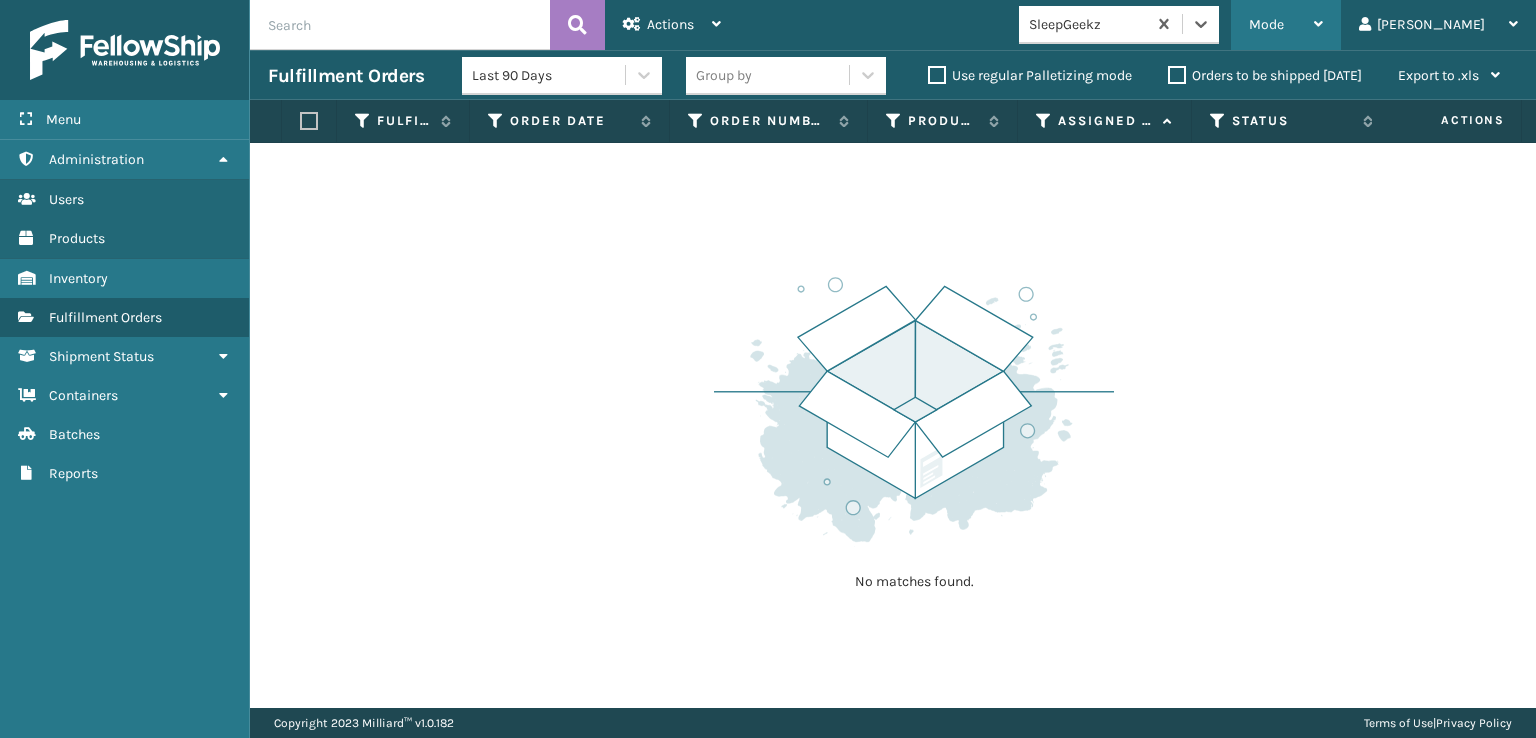 click on "Mode" at bounding box center (1286, 25) 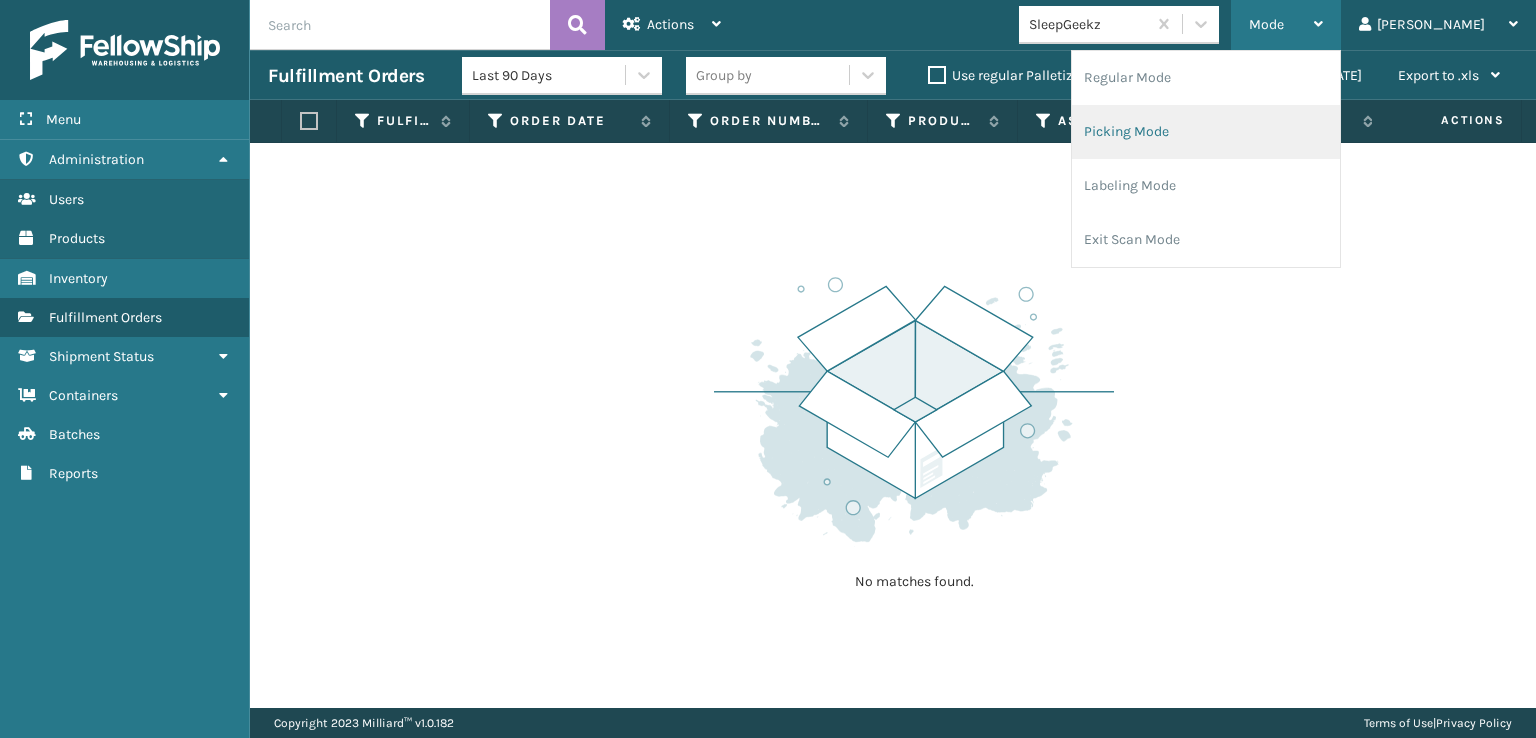click on "Picking Mode" at bounding box center (1206, 132) 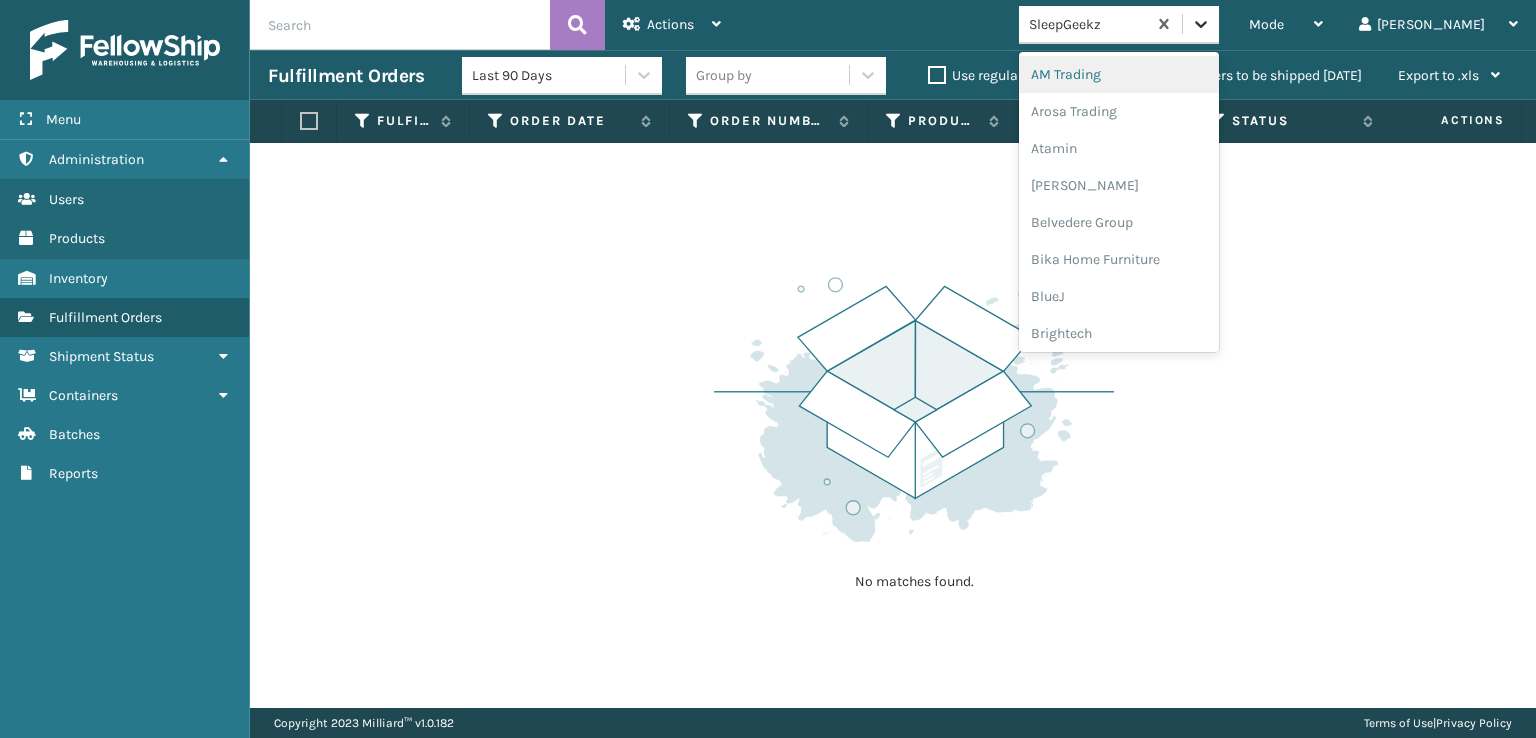 click 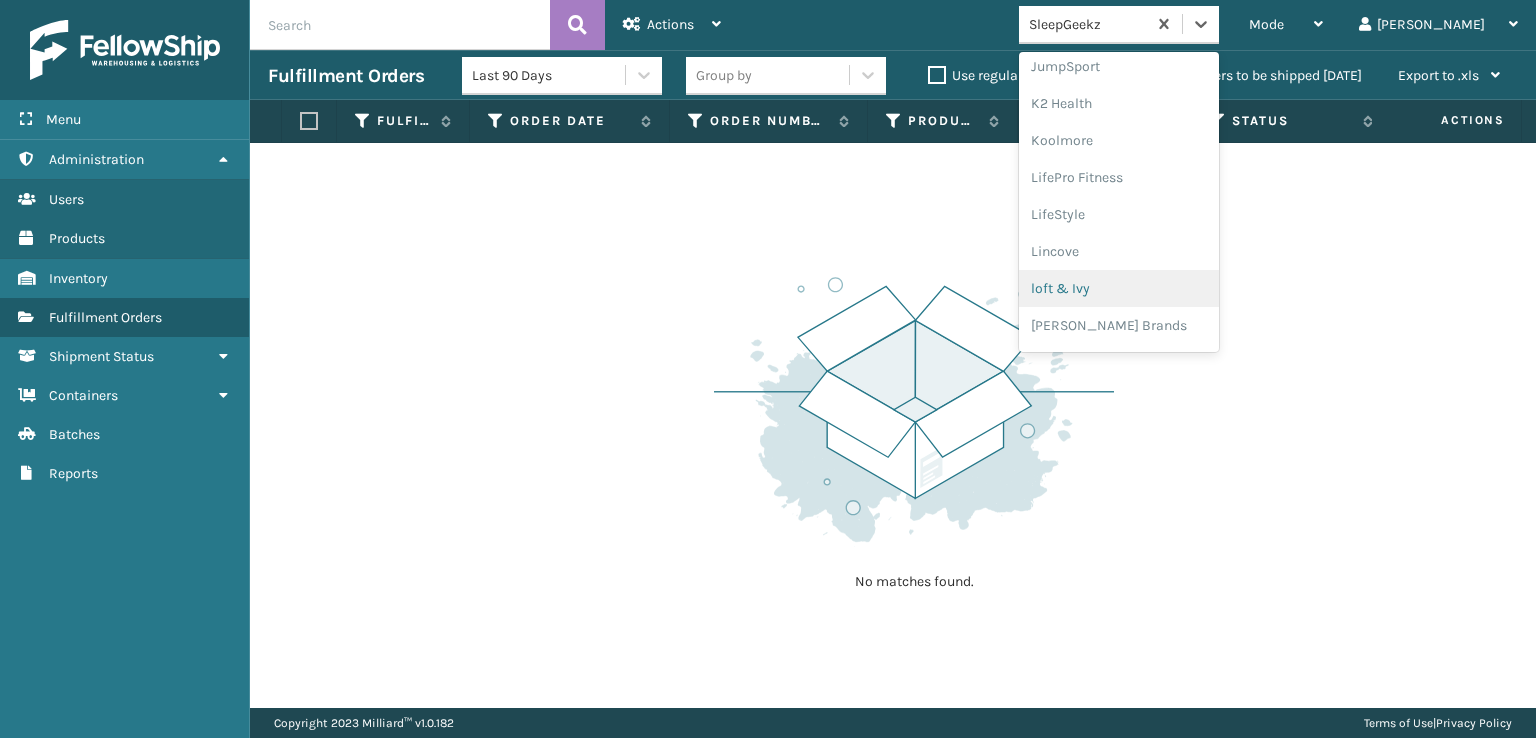 scroll, scrollTop: 632, scrollLeft: 0, axis: vertical 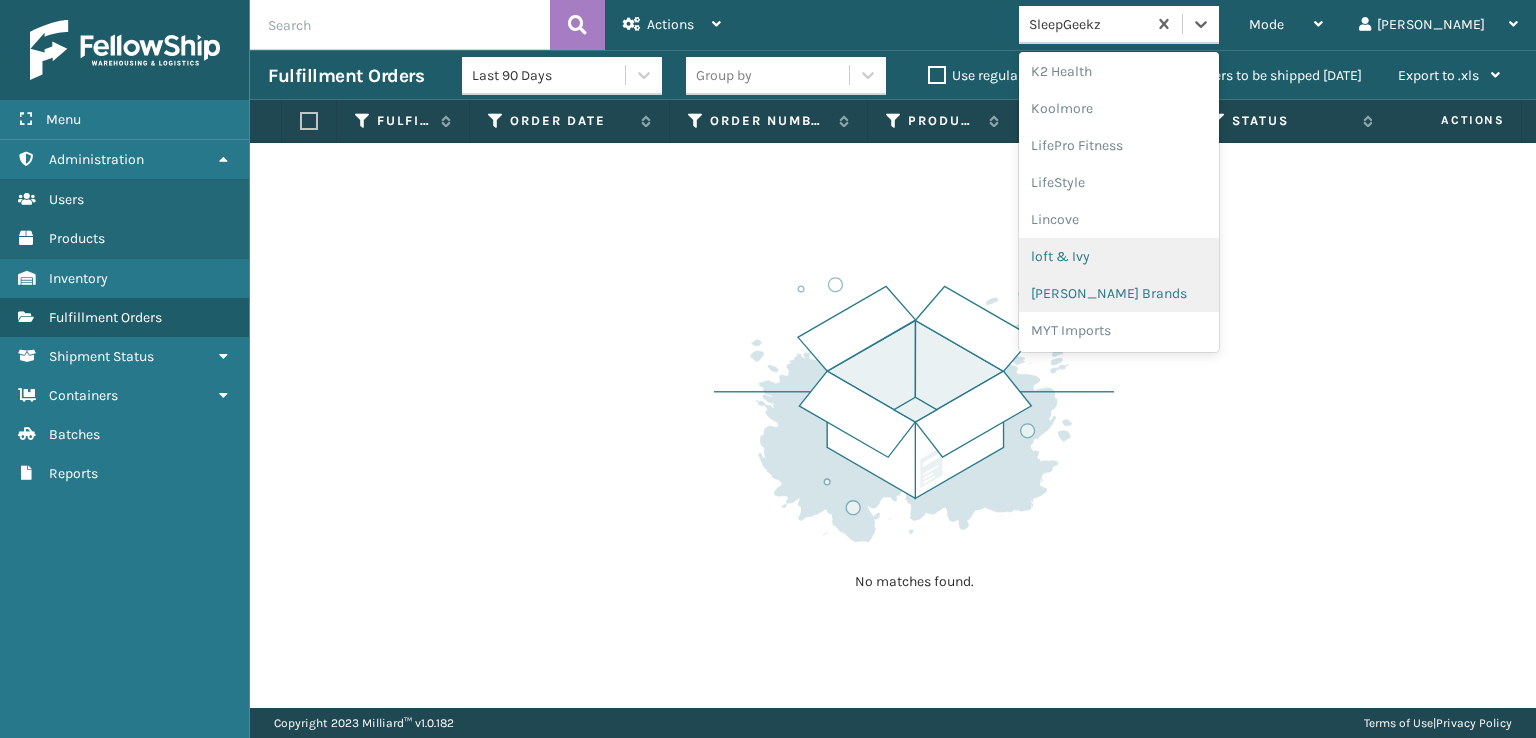 click on "[PERSON_NAME] Brands" at bounding box center [1119, 293] 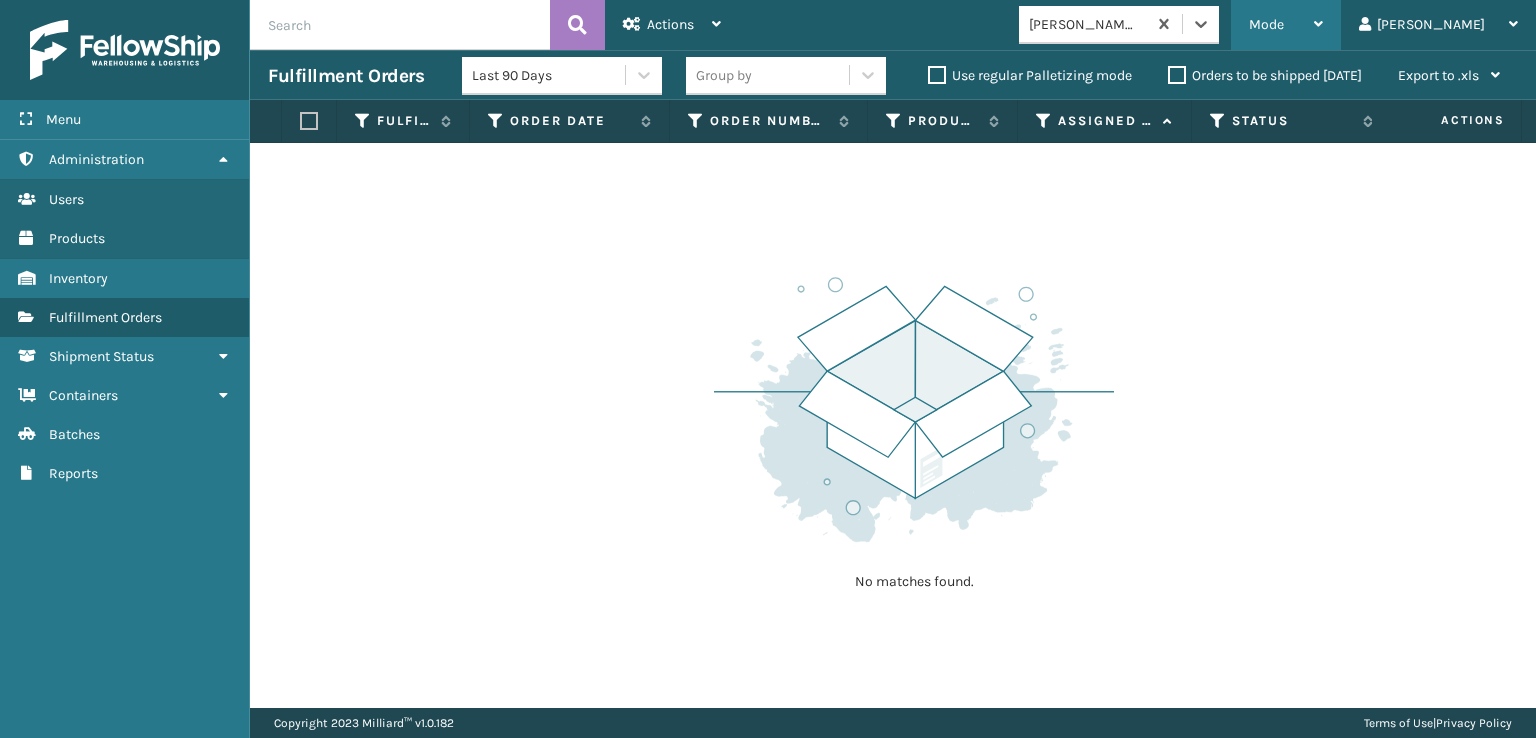 click on "Mode" at bounding box center [1286, 25] 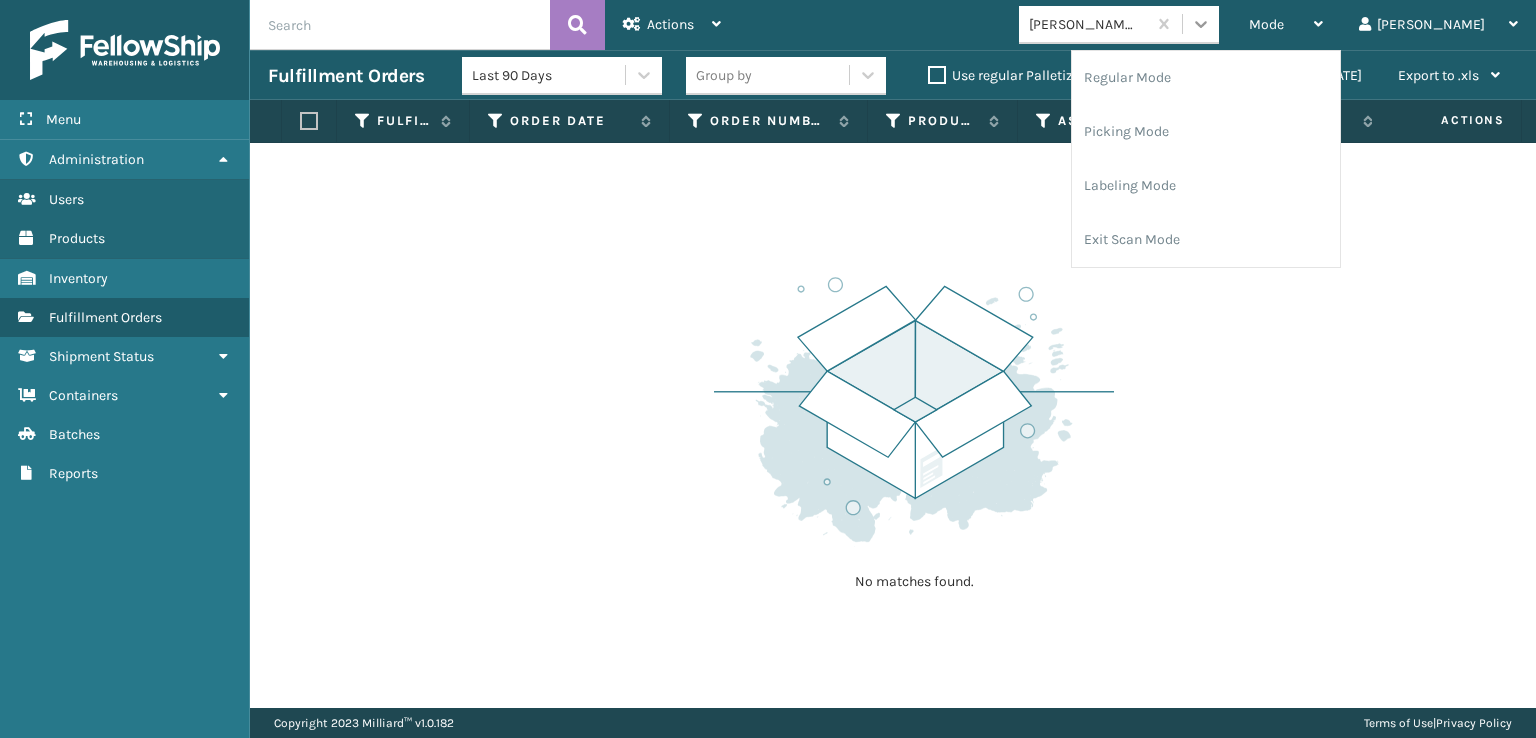 click 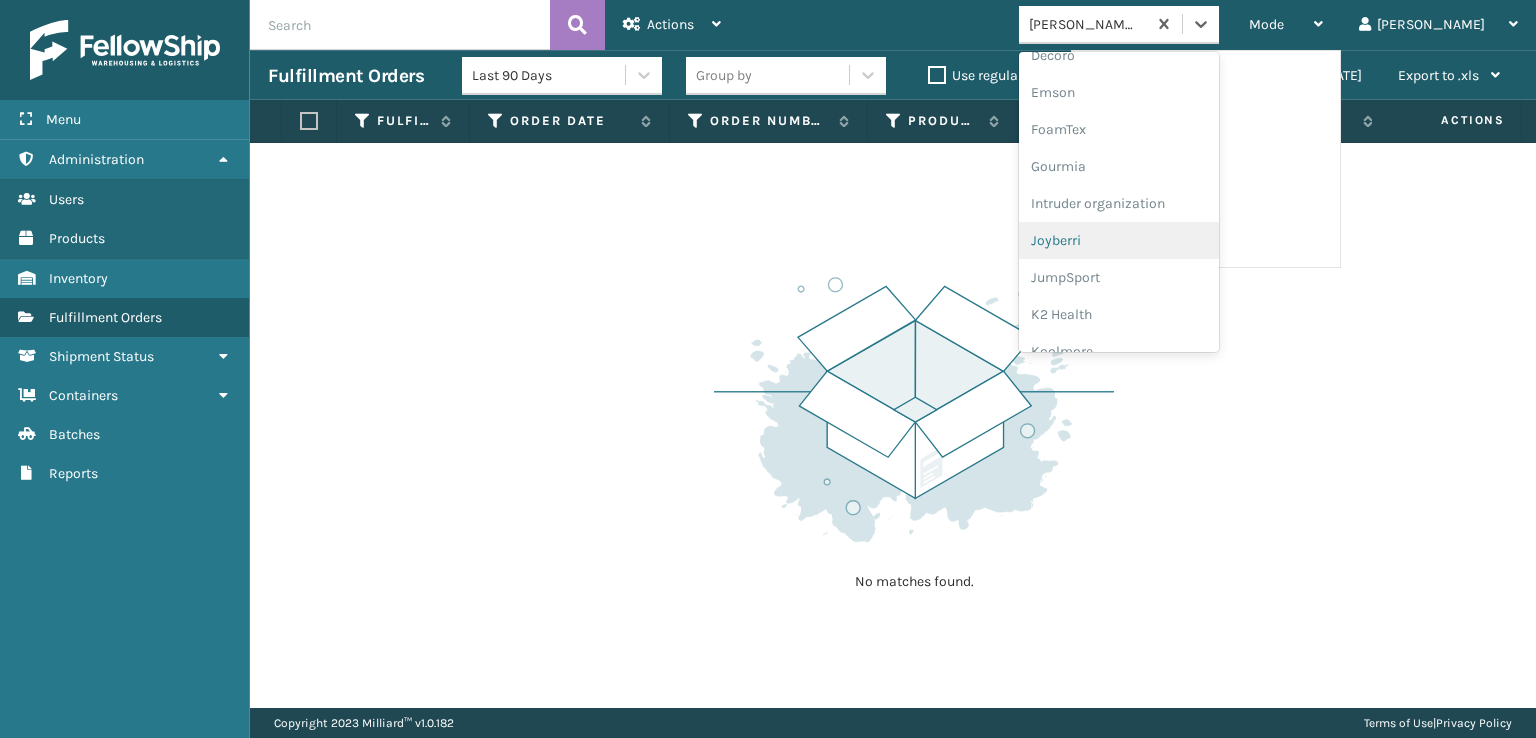 scroll, scrollTop: 400, scrollLeft: 0, axis: vertical 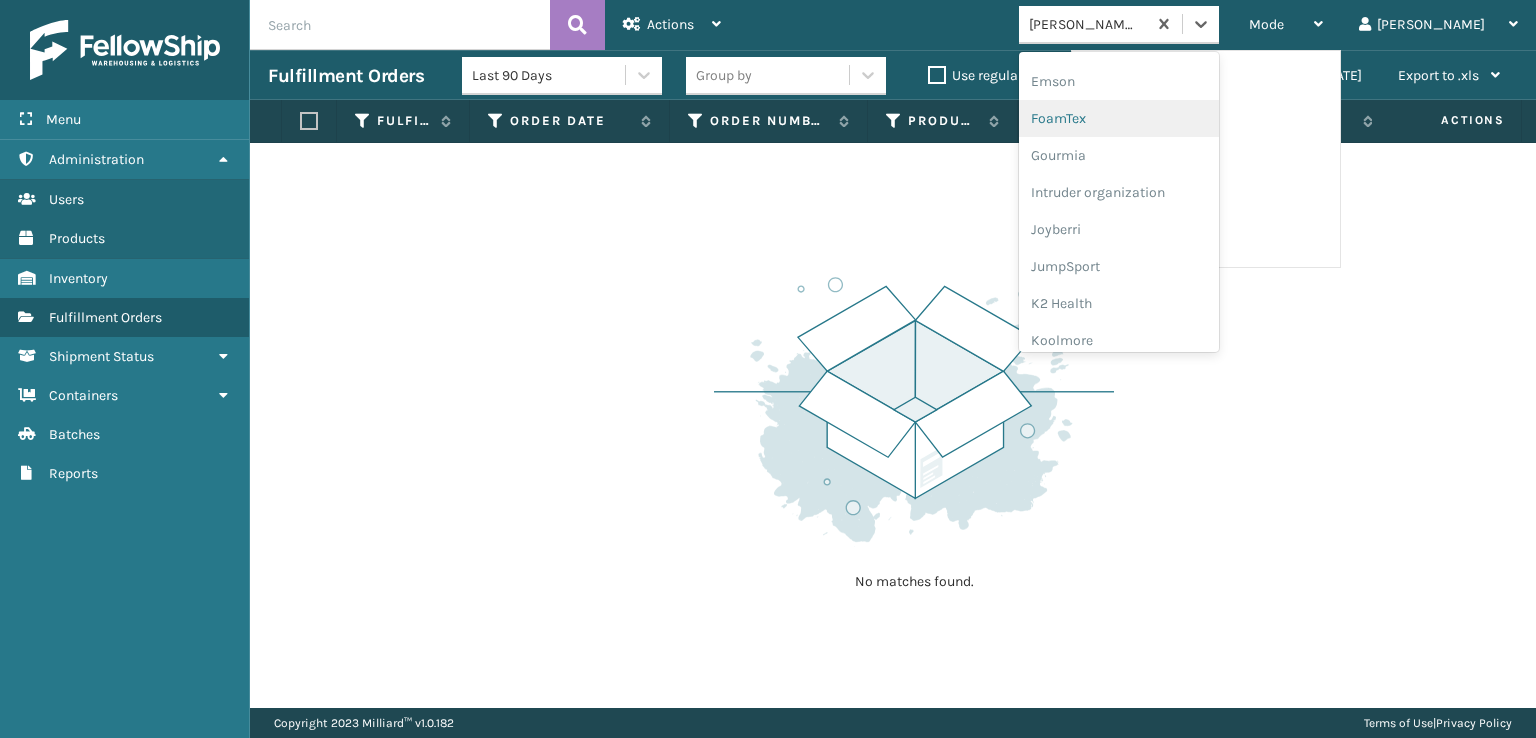 click on "FoamTex" at bounding box center (1119, 118) 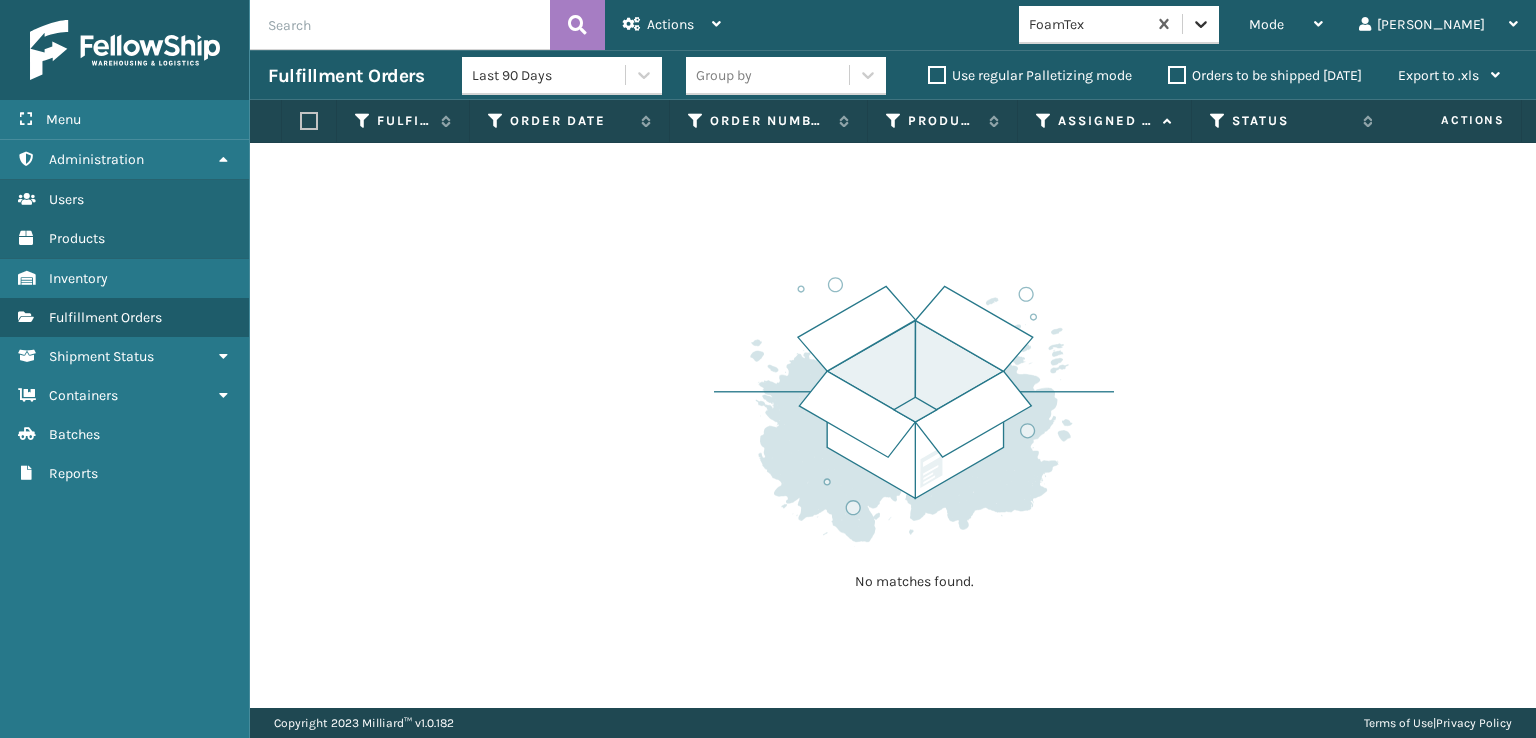 click 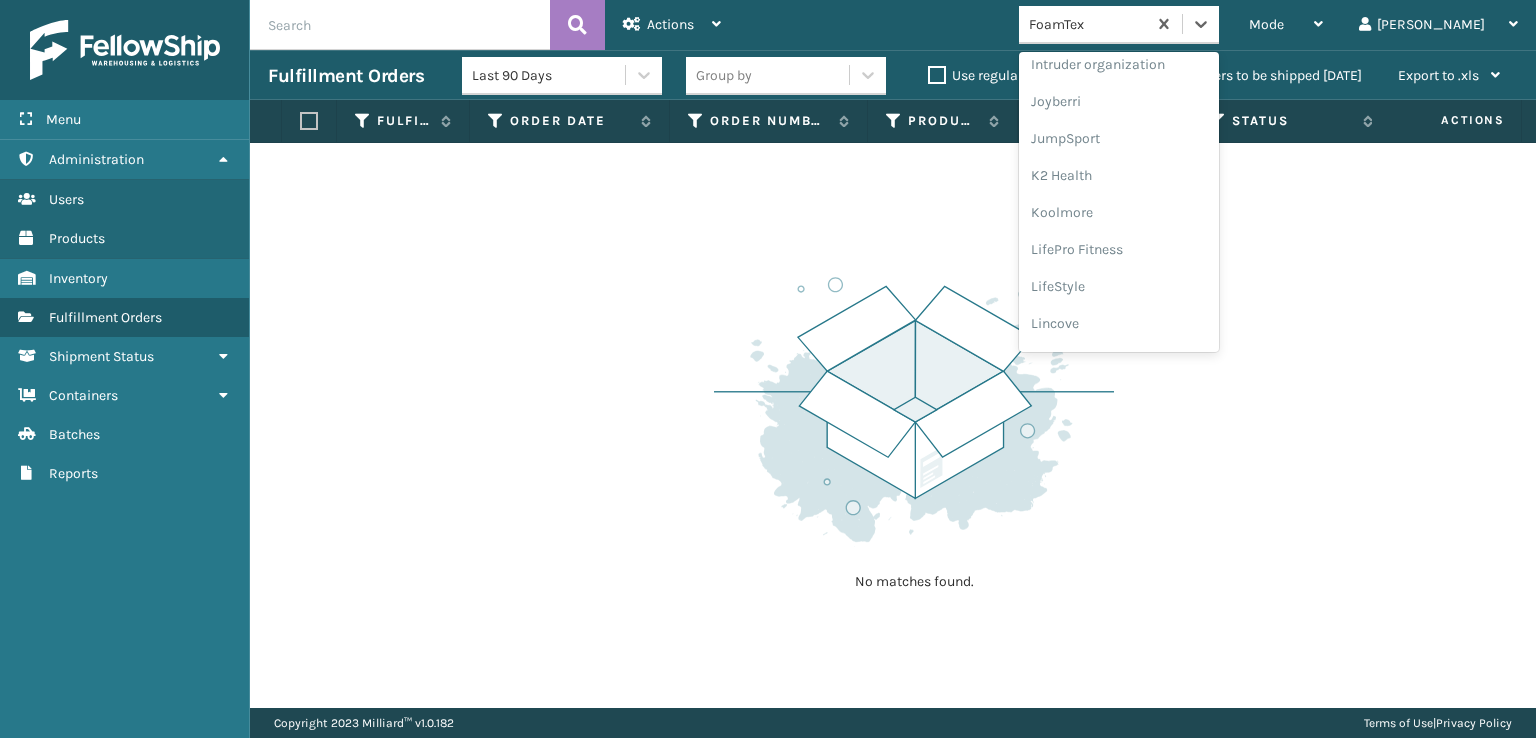 scroll, scrollTop: 632, scrollLeft: 0, axis: vertical 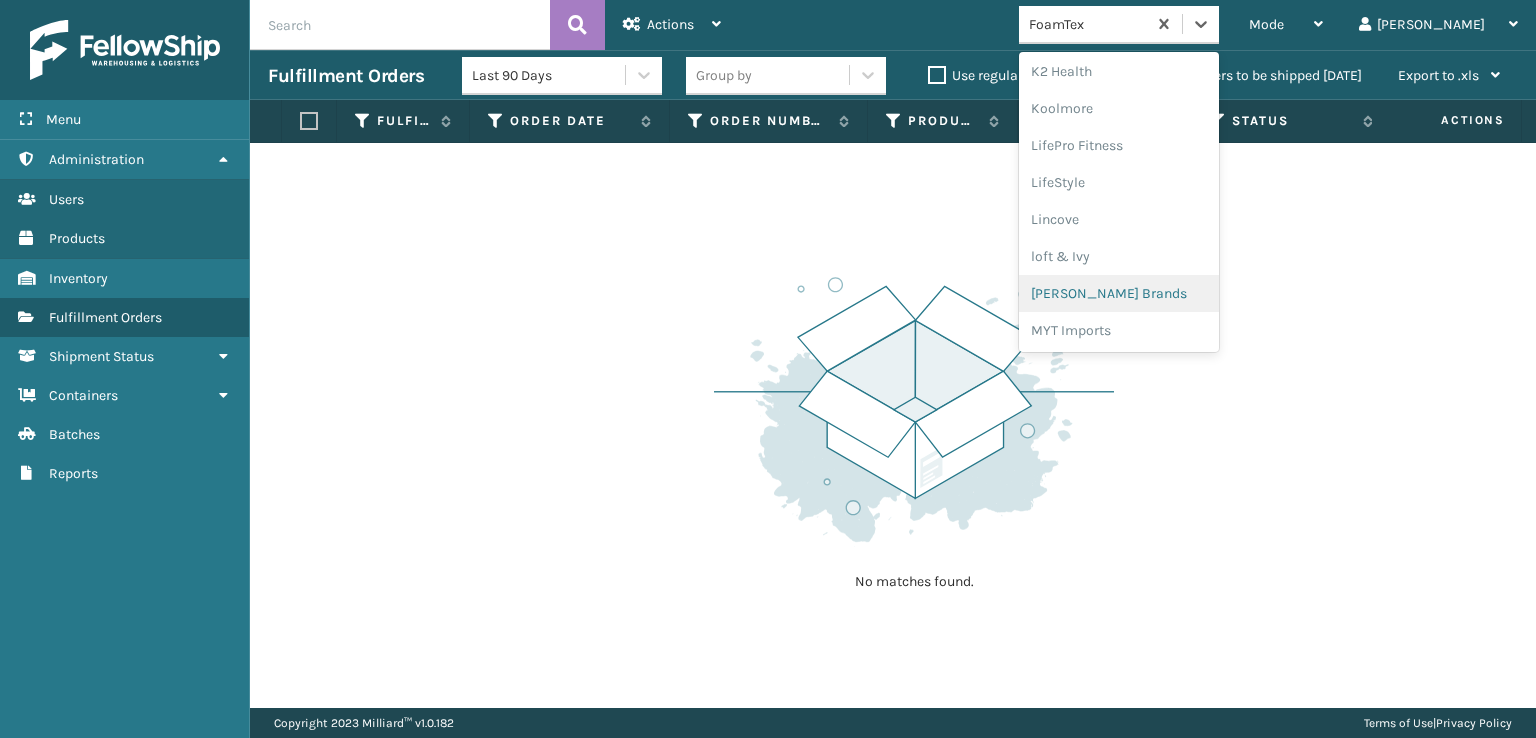 click on "[PERSON_NAME] Brands" at bounding box center [1119, 293] 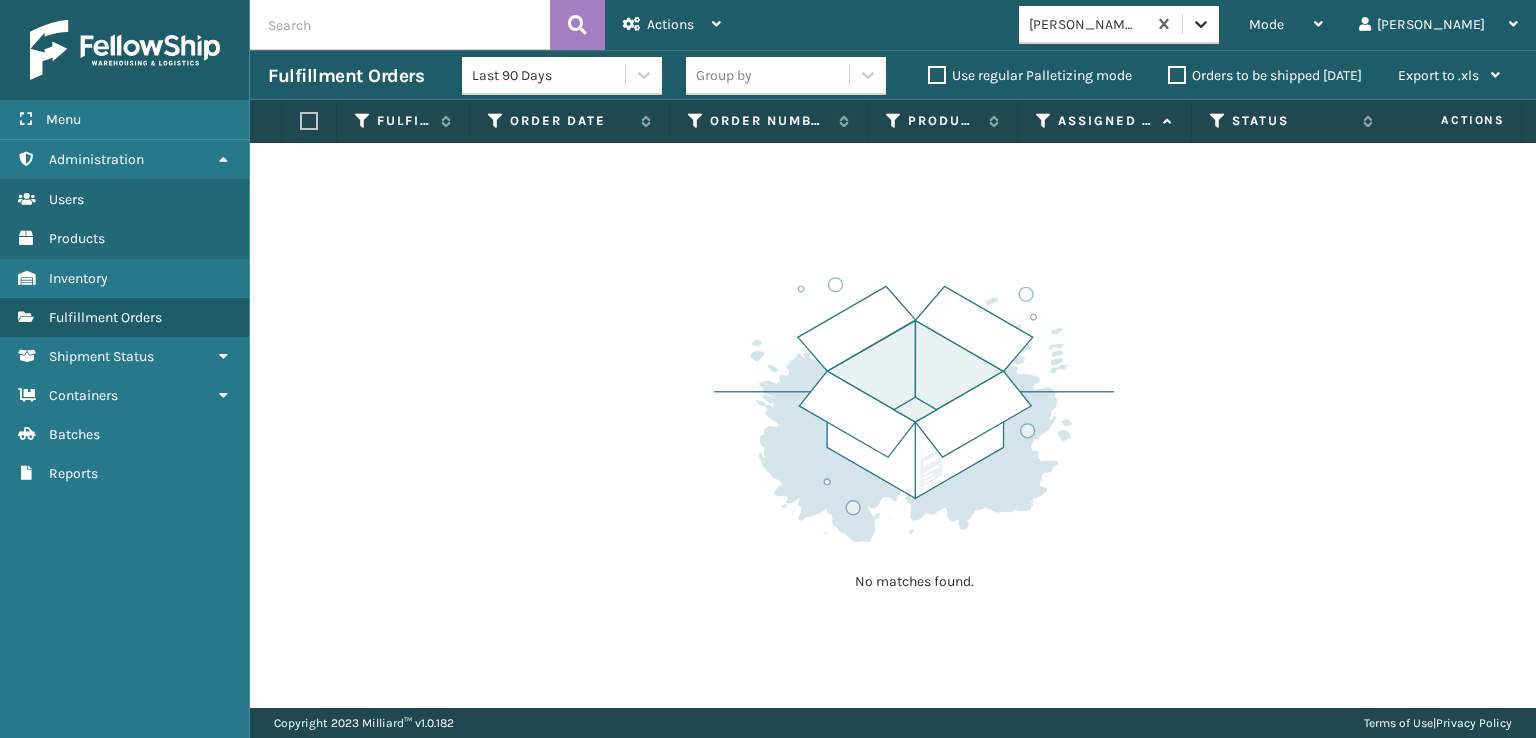 click 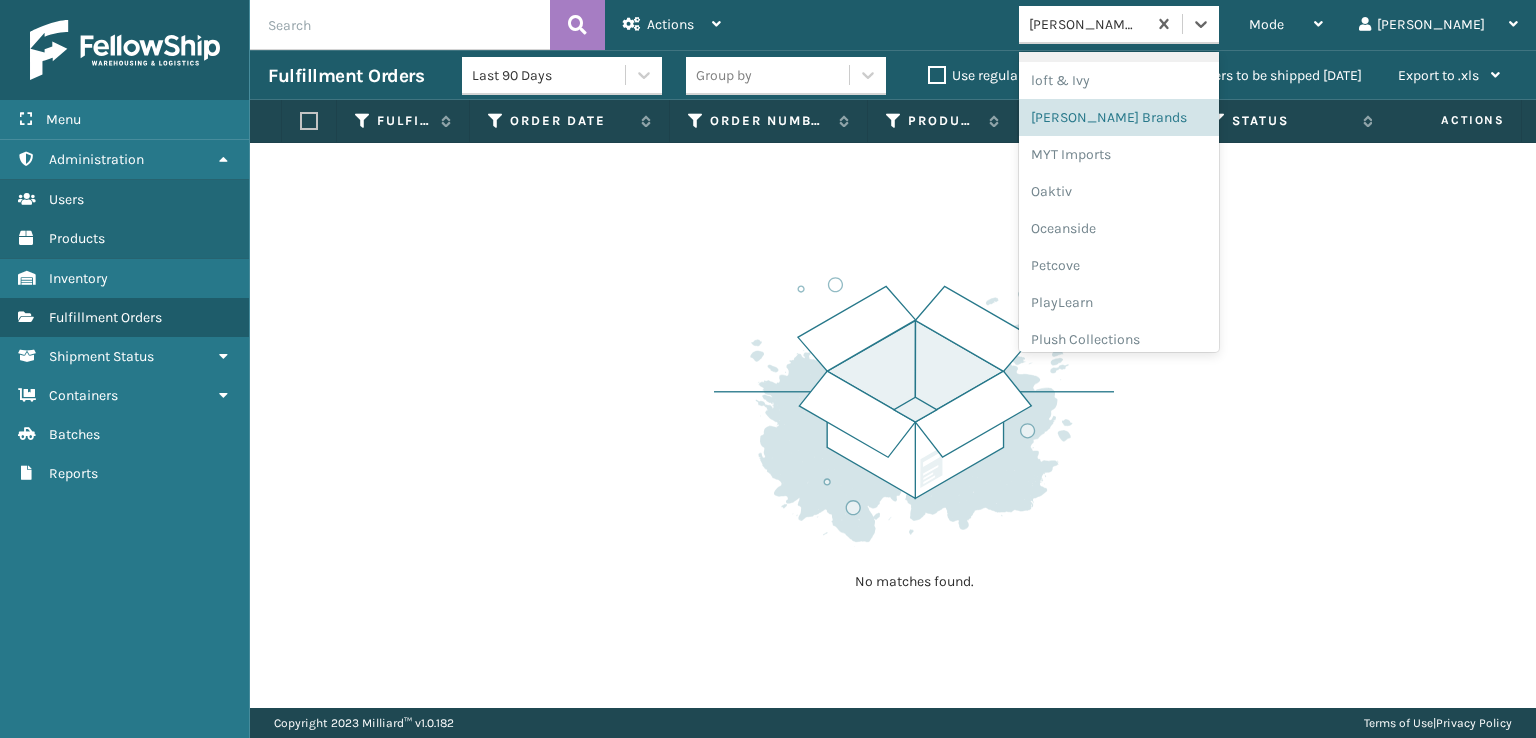 scroll, scrollTop: 928, scrollLeft: 0, axis: vertical 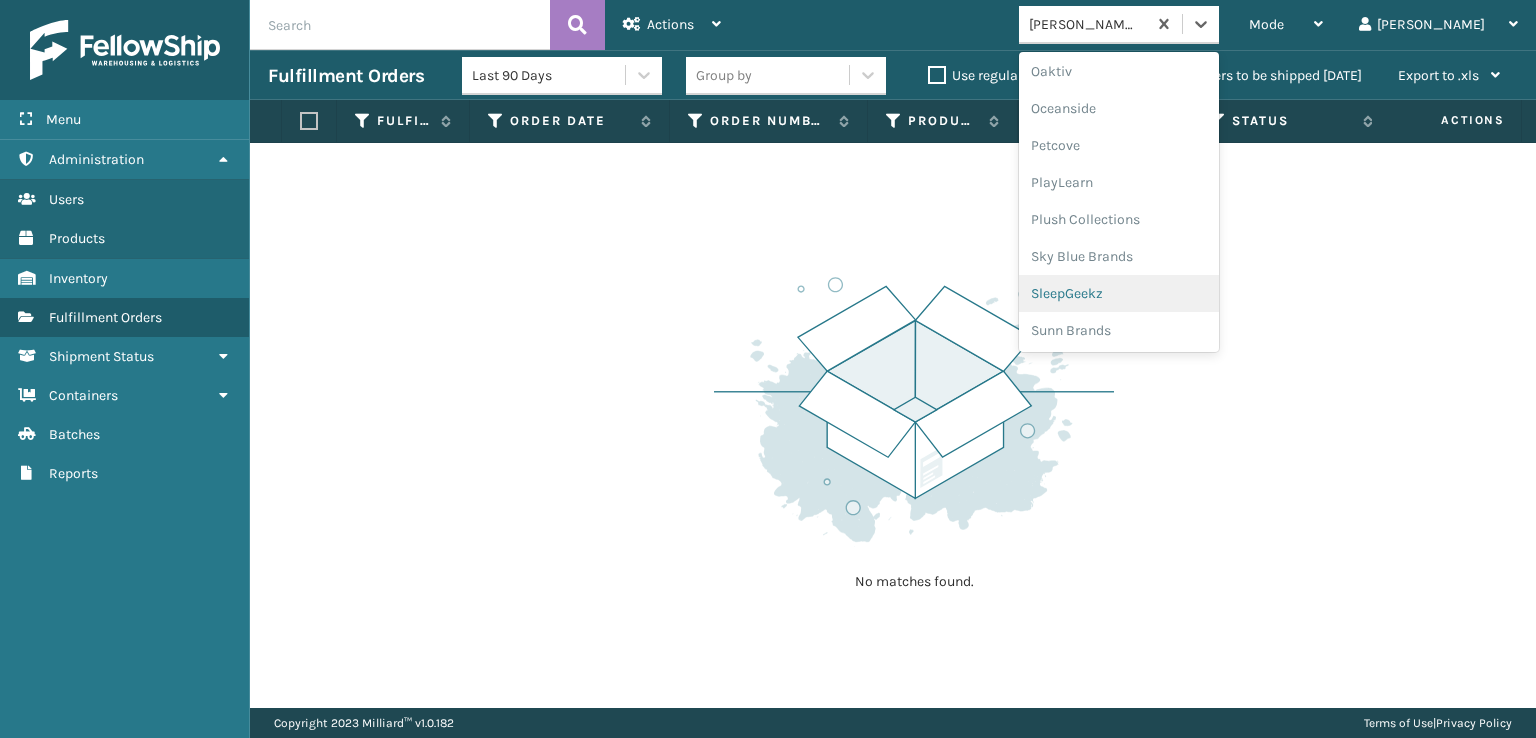 click on "SleepGeekz" at bounding box center (1119, 293) 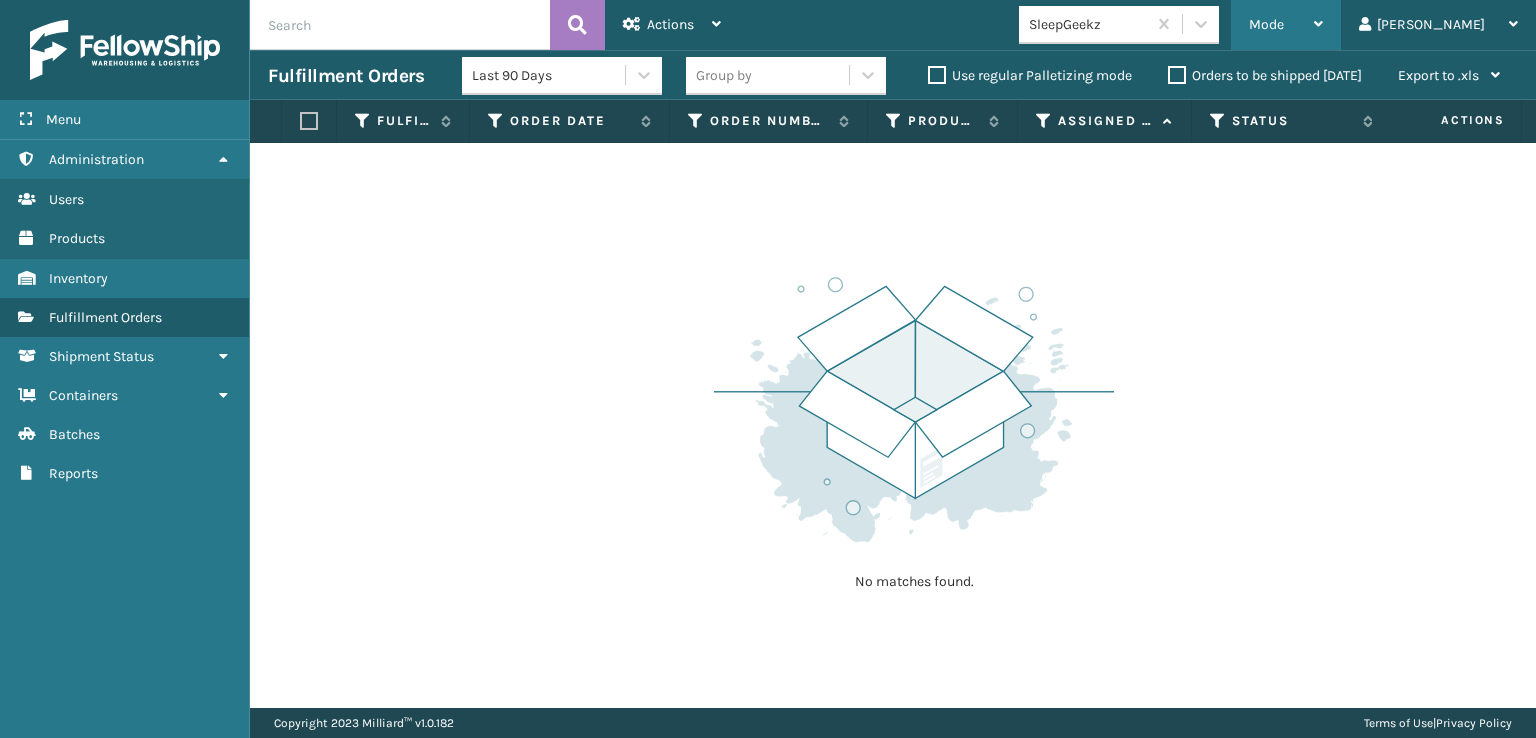 click on "Mode" at bounding box center (1266, 24) 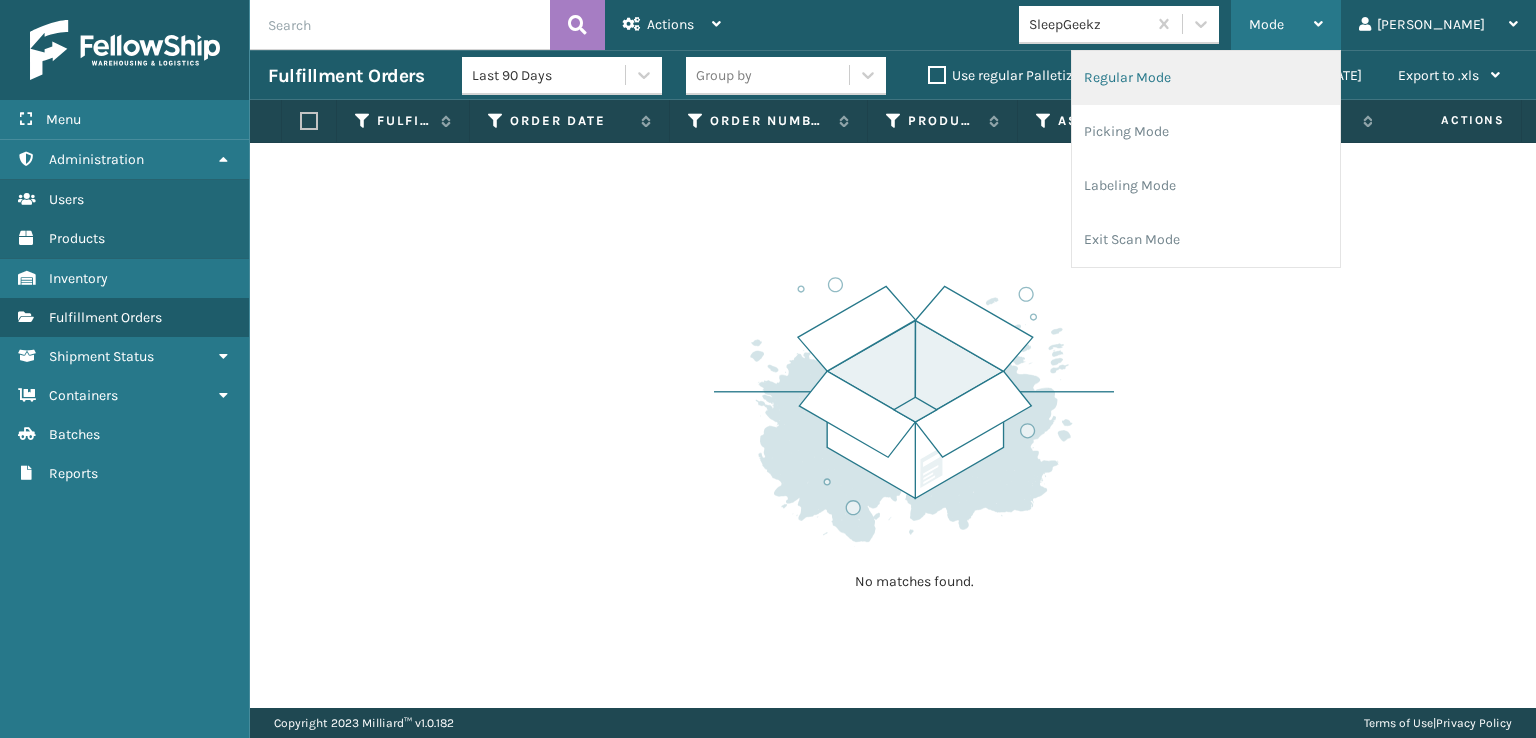 click on "Regular Mode" at bounding box center (1206, 78) 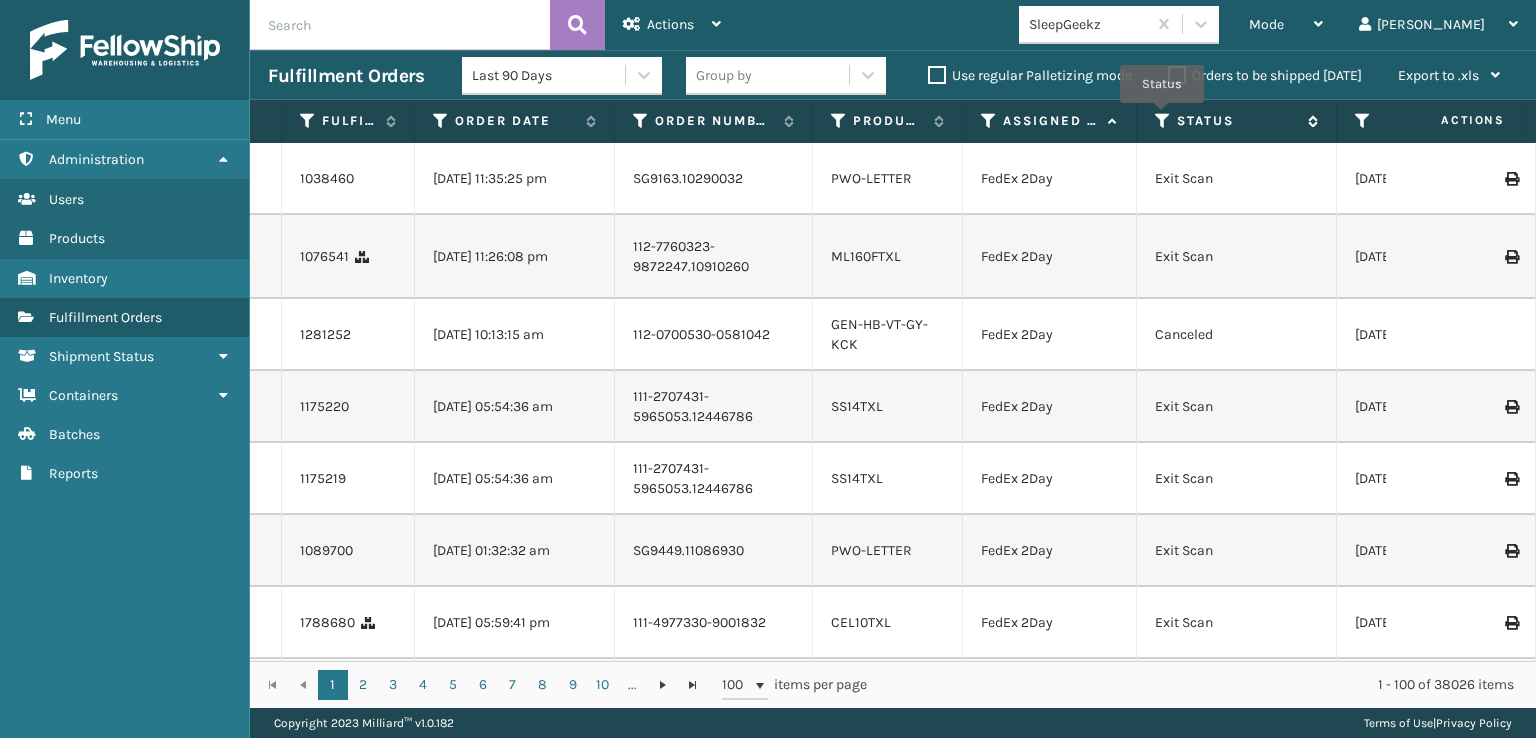 click at bounding box center (1163, 121) 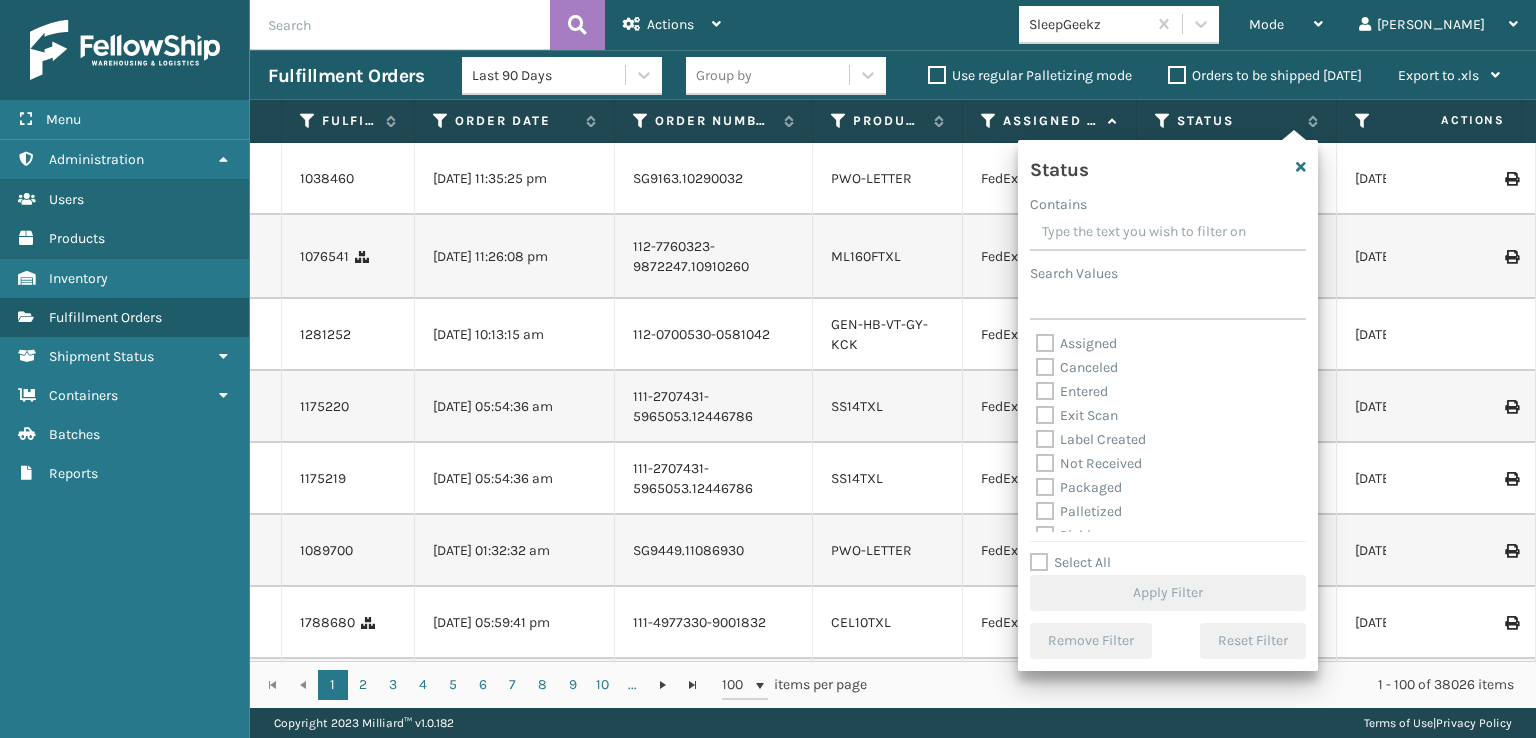 scroll, scrollTop: 100, scrollLeft: 0, axis: vertical 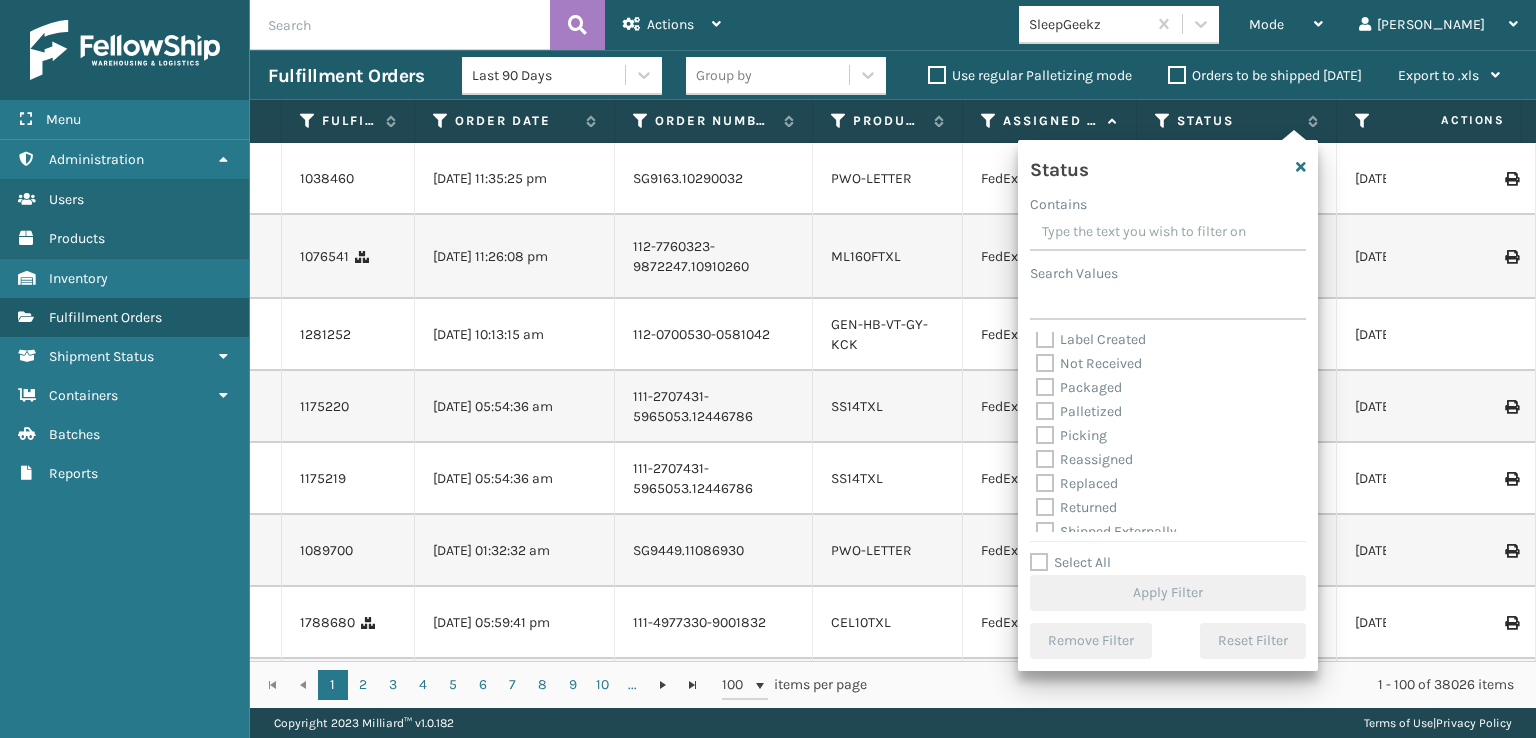 click on "Picking" at bounding box center [1071, 435] 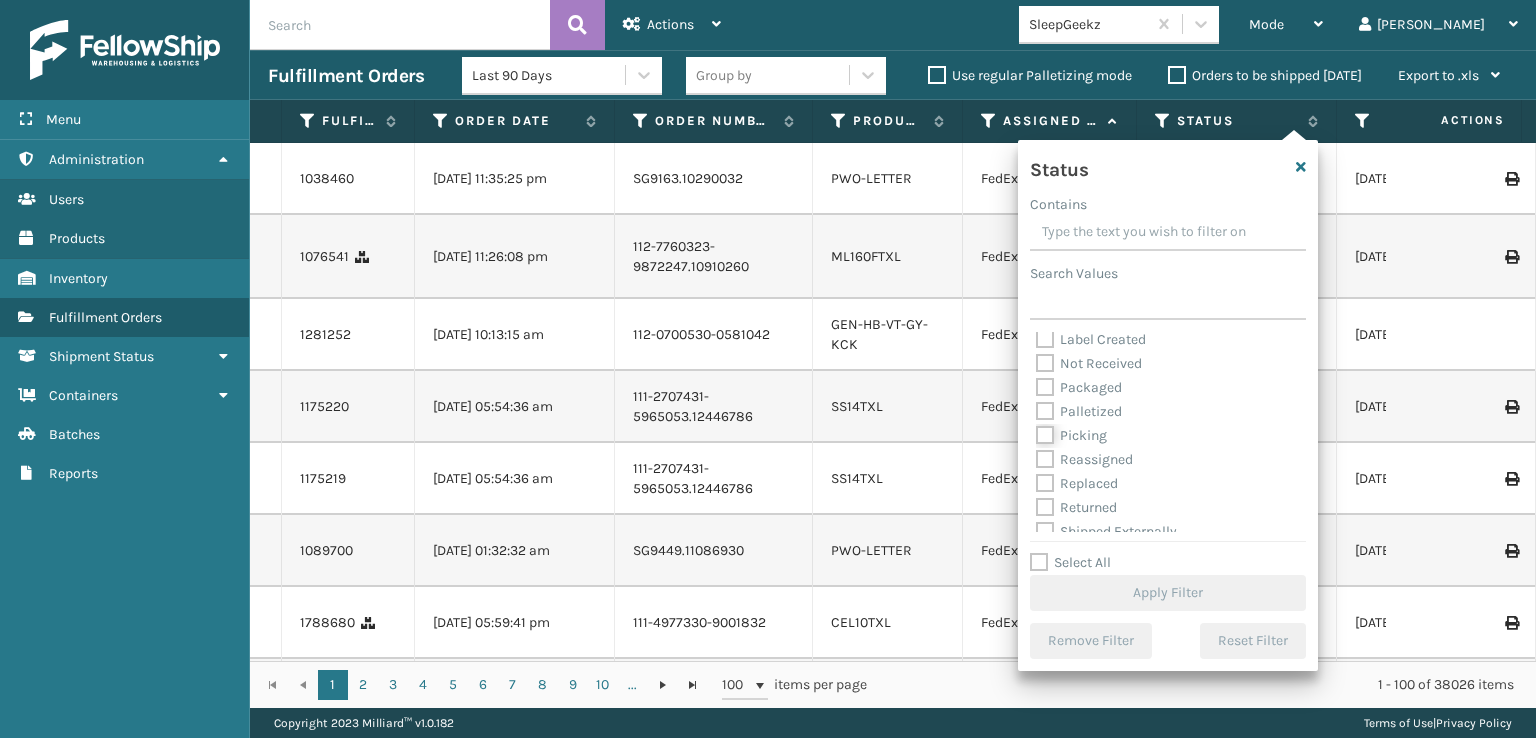click on "Picking" at bounding box center (1036, 430) 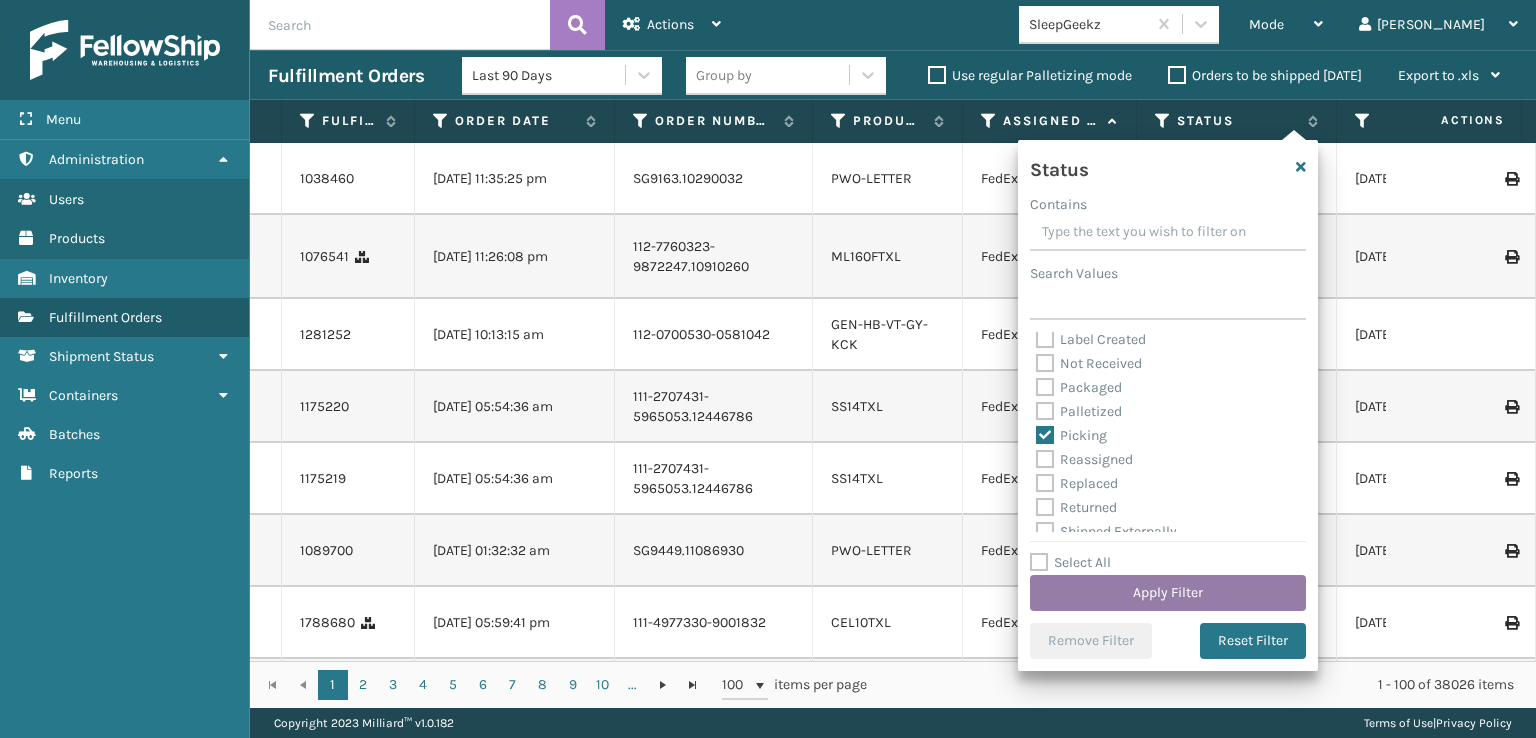 click on "Apply Filter" at bounding box center [1168, 593] 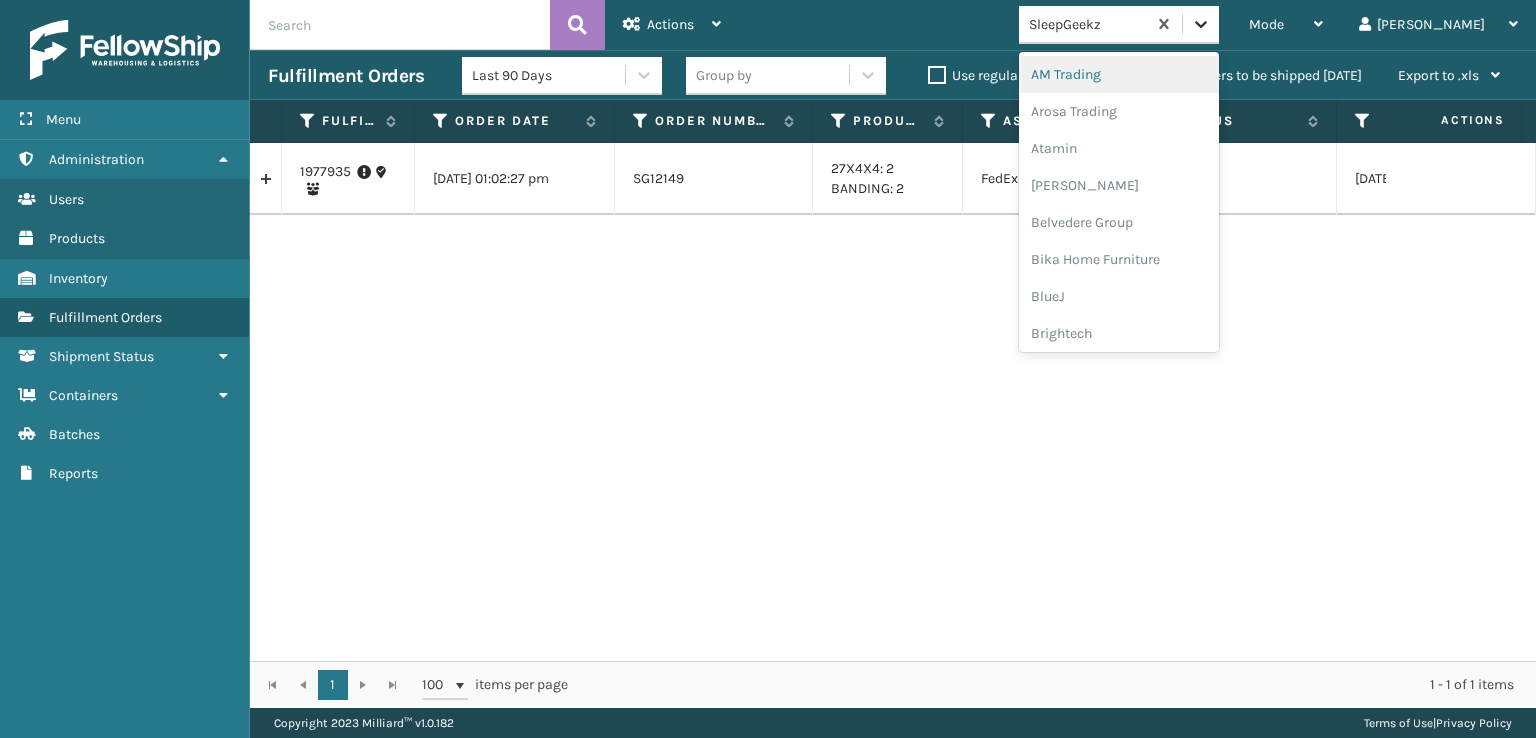 click 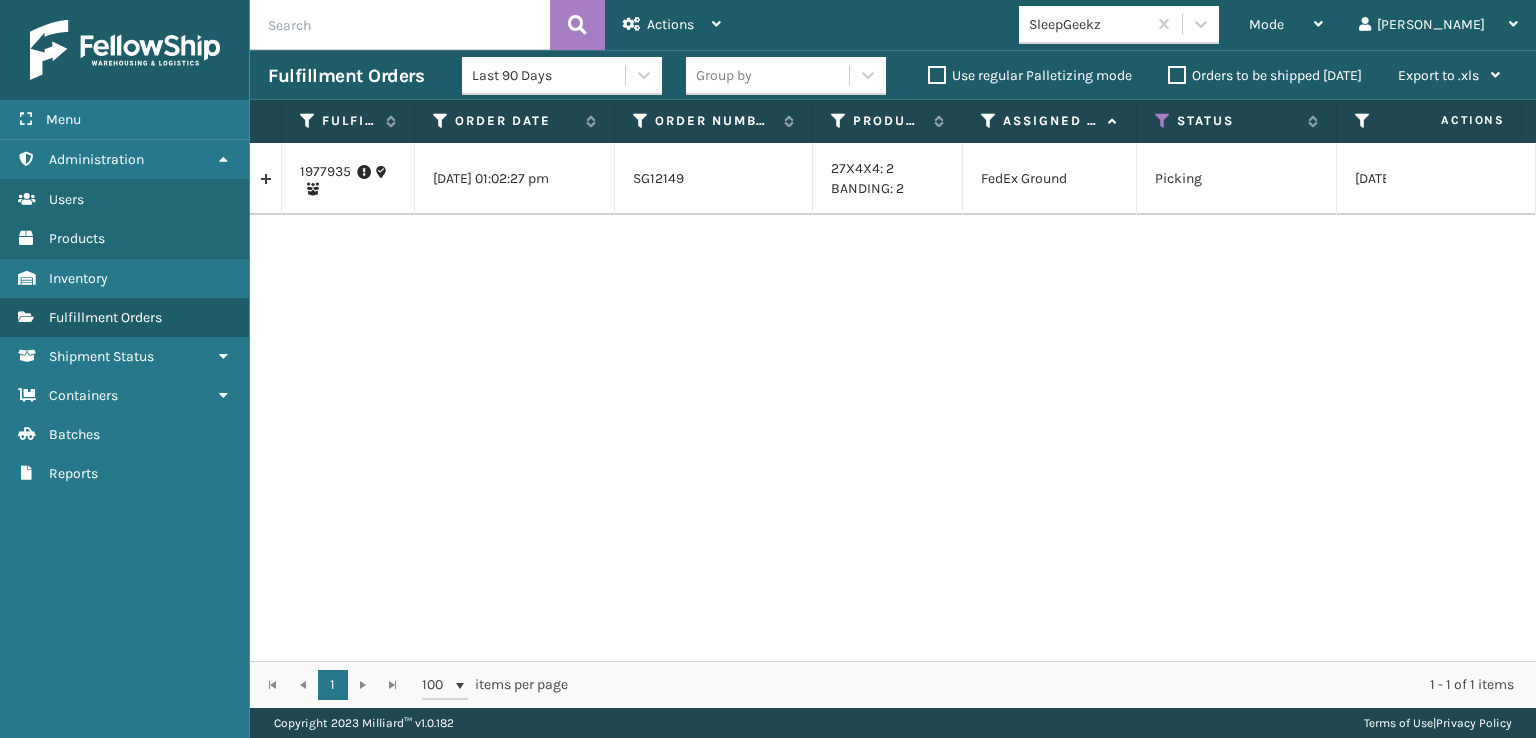 click on "1977935 [DATE] 01:02:27 pm SG12149 27X4X4: 2  BANDING: 2 FedEx Ground Picking [DATE] [DATE] 4 SleepGeekz Warehouse [US_STATE] On hold due to warehouse issues SleepGeekz - CORAL SPRINGS 33071-6810 - SG FedEx 100531" at bounding box center [893, 402] 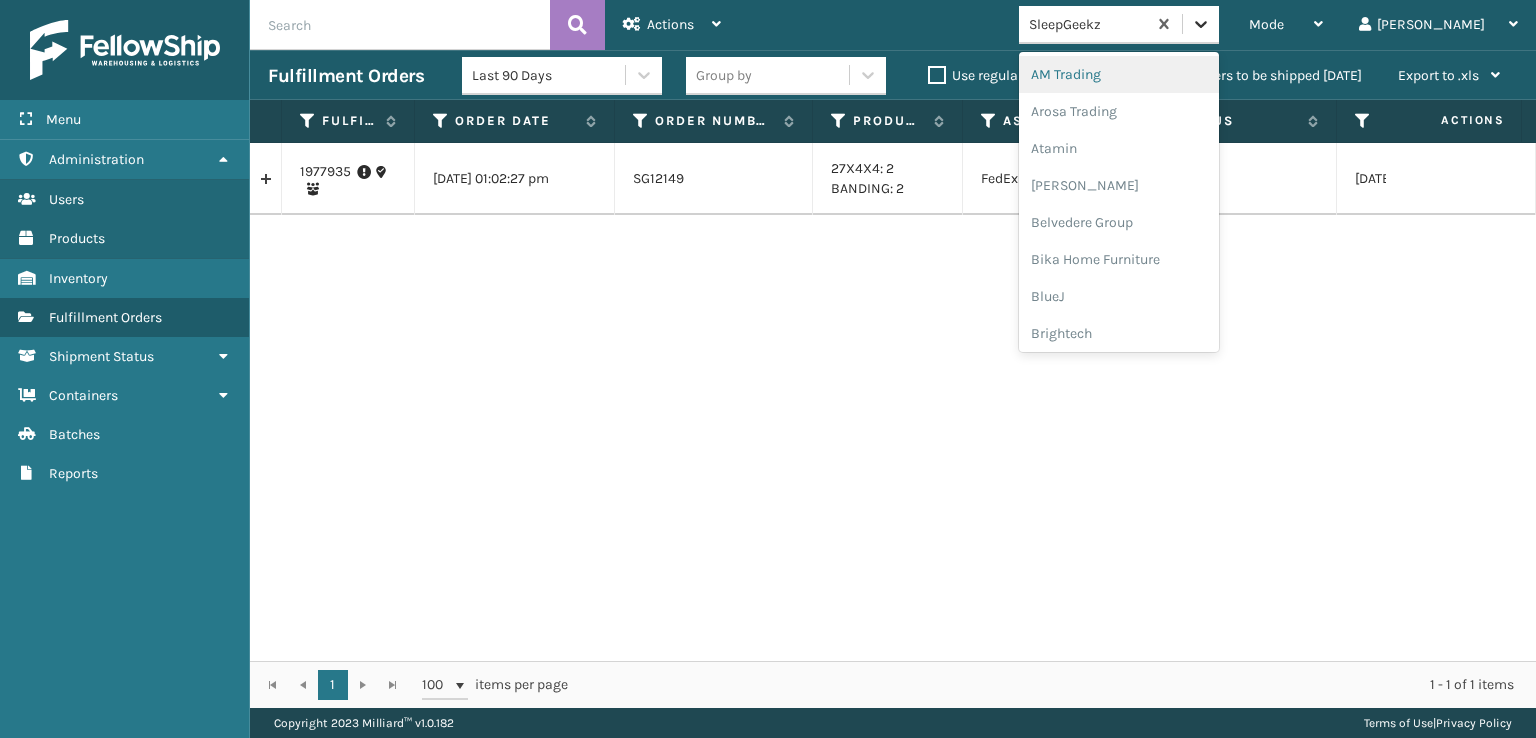 click 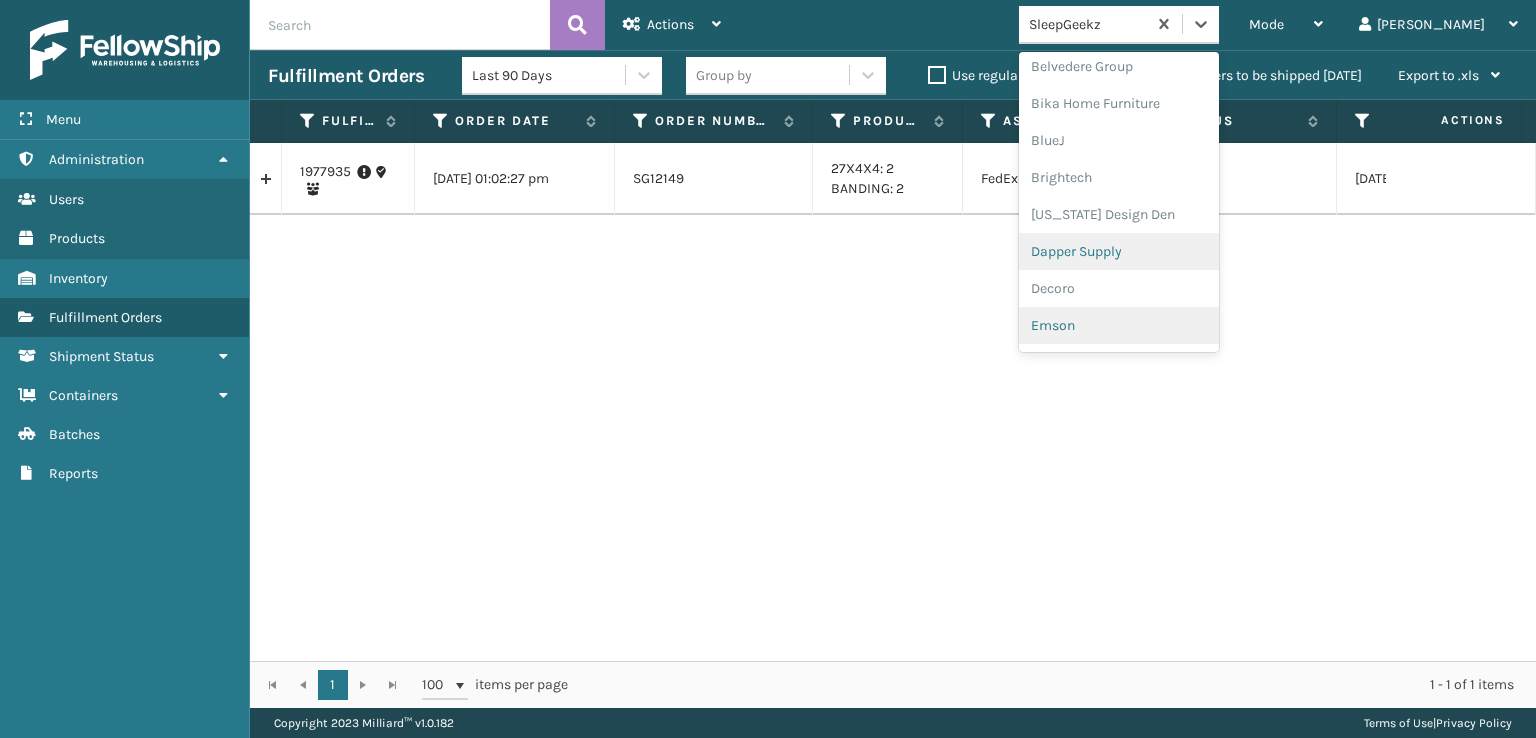 scroll, scrollTop: 200, scrollLeft: 0, axis: vertical 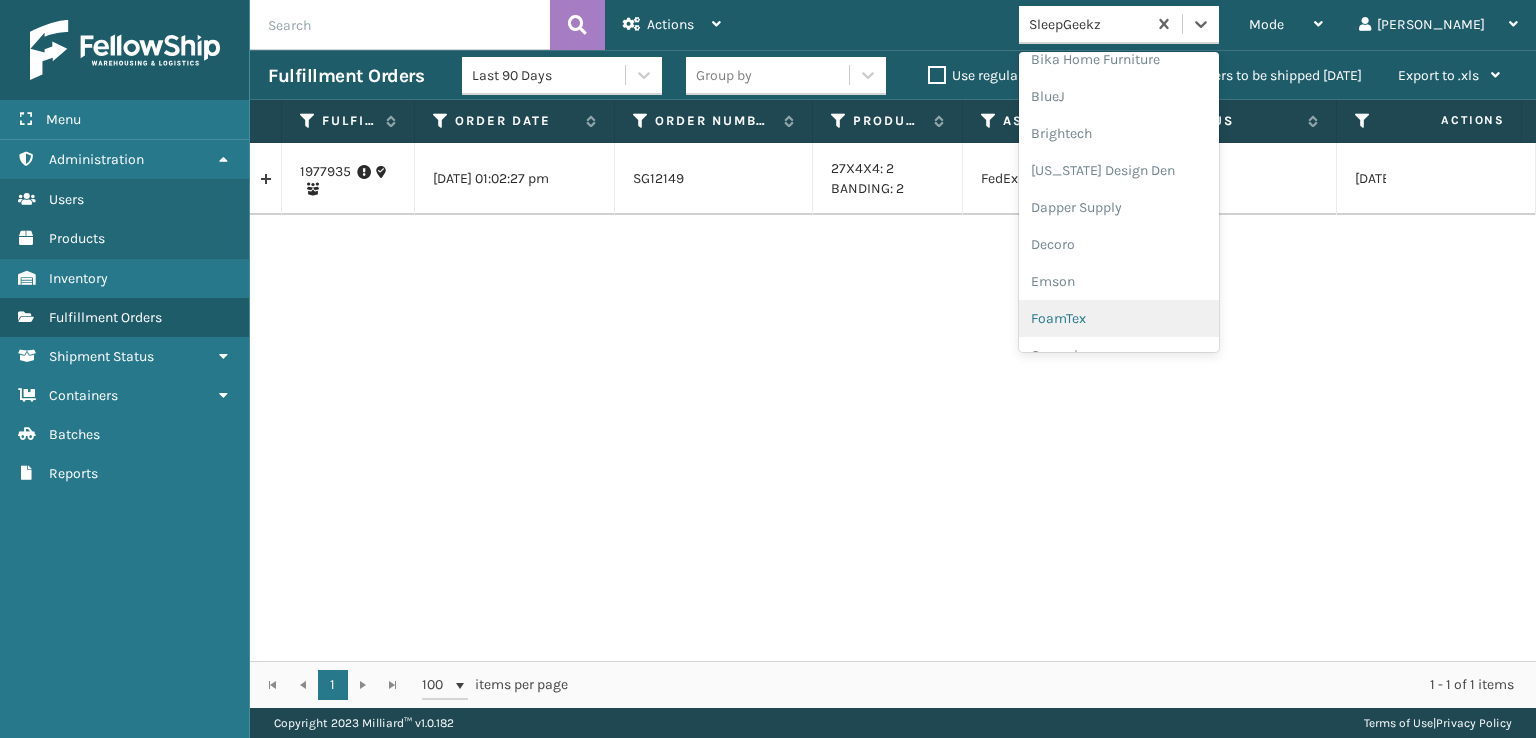 click on "FoamTex" at bounding box center [1119, 318] 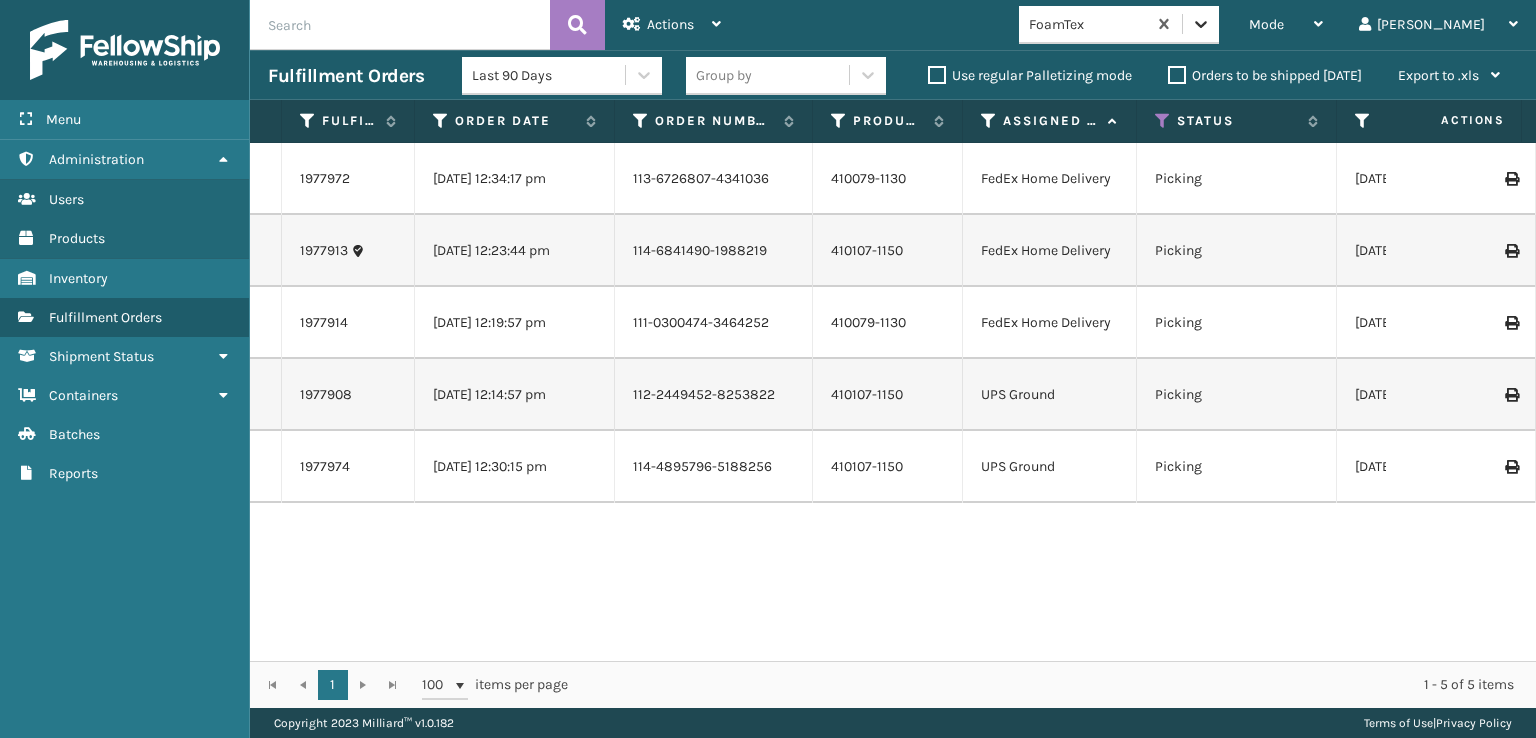 click 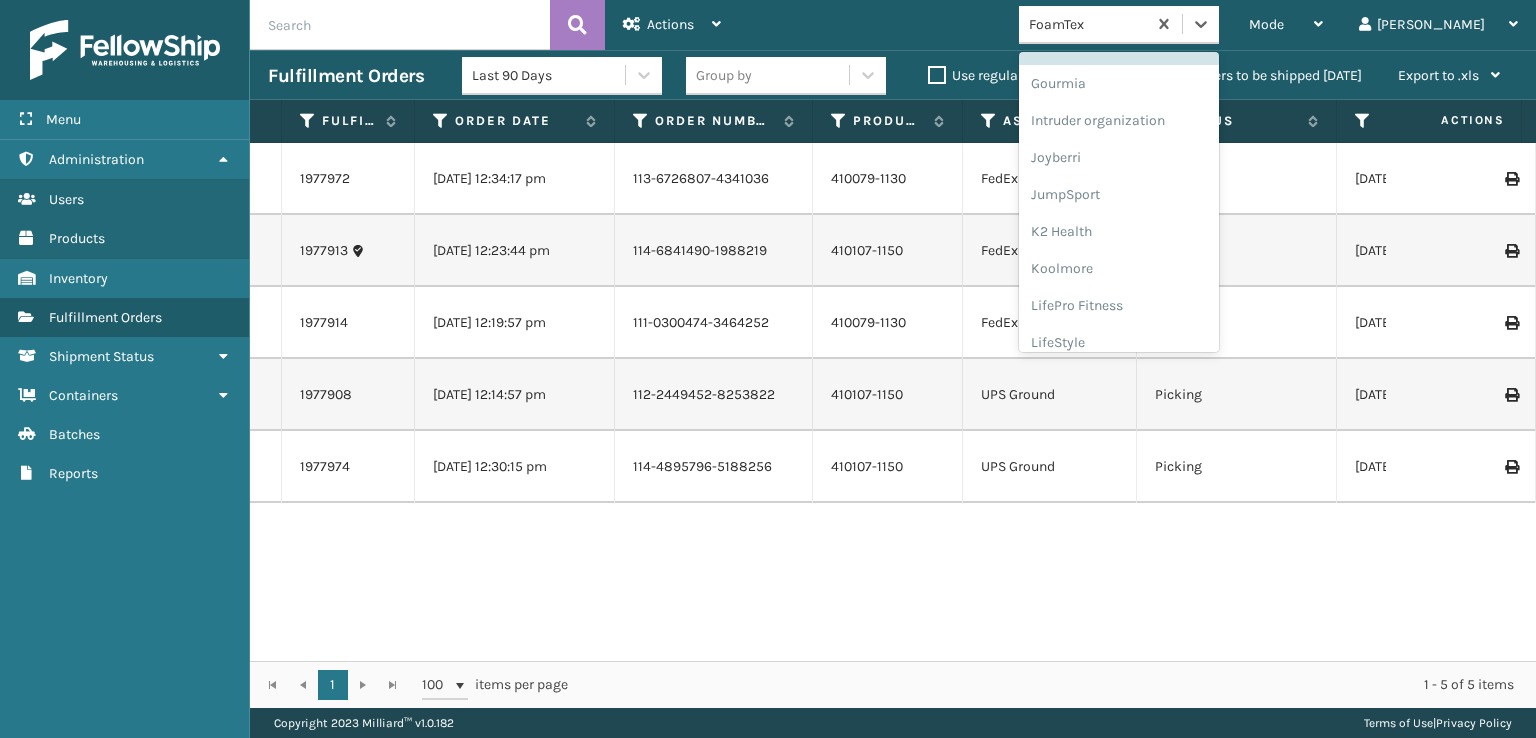 scroll, scrollTop: 597, scrollLeft: 0, axis: vertical 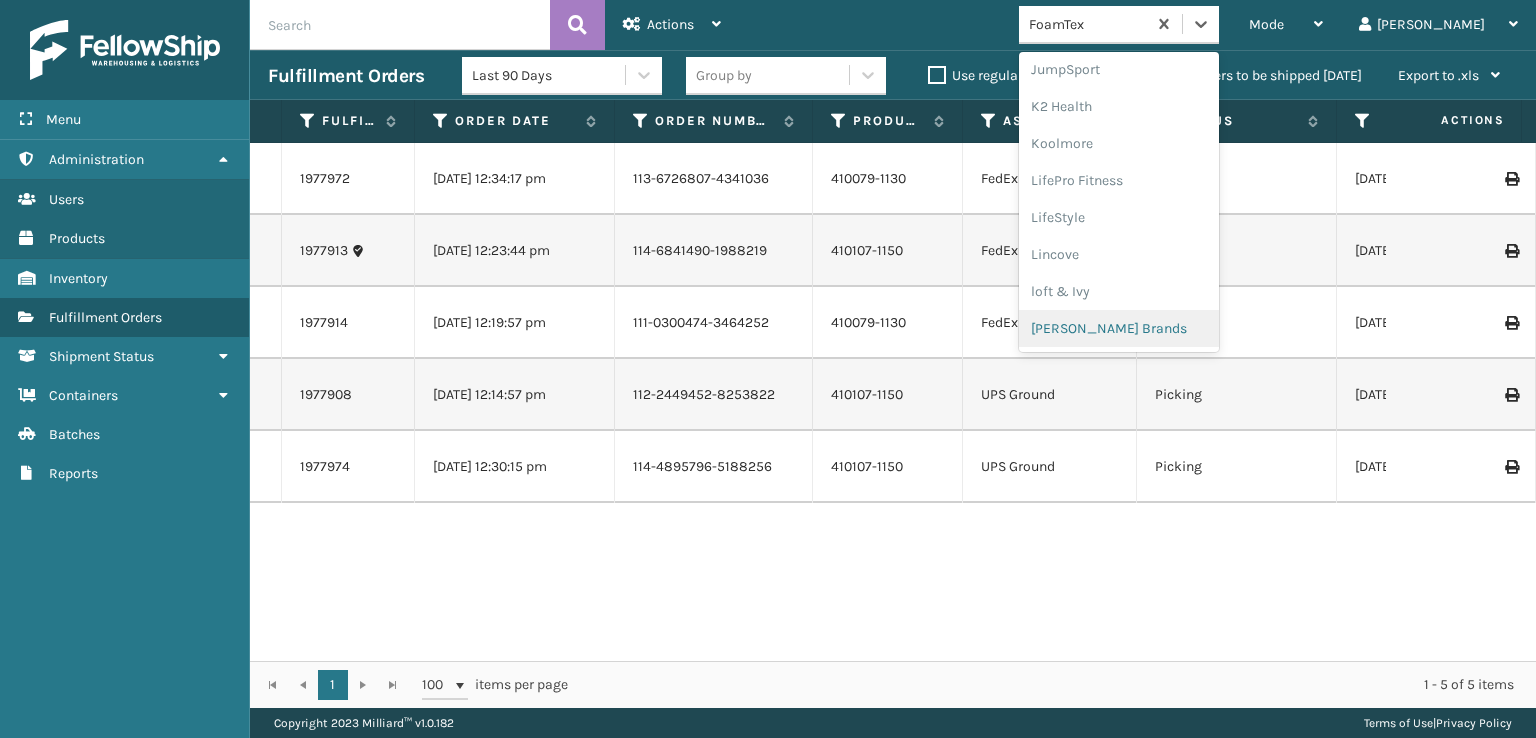 click on "[PERSON_NAME] Brands" at bounding box center [1119, 328] 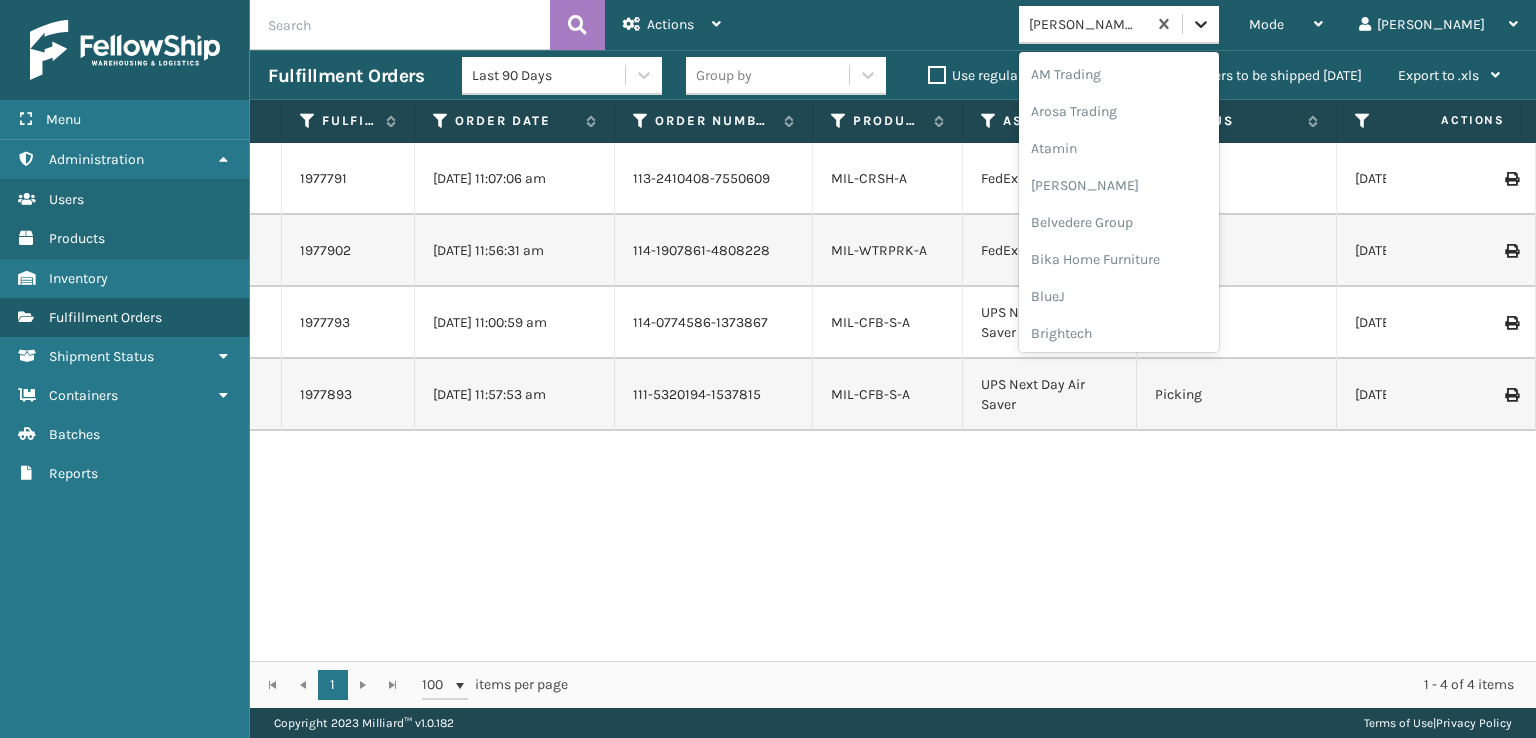 click 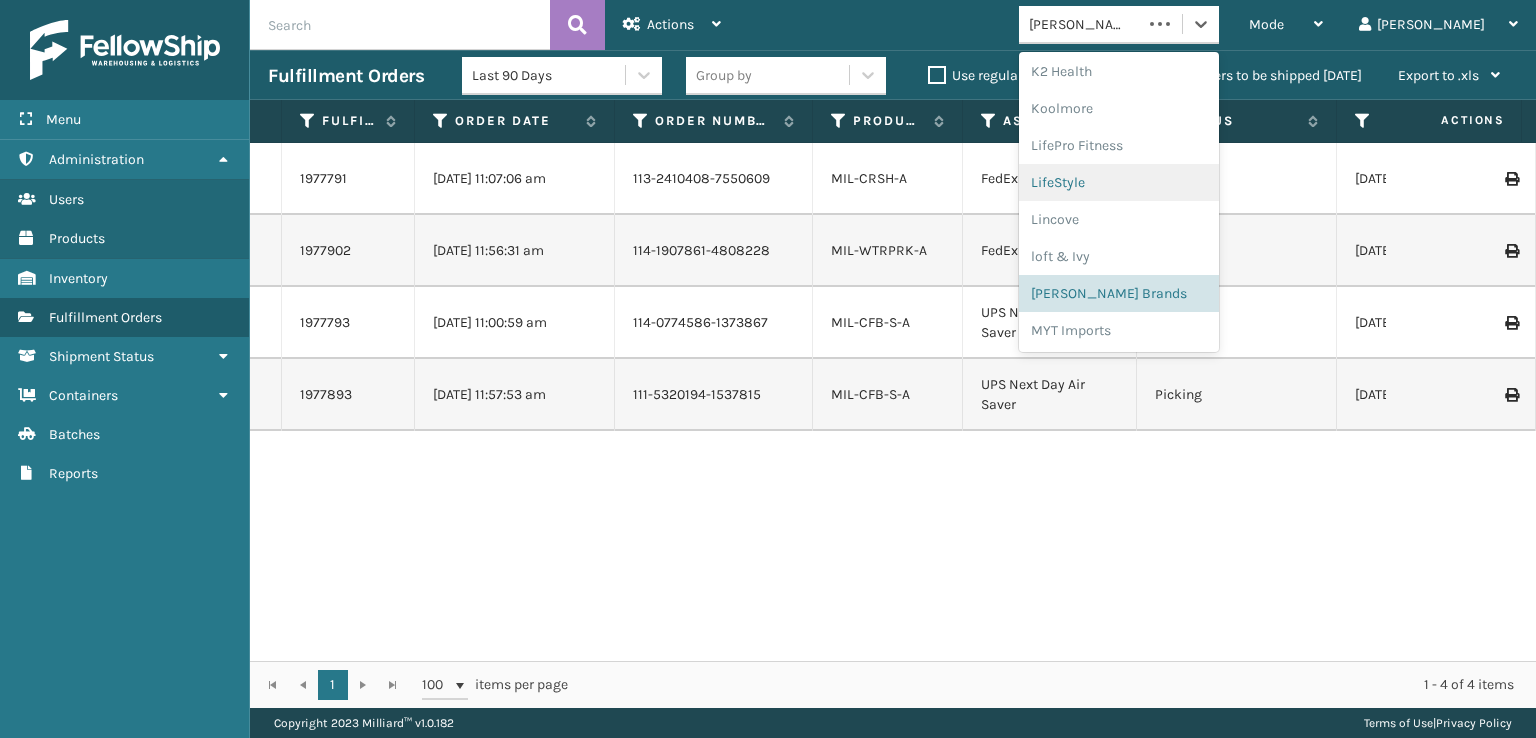 scroll, scrollTop: 928, scrollLeft: 0, axis: vertical 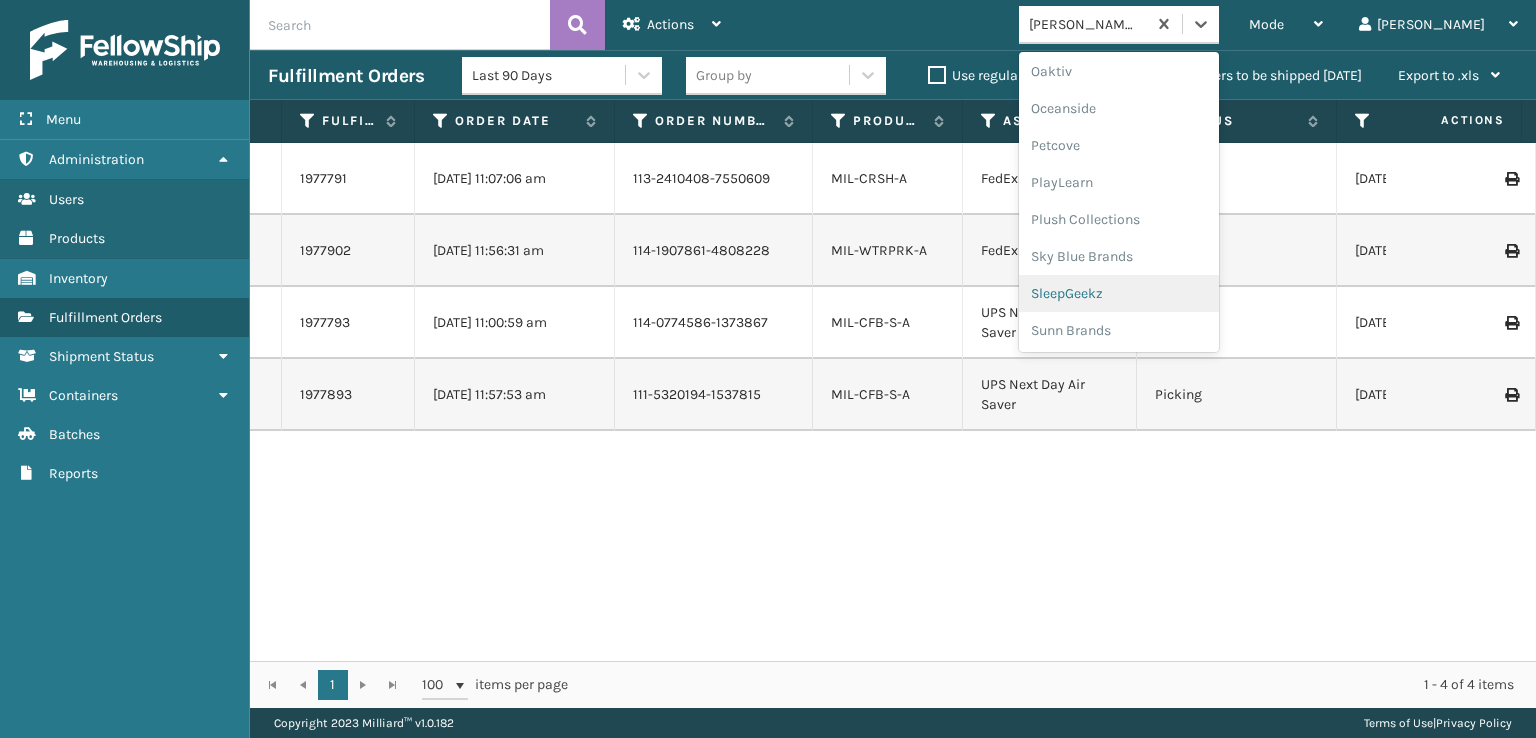 click on "SleepGeekz" at bounding box center [1119, 293] 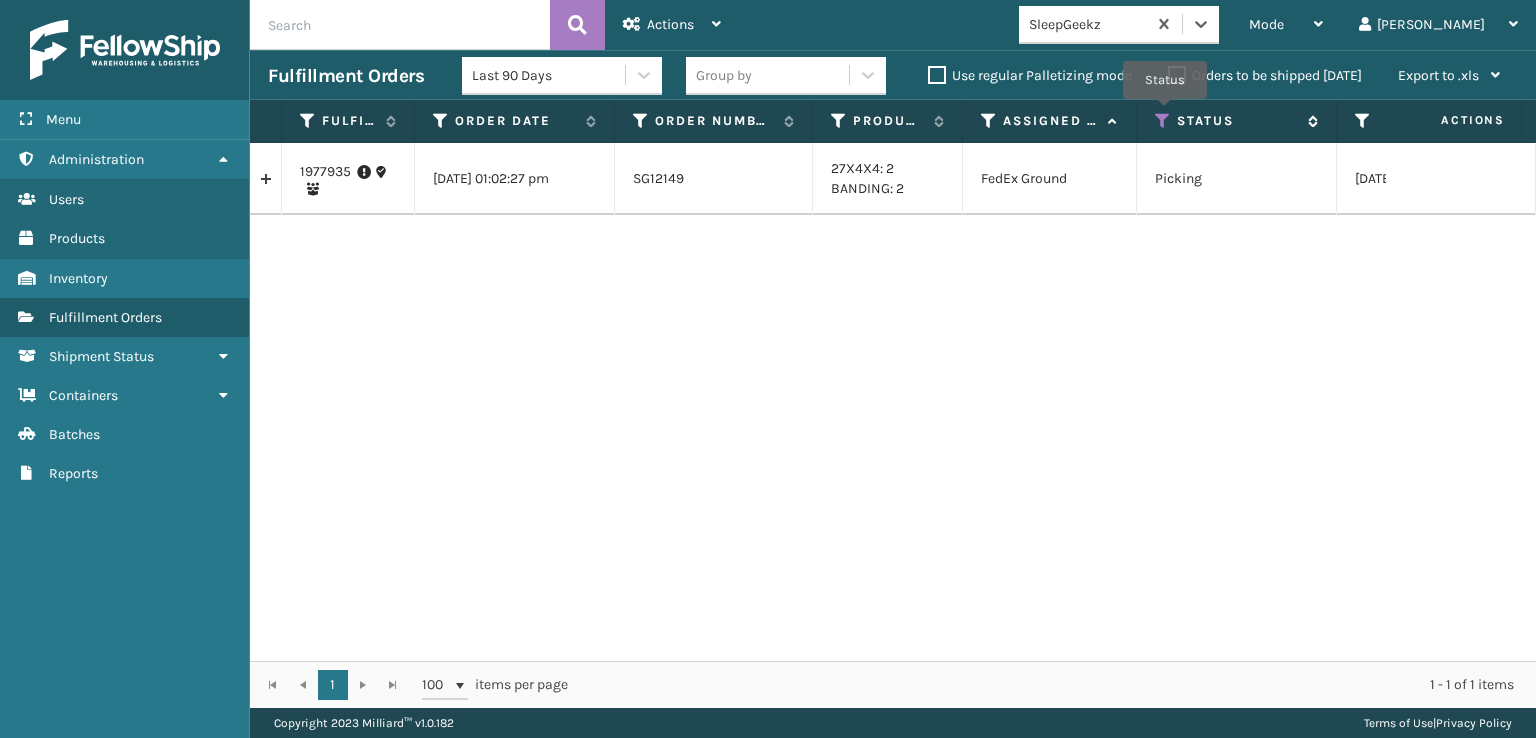 click at bounding box center [1163, 121] 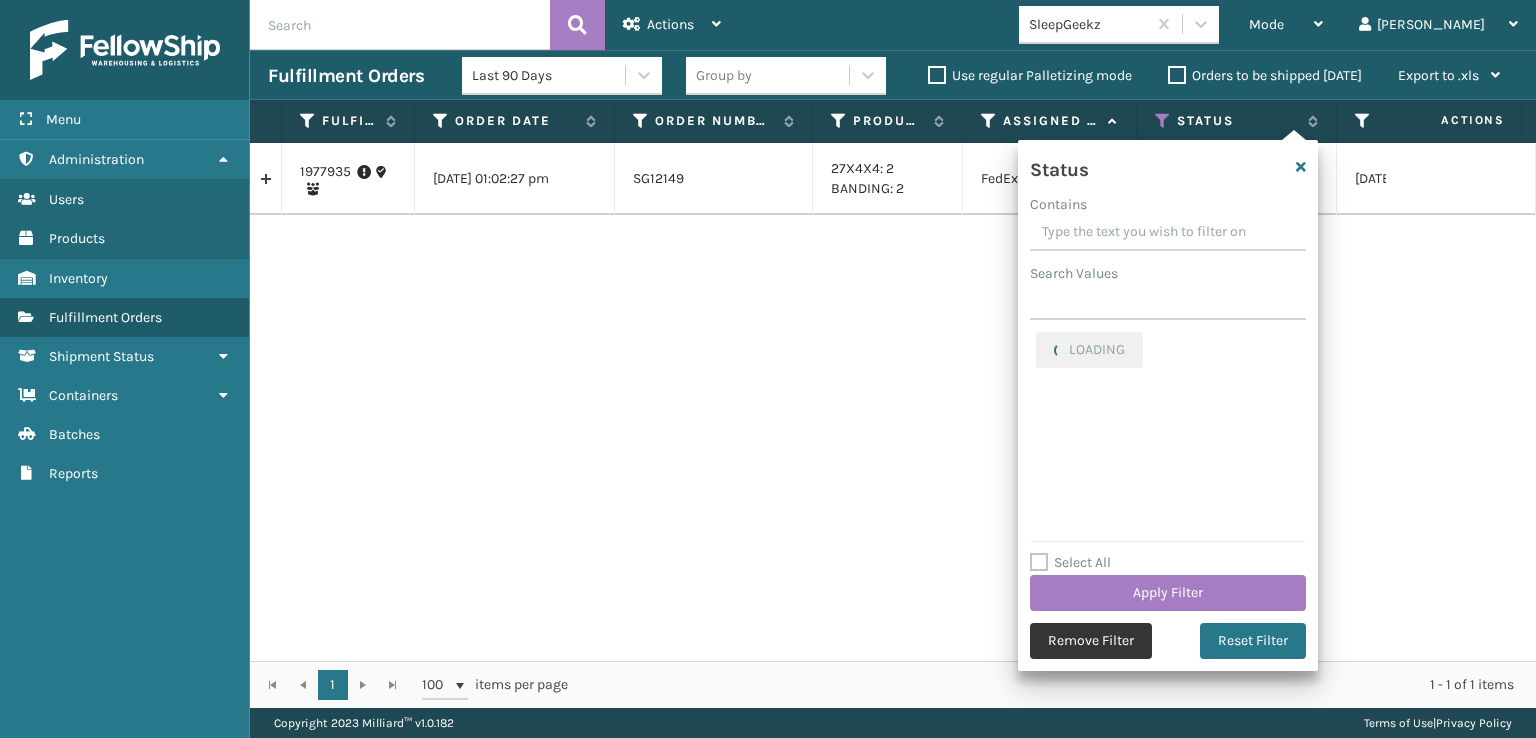click on "Remove Filter" at bounding box center [1091, 641] 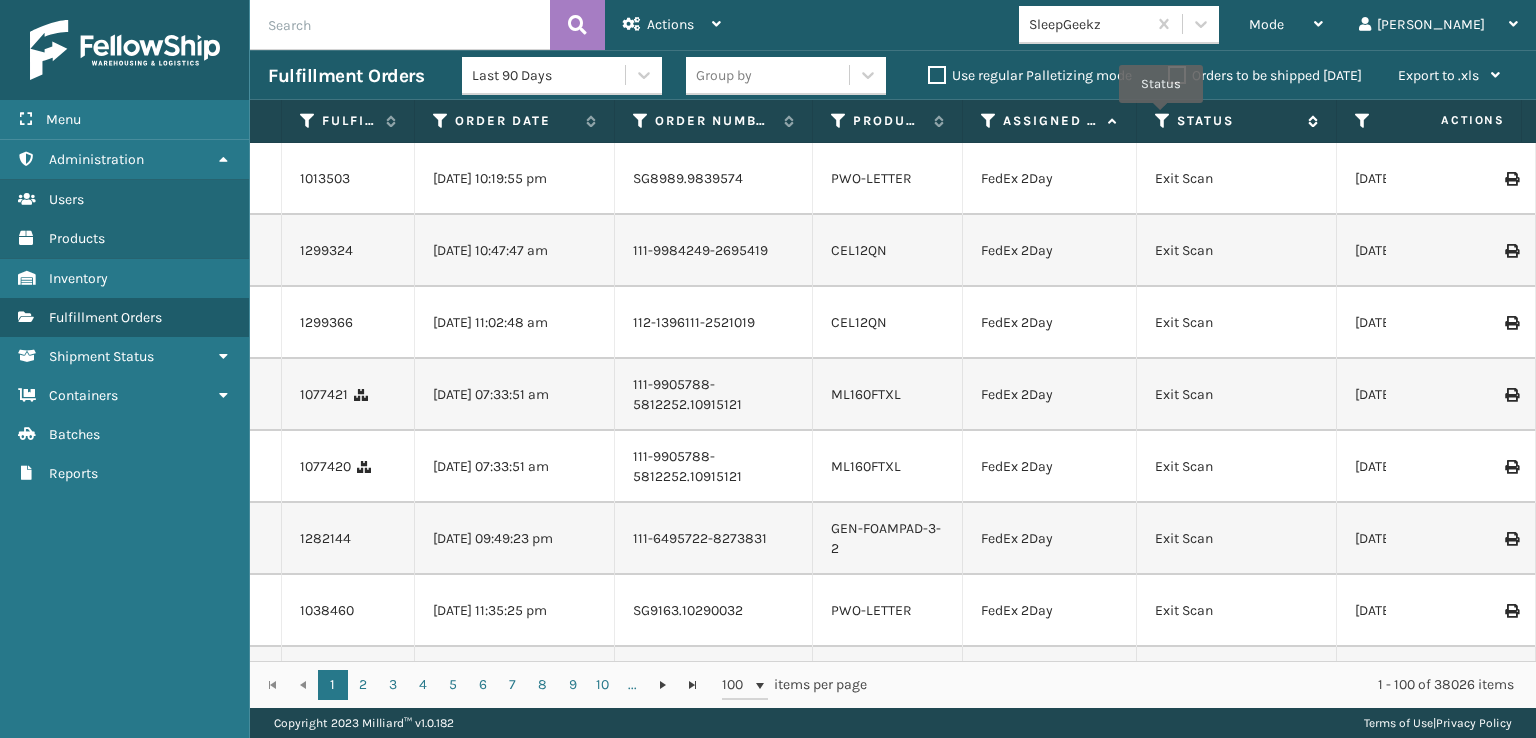 click at bounding box center [1163, 121] 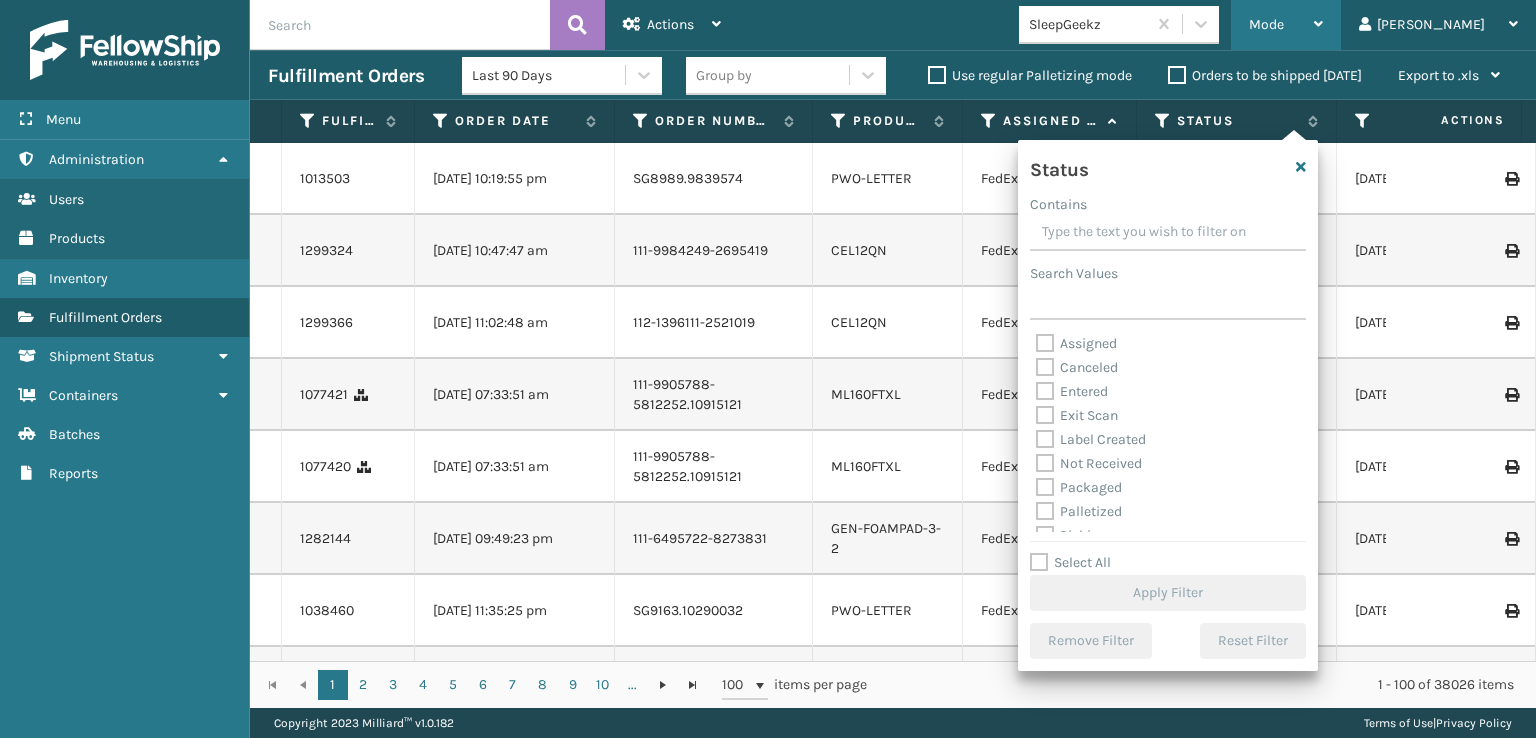 click on "Mode" at bounding box center [1266, 24] 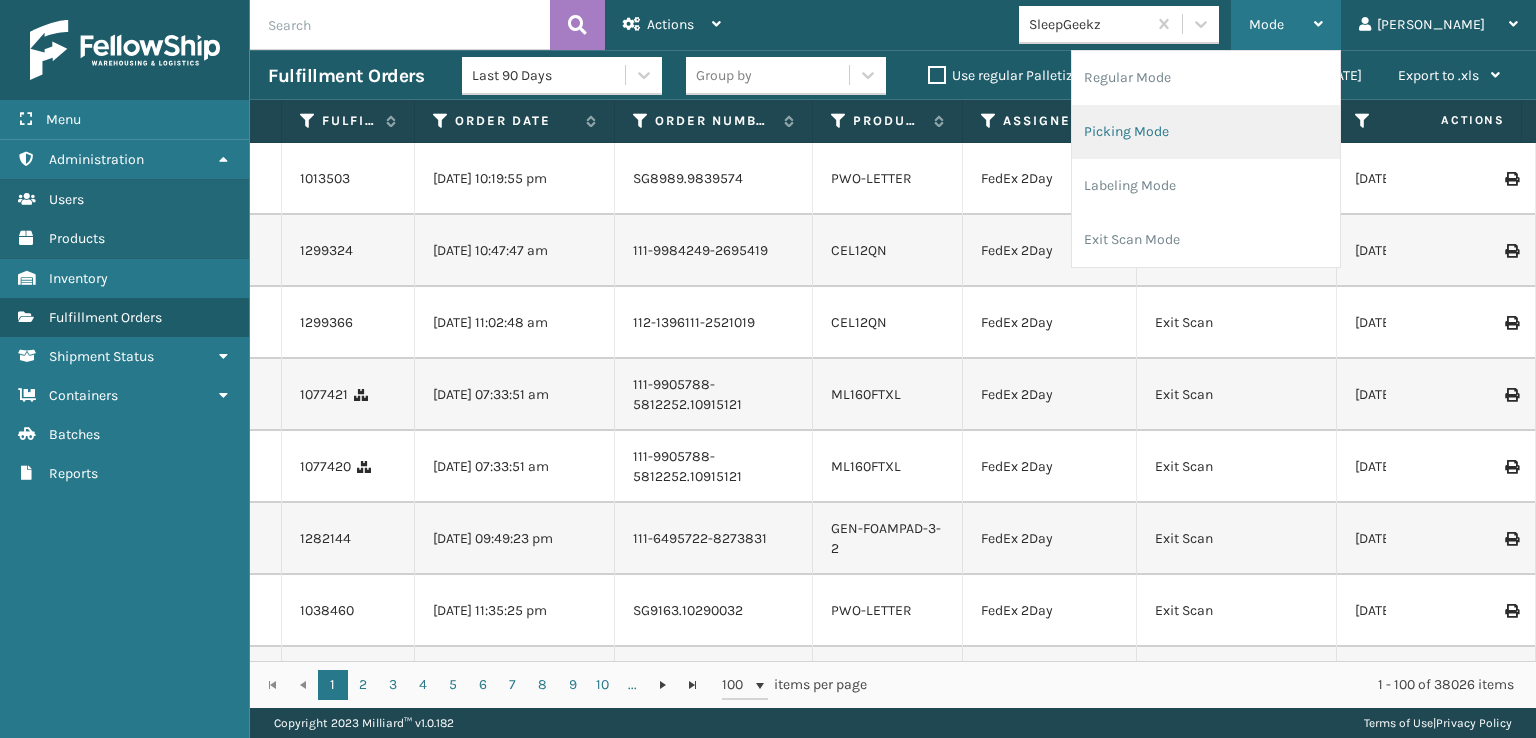 click on "Picking Mode" at bounding box center [1206, 132] 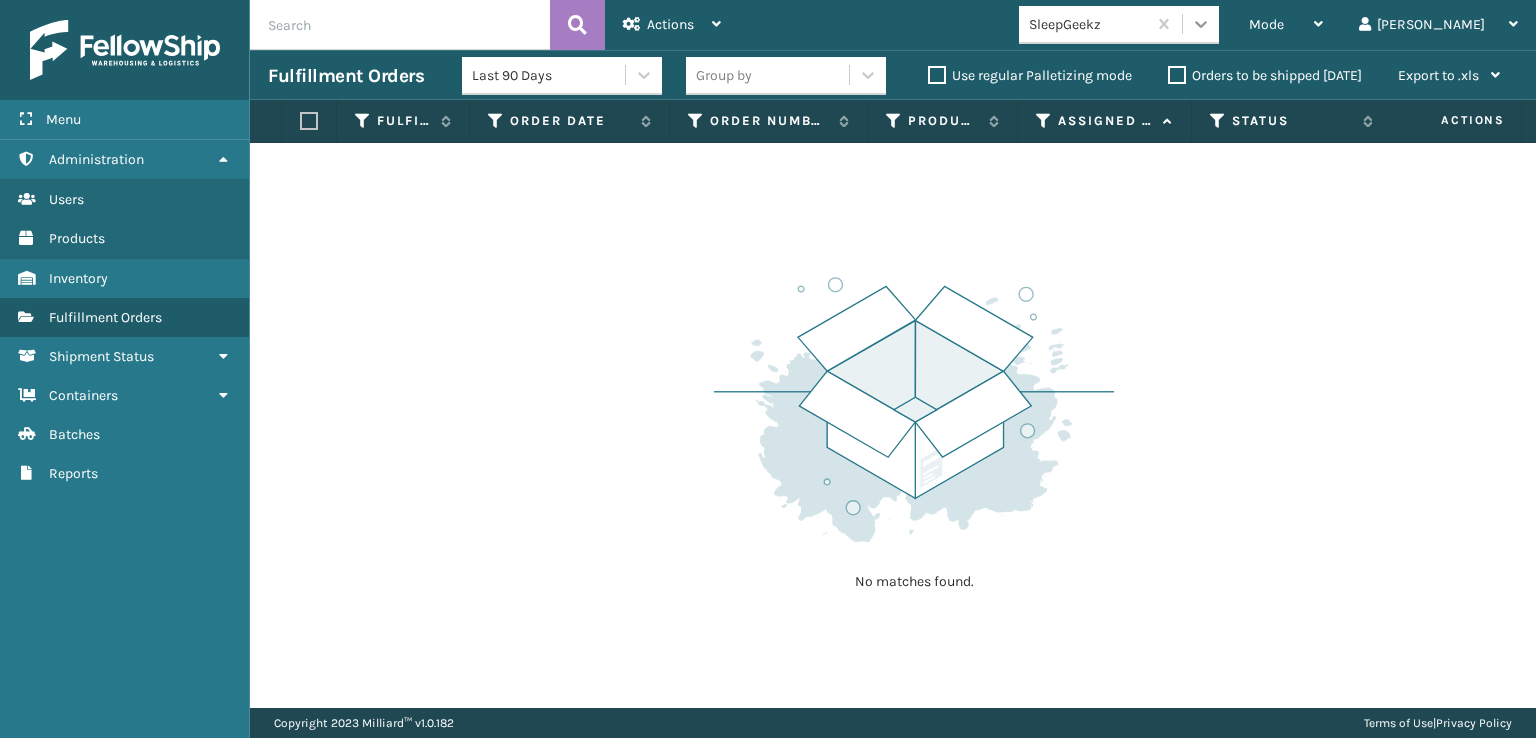 click 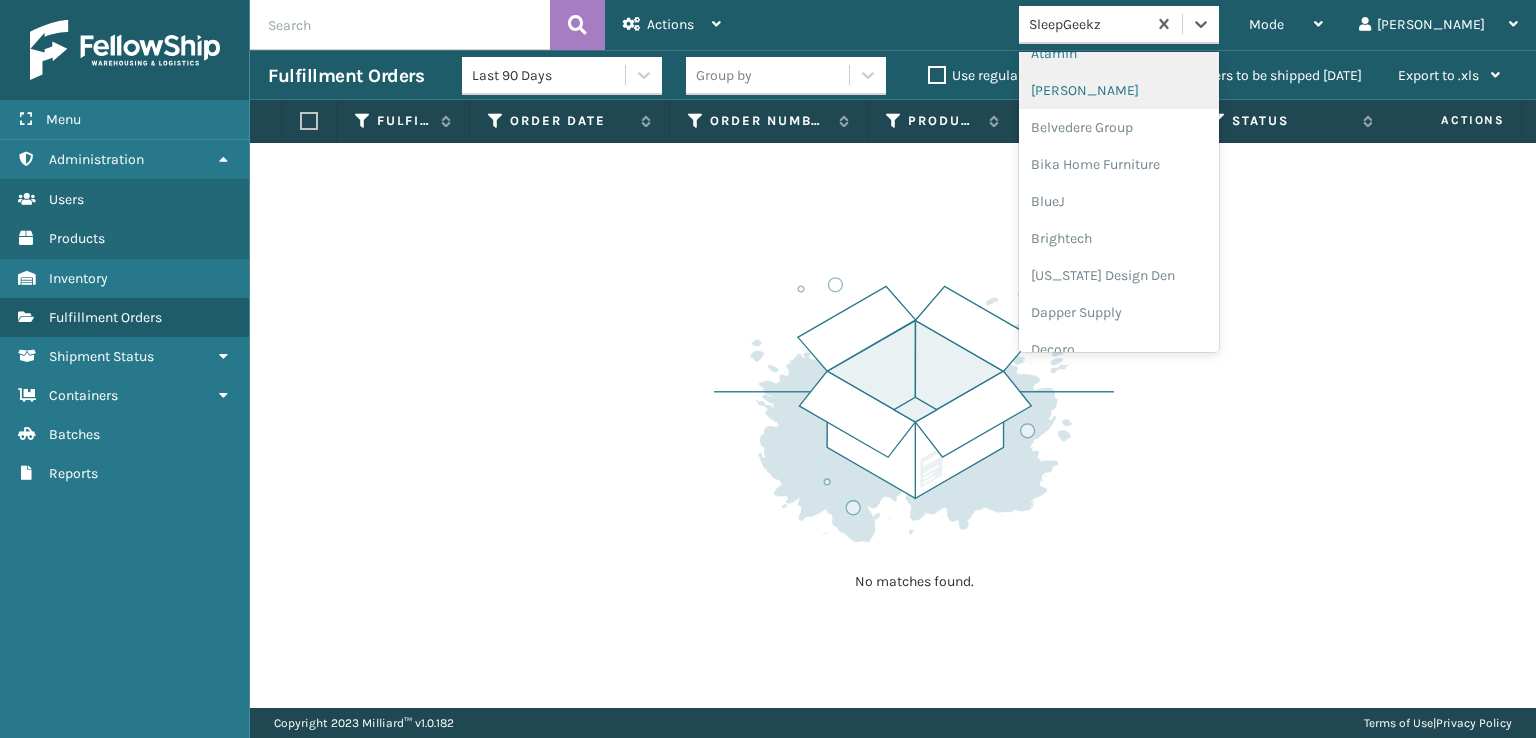scroll, scrollTop: 300, scrollLeft: 0, axis: vertical 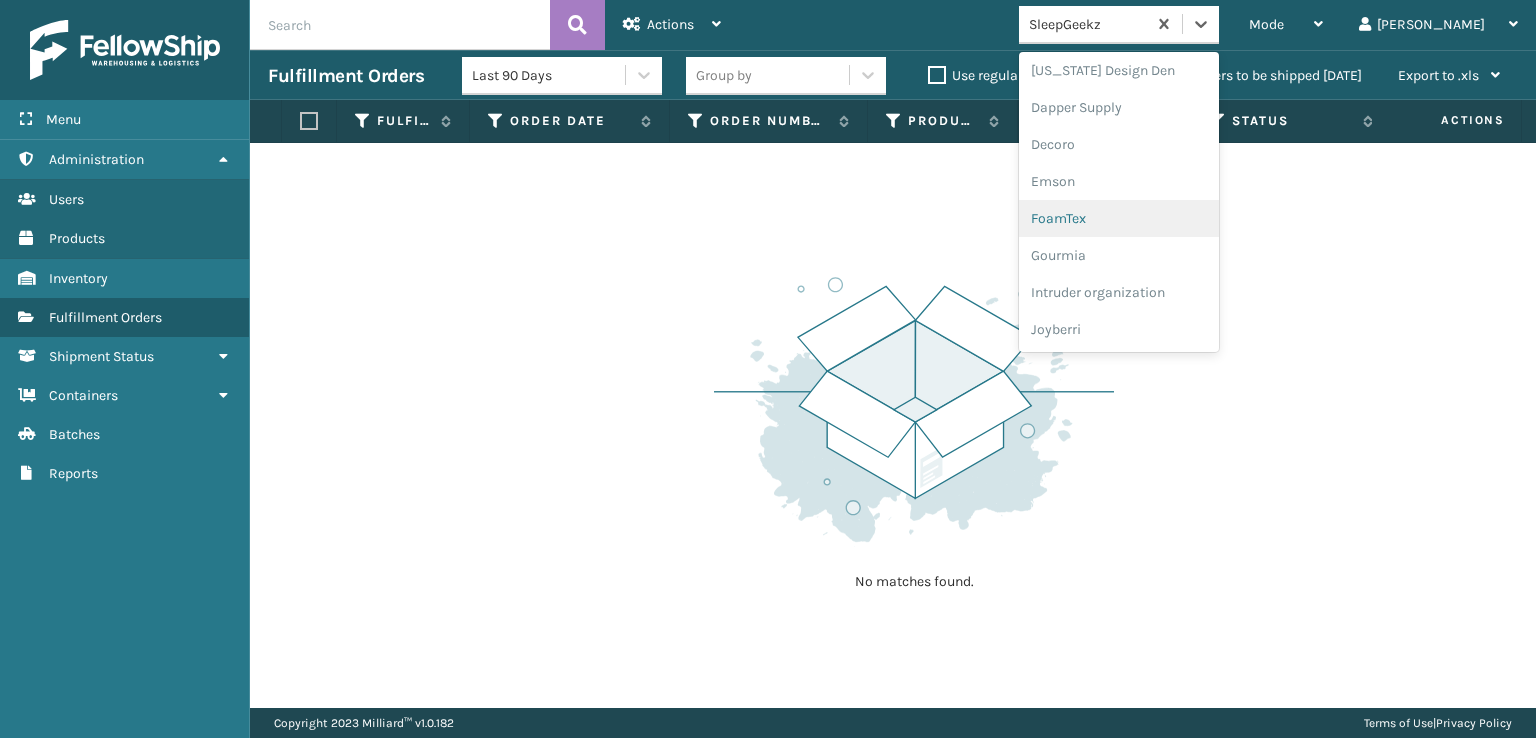 click on "FoamTex" at bounding box center [1119, 218] 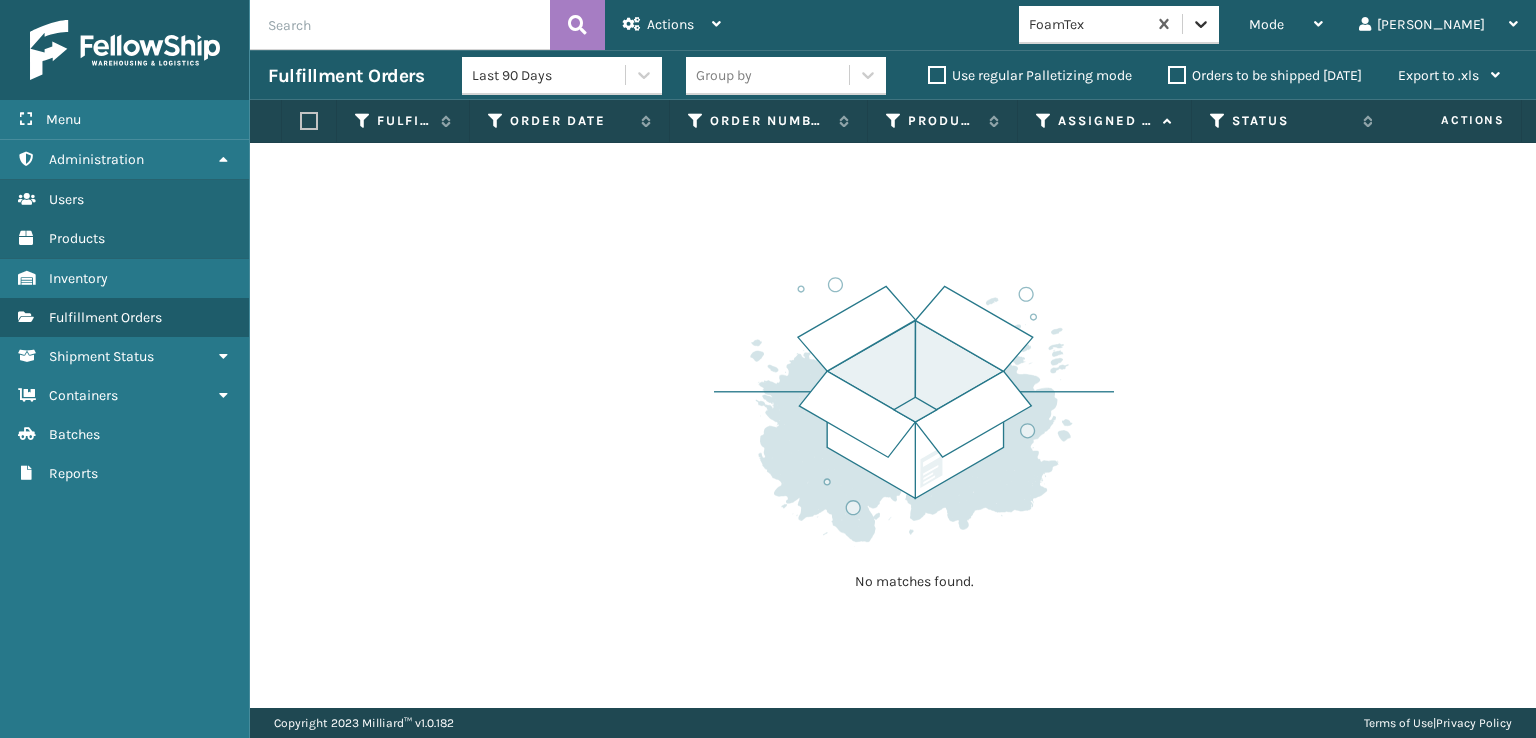 click 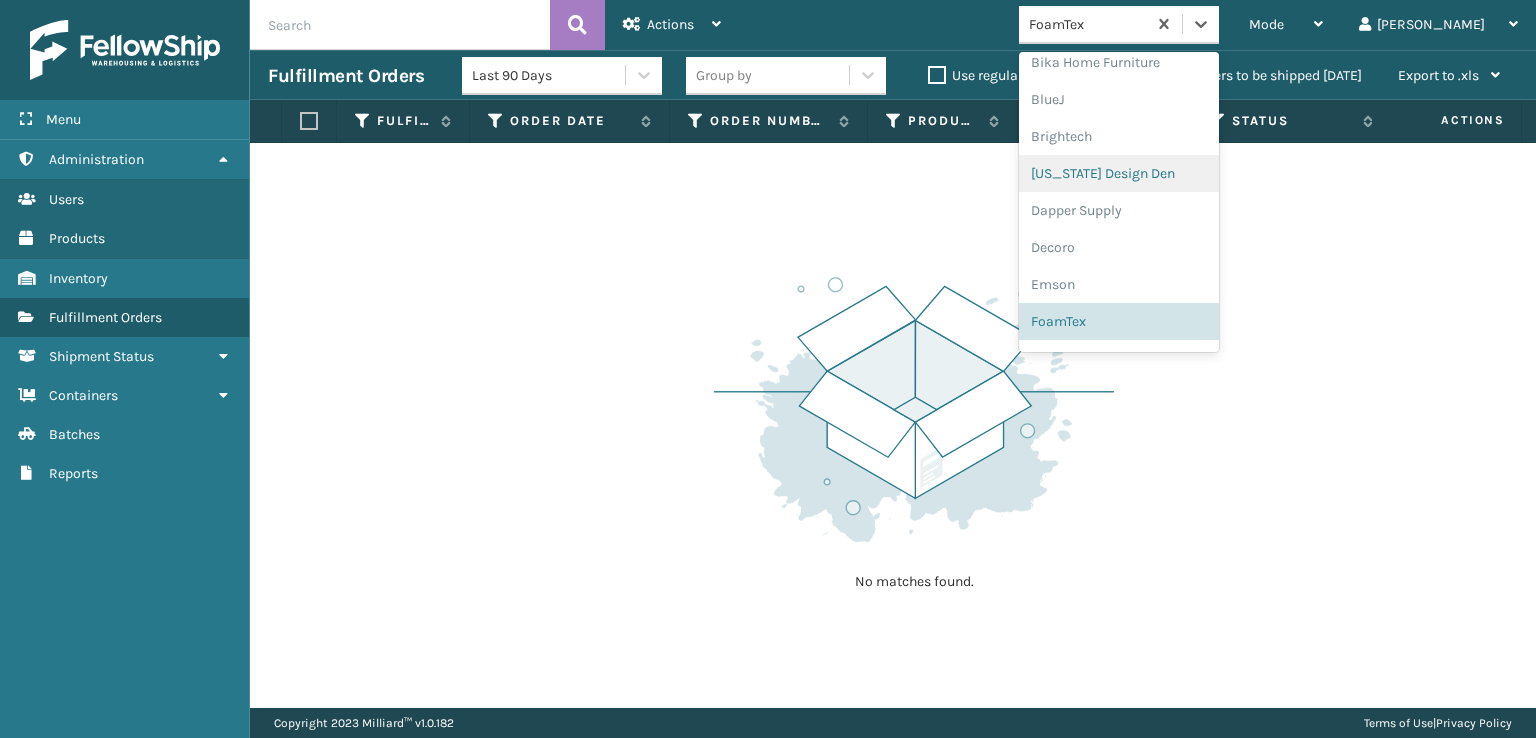 scroll, scrollTop: 632, scrollLeft: 0, axis: vertical 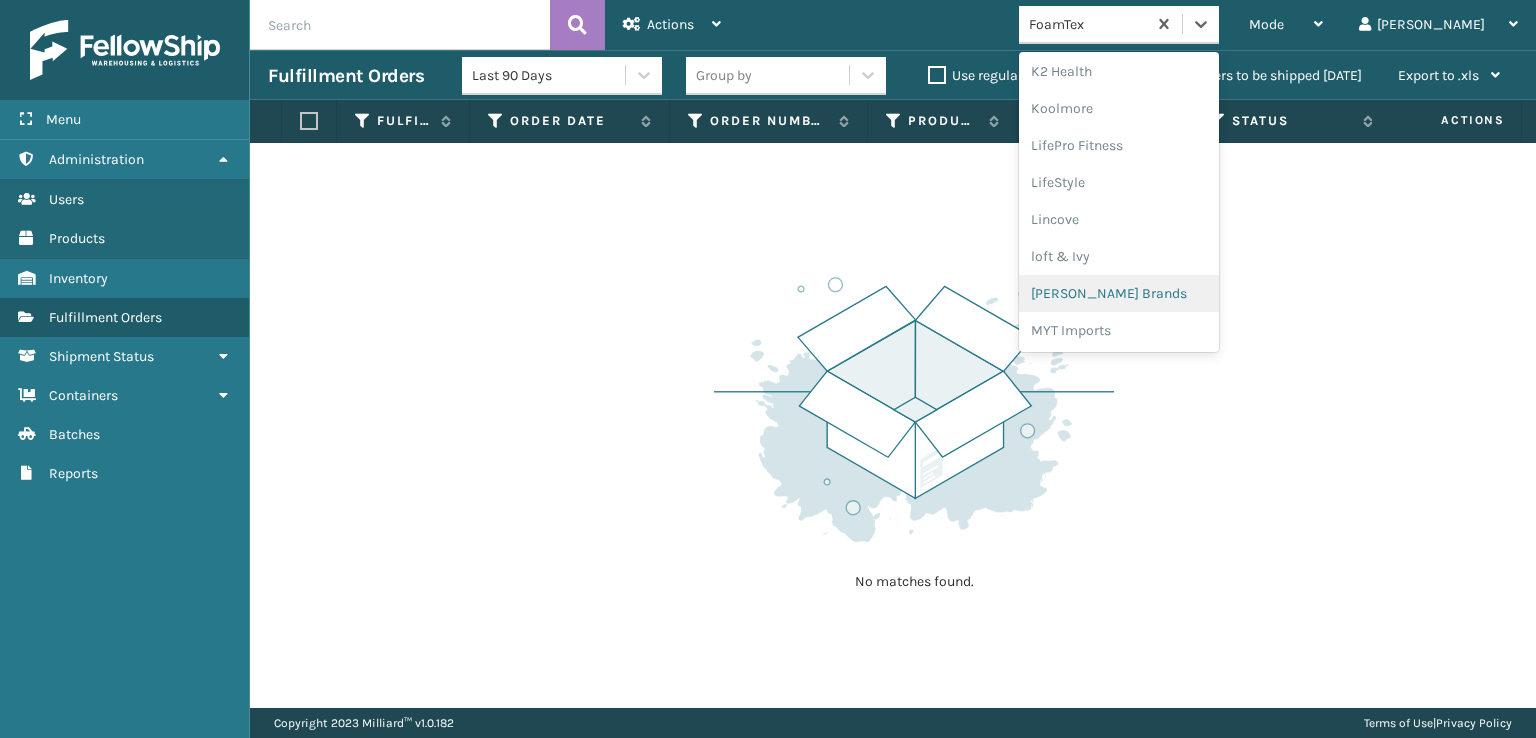 click on "[PERSON_NAME] Brands" at bounding box center [1119, 293] 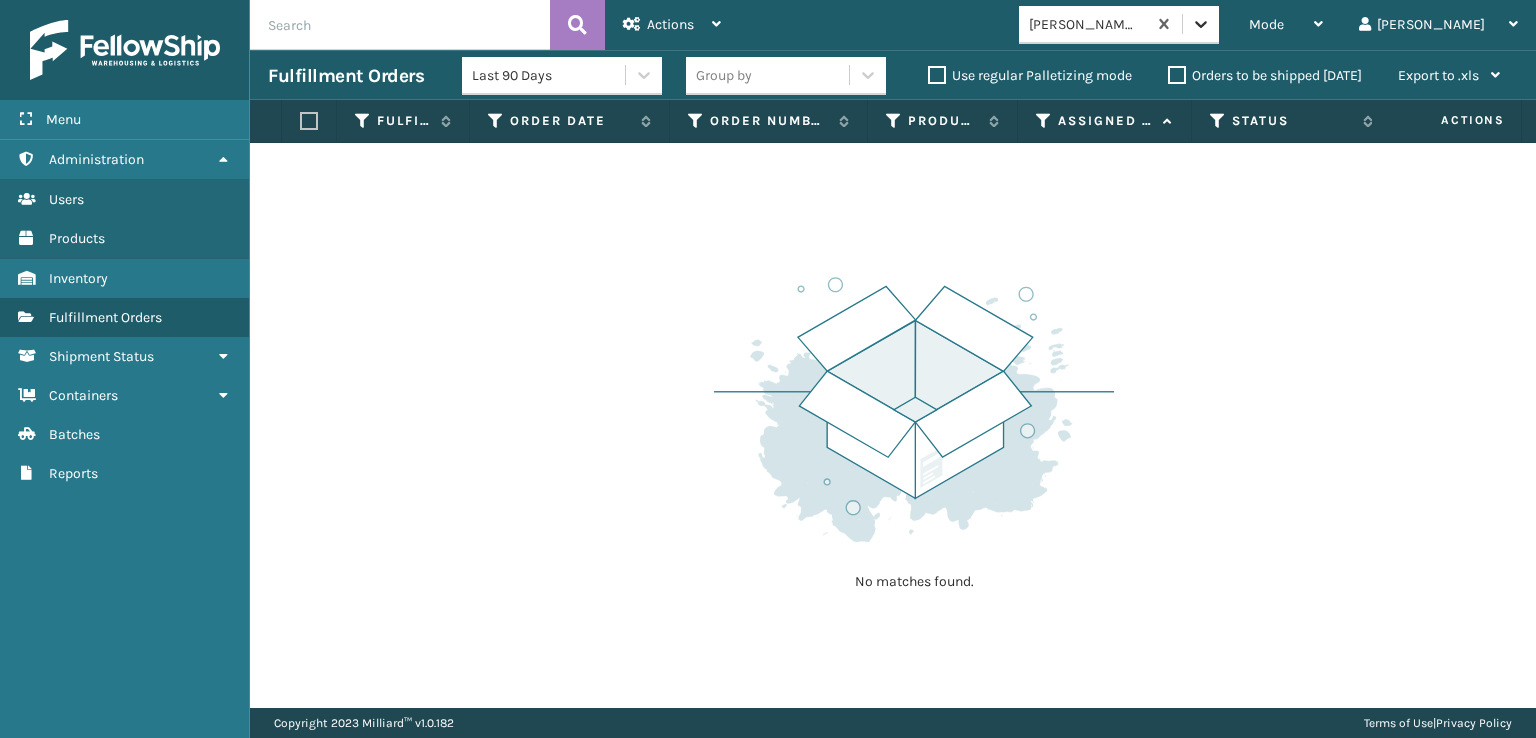 click 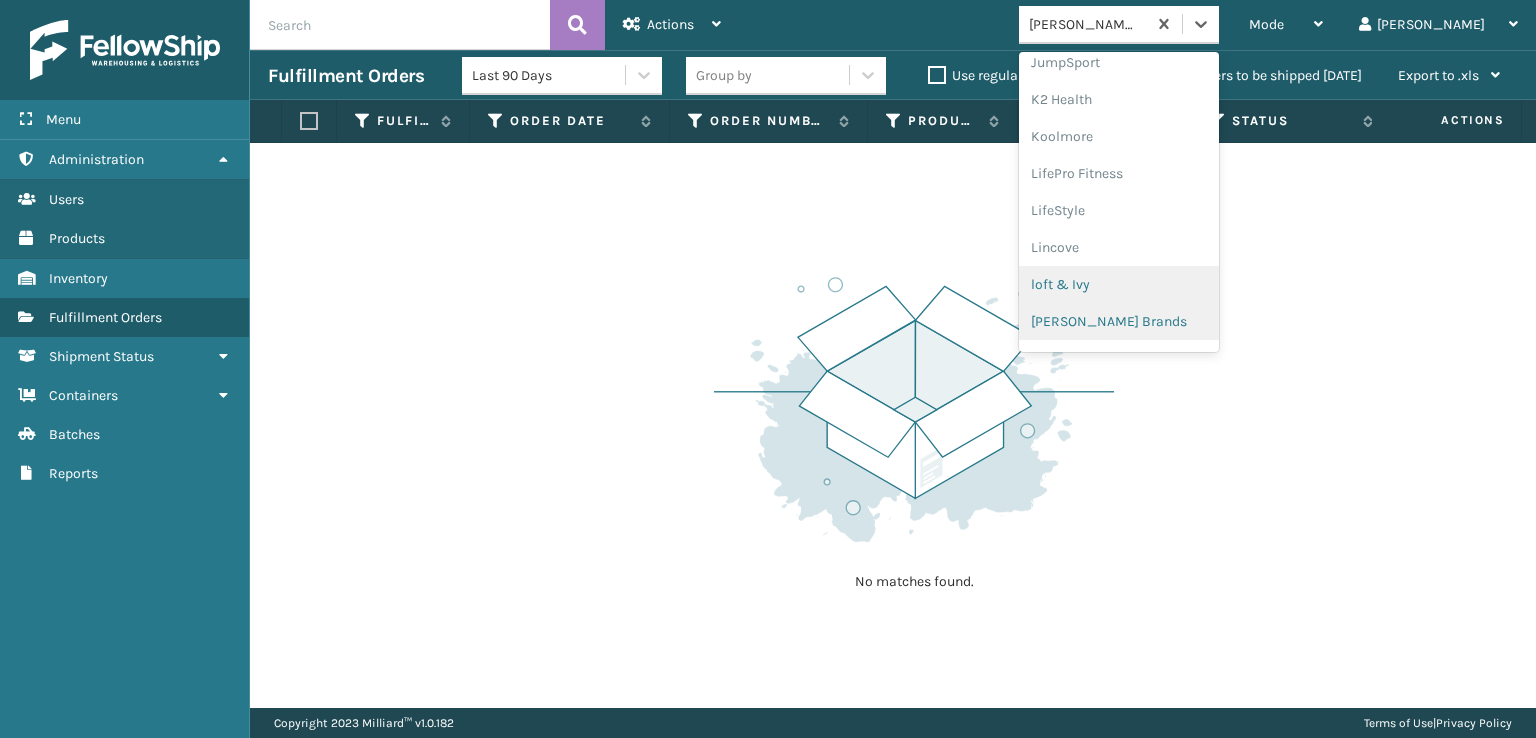 scroll, scrollTop: 632, scrollLeft: 0, axis: vertical 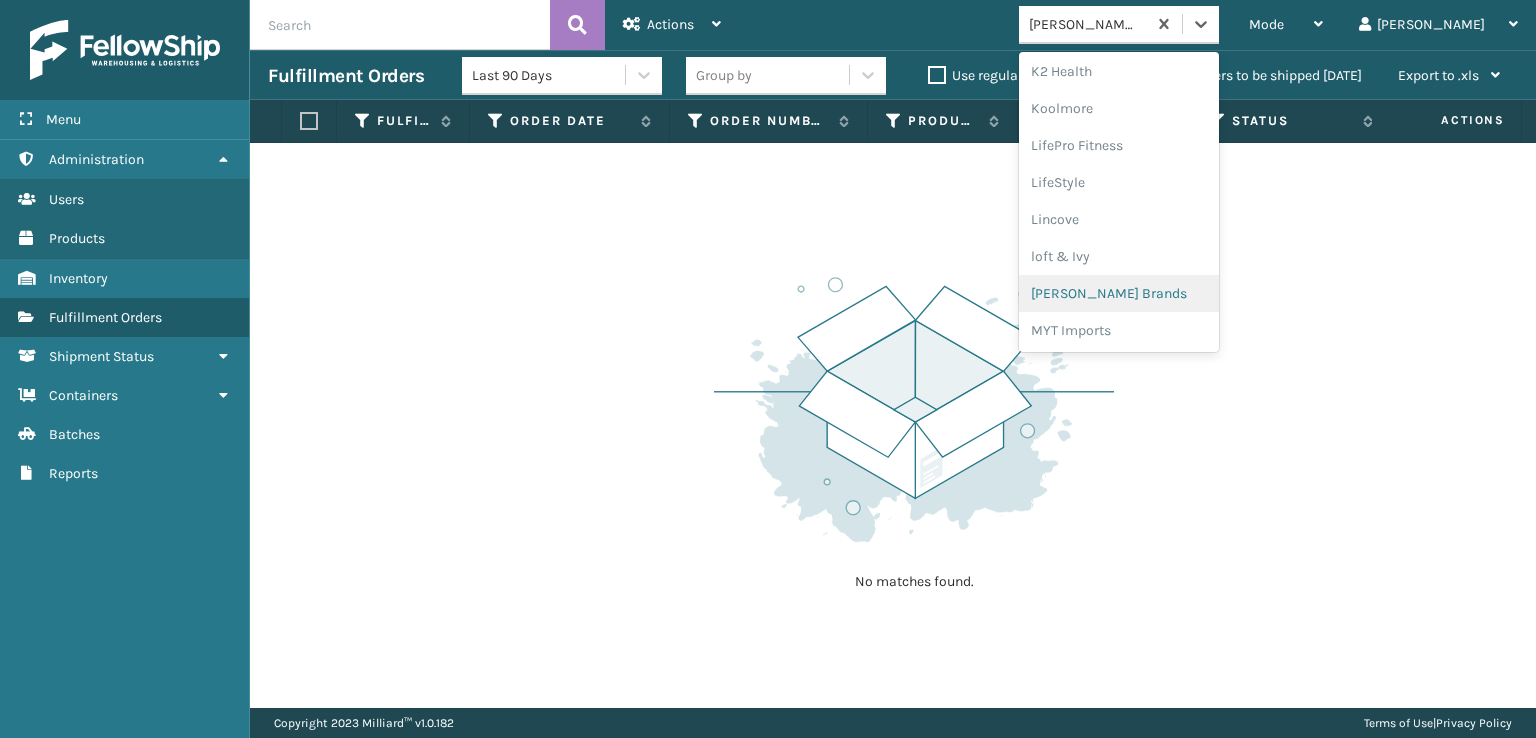 click on "[PERSON_NAME] Brands" at bounding box center (1119, 293) 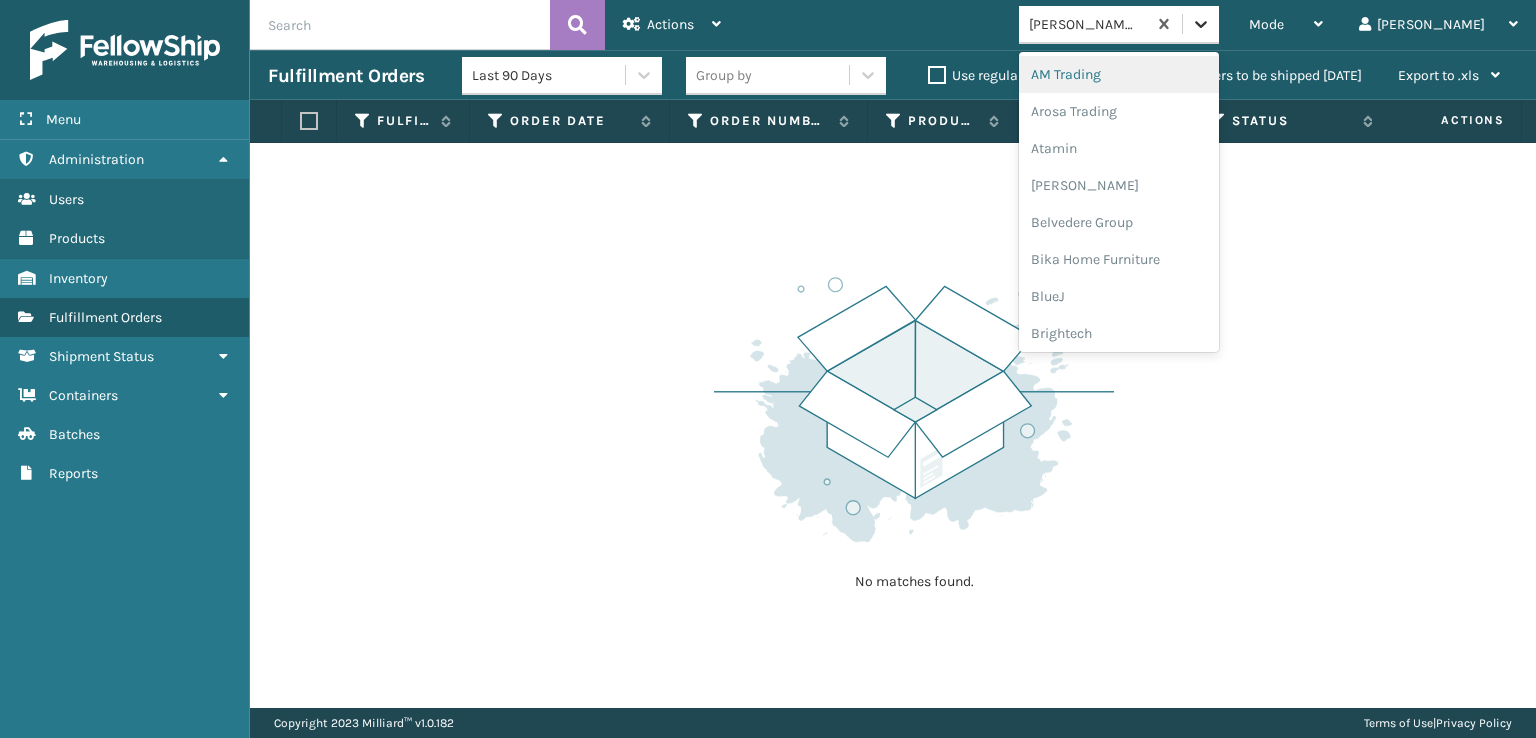 click at bounding box center [1201, 24] 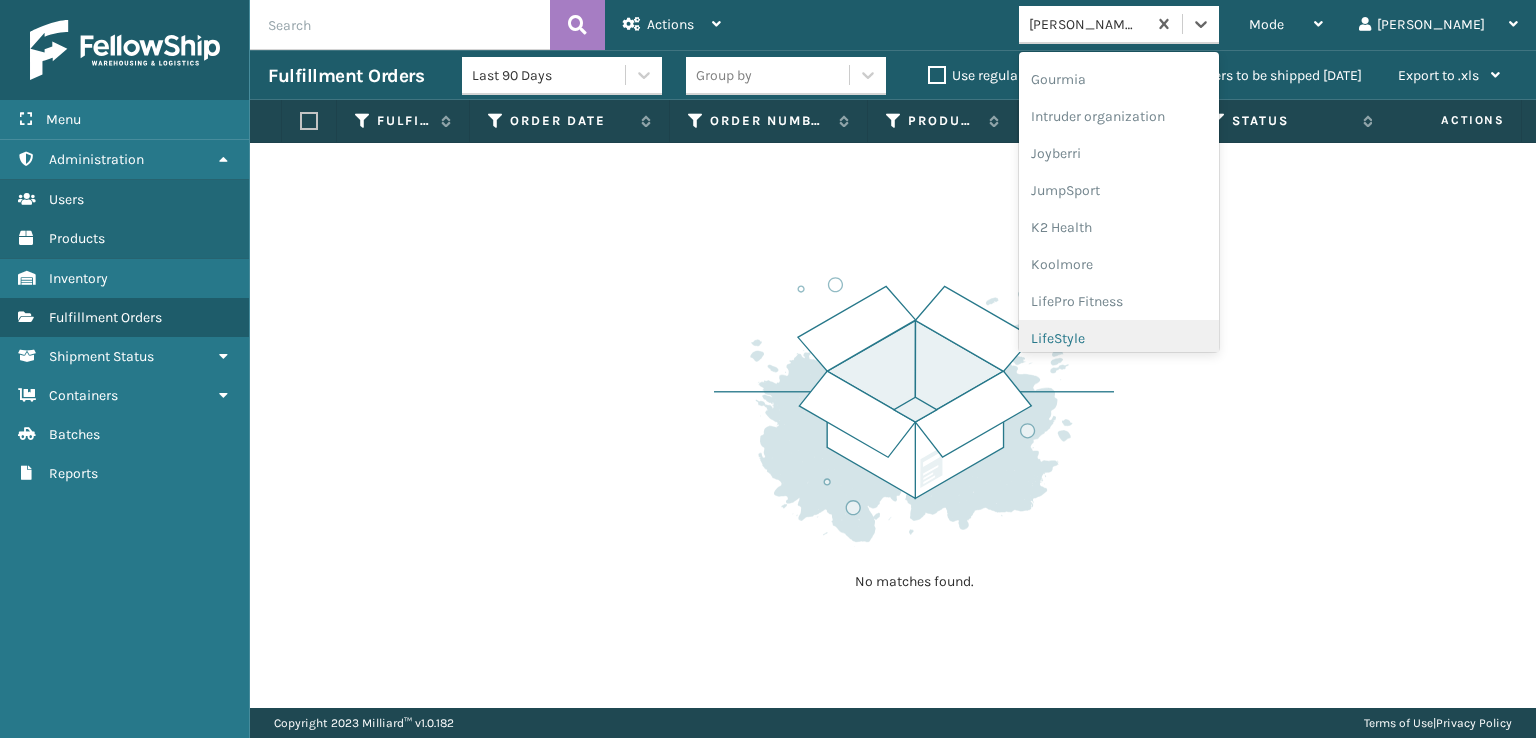 scroll, scrollTop: 400, scrollLeft: 0, axis: vertical 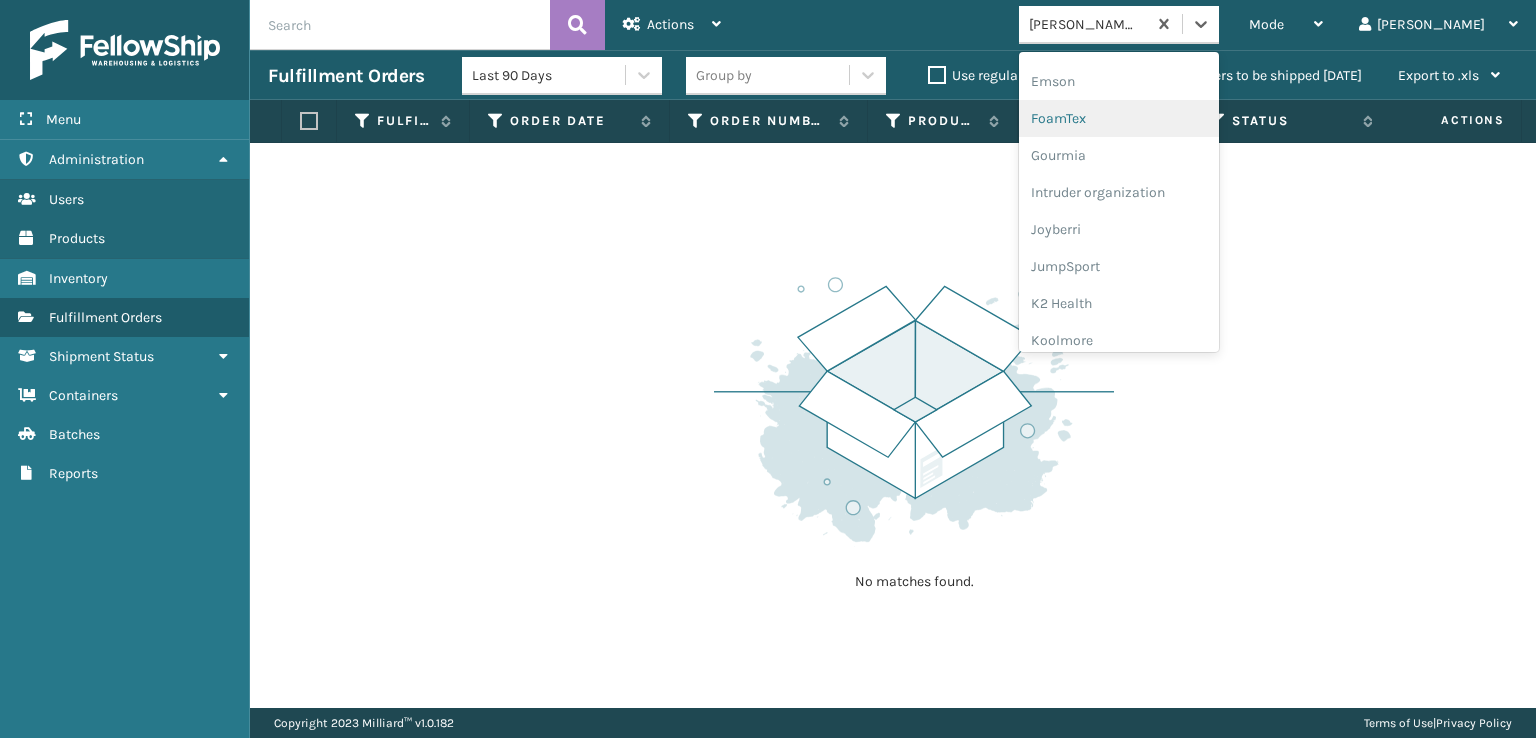 click on "FoamTex" at bounding box center [1119, 118] 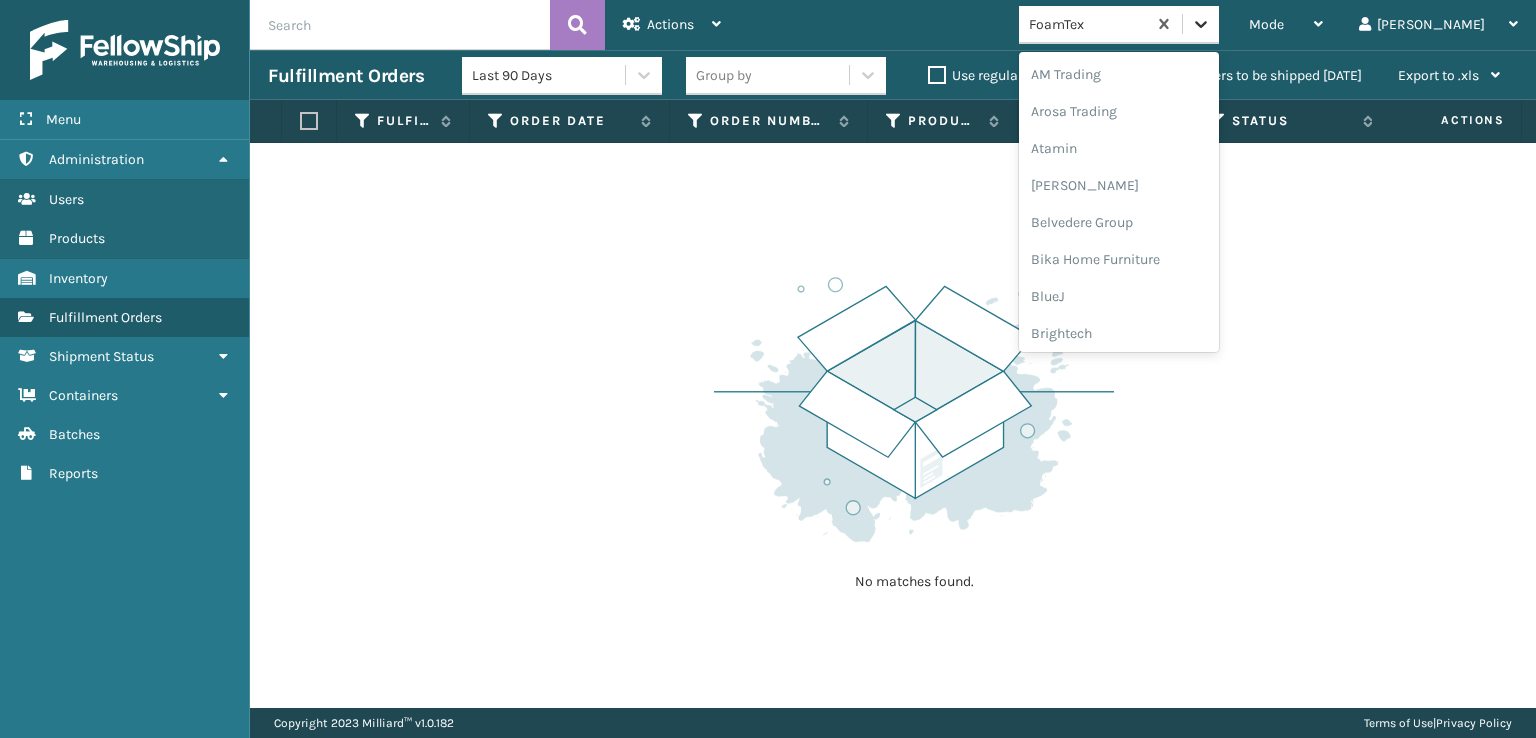 click 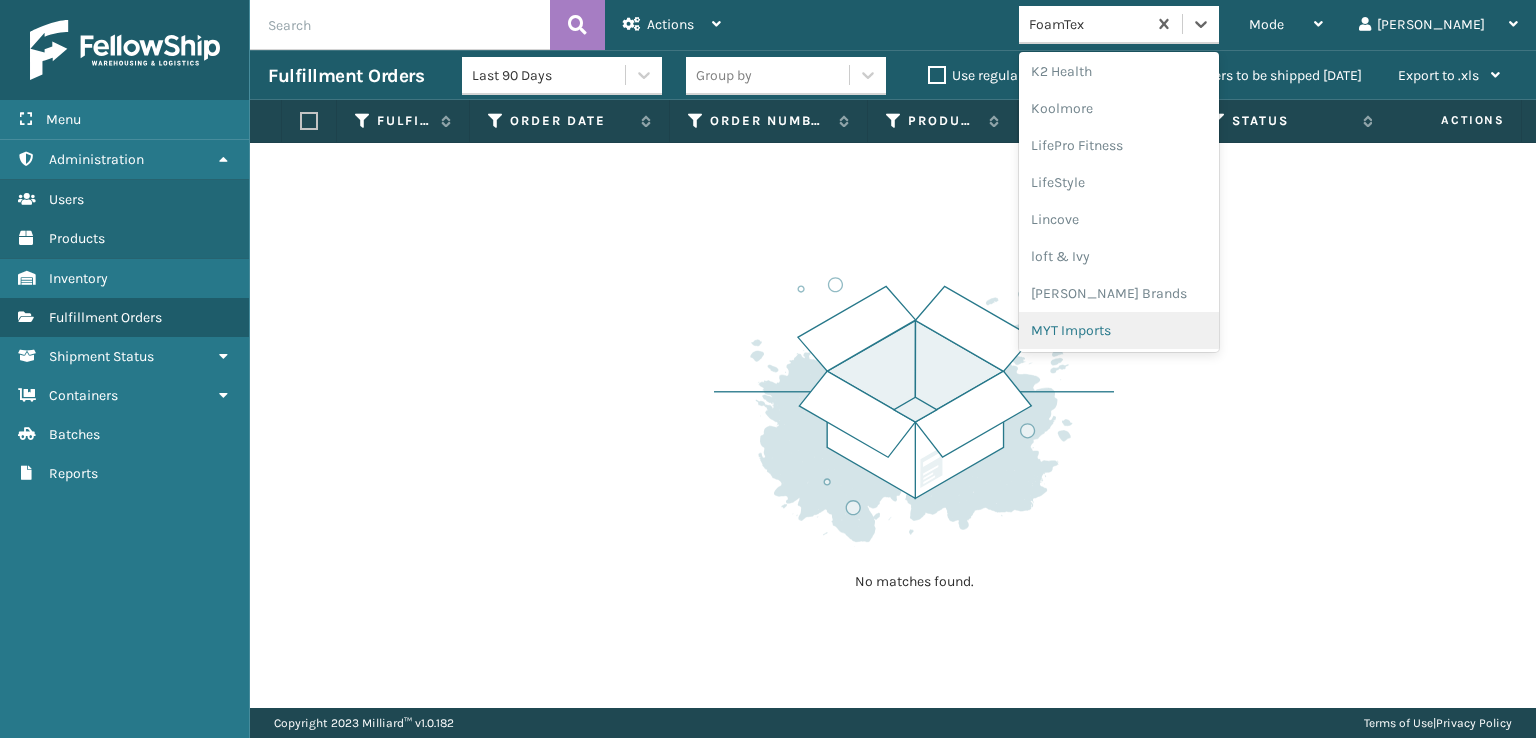 scroll, scrollTop: 928, scrollLeft: 0, axis: vertical 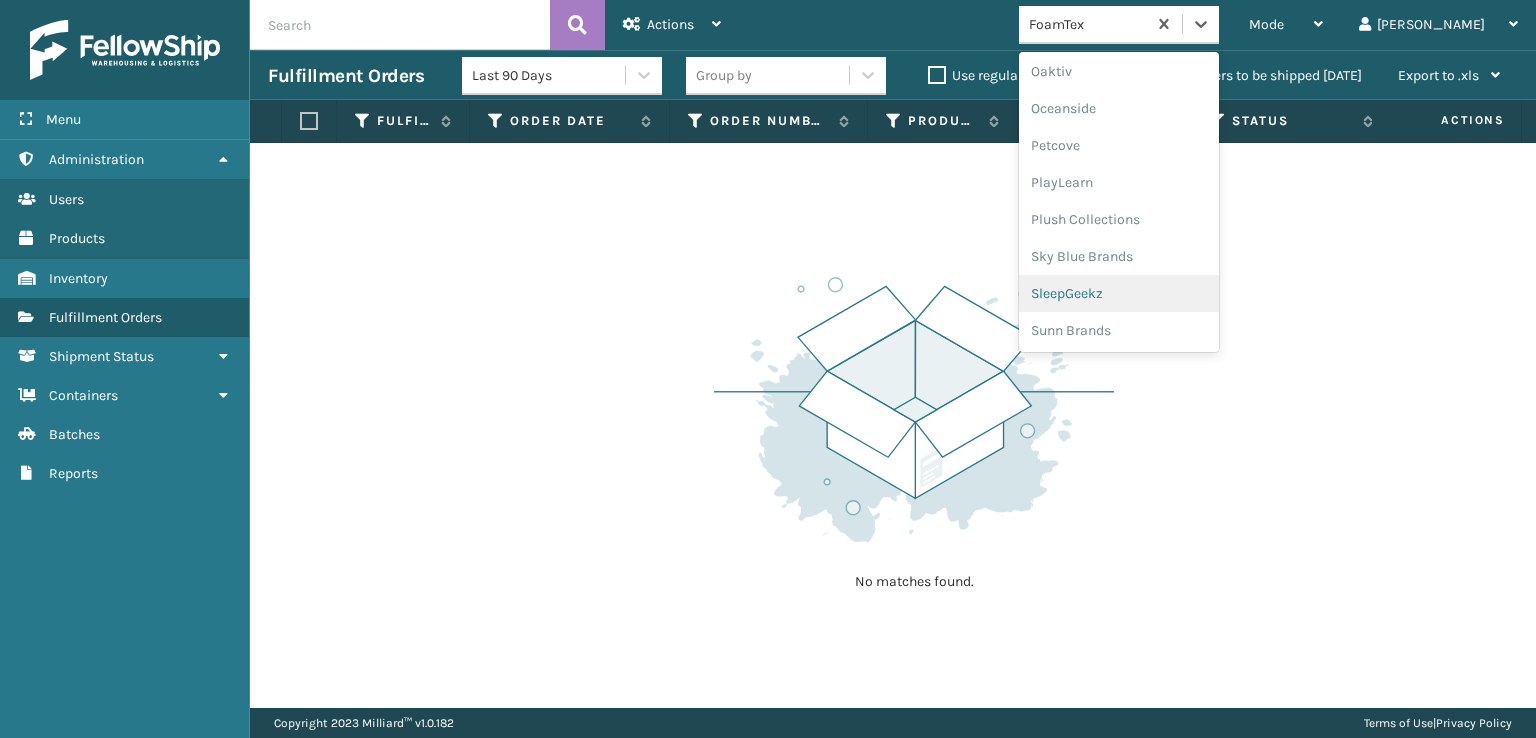 click on "SleepGeekz" at bounding box center [1119, 293] 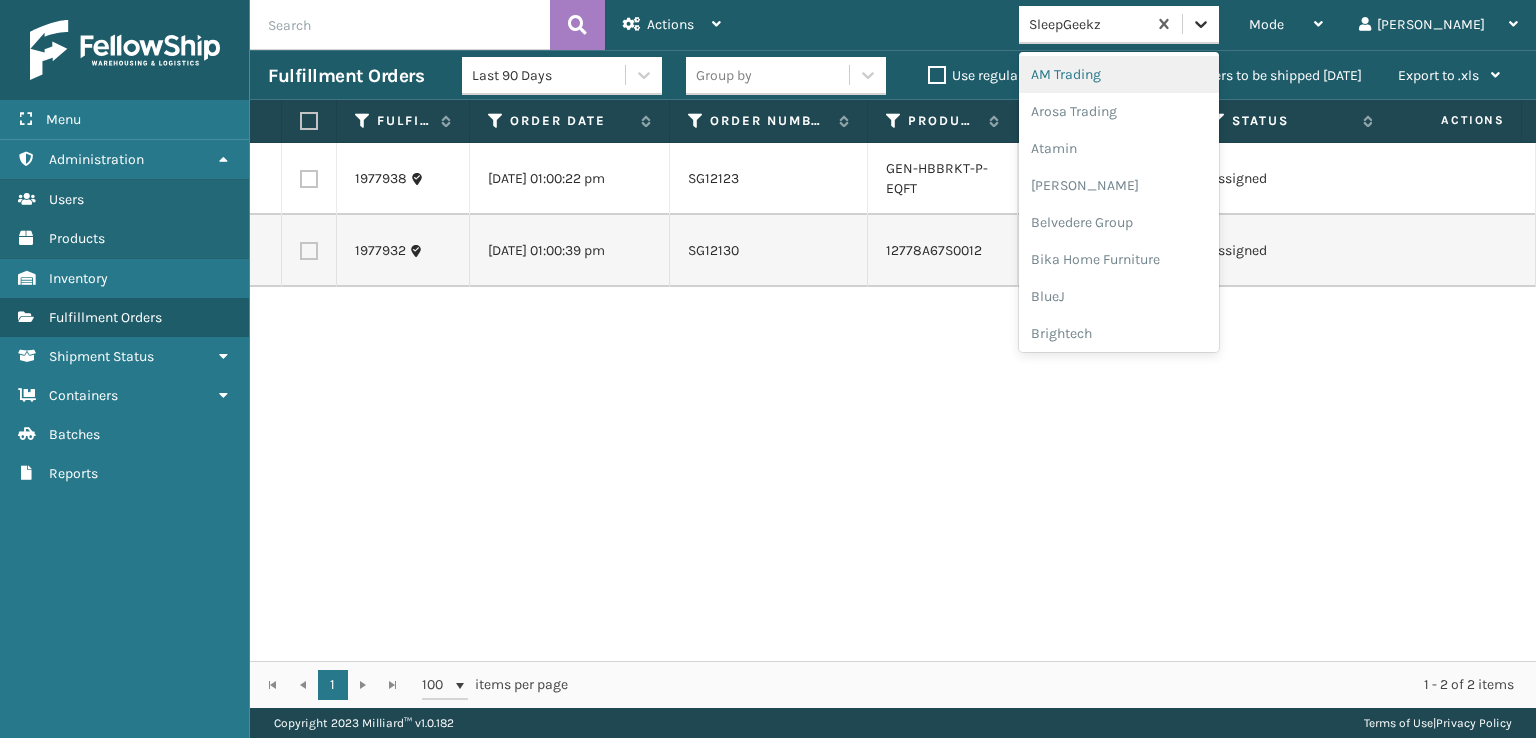 click 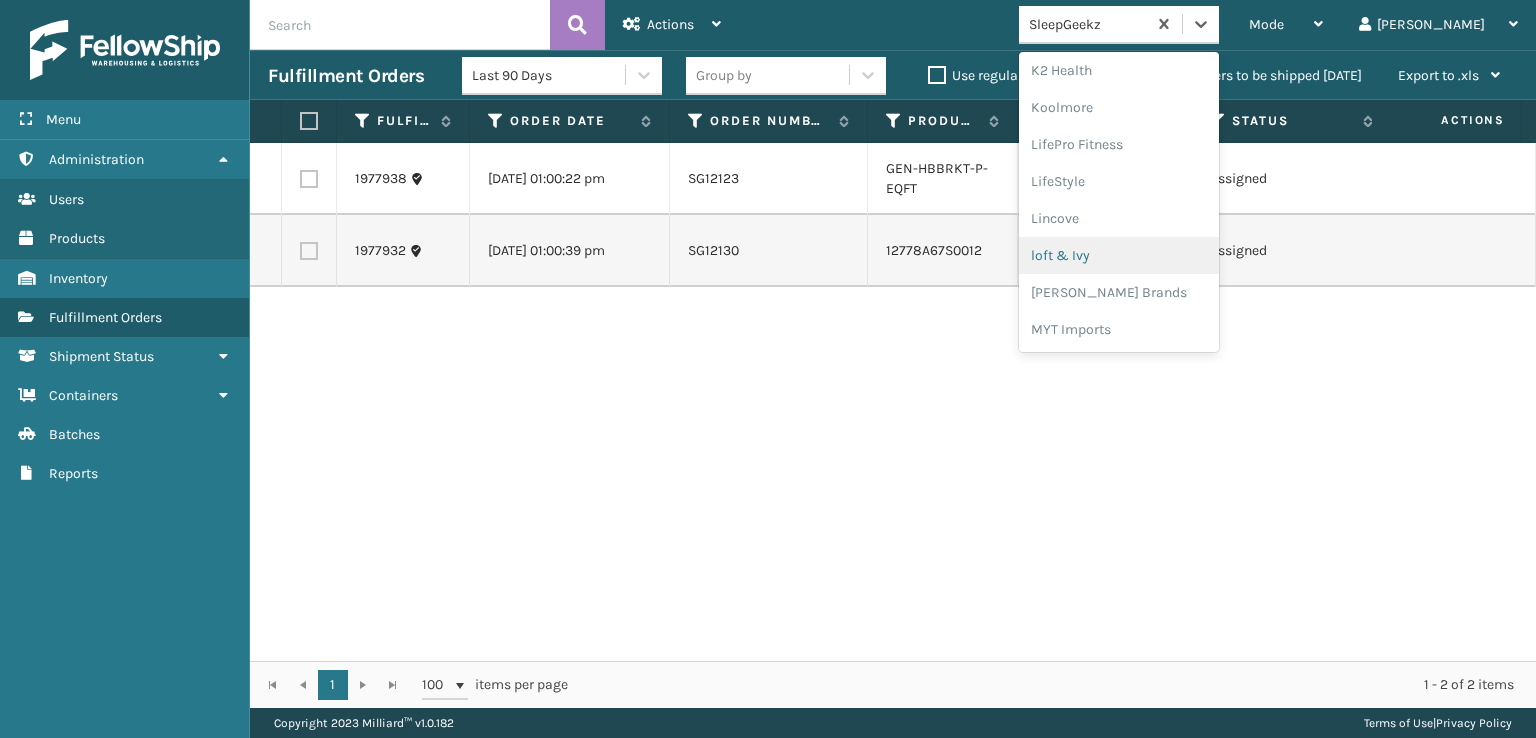 scroll, scrollTop: 928, scrollLeft: 0, axis: vertical 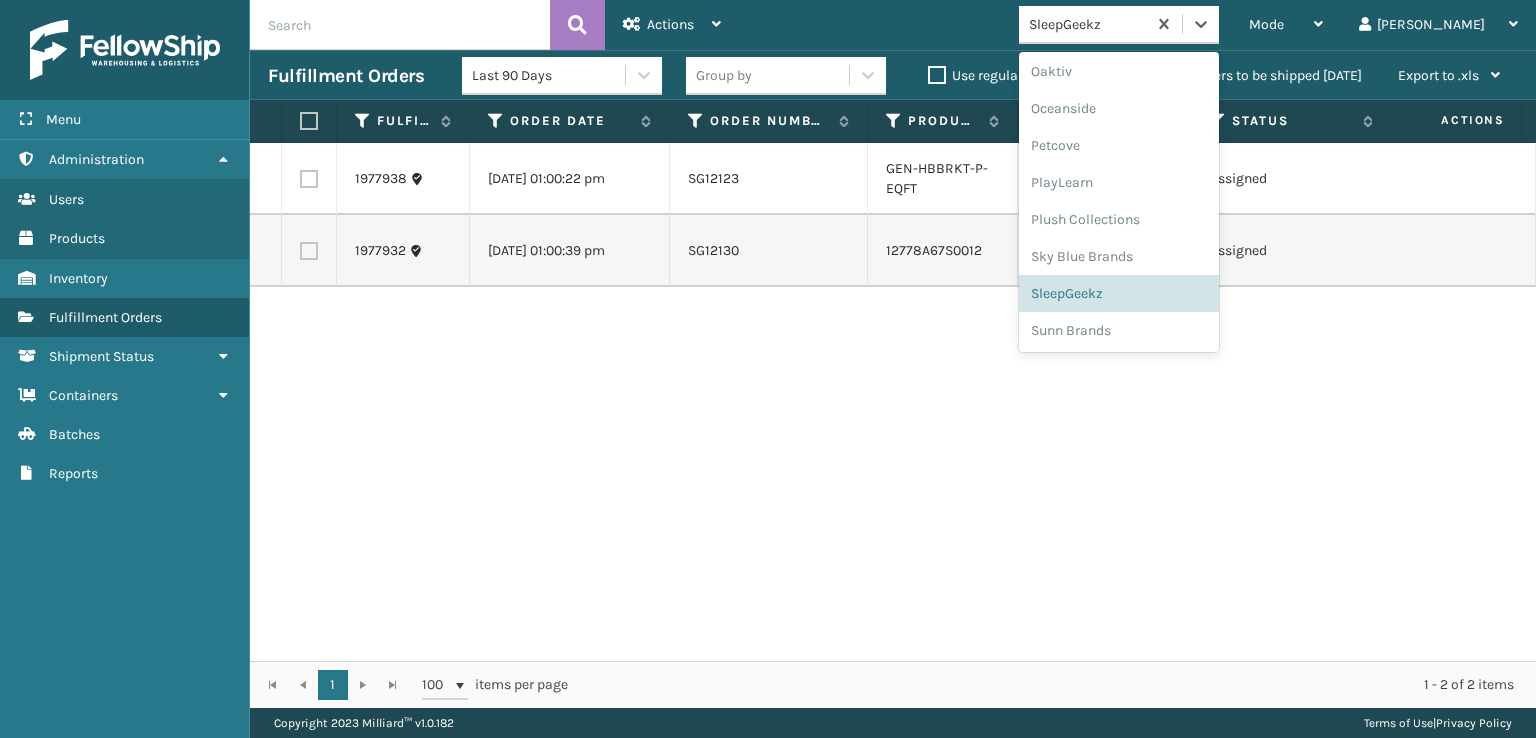 click on "SleepGeekz" at bounding box center [1119, 293] 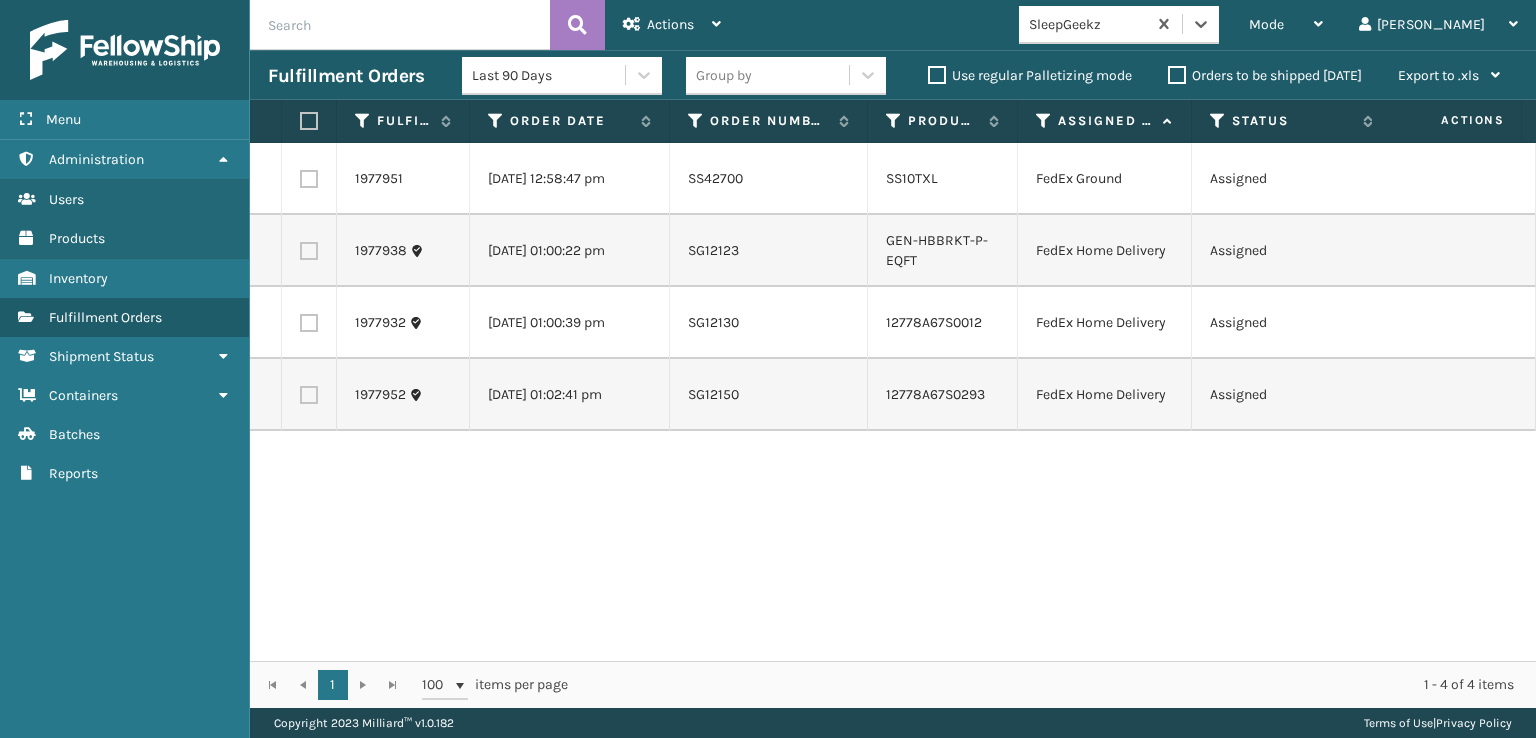 click at bounding box center (309, 179) 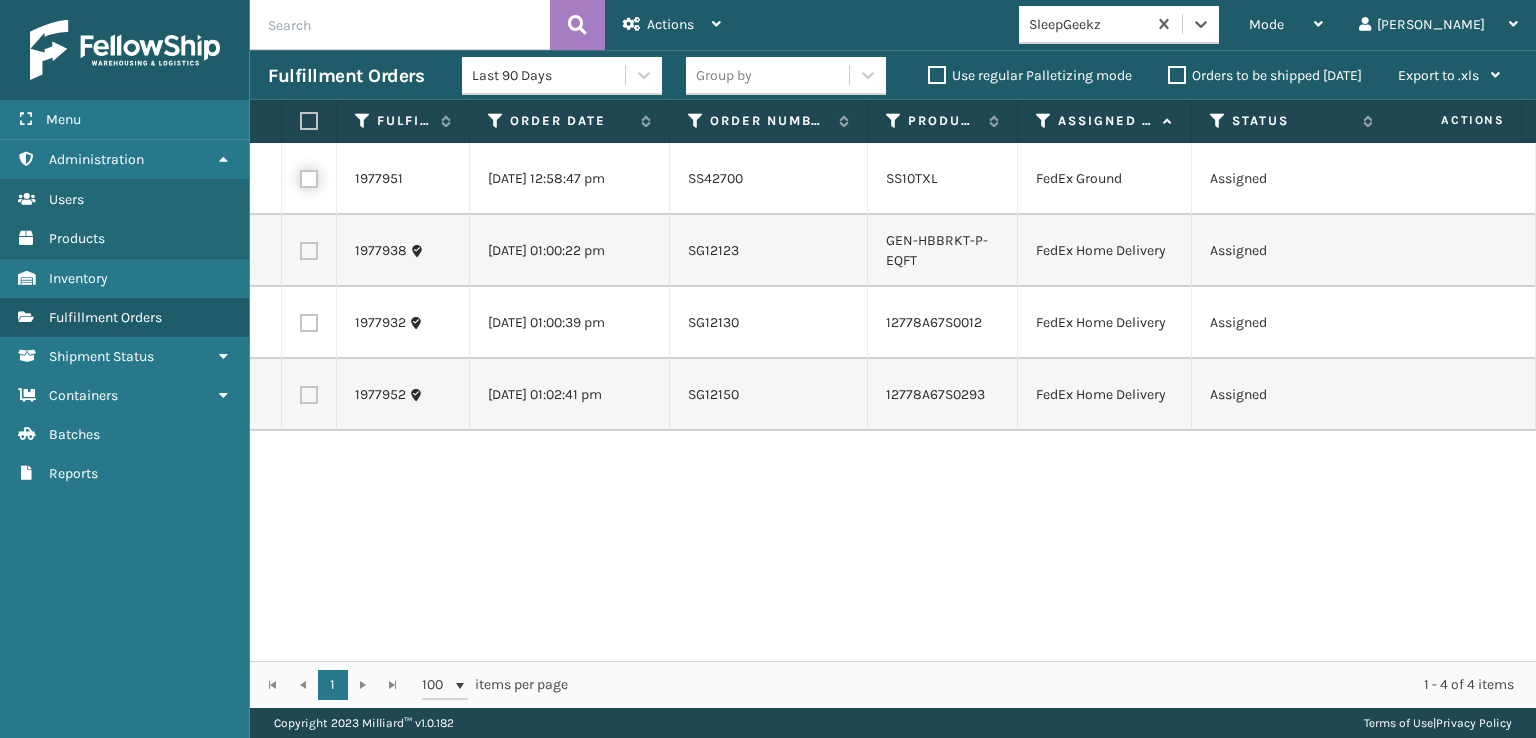 click at bounding box center [300, 176] 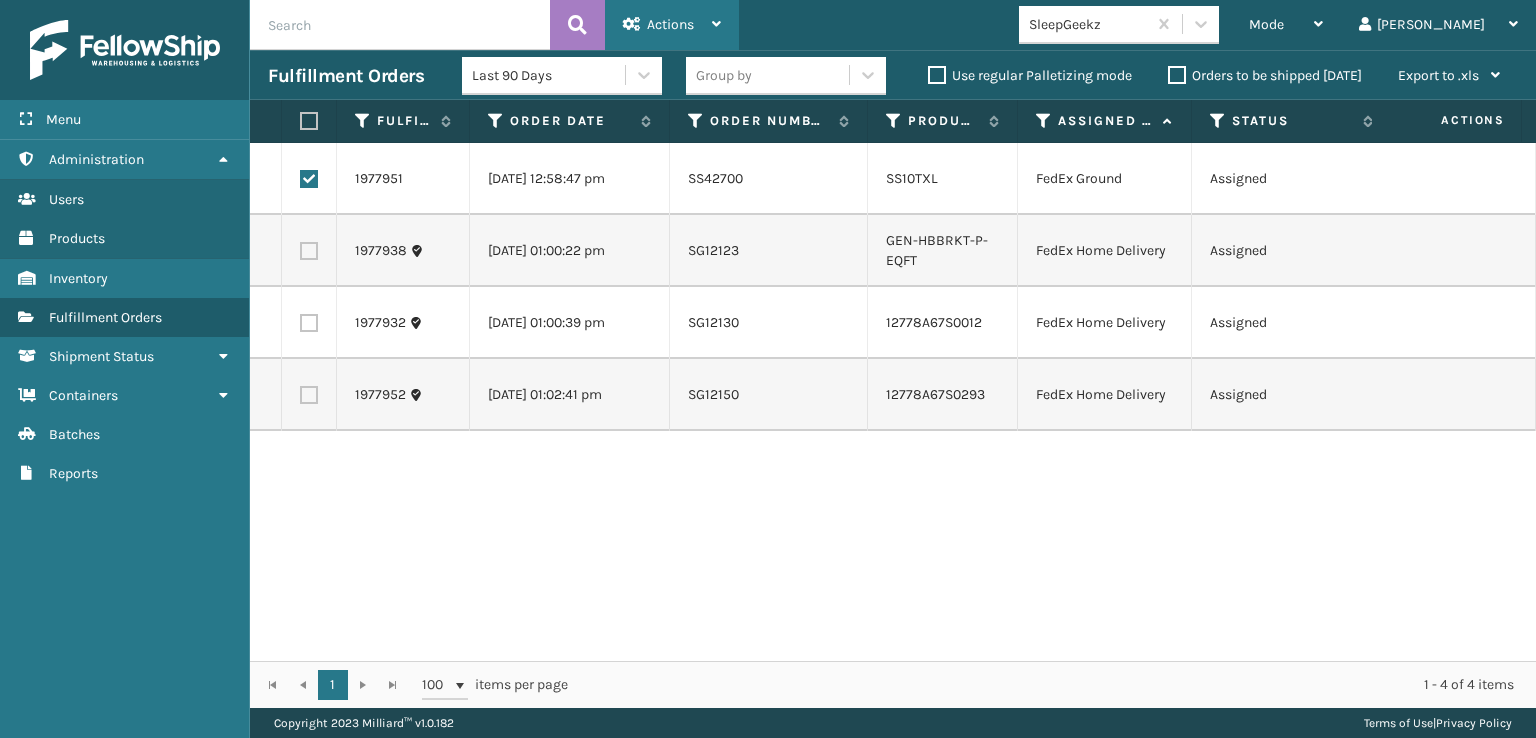 click on "Actions" at bounding box center [670, 24] 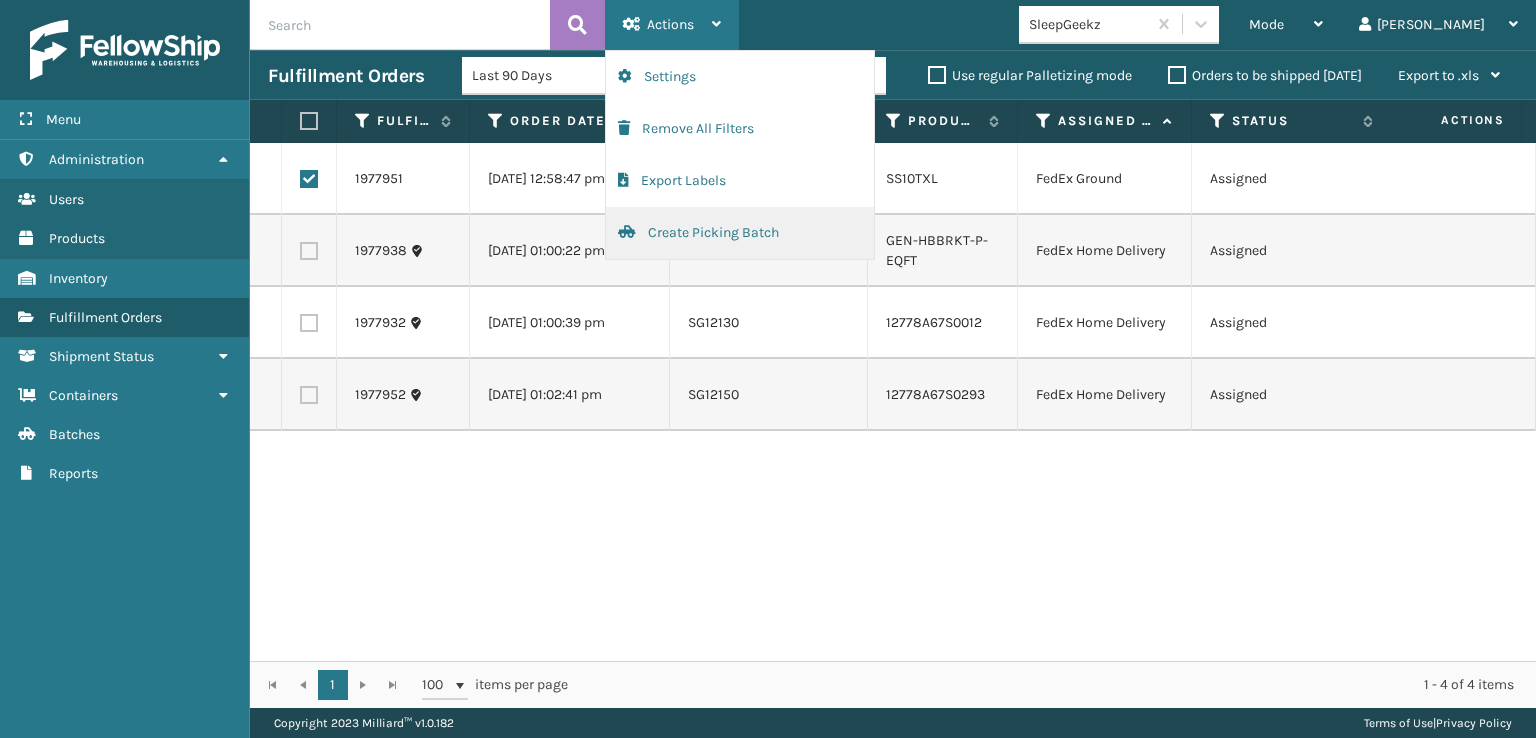 click on "Create Picking Batch" at bounding box center [740, 233] 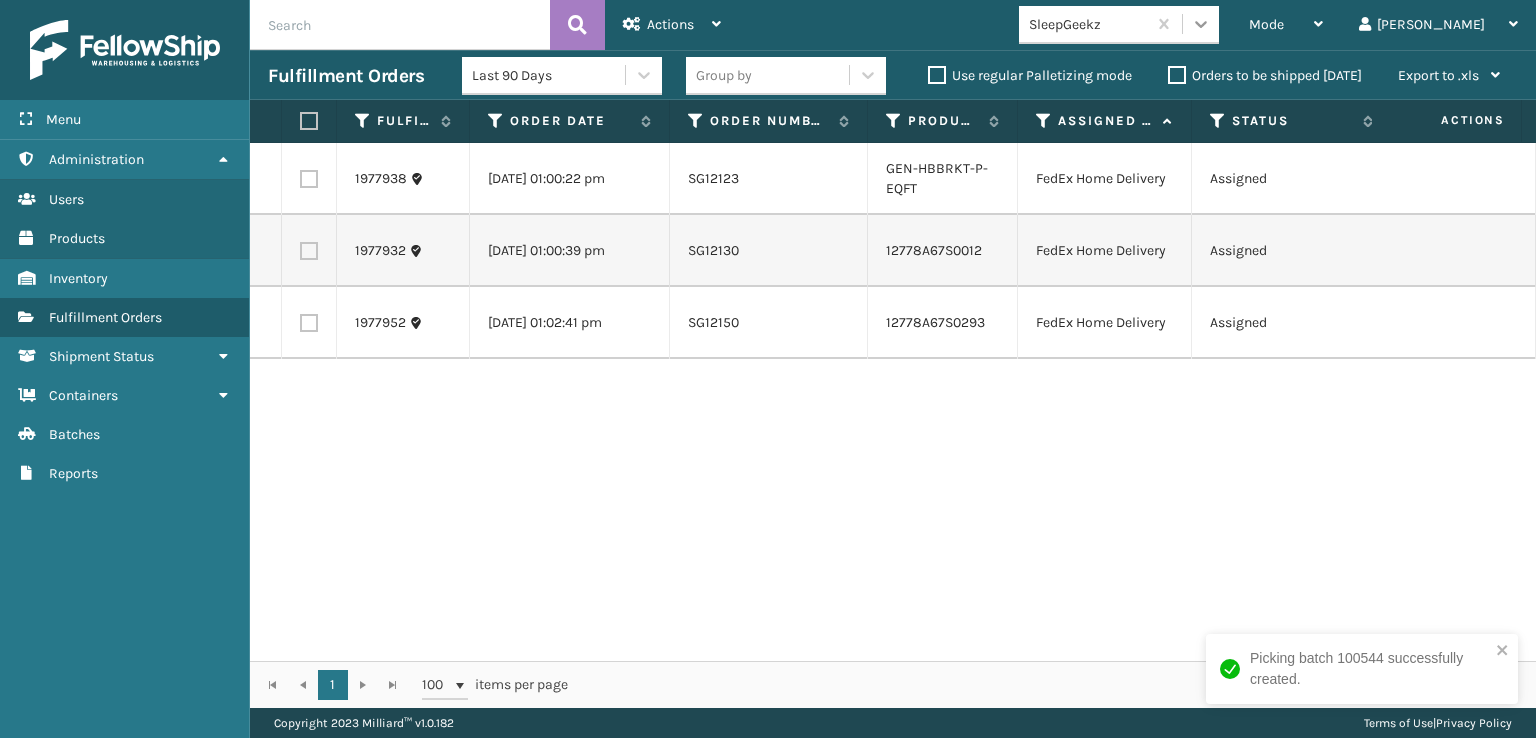 click 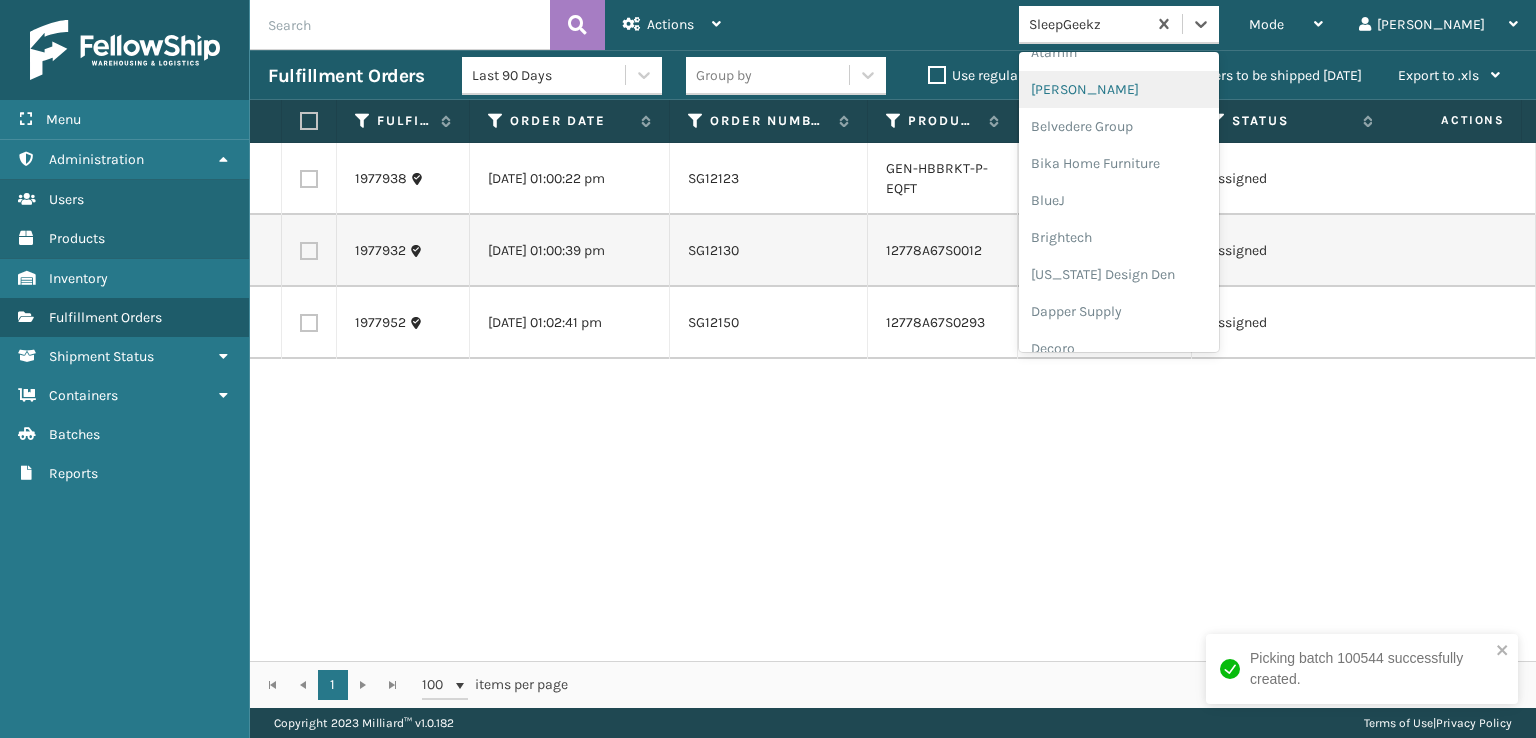 scroll, scrollTop: 200, scrollLeft: 0, axis: vertical 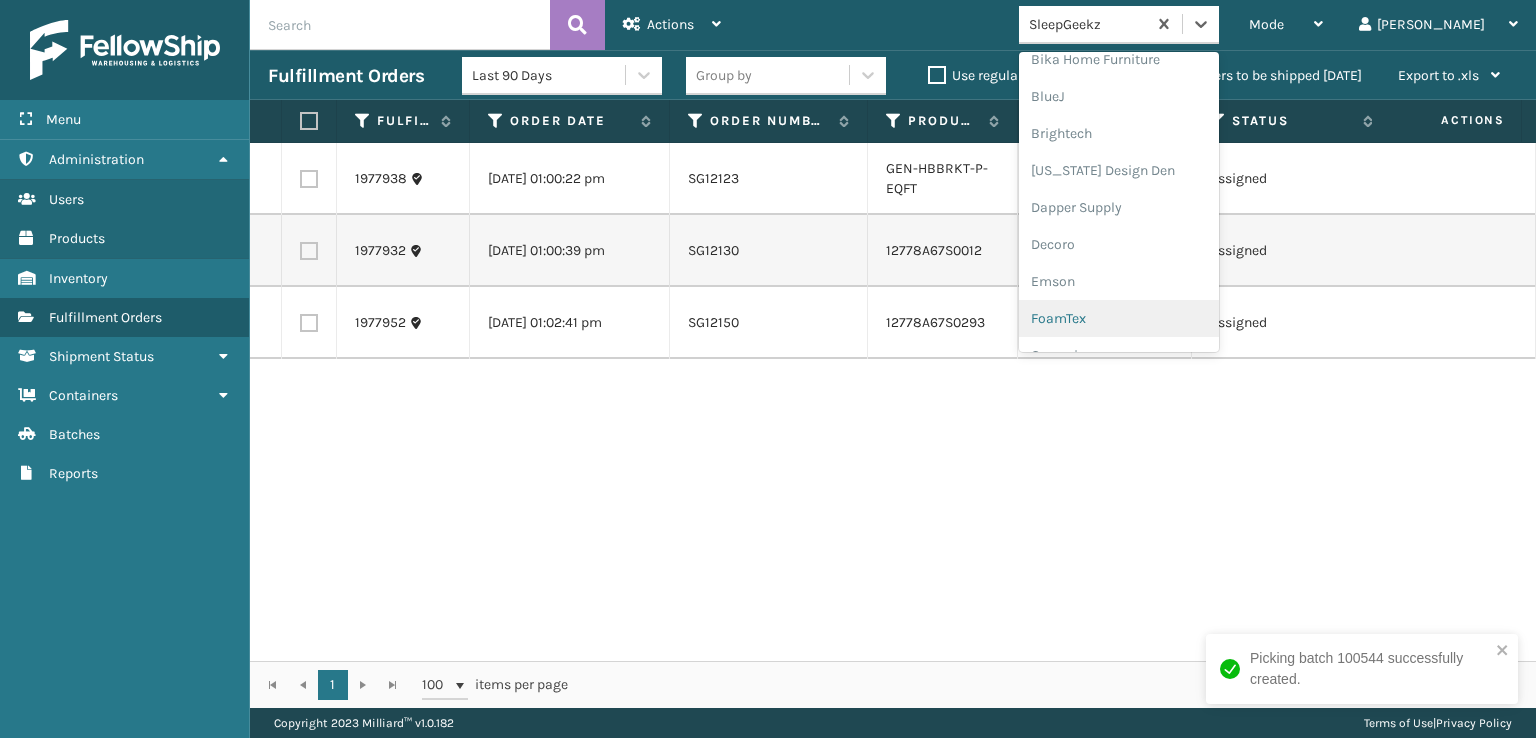 click on "FoamTex" at bounding box center (1119, 318) 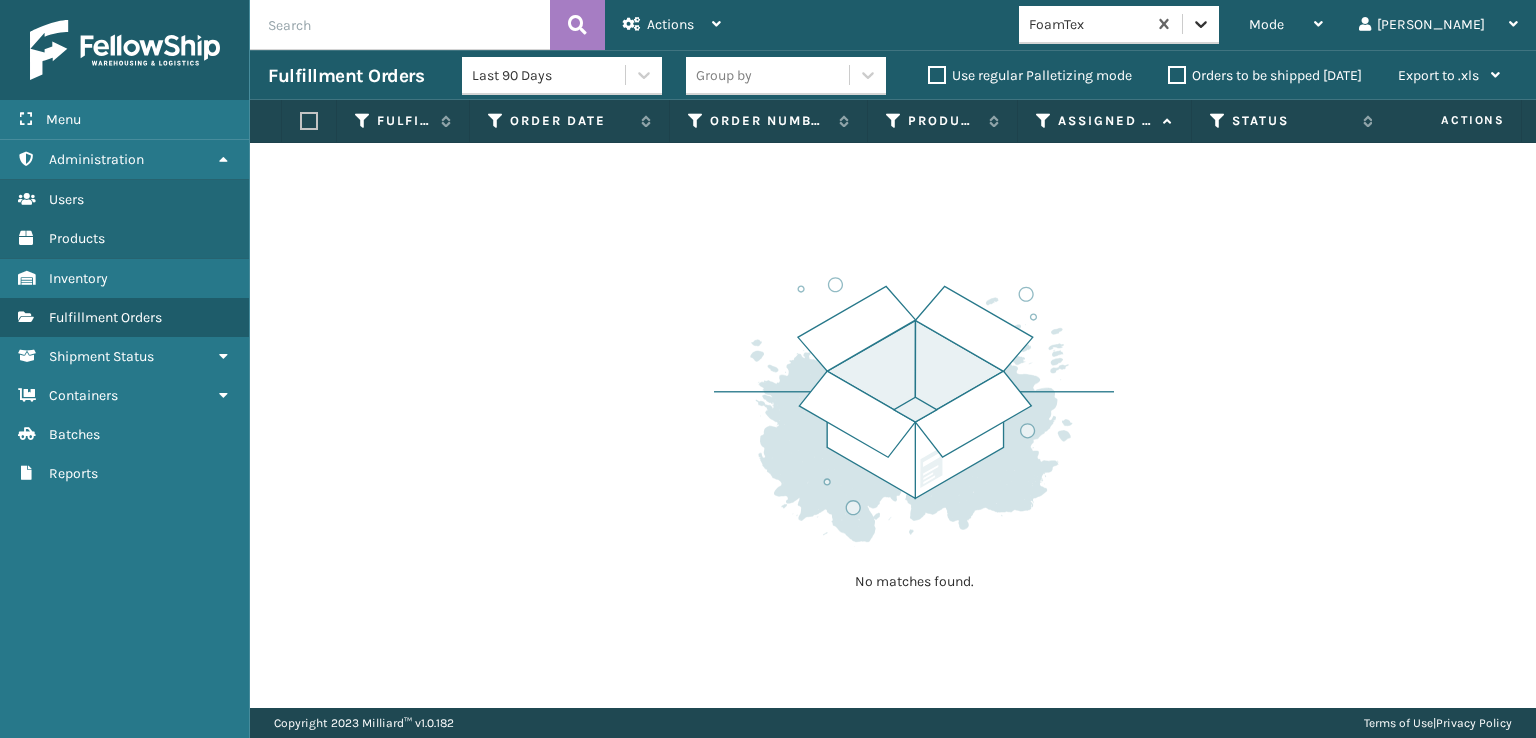 click 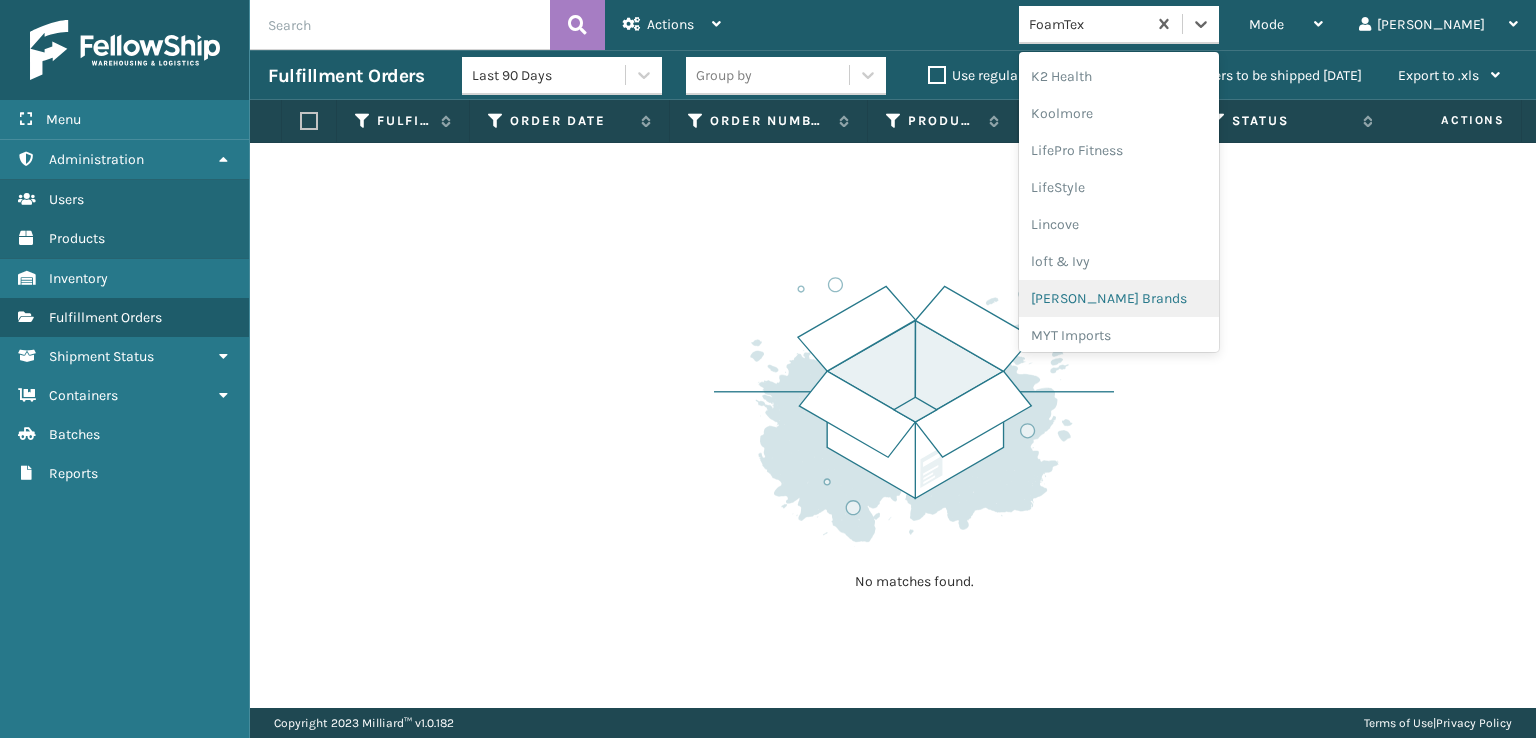 scroll, scrollTop: 632, scrollLeft: 0, axis: vertical 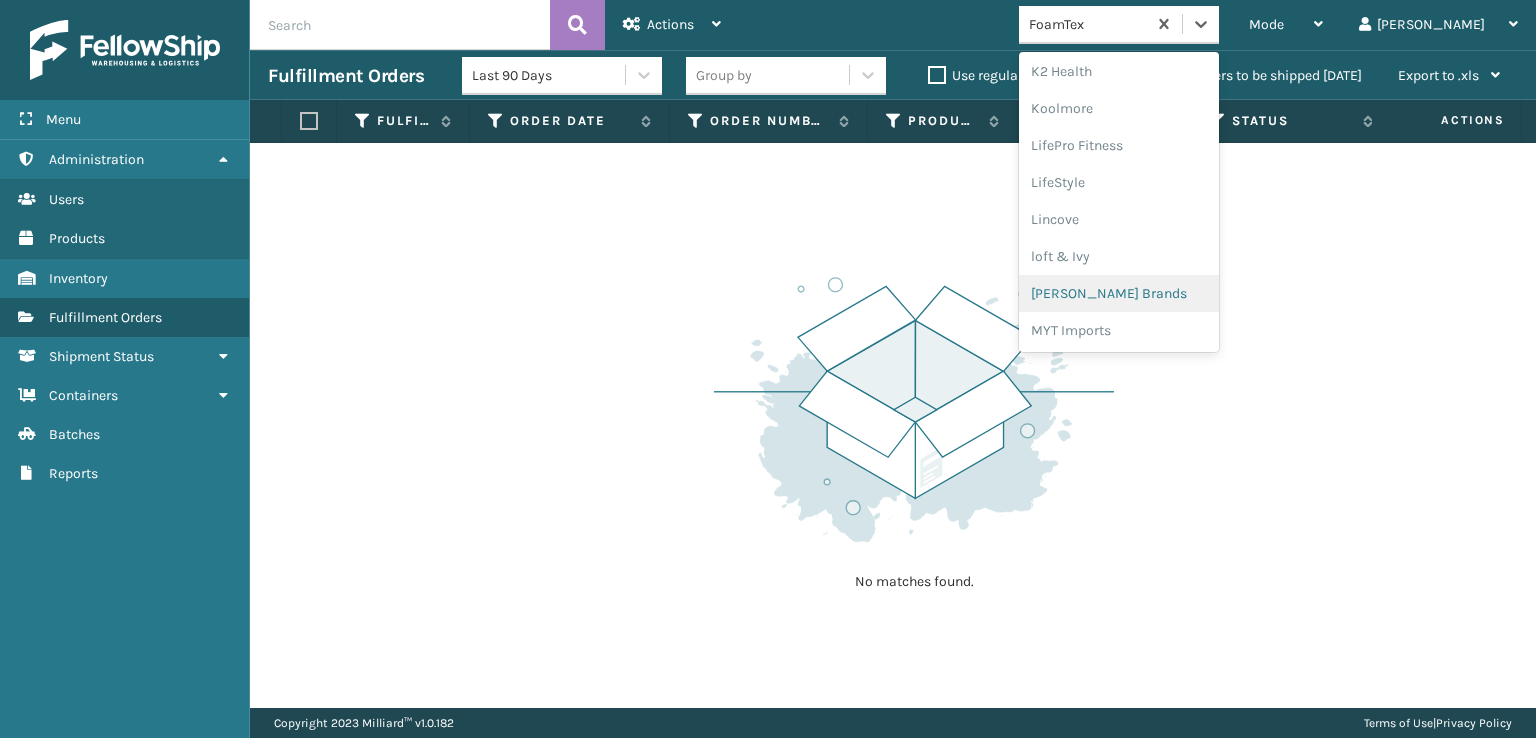 click on "[PERSON_NAME] Brands" at bounding box center (1119, 293) 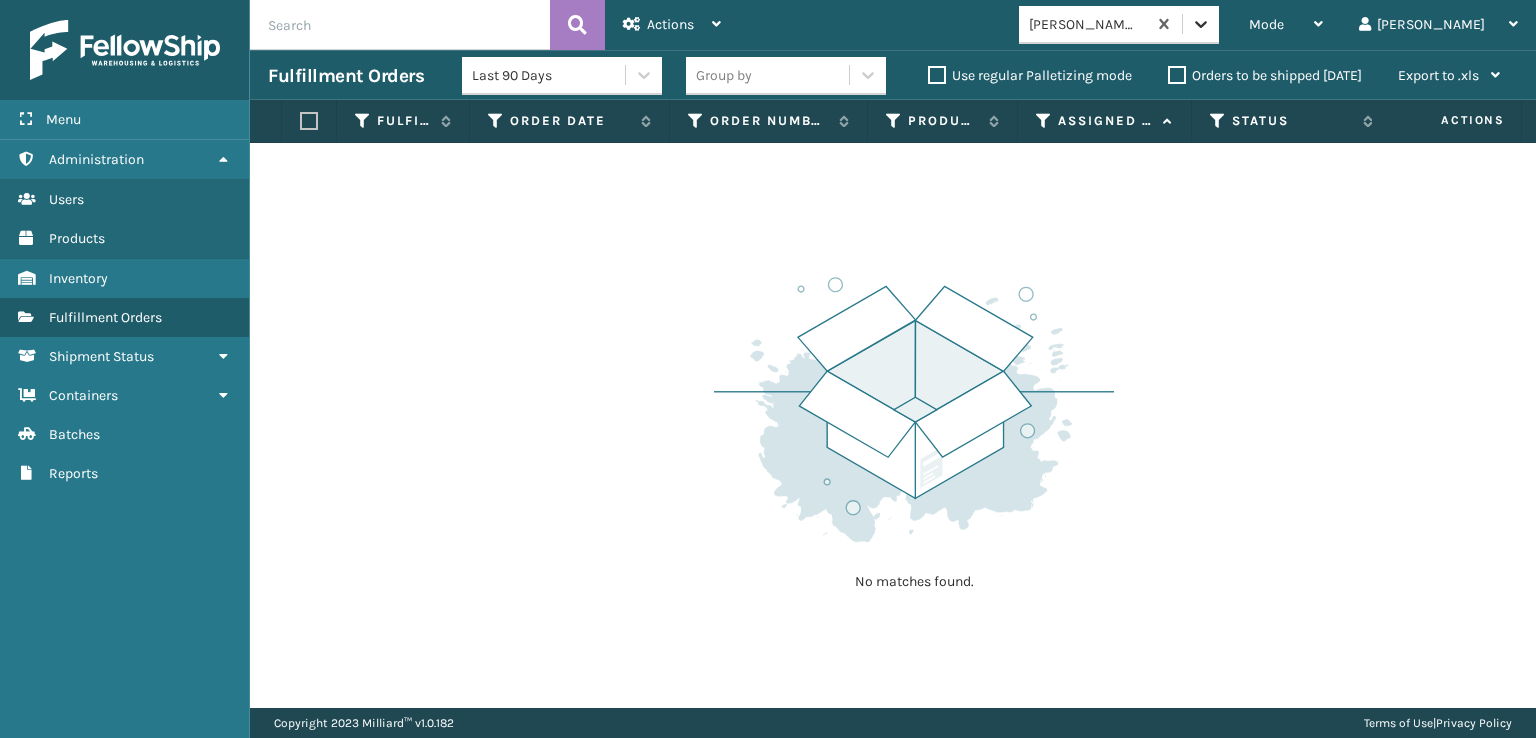click 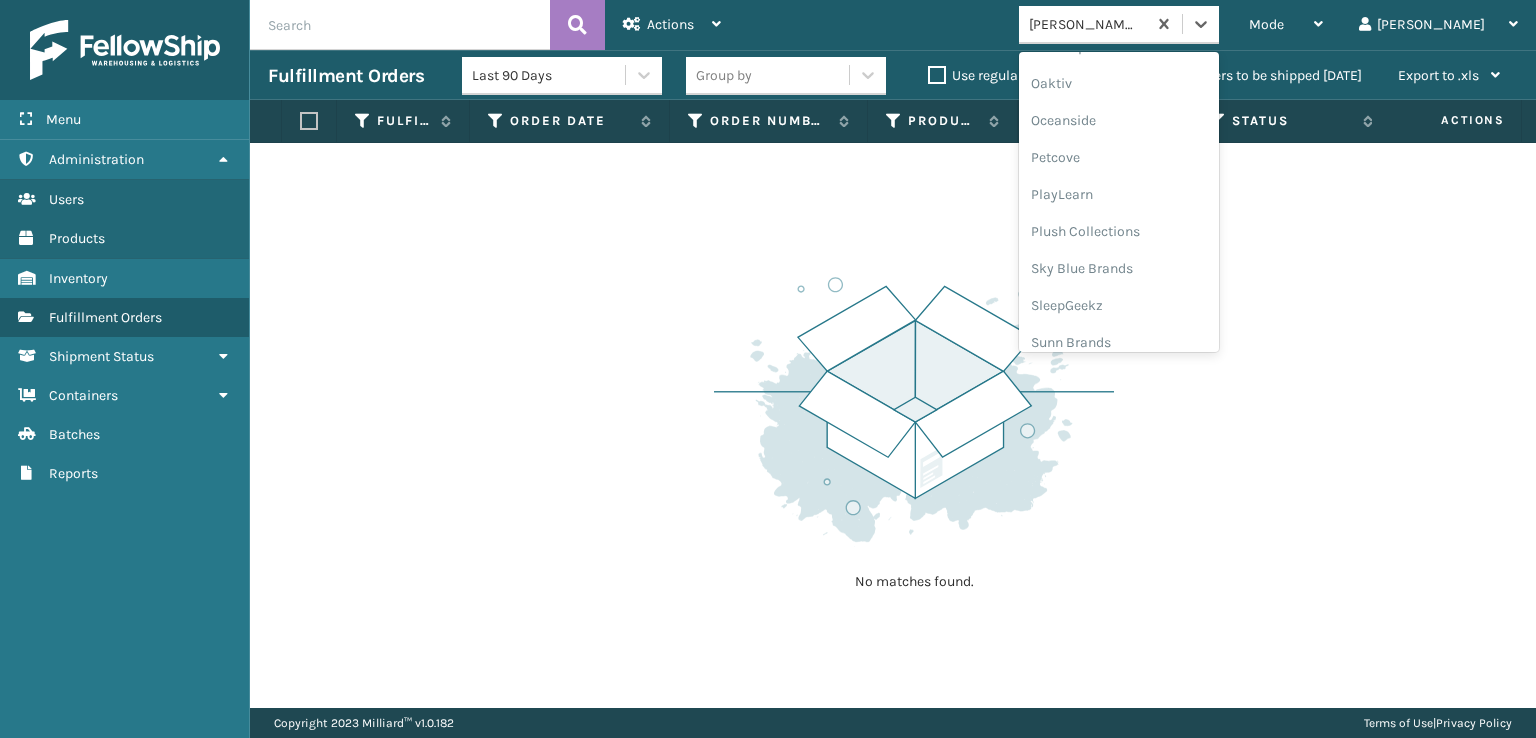 scroll, scrollTop: 928, scrollLeft: 0, axis: vertical 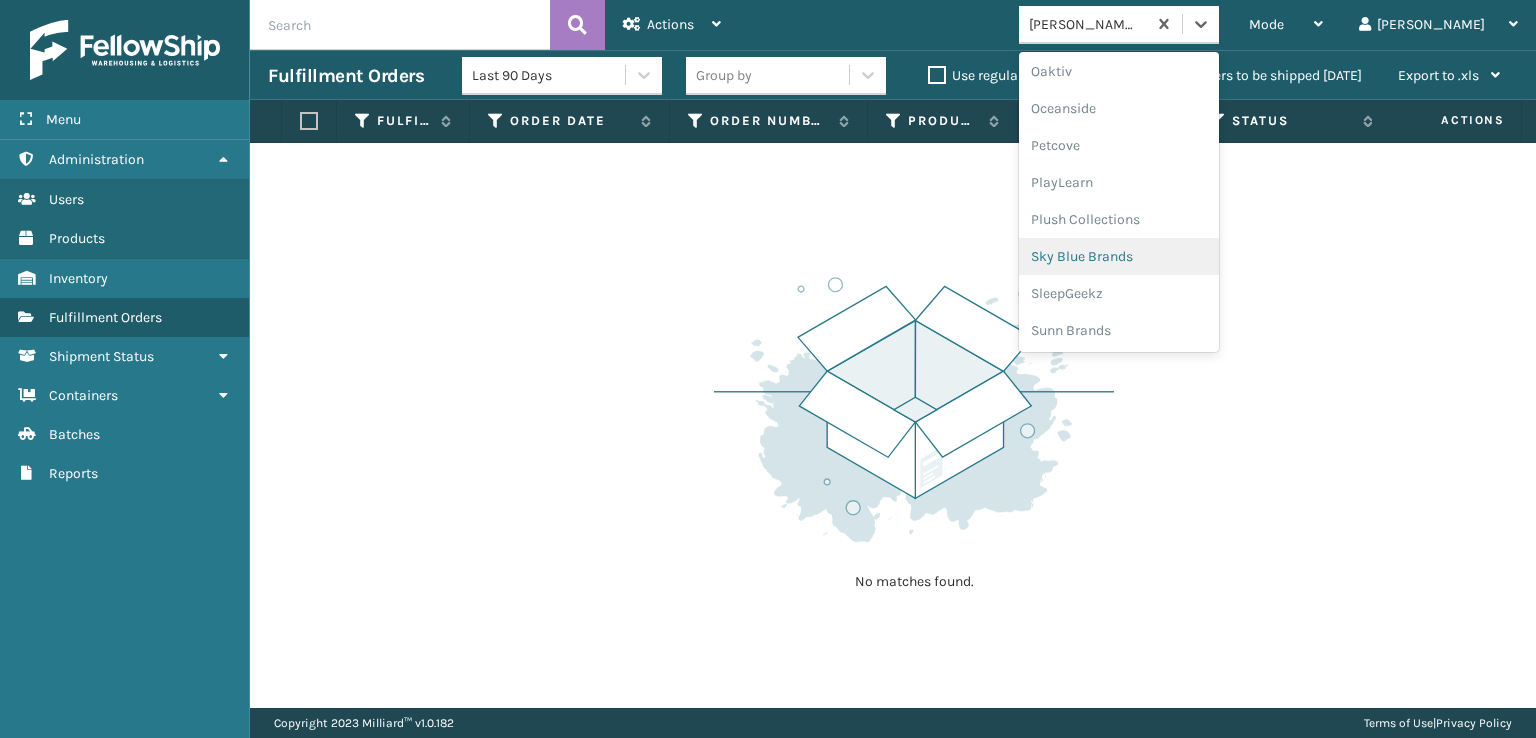click on "Sky Blue Brands" at bounding box center [1119, 256] 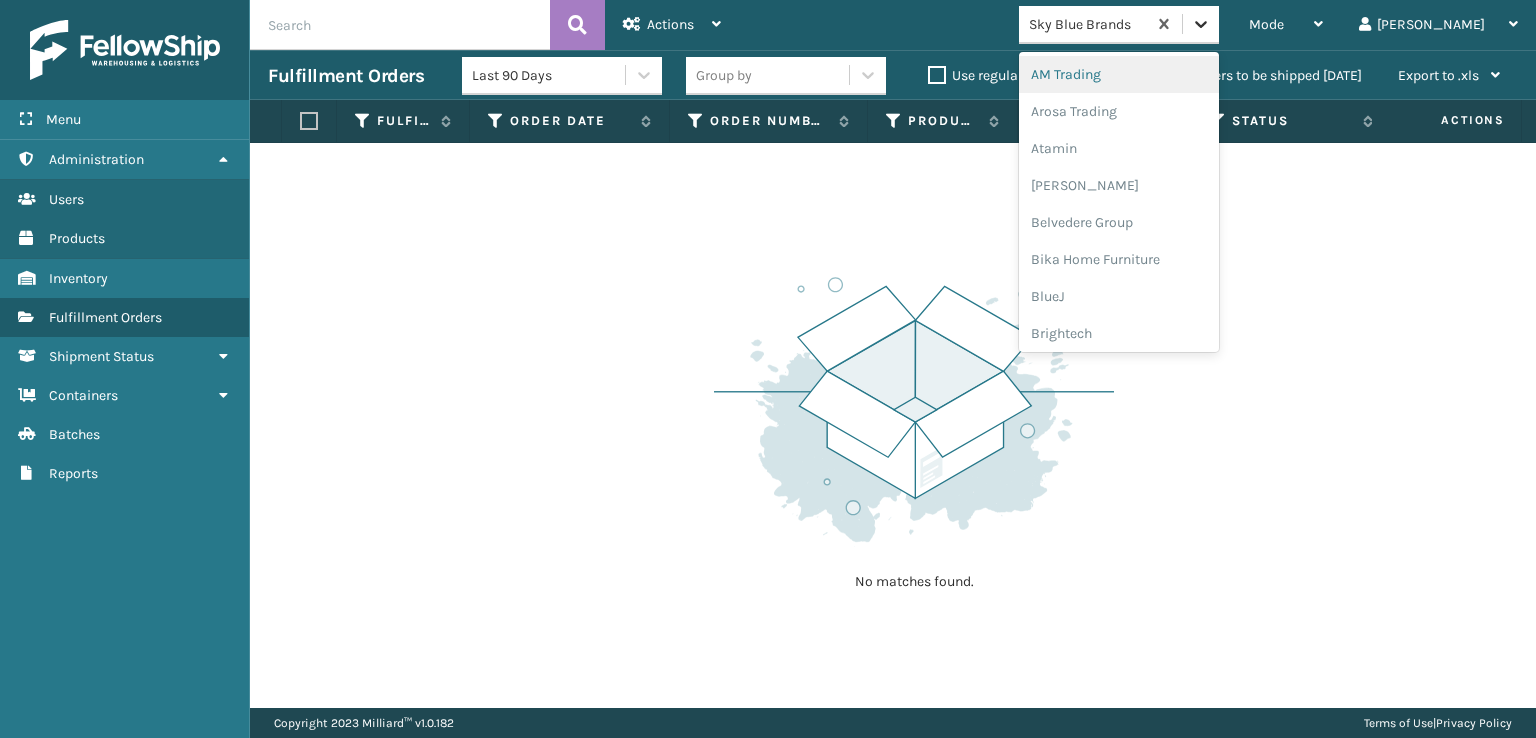click 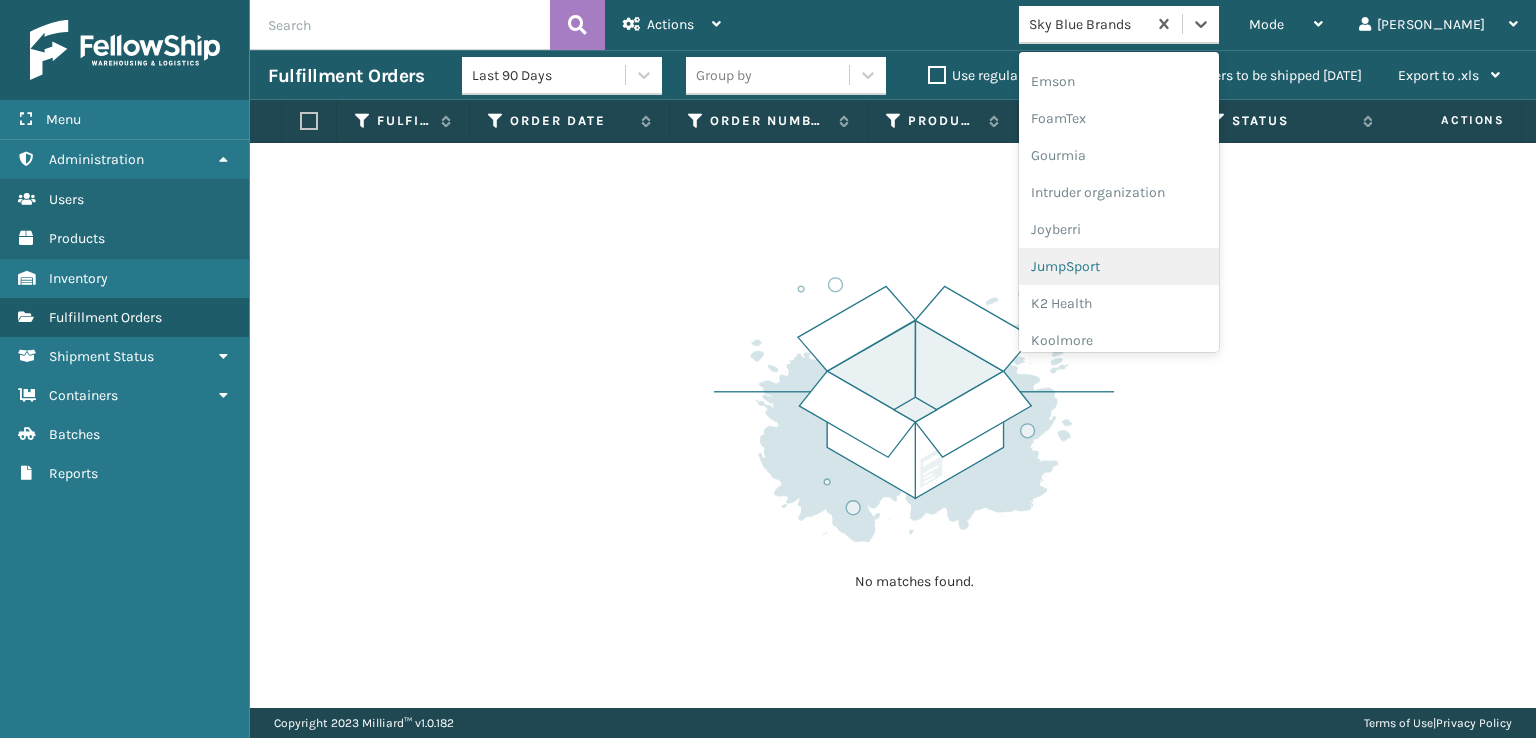 scroll, scrollTop: 300, scrollLeft: 0, axis: vertical 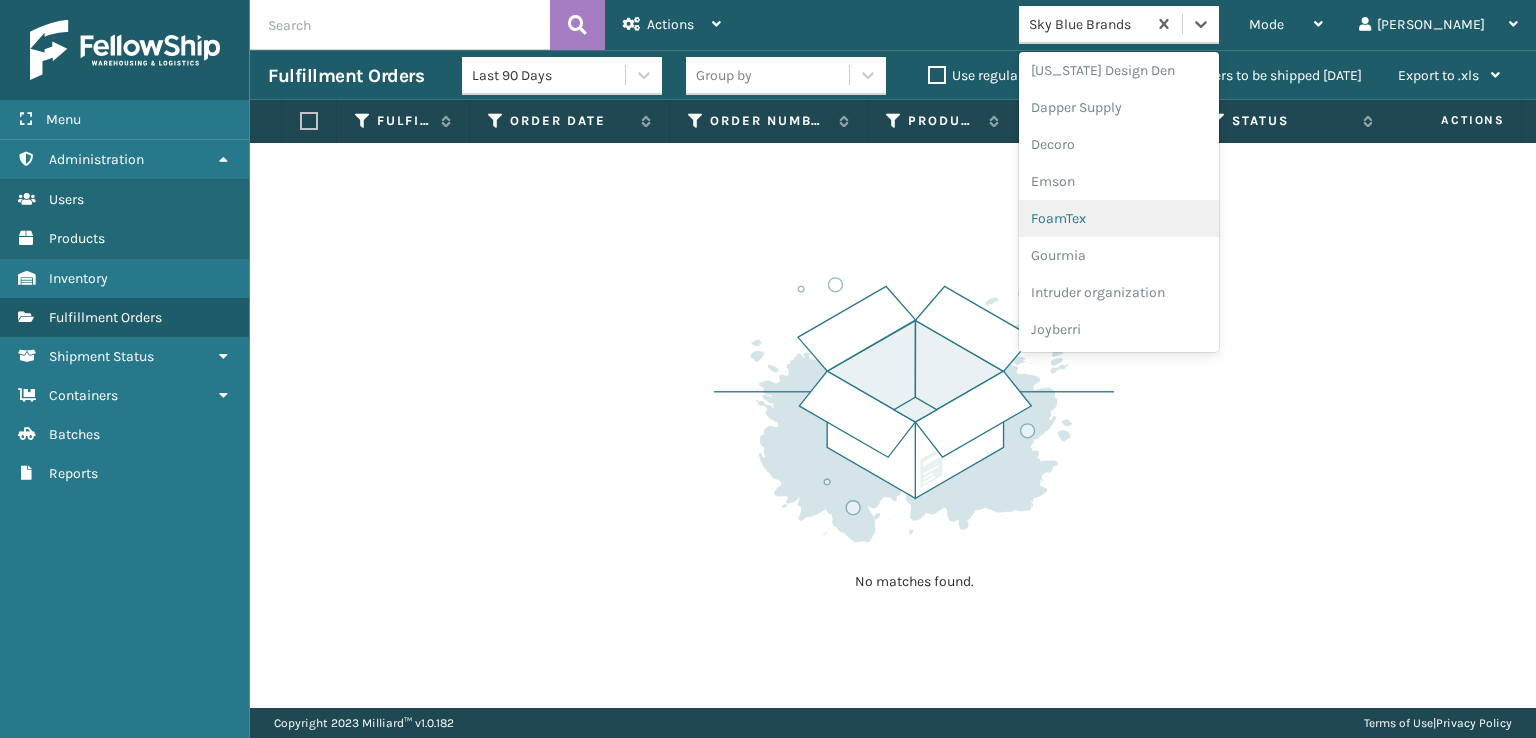 click on "FoamTex" at bounding box center (1119, 218) 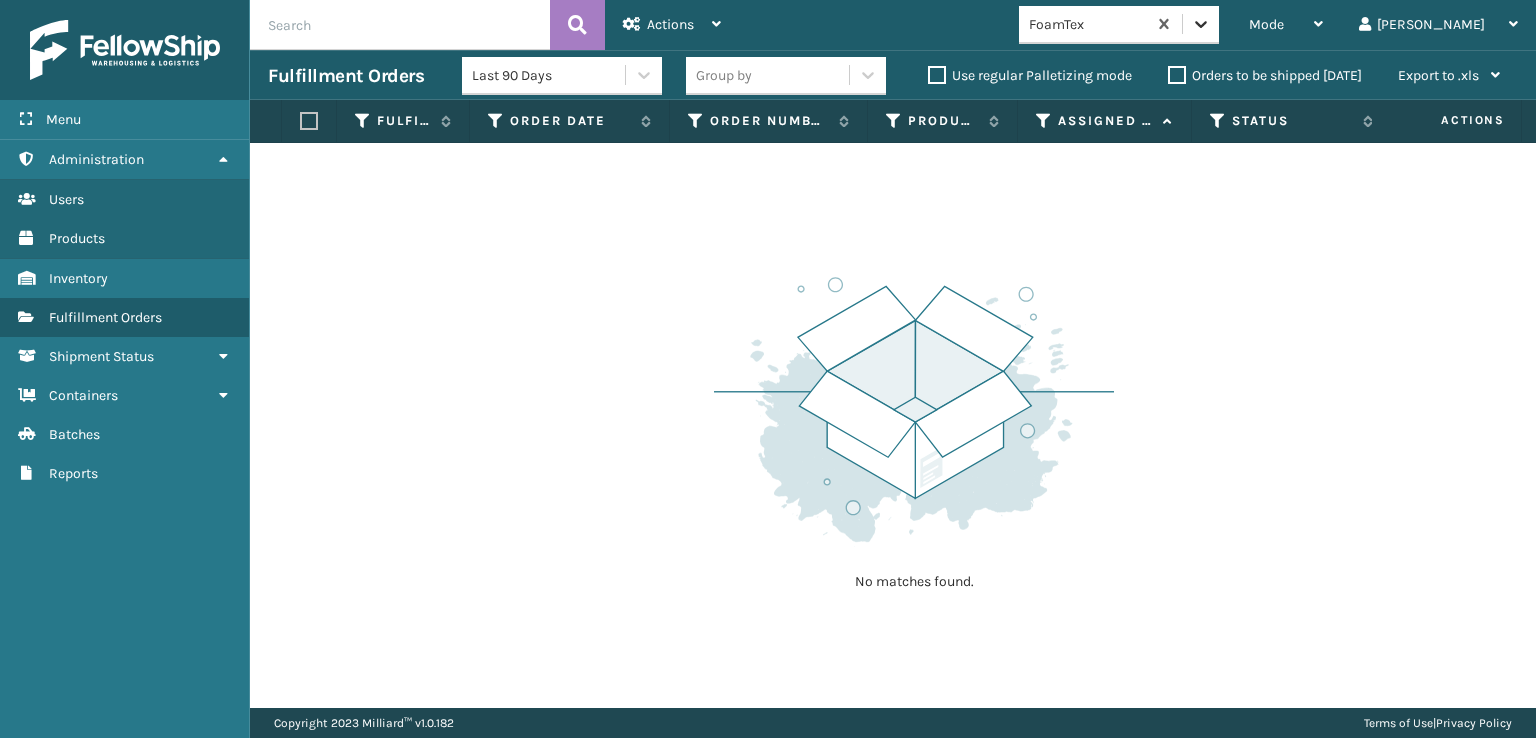 click 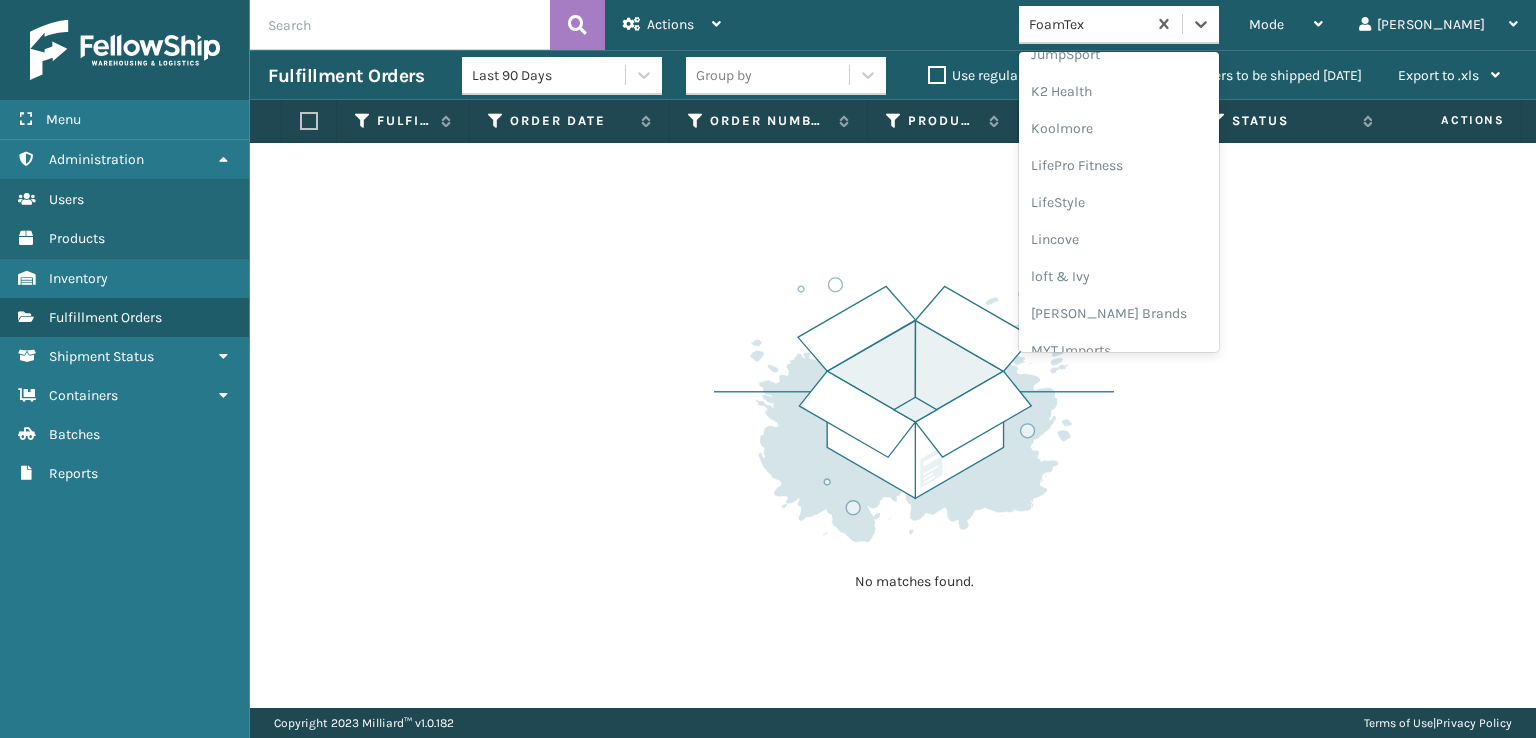 scroll, scrollTop: 632, scrollLeft: 0, axis: vertical 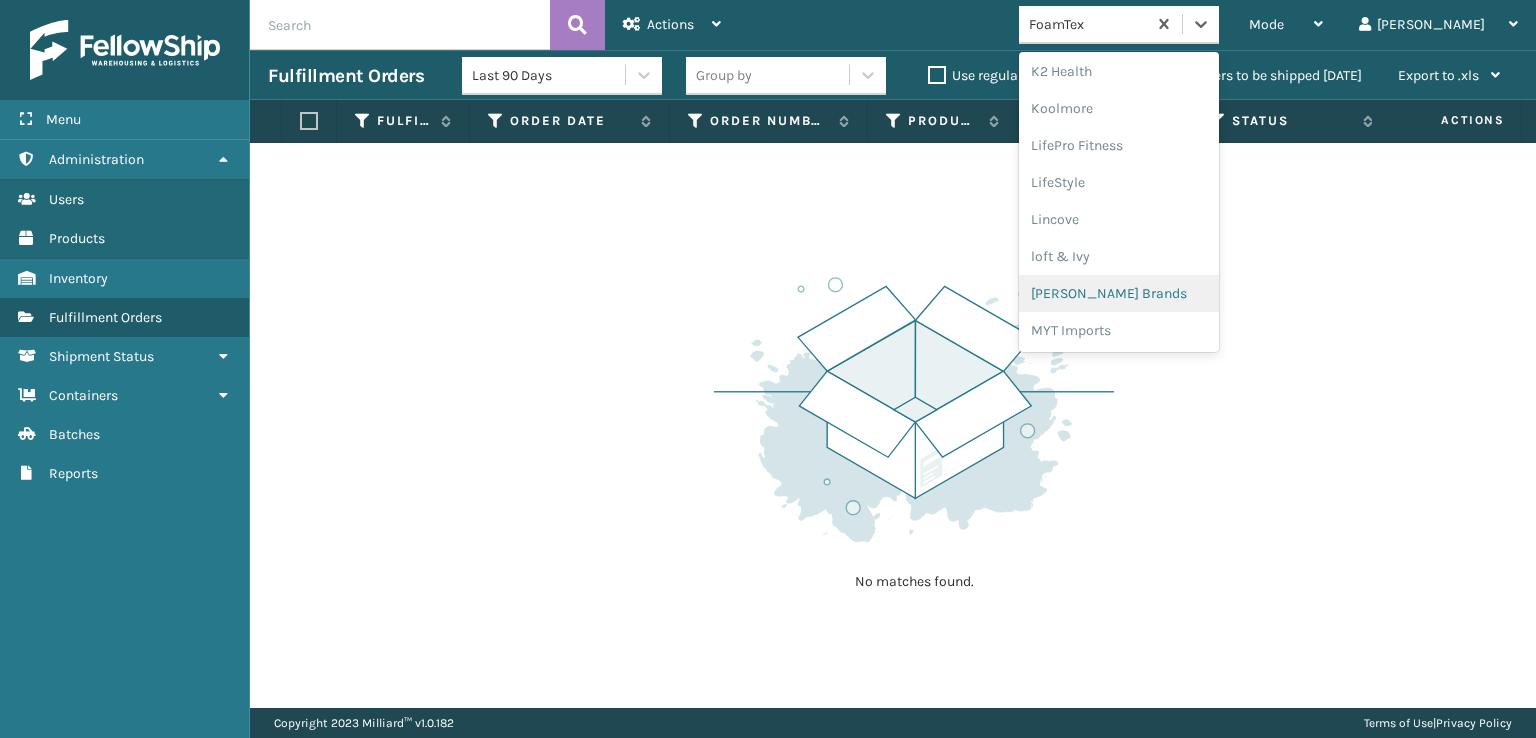 click on "[PERSON_NAME] Brands" at bounding box center (1119, 293) 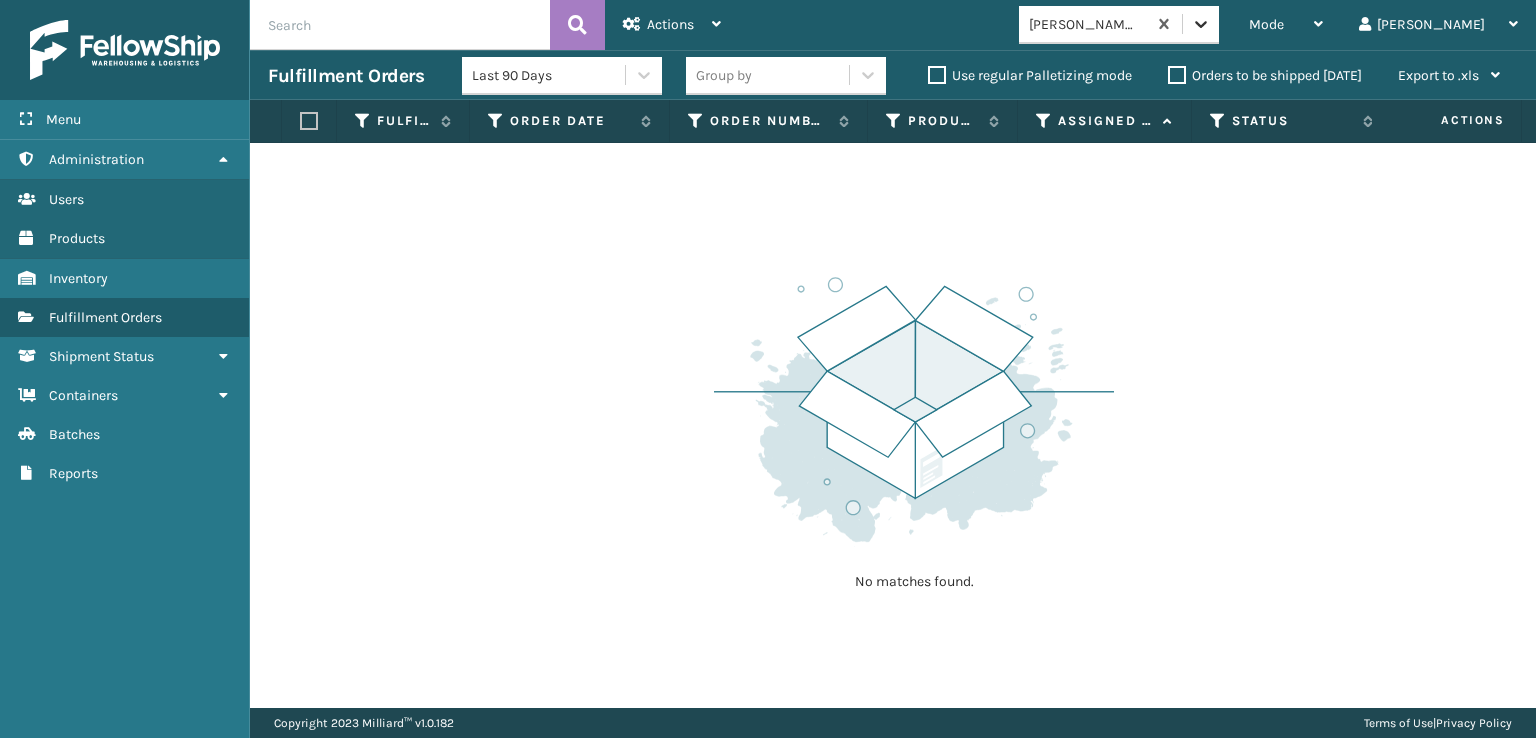 drag, startPoint x: 1281, startPoint y: 17, endPoint x: 1284, endPoint y: 32, distance: 15.297058 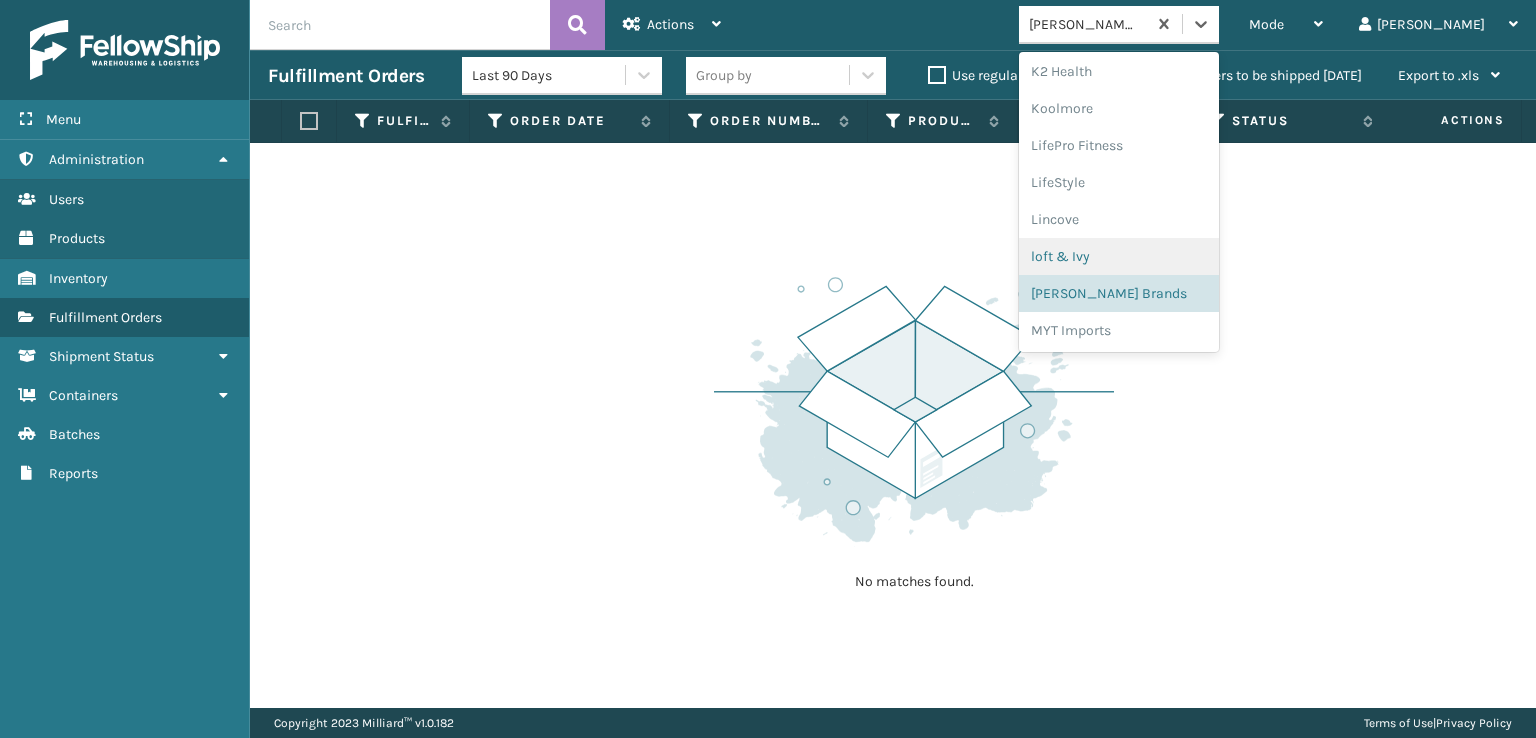 scroll, scrollTop: 928, scrollLeft: 0, axis: vertical 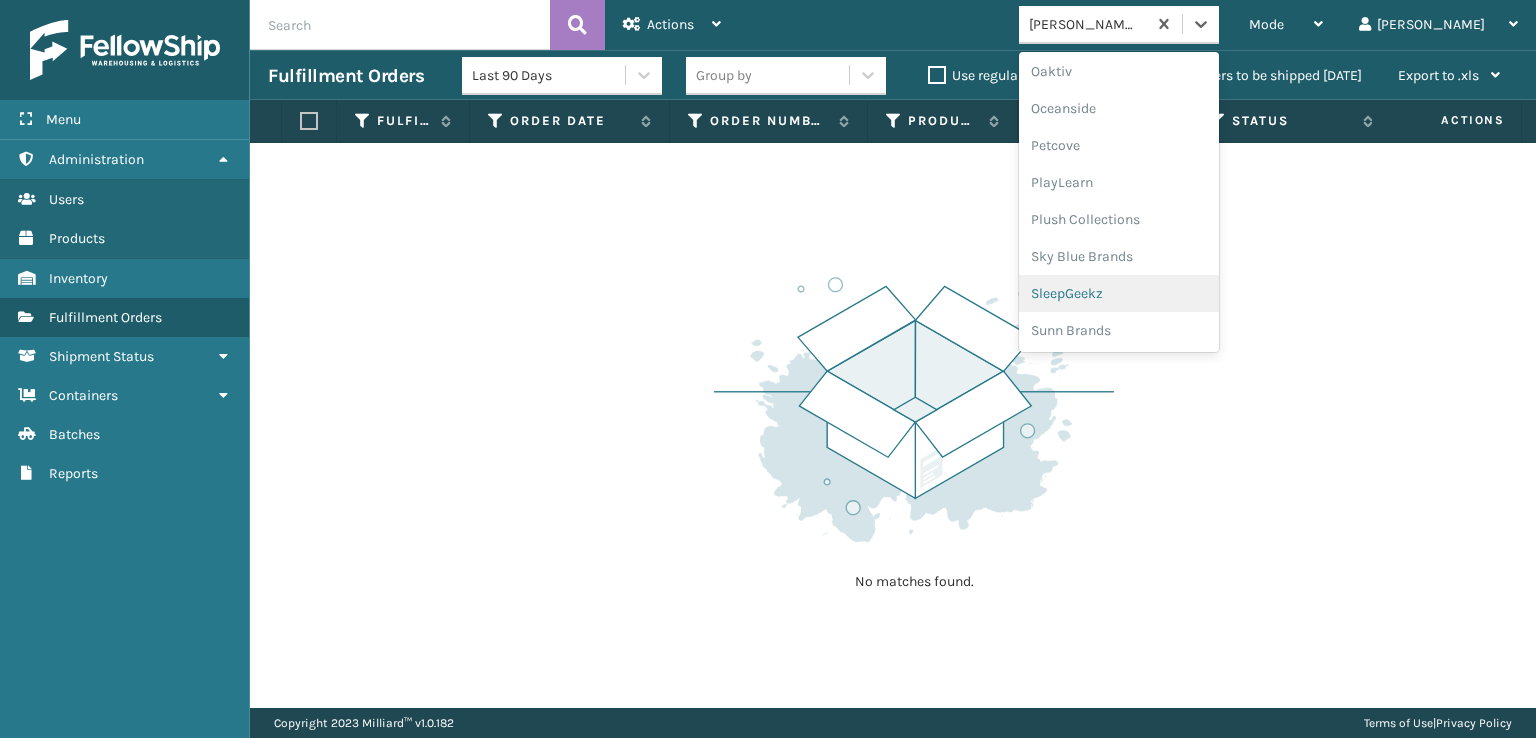 click on "SleepGeekz" at bounding box center (1119, 293) 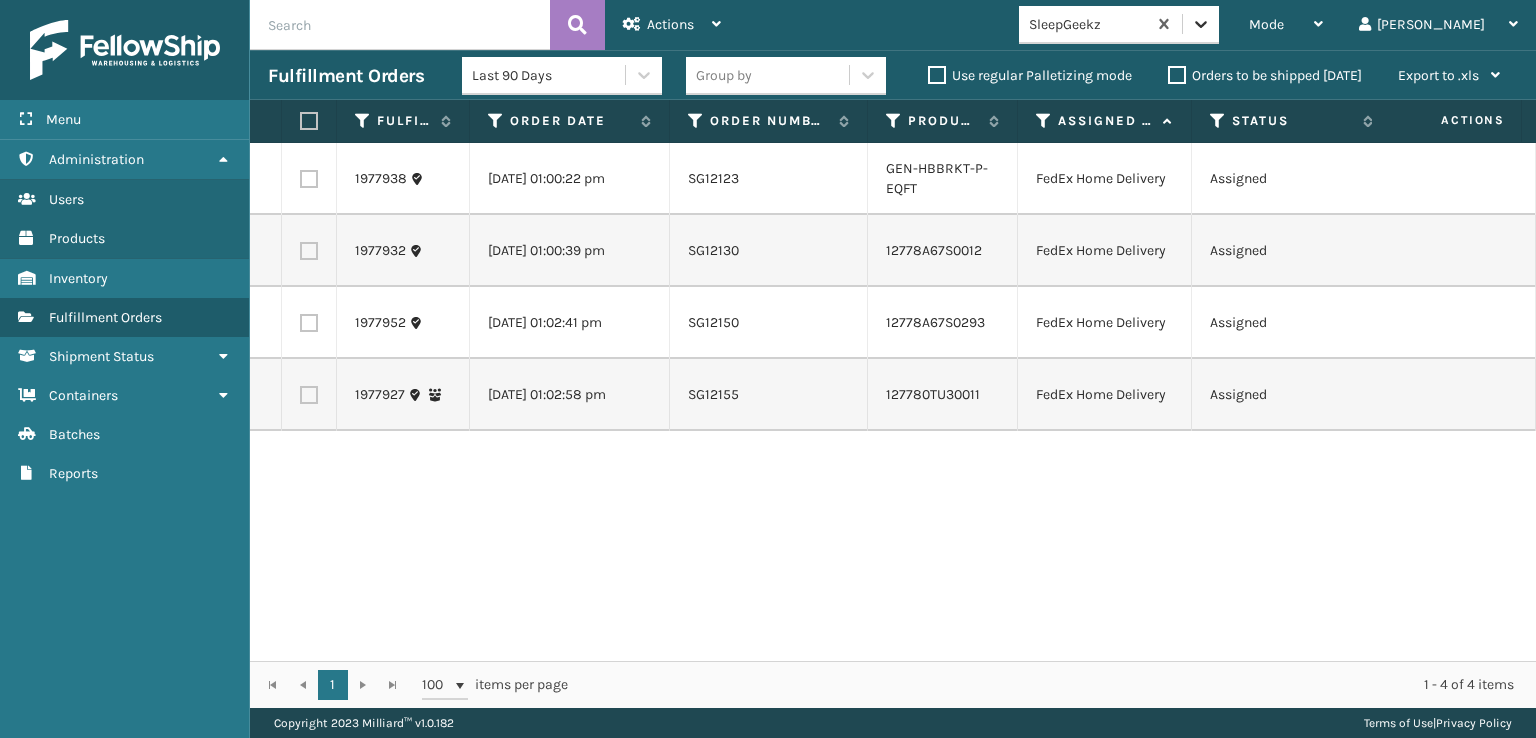 click 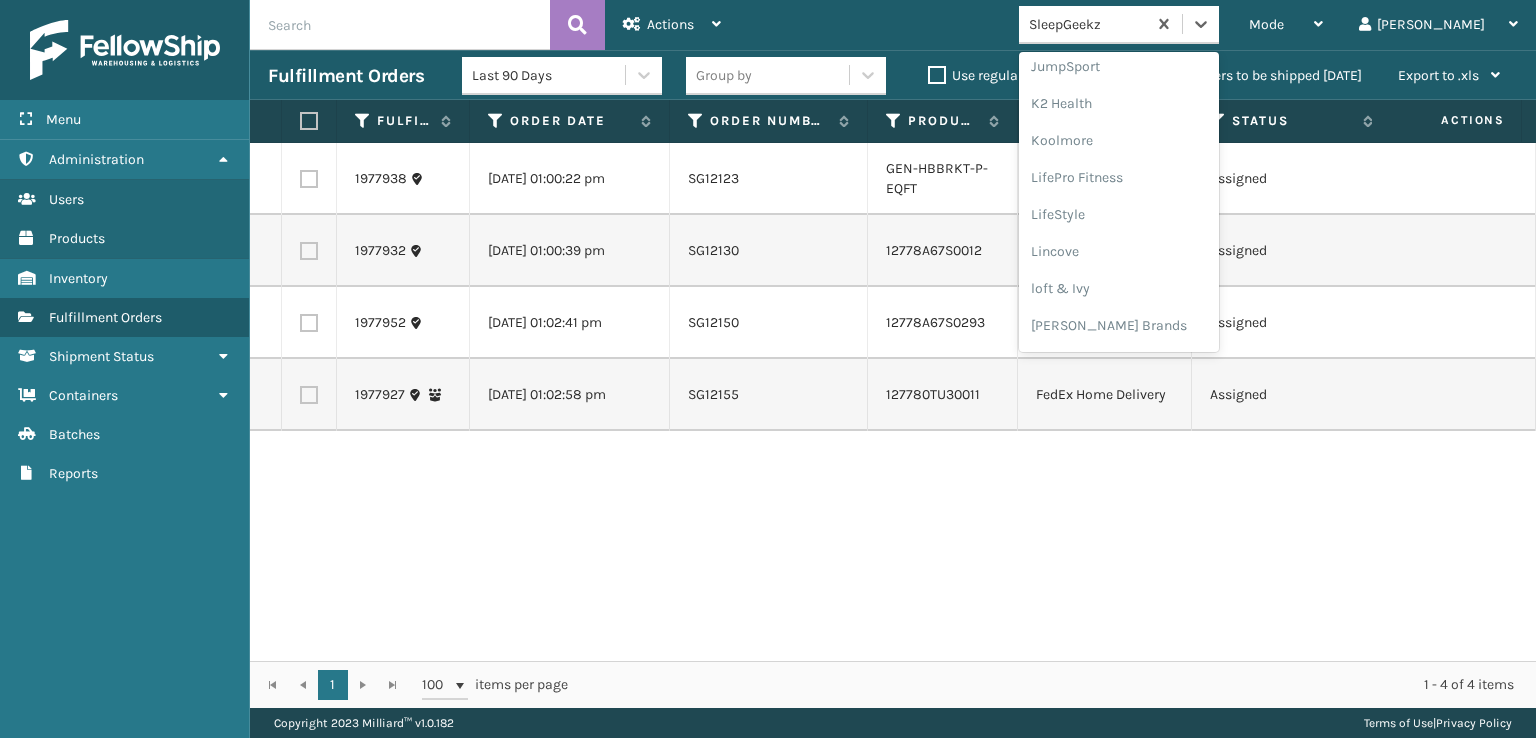 scroll, scrollTop: 632, scrollLeft: 0, axis: vertical 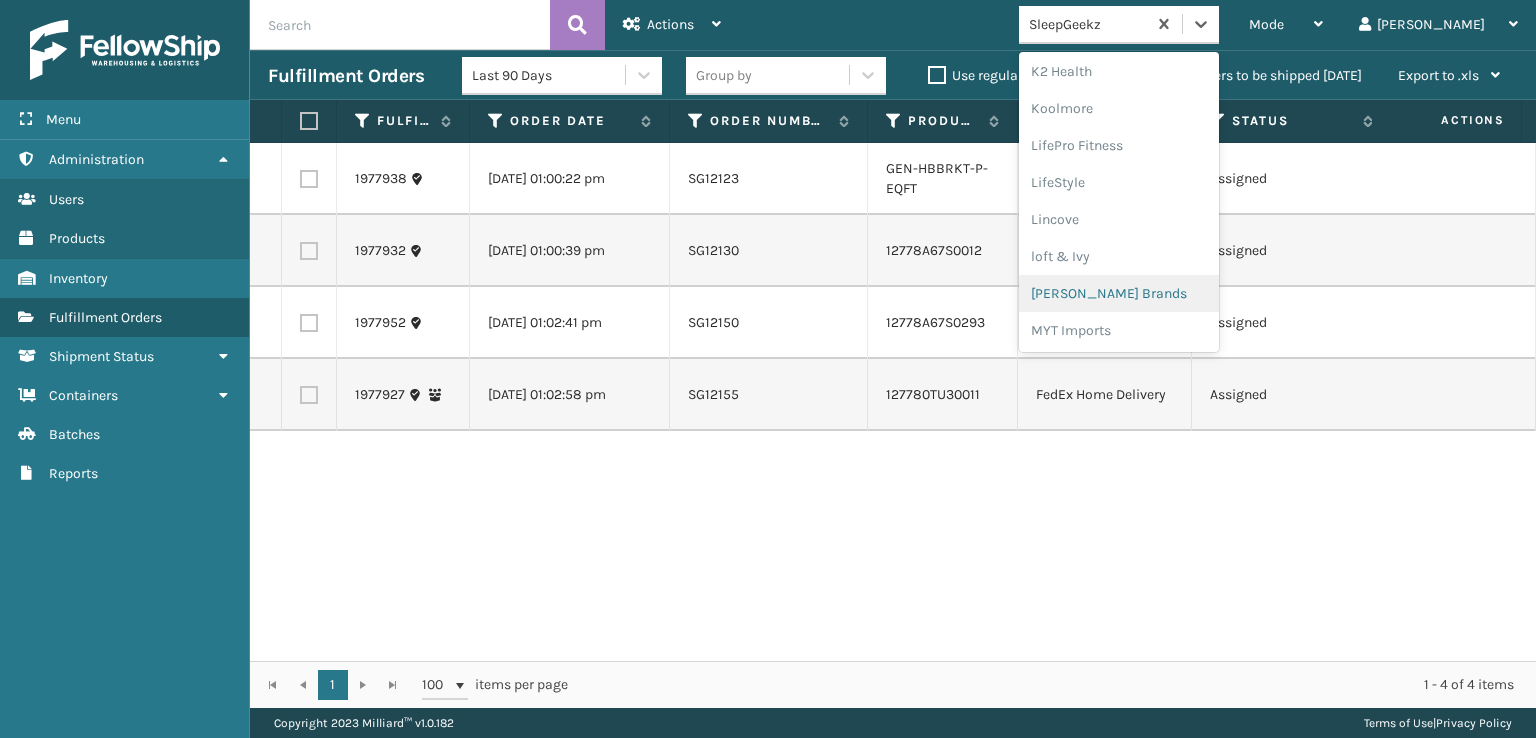 click on "[PERSON_NAME] Brands" at bounding box center [1119, 293] 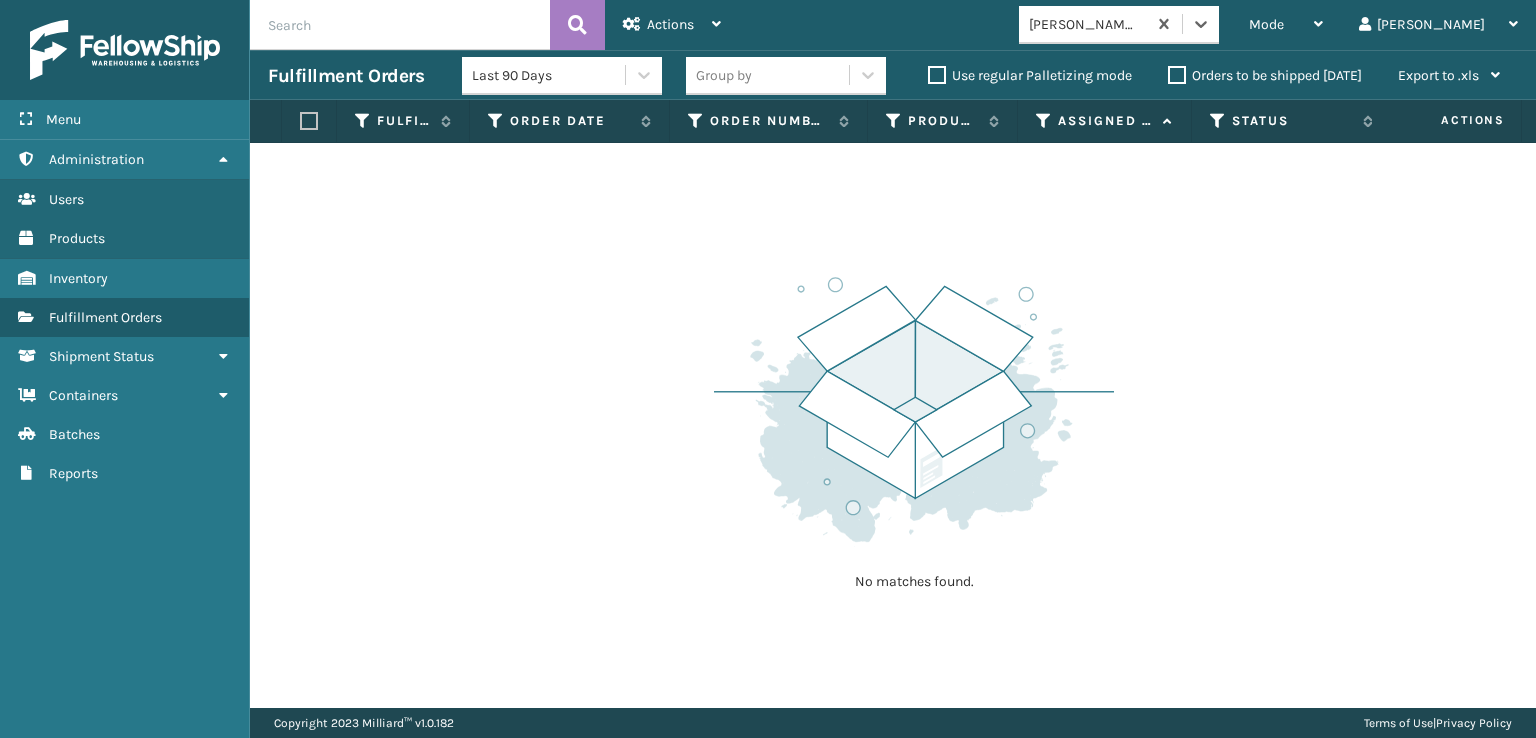 click on "Mode Regular Mode Picking Mode Labeling Mode Exit Scan Mode     option [PERSON_NAME] Brands, selected.     0 results available. Select is focused ,type to refine list, press Down to open the menu,  [PERSON_NAME] [PERSON_NAME] Log Out" at bounding box center [1137, 25] 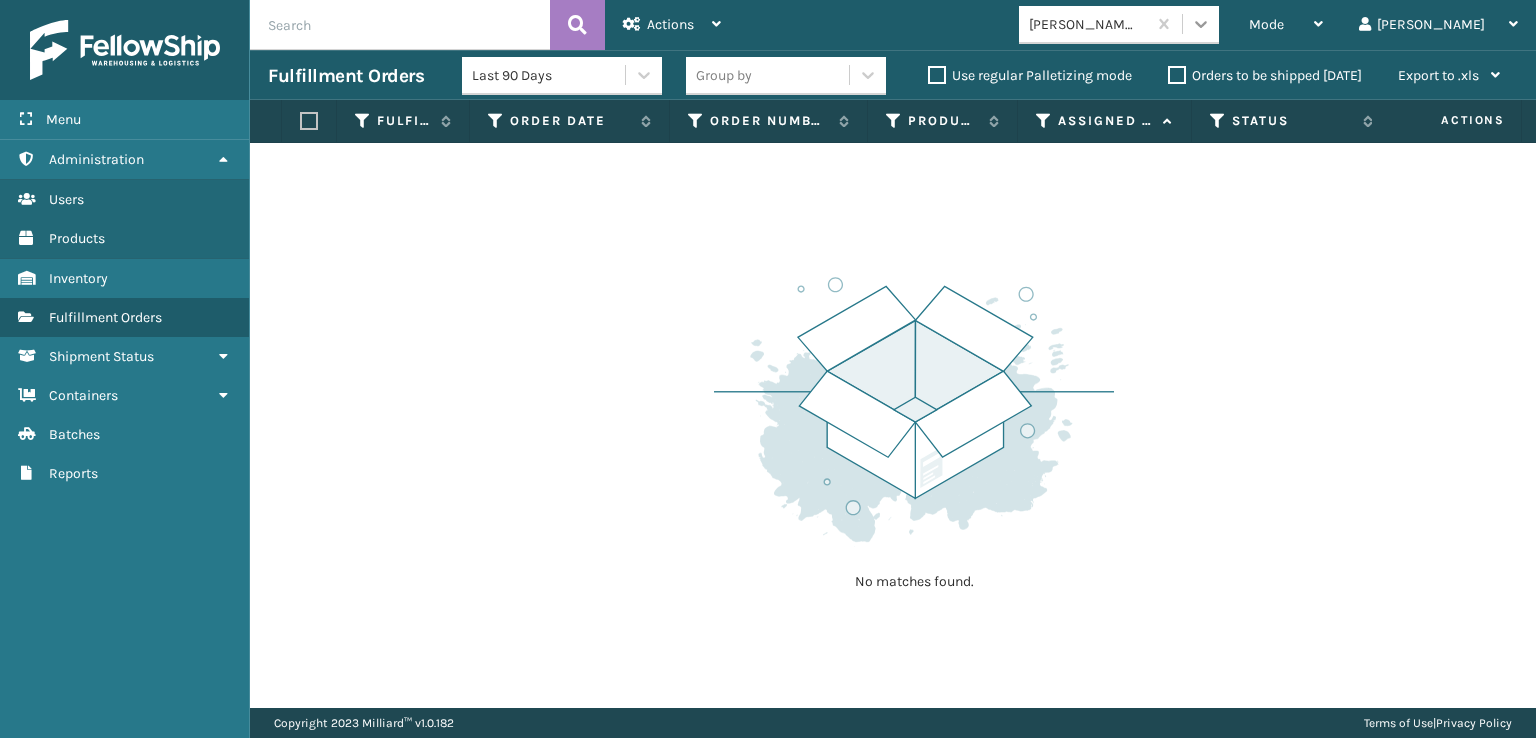 click 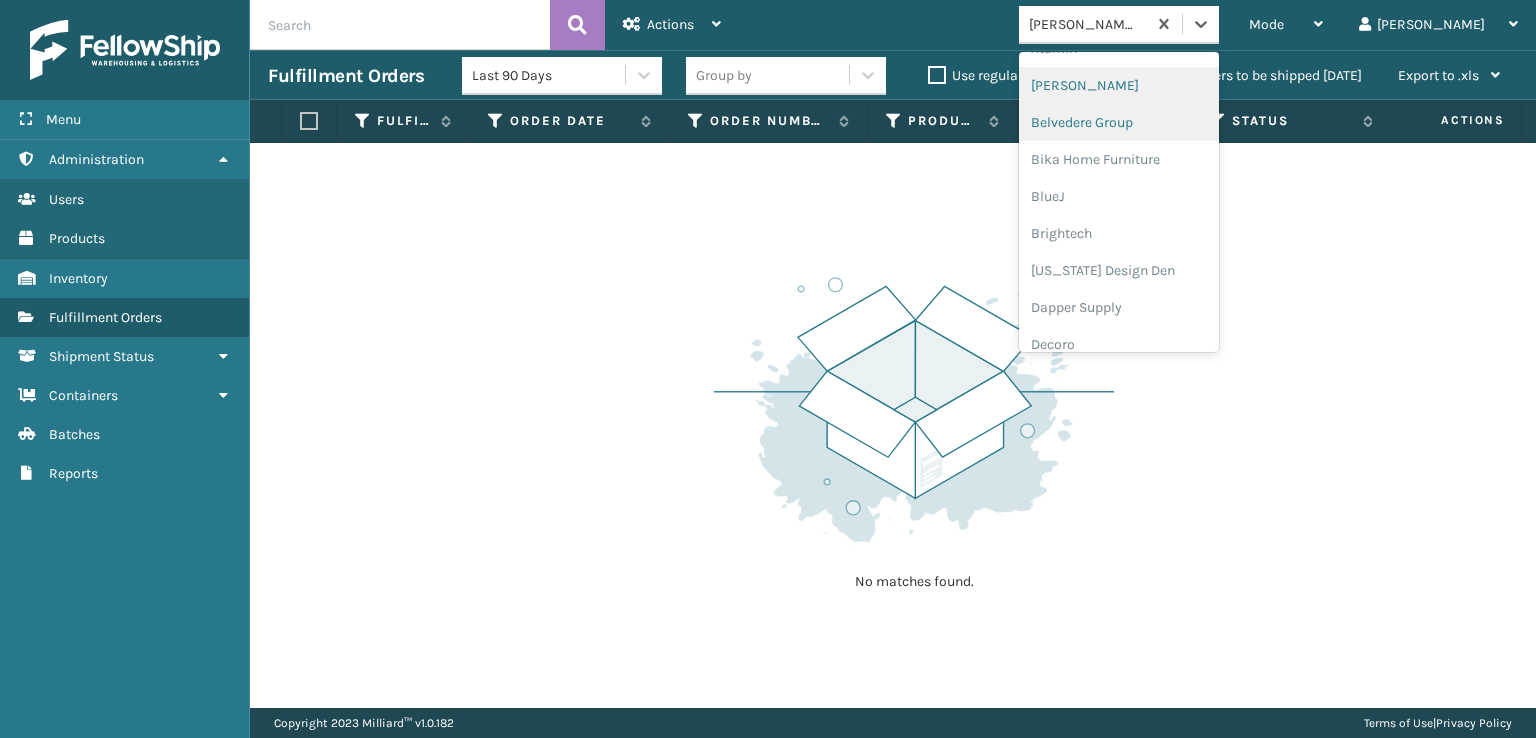 scroll, scrollTop: 300, scrollLeft: 0, axis: vertical 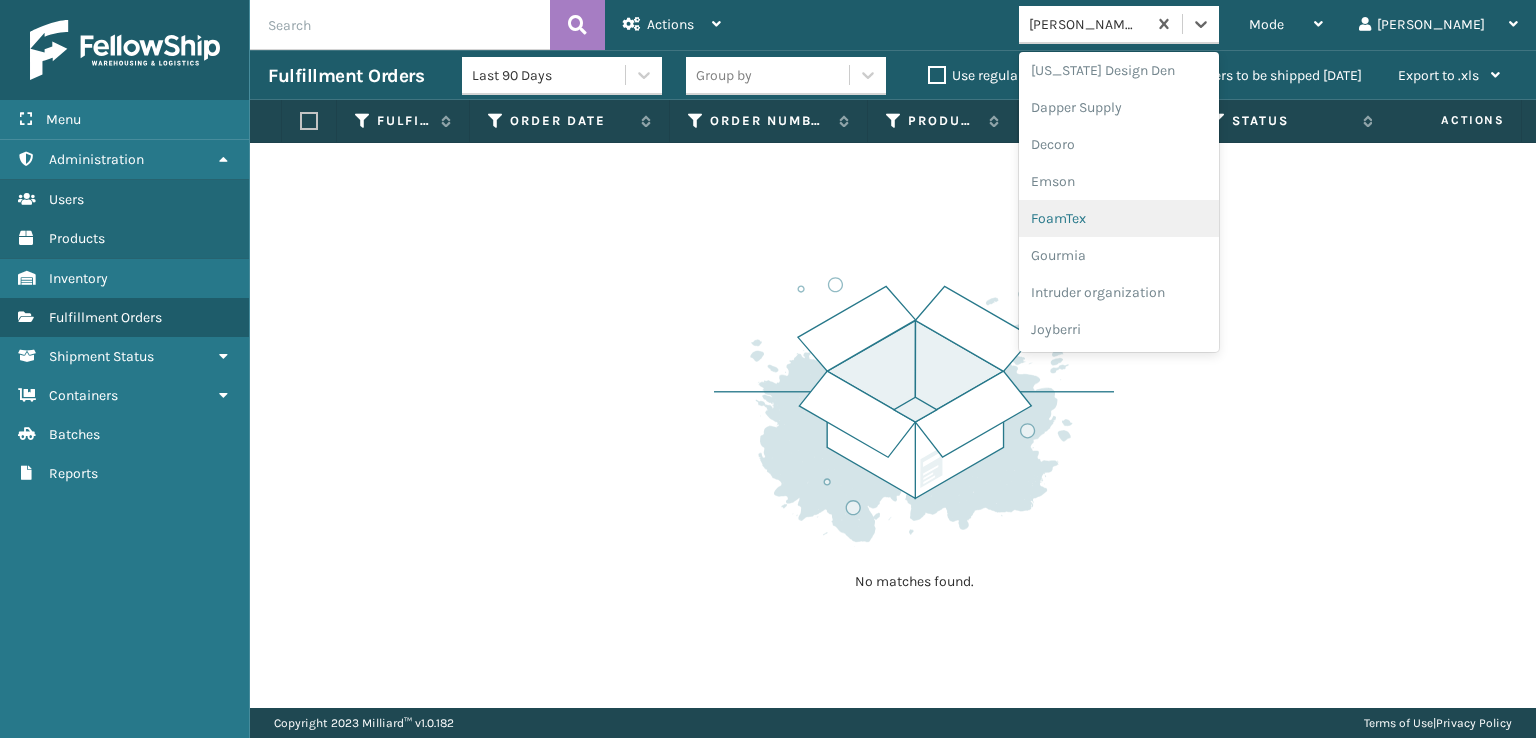click on "FoamTex" at bounding box center [1119, 218] 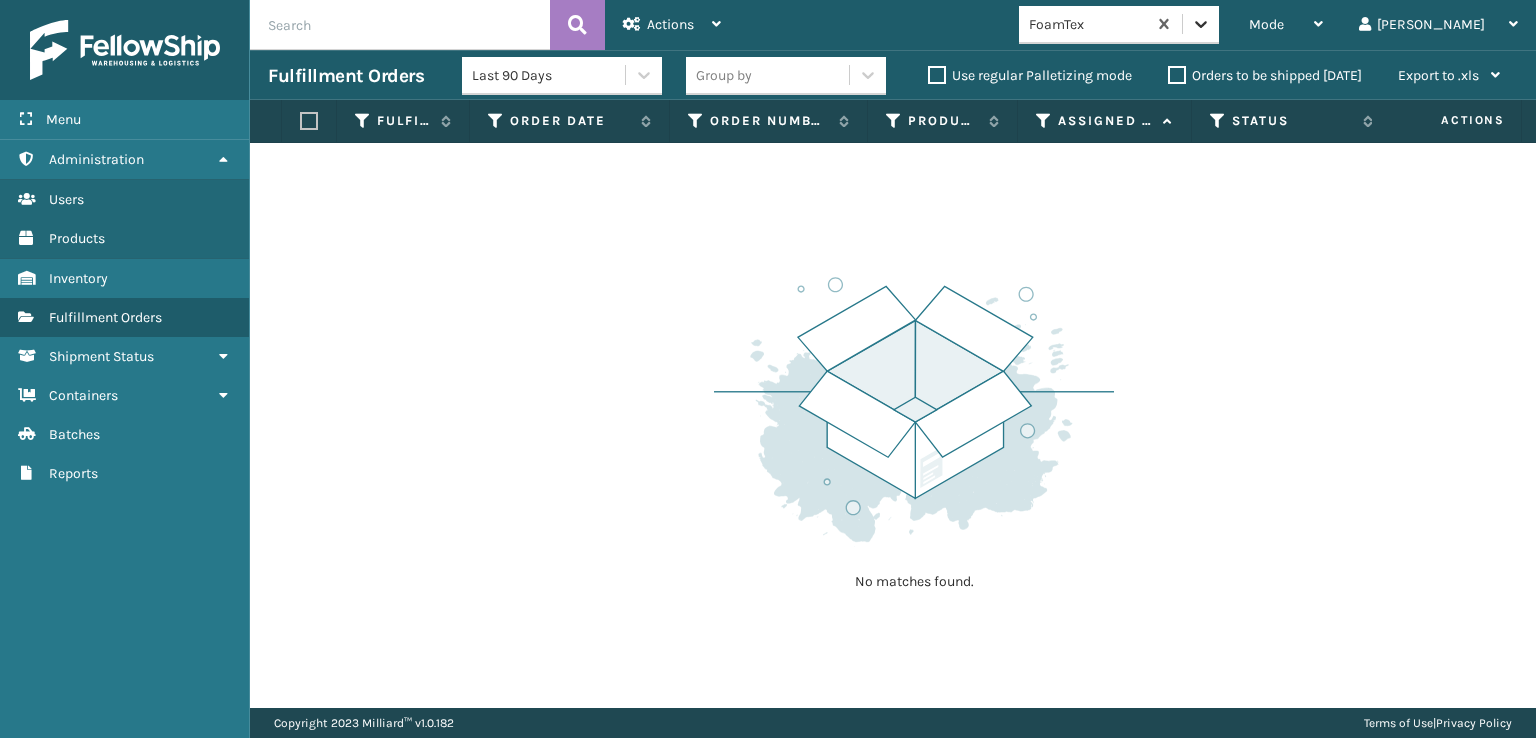 click 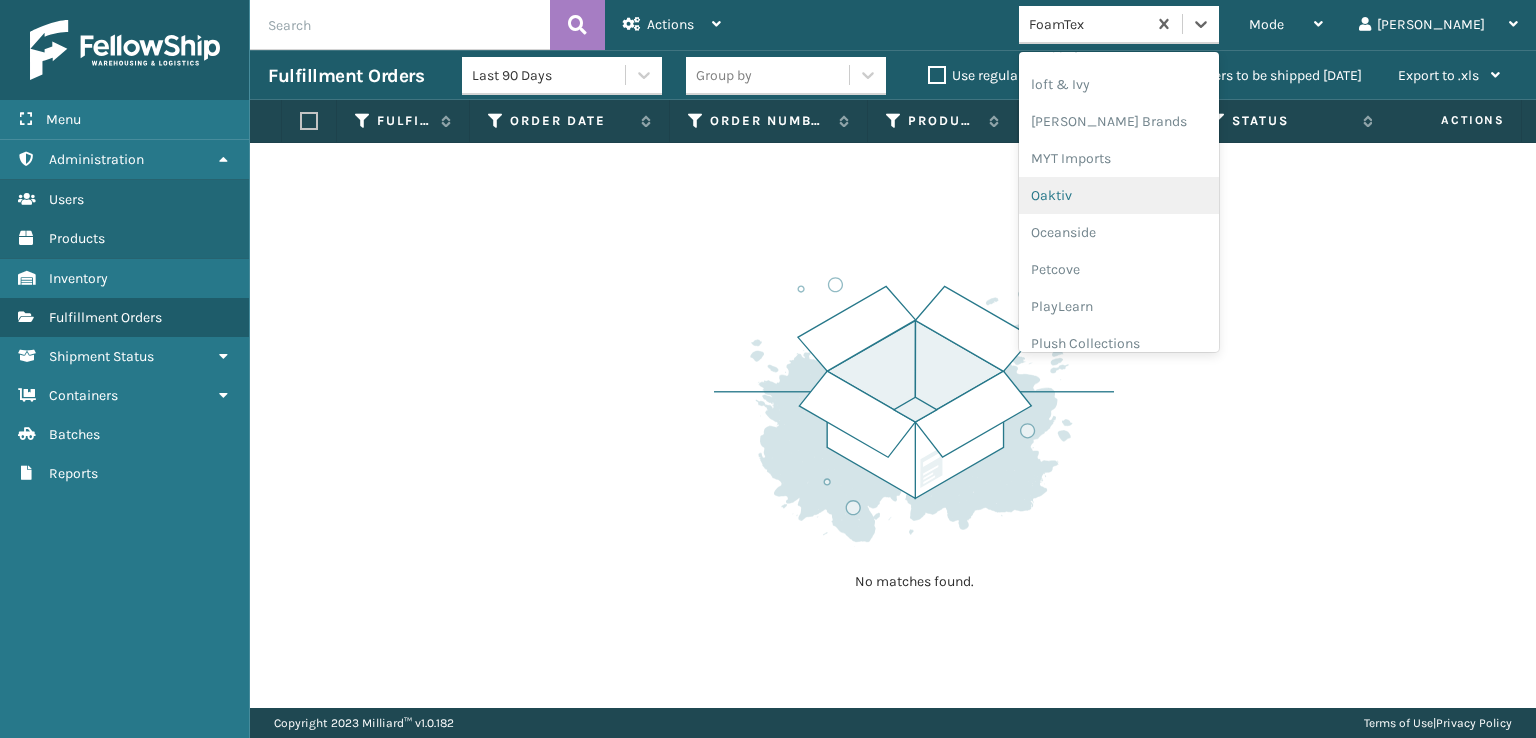 scroll, scrollTop: 928, scrollLeft: 0, axis: vertical 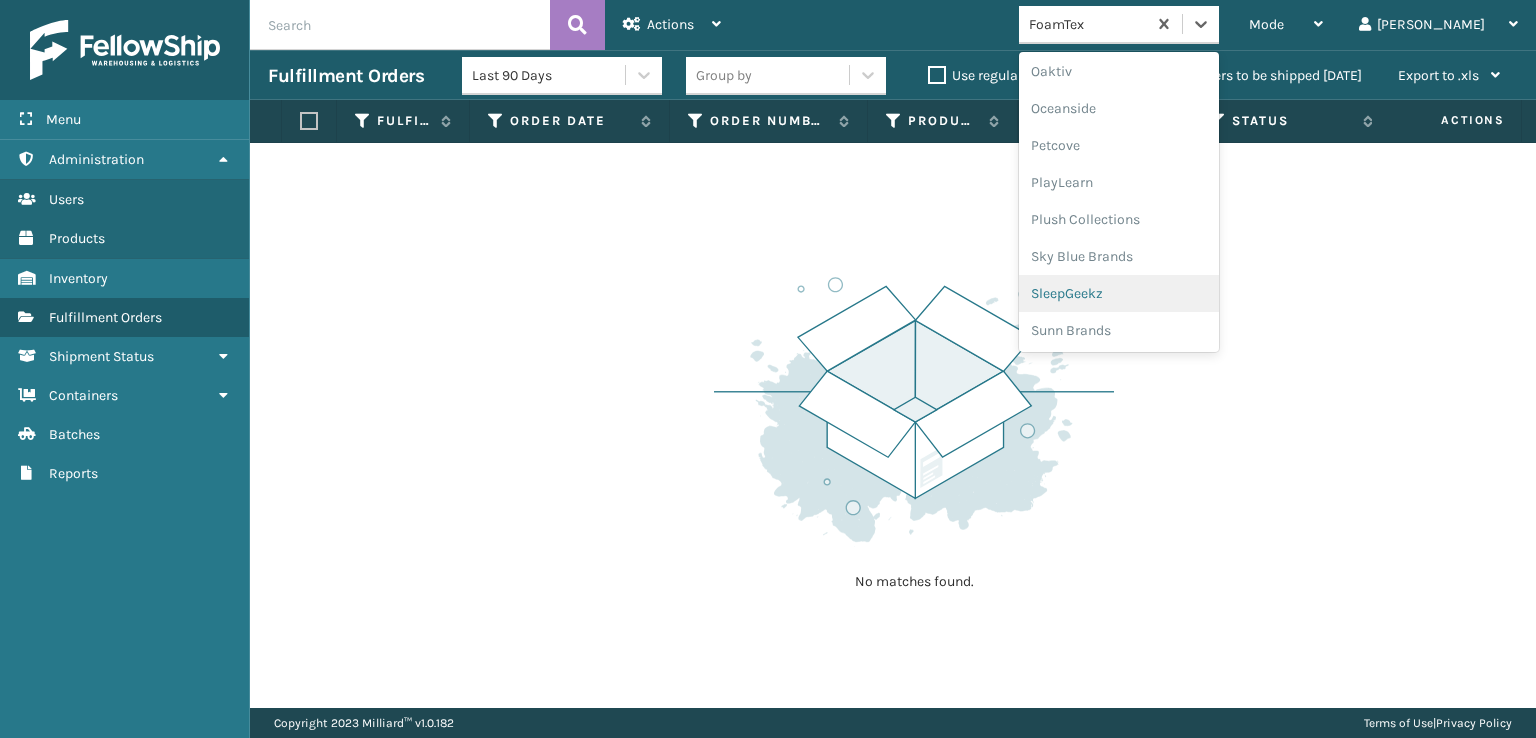 click on "SleepGeekz" at bounding box center [1119, 293] 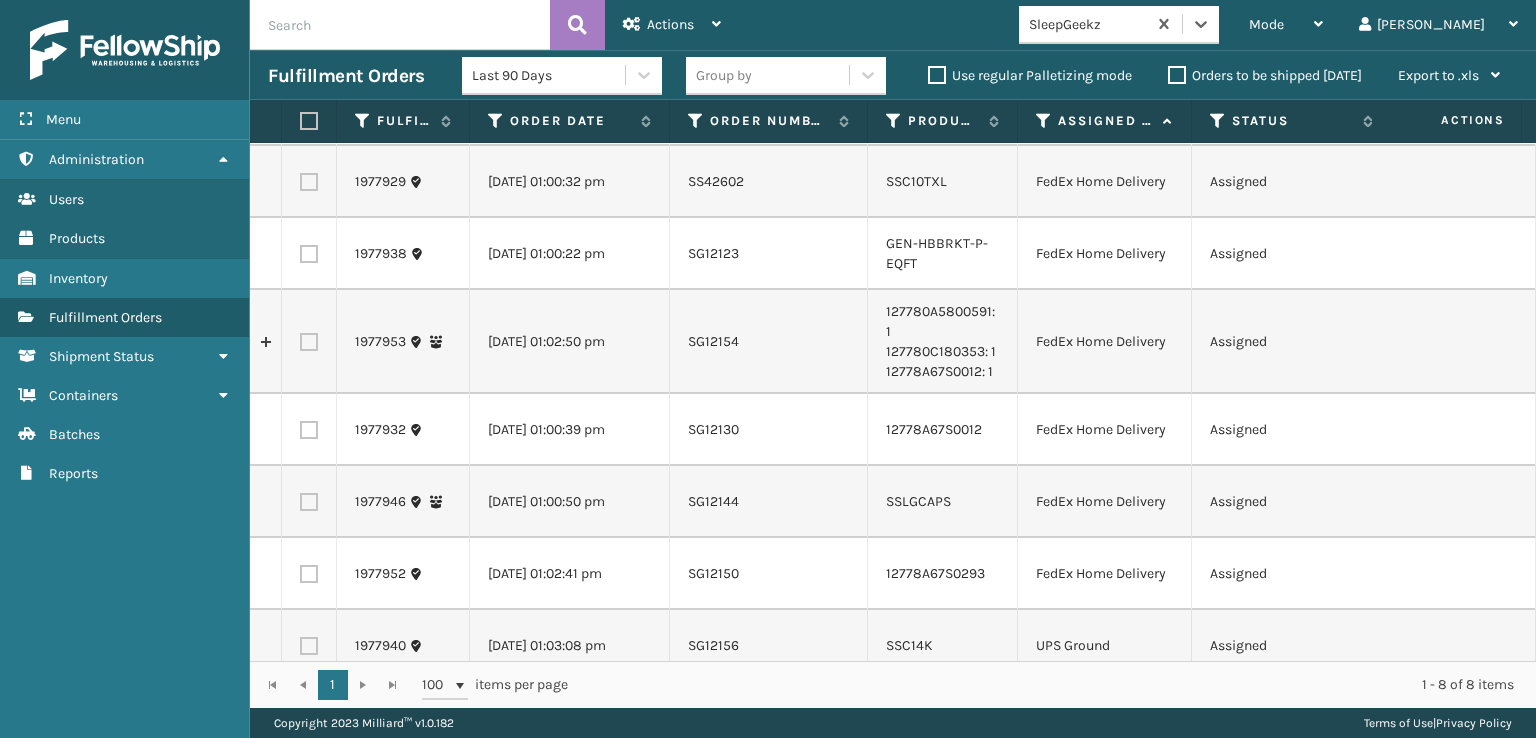 scroll, scrollTop: 0, scrollLeft: 0, axis: both 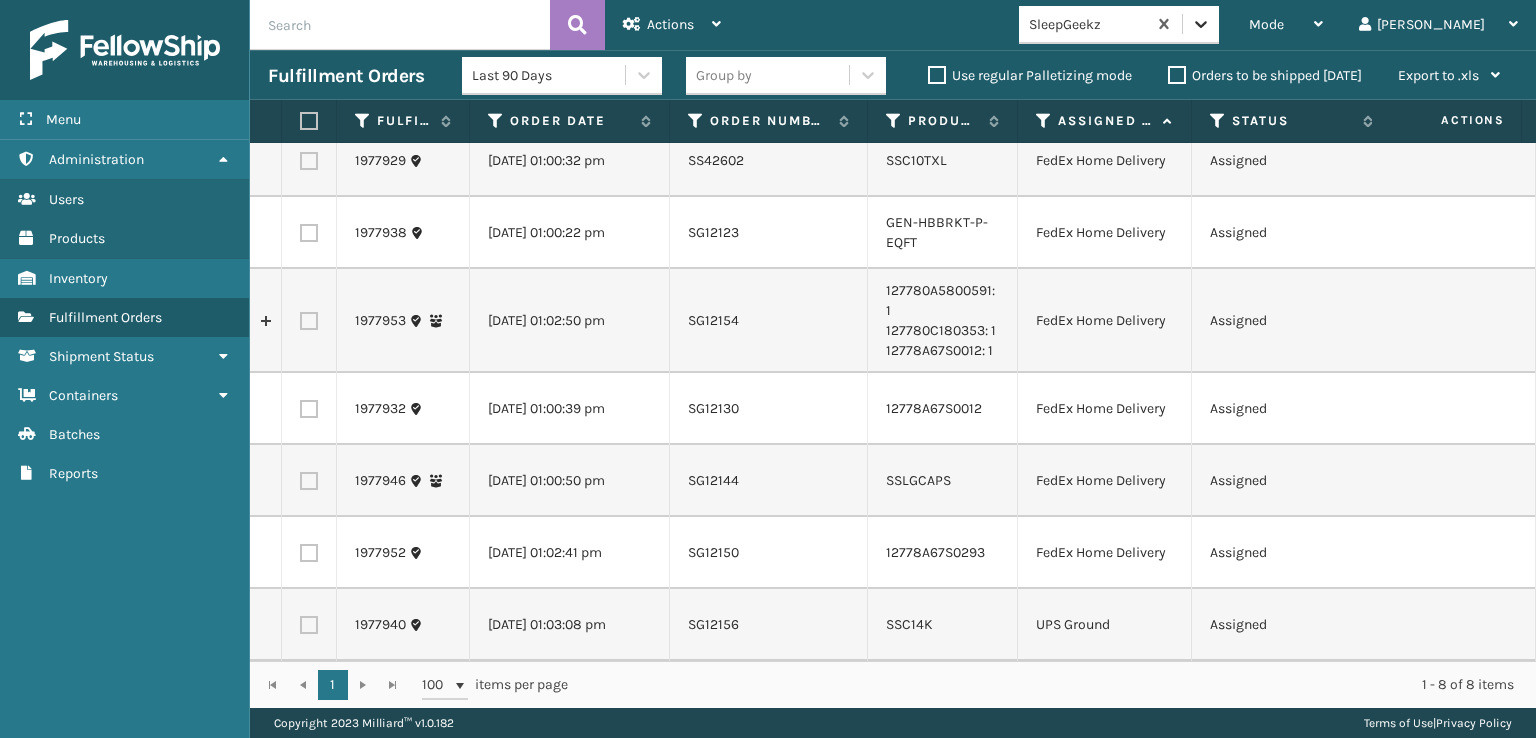 click 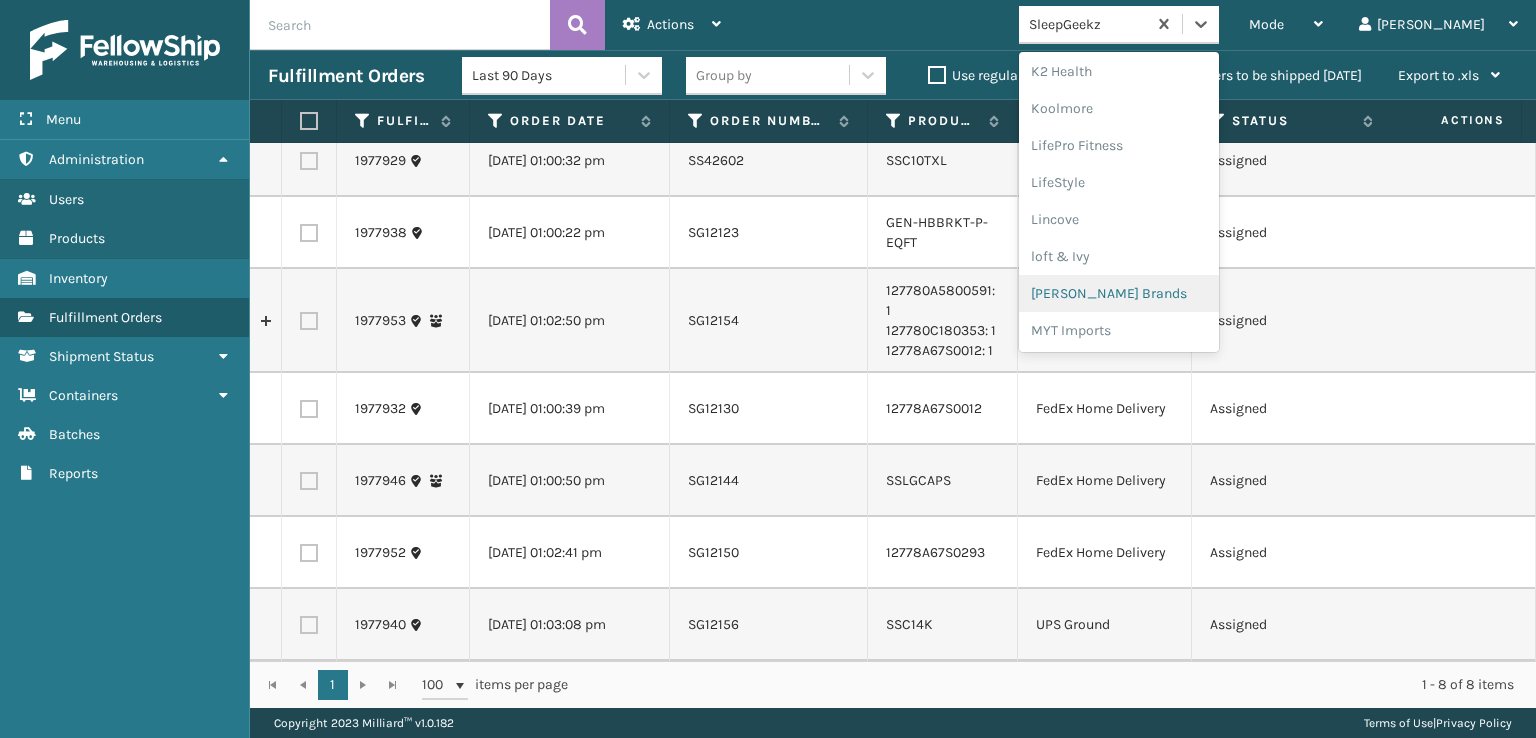 scroll, scrollTop: 928, scrollLeft: 0, axis: vertical 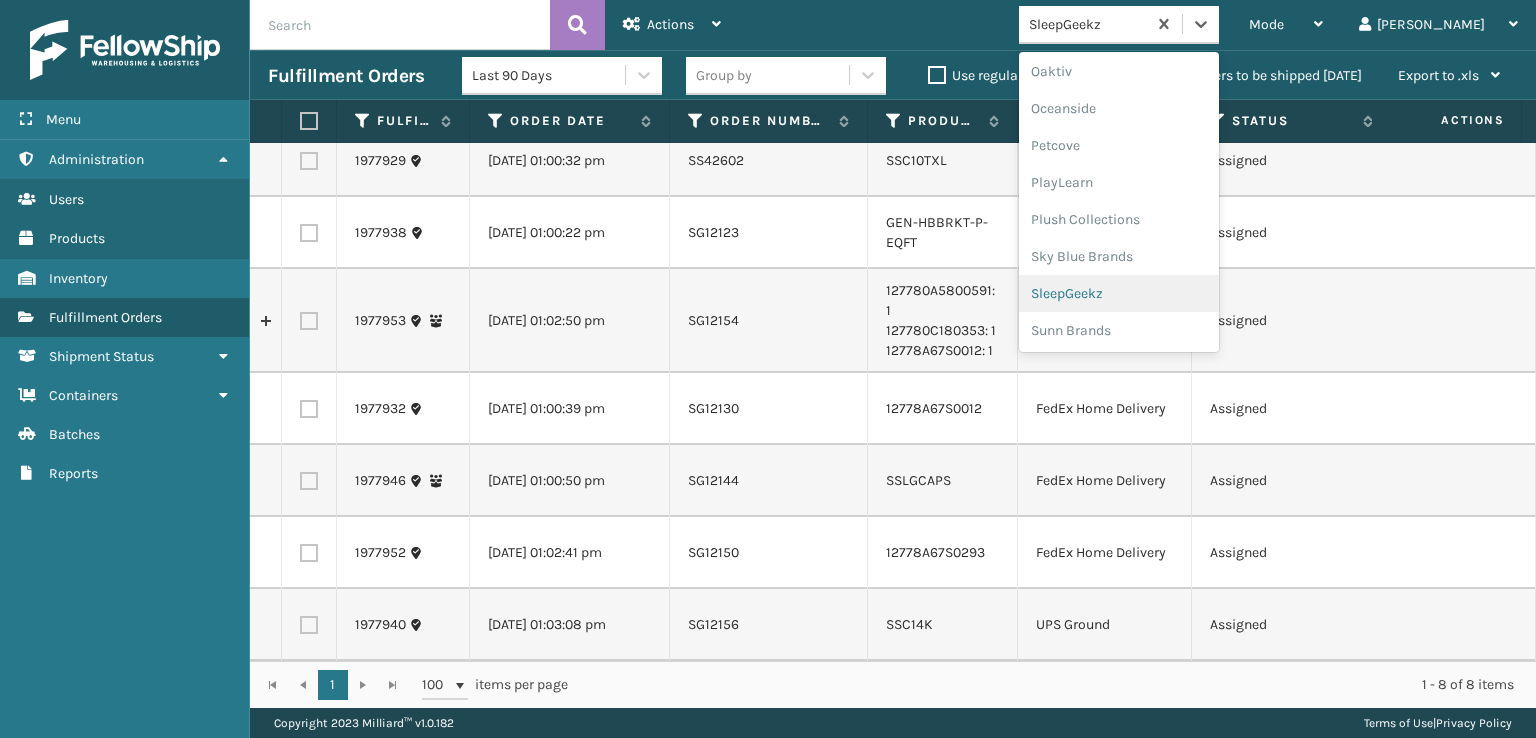 click on "SleepGeekz" at bounding box center (1119, 293) 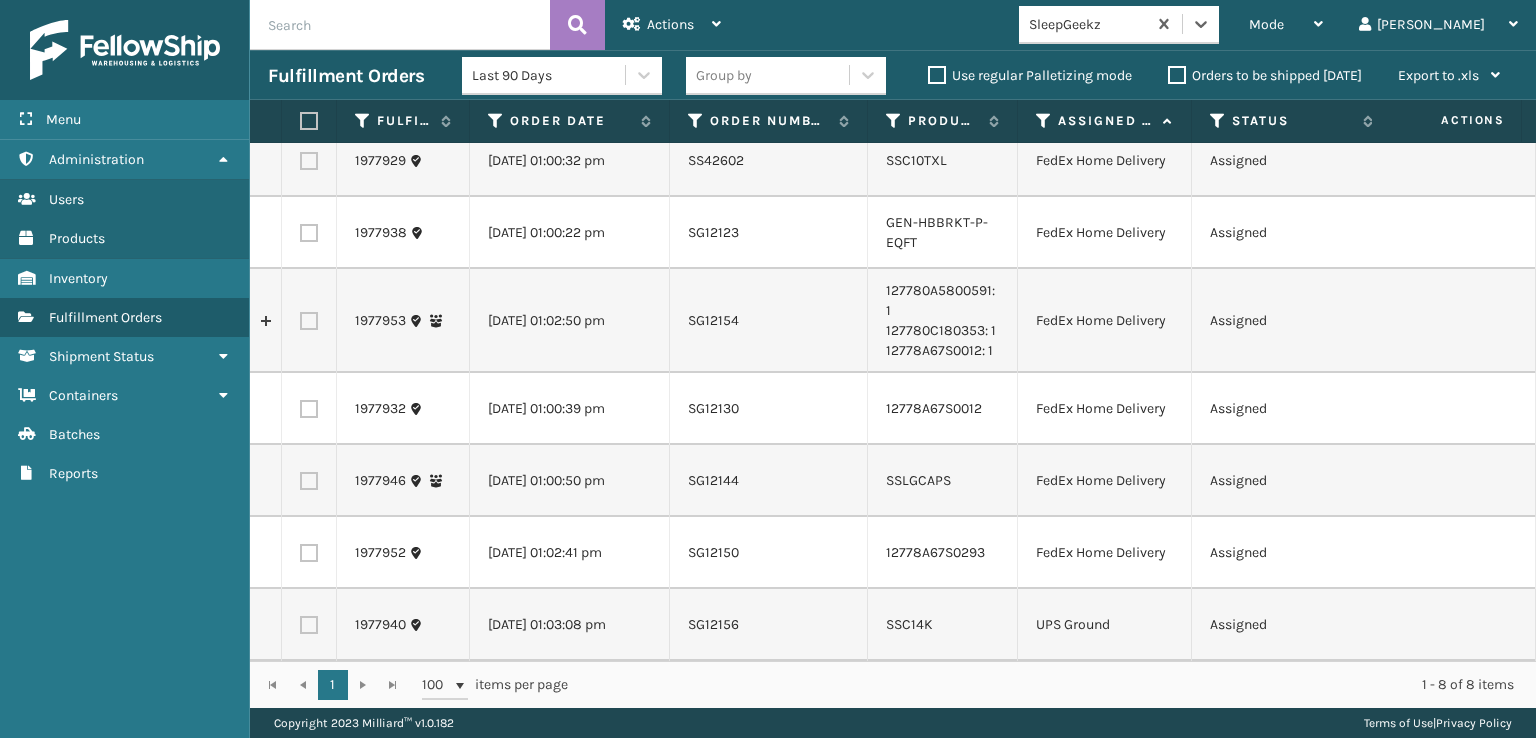 scroll, scrollTop: 176, scrollLeft: 0, axis: vertical 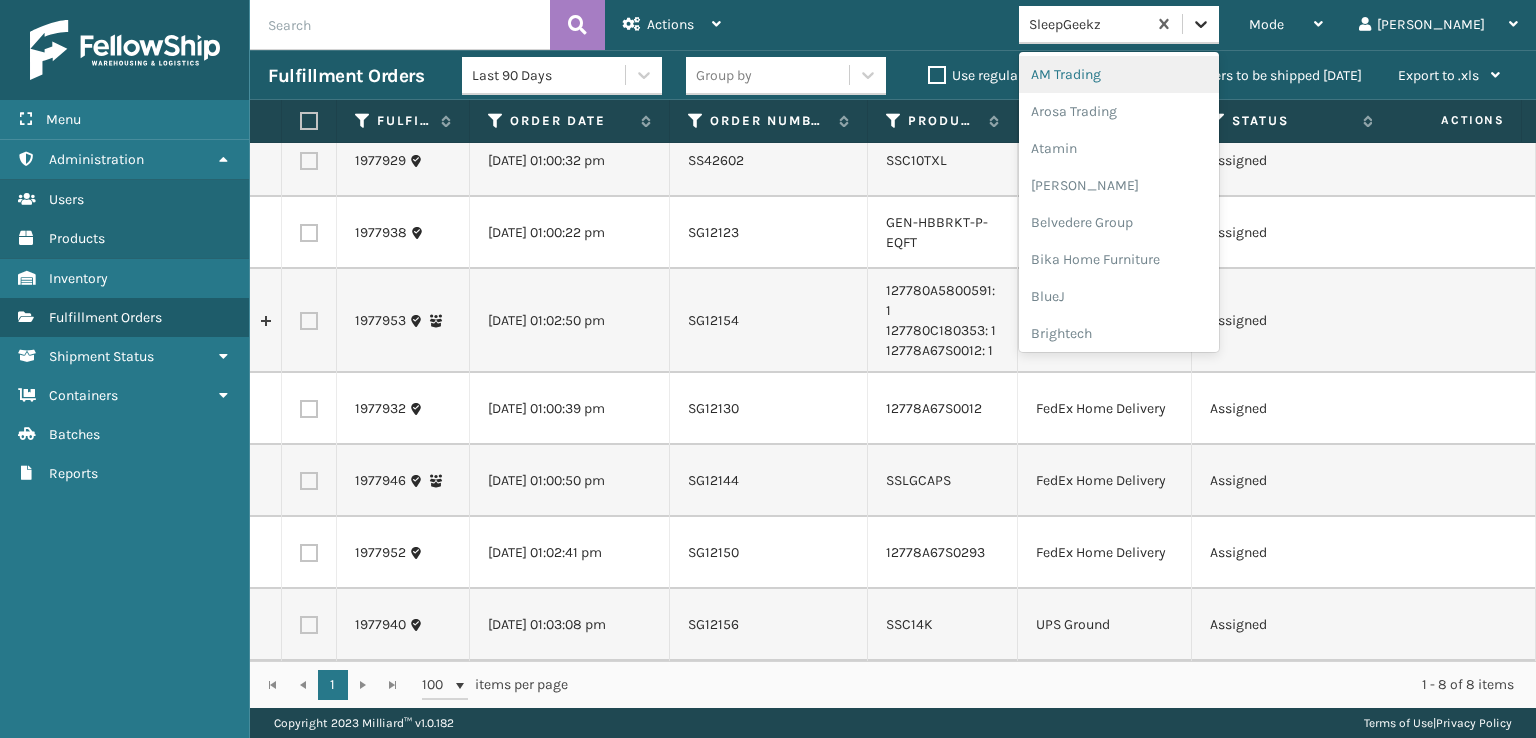 click 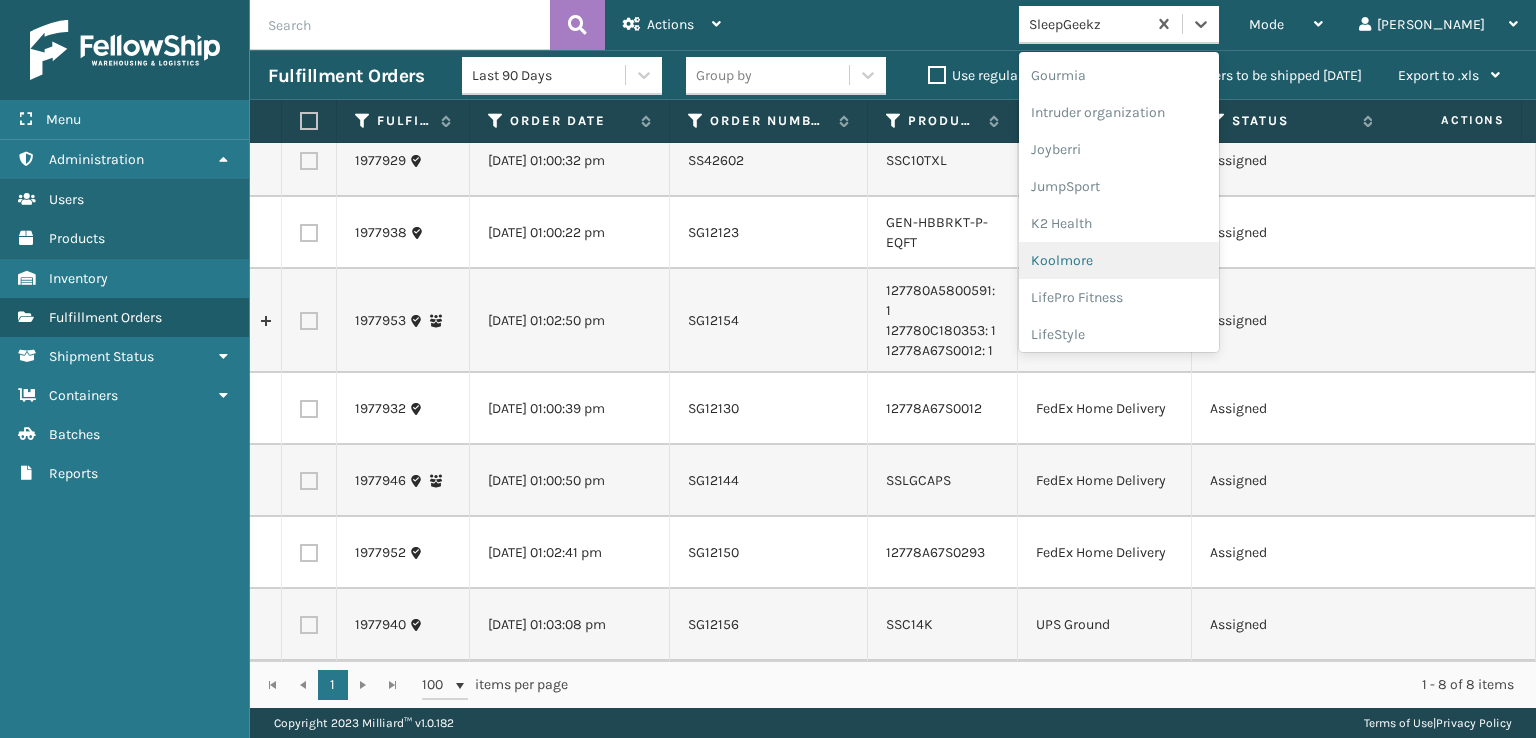 scroll, scrollTop: 600, scrollLeft: 0, axis: vertical 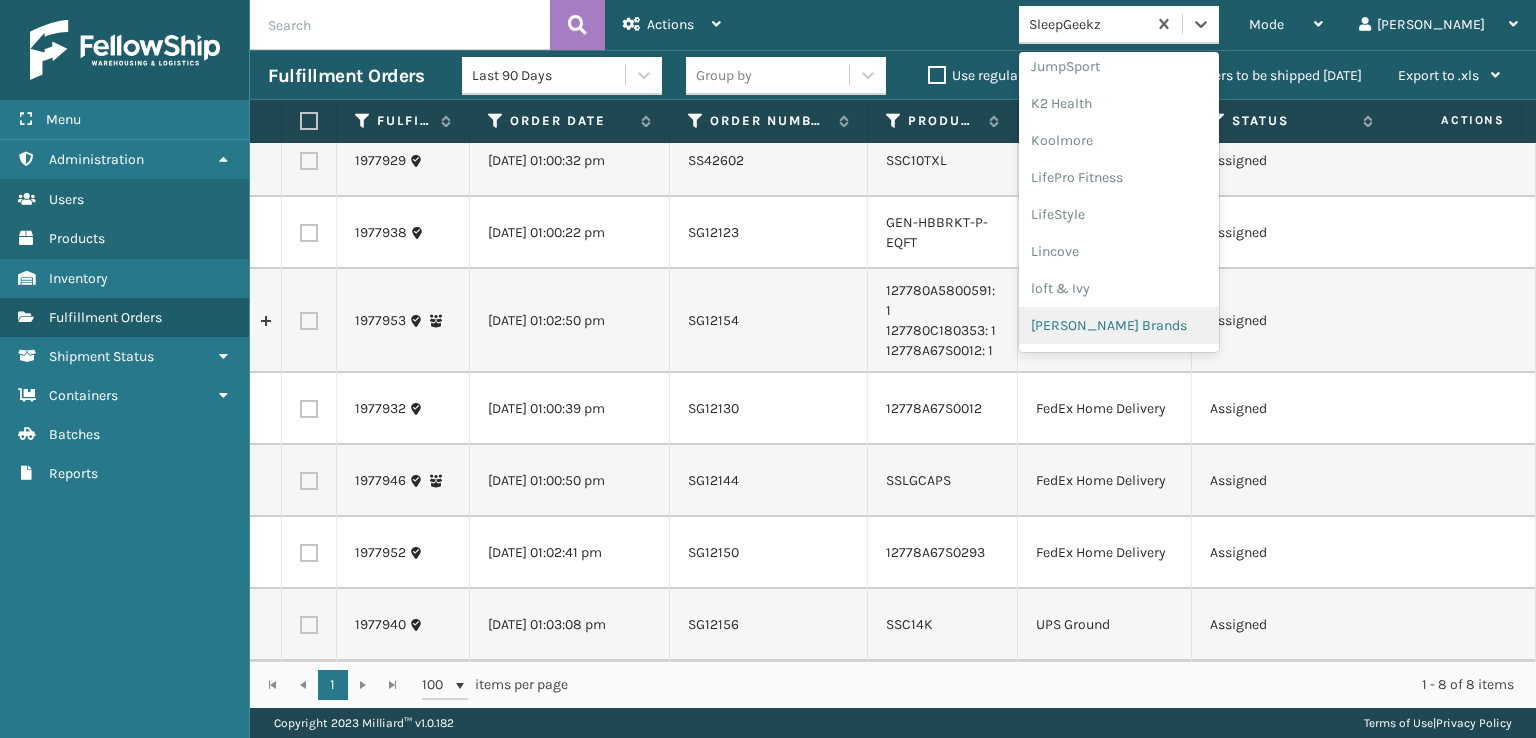 click on "[PERSON_NAME] Brands" at bounding box center (1119, 325) 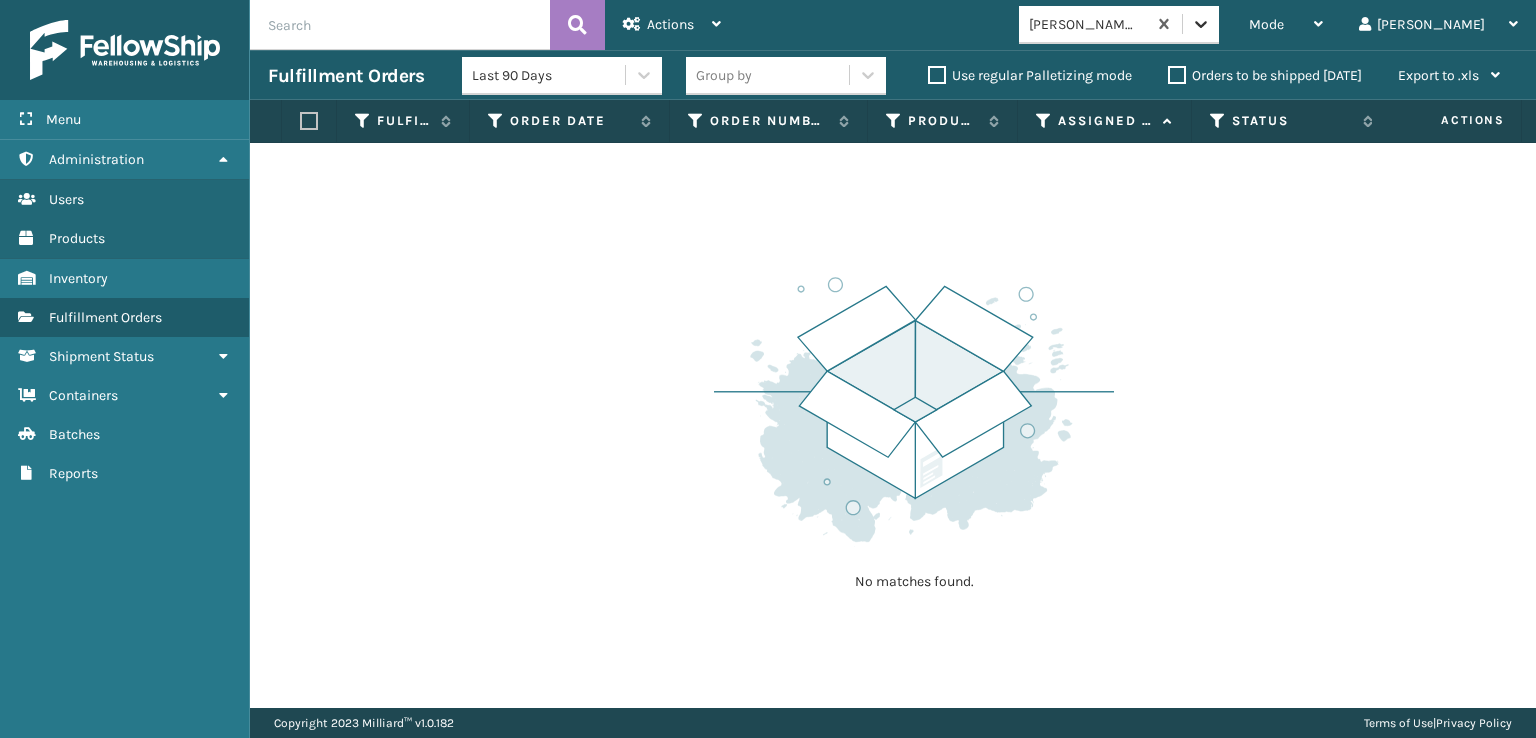 click 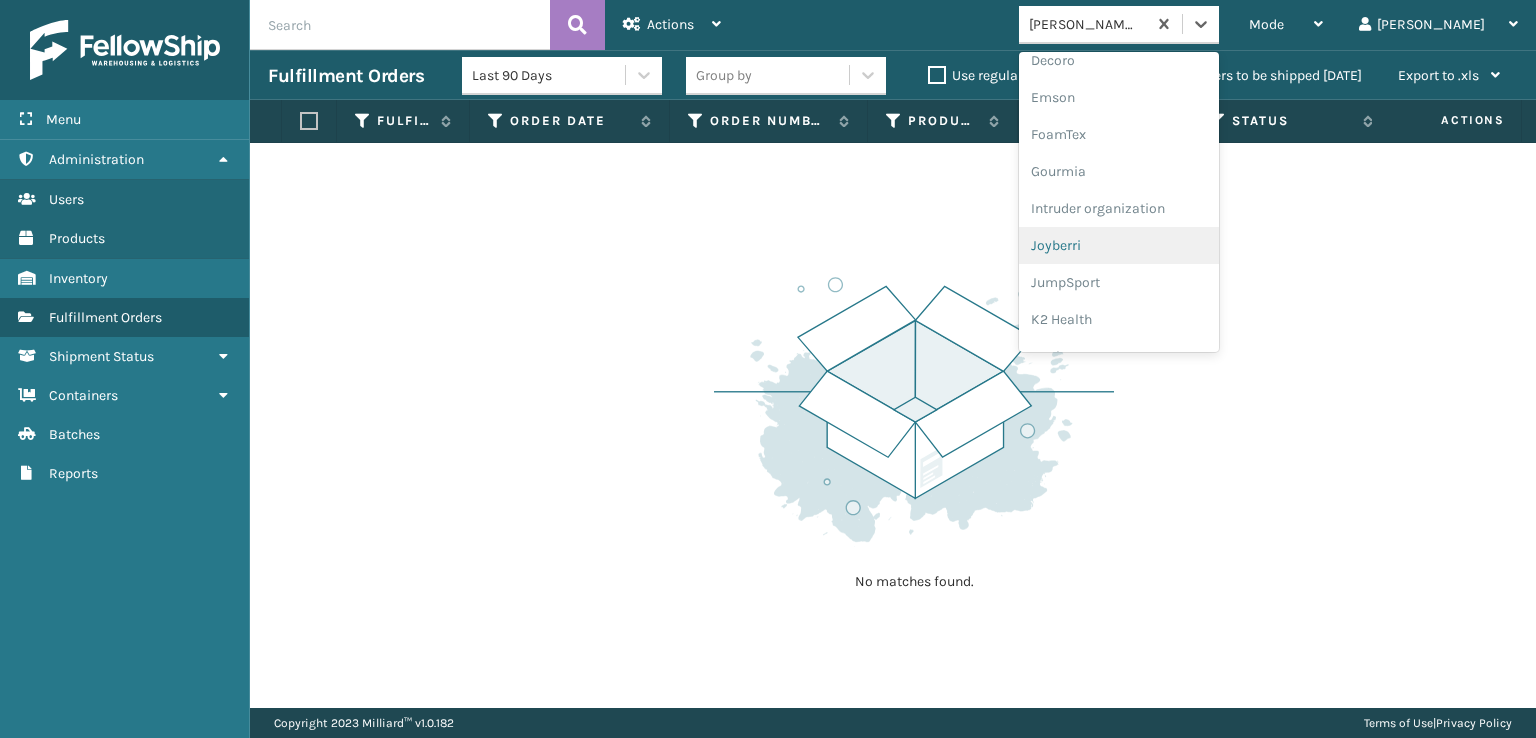 scroll, scrollTop: 332, scrollLeft: 0, axis: vertical 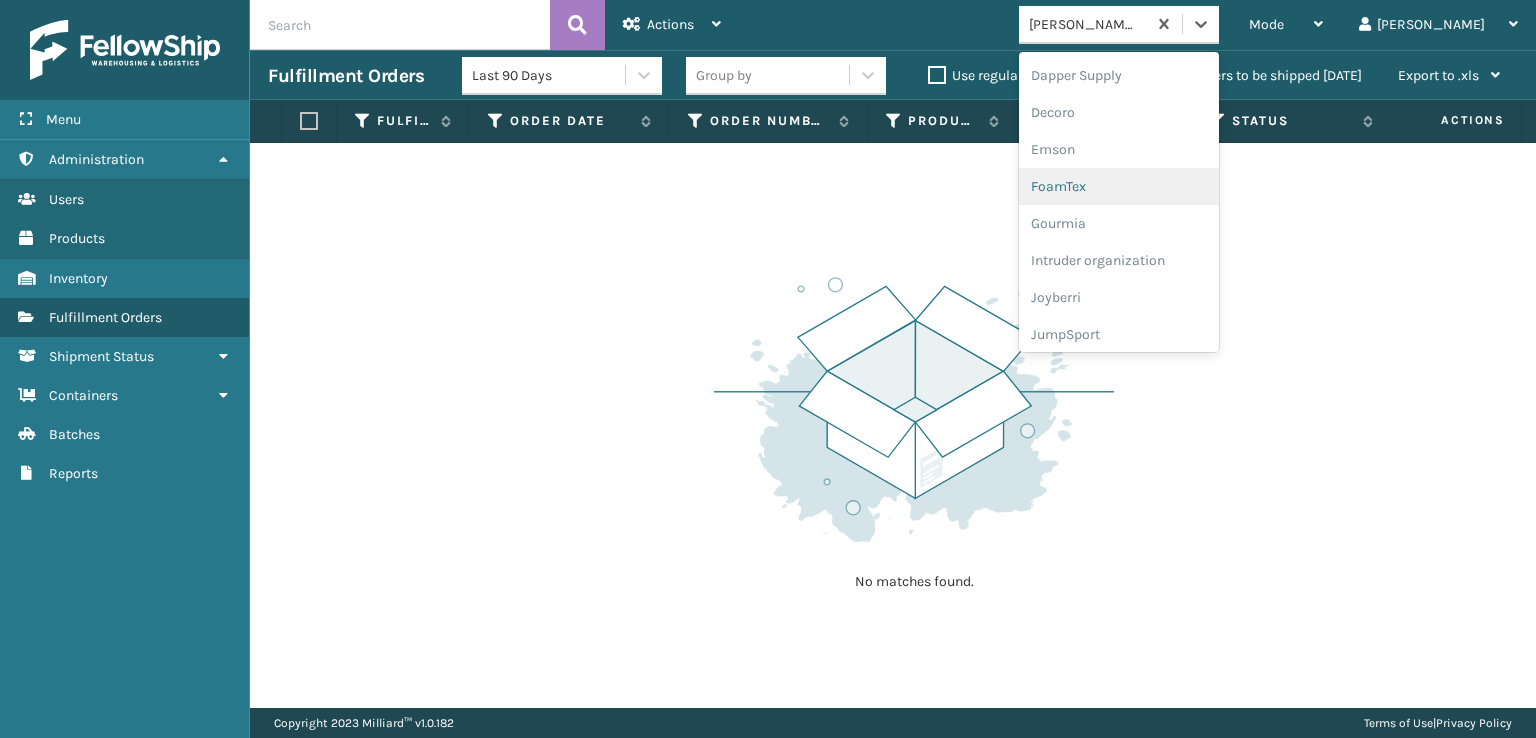 click on "FoamTex" at bounding box center (1119, 186) 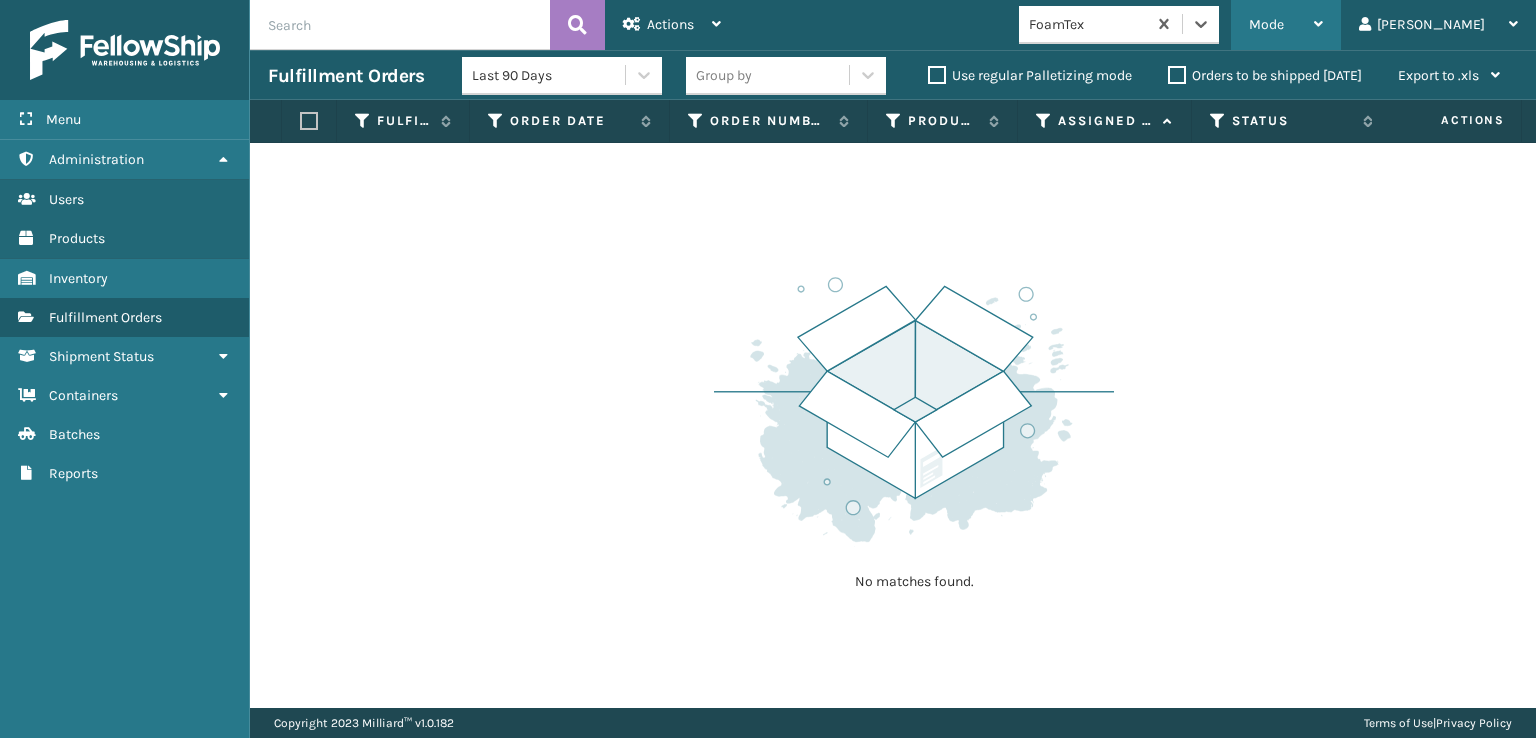 click on "Mode" at bounding box center [1266, 24] 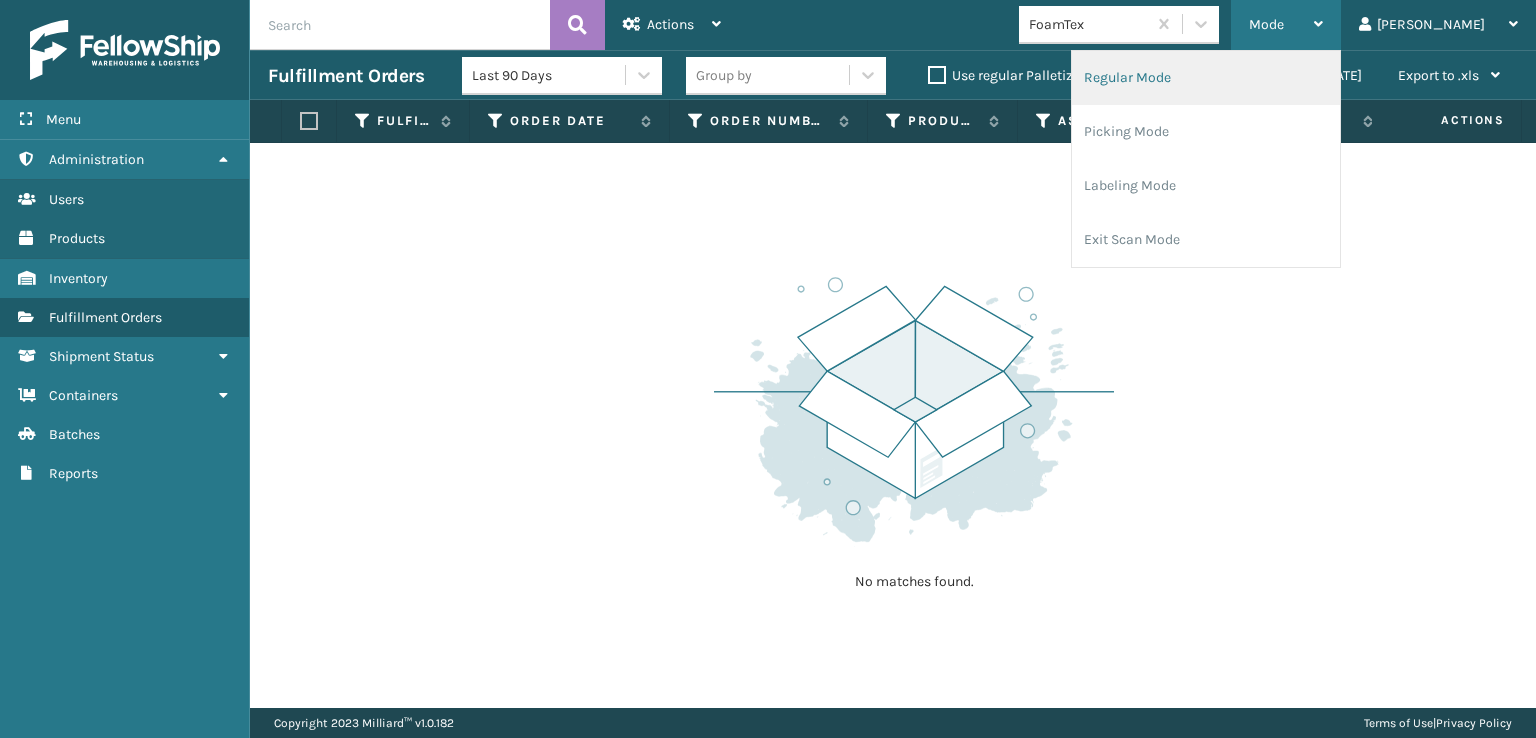 click on "Regular Mode" at bounding box center (1206, 78) 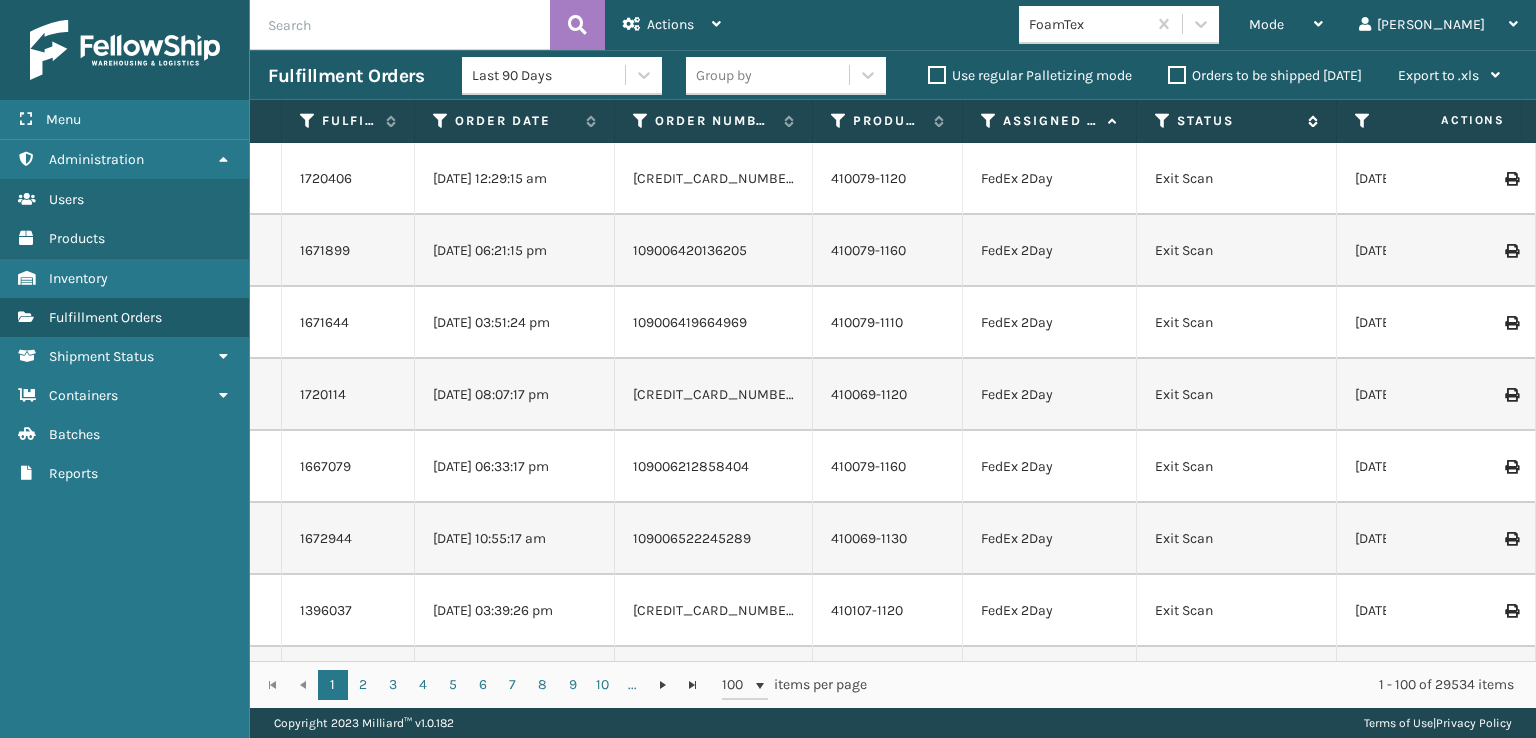 click at bounding box center [1163, 121] 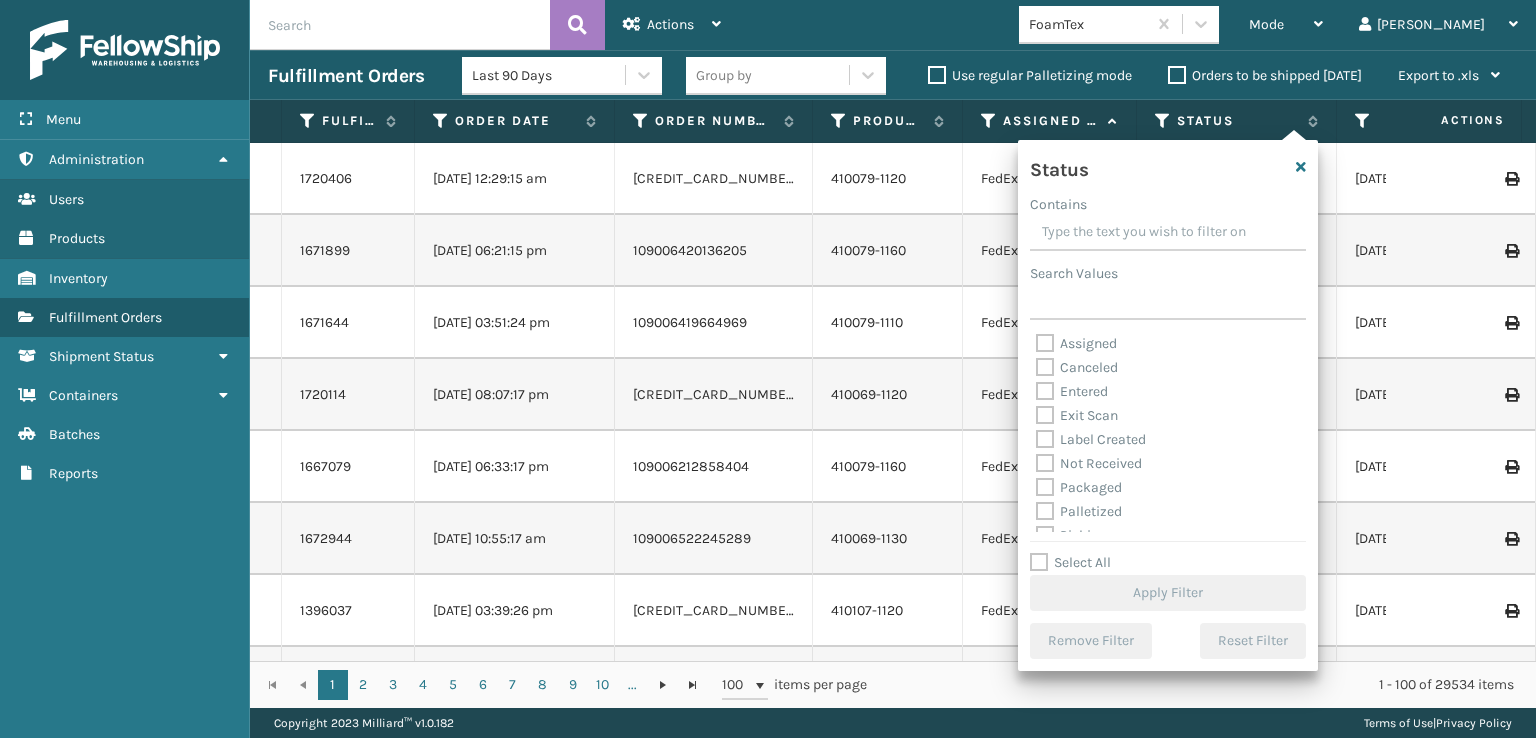 scroll, scrollTop: 100, scrollLeft: 0, axis: vertical 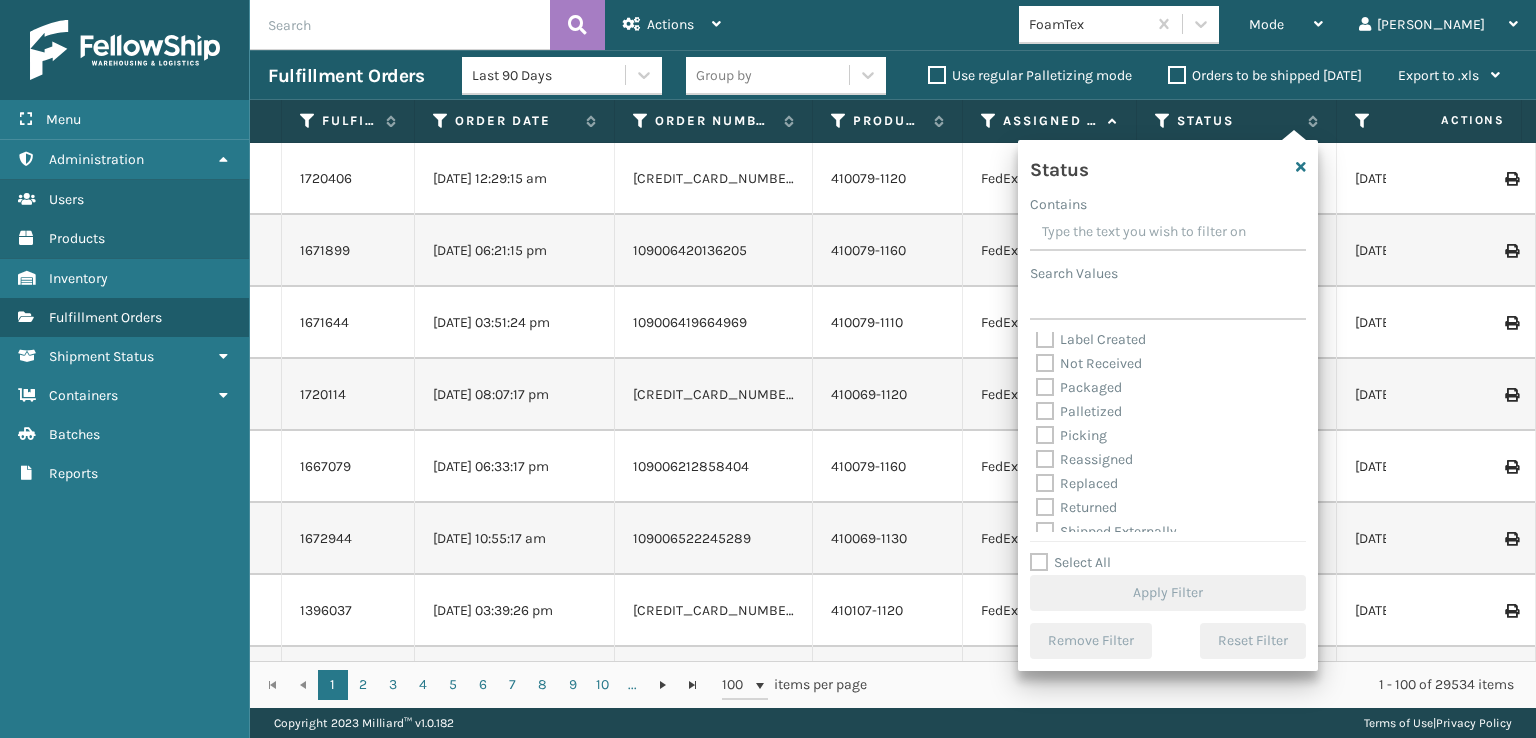 click on "Picking" at bounding box center [1071, 435] 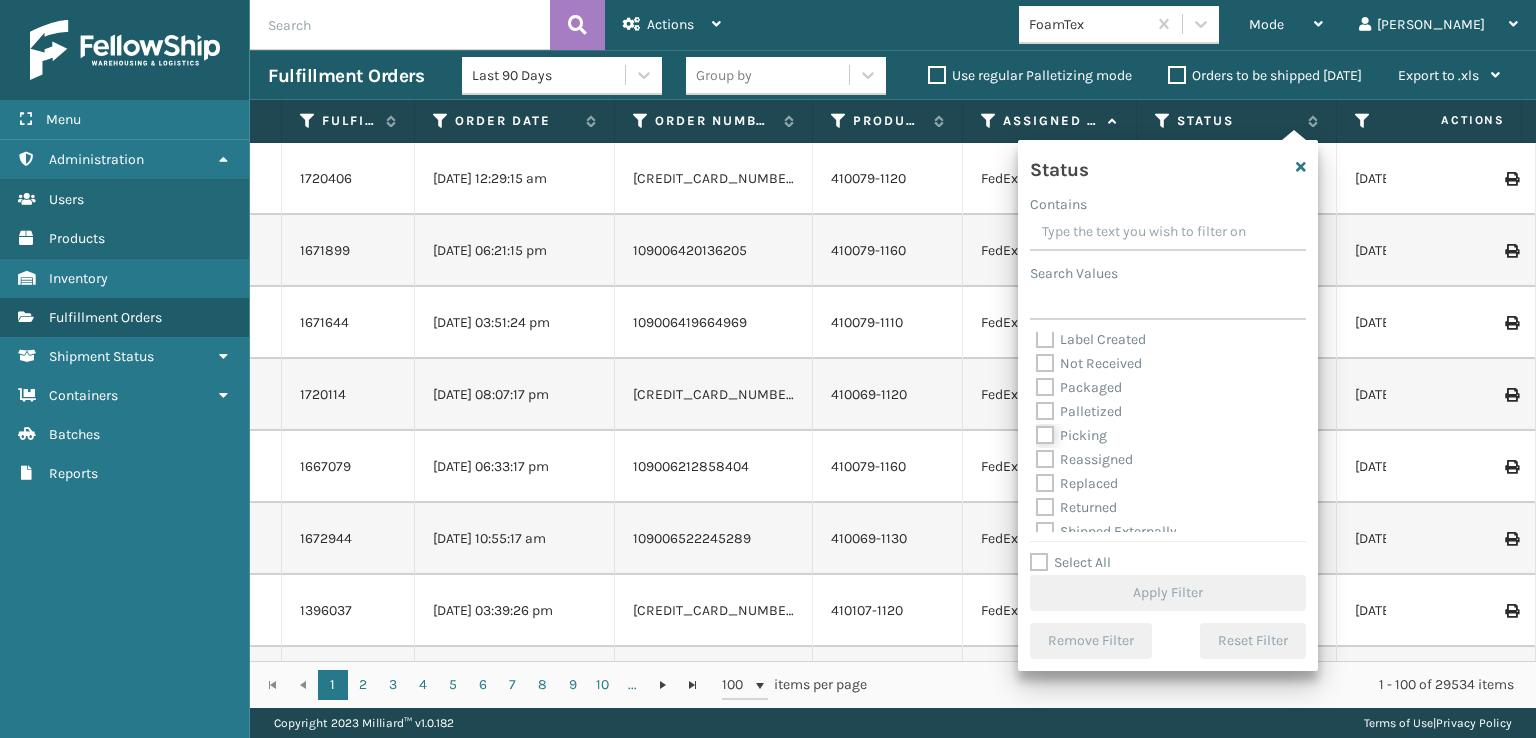 click on "Picking" at bounding box center (1036, 430) 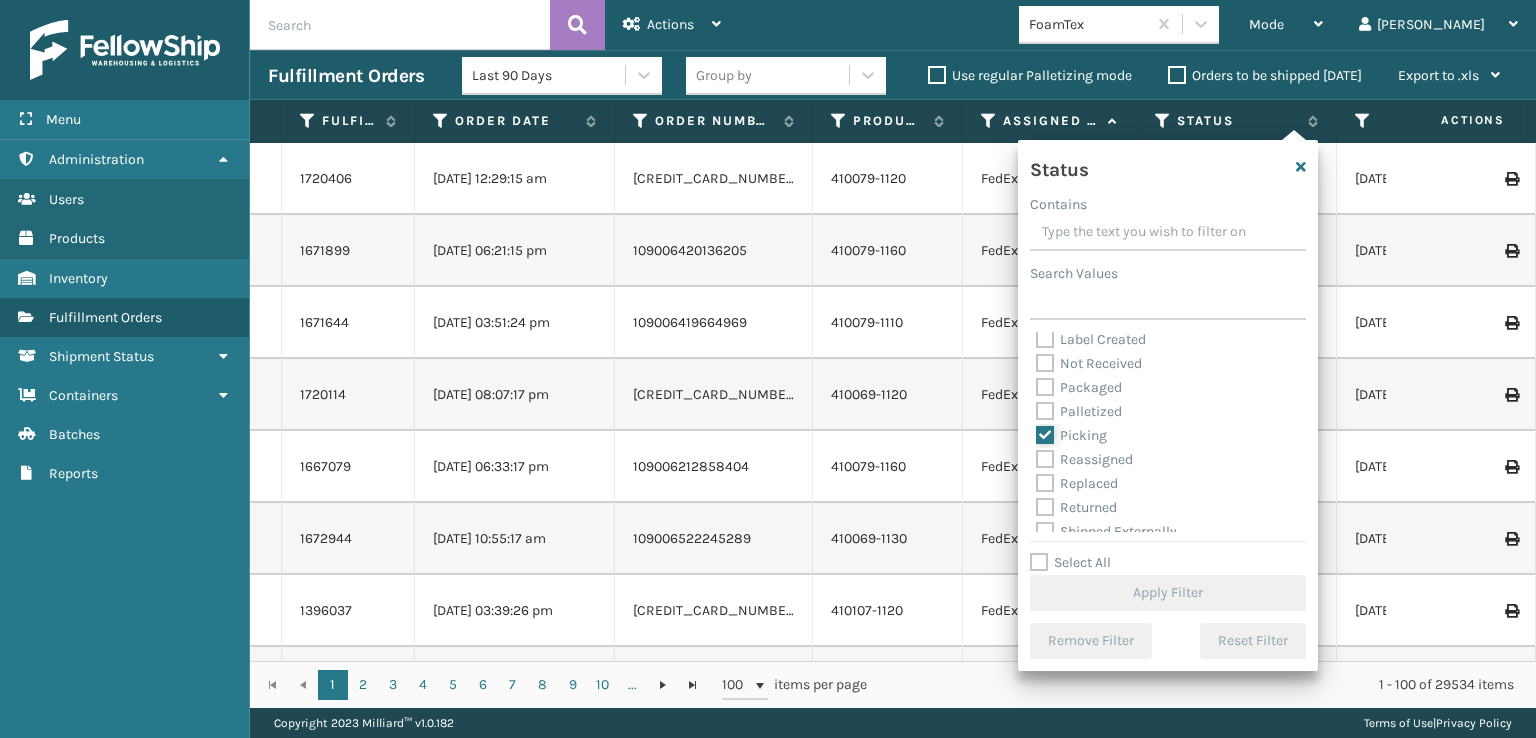 checkbox on "true" 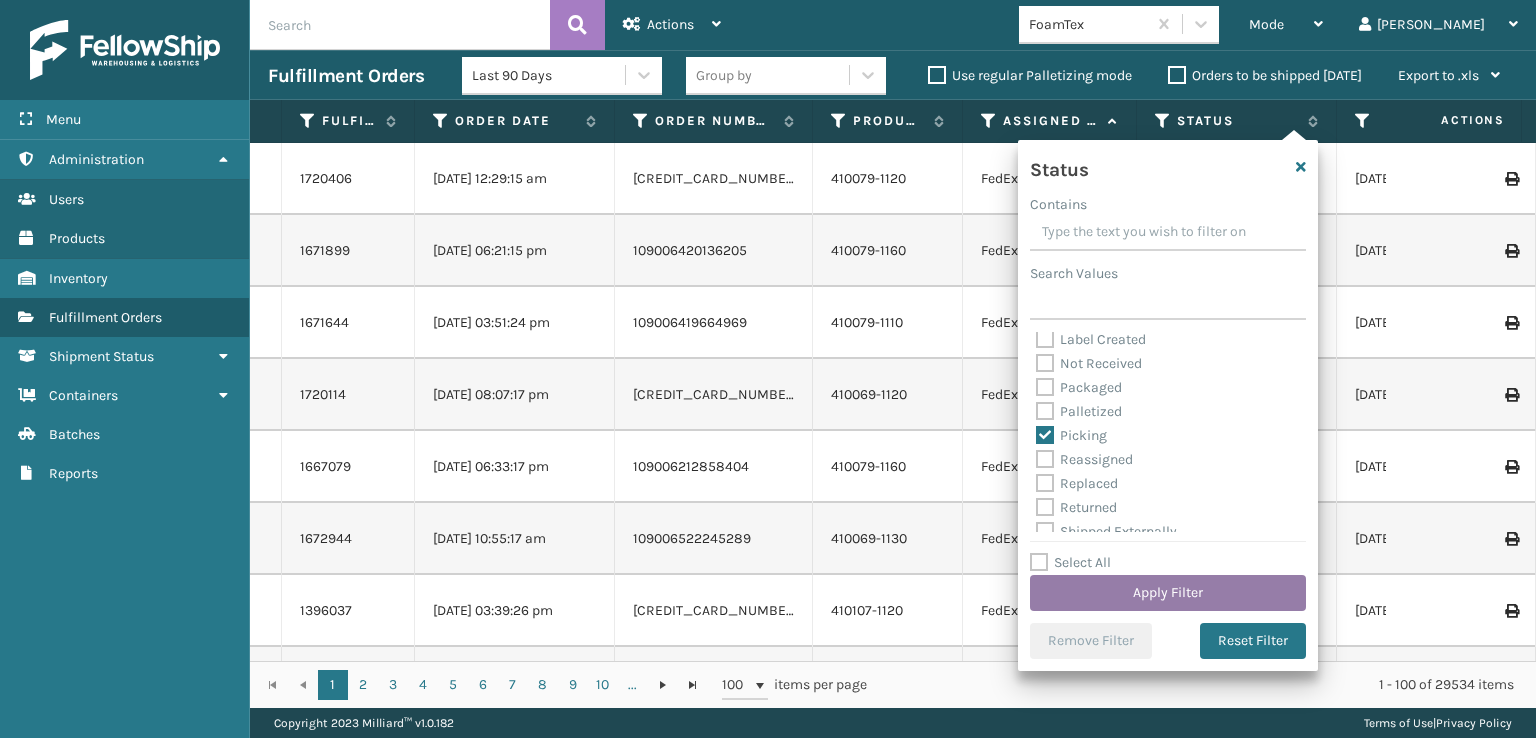 click on "Apply Filter" at bounding box center [1168, 593] 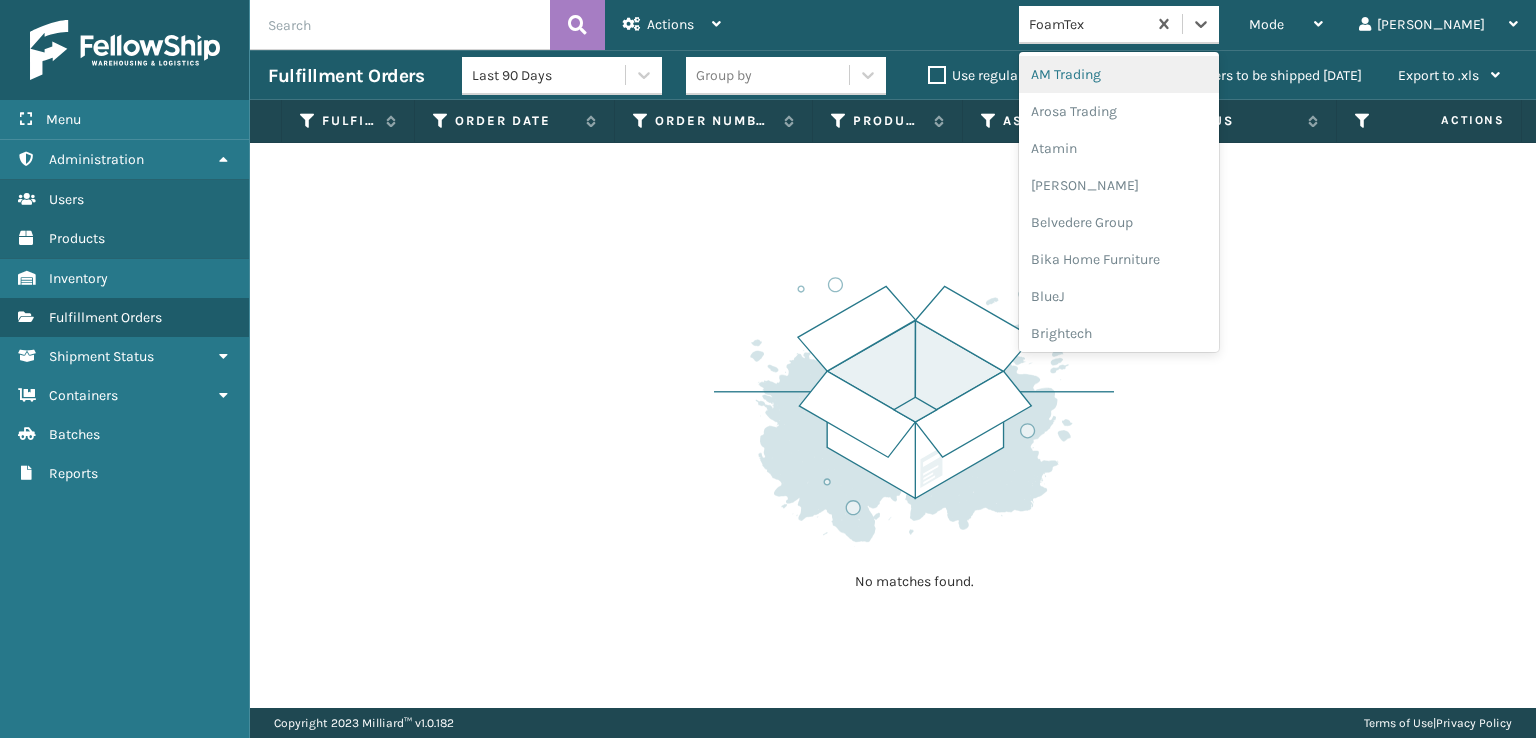 drag, startPoint x: 1294, startPoint y: 30, endPoint x: 1238, endPoint y: -87, distance: 129.71121 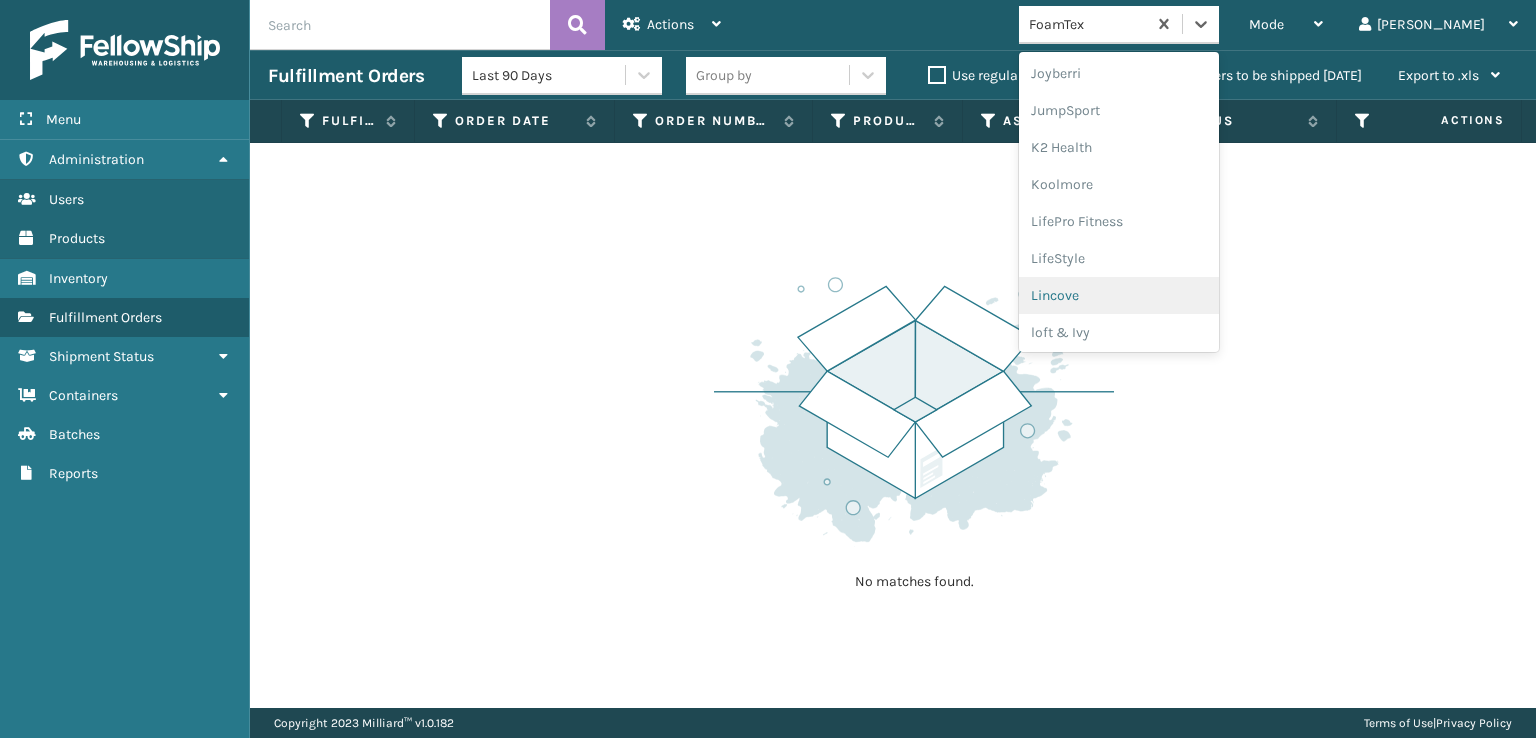 scroll, scrollTop: 632, scrollLeft: 0, axis: vertical 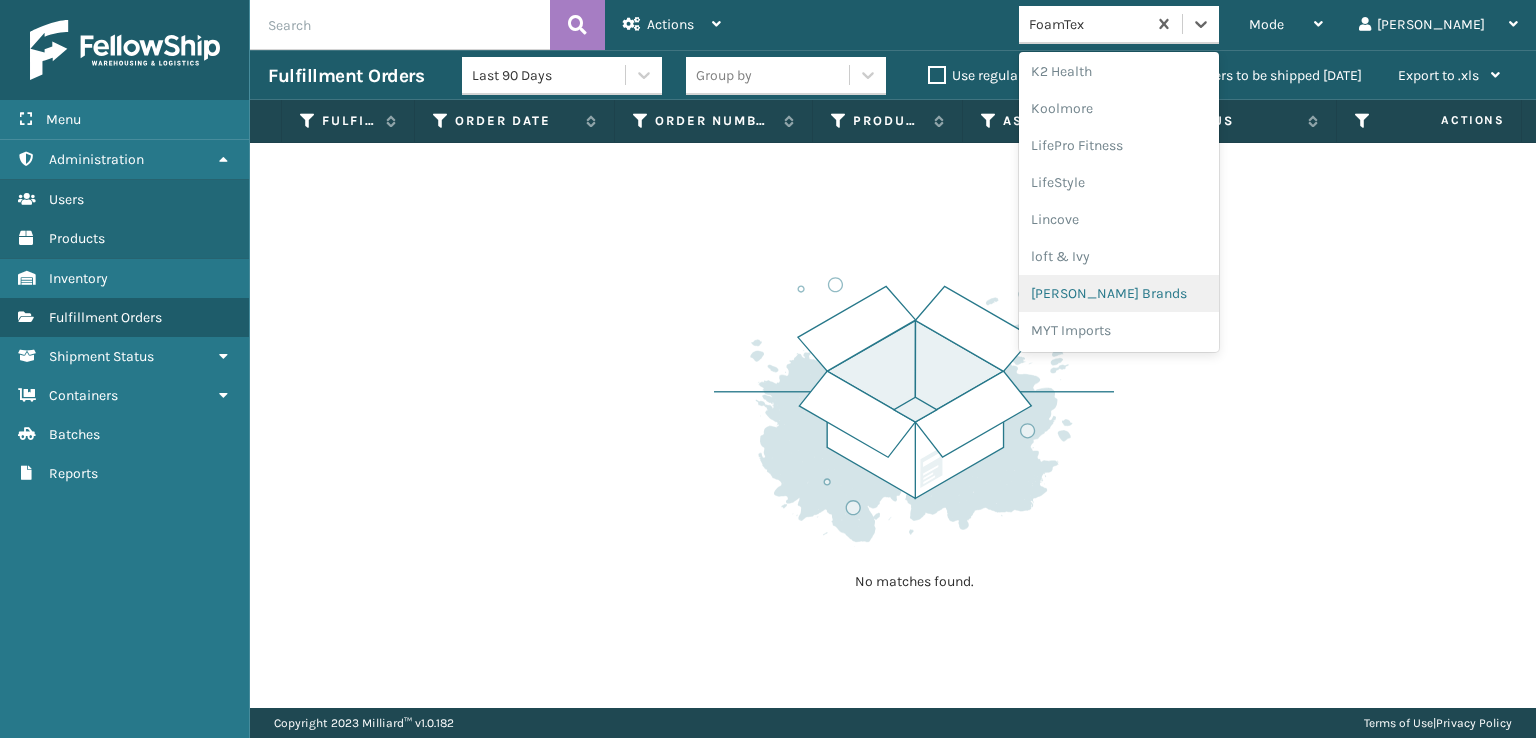 click on "[PERSON_NAME] Brands" at bounding box center (1119, 293) 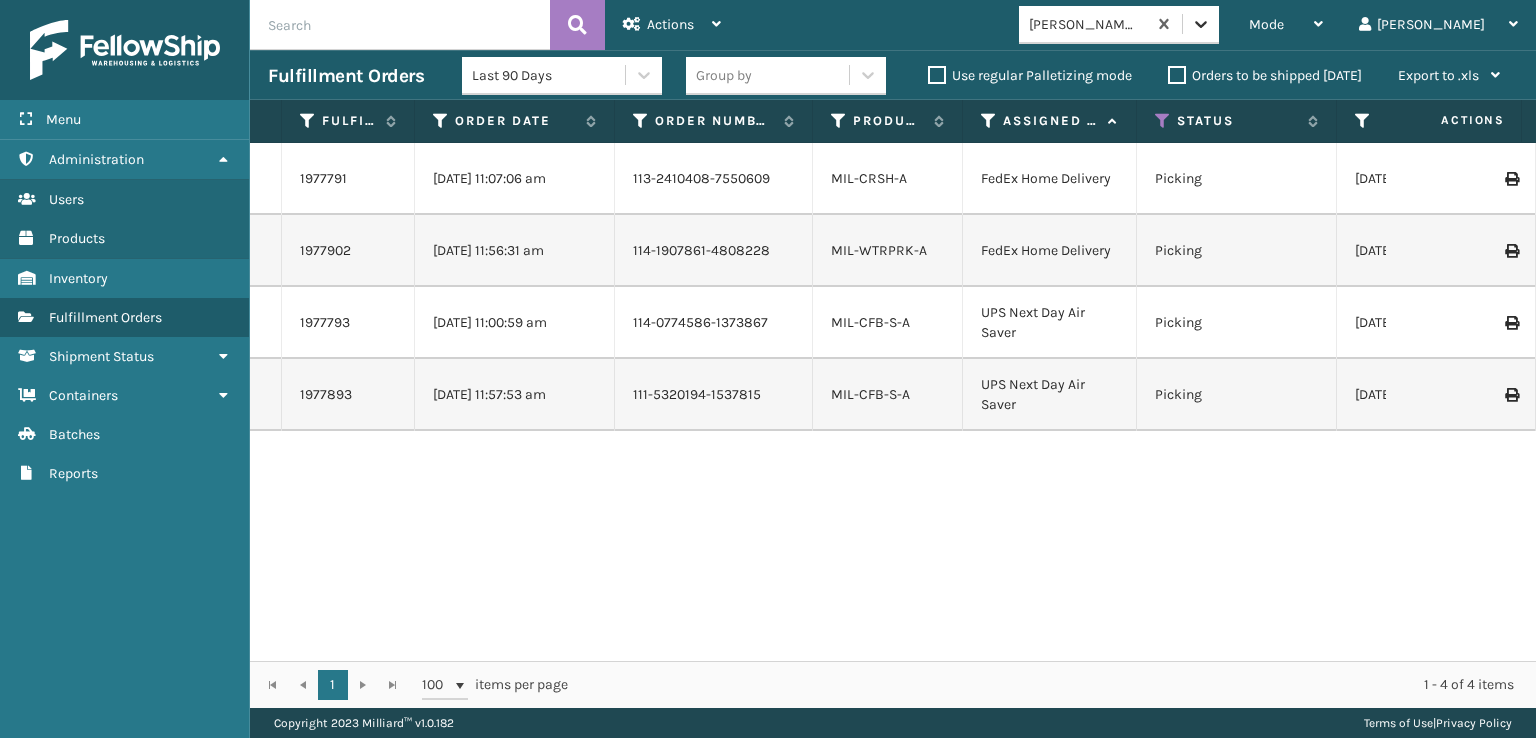 click 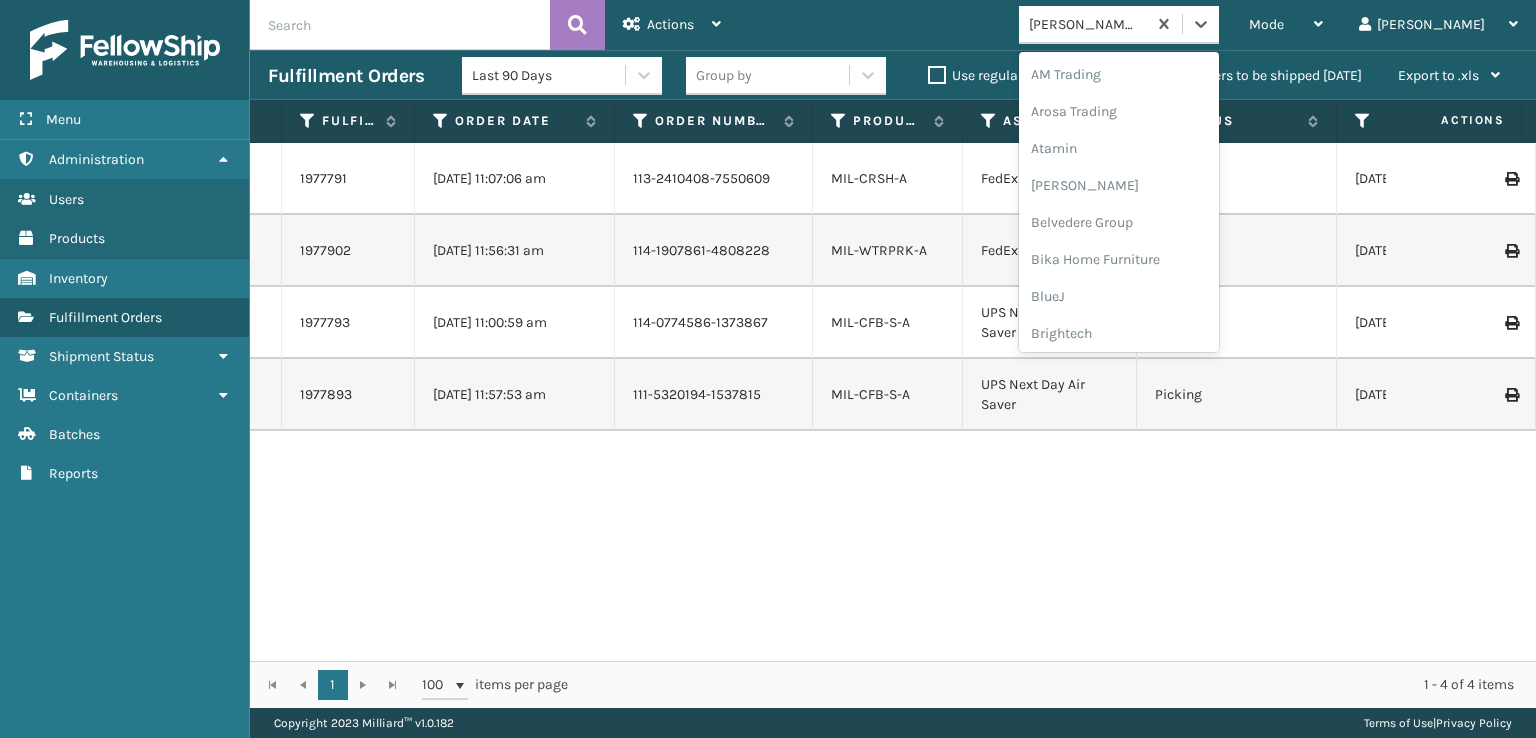 scroll, scrollTop: 604, scrollLeft: 0, axis: vertical 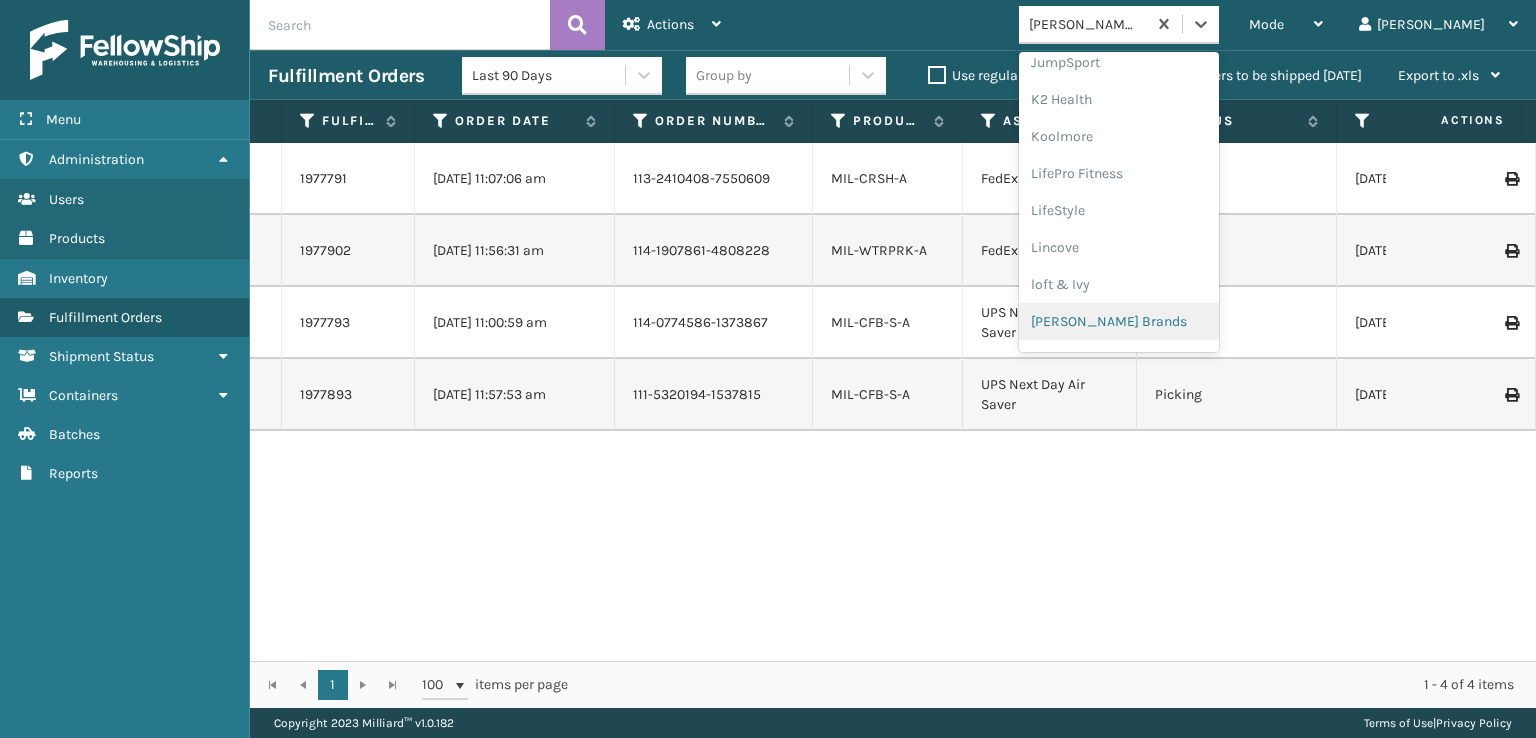 click on "[PERSON_NAME] Brands" at bounding box center [1119, 321] 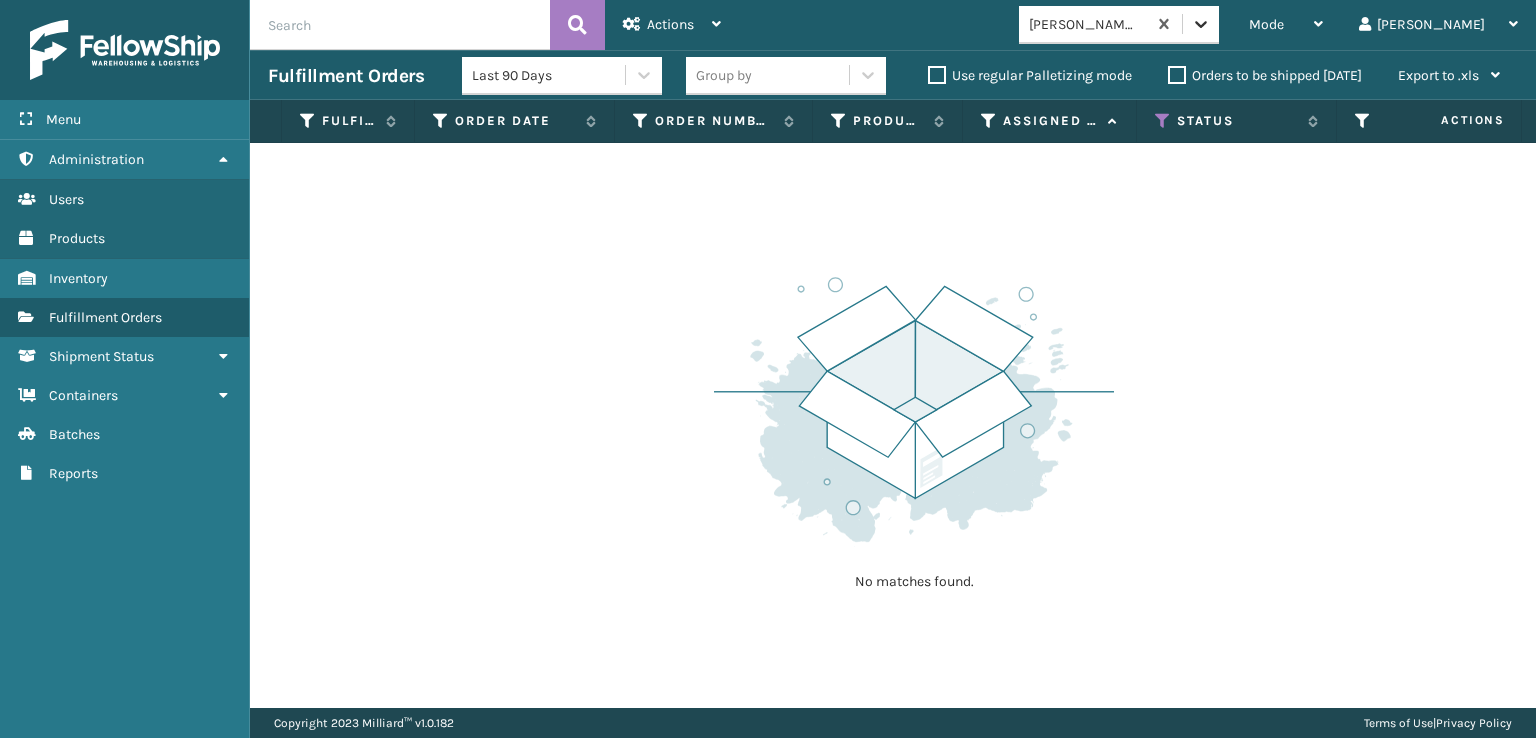 click 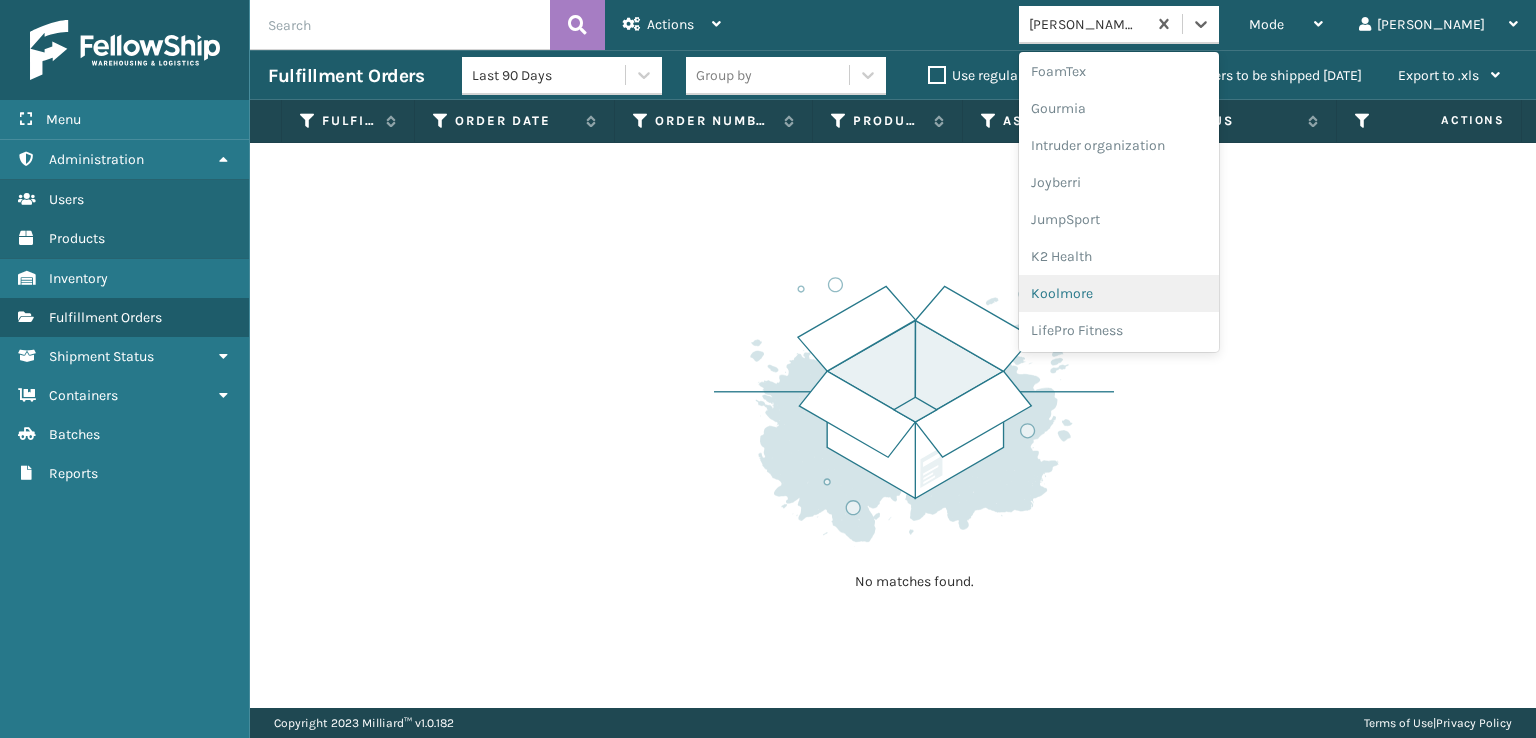 scroll, scrollTop: 328, scrollLeft: 0, axis: vertical 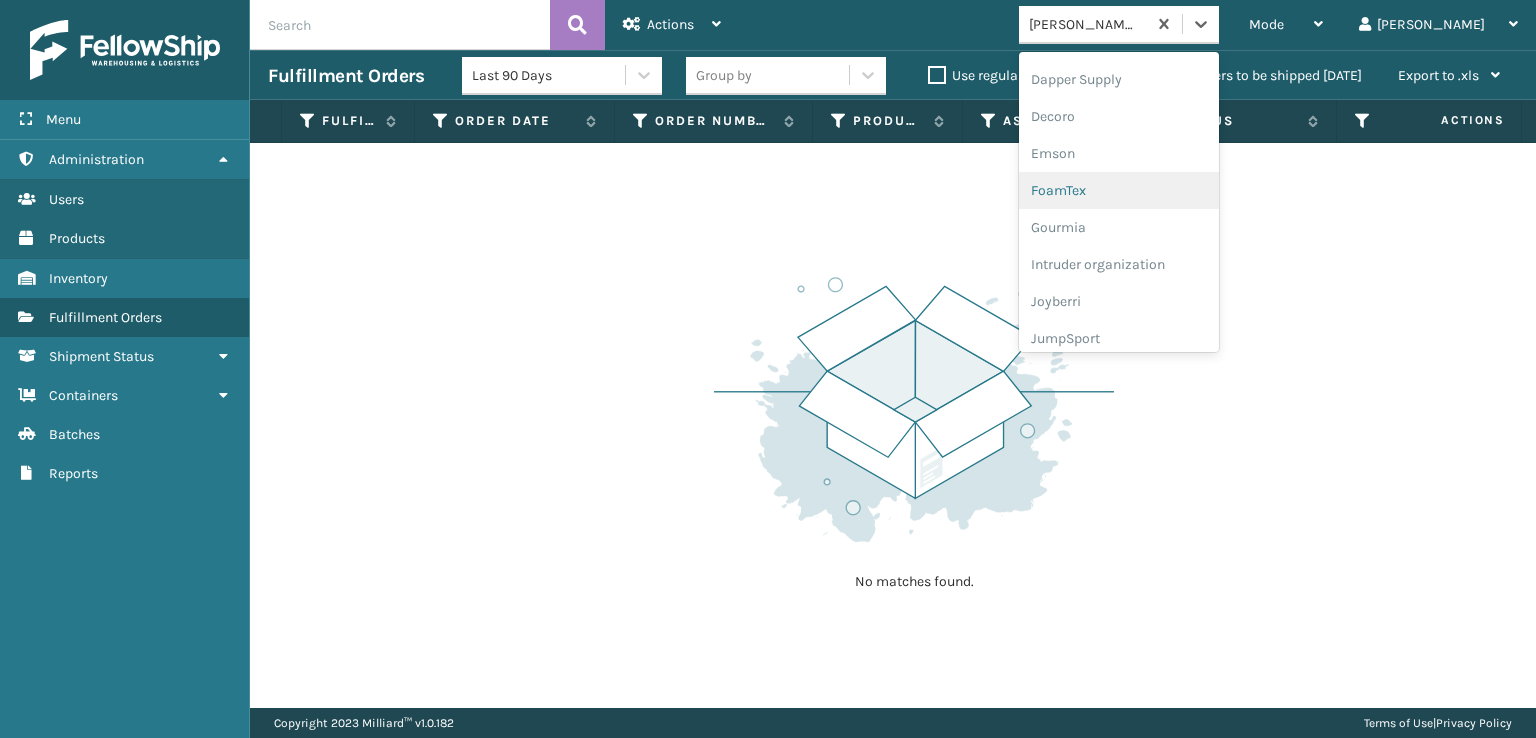 click on "FoamTex" at bounding box center (1119, 190) 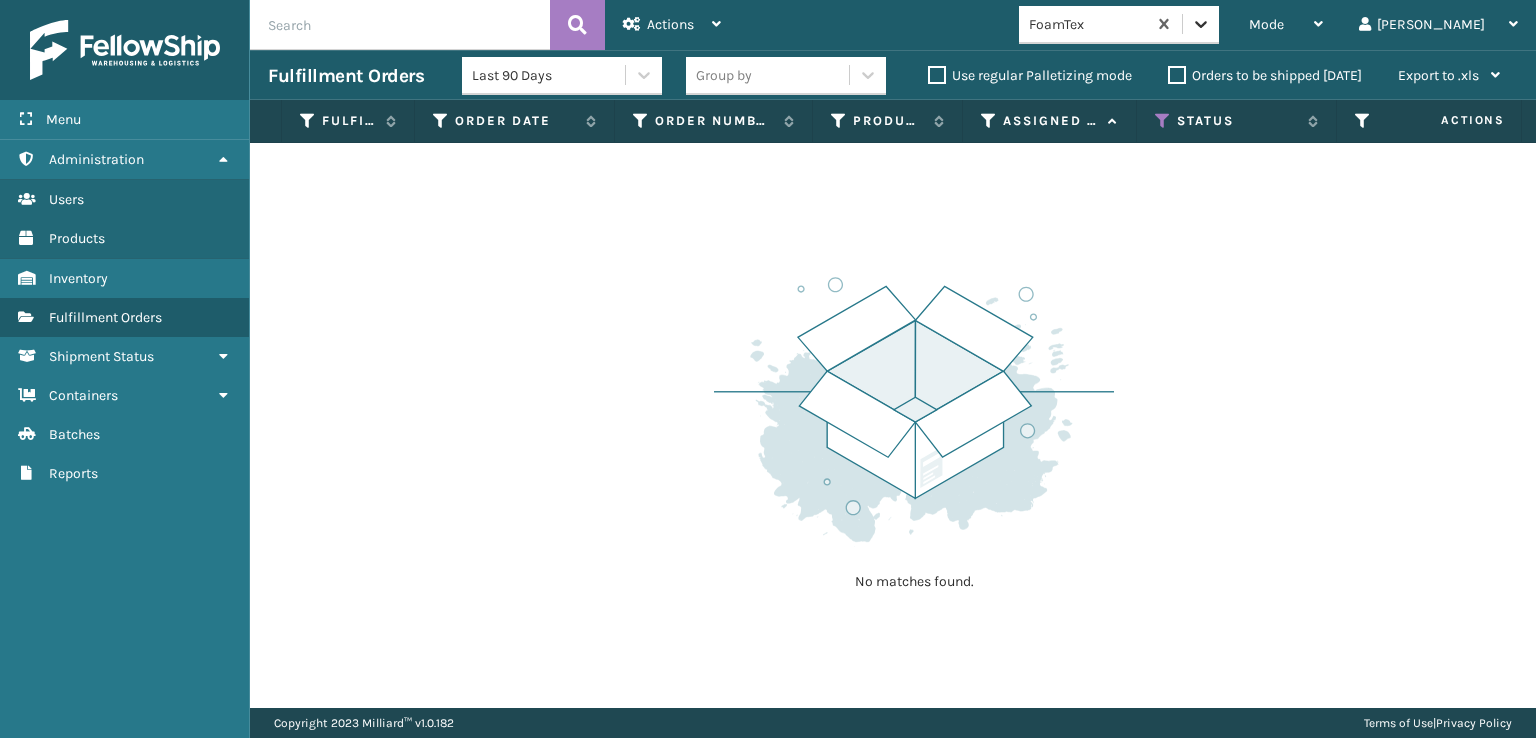 click 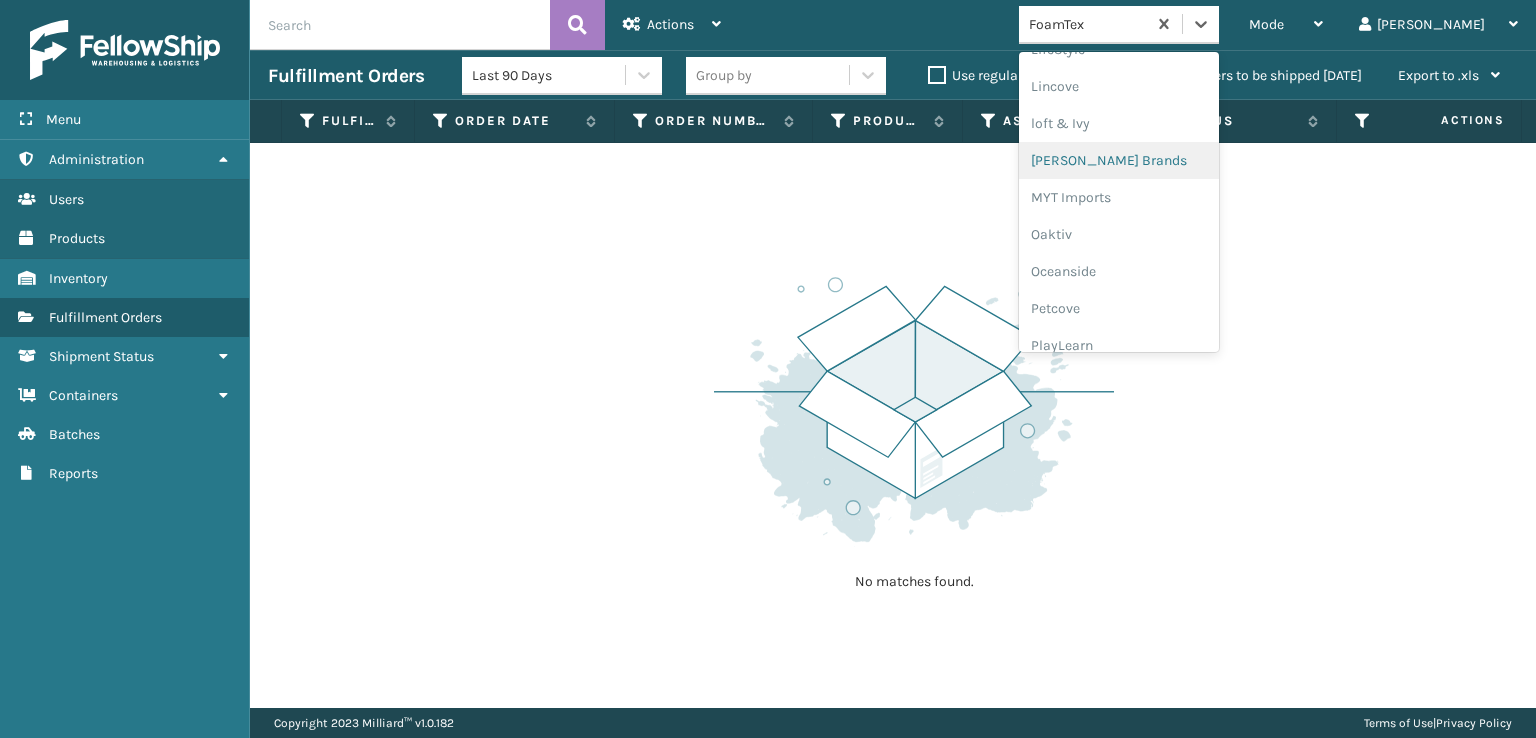 scroll, scrollTop: 928, scrollLeft: 0, axis: vertical 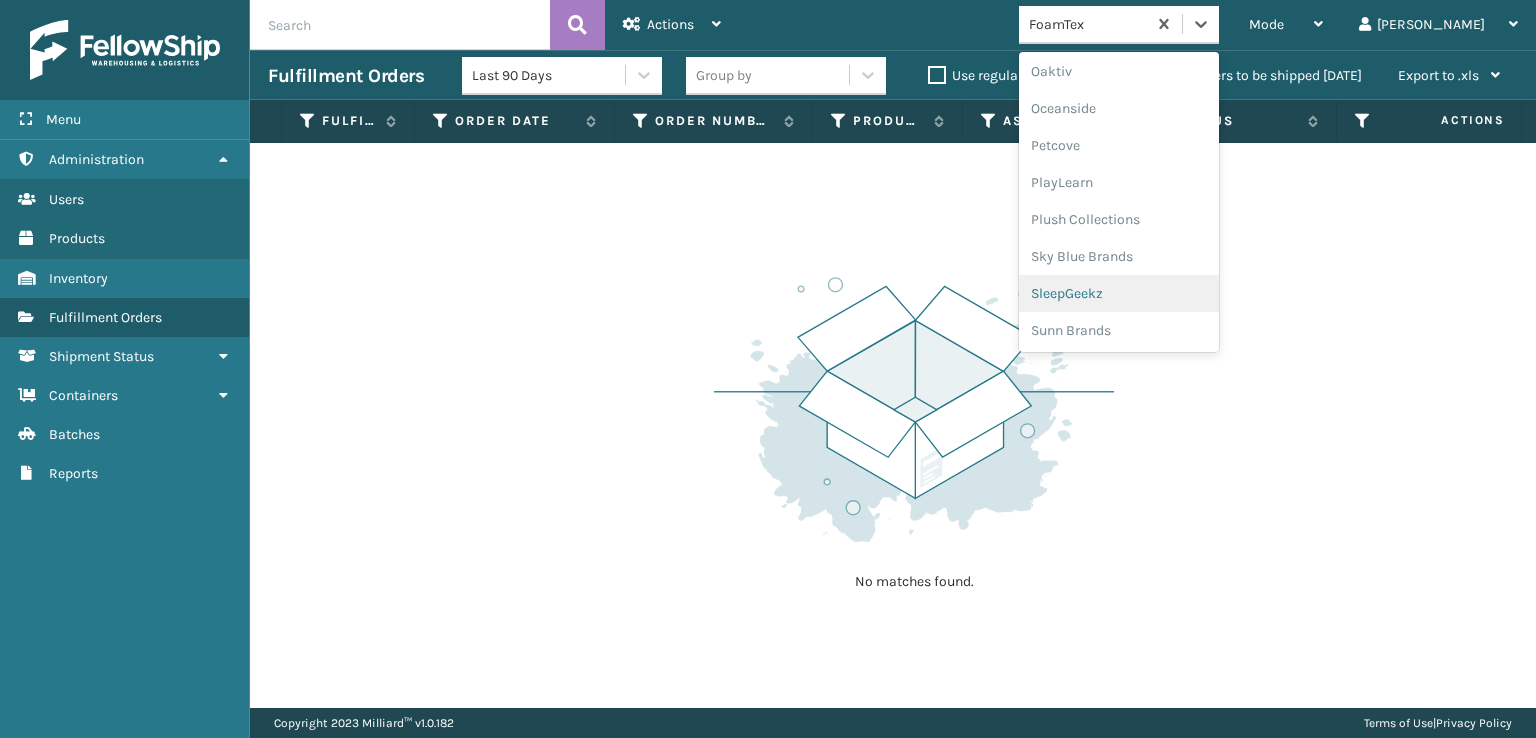 click on "SleepGeekz" at bounding box center (1119, 293) 